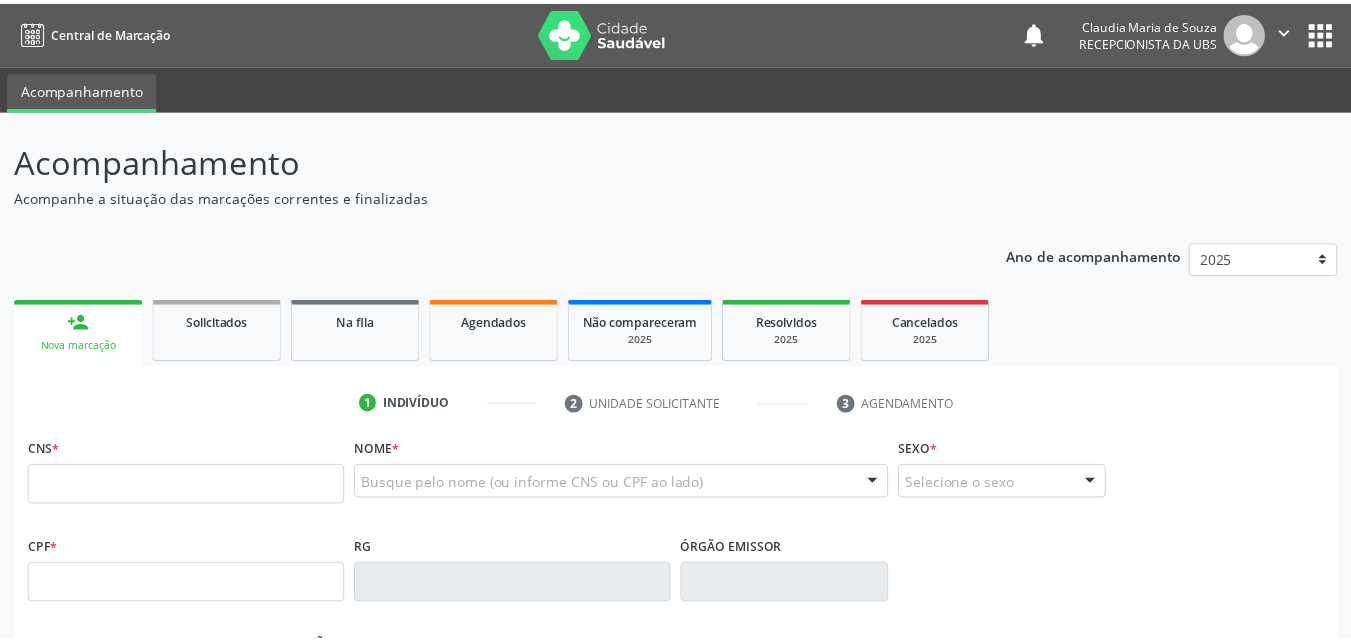 scroll, scrollTop: 0, scrollLeft: 0, axis: both 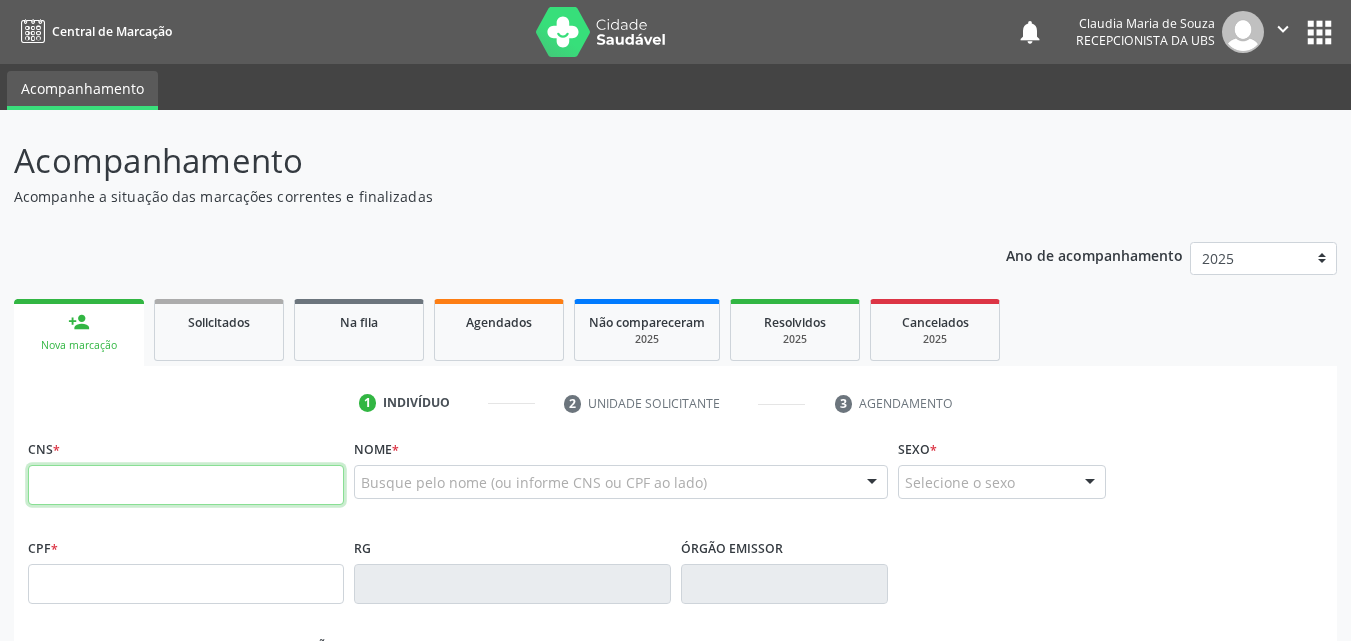 click at bounding box center (186, 485) 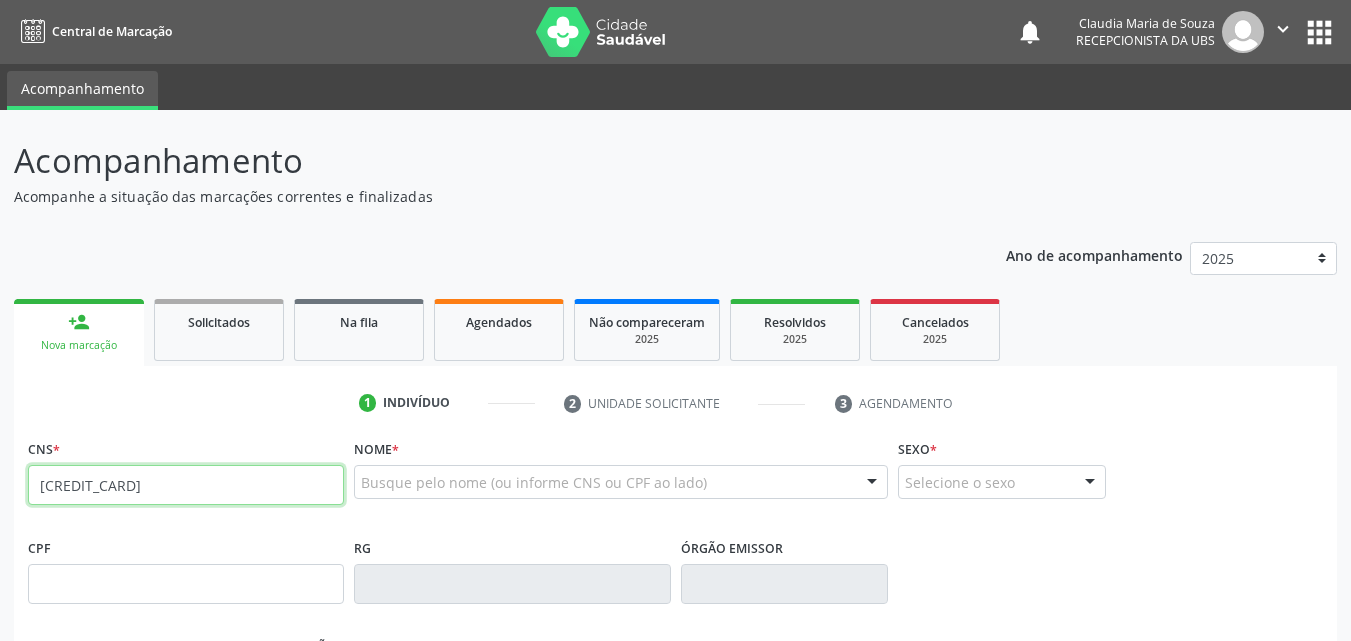 type on "706 8032 3470 0024" 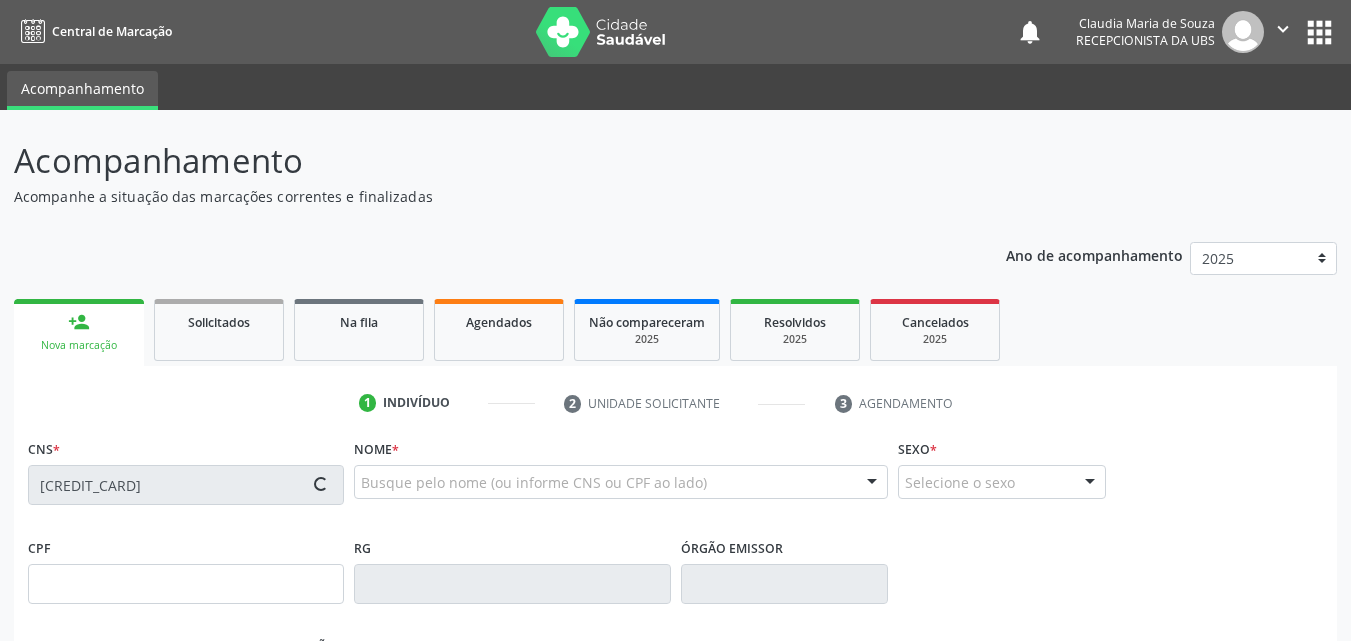 type on "042.362.154-89" 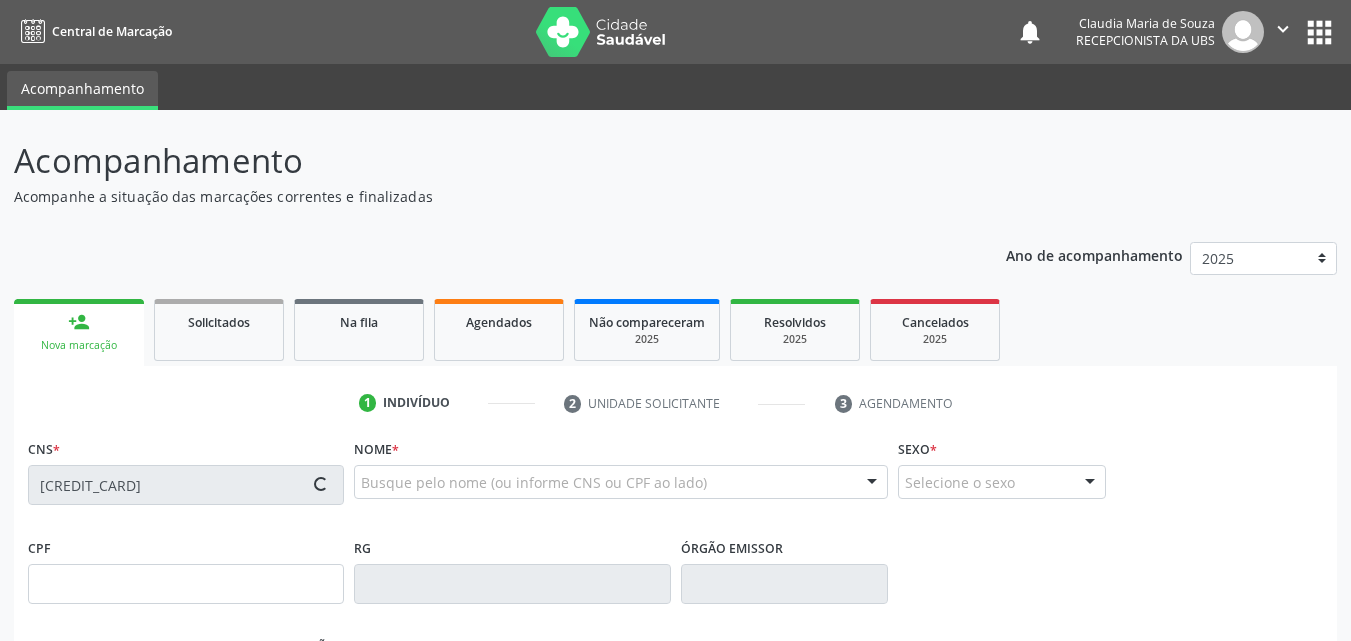 type on "05/08/1955" 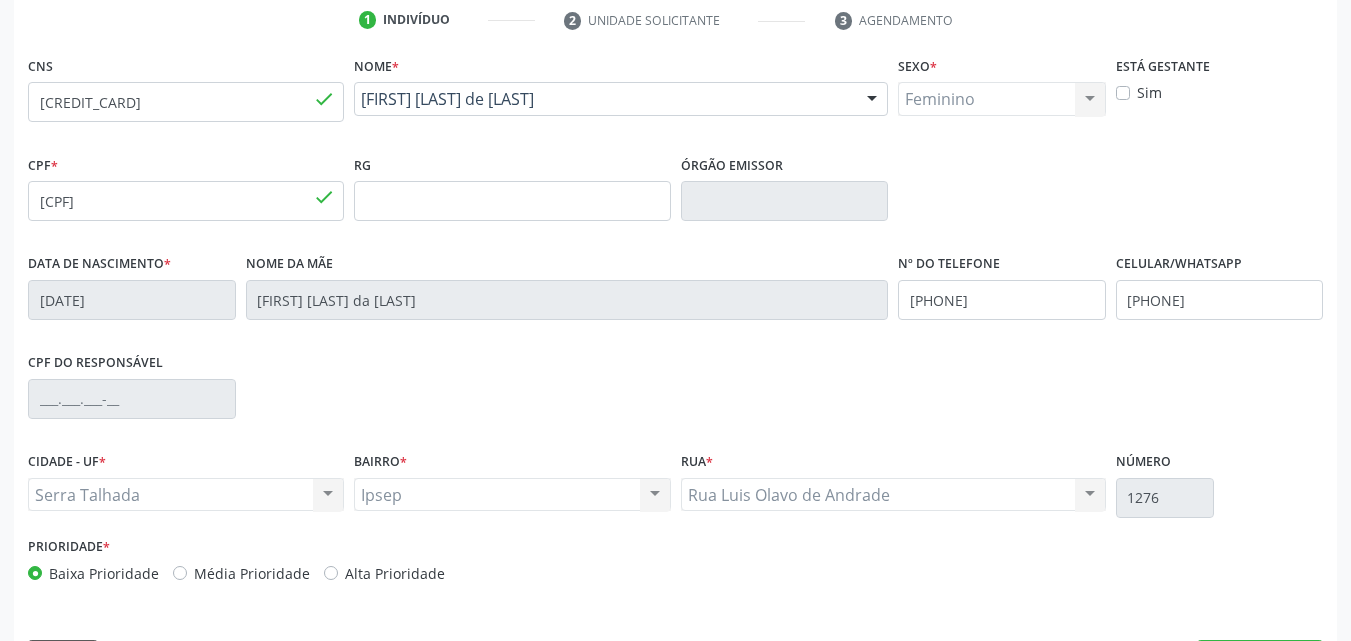 scroll, scrollTop: 443, scrollLeft: 0, axis: vertical 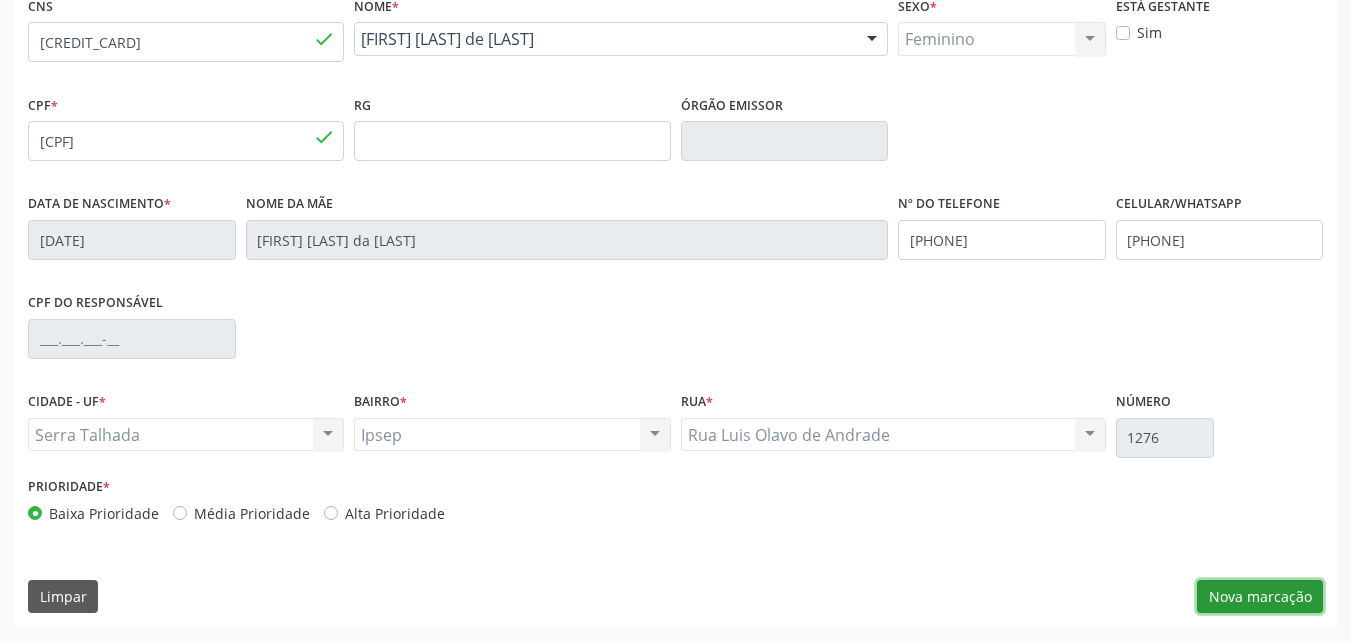 click on "Nova marcação" at bounding box center (1260, 597) 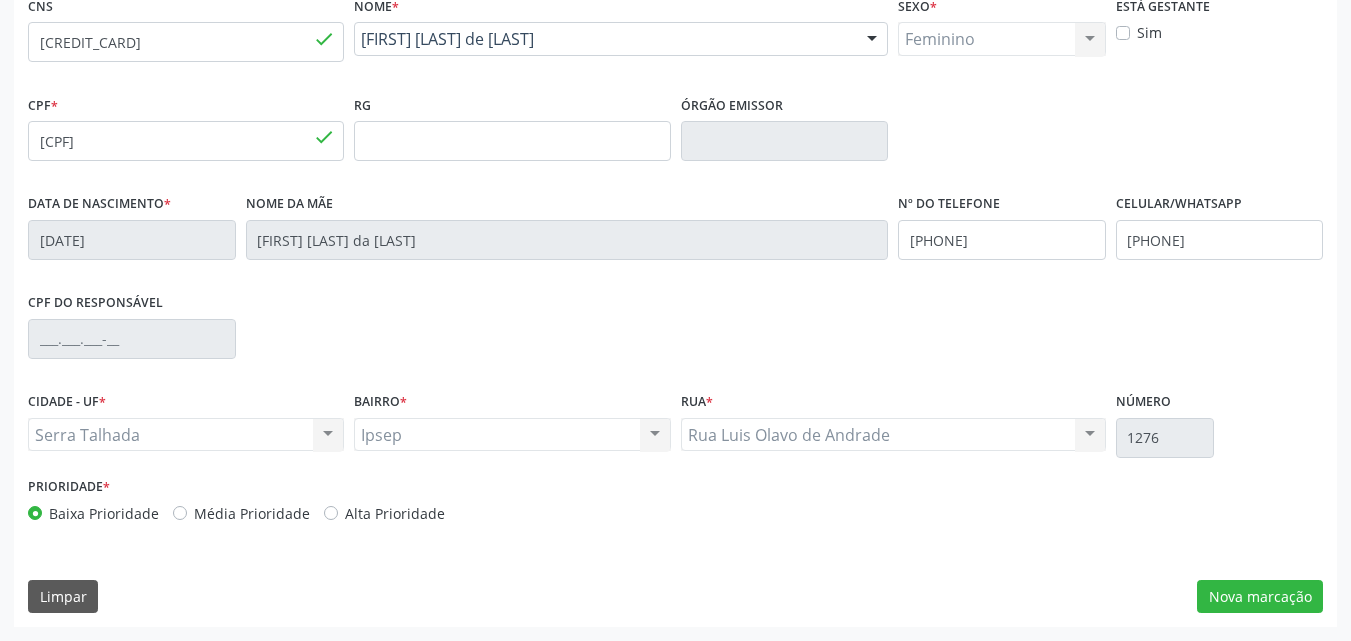 scroll, scrollTop: 265, scrollLeft: 0, axis: vertical 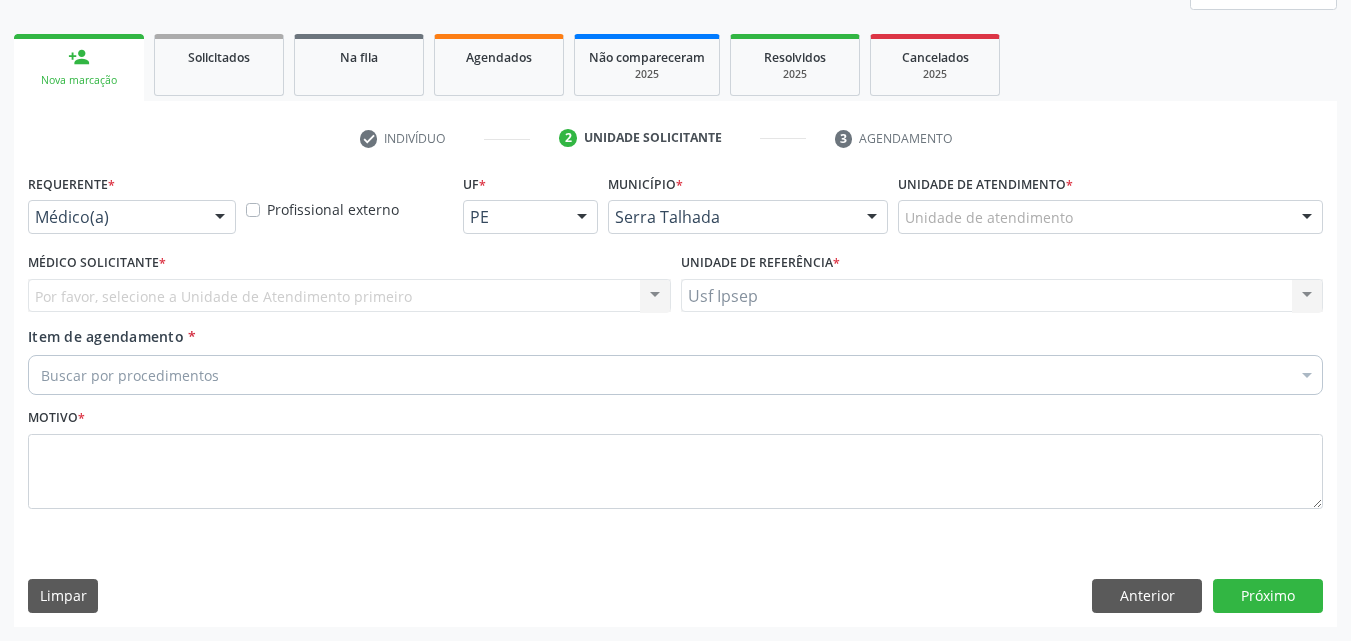 click on "Item de agendamento" at bounding box center [106, 336] 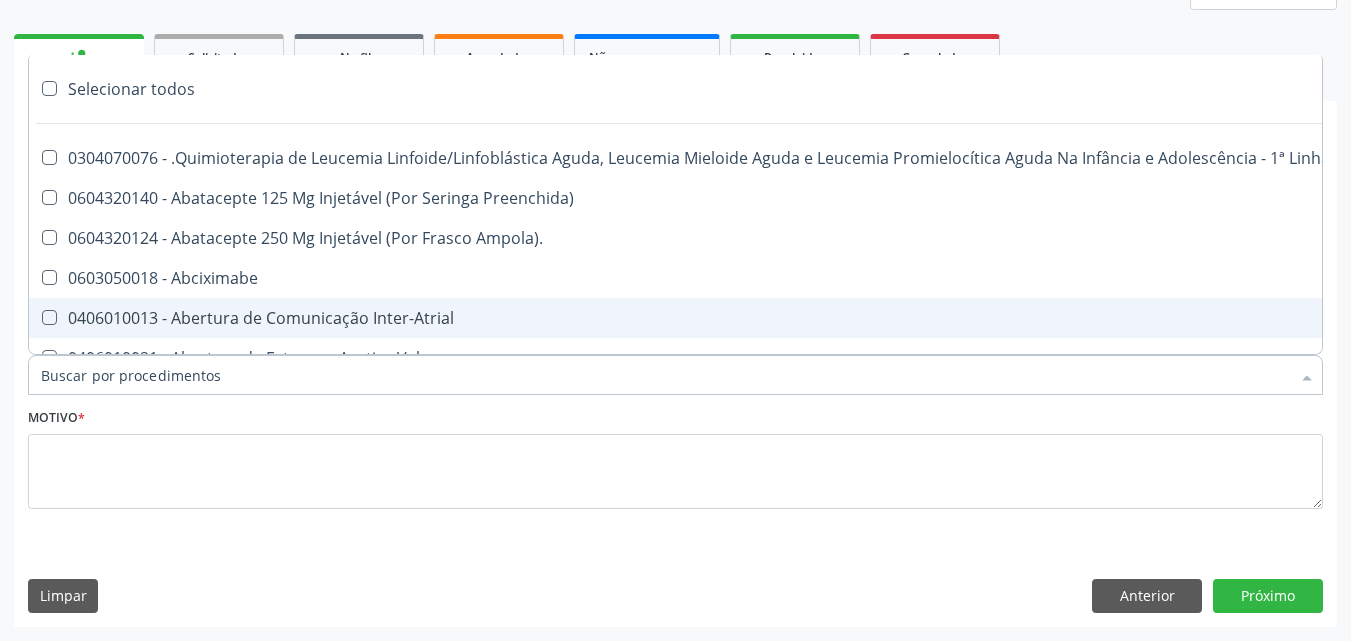 click on "Item de agendamento
*" at bounding box center (665, 375) 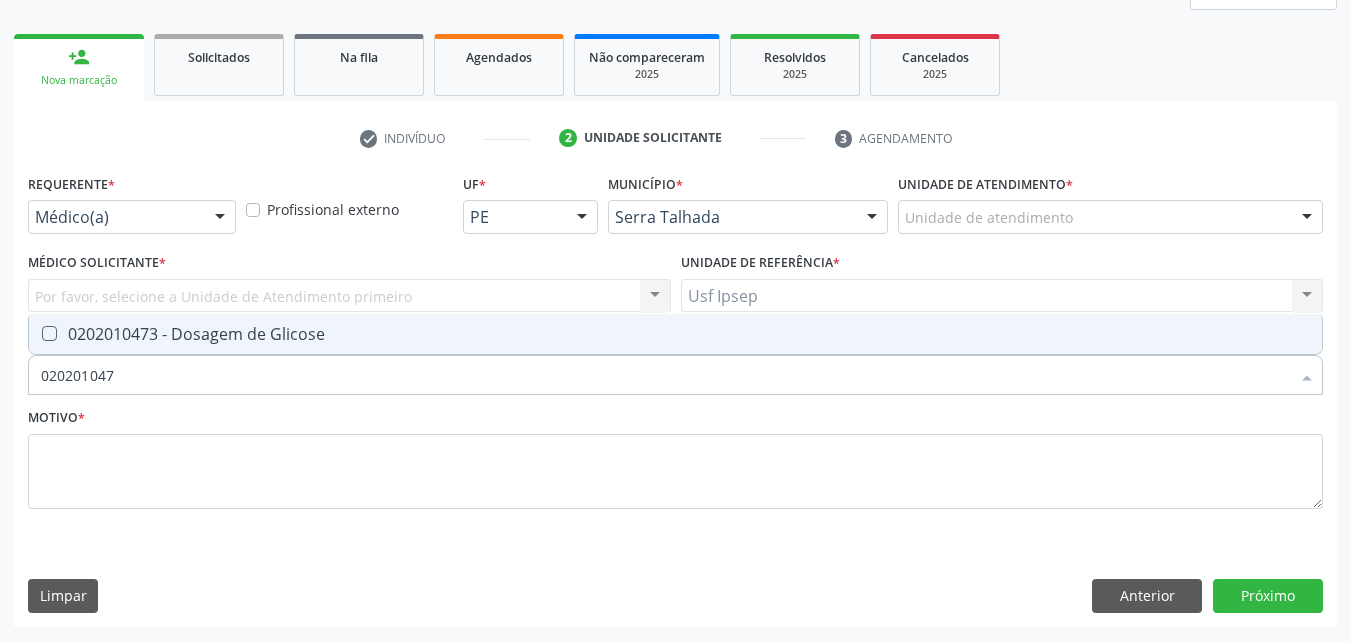 type on "0202010473" 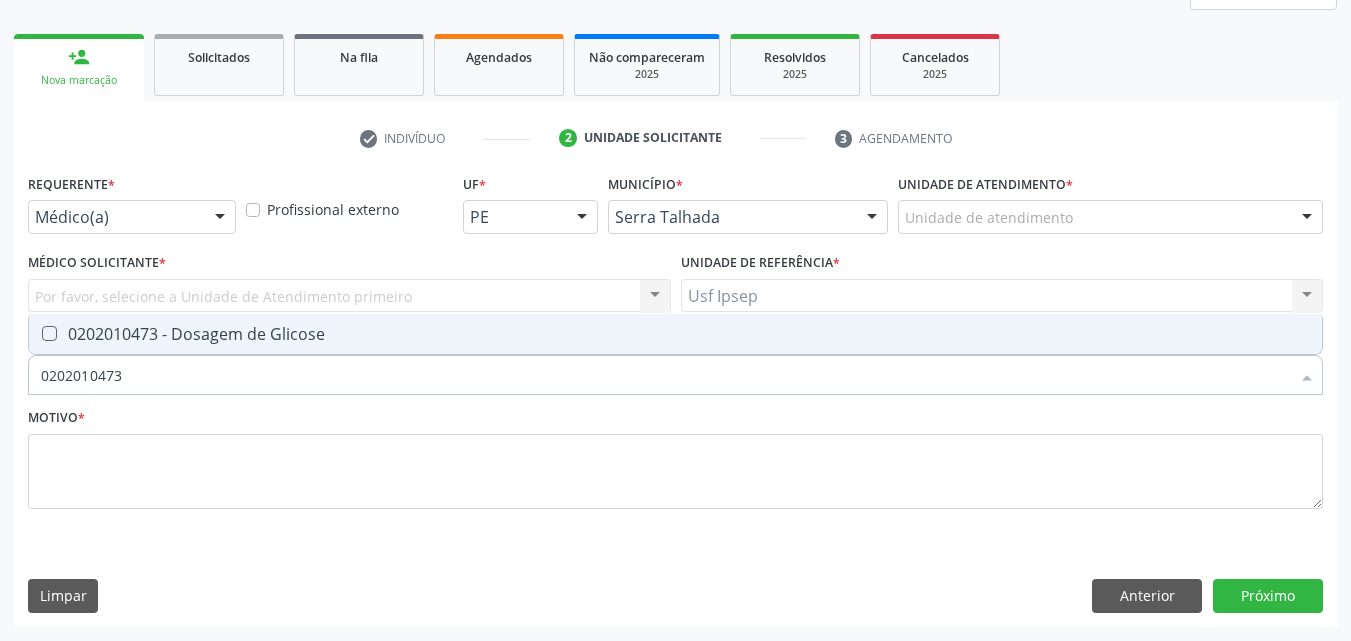 click at bounding box center [49, 333] 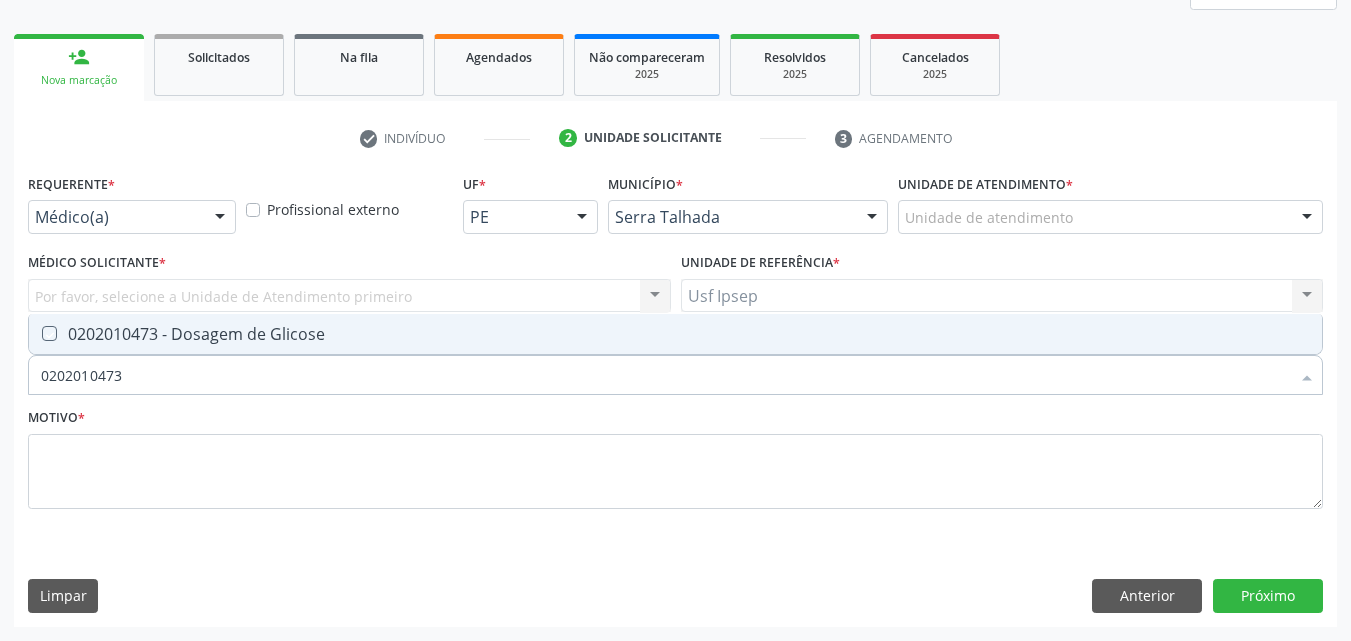 click at bounding box center (35, 333) 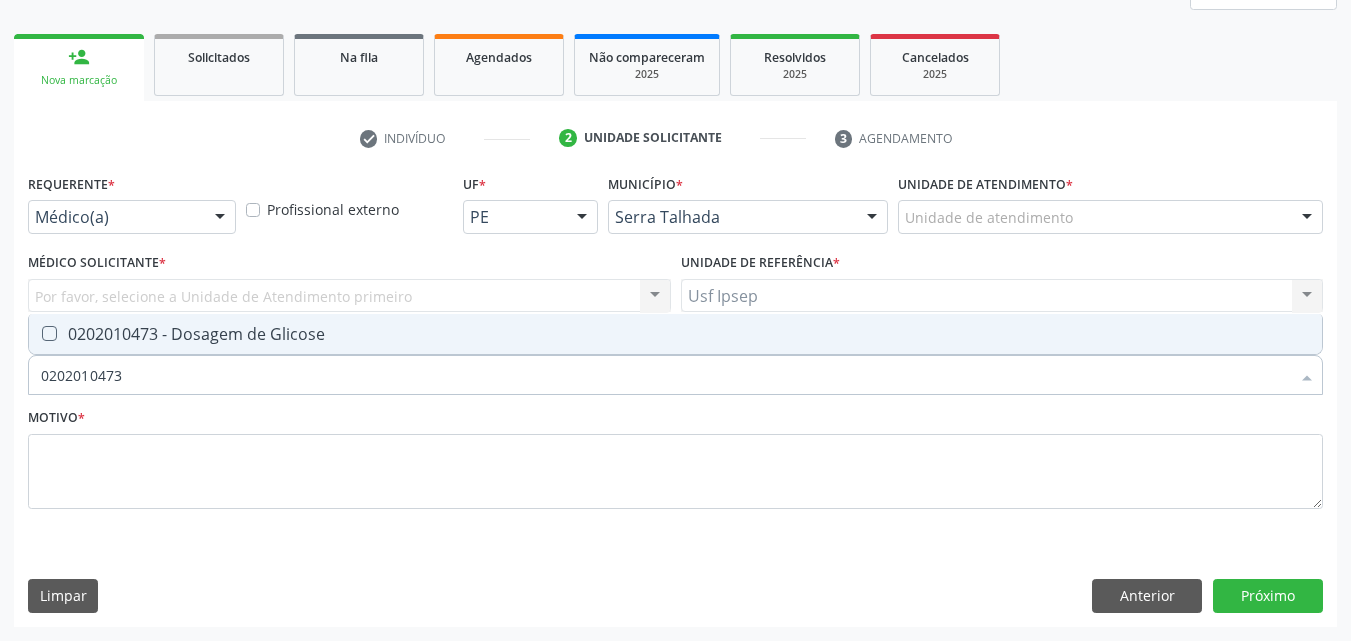 checkbox on "true" 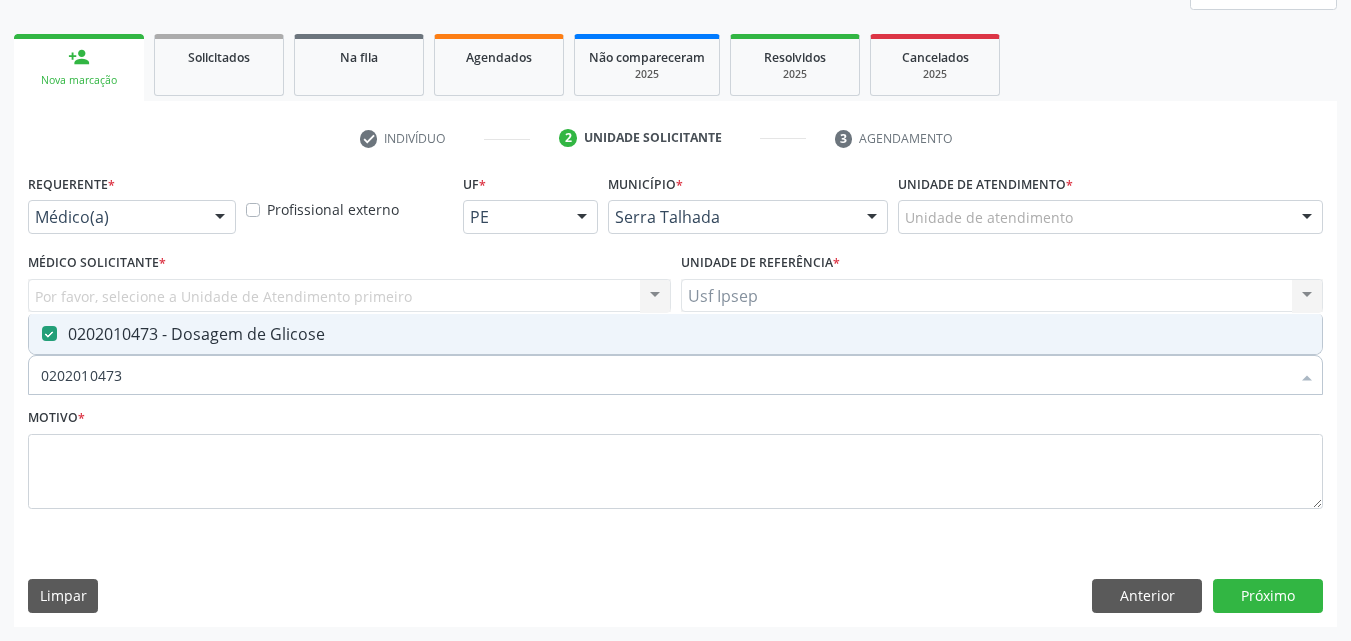 click on "0202010473" at bounding box center [665, 375] 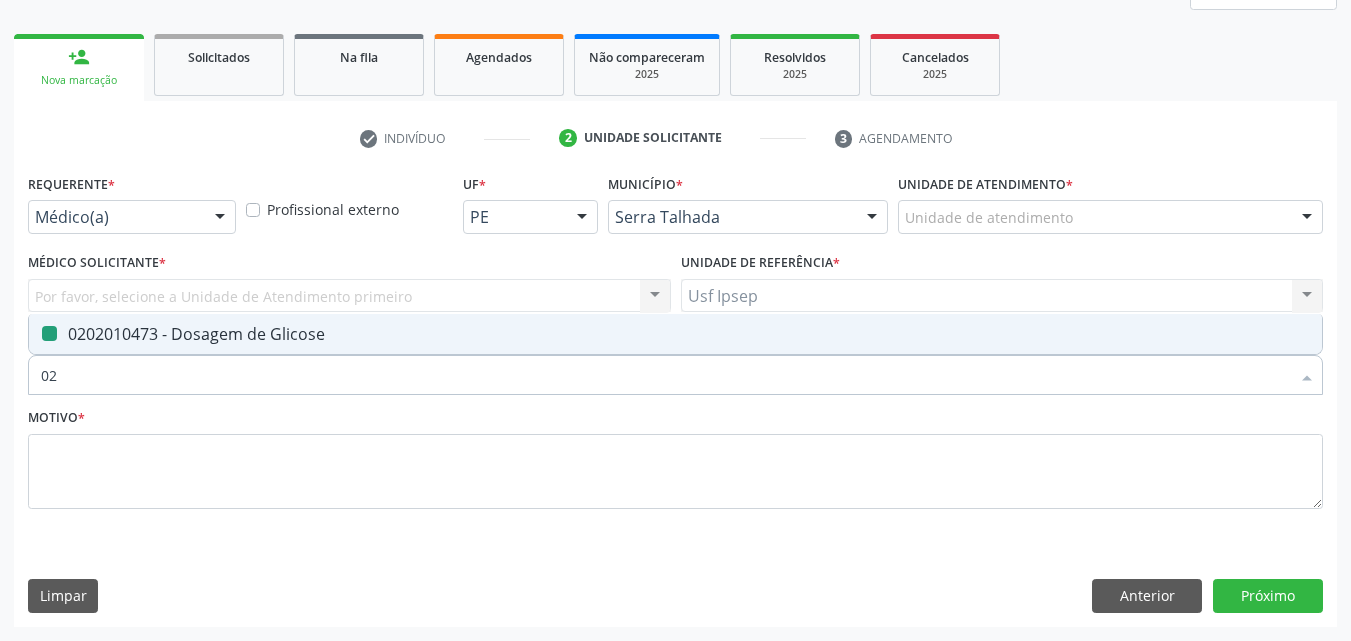 type on "0" 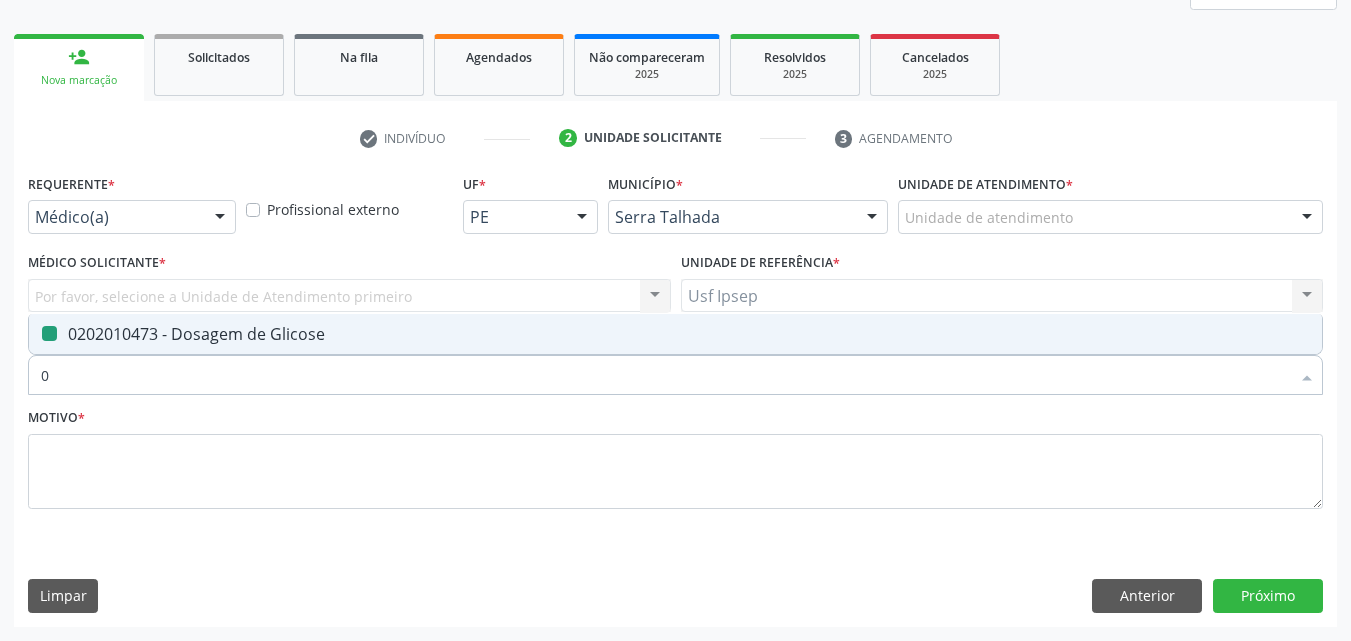 type 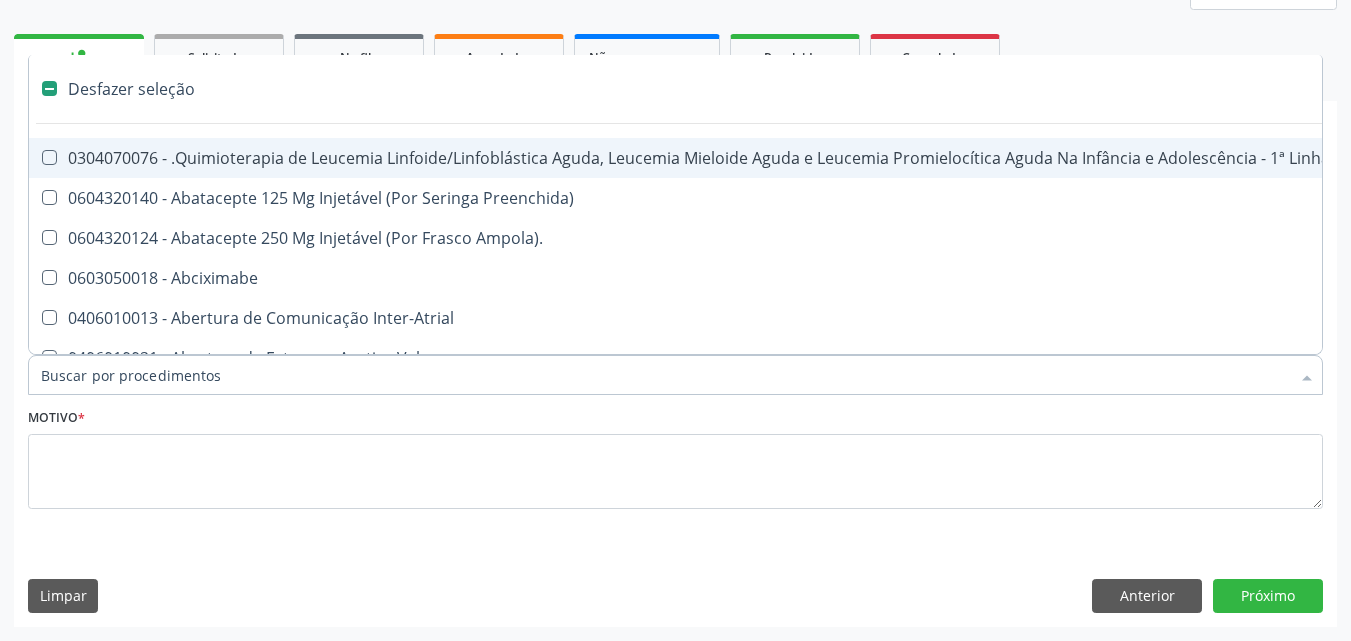 checkbox on "false" 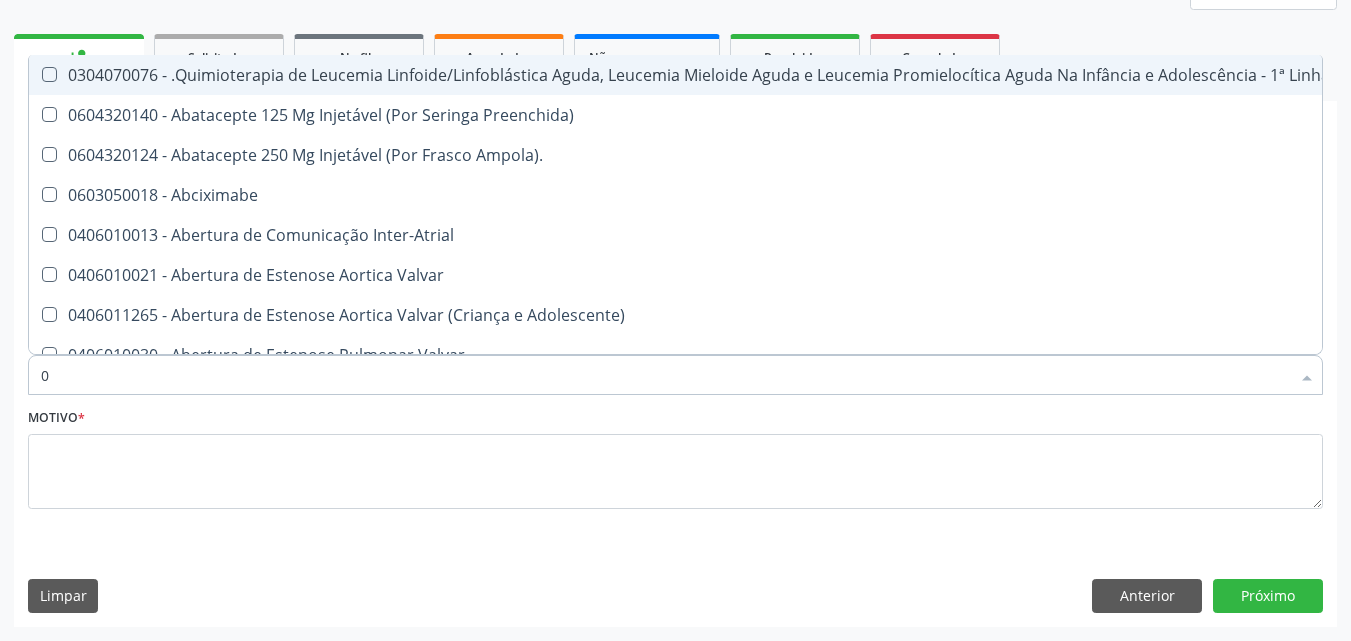 type on "02" 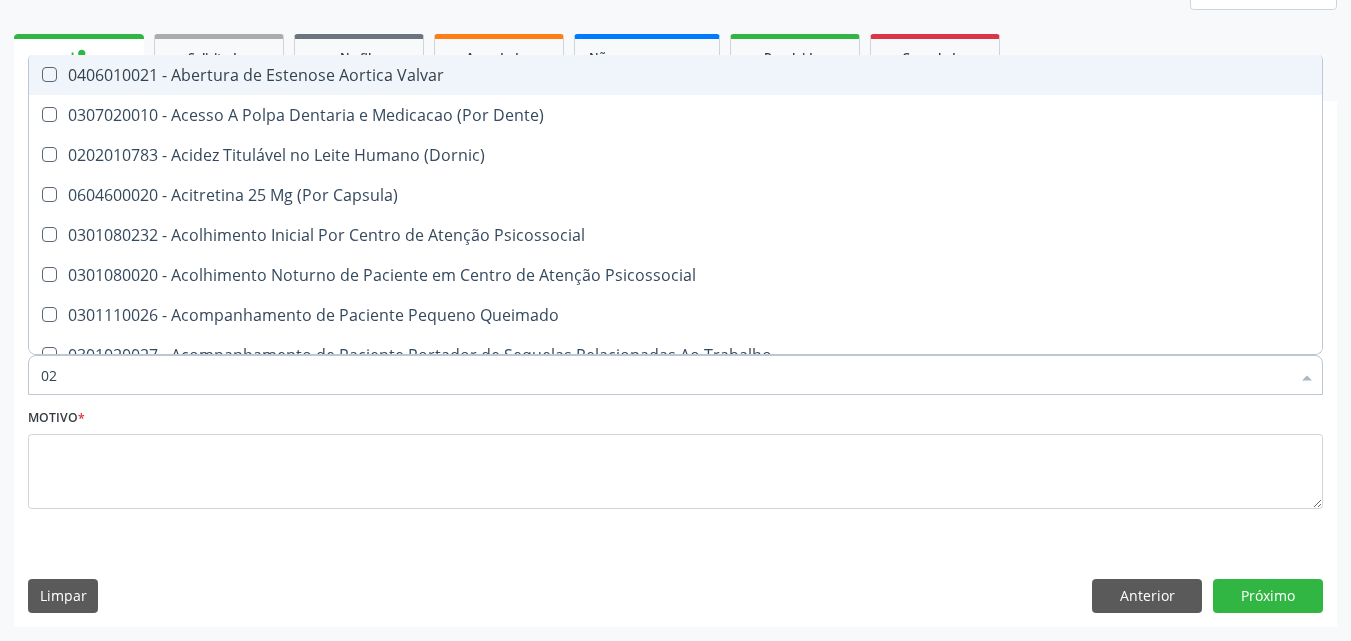 checkbox on "true" 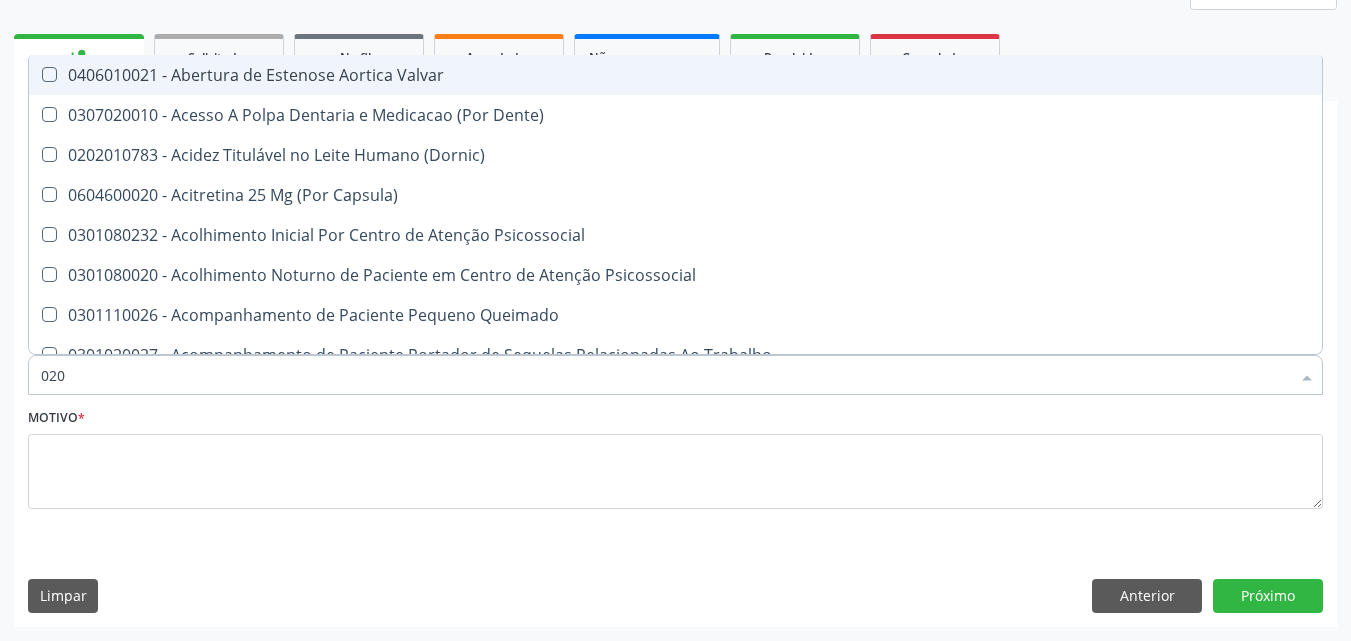 checkbox on "true" 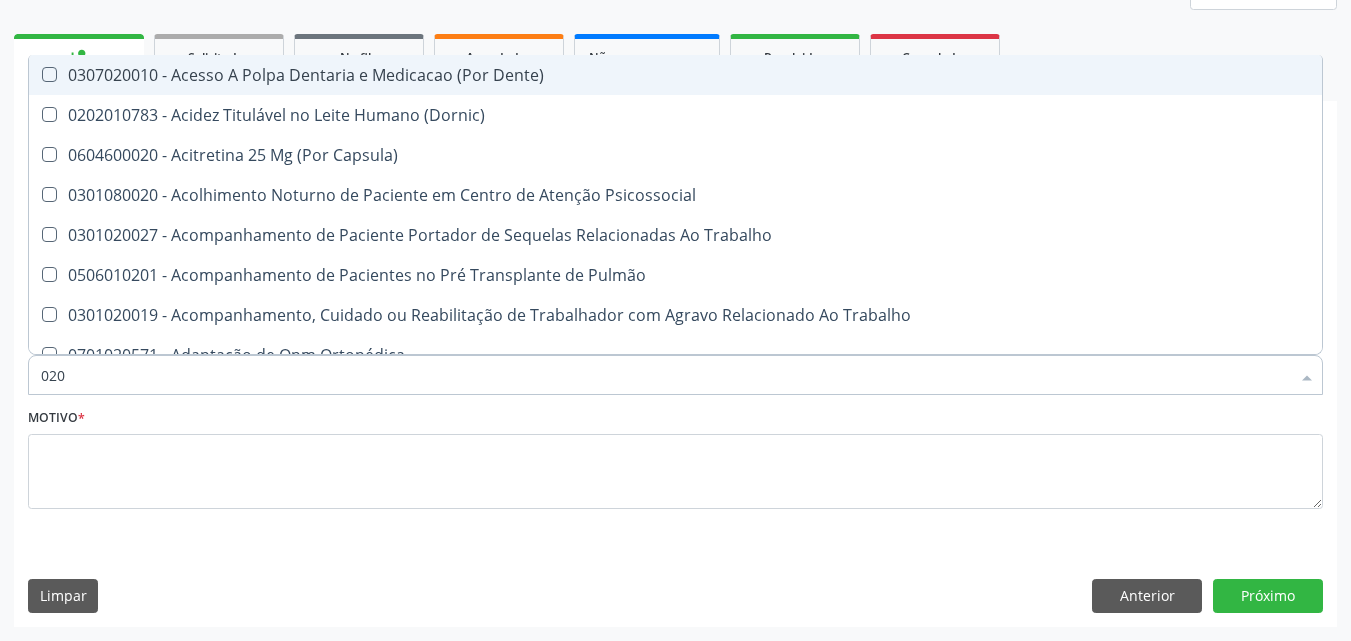 type on "0202" 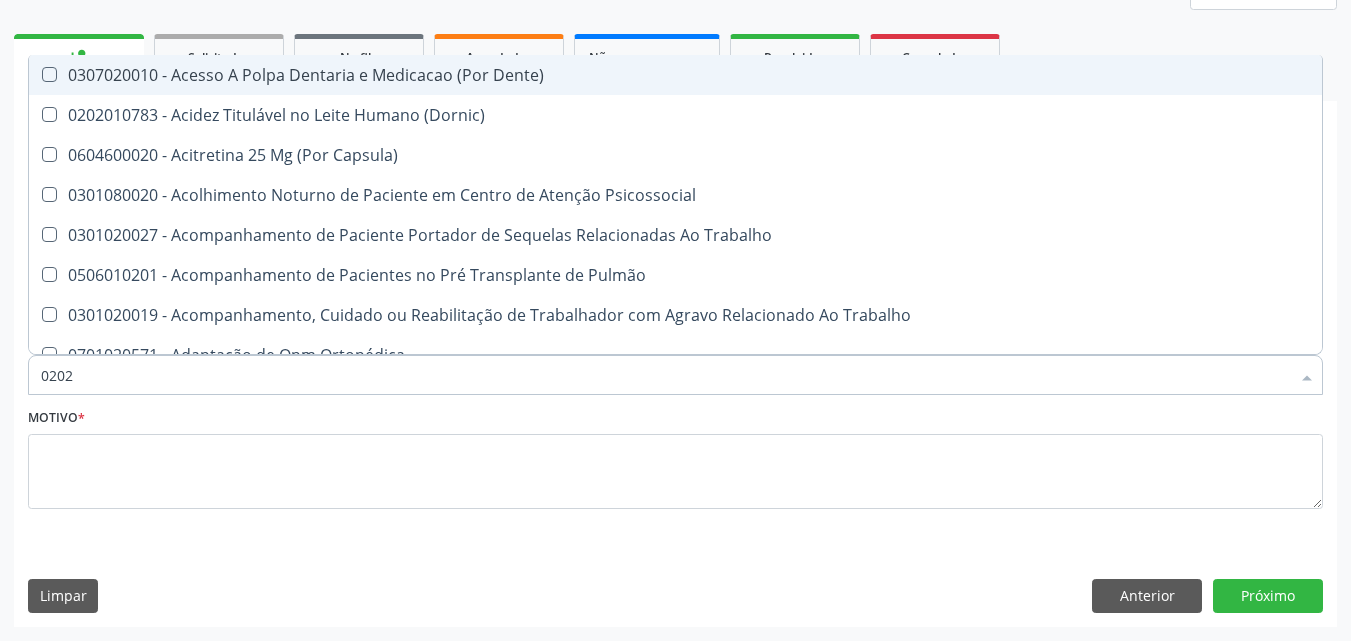 checkbox on "true" 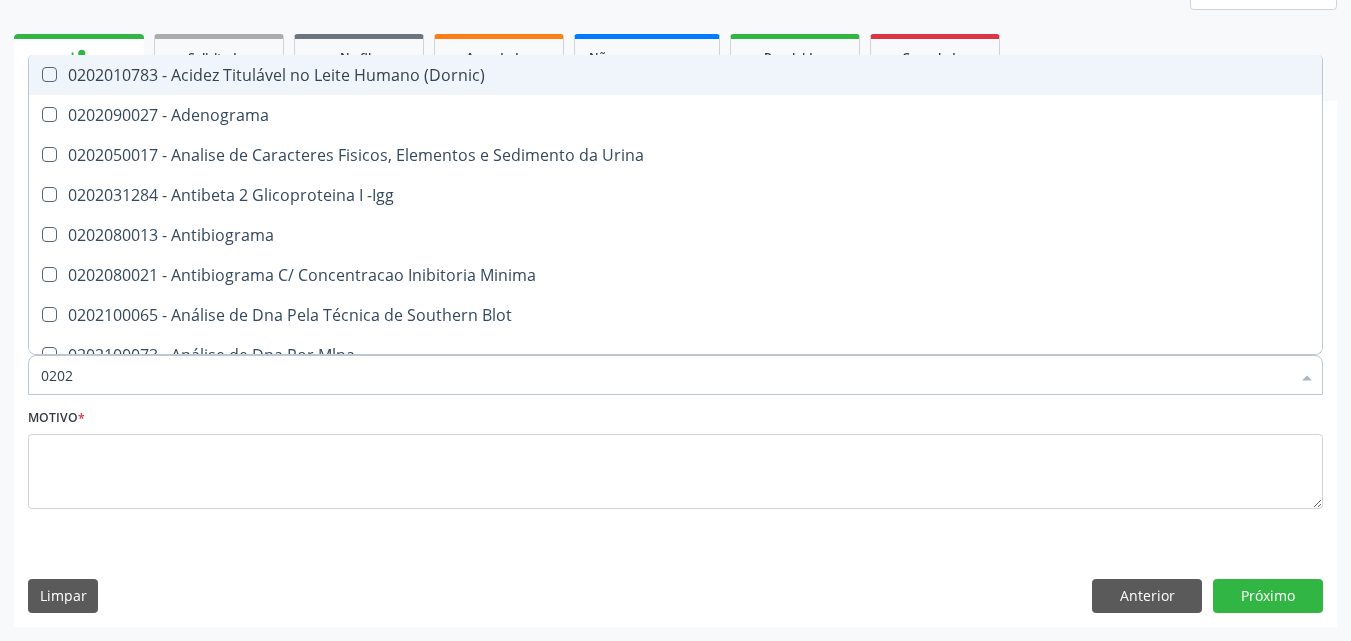 type on "02020" 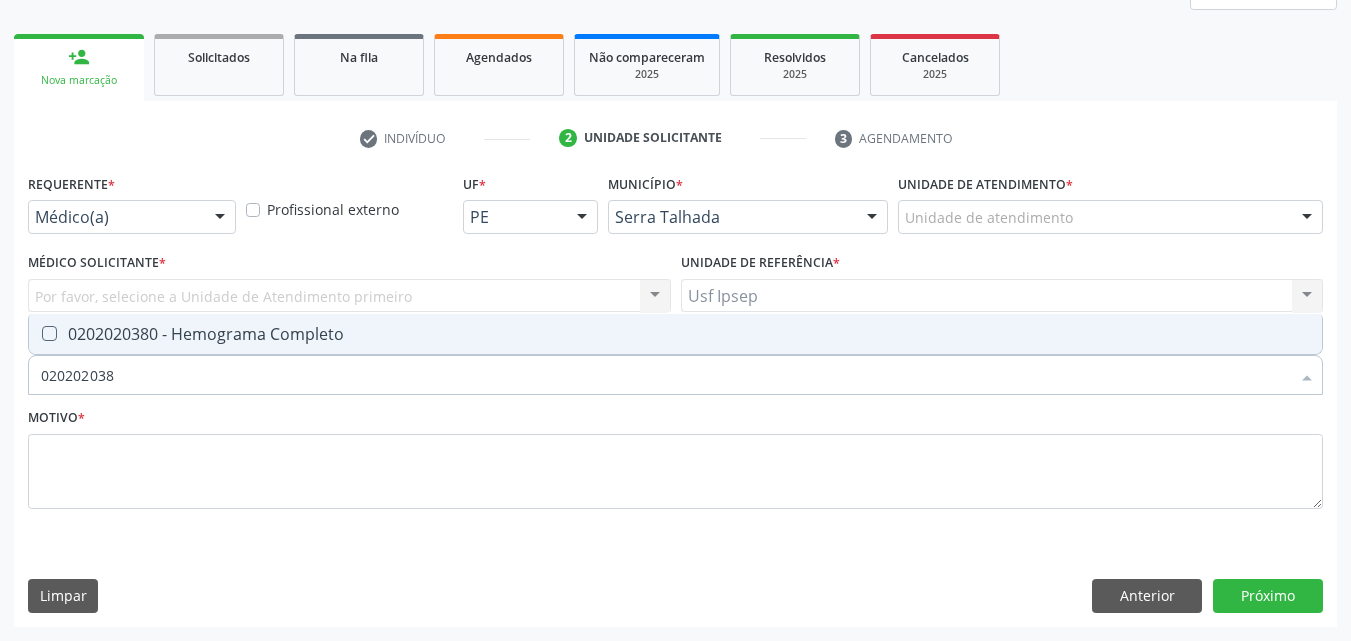 type on "0202020380" 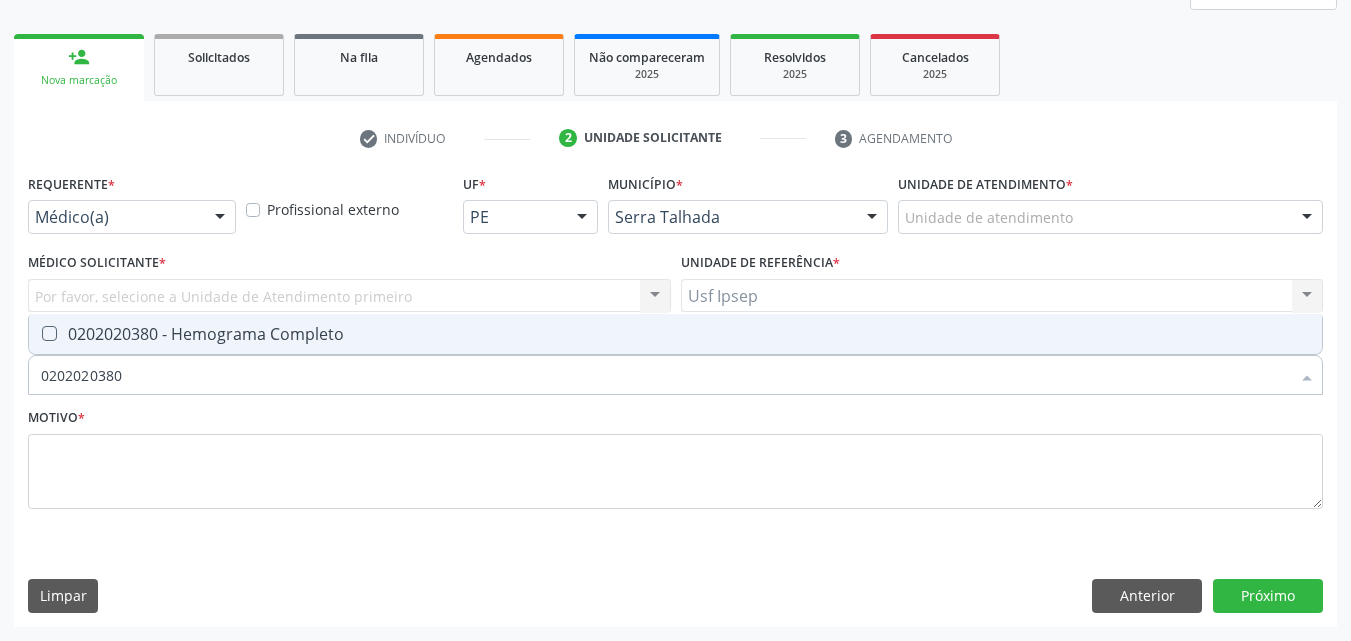 click at bounding box center [49, 333] 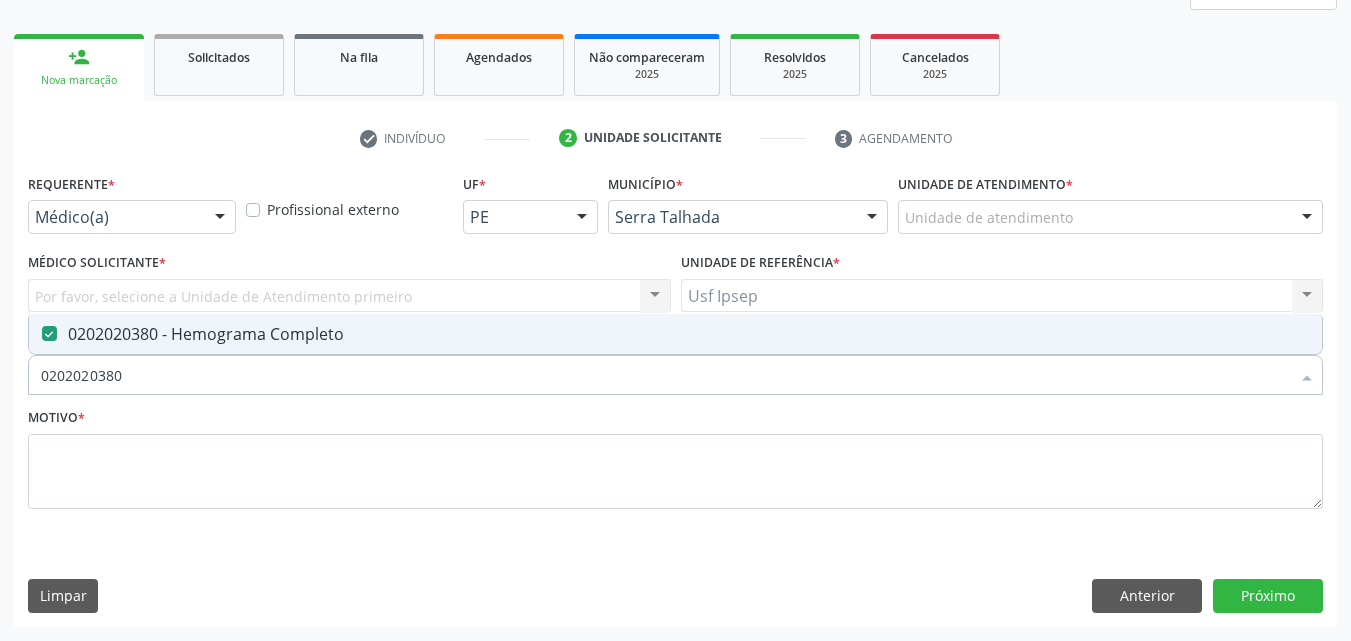 click on "0202020380" at bounding box center [665, 375] 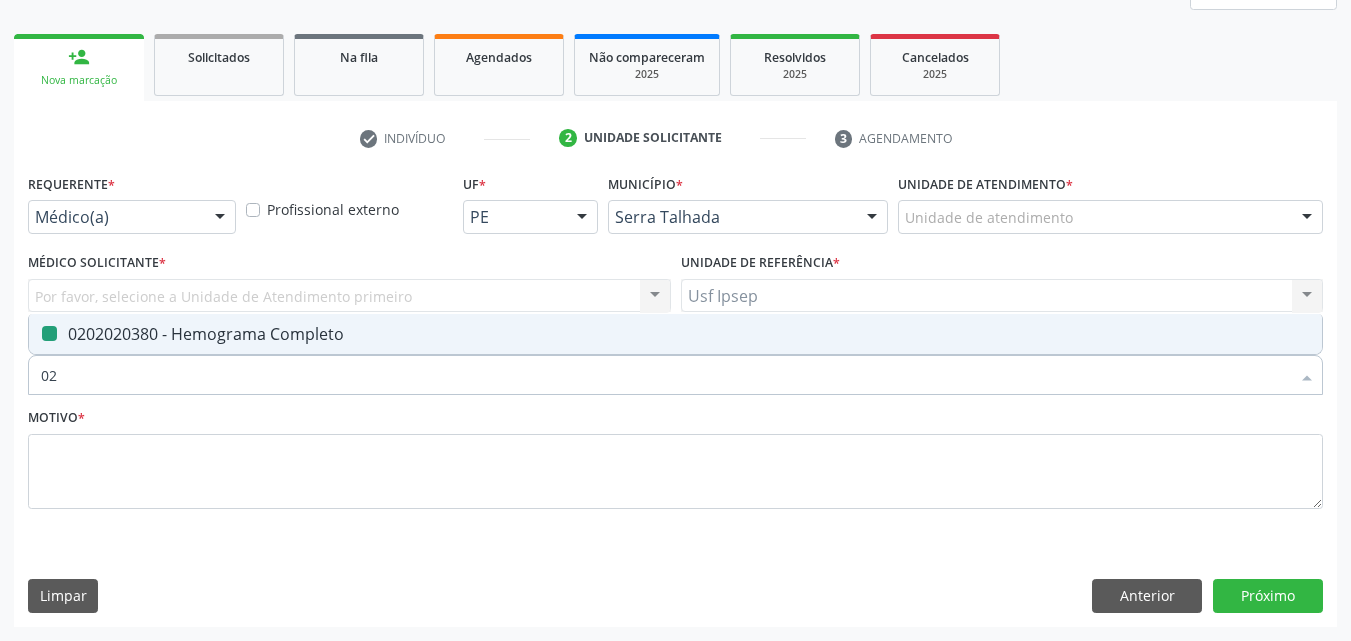 type on "0" 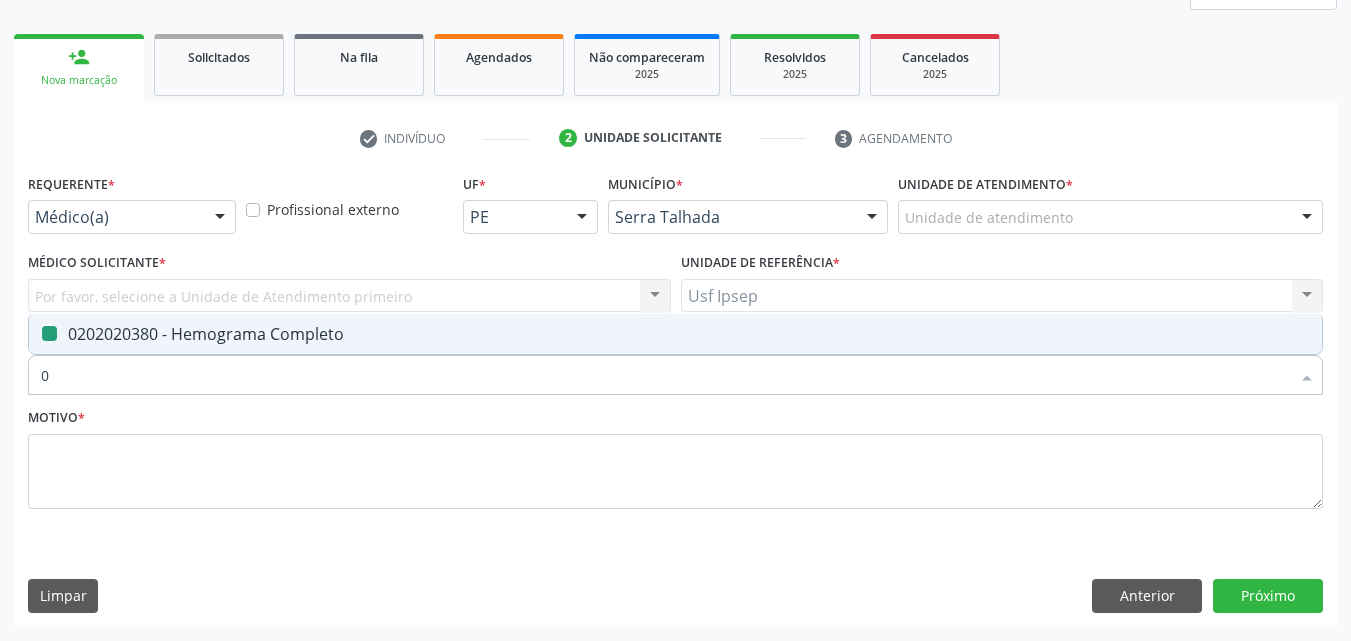 type 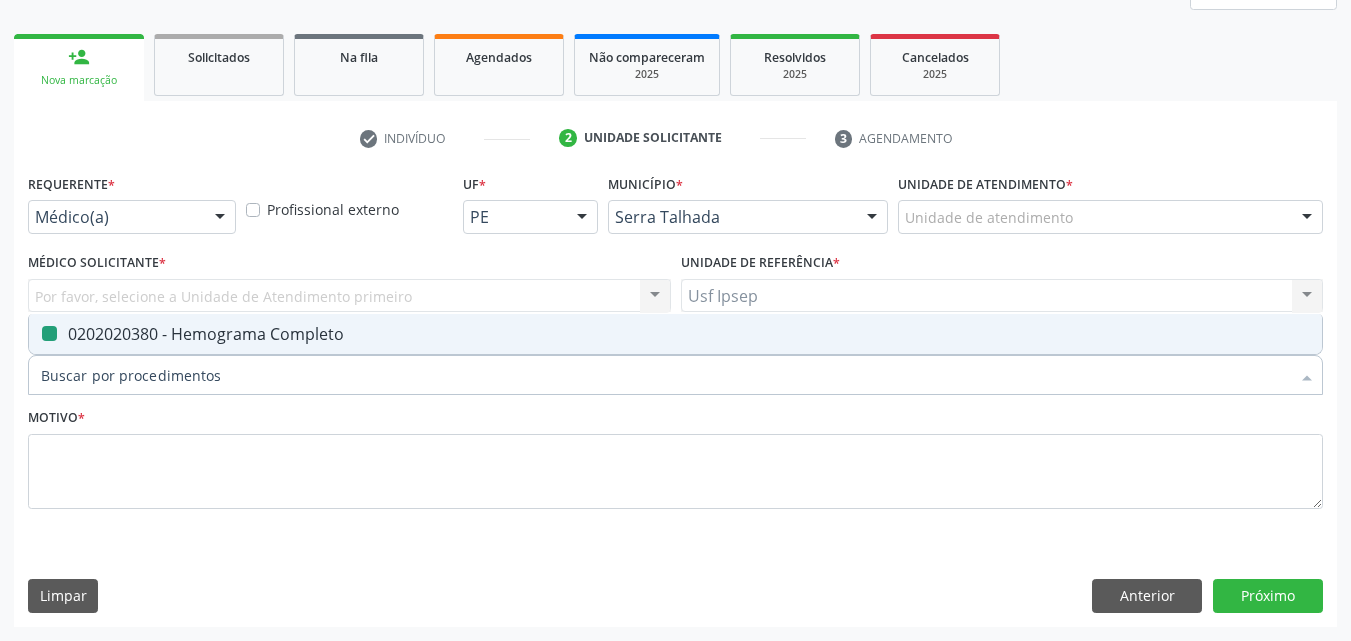 checkbox on "false" 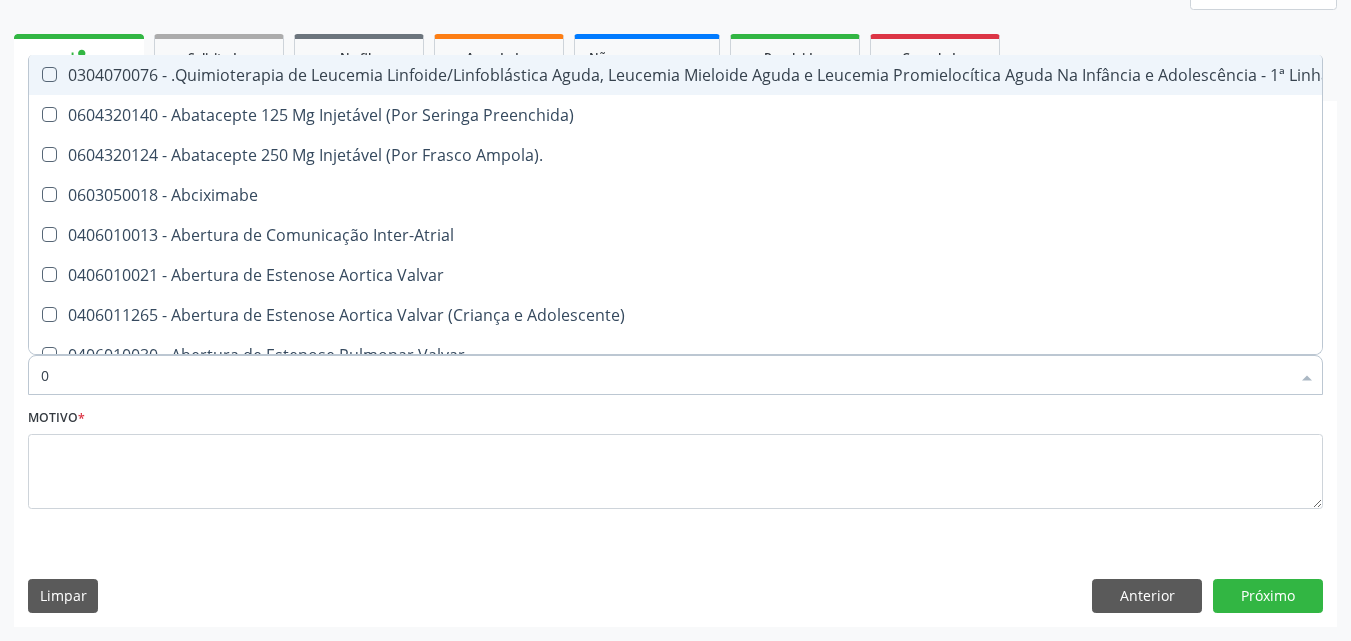 type on "02" 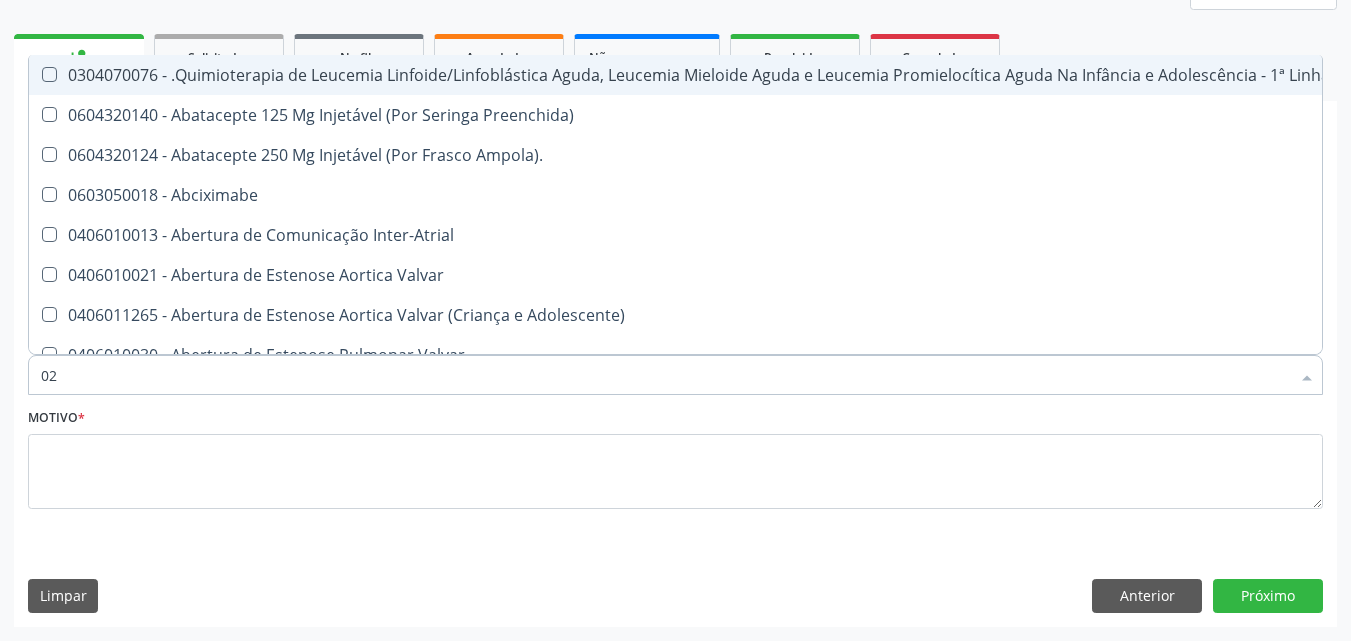 checkbox on "true" 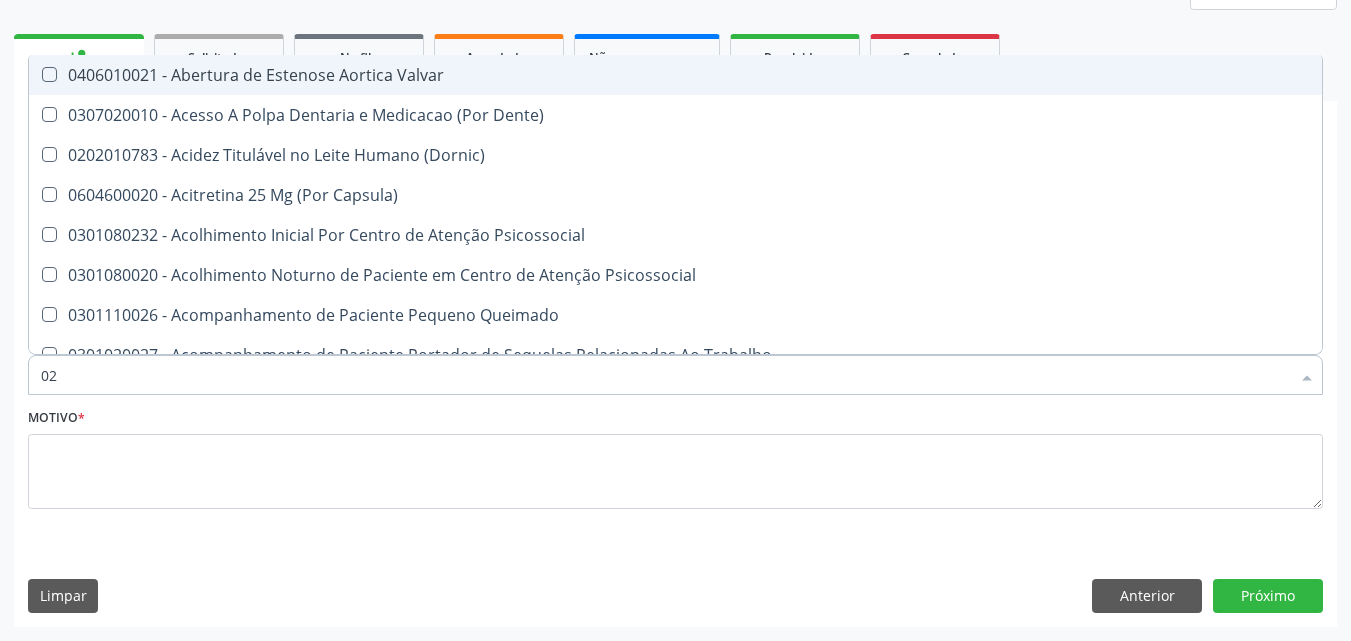 type on "020" 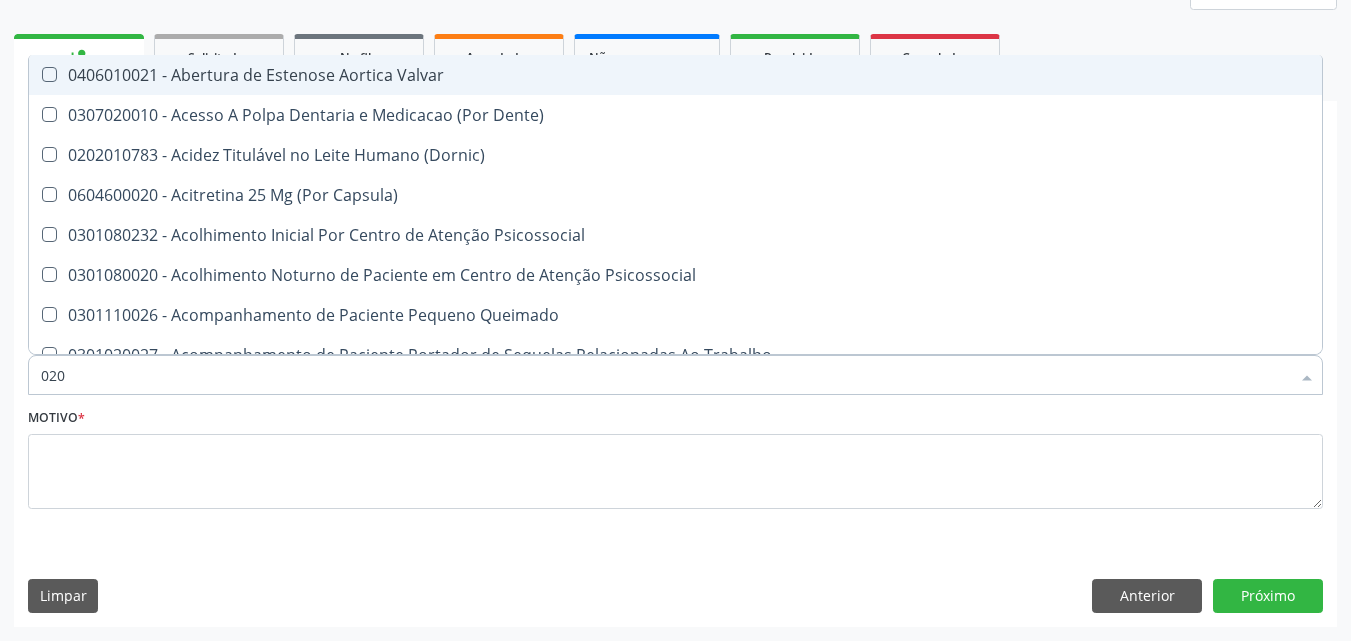 checkbox on "true" 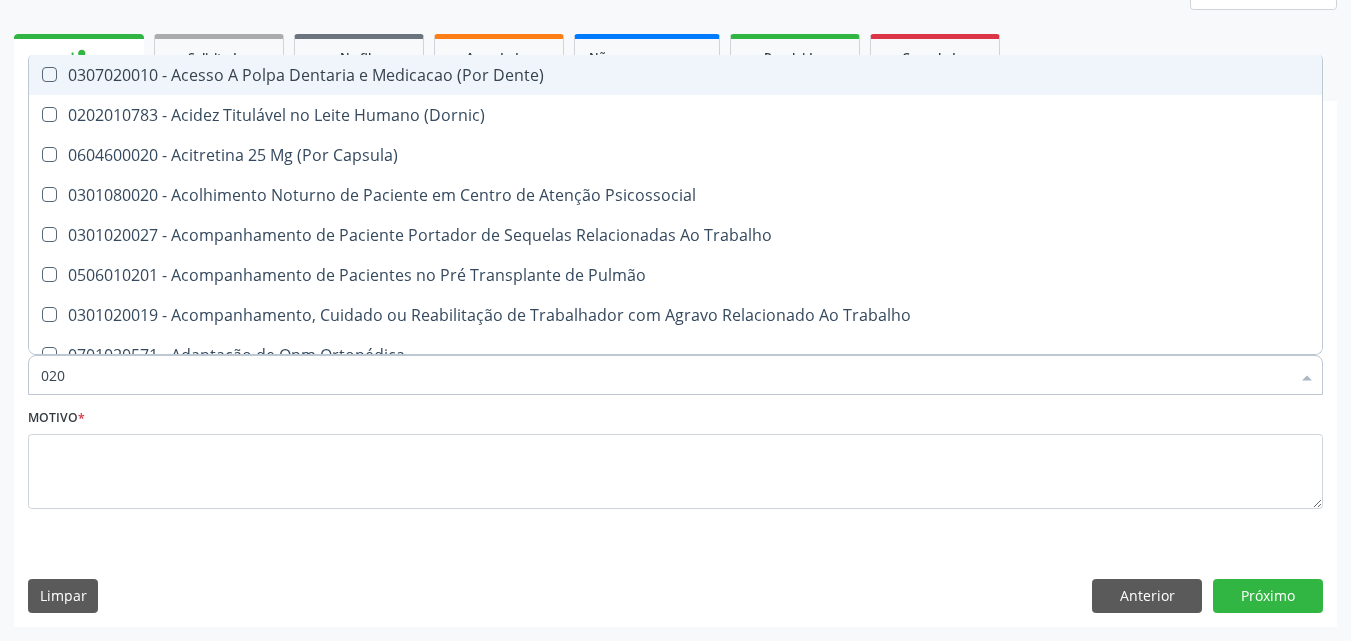type on "0202" 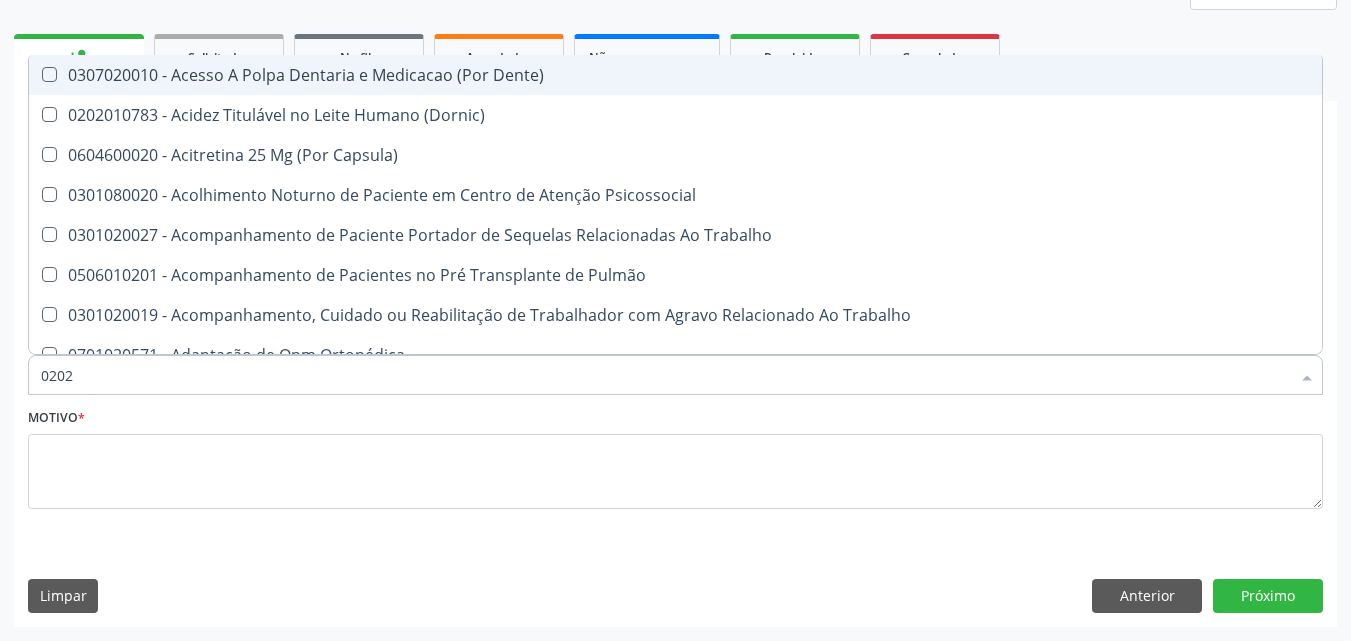 checkbox on "true" 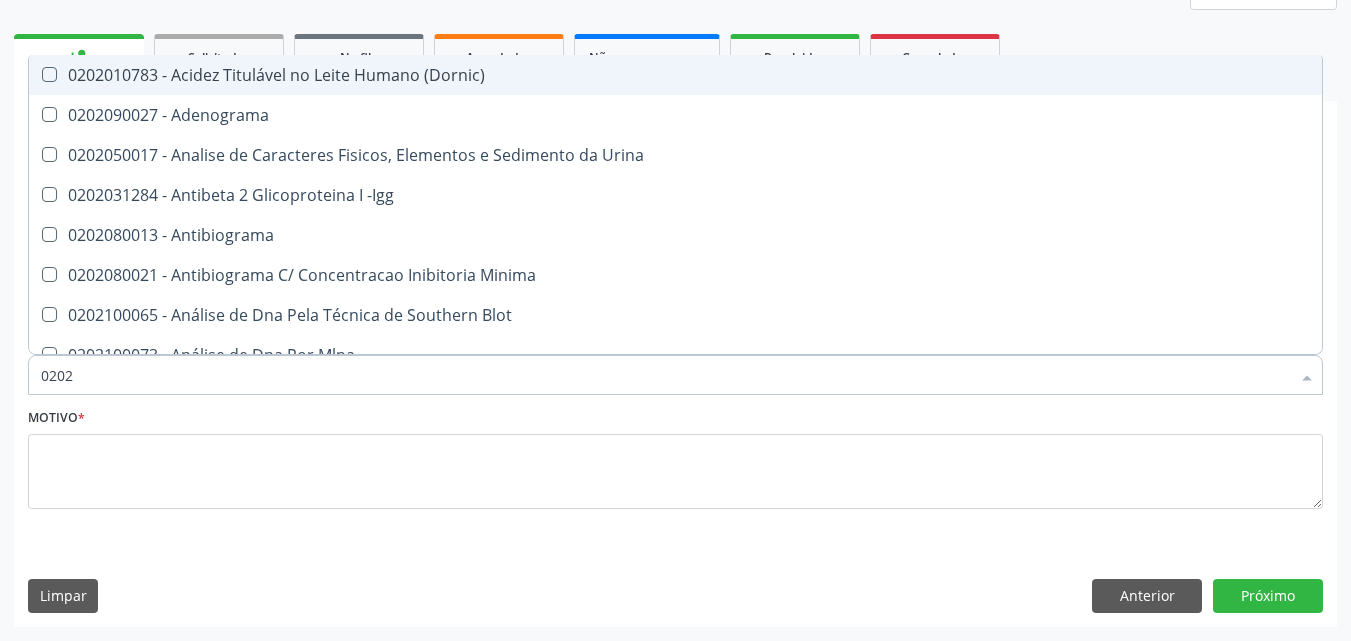 type on "02020" 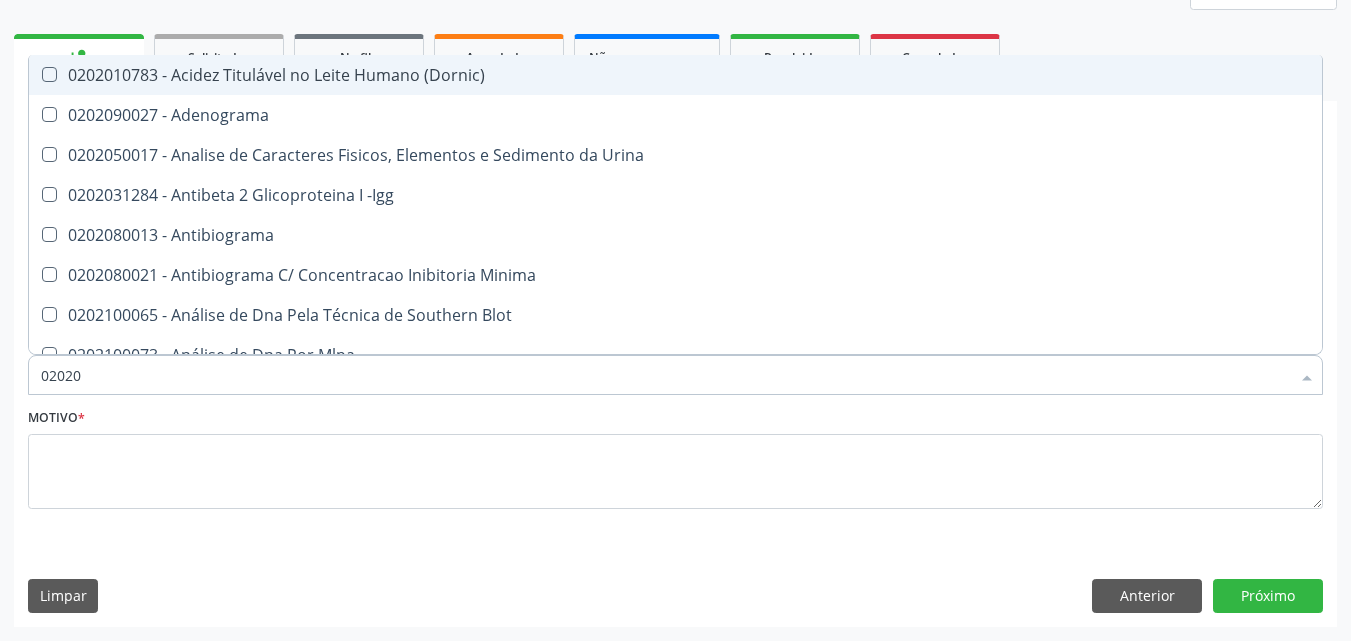 checkbox on "true" 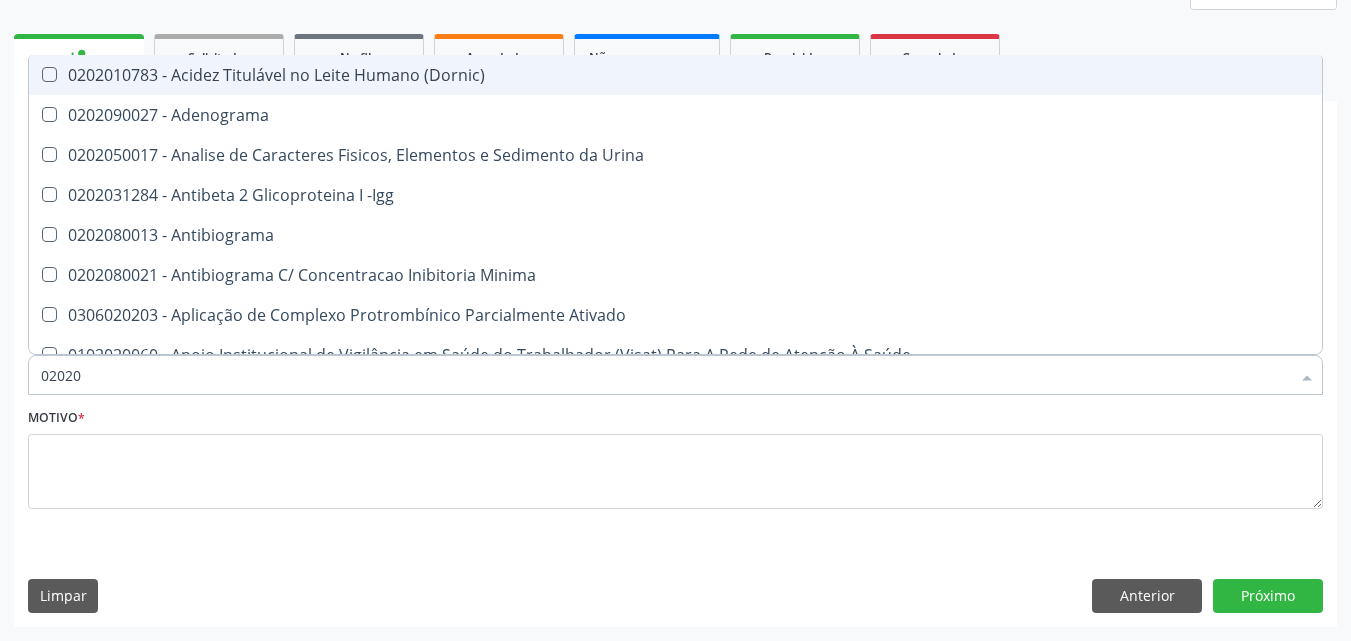 type on "020201" 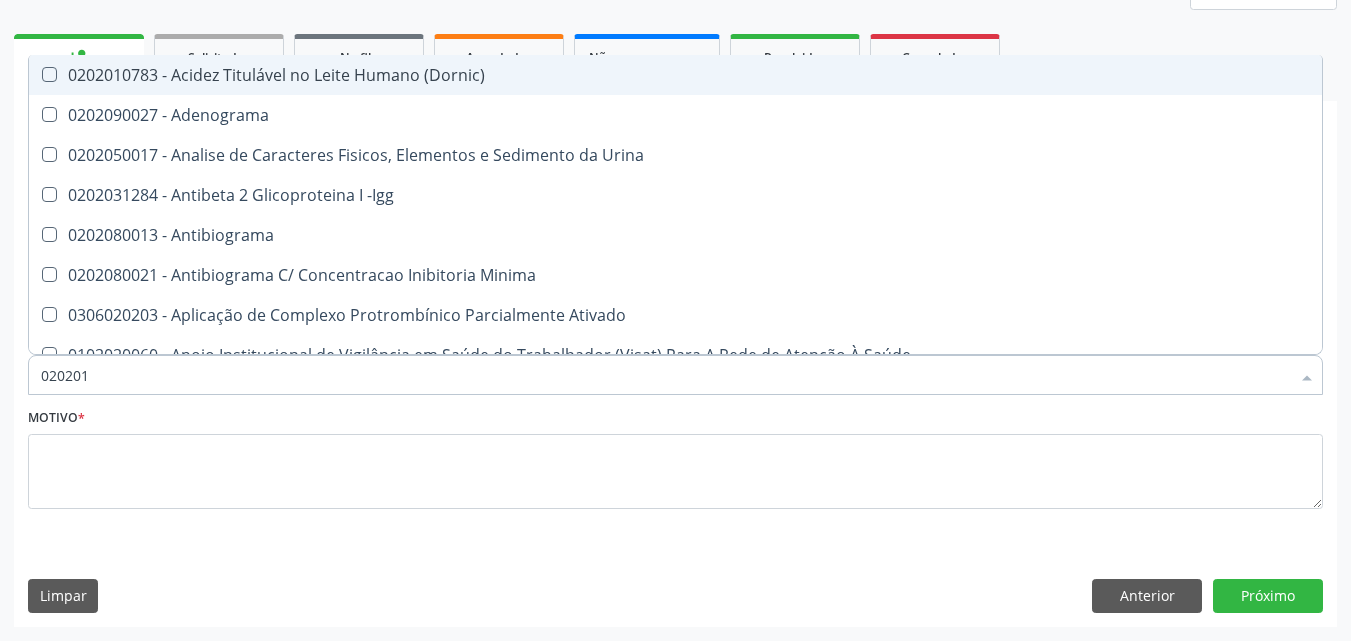checkbox on "true" 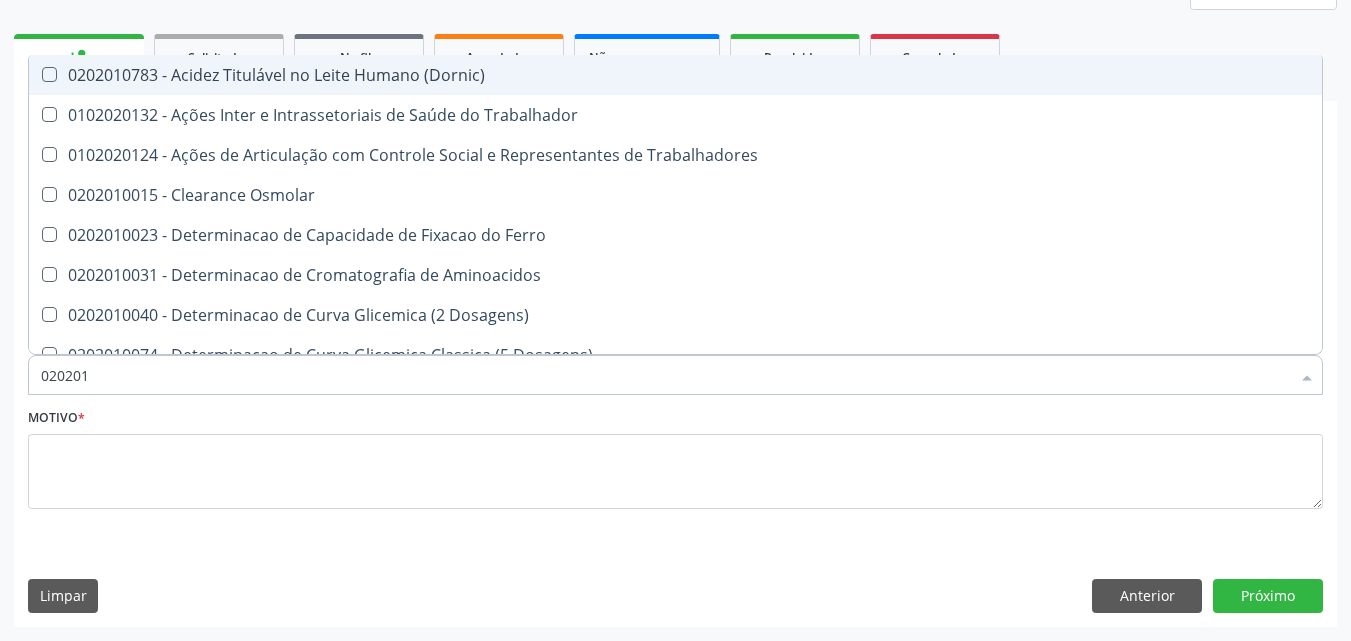type on "0202010" 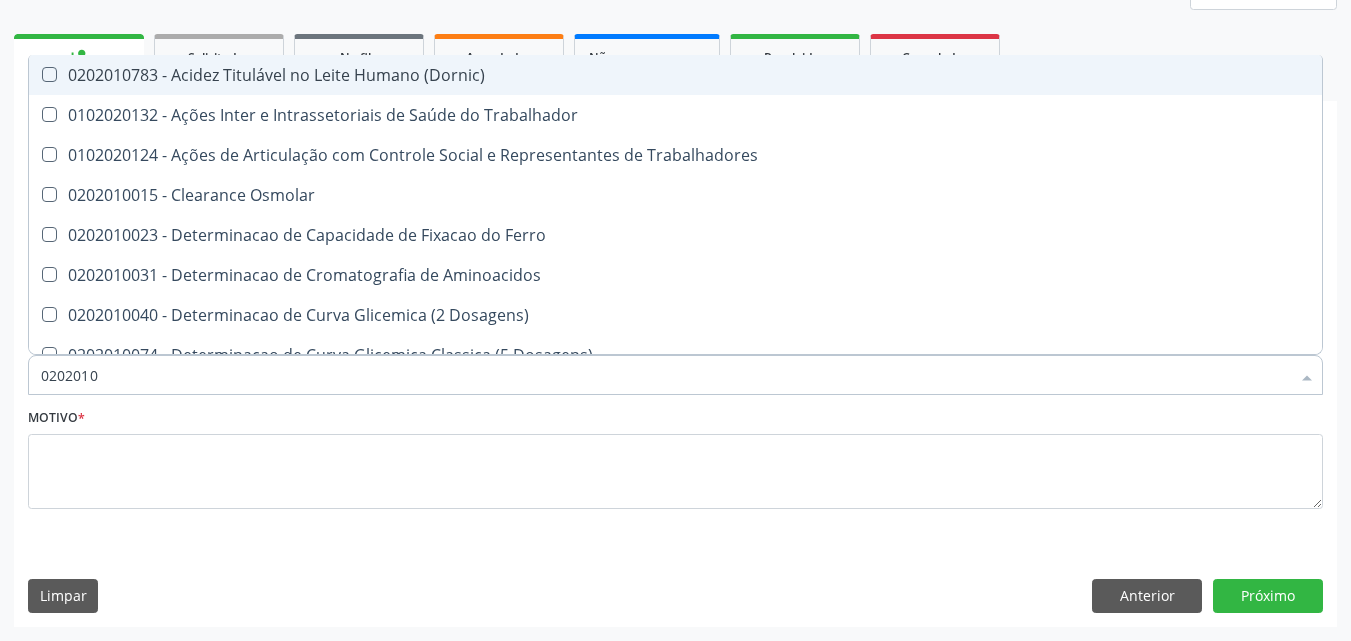checkbox on "true" 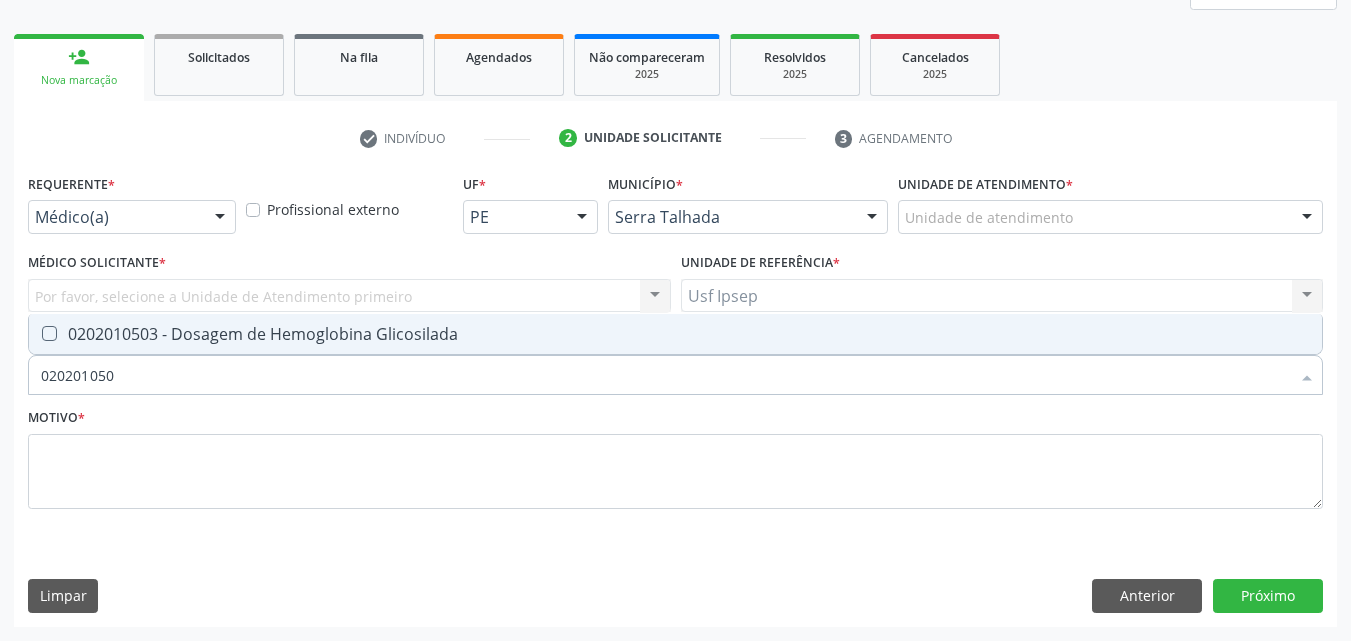type on "0202010503" 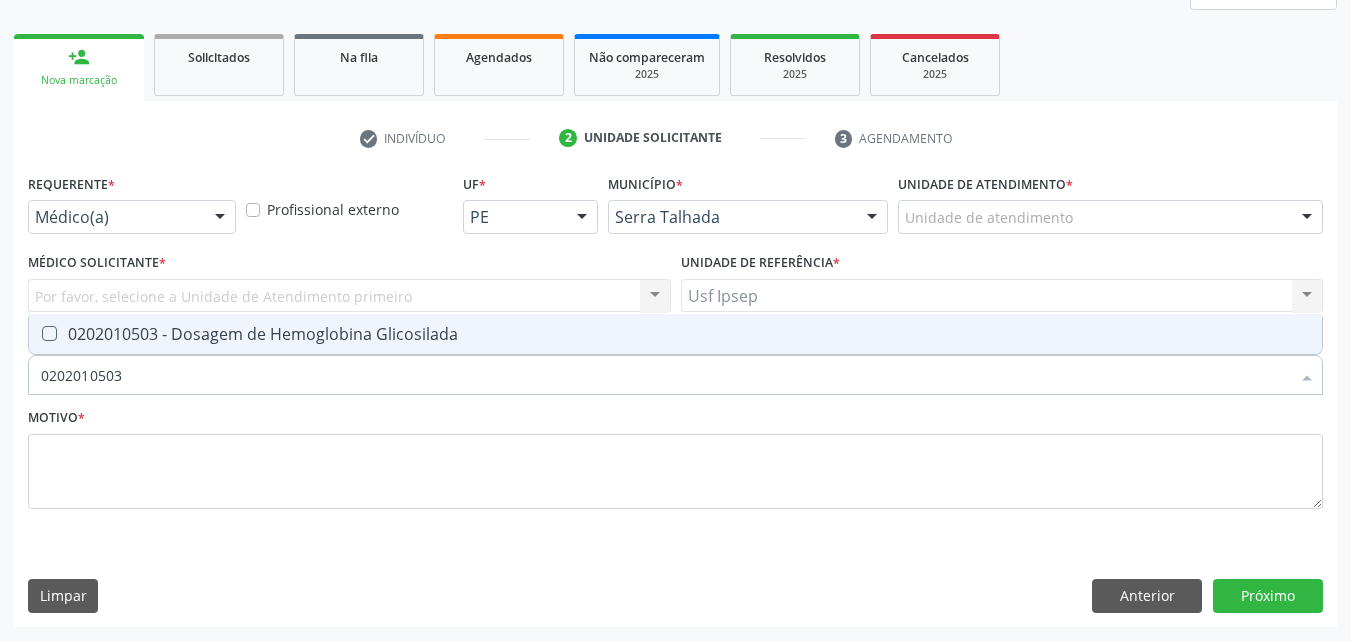 click at bounding box center (49, 333) 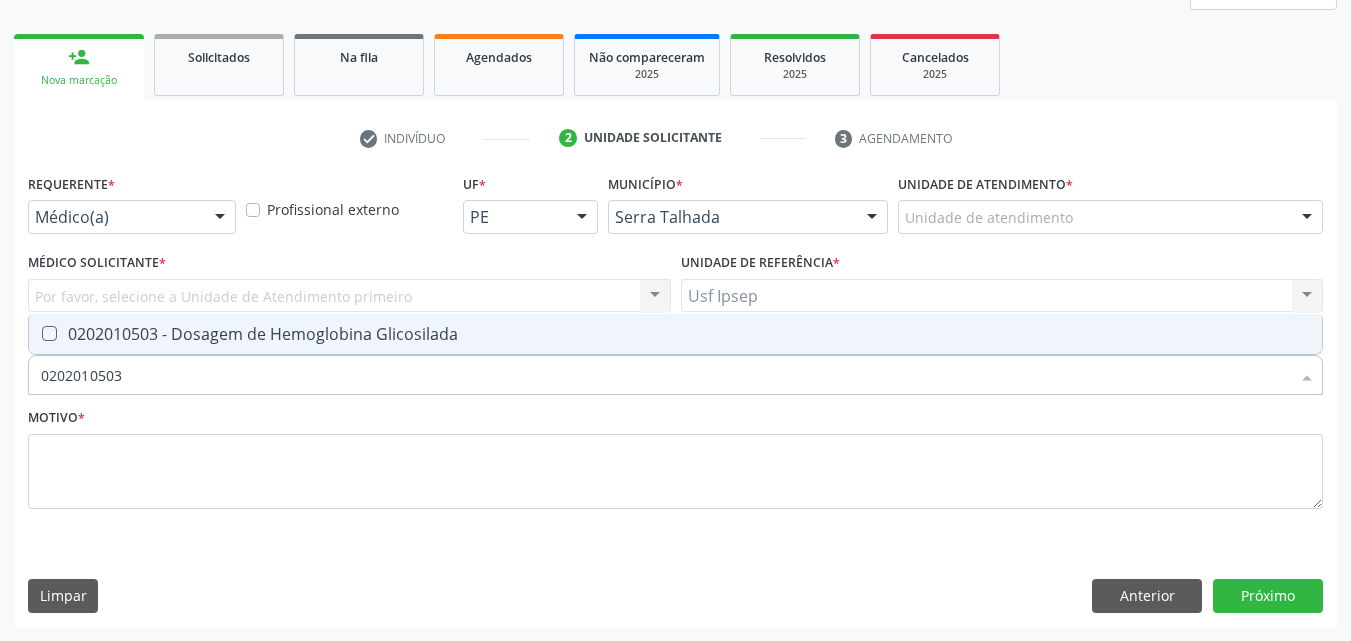 checkbox on "true" 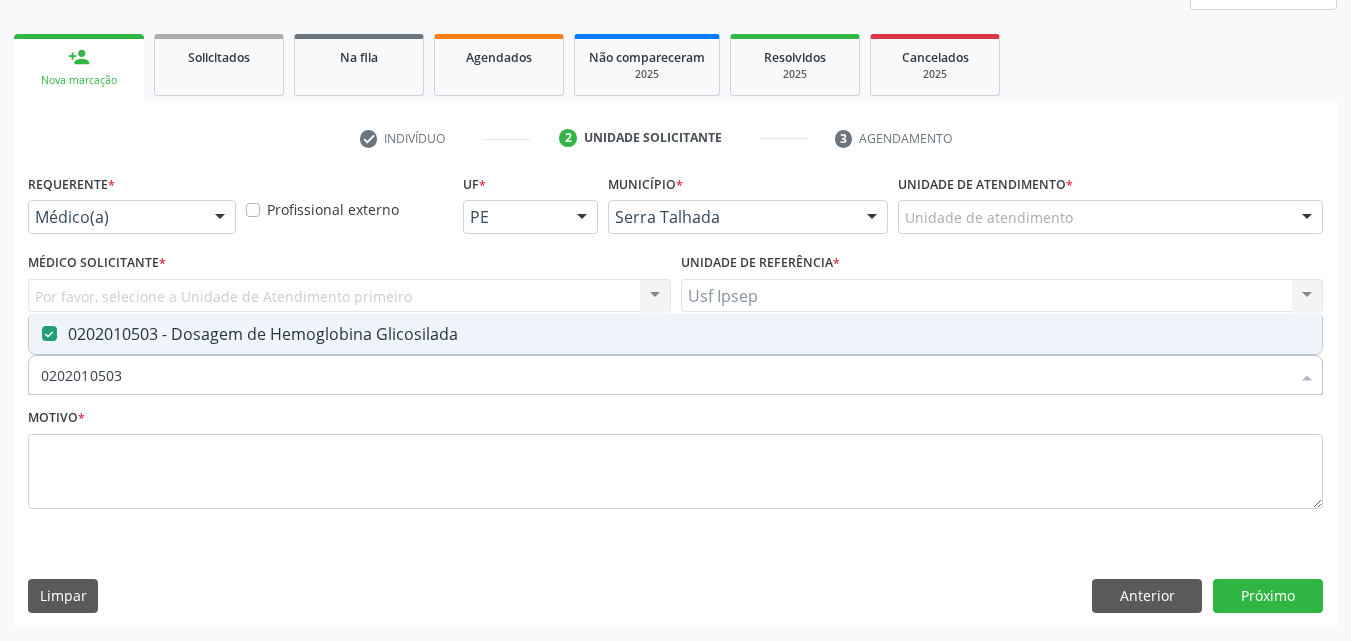 click on "0202010503" at bounding box center (665, 375) 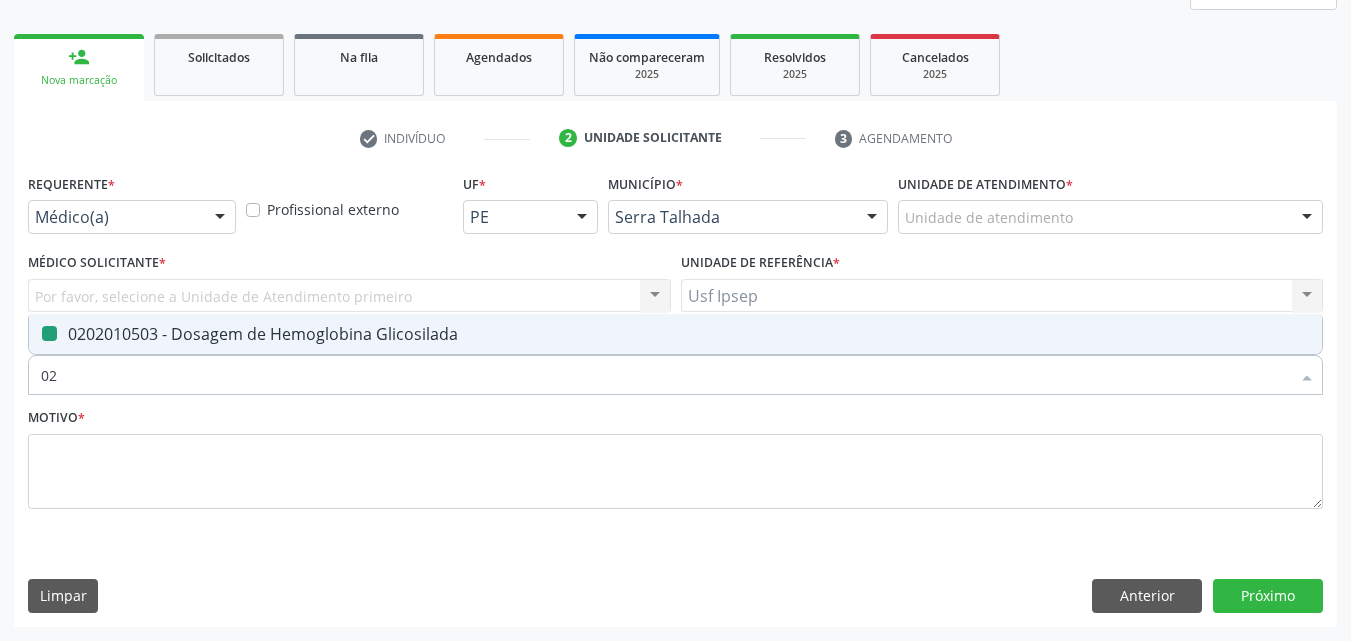 type on "0" 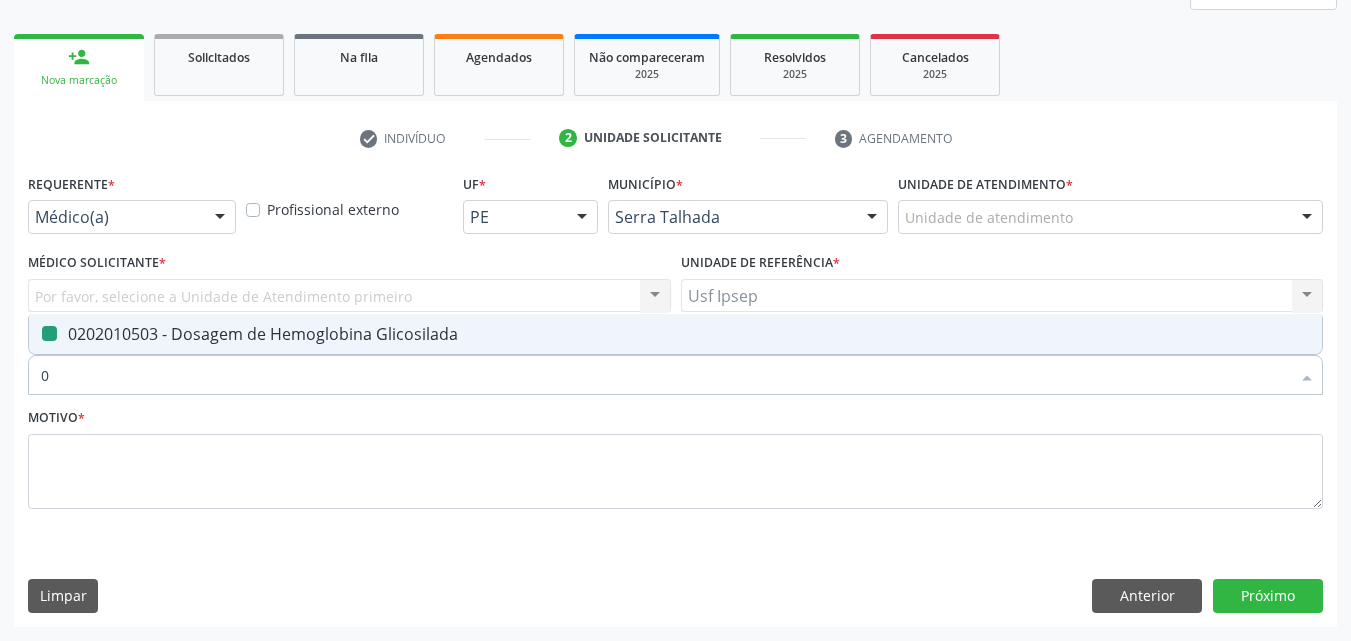 type 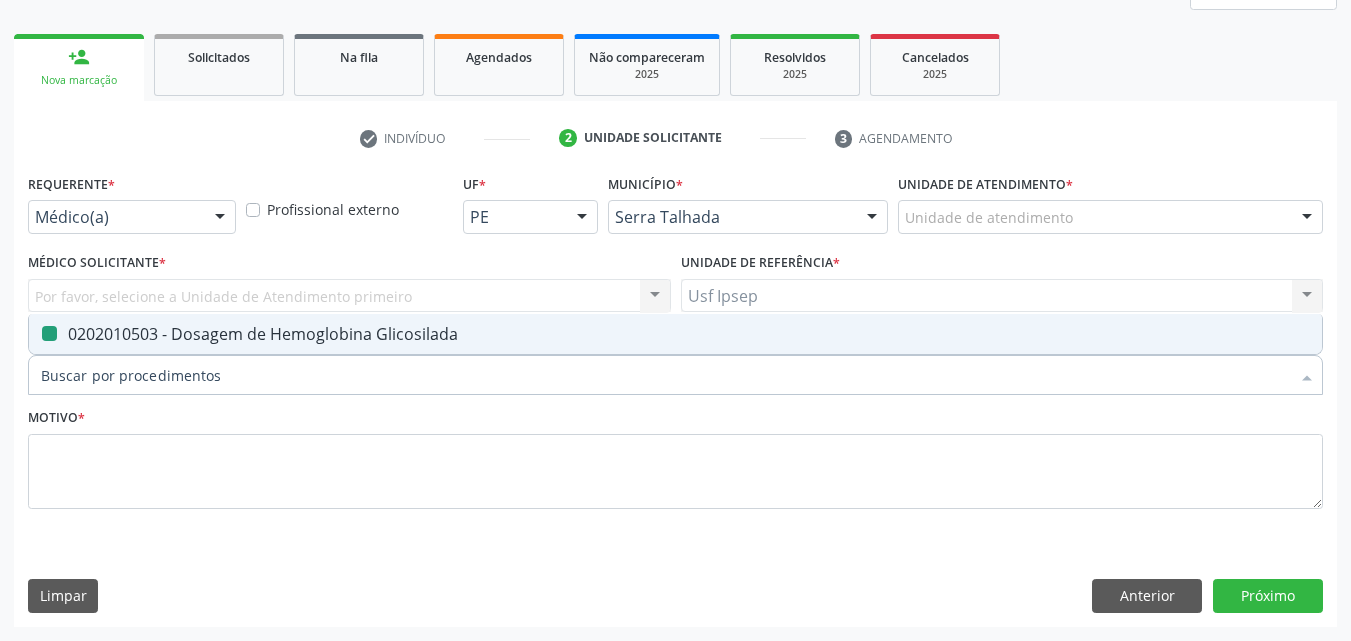checkbox on "false" 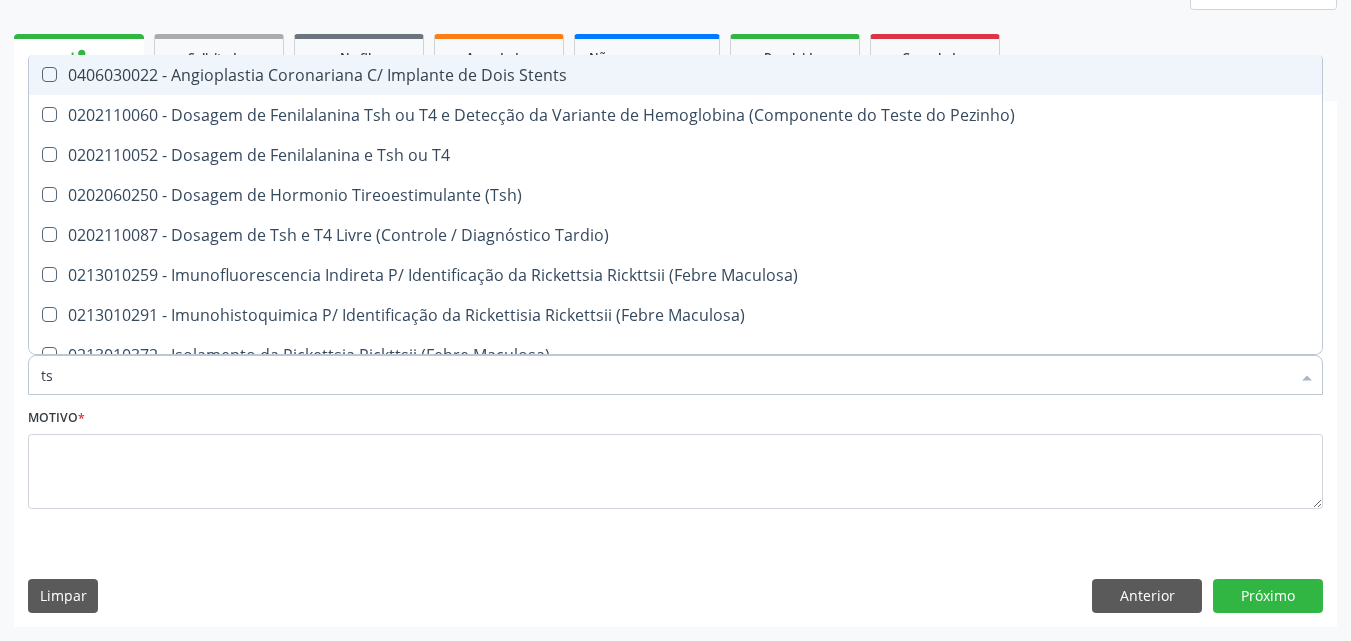 type on "t" 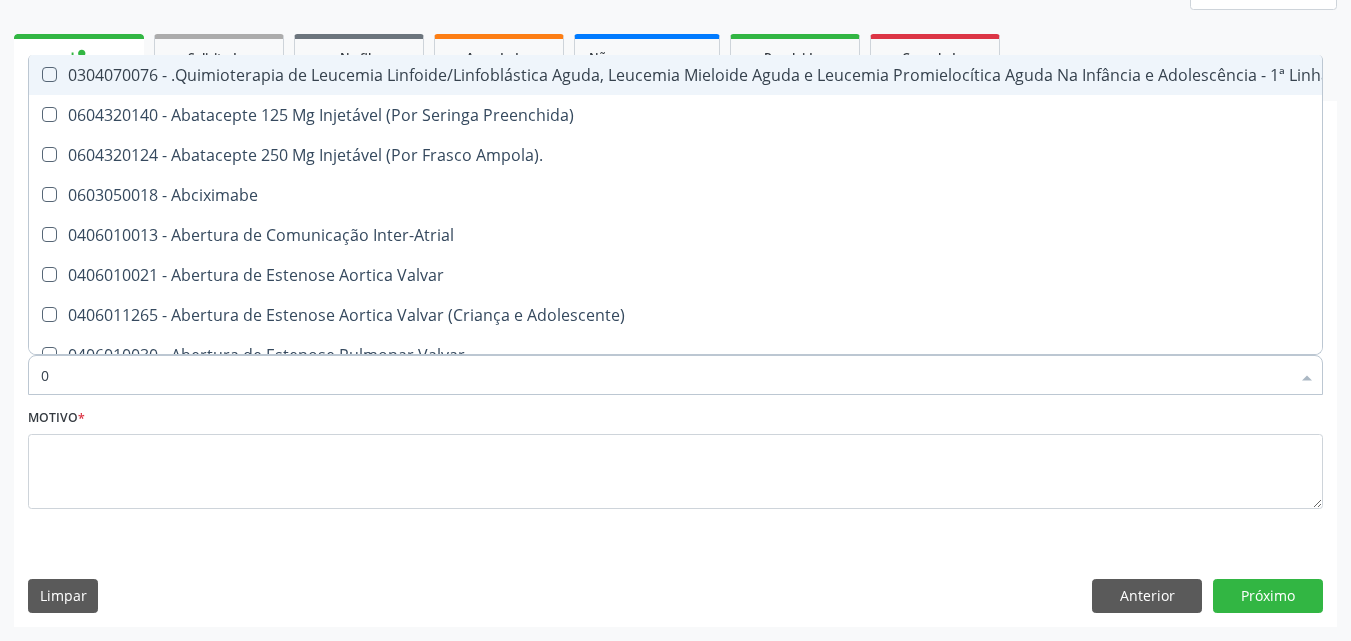 type on "02" 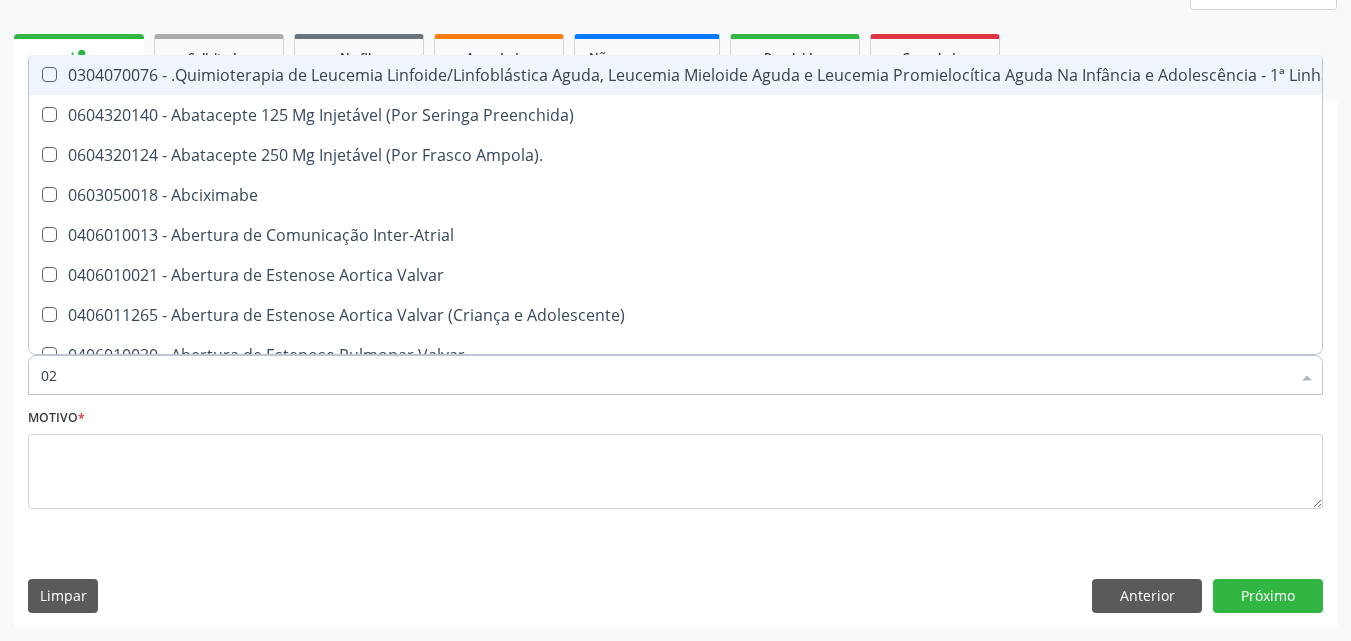 checkbox on "true" 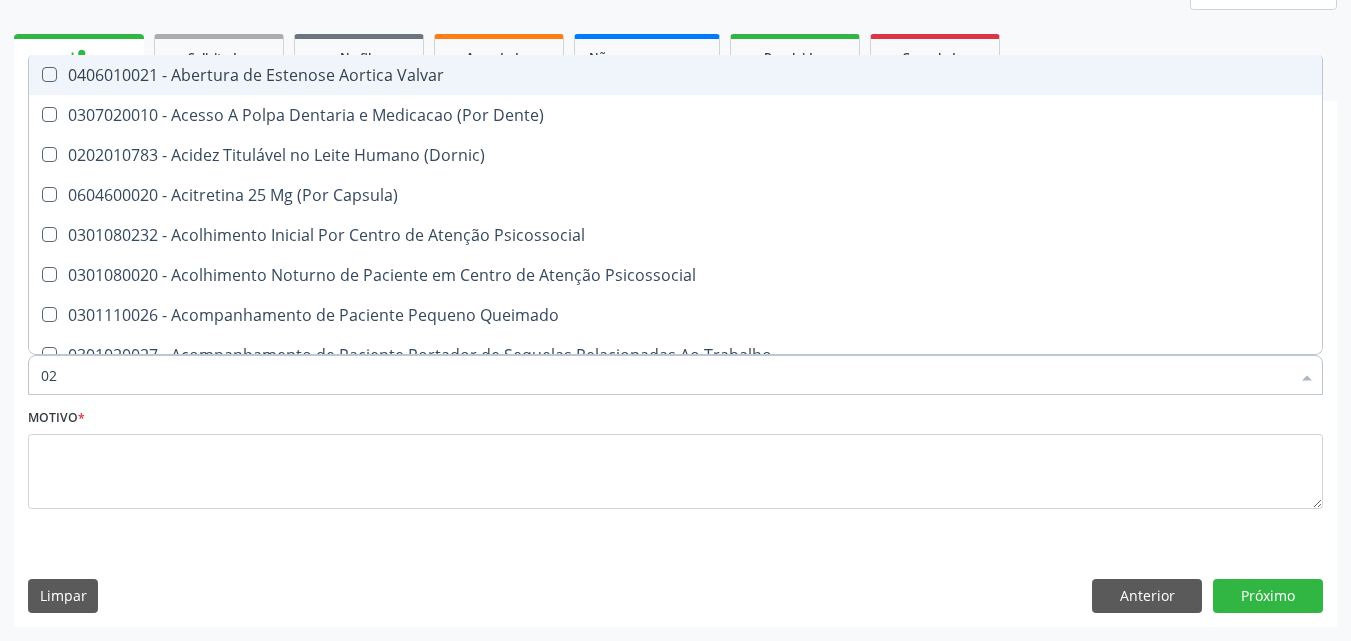 type on "020" 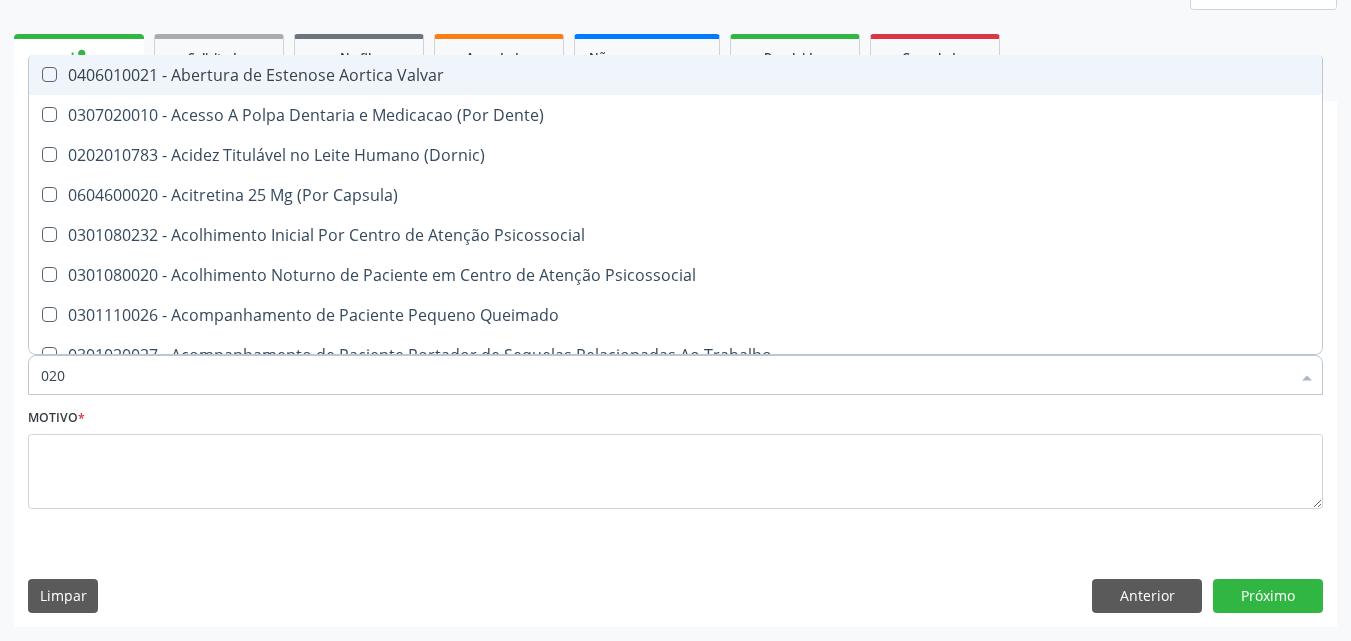 checkbox on "true" 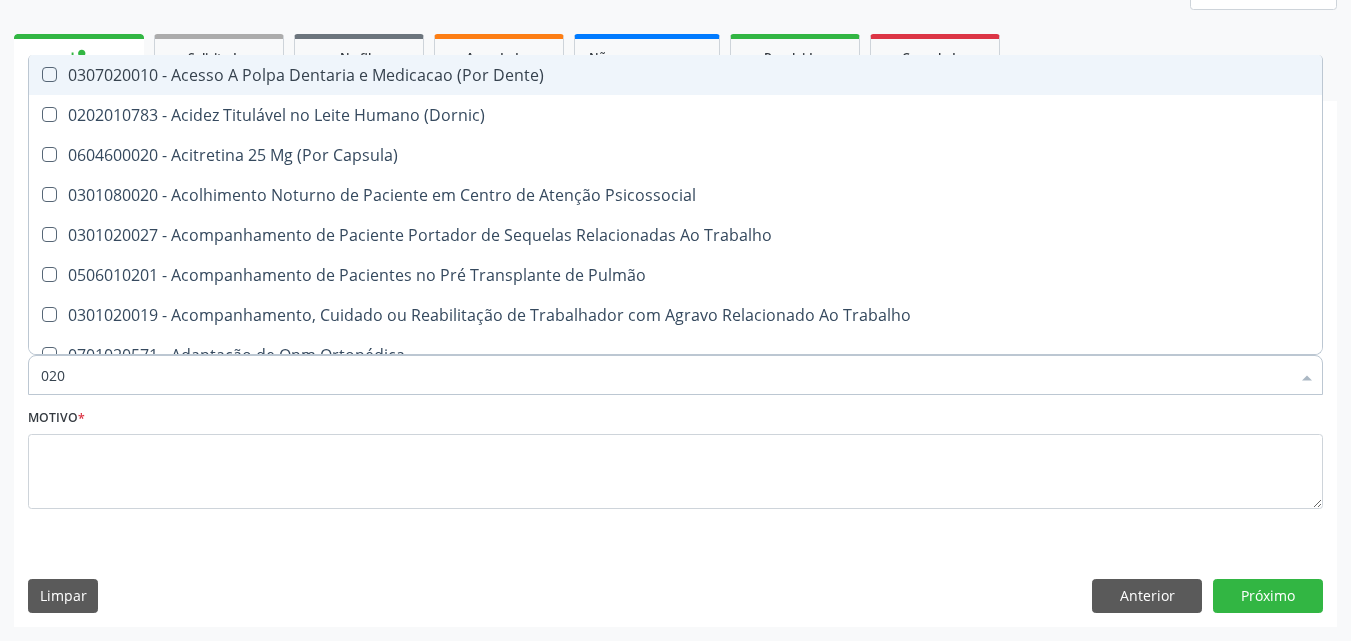 type on "0202" 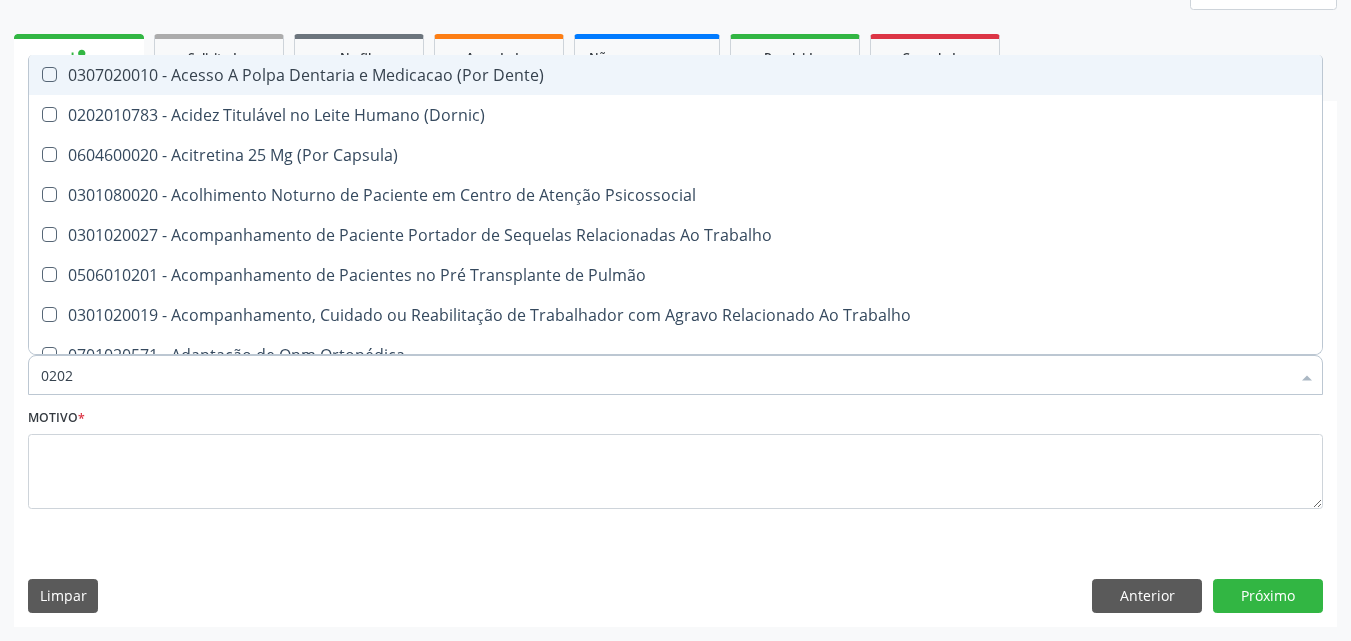 checkbox on "true" 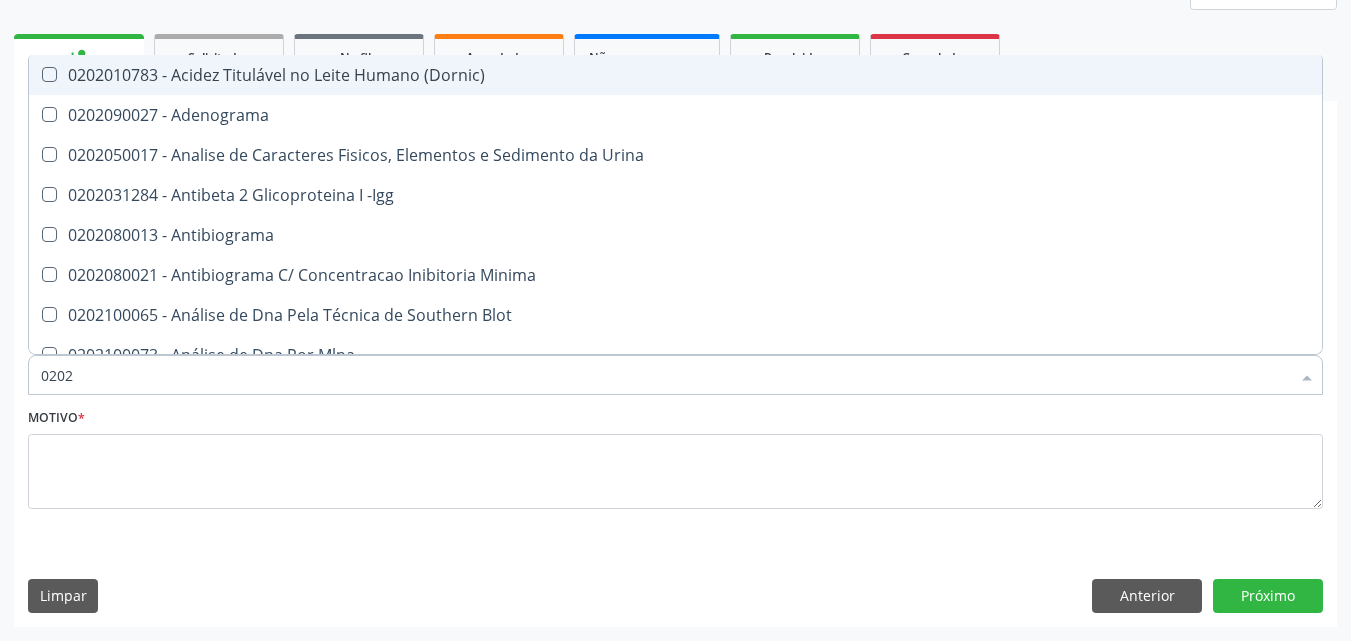 type on "02020" 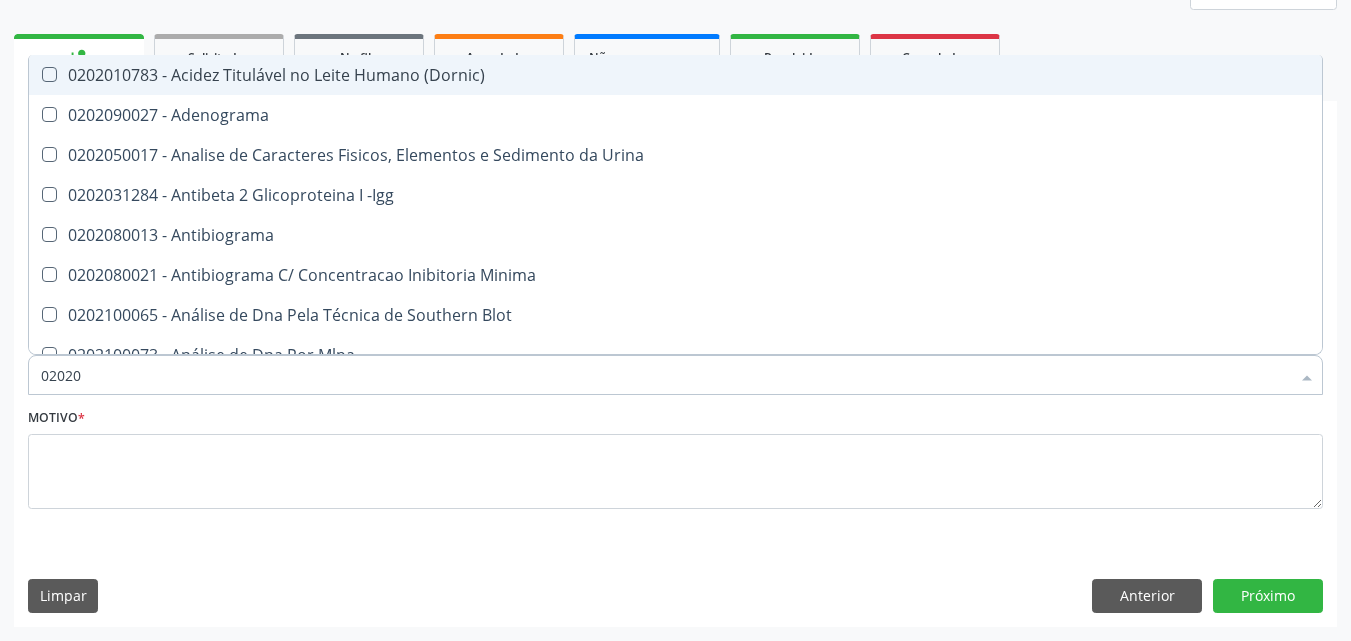 checkbox on "true" 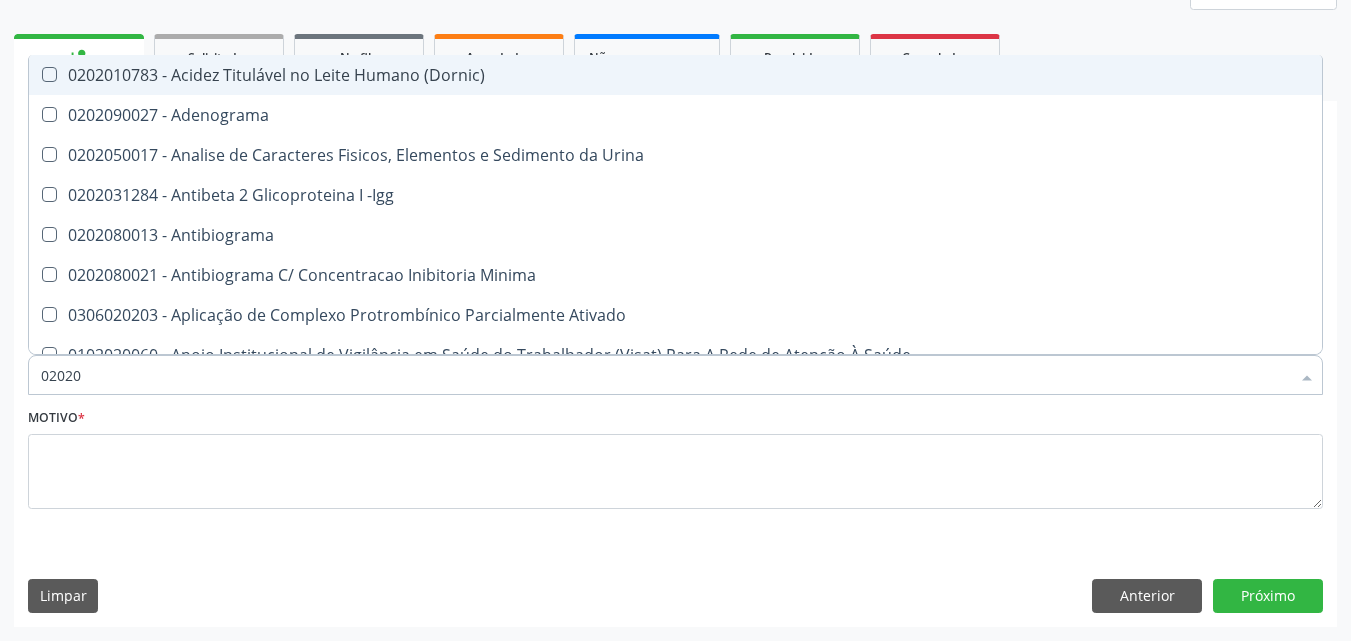type on "020202" 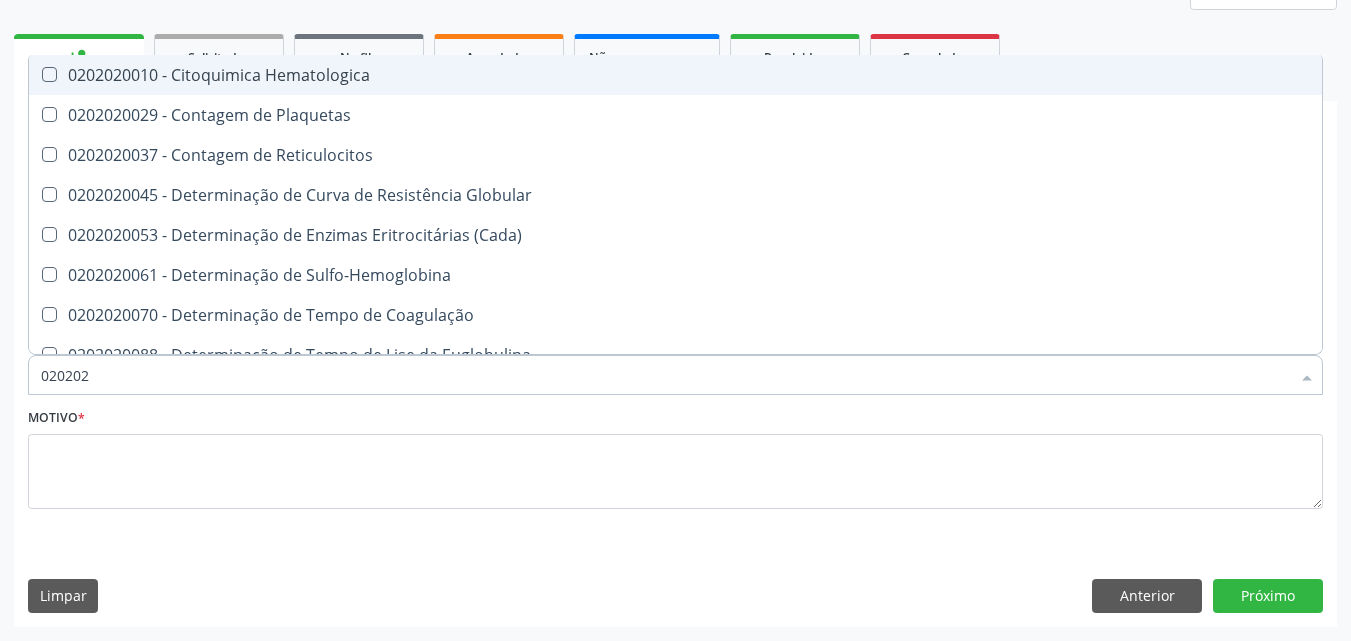 type on "0202020" 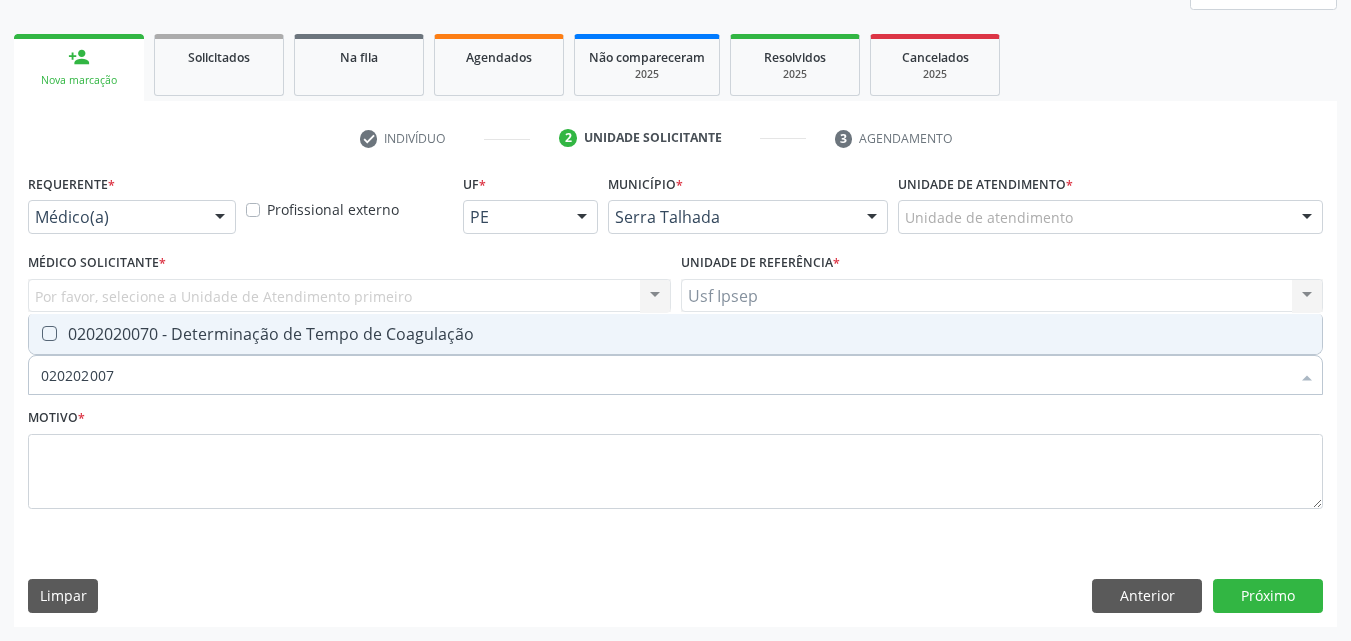 type on "0202020070" 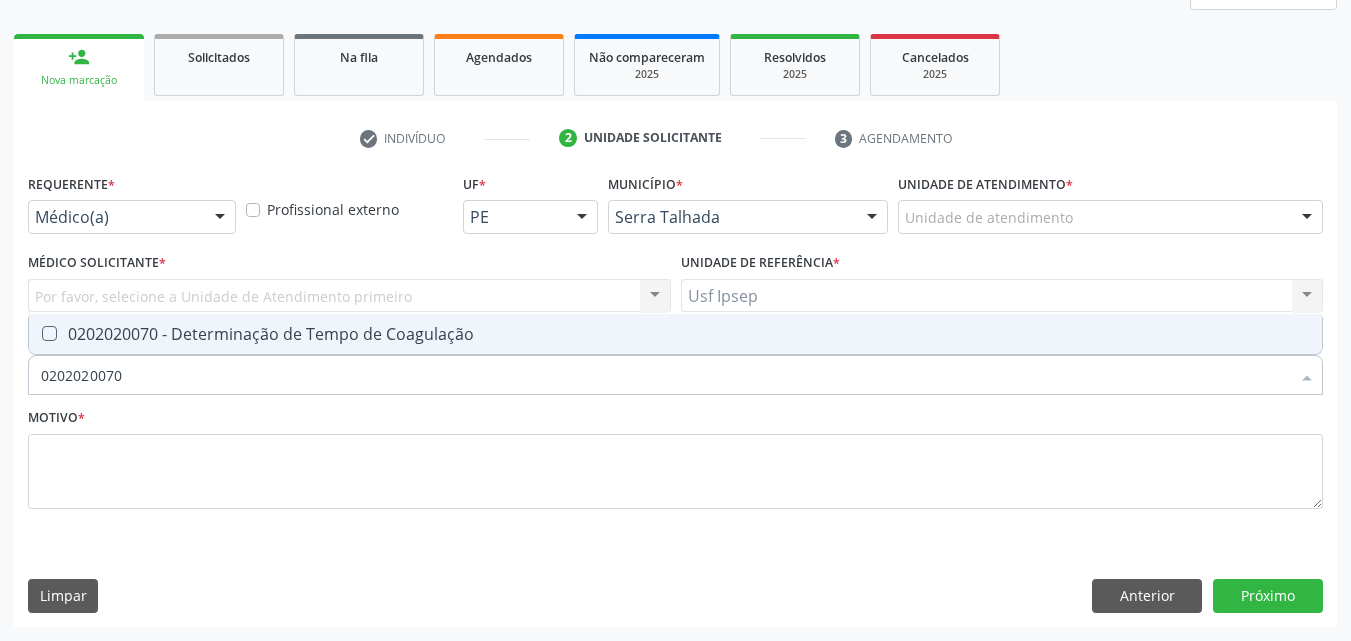 click at bounding box center (49, 333) 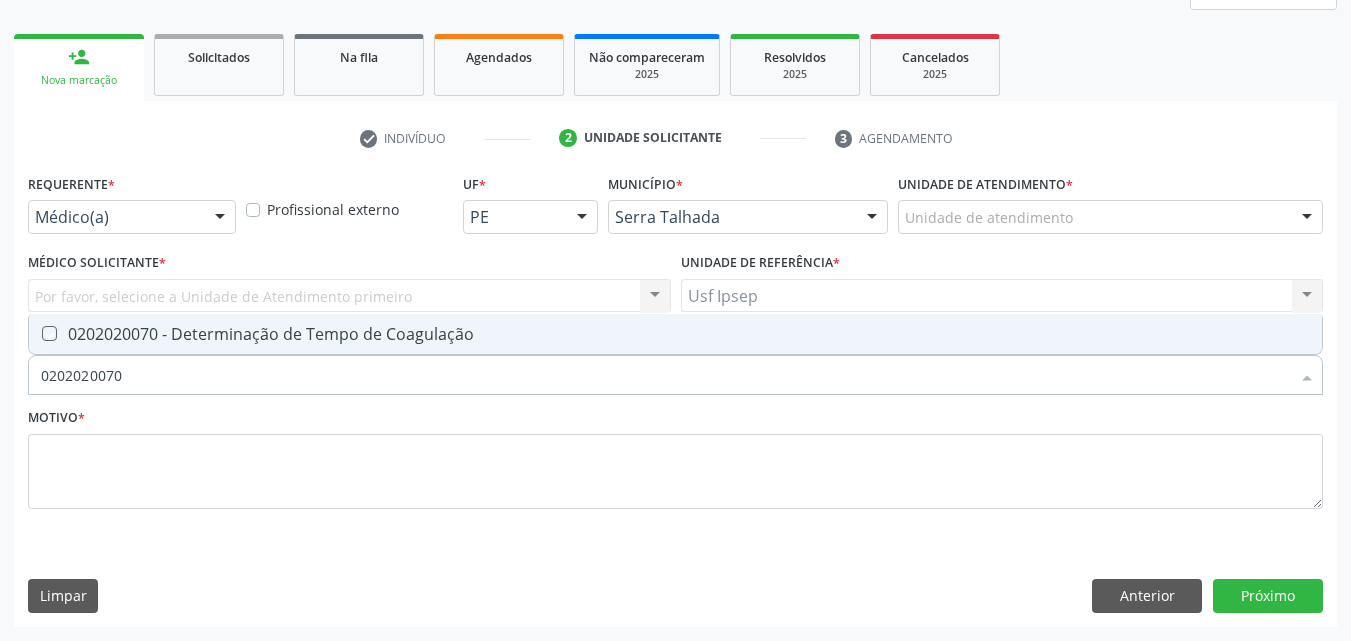 click at bounding box center (35, 333) 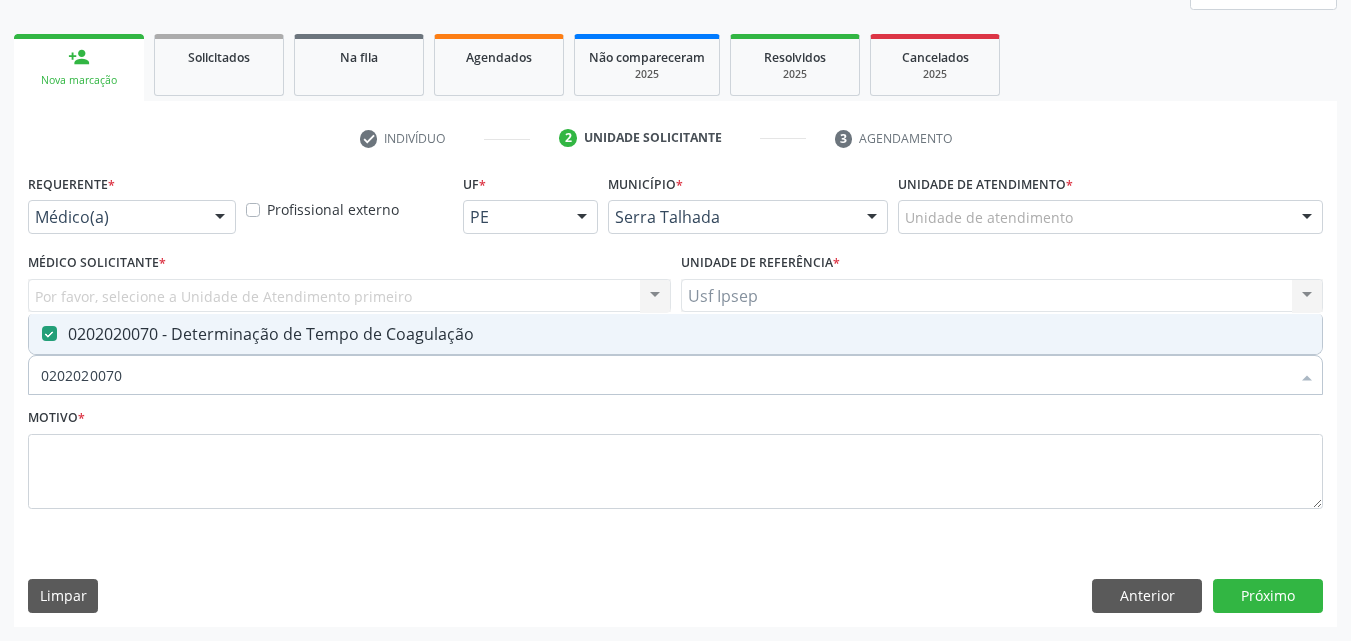 click on "0202020070" at bounding box center [665, 375] 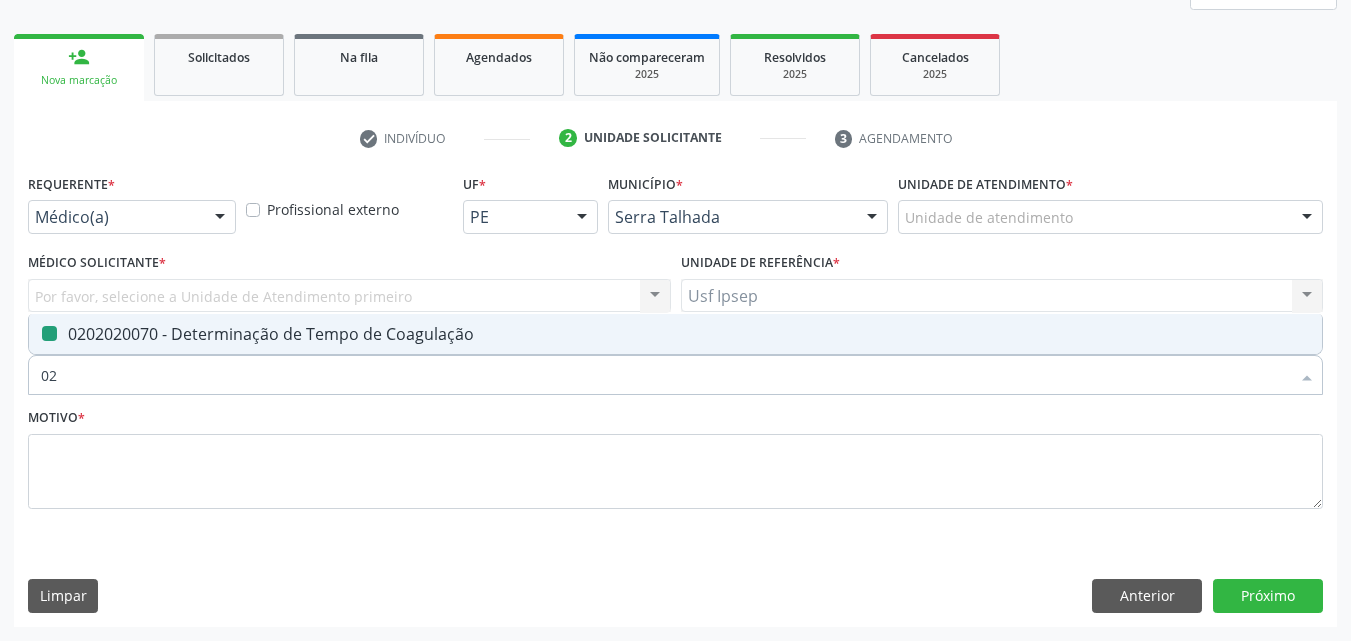 type on "0" 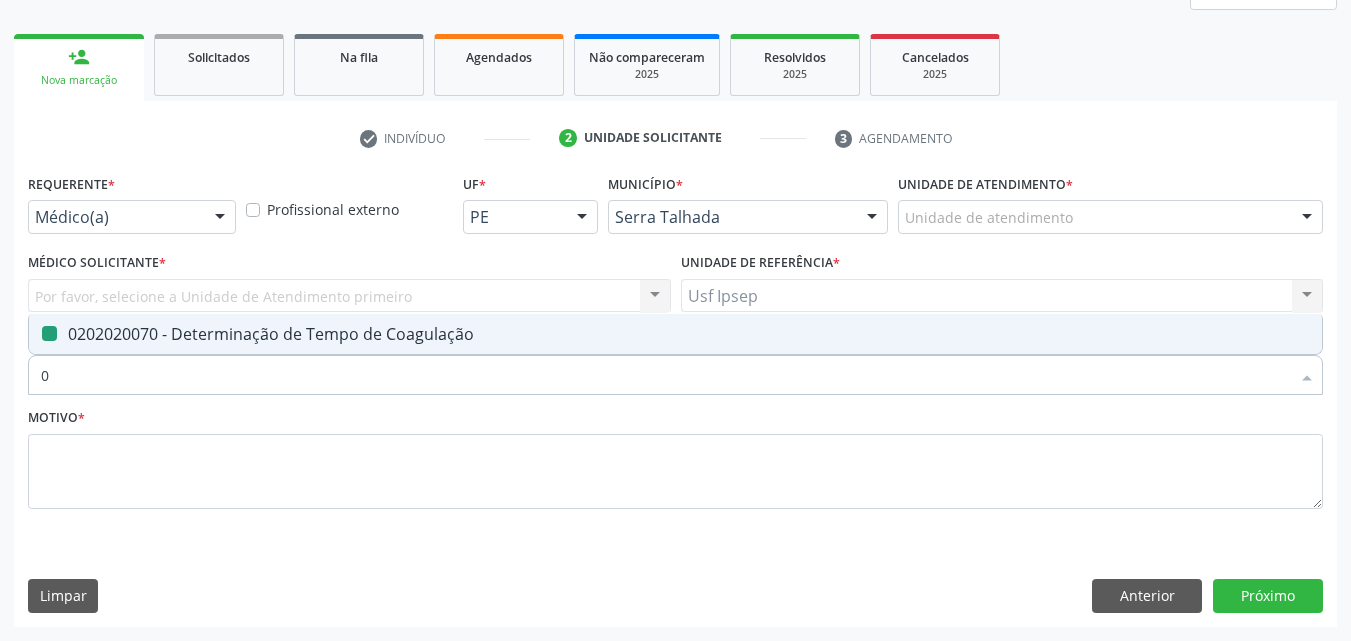 type 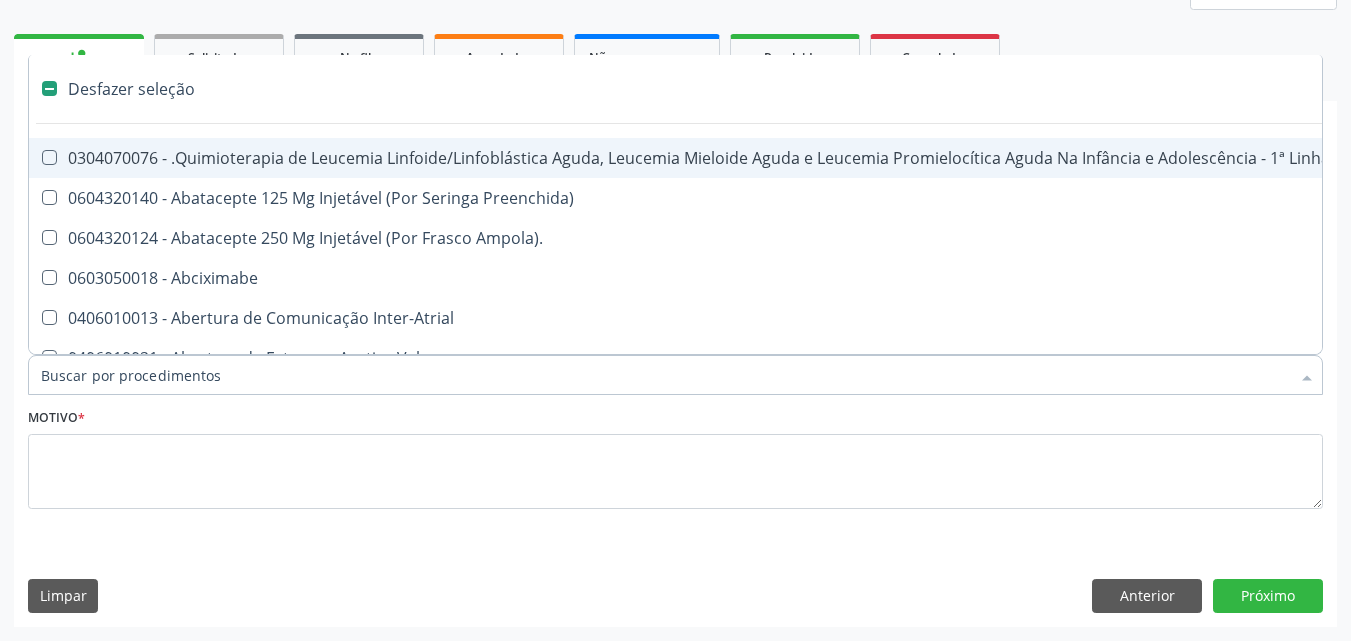 checkbox on "false" 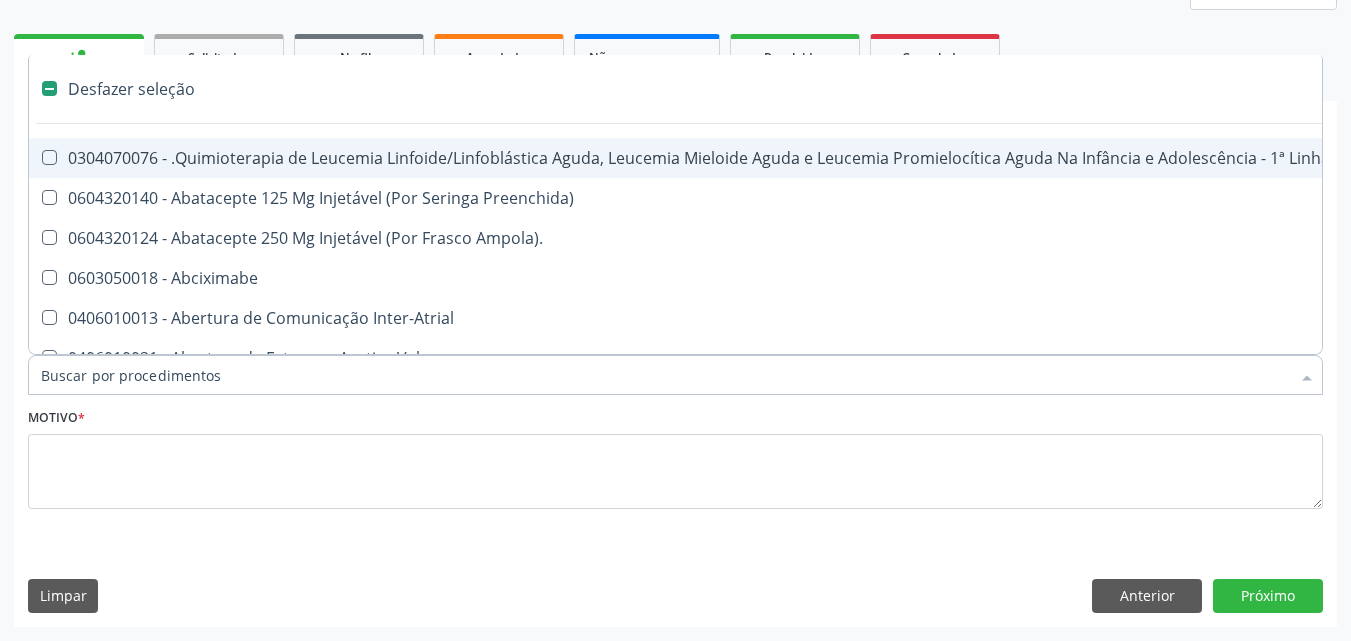 click at bounding box center [675, 375] 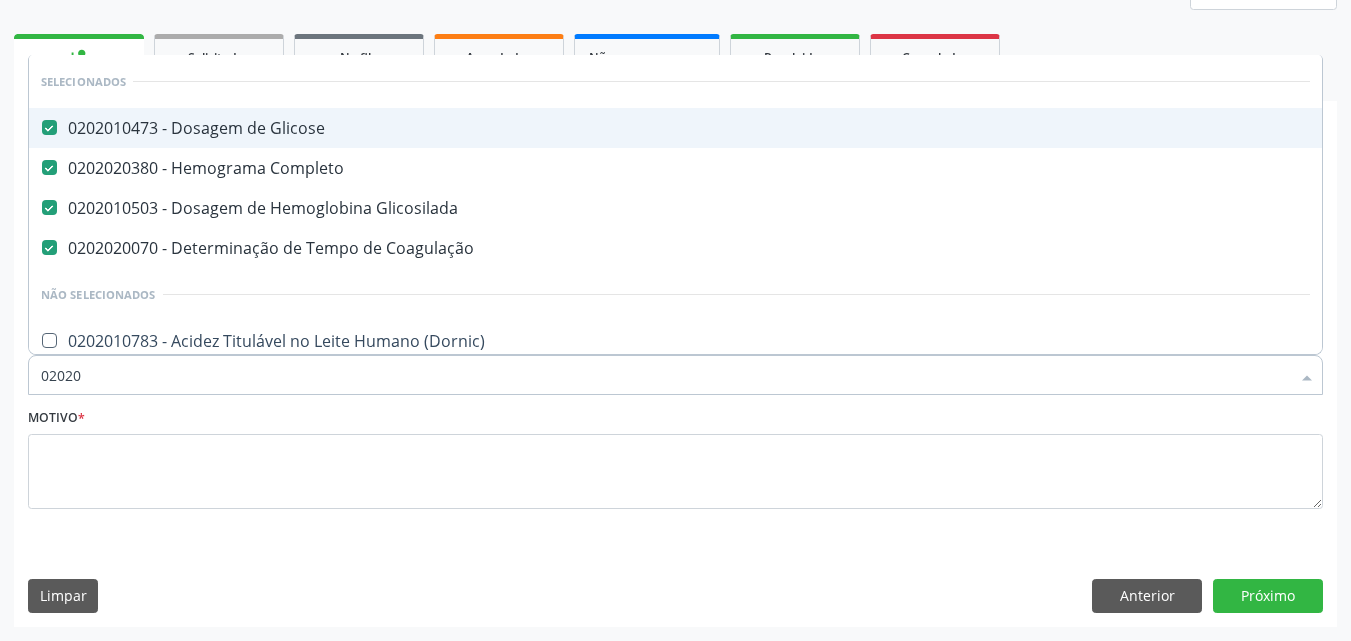 type on "020200" 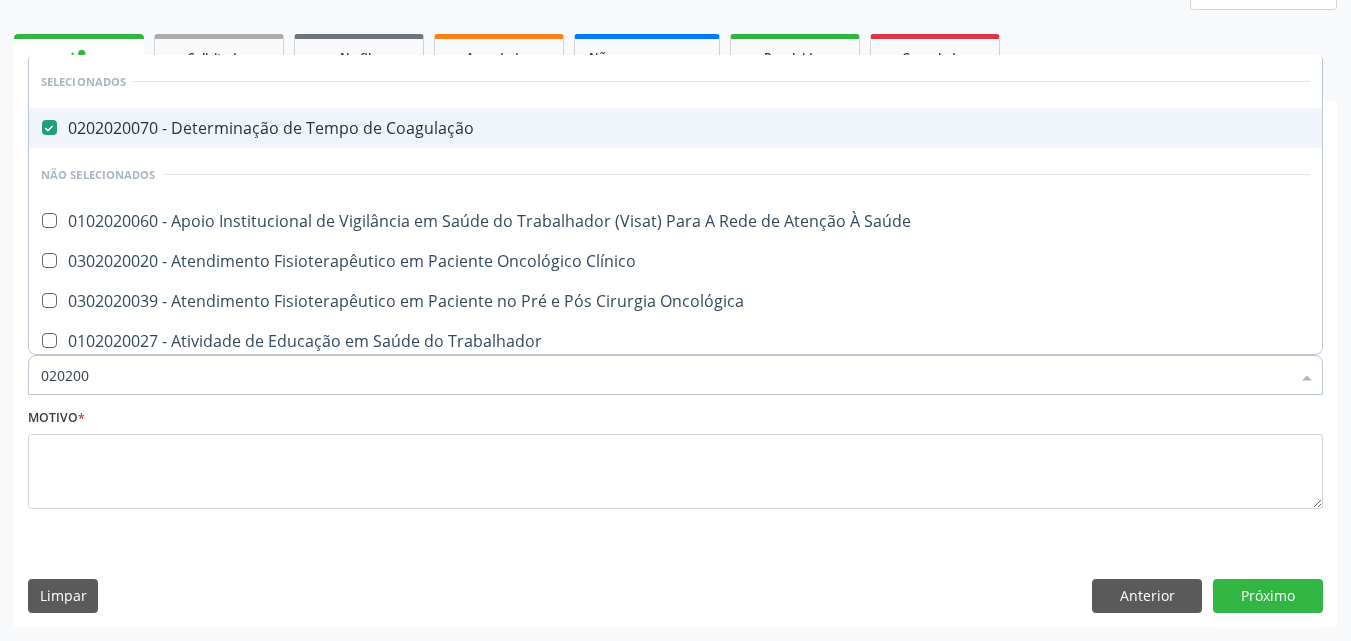 type on "02020" 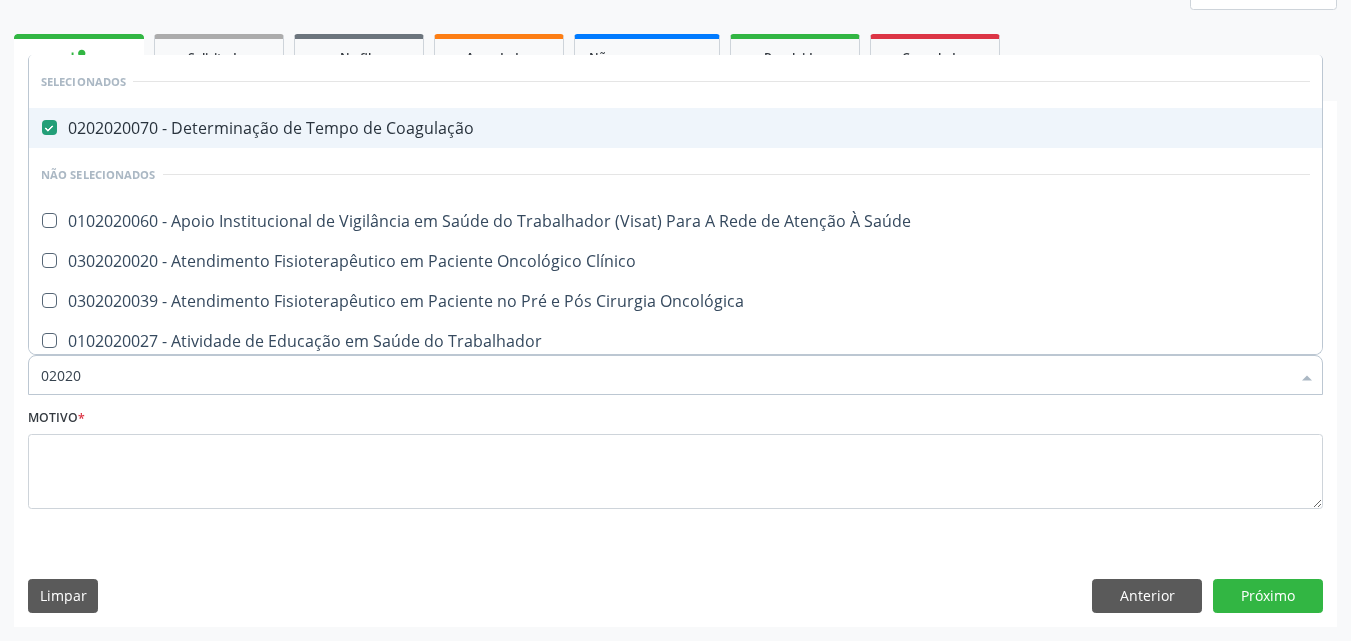 checkbox on "true" 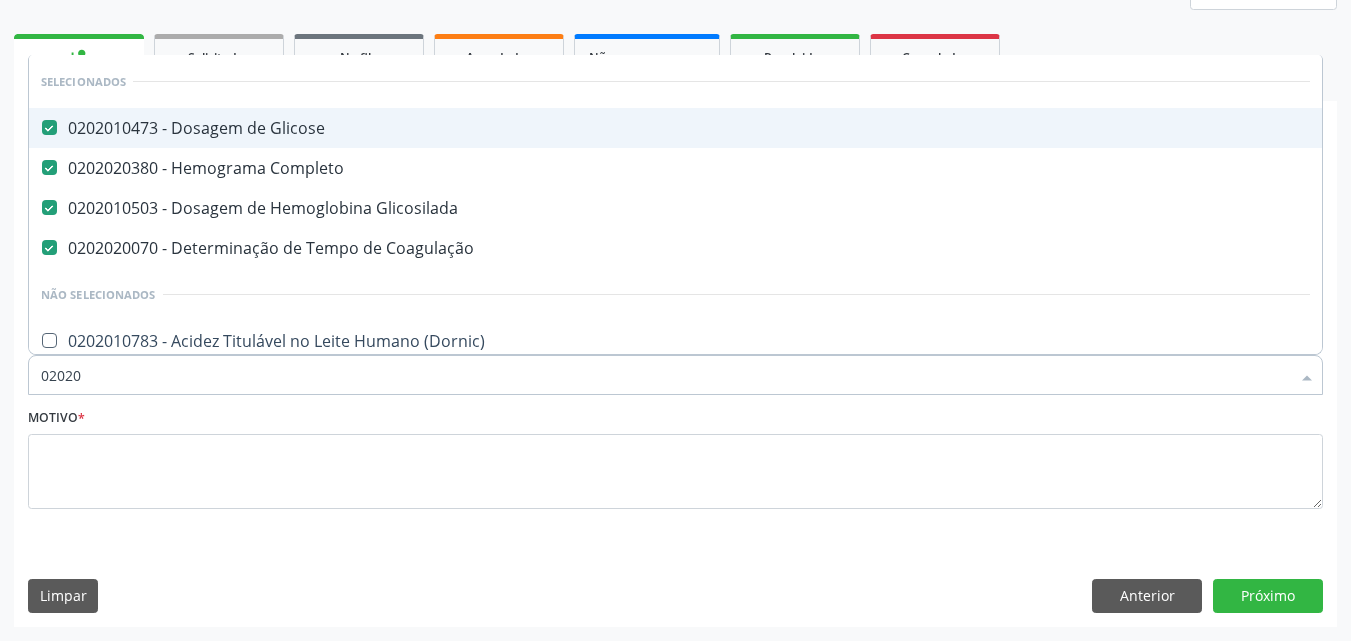 type on "020202" 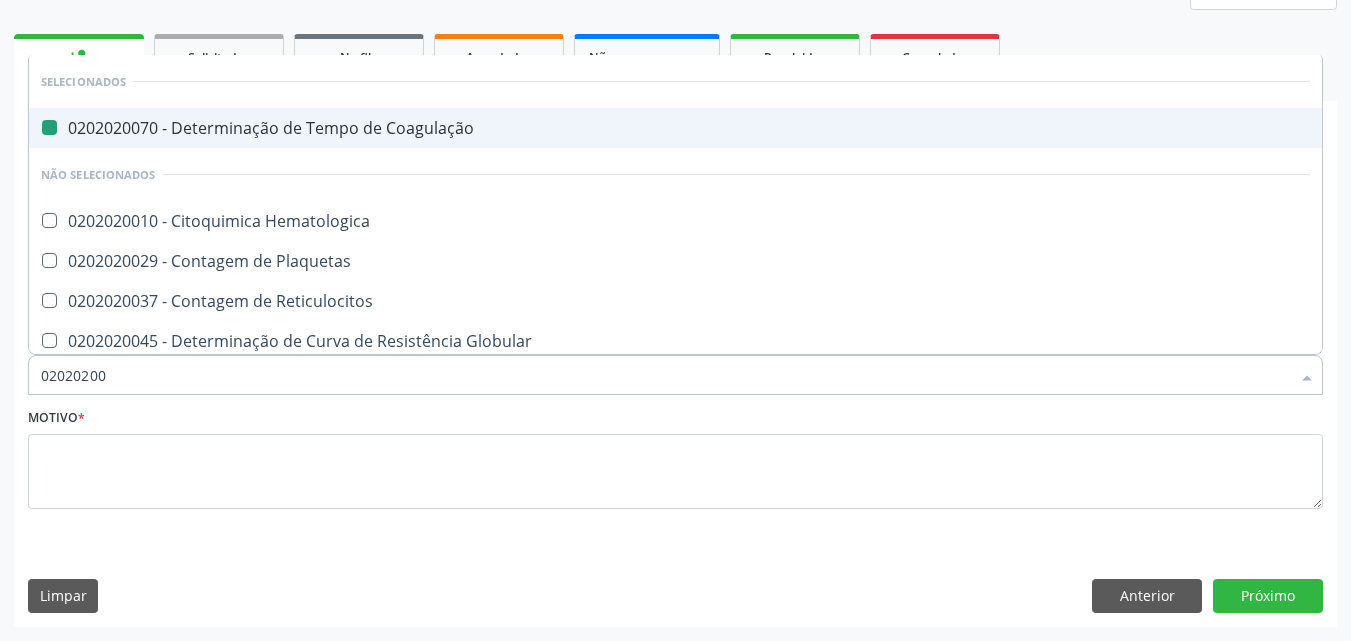 type on "020202009" 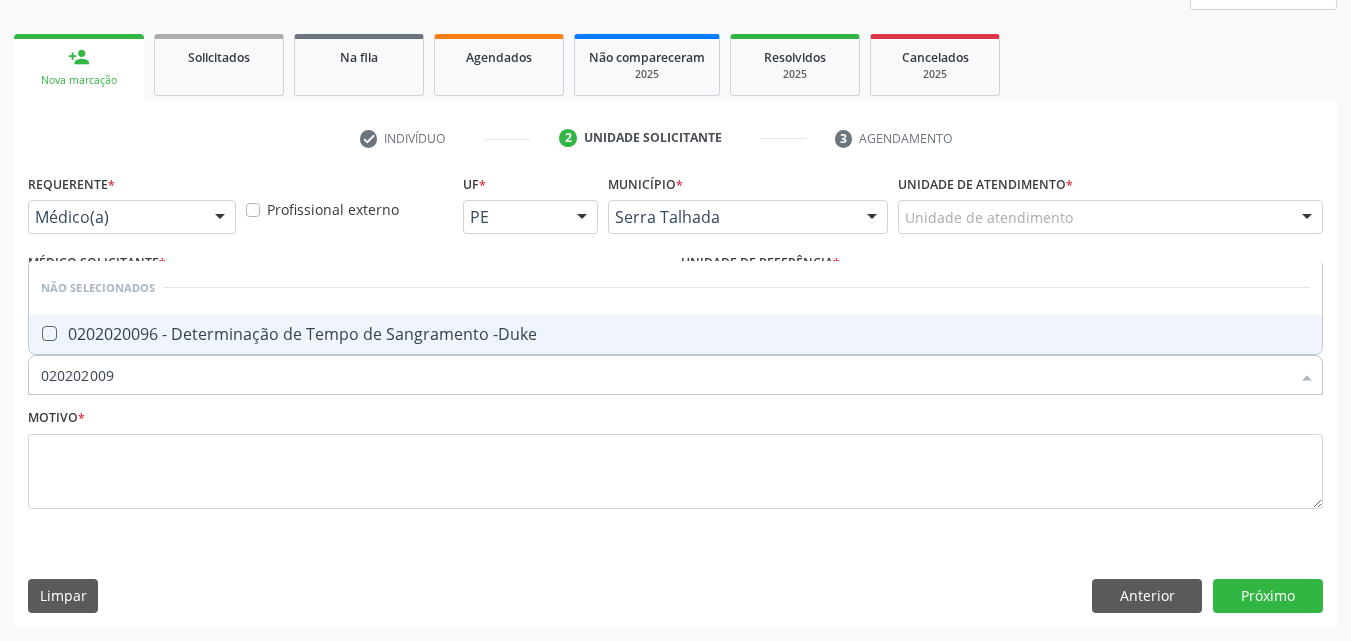 type on "0202020096" 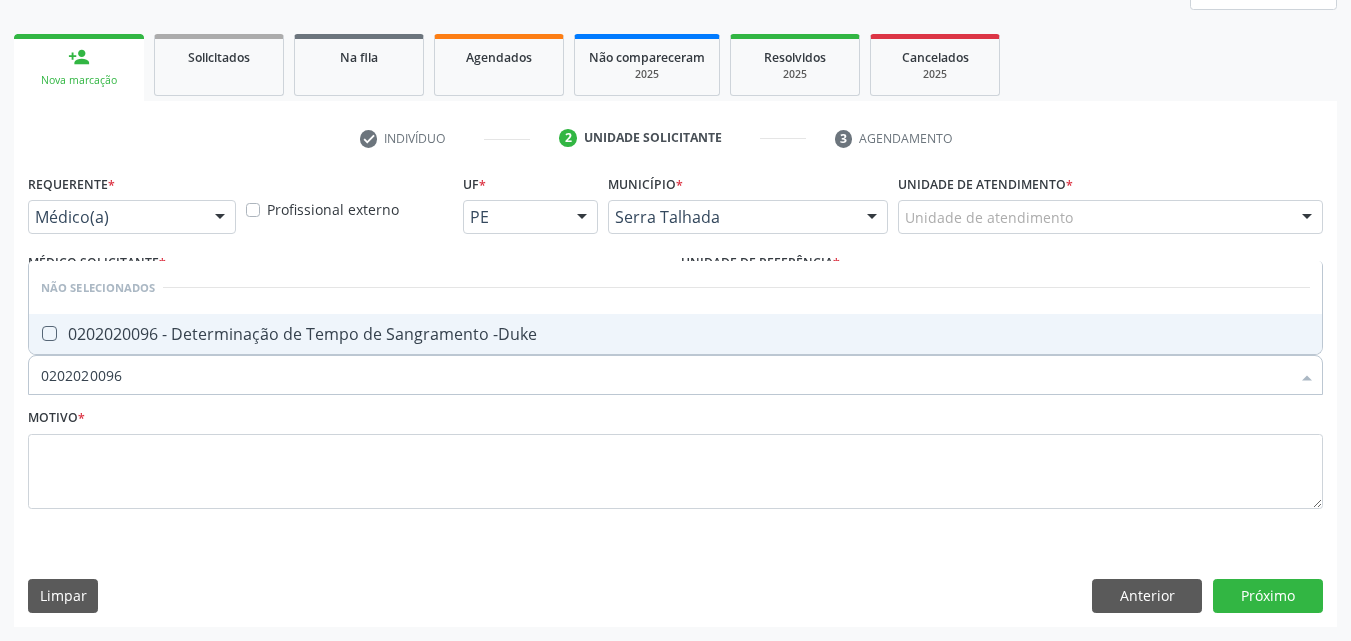 drag, startPoint x: 47, startPoint y: 328, endPoint x: 32, endPoint y: 330, distance: 15.132746 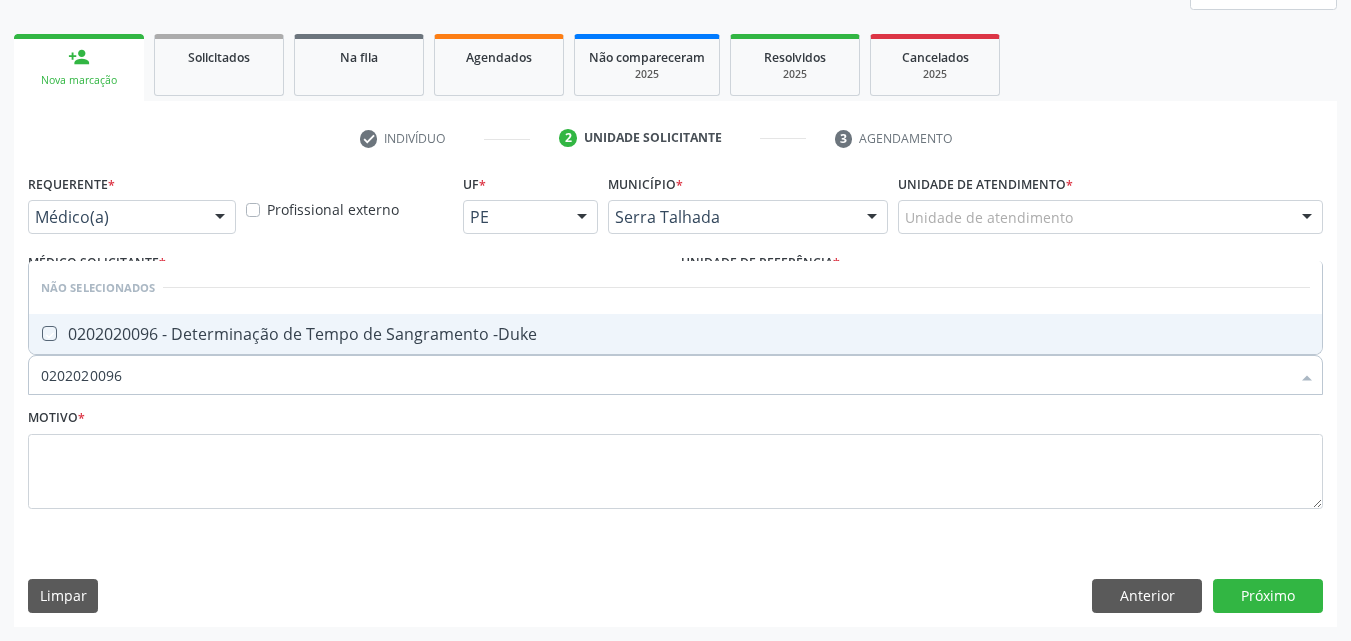 checkbox on "true" 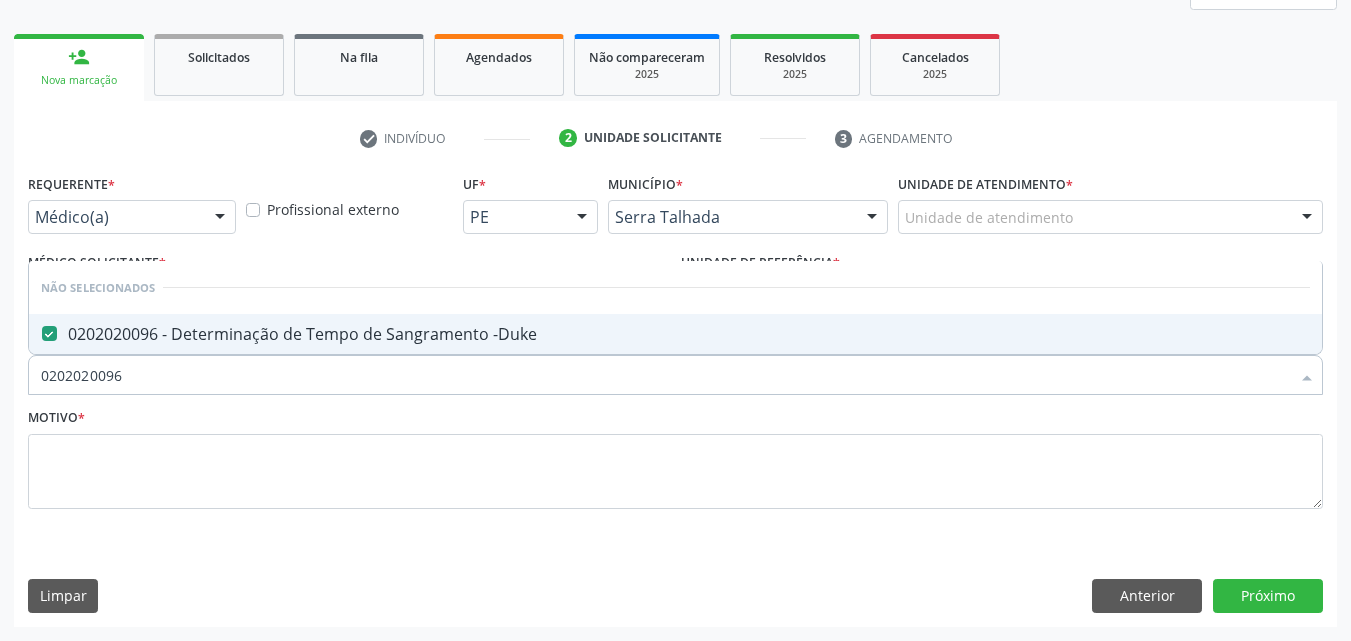 drag, startPoint x: 120, startPoint y: 378, endPoint x: 87, endPoint y: 363, distance: 36.249138 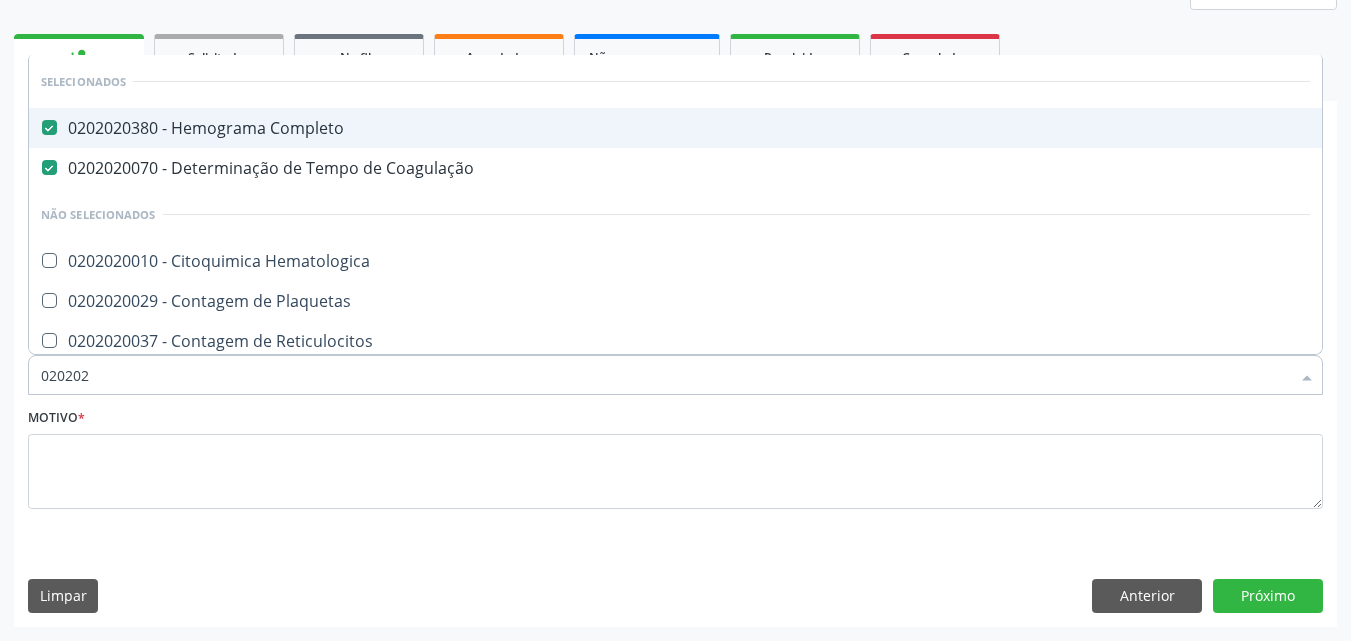 type on "02020" 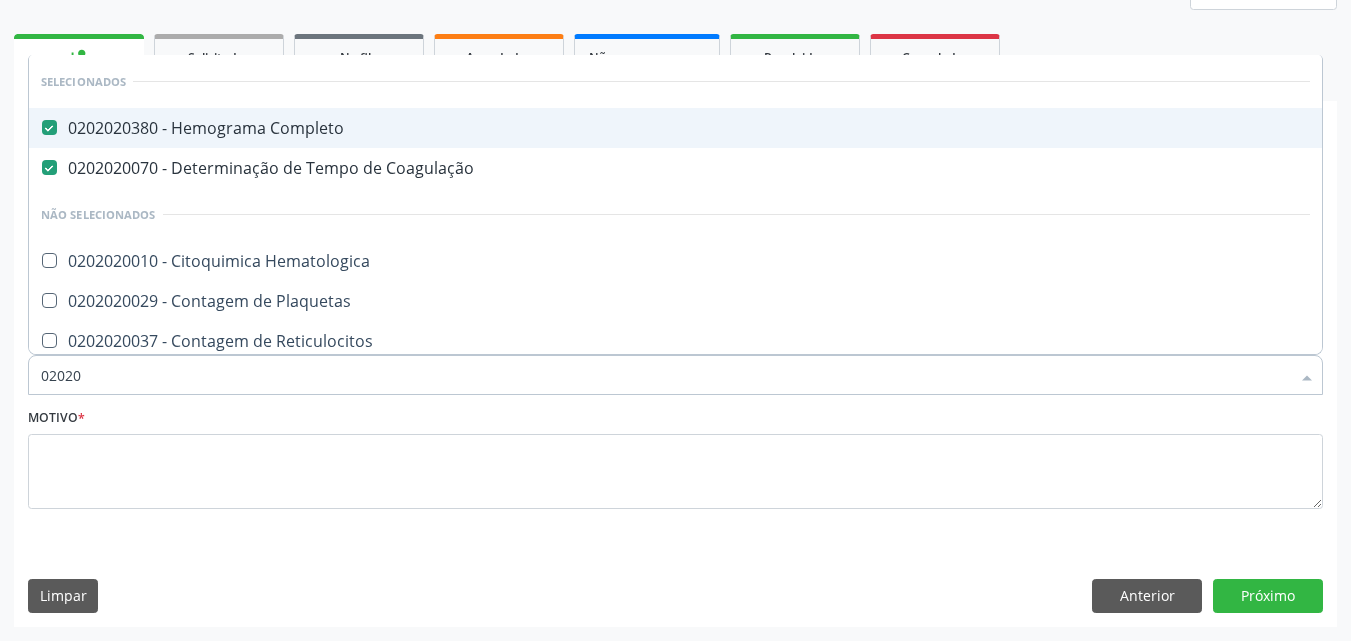checkbox on "true" 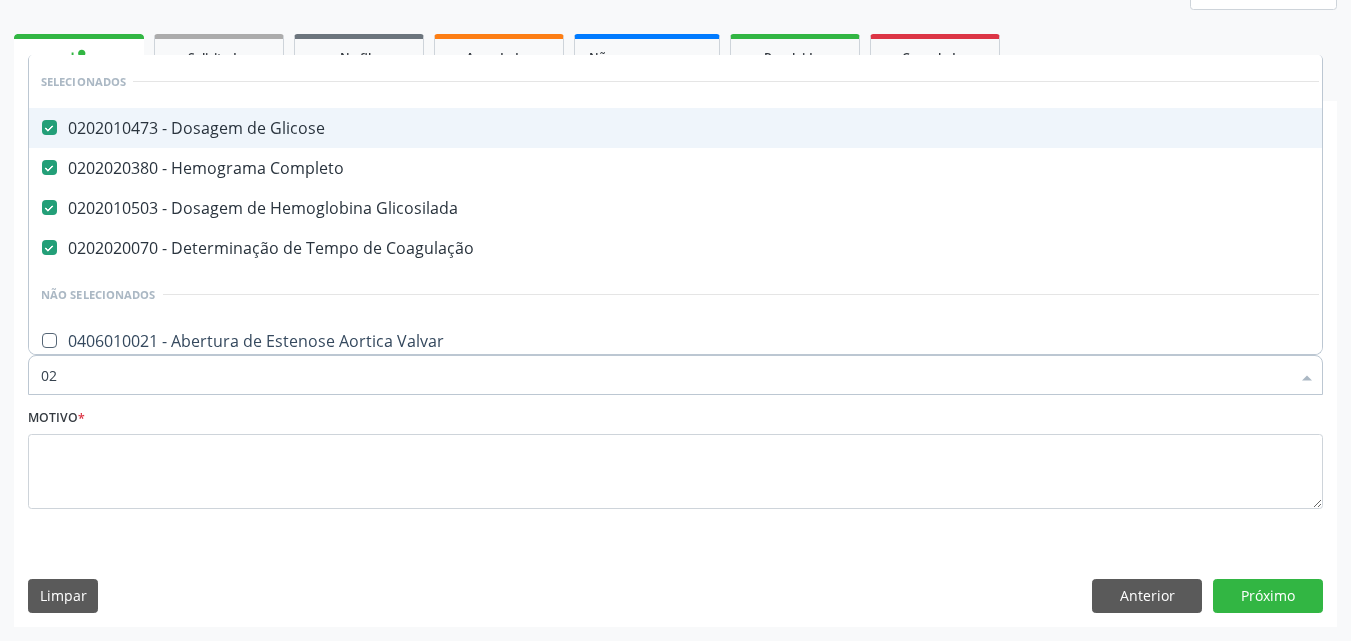 type on "0" 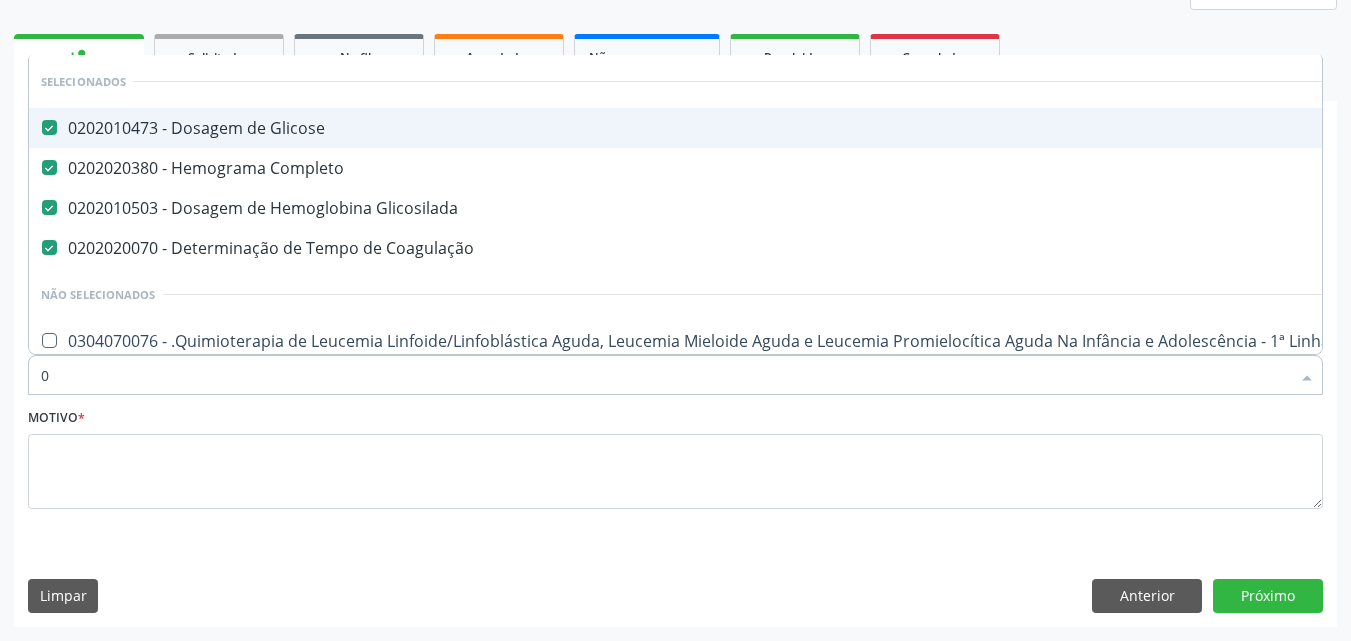 type 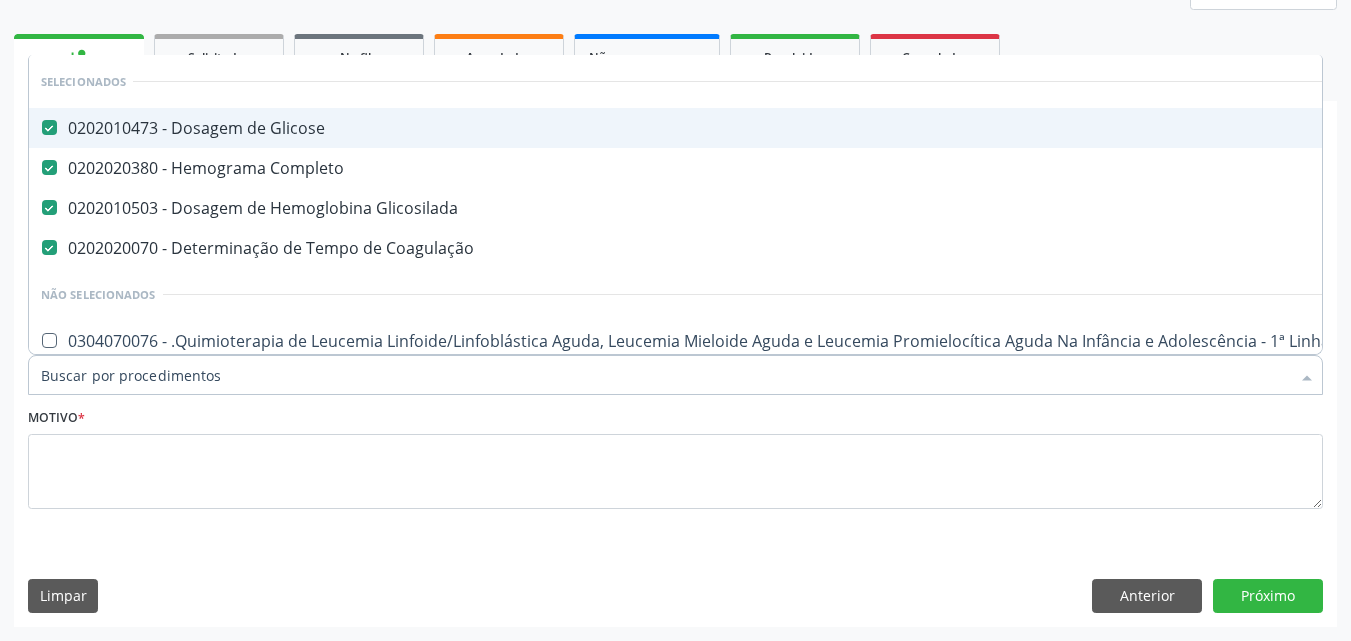 checkbox on "false" 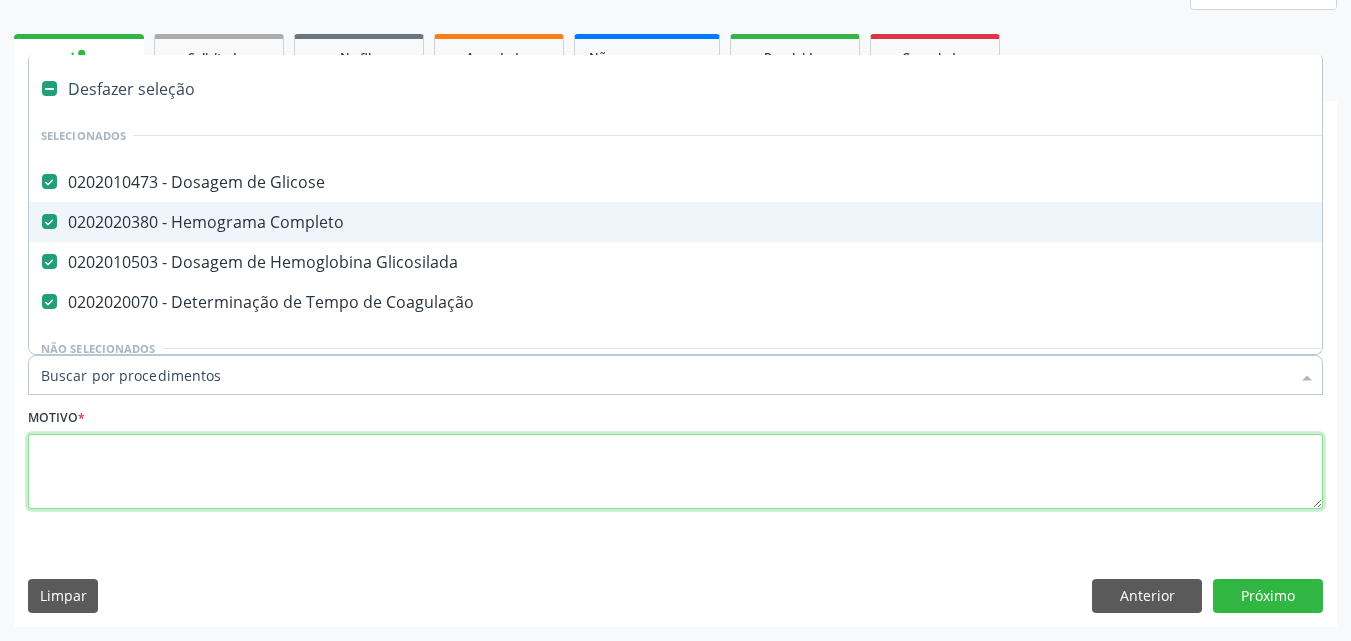 click at bounding box center (675, 472) 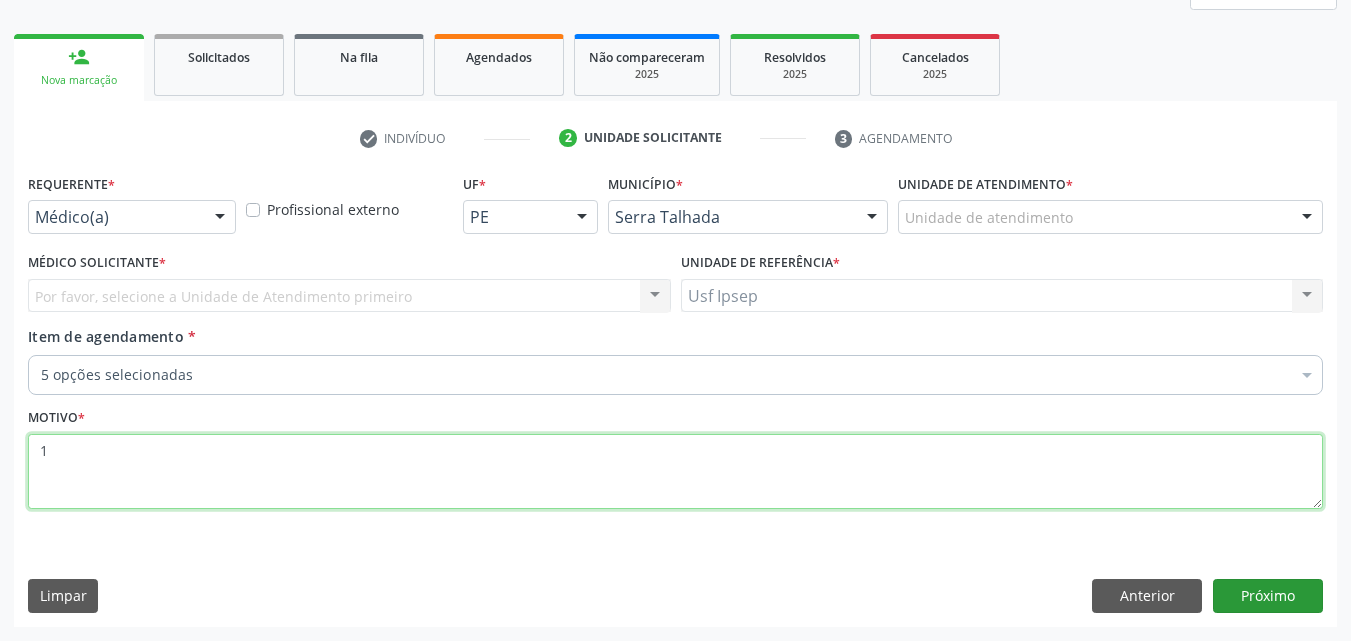 type on "1" 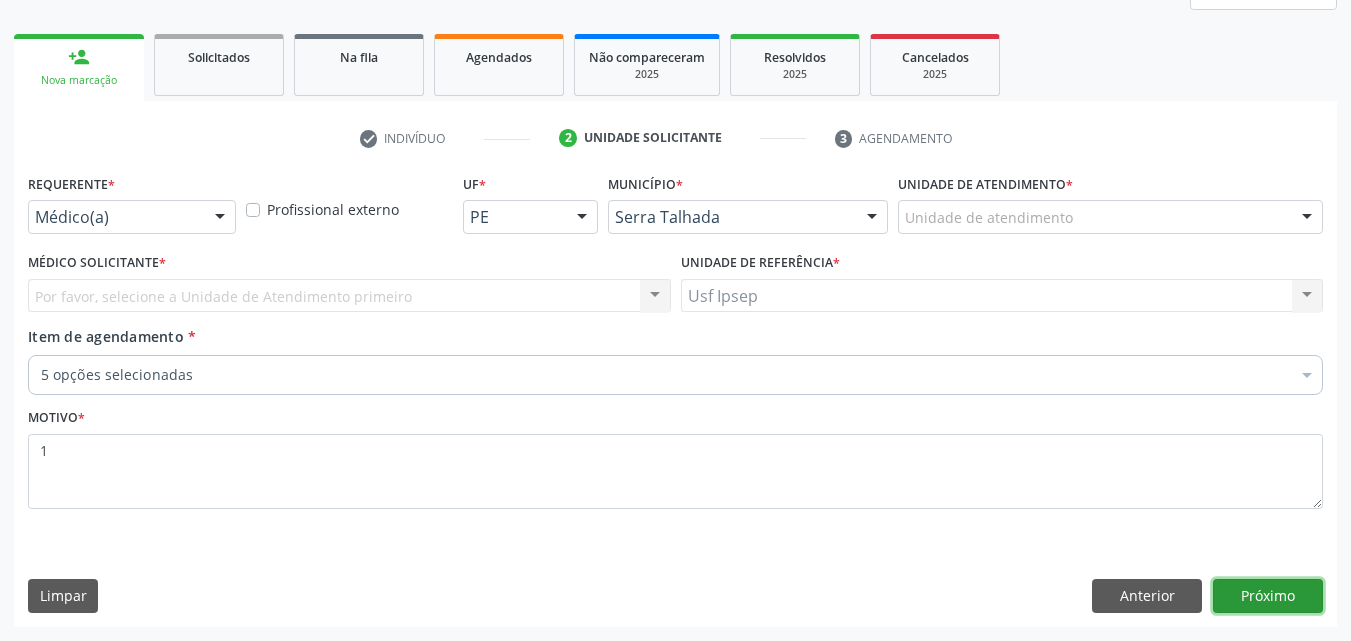 click on "Próximo" at bounding box center [1268, 596] 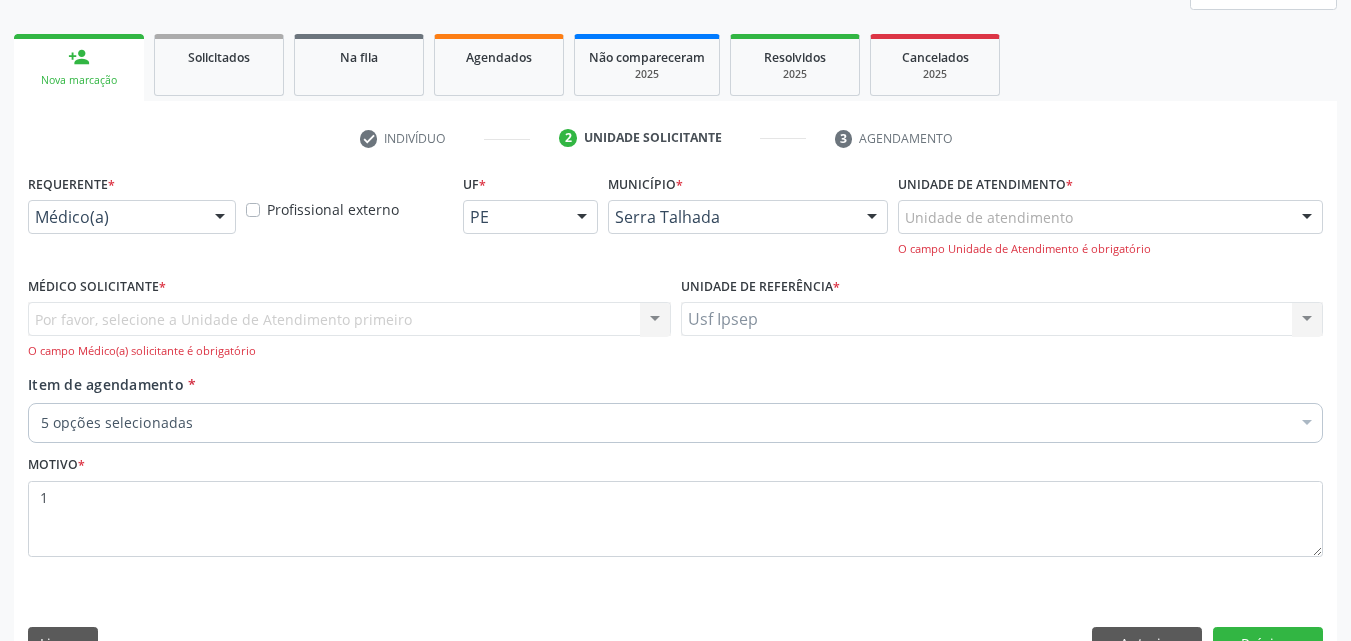 click on "Item de agendamento" at bounding box center [106, 384] 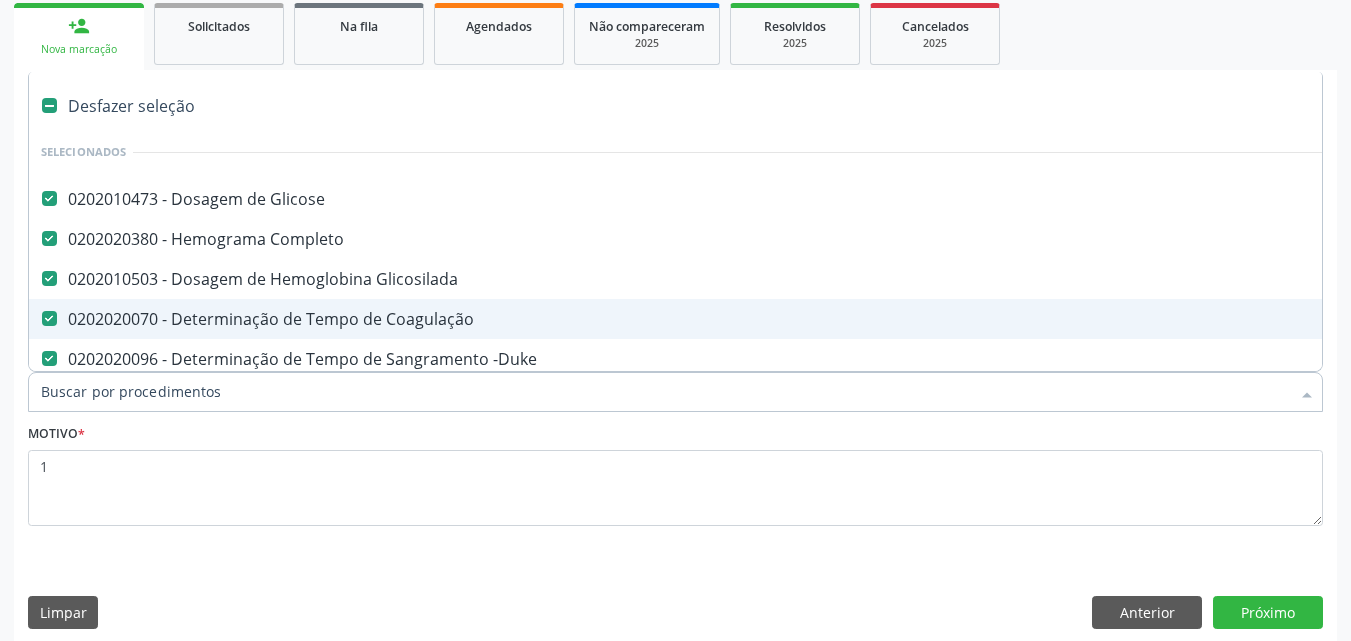 scroll, scrollTop: 312, scrollLeft: 0, axis: vertical 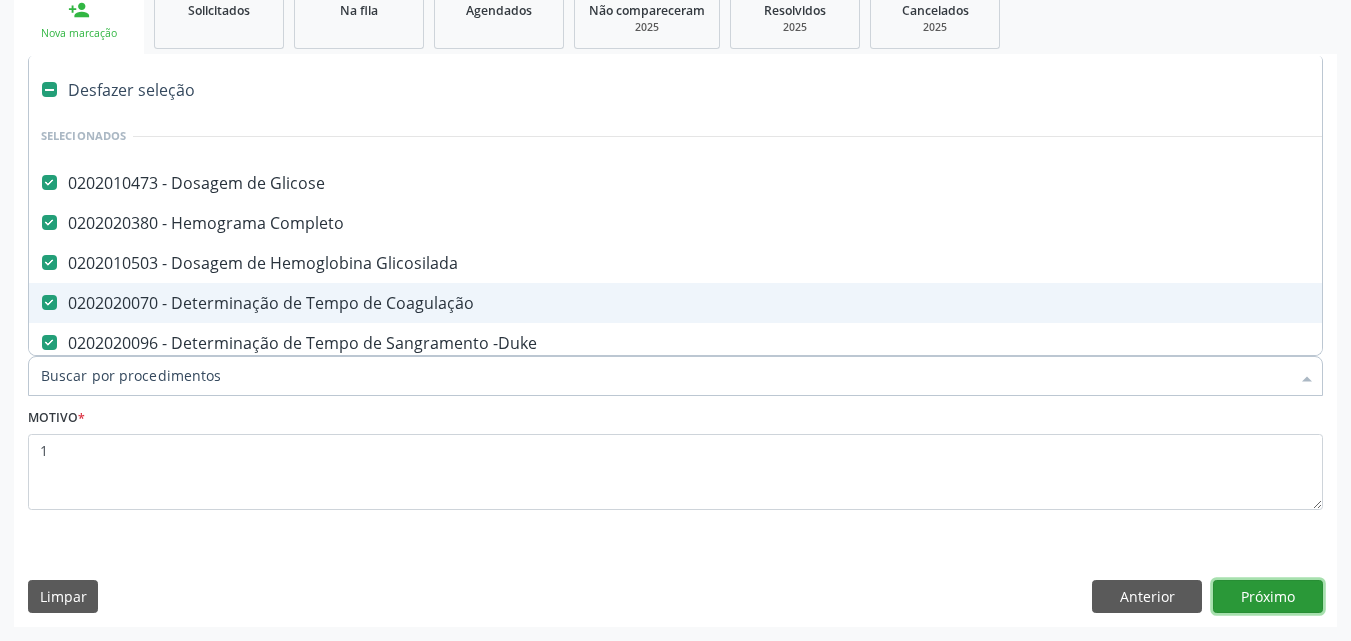click on "Próximo" at bounding box center [1268, 597] 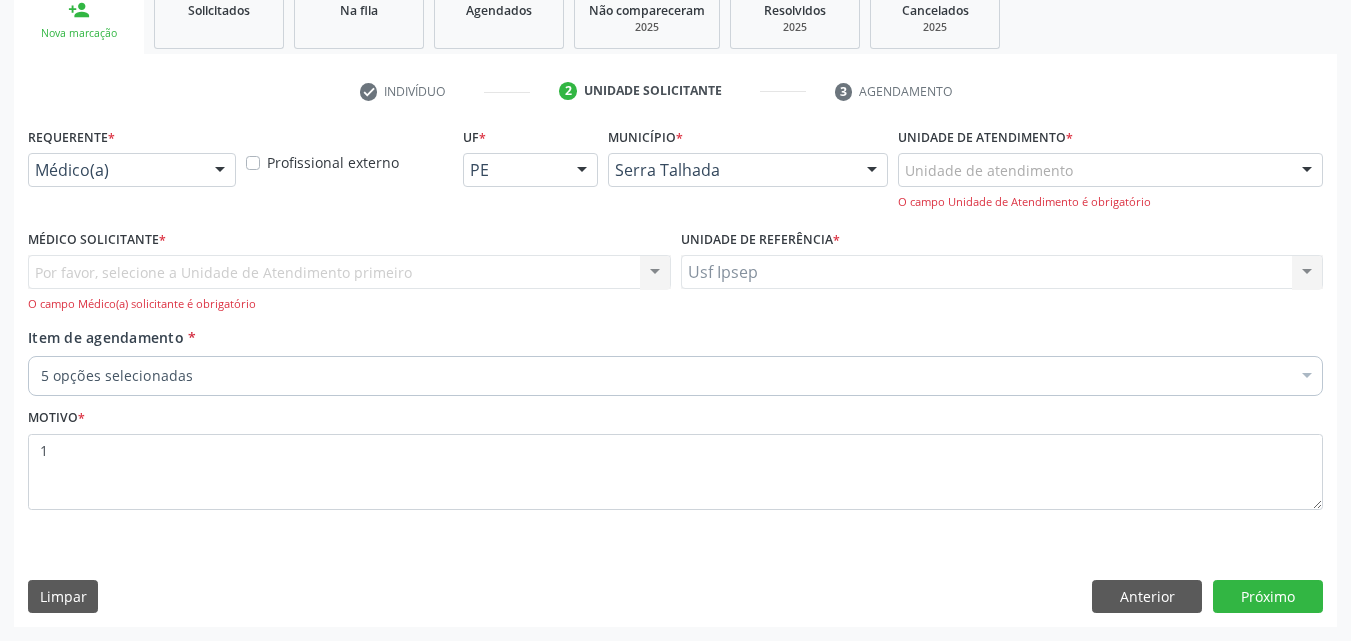 click at bounding box center (220, 171) 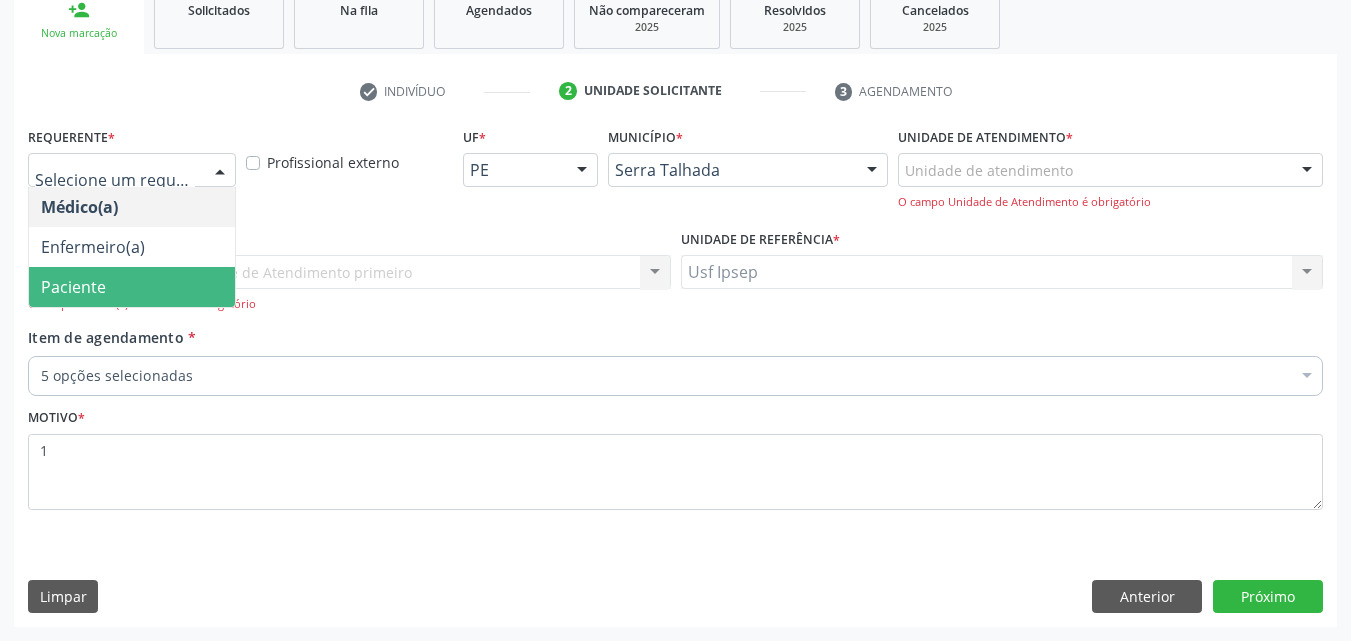 click on "Paciente" at bounding box center (73, 287) 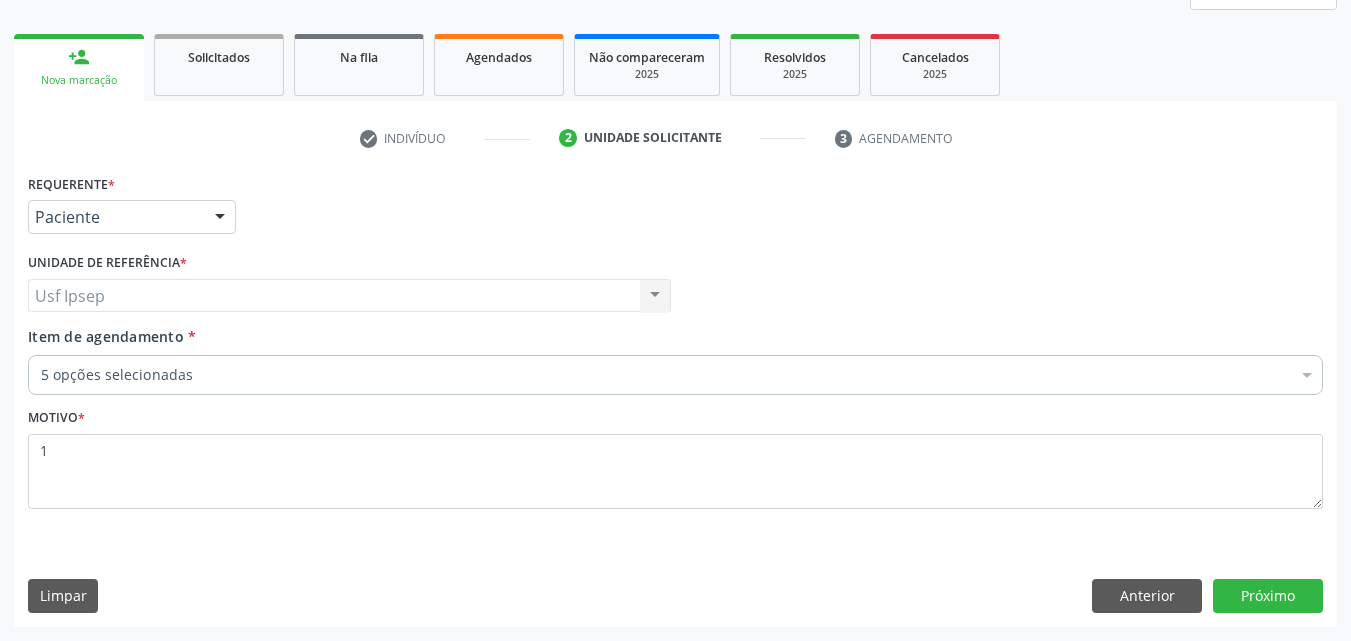 scroll, scrollTop: 265, scrollLeft: 0, axis: vertical 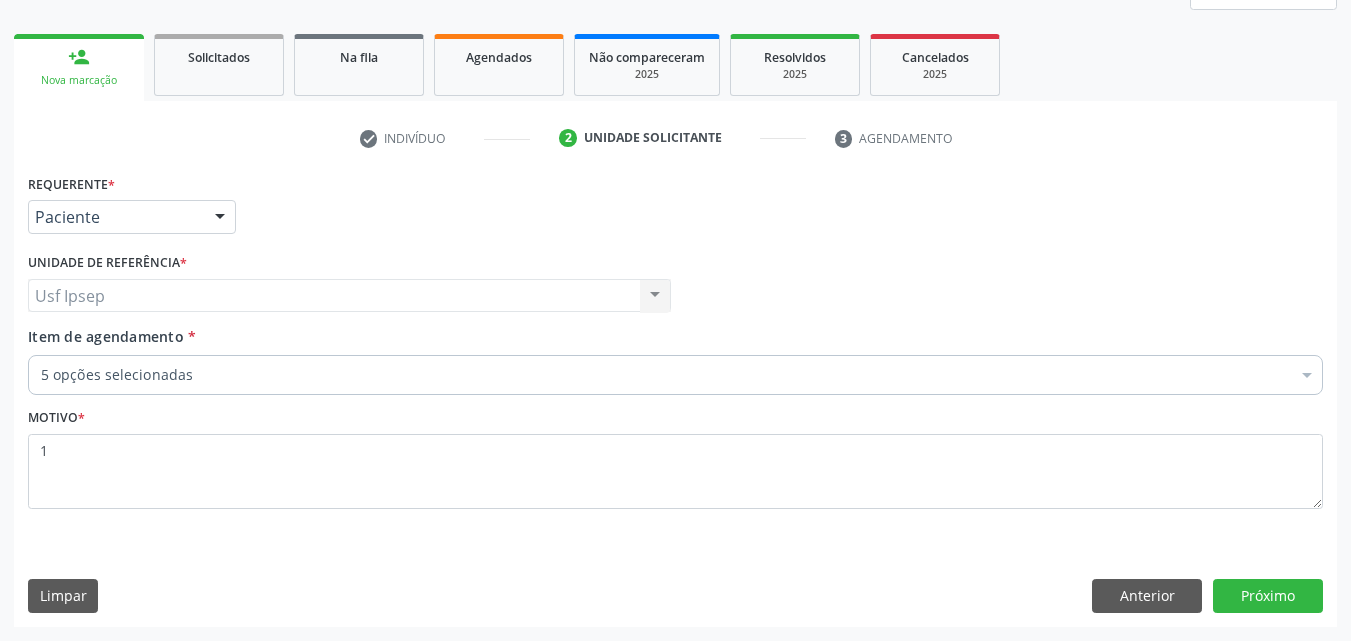 click on "Item de agendamento" at bounding box center [106, 336] 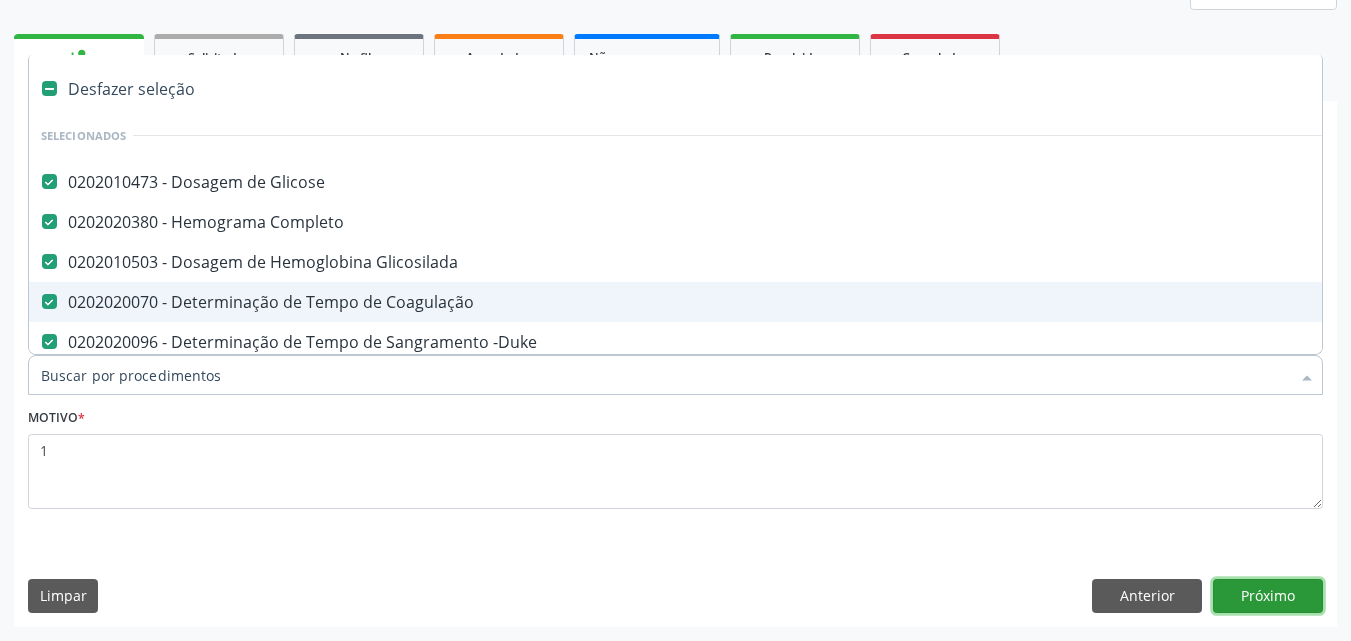 click on "Próximo" at bounding box center [1268, 596] 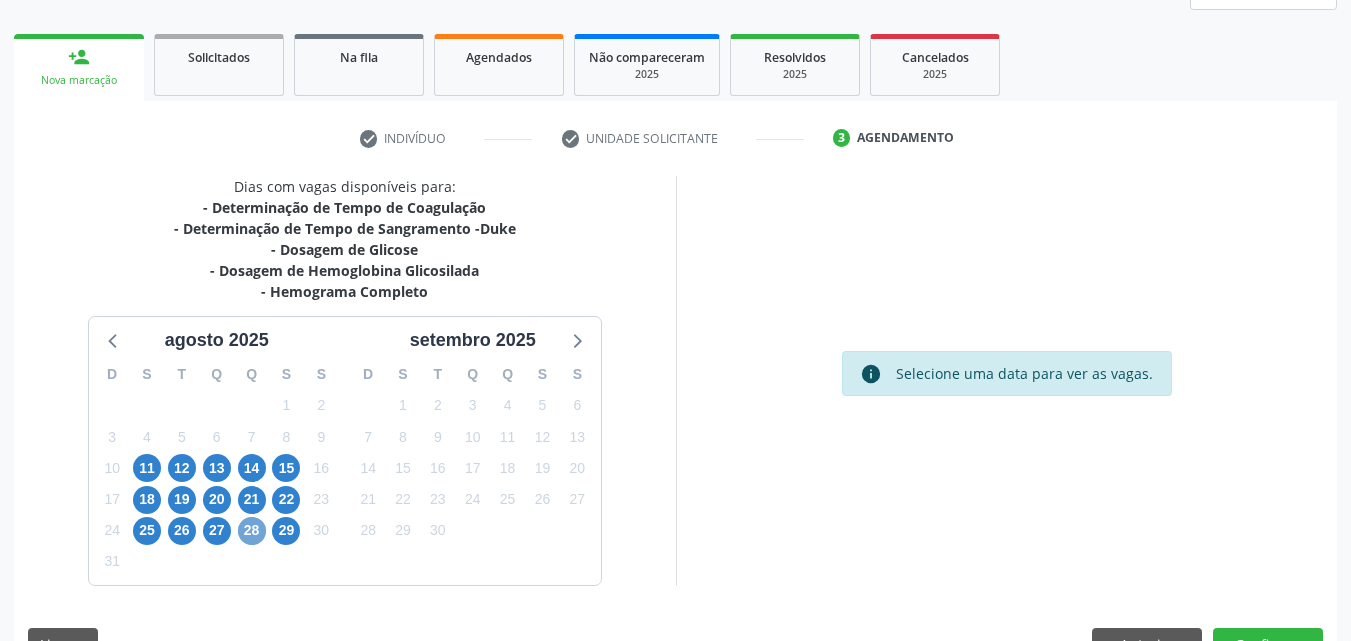 click on "28" at bounding box center [252, 531] 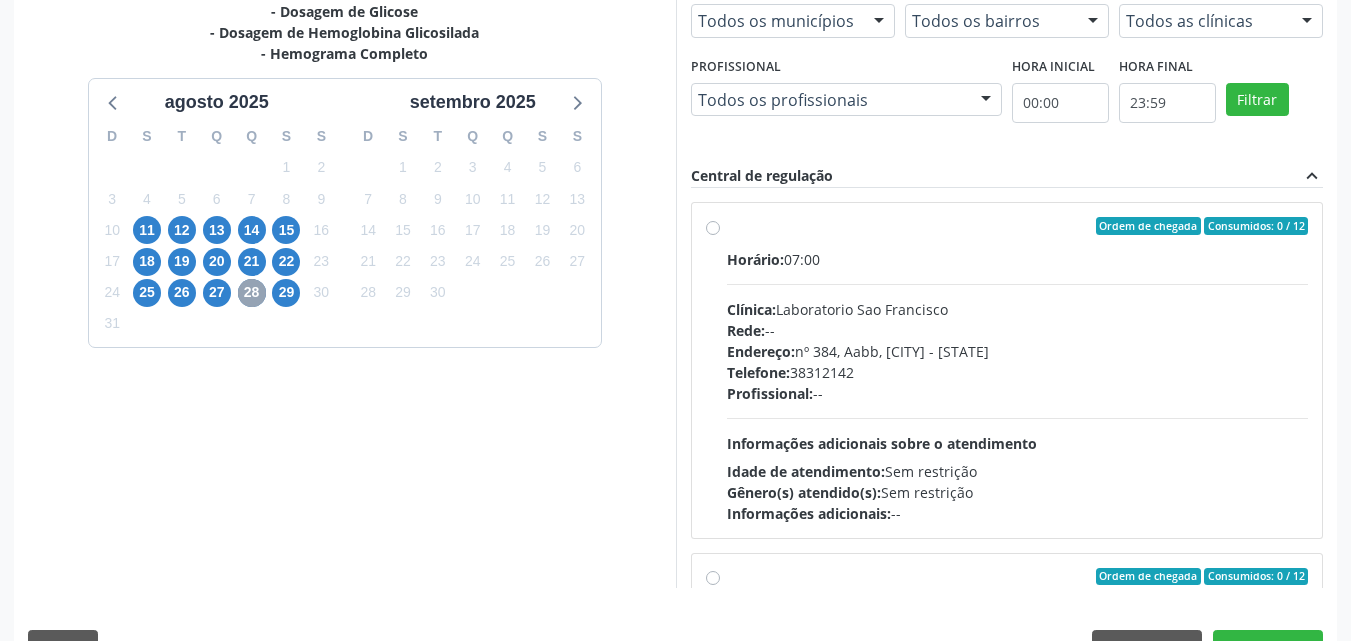 scroll, scrollTop: 554, scrollLeft: 0, axis: vertical 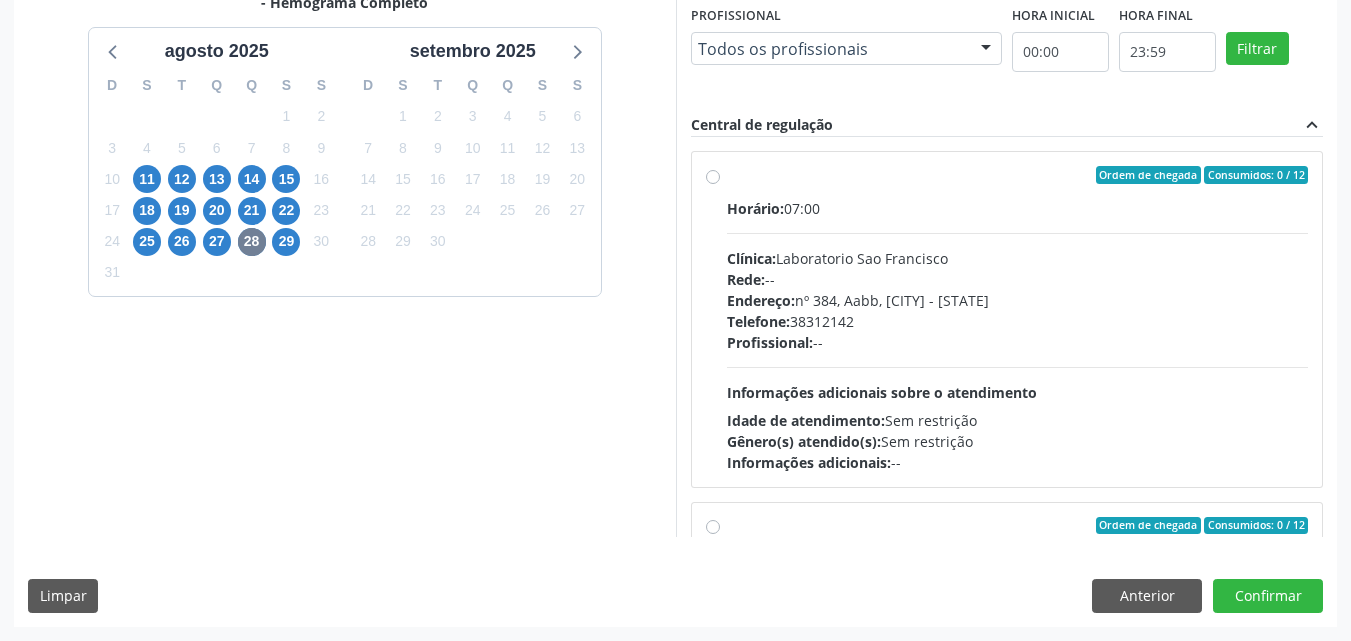 click on "Clínica:  Laboratorio Sao Francisco" at bounding box center (1018, 258) 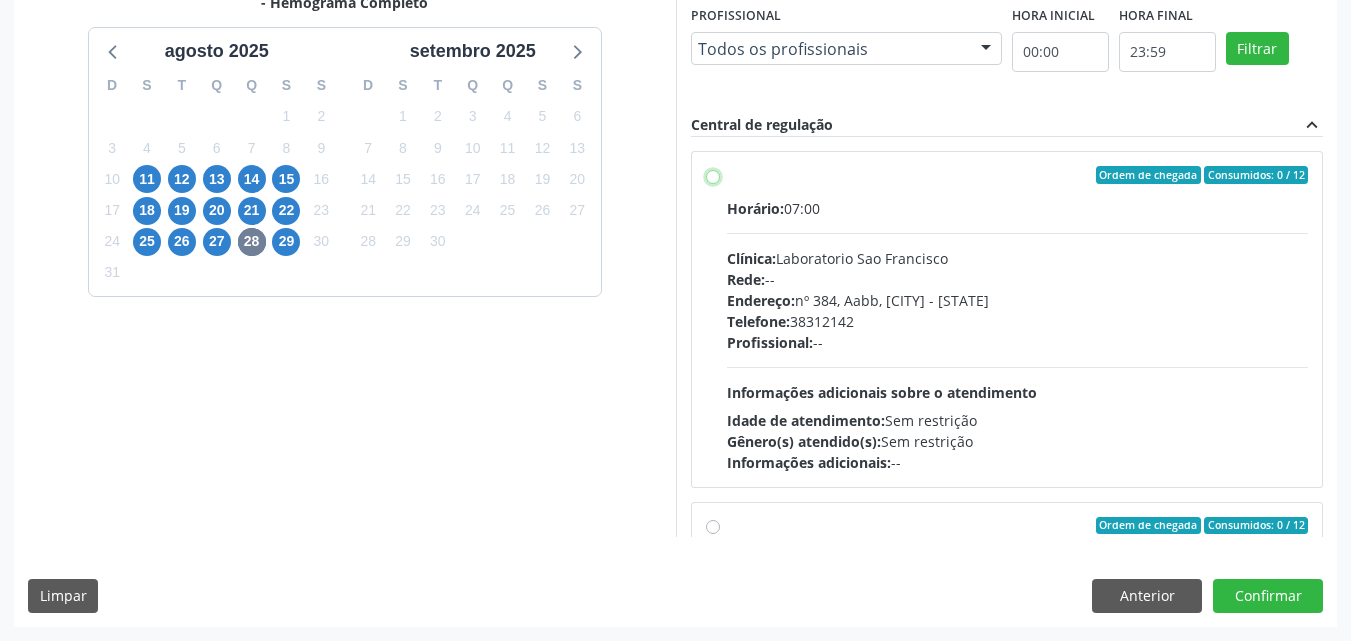click on "Ordem de chegada
Consumidos: 0 / 12
Horário:   07:00
Clínica:  Laboratorio Sao Francisco
Rede:
--
Endereço:   nº 384, Aabb, Serra Talhada - PE
Telefone:   38312142
Profissional:
--
Informações adicionais sobre o atendimento
Idade de atendimento:
Sem restrição
Gênero(s) atendido(s):
Sem restrição
Informações adicionais:
--" at bounding box center [713, 175] 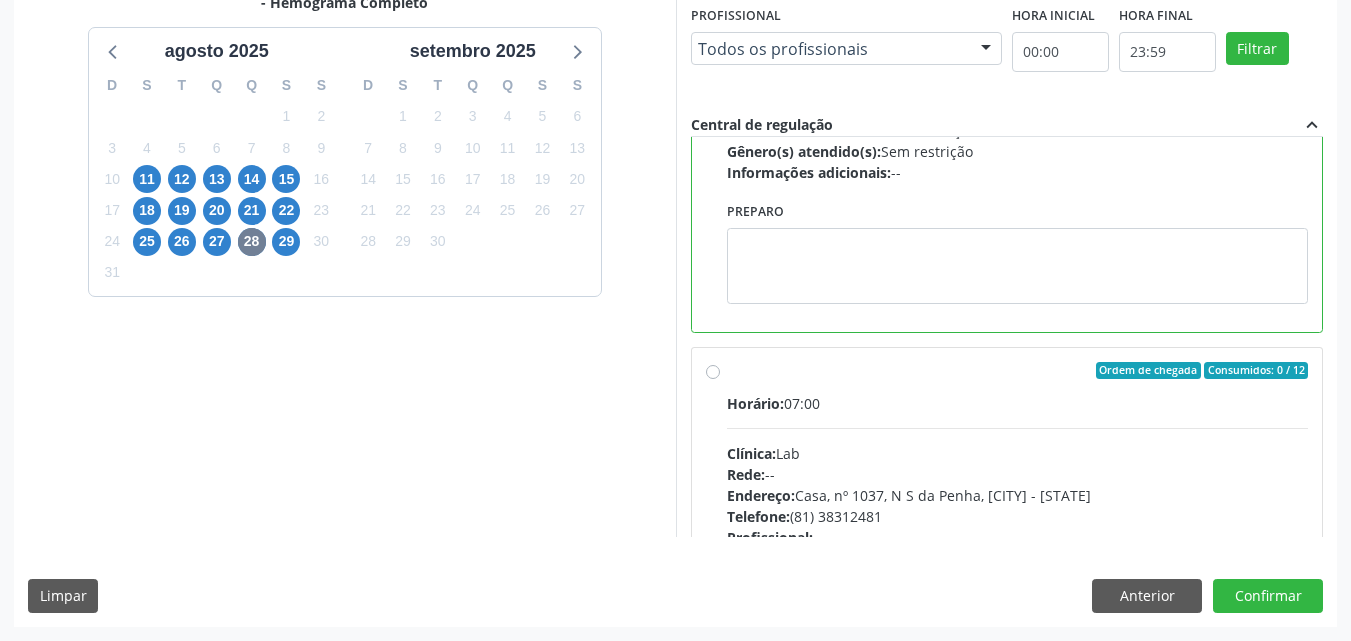 scroll, scrollTop: 300, scrollLeft: 0, axis: vertical 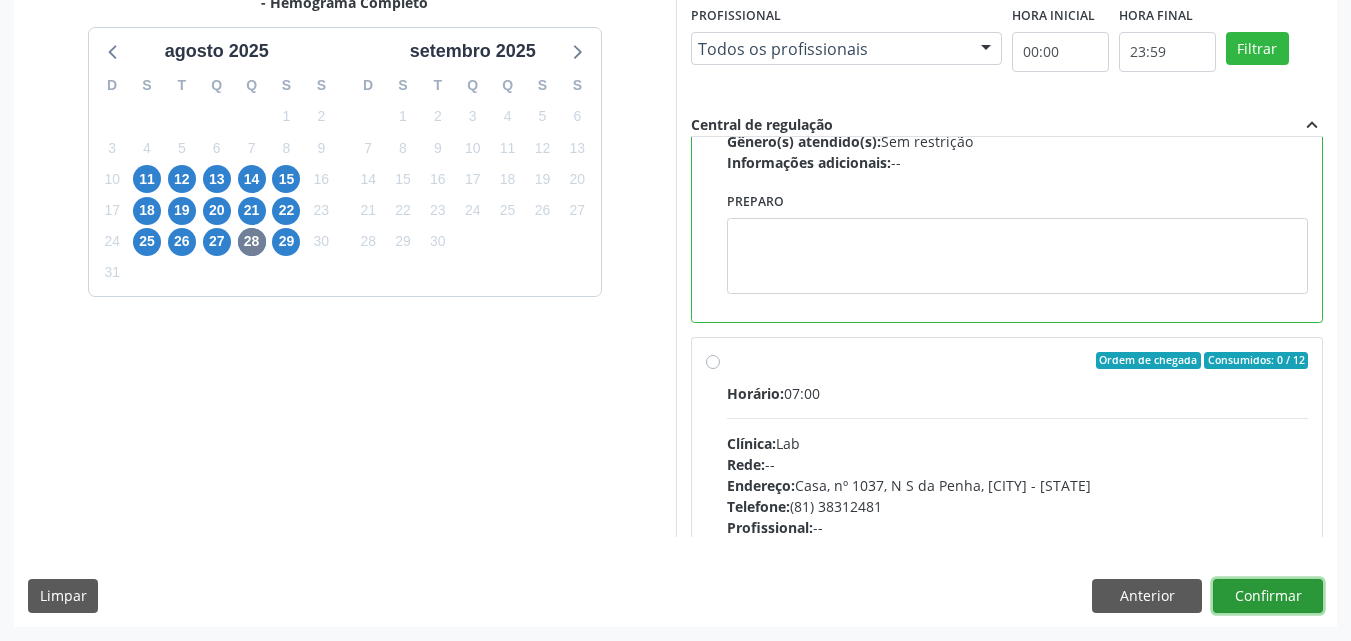 click on "Confirmar" at bounding box center [1268, 596] 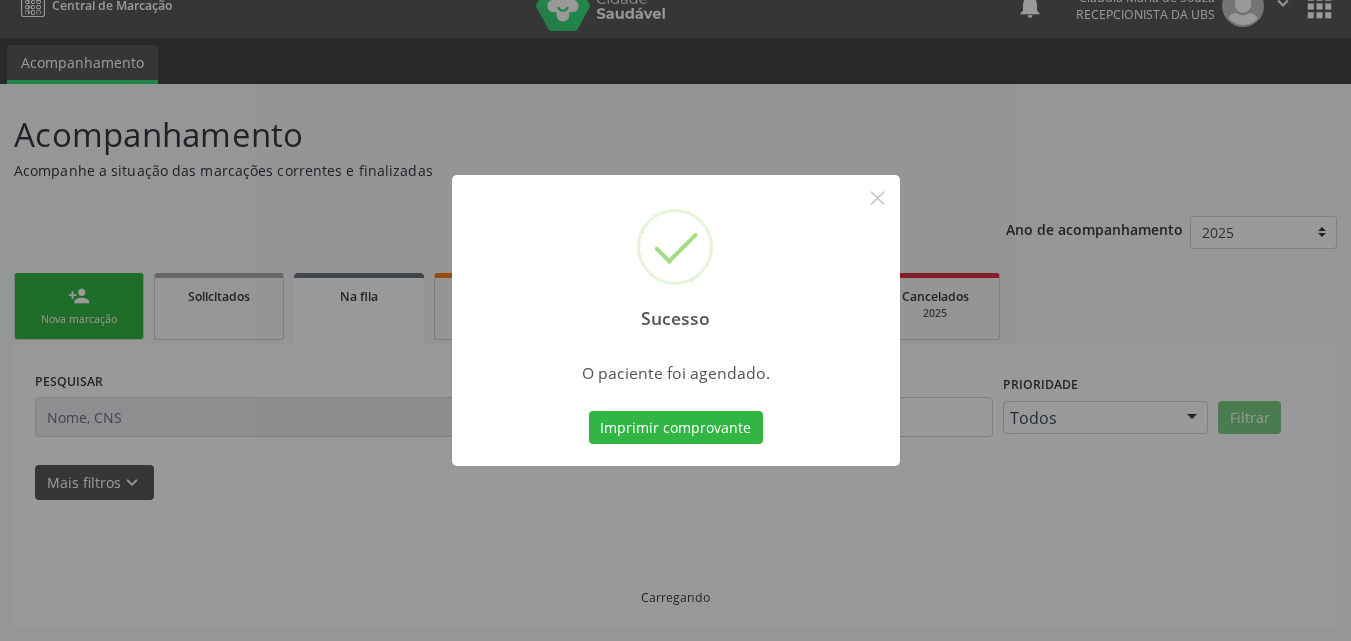 scroll, scrollTop: 0, scrollLeft: 0, axis: both 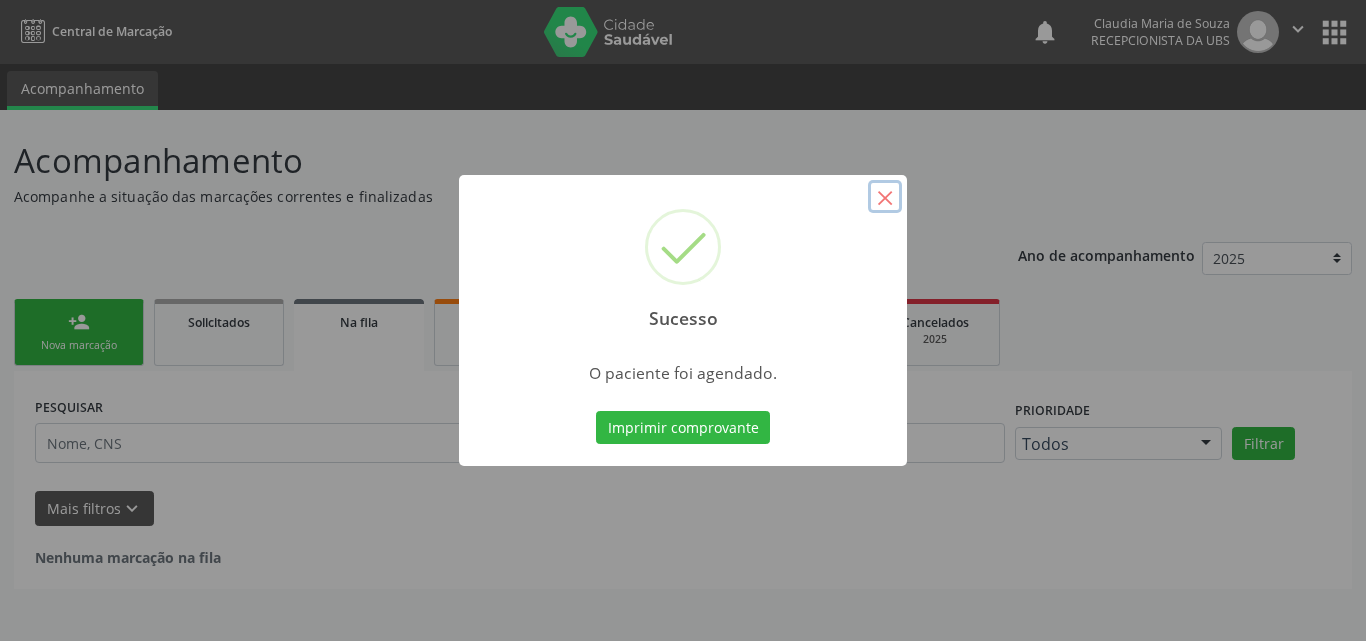 click on "×" at bounding box center (885, 197) 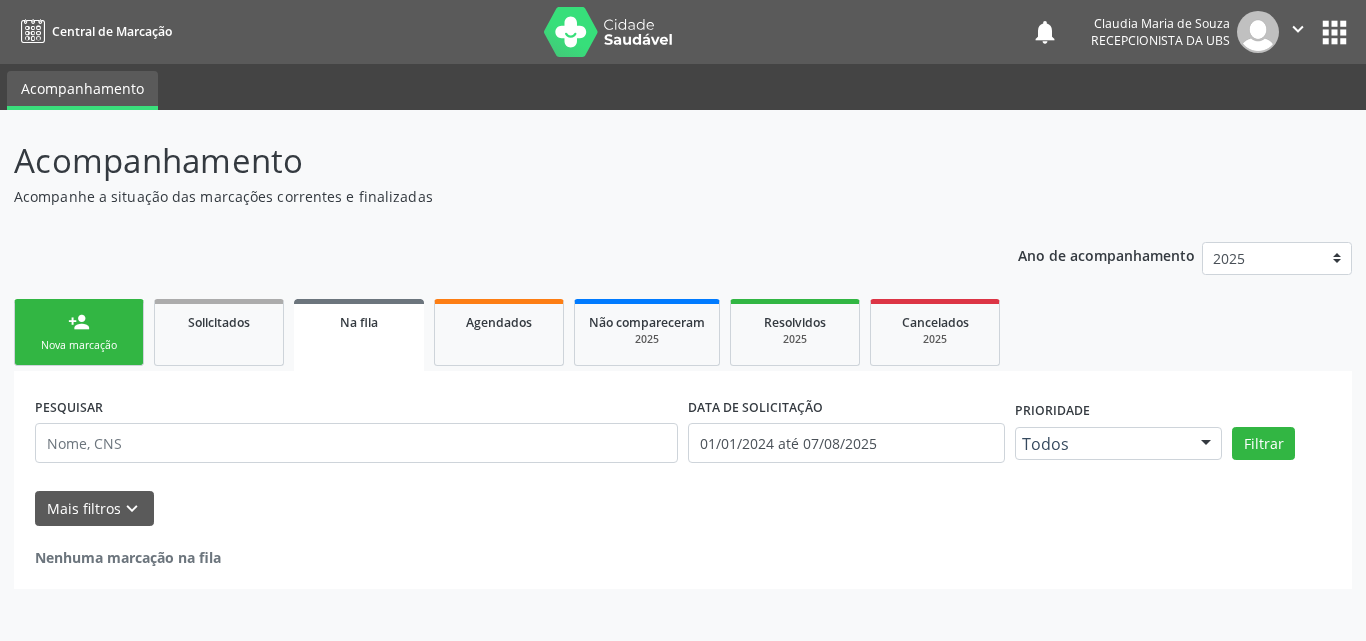 click on "Nova marcação" at bounding box center (79, 345) 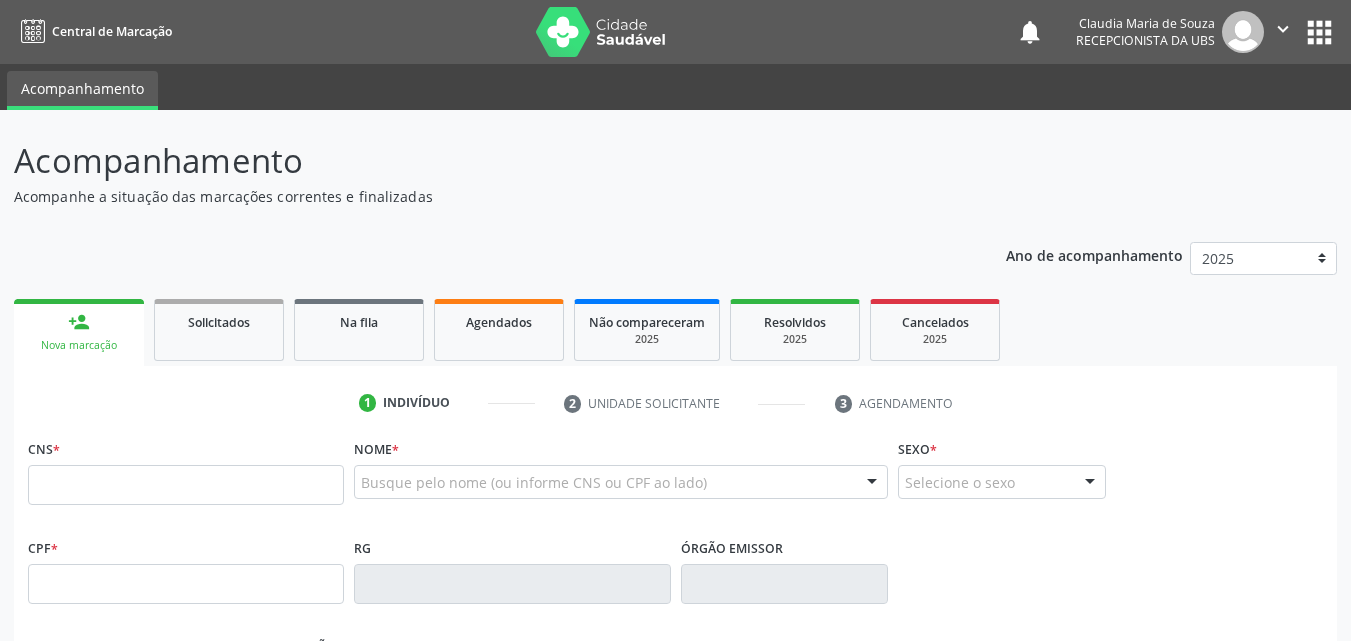 click on "Nova marcação" at bounding box center (79, 345) 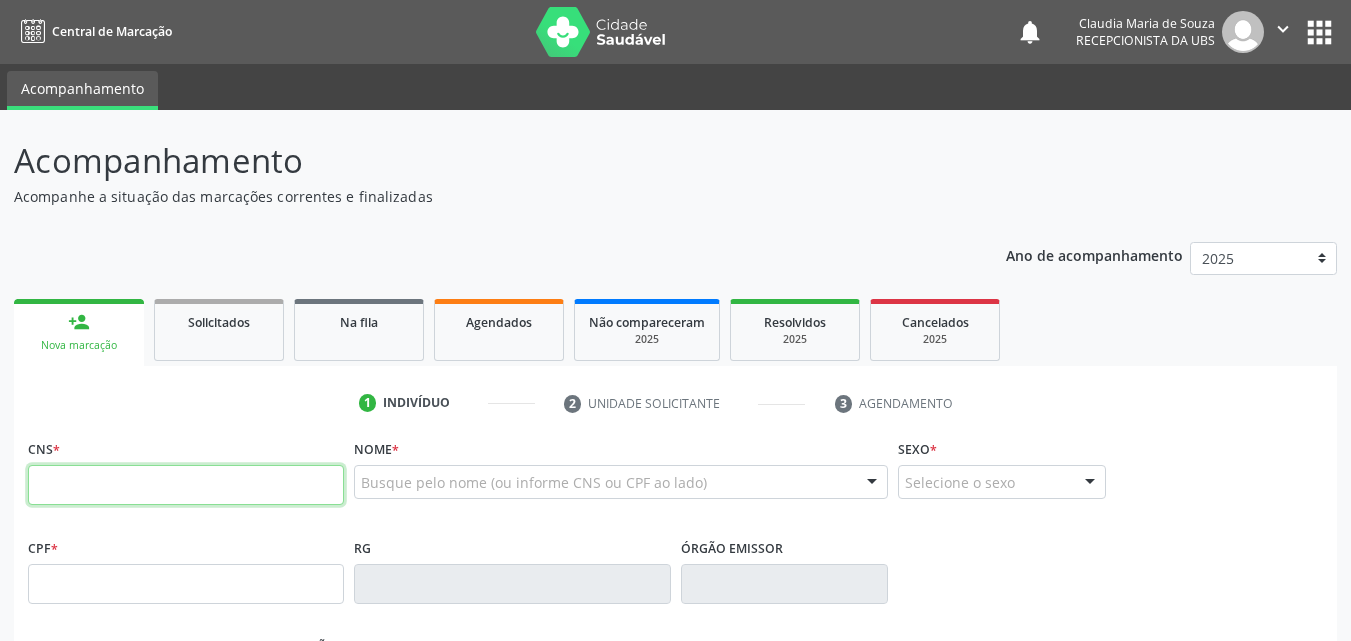 drag, startPoint x: 57, startPoint y: 486, endPoint x: 71, endPoint y: 475, distance: 17.804493 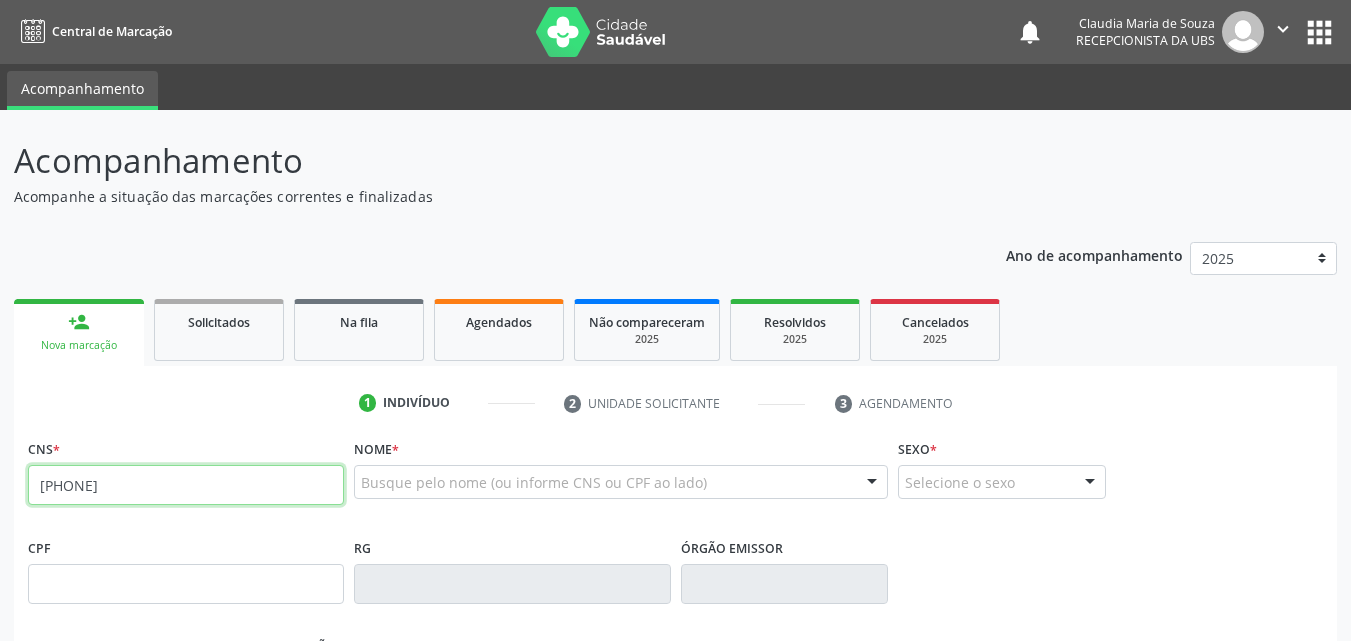 type on "703 4072 0031 4019" 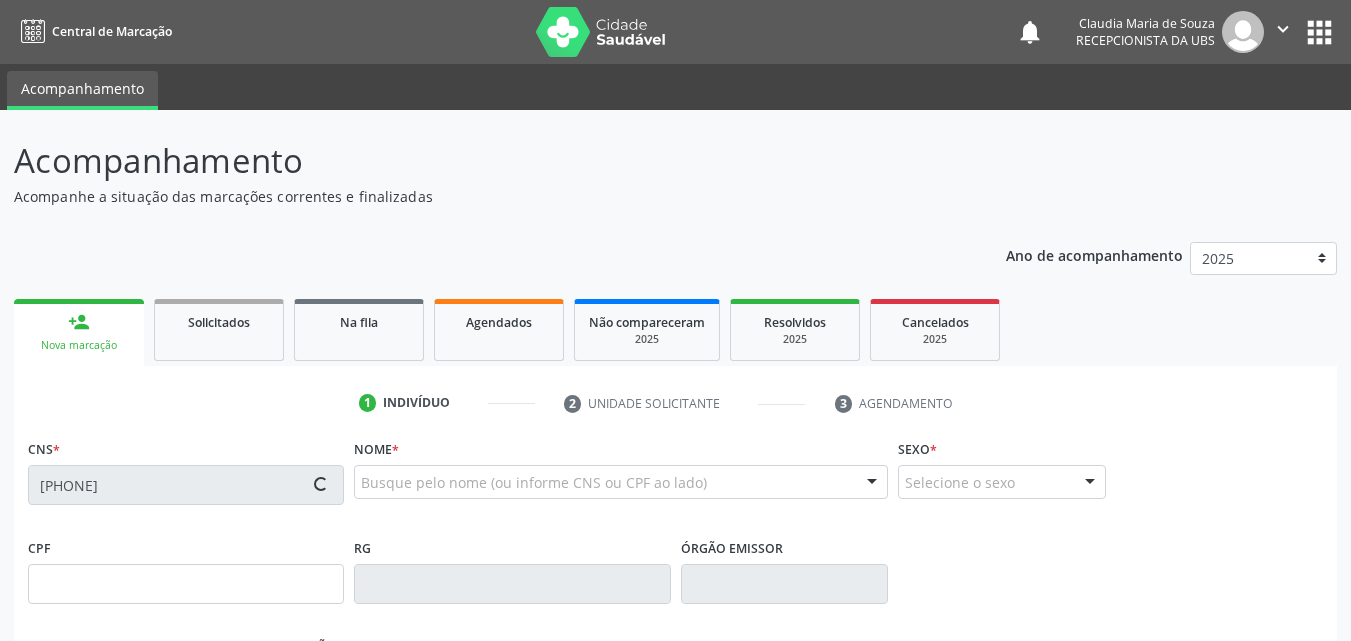 type on "025.450.724-78" 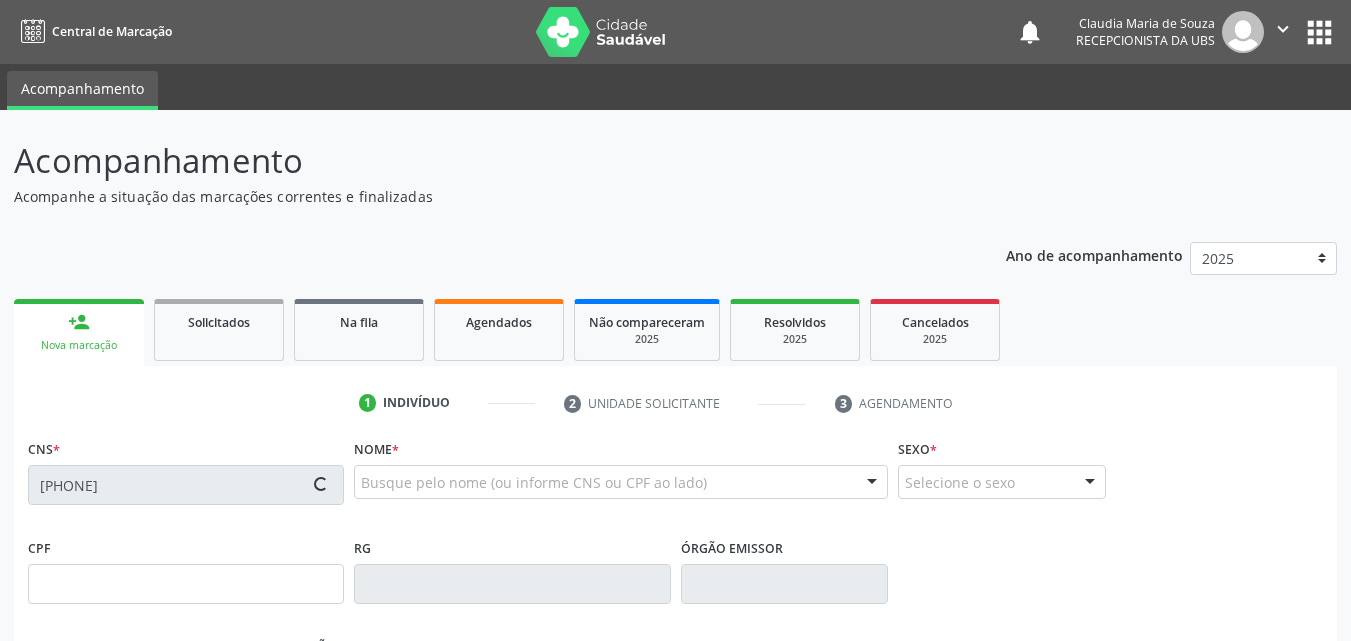 type on "(87) 99993-0509" 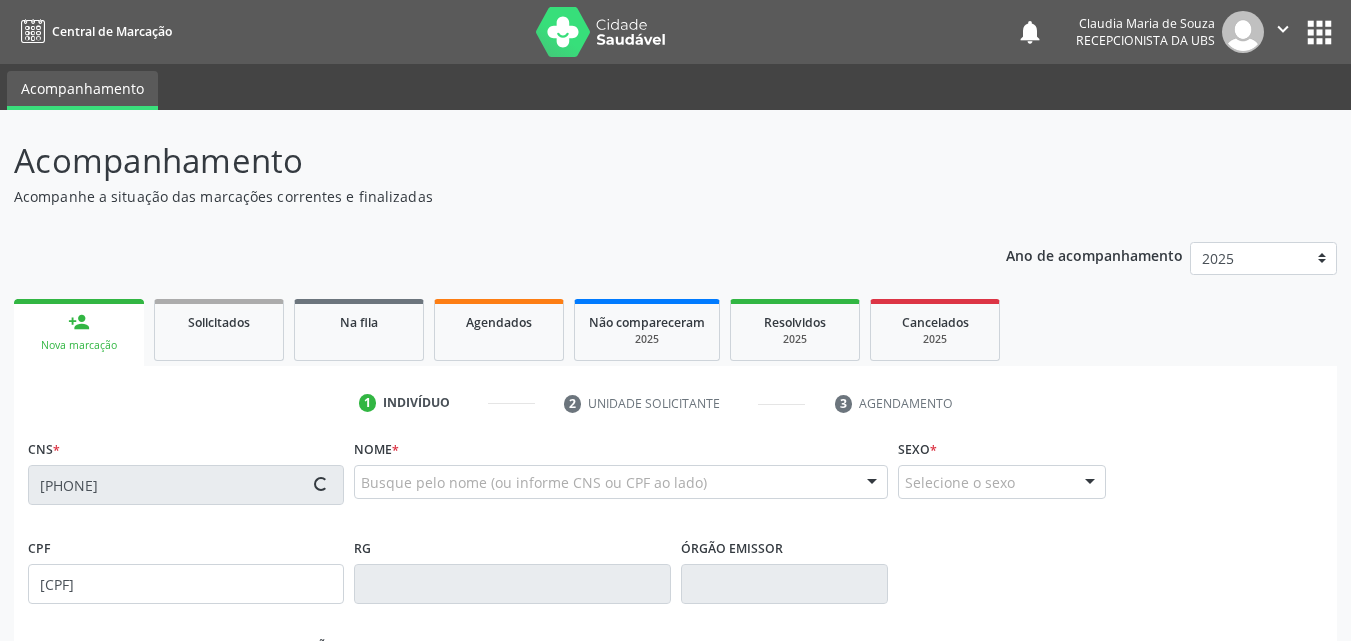 type on "(87) 99993-0509" 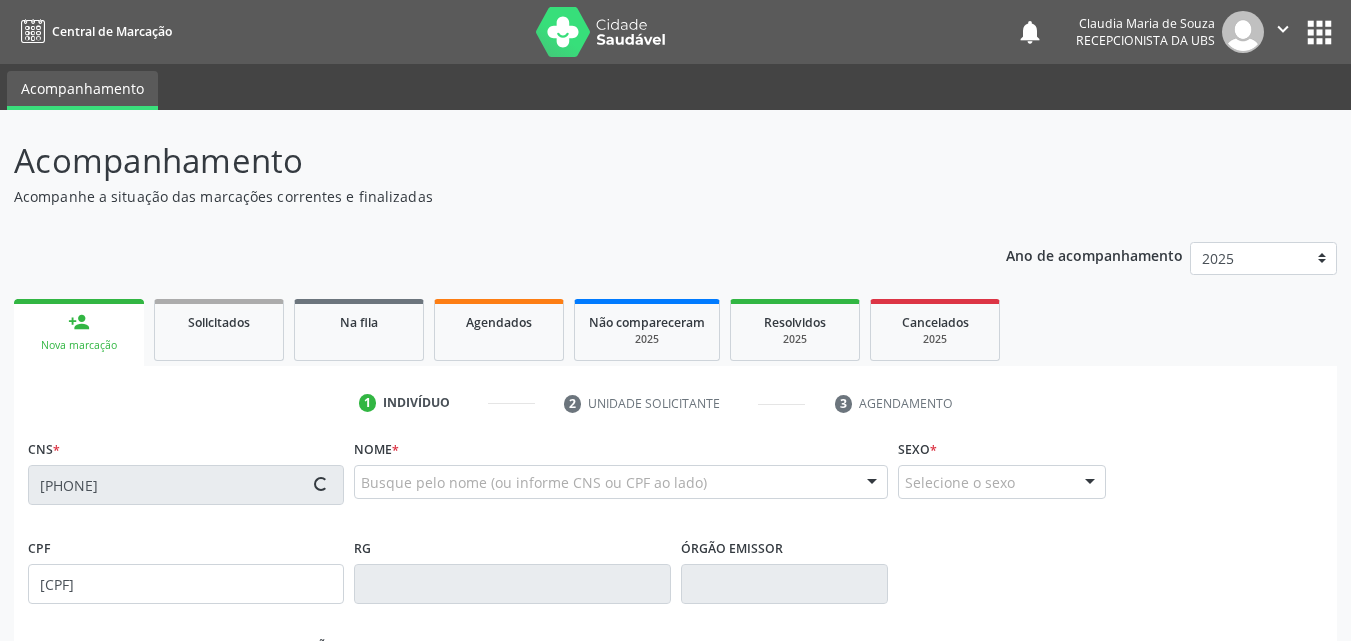type on "073.525.494-04" 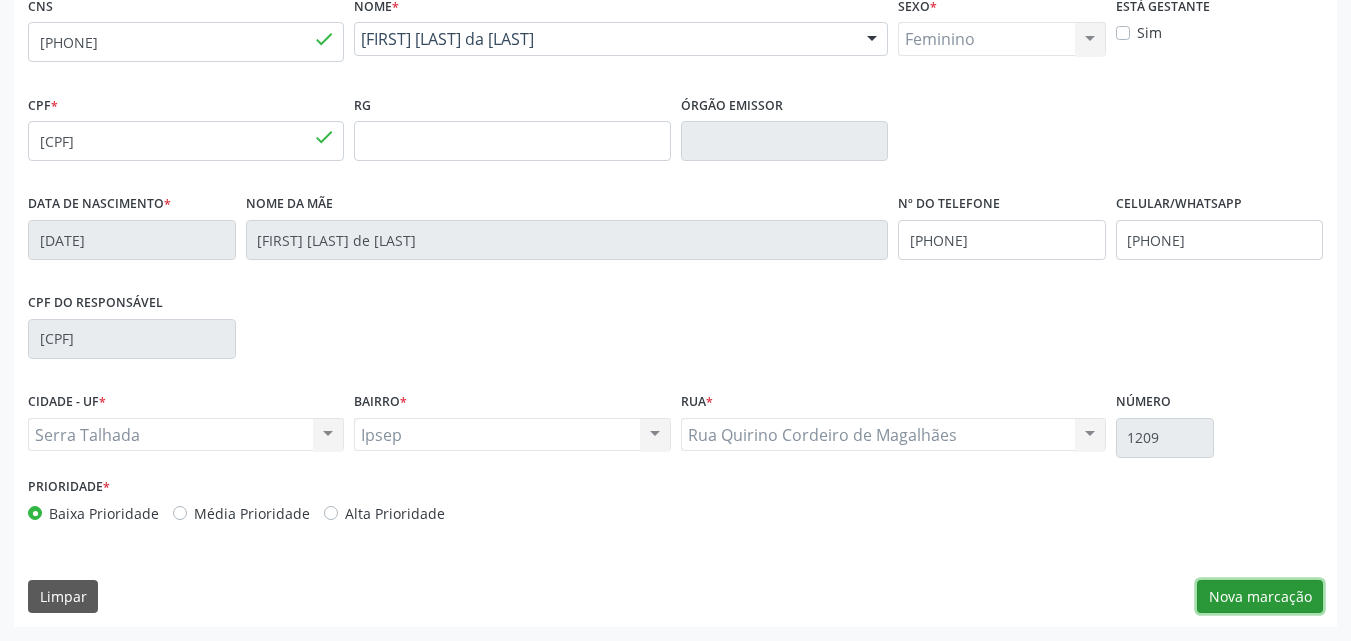 click on "Nova marcação" at bounding box center (1260, 597) 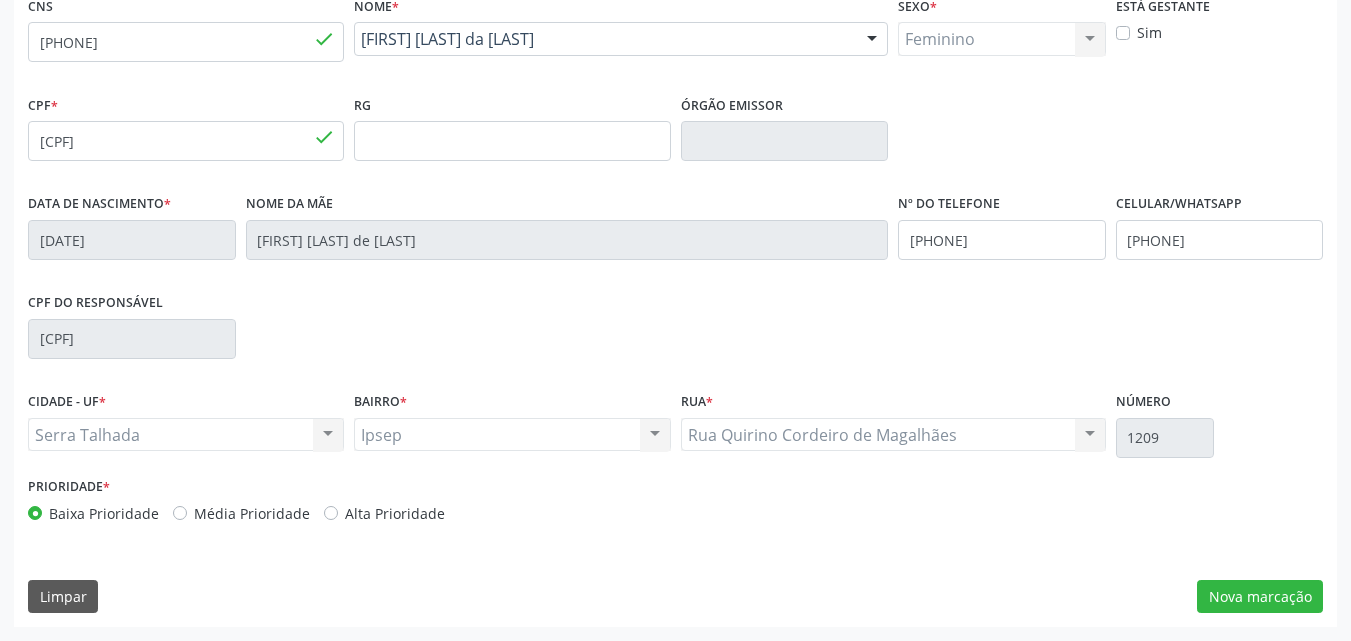 scroll, scrollTop: 265, scrollLeft: 0, axis: vertical 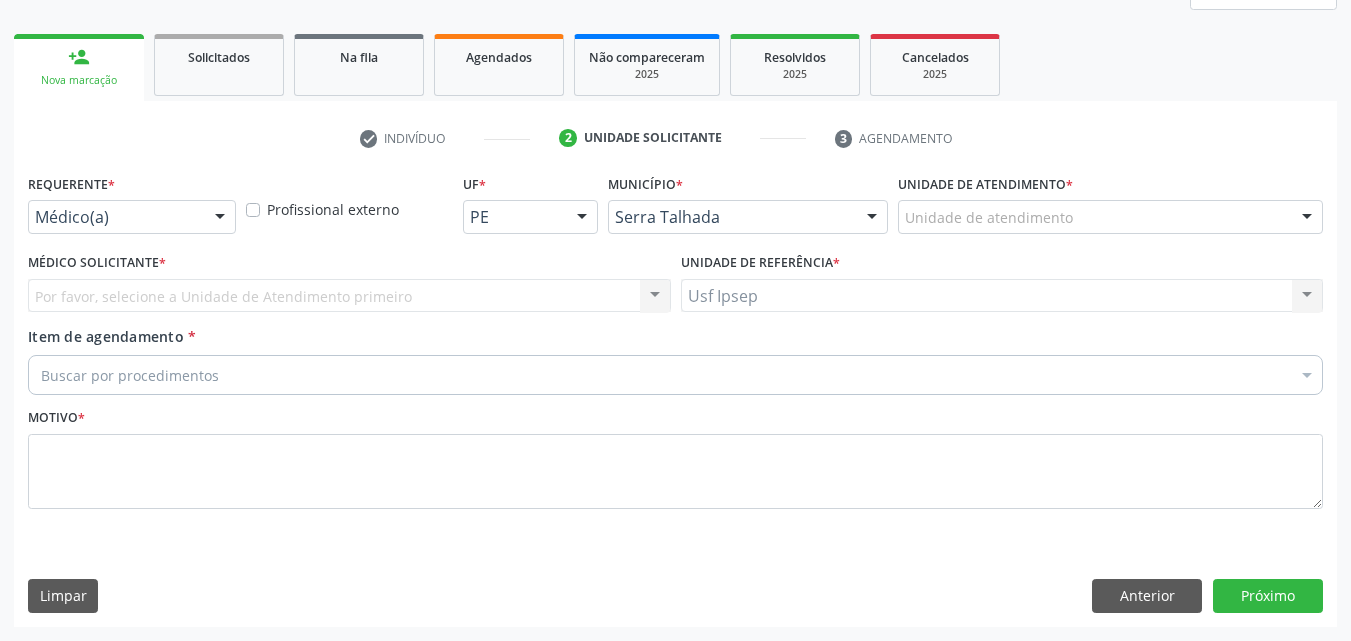 click at bounding box center [220, 218] 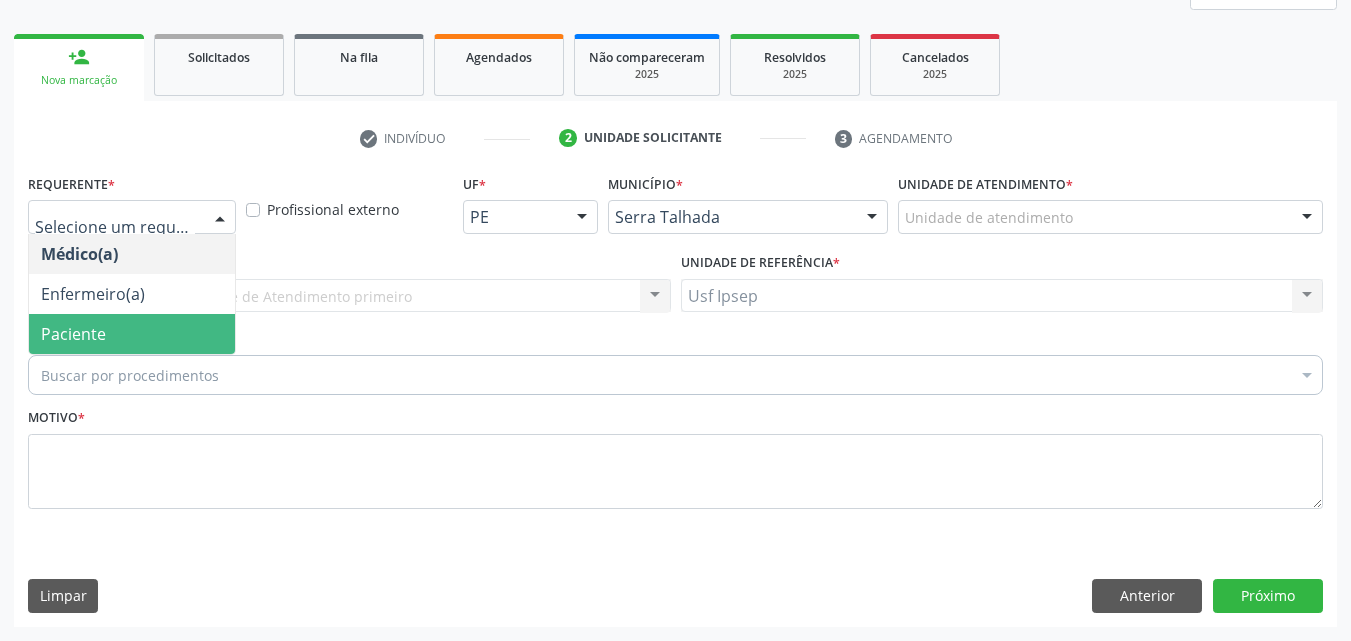 click on "Paciente" at bounding box center (73, 334) 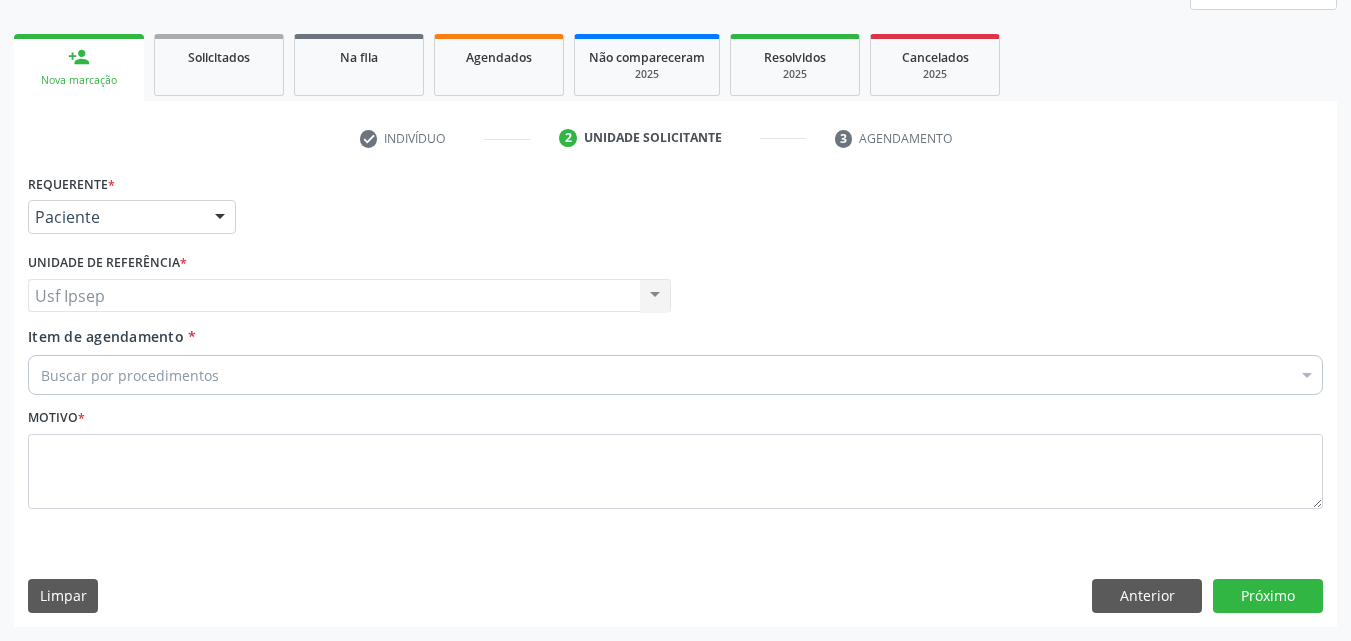 click on "Item de agendamento" at bounding box center [106, 336] 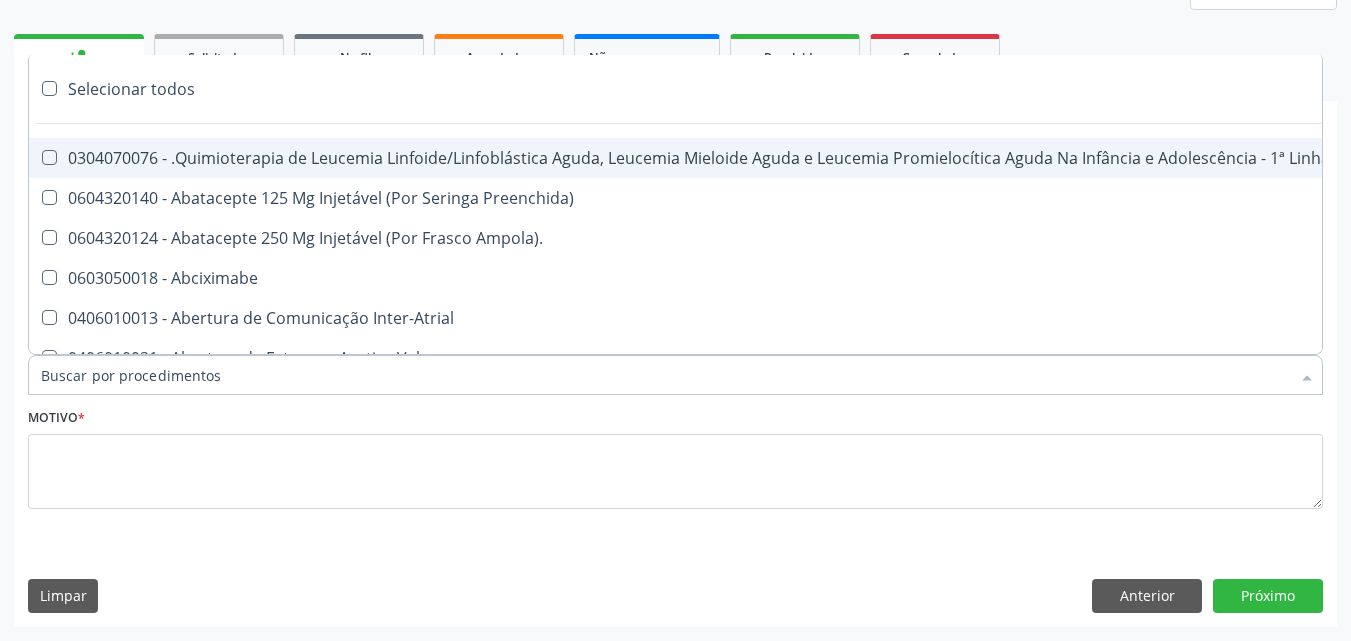 click at bounding box center (675, 375) 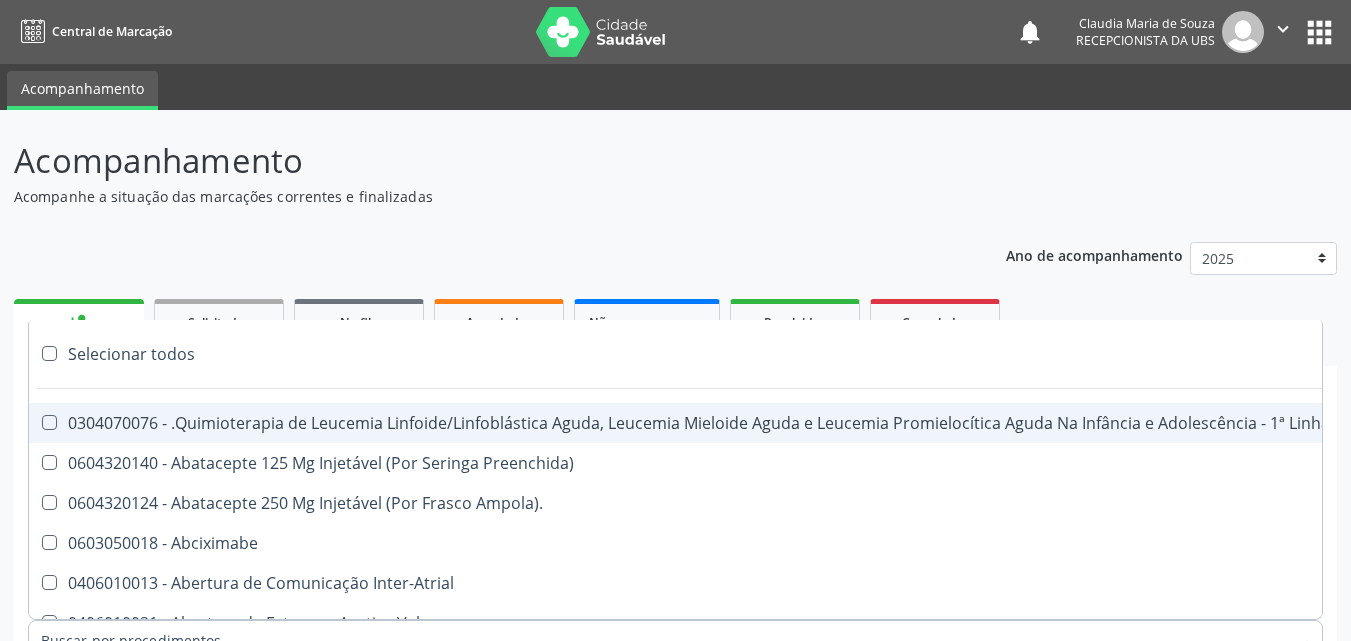 scroll, scrollTop: 265, scrollLeft: 0, axis: vertical 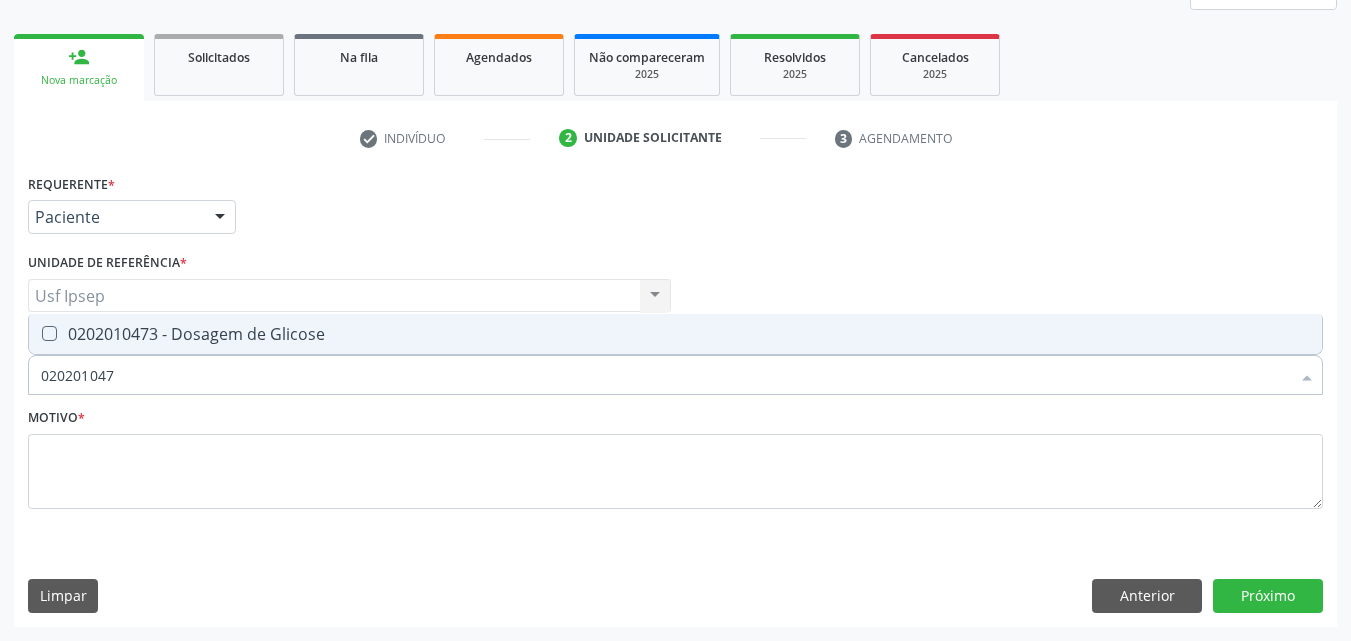 type on "0202010473" 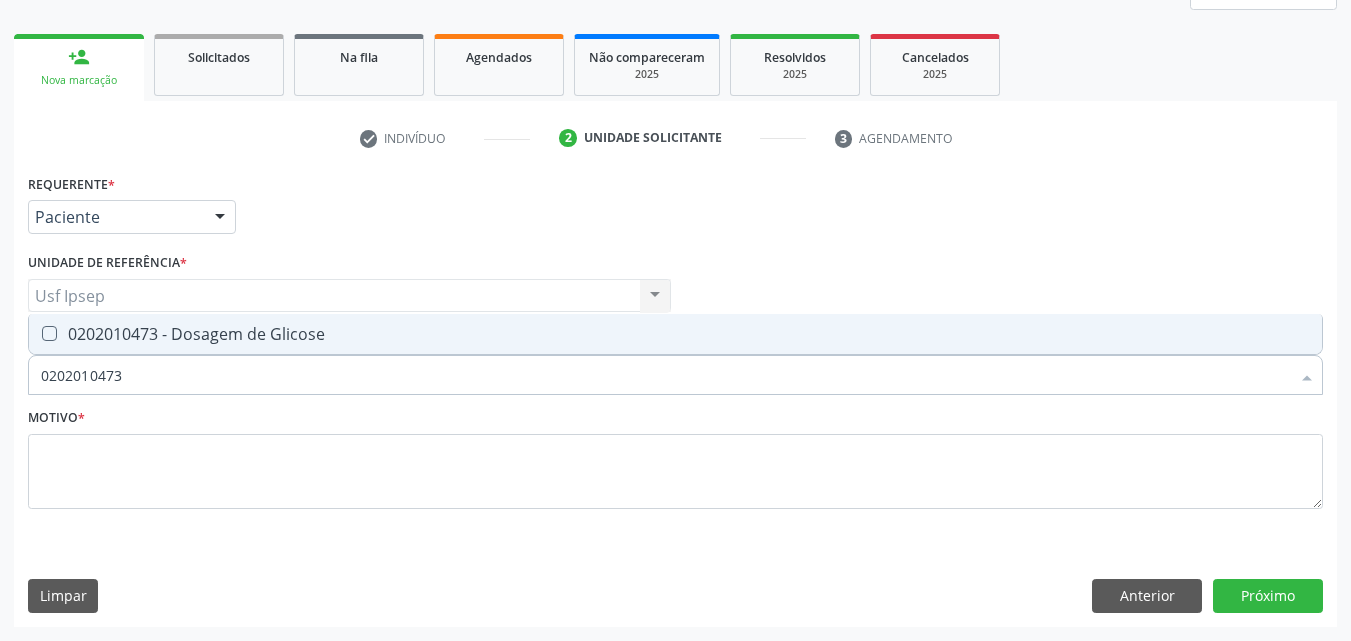 click at bounding box center [49, 333] 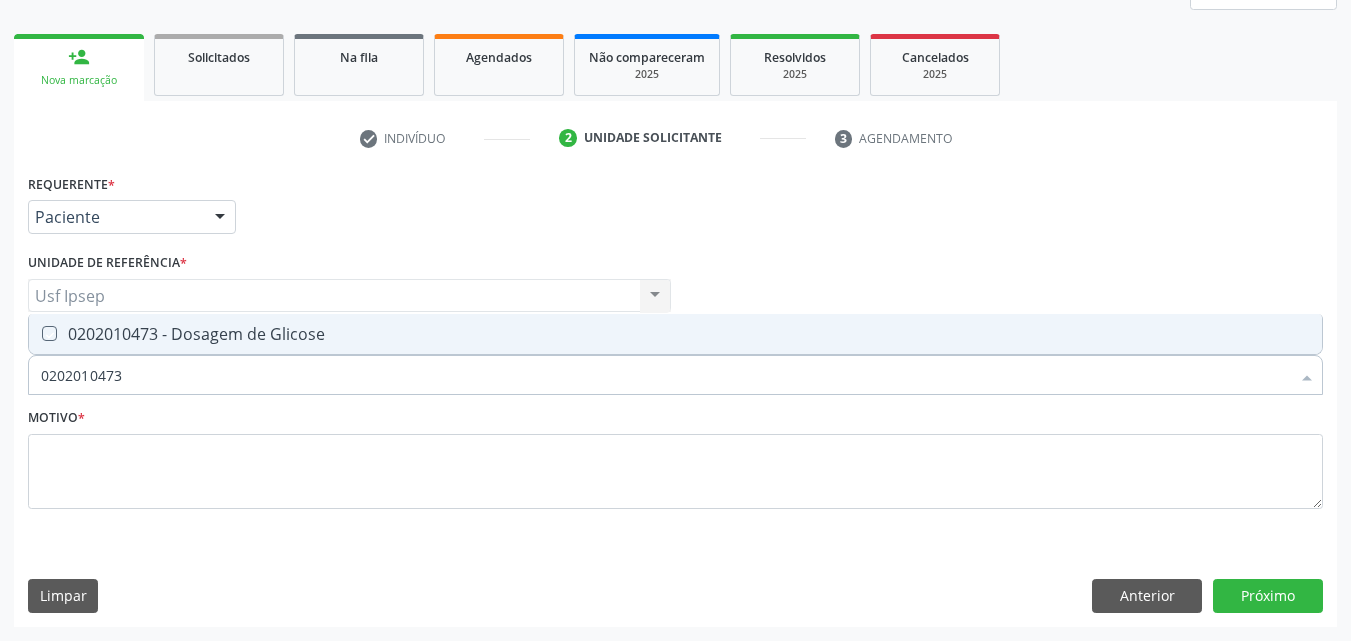 click at bounding box center [35, 333] 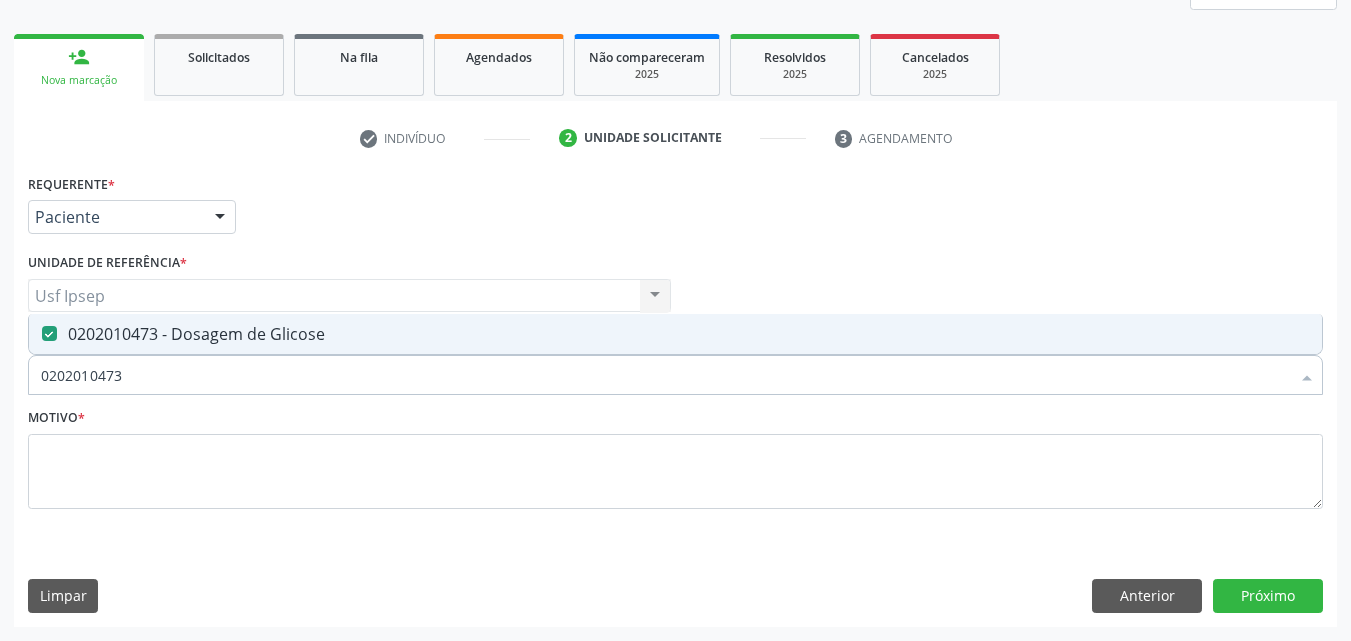 click on "0202010473" at bounding box center (665, 375) 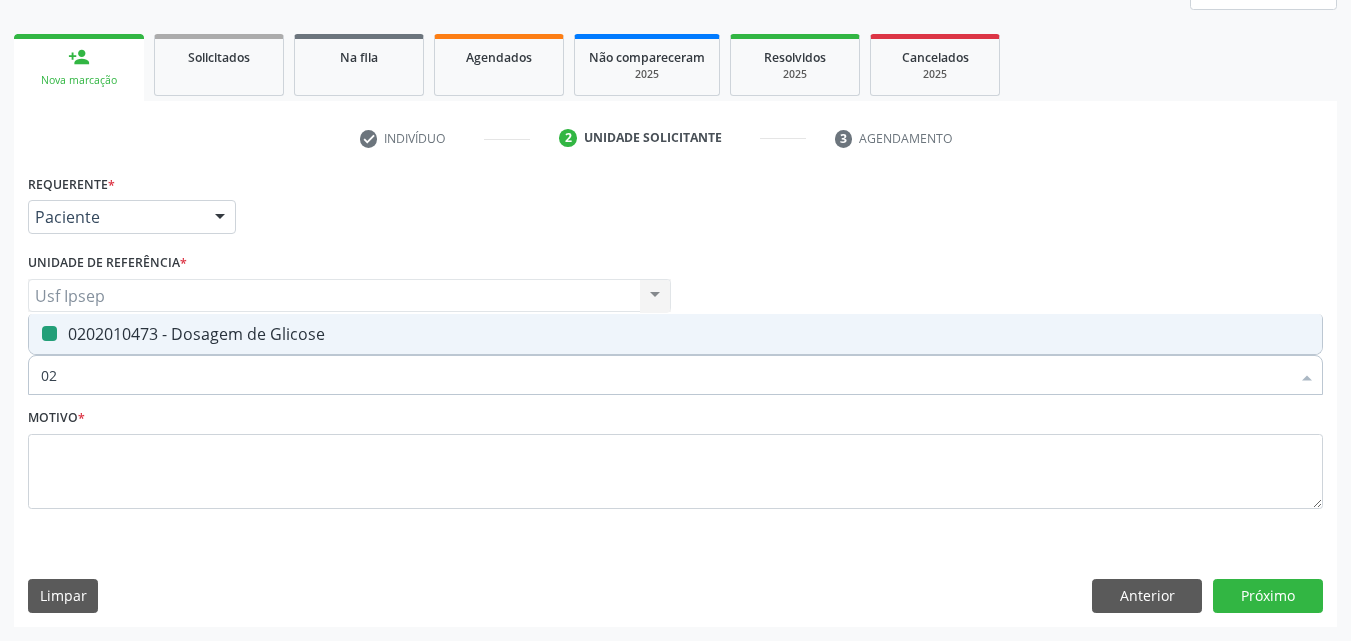 type on "0" 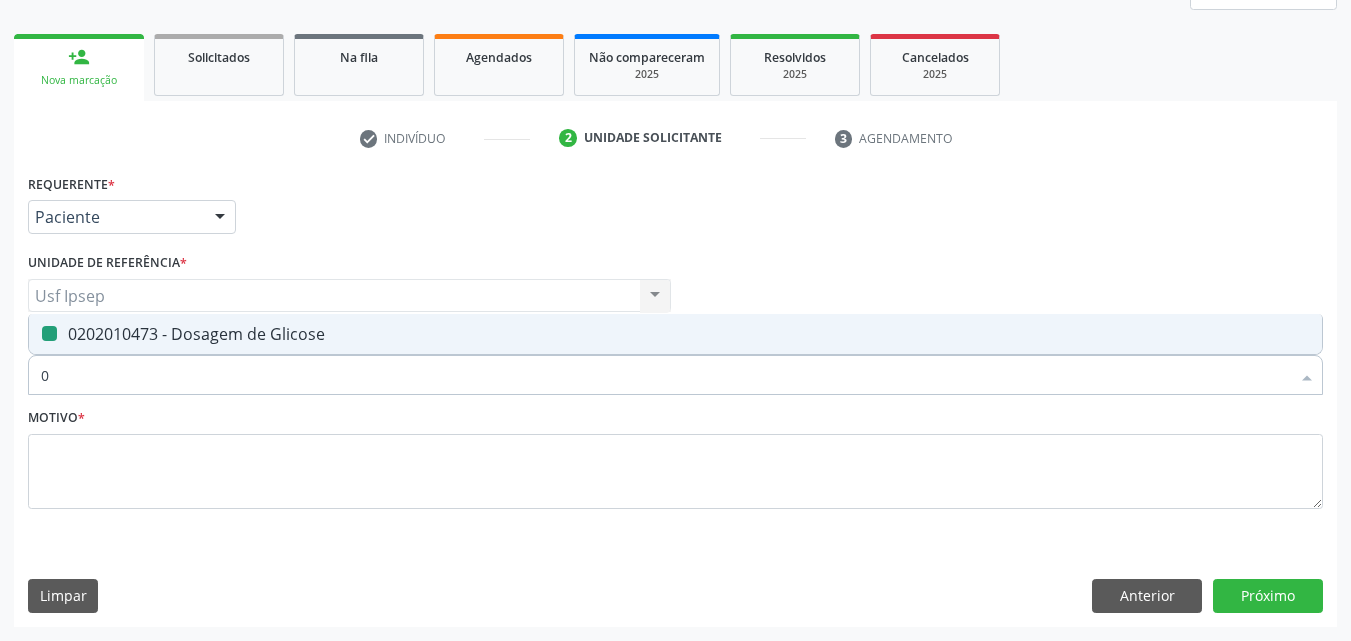 type 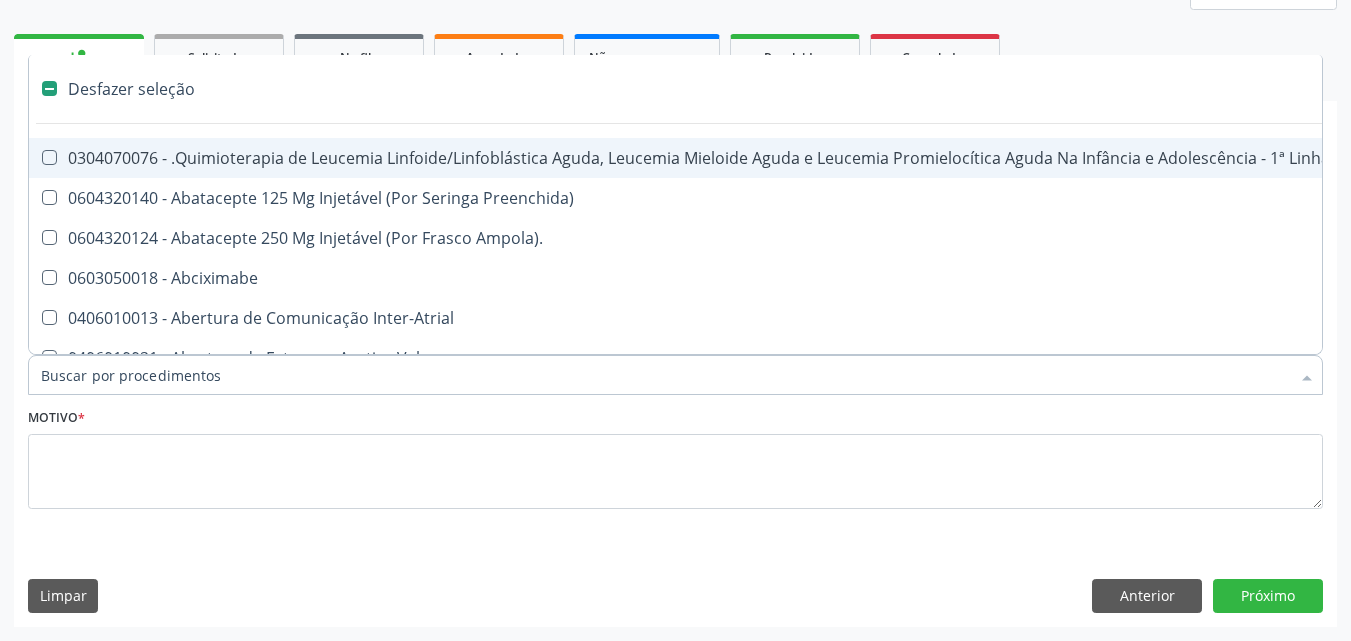 checkbox on "false" 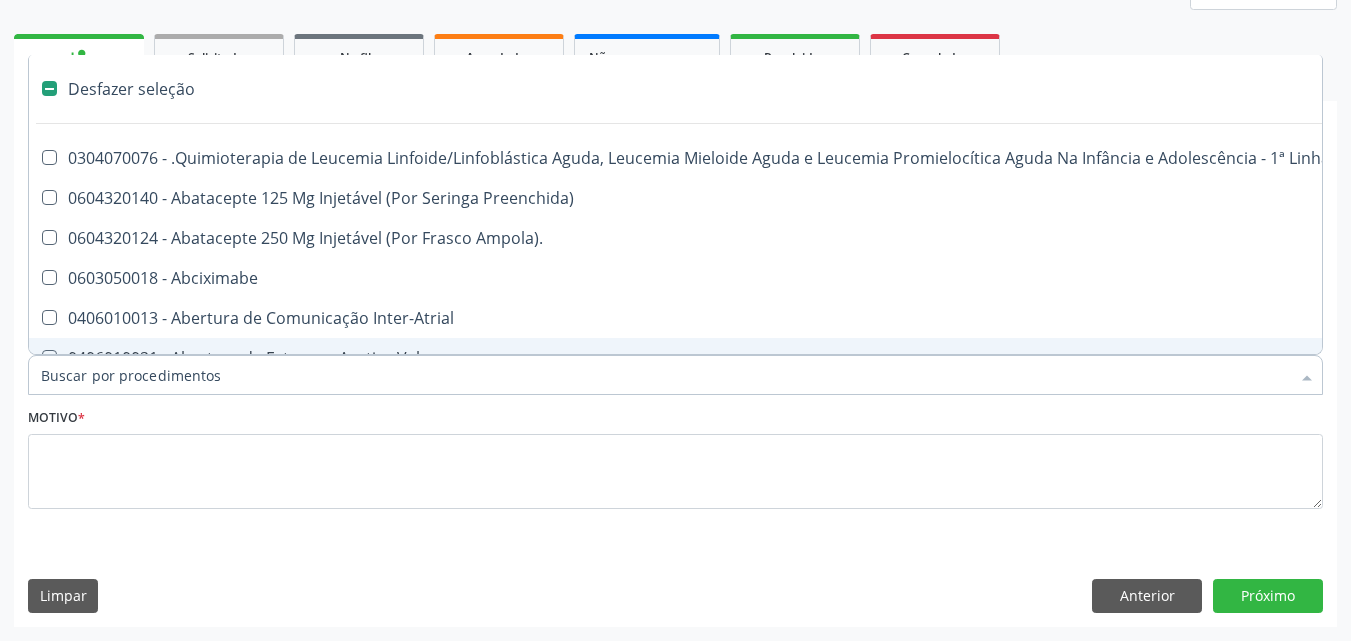 drag, startPoint x: 54, startPoint y: 373, endPoint x: 65, endPoint y: 370, distance: 11.401754 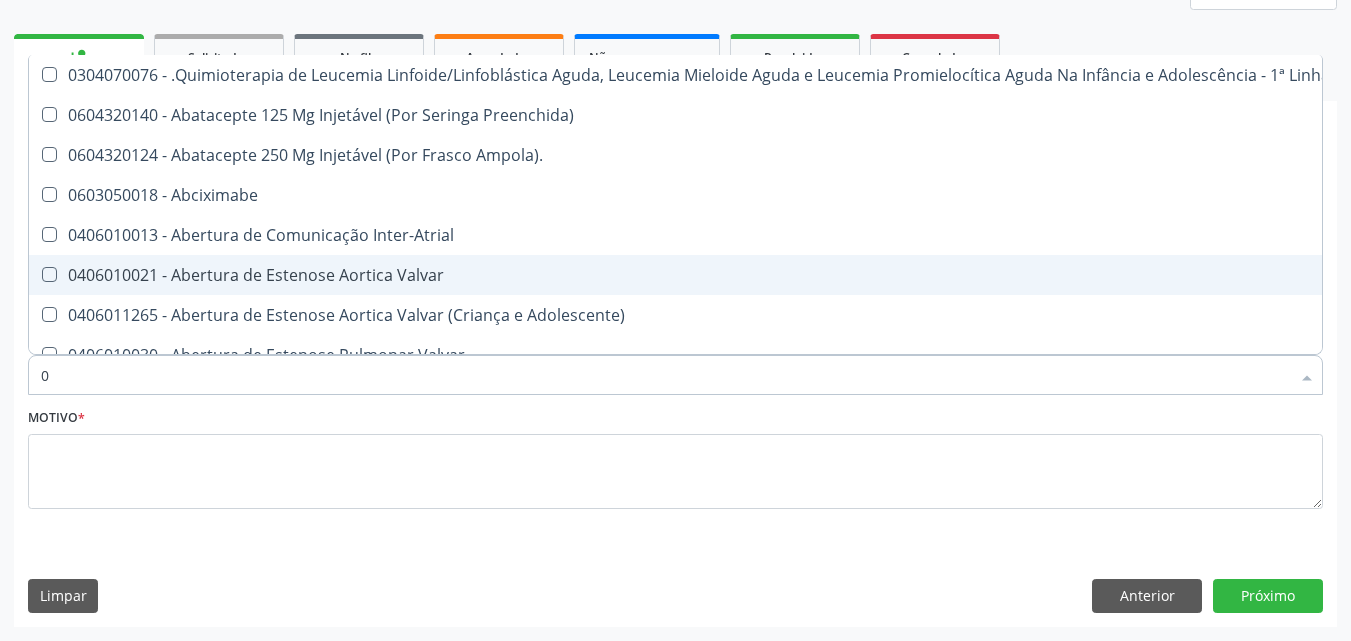 type on "02" 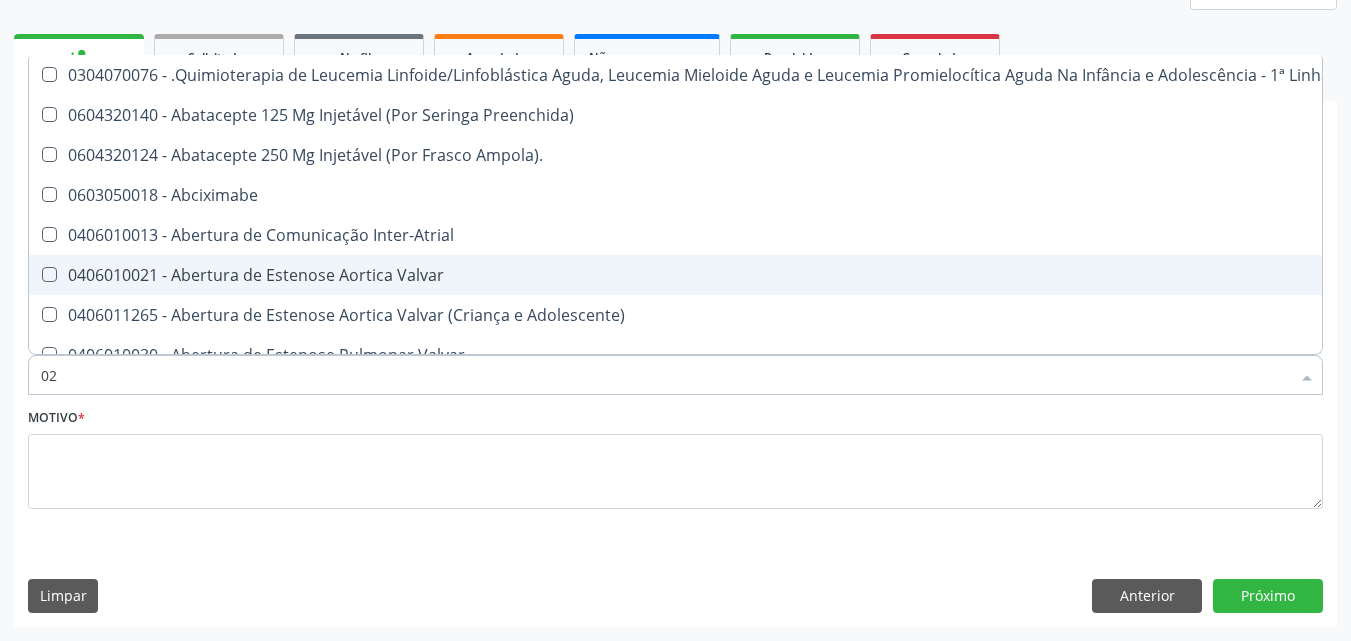checkbox on "true" 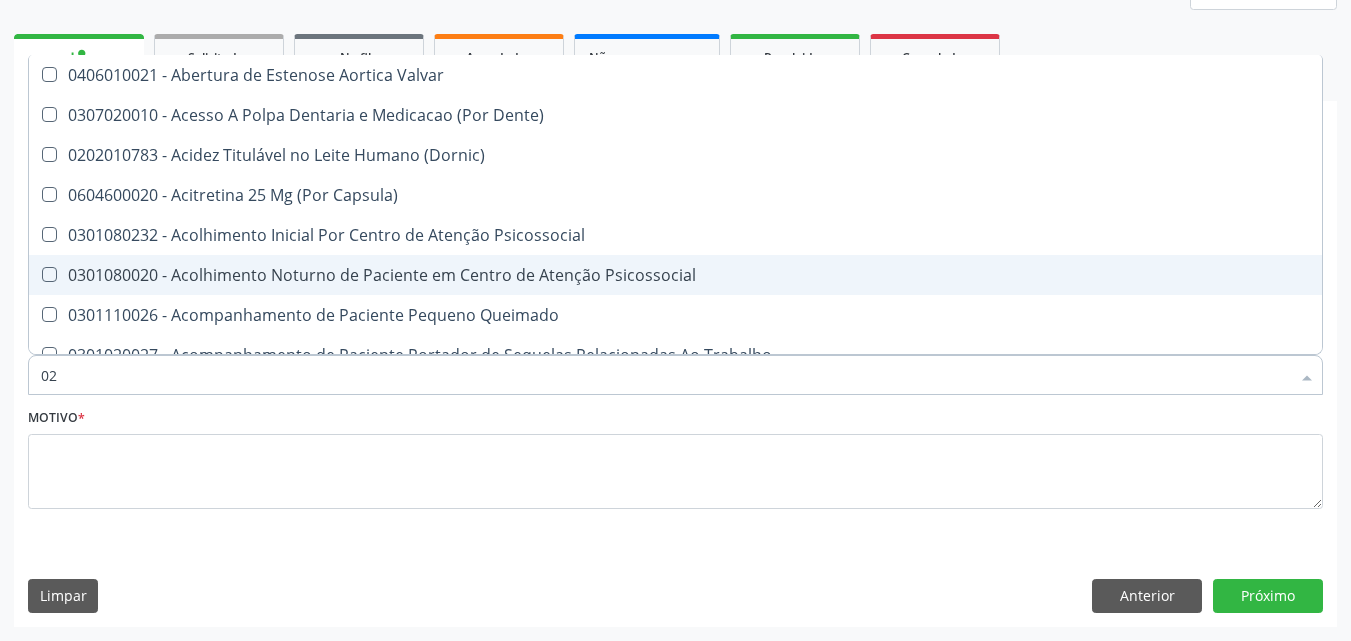 type on "020" 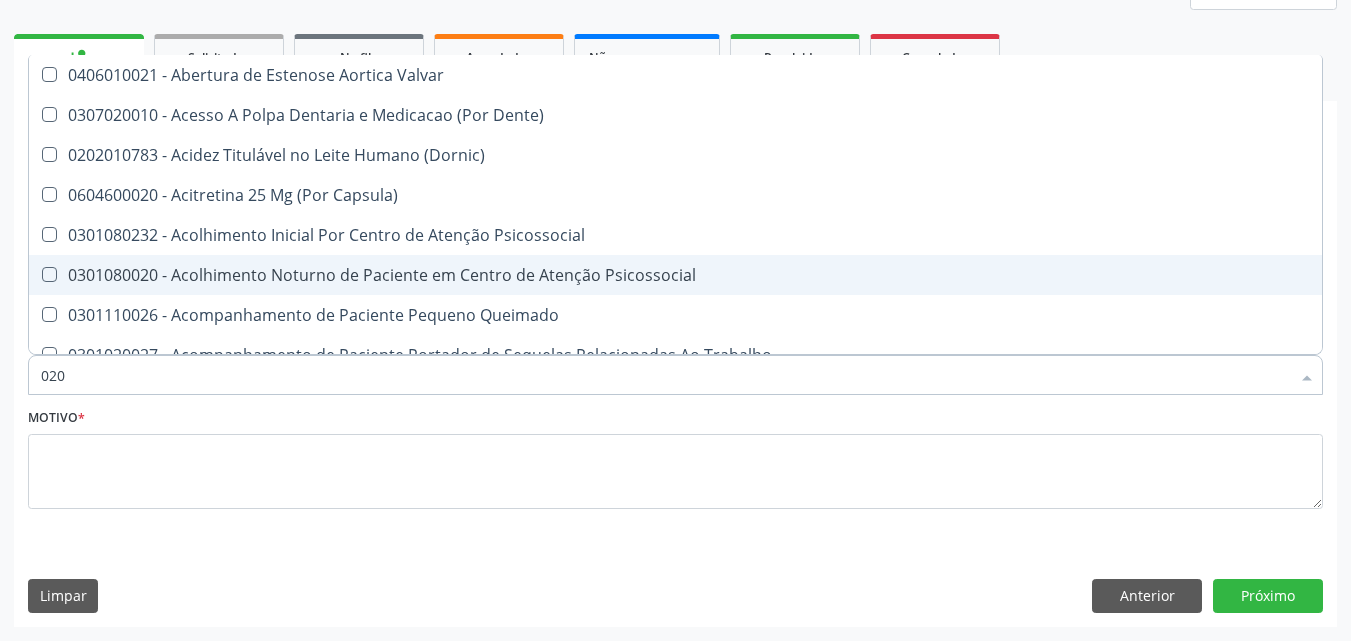 checkbox on "true" 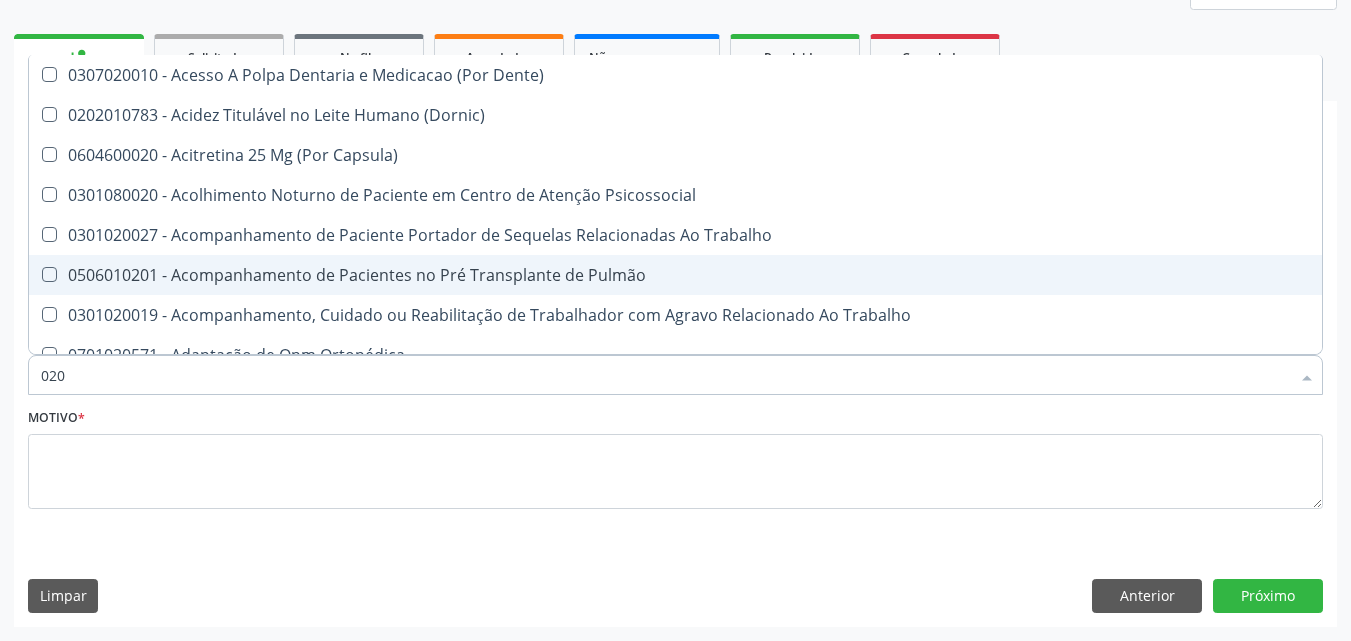 type on "0201" 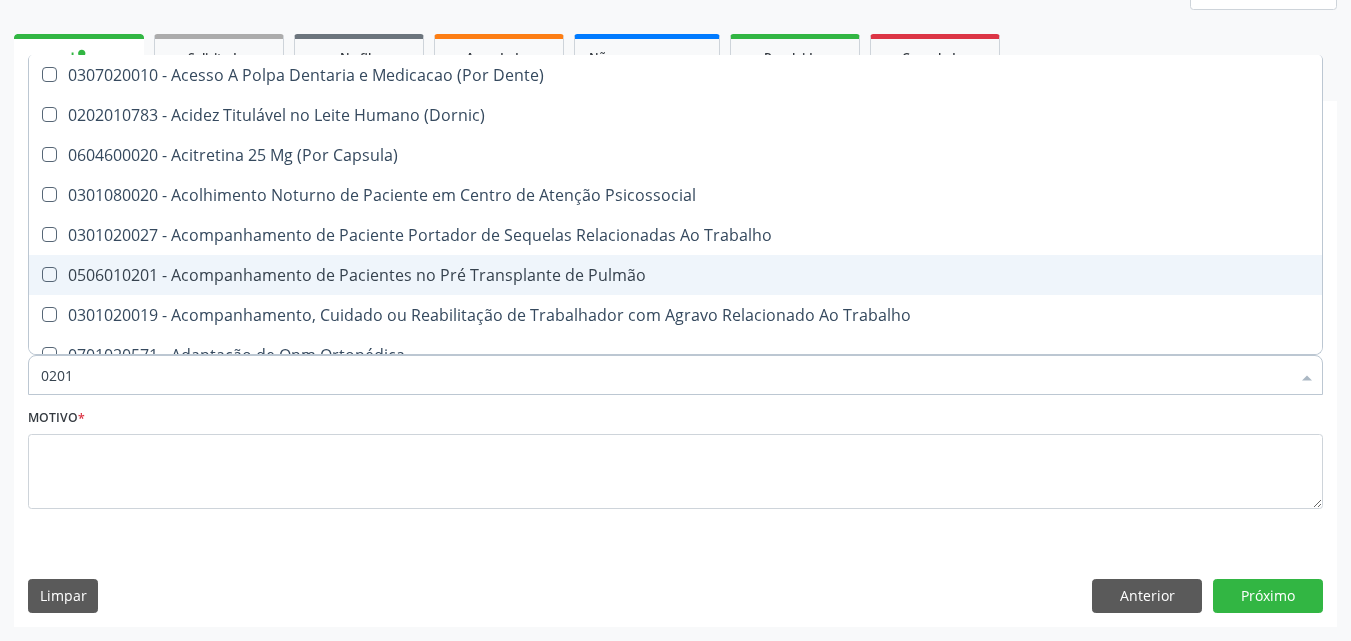 checkbox on "true" 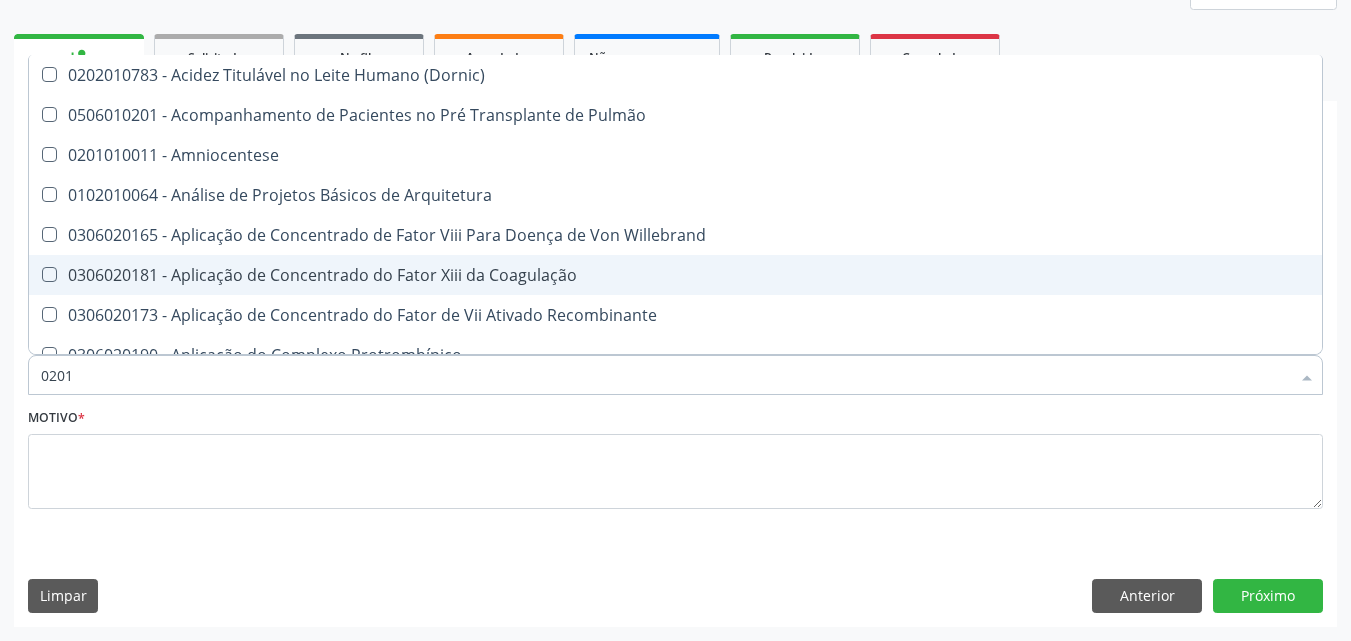 type on "02010" 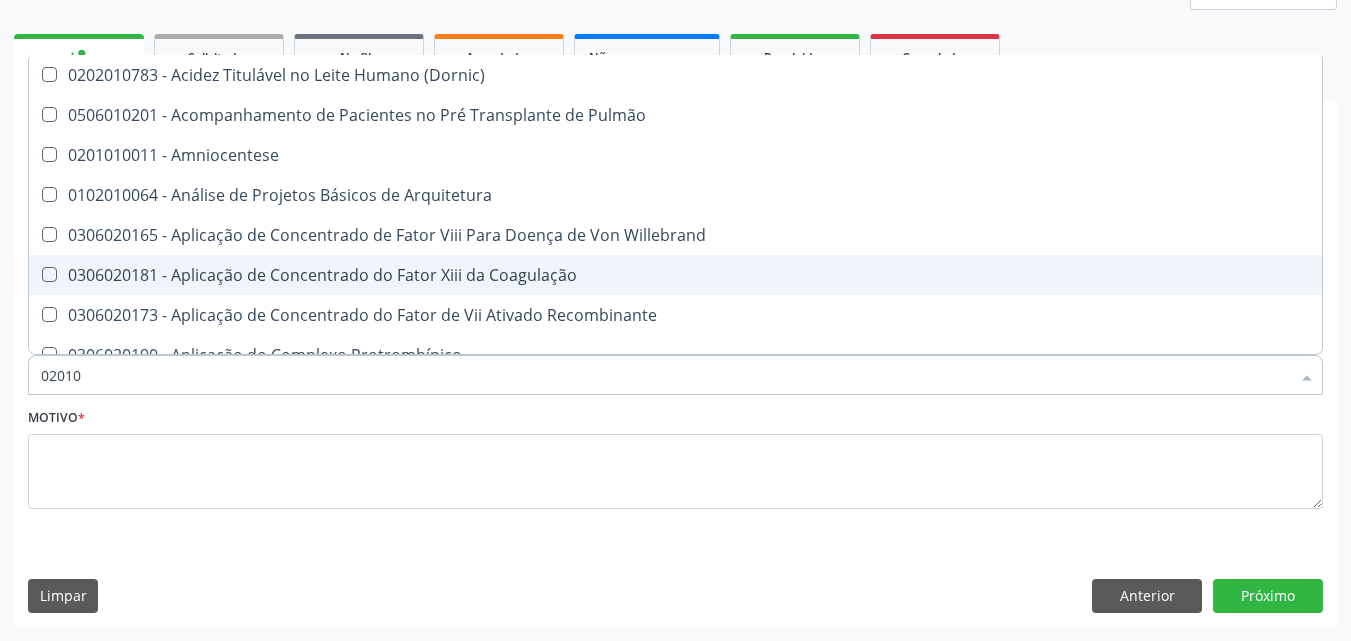 checkbox on "true" 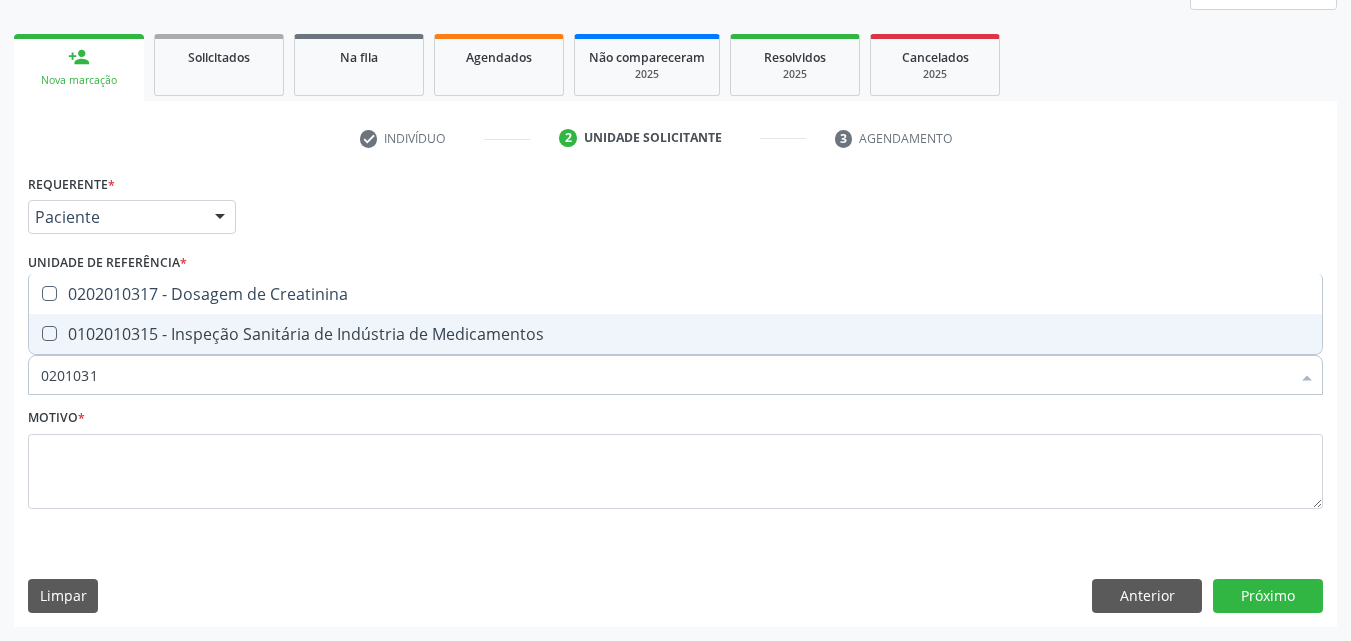 type on "02010317" 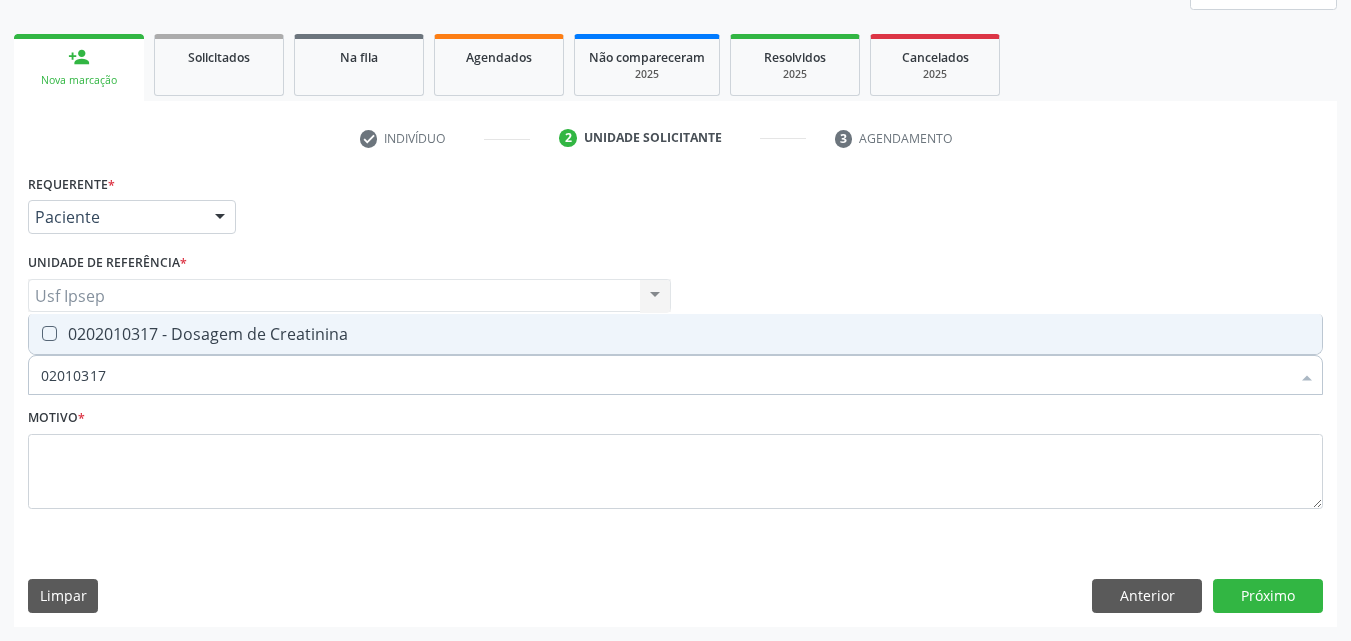 click at bounding box center (49, 333) 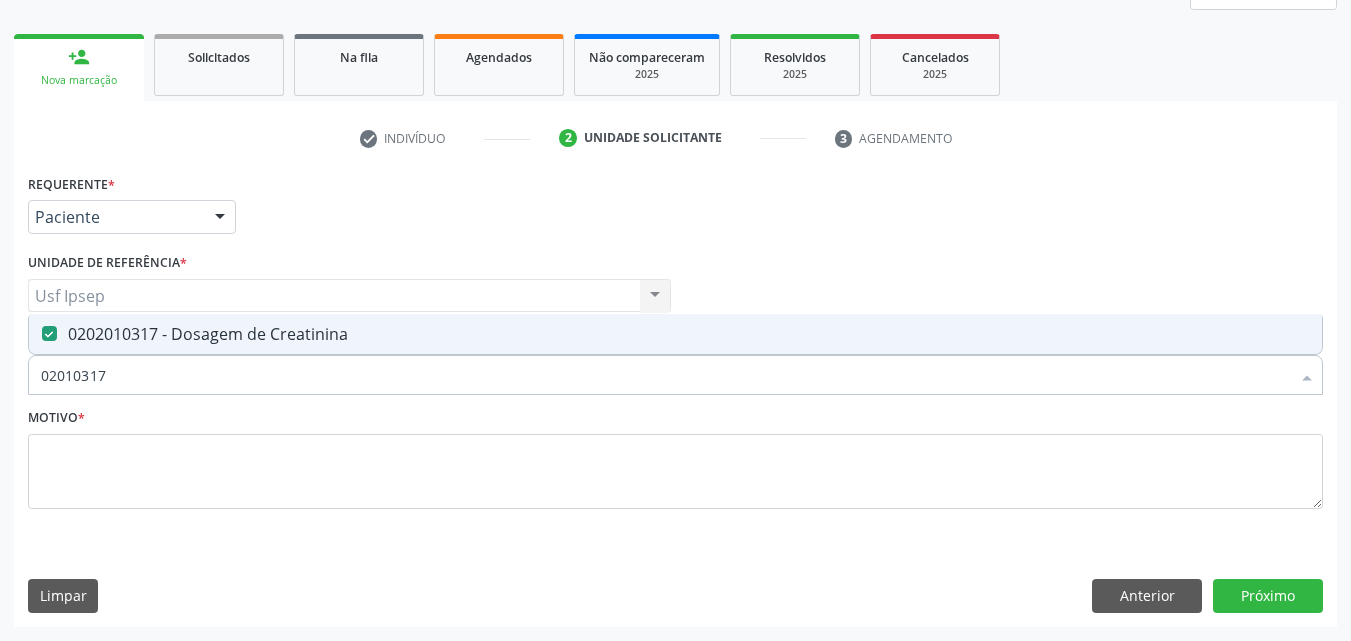 click on "02010317" at bounding box center [665, 375] 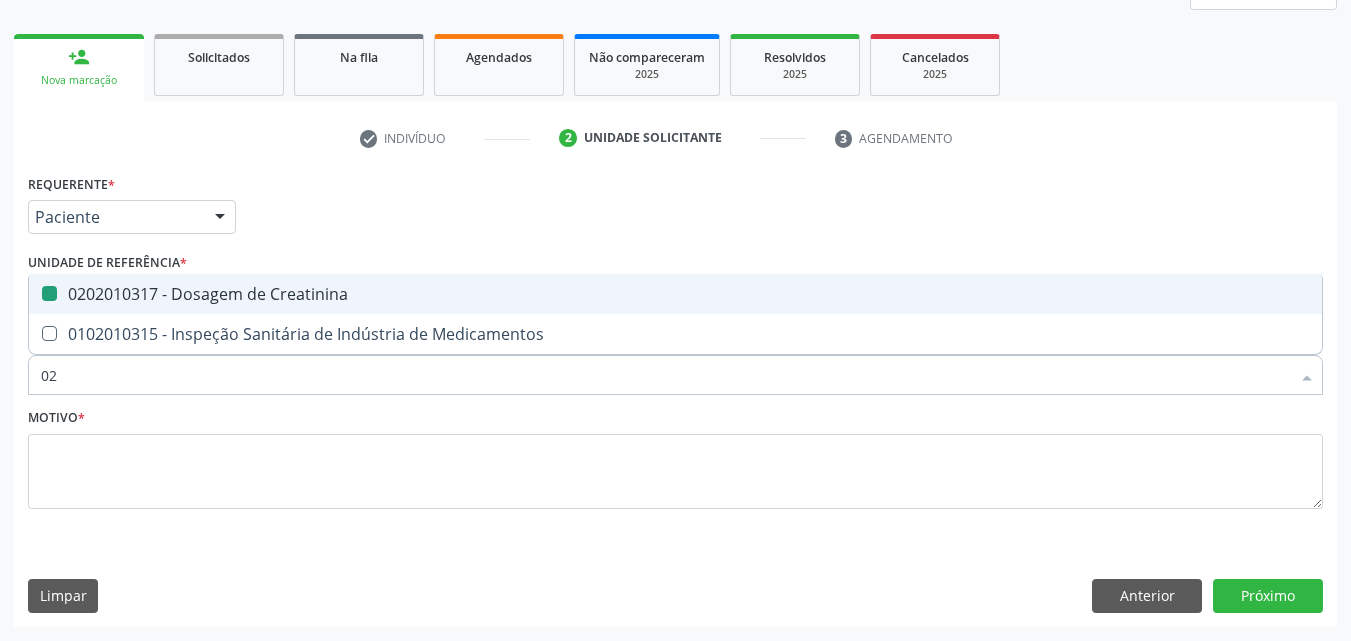 type on "0" 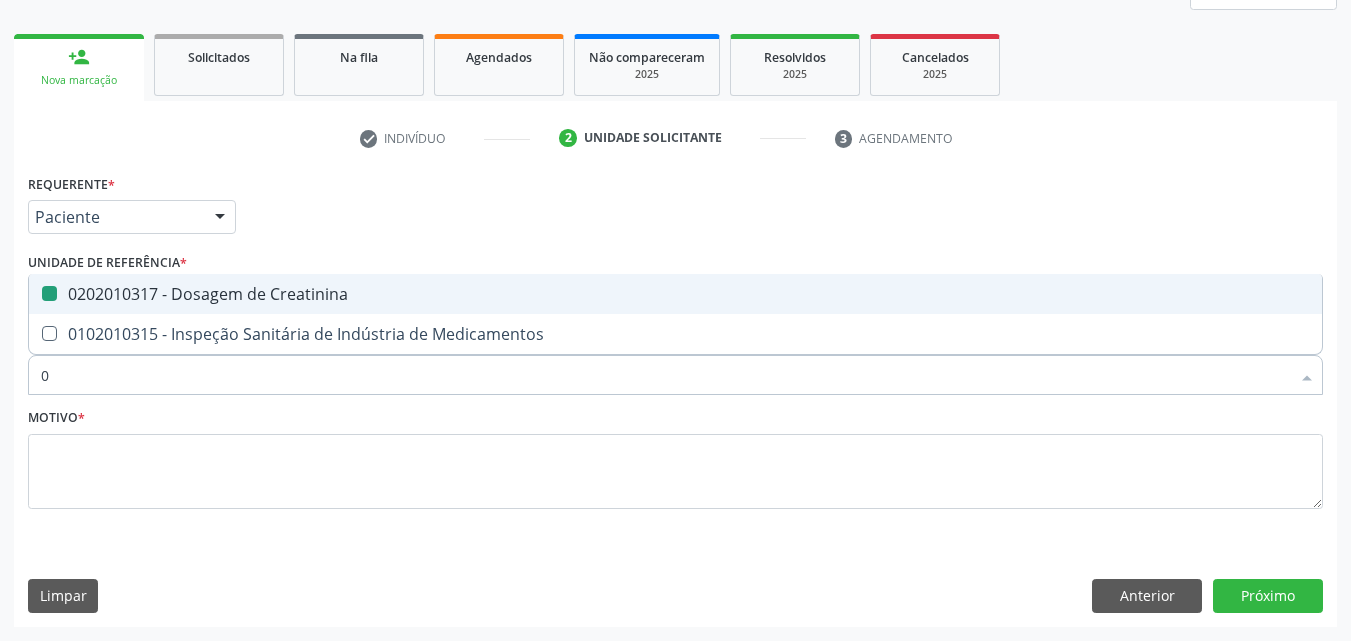 type 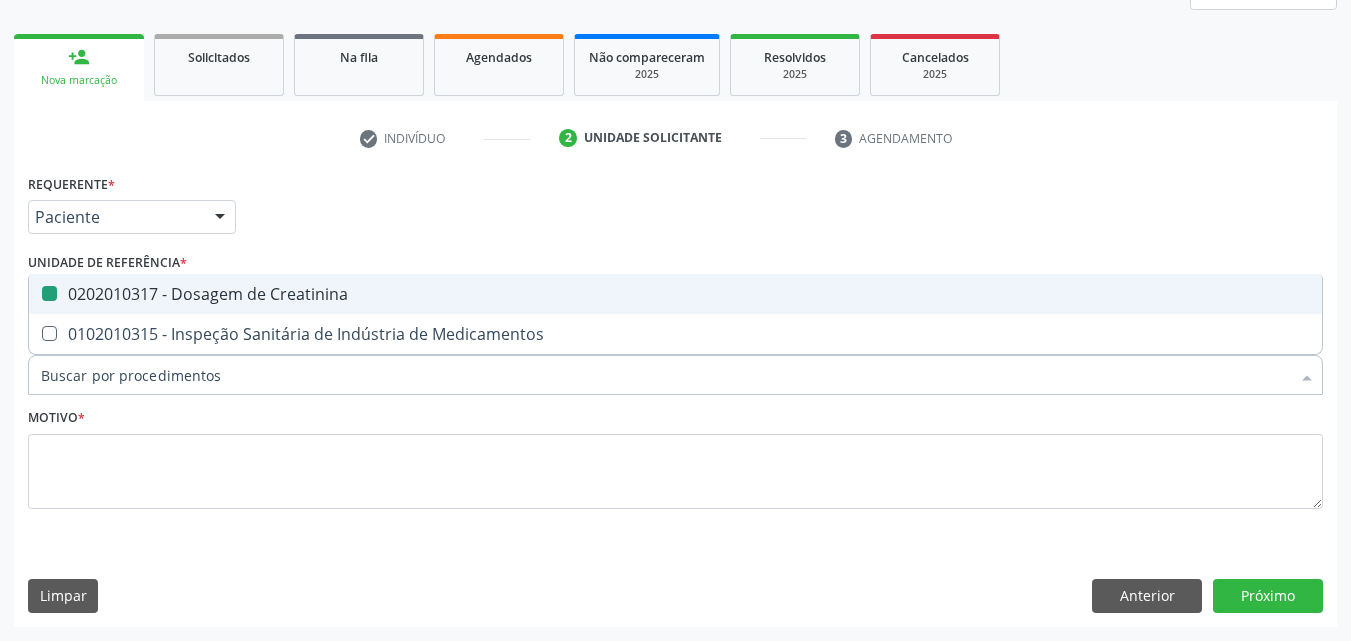 checkbox on "false" 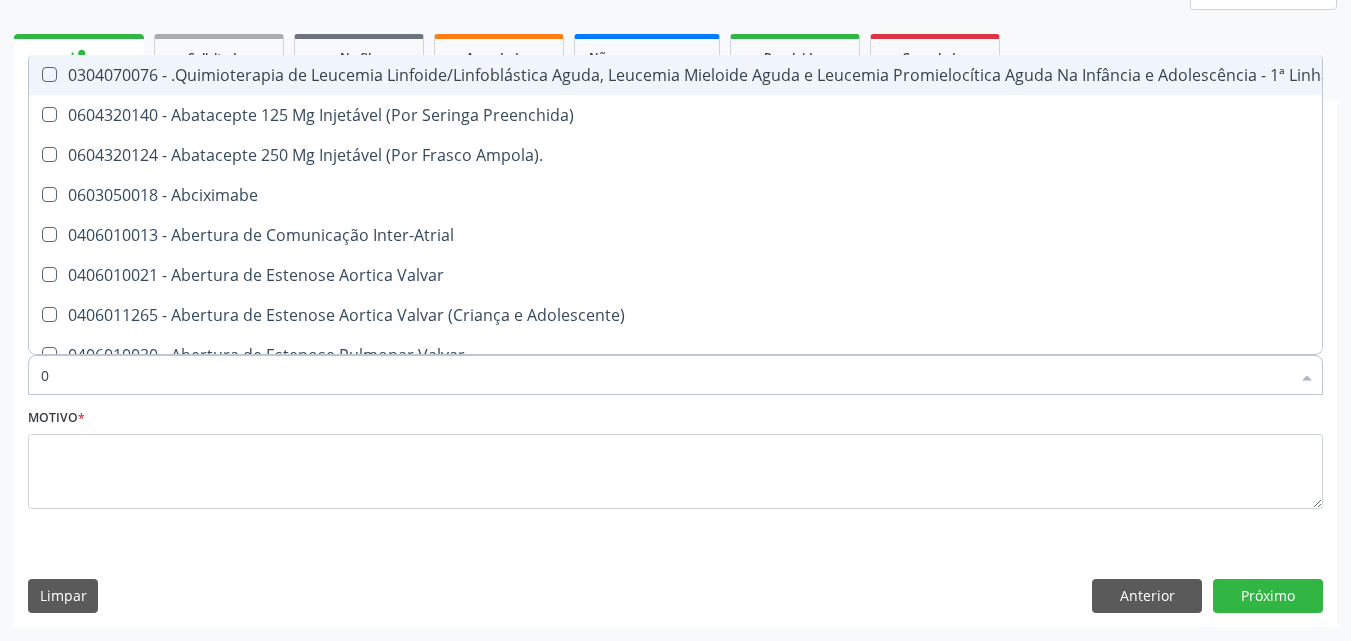 type on "02" 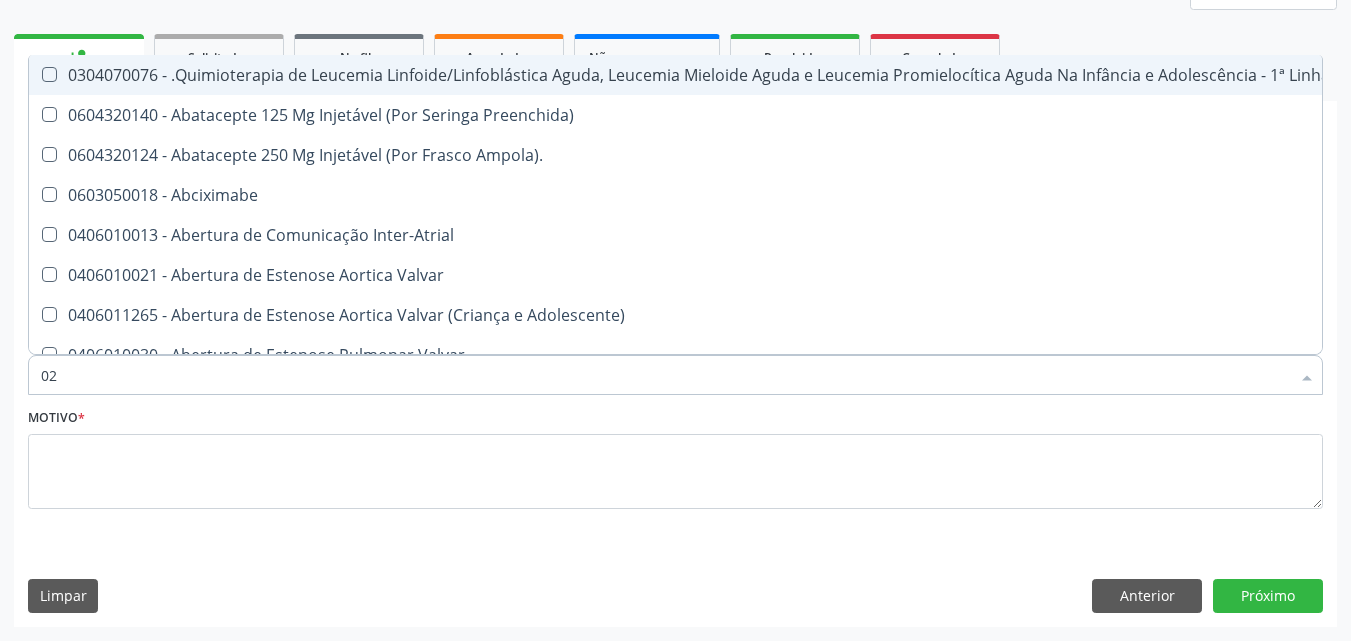 checkbox on "true" 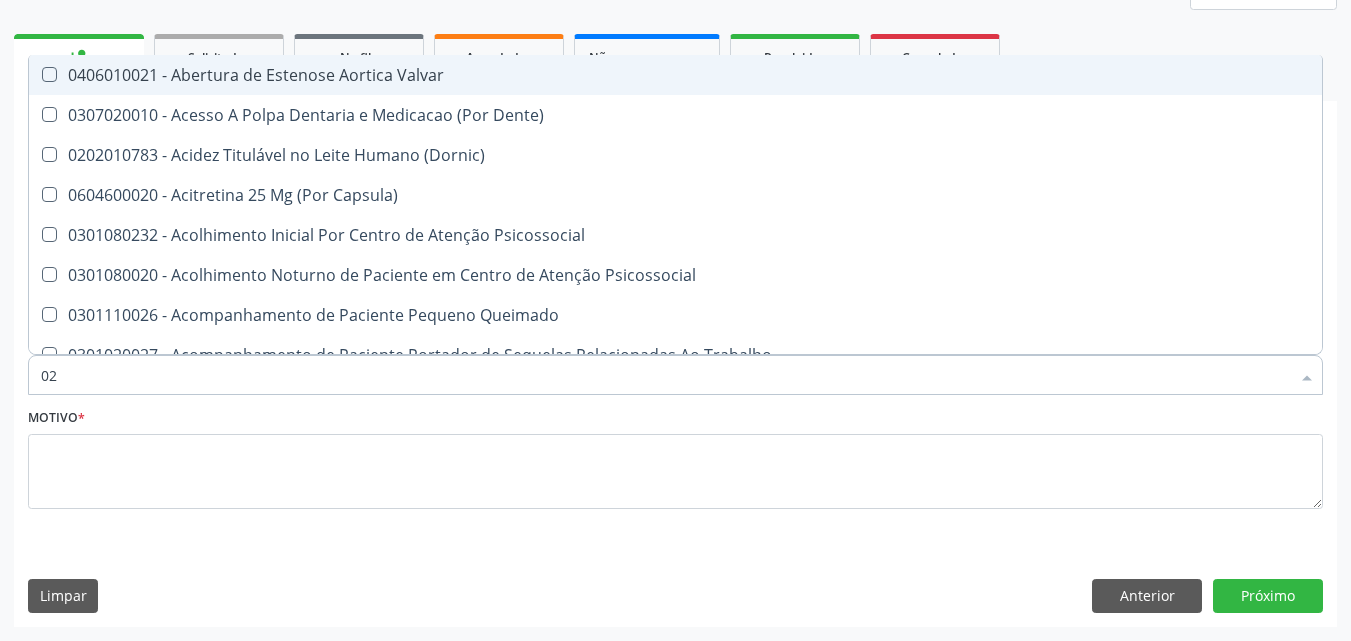 type on "020" 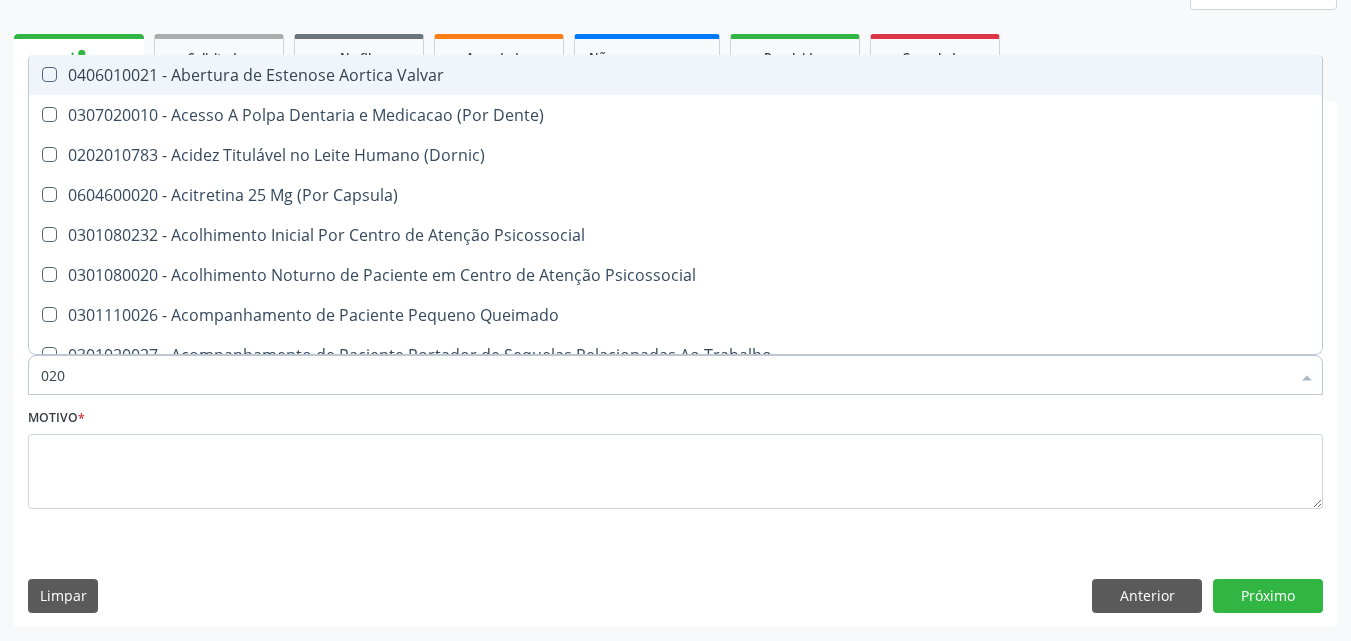 checkbox on "true" 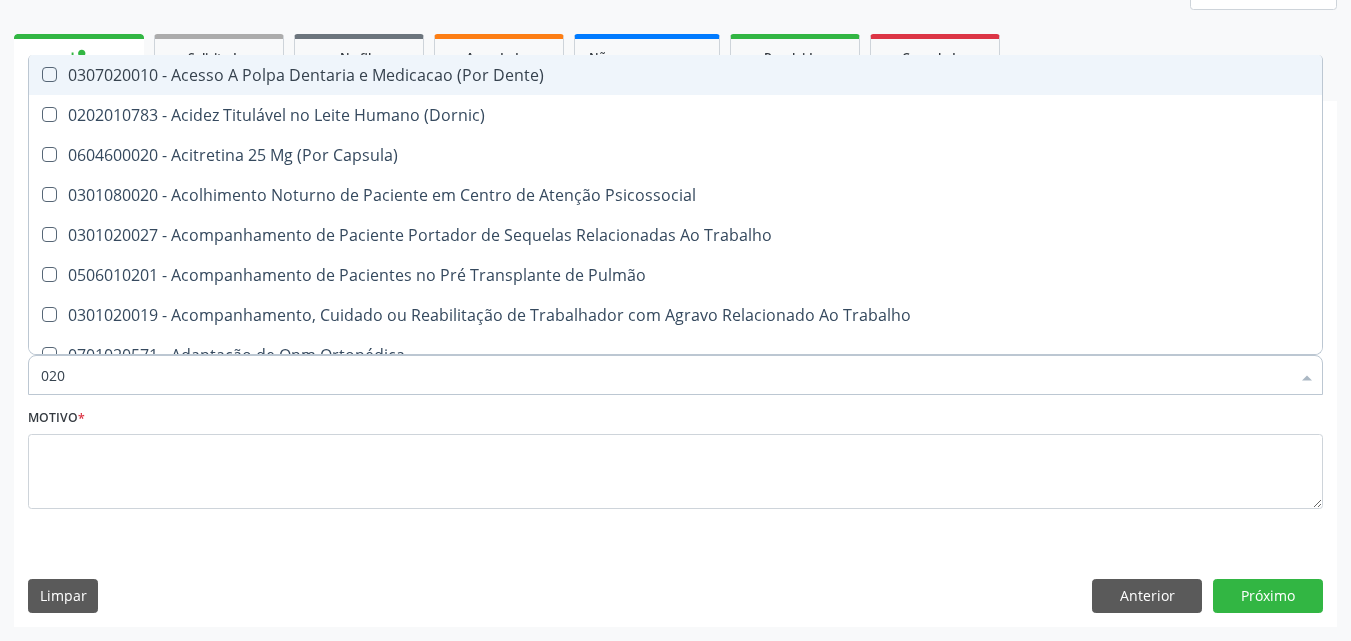 type on "0202" 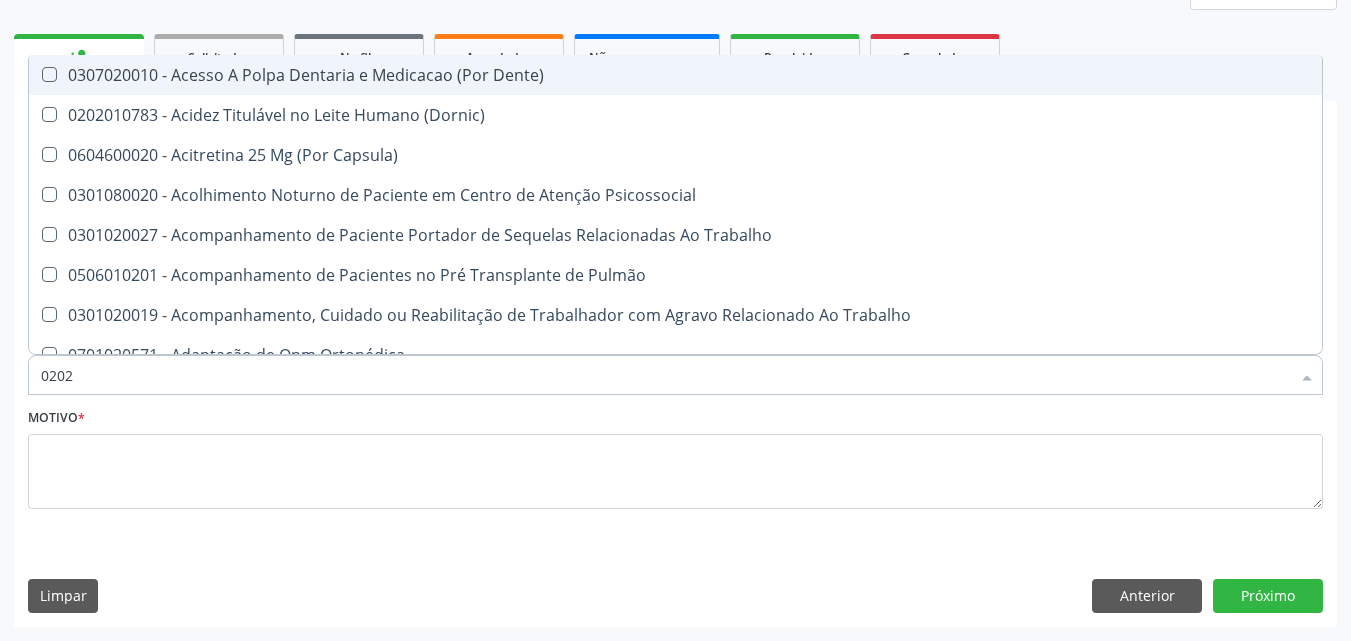 checkbox on "true" 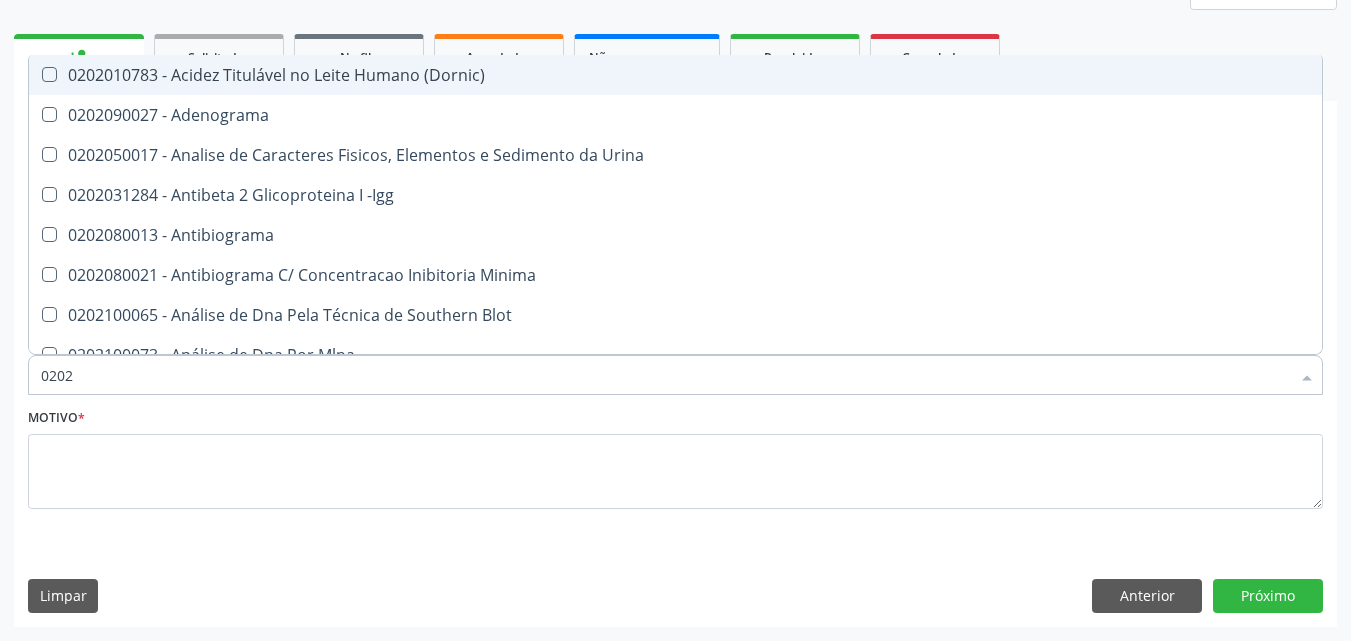 type on "02020" 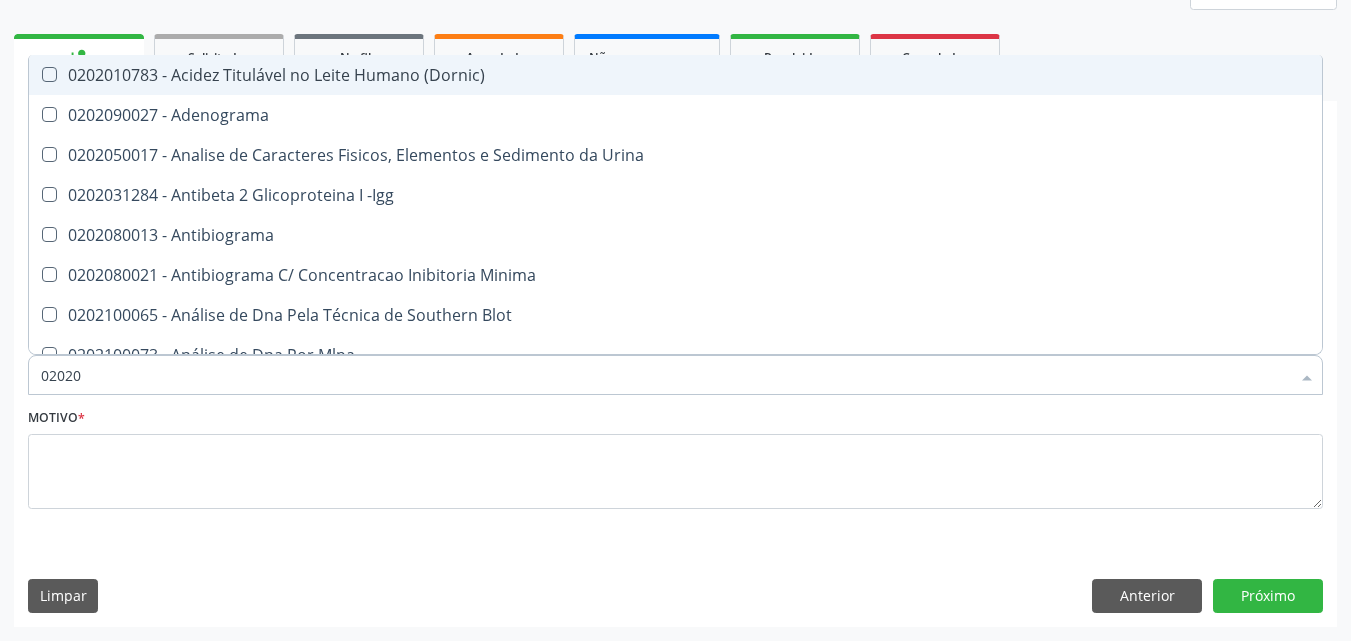 checkbox on "true" 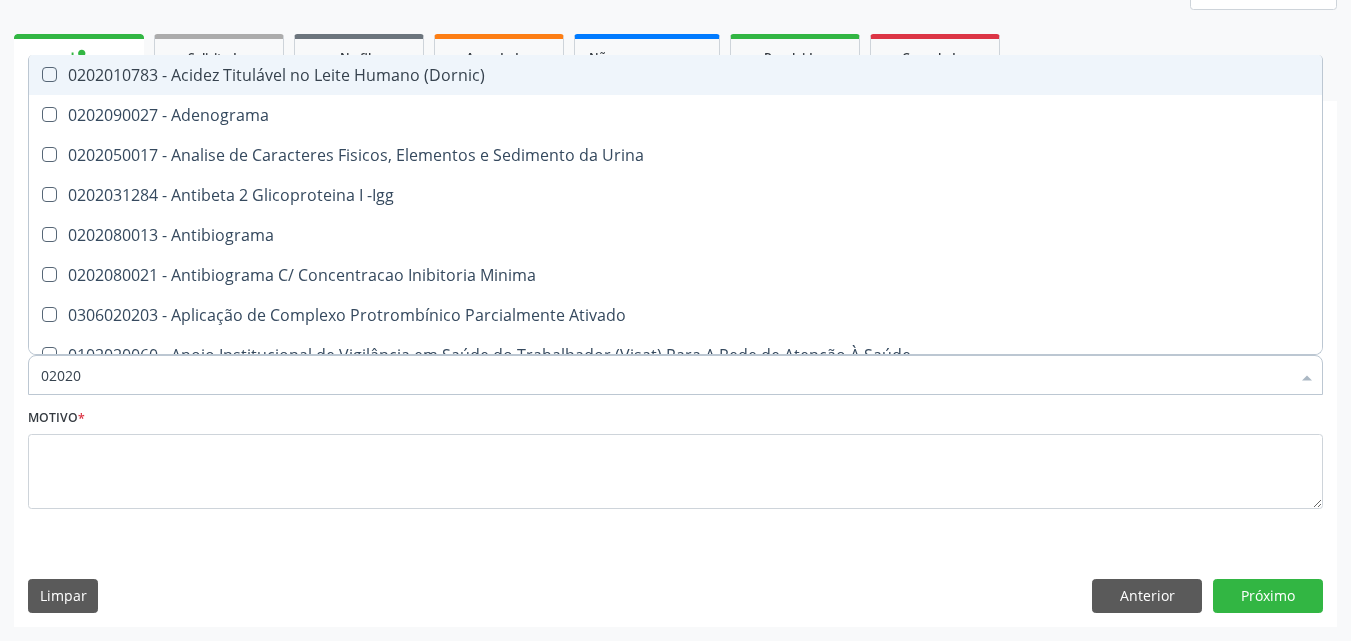 type on "020201" 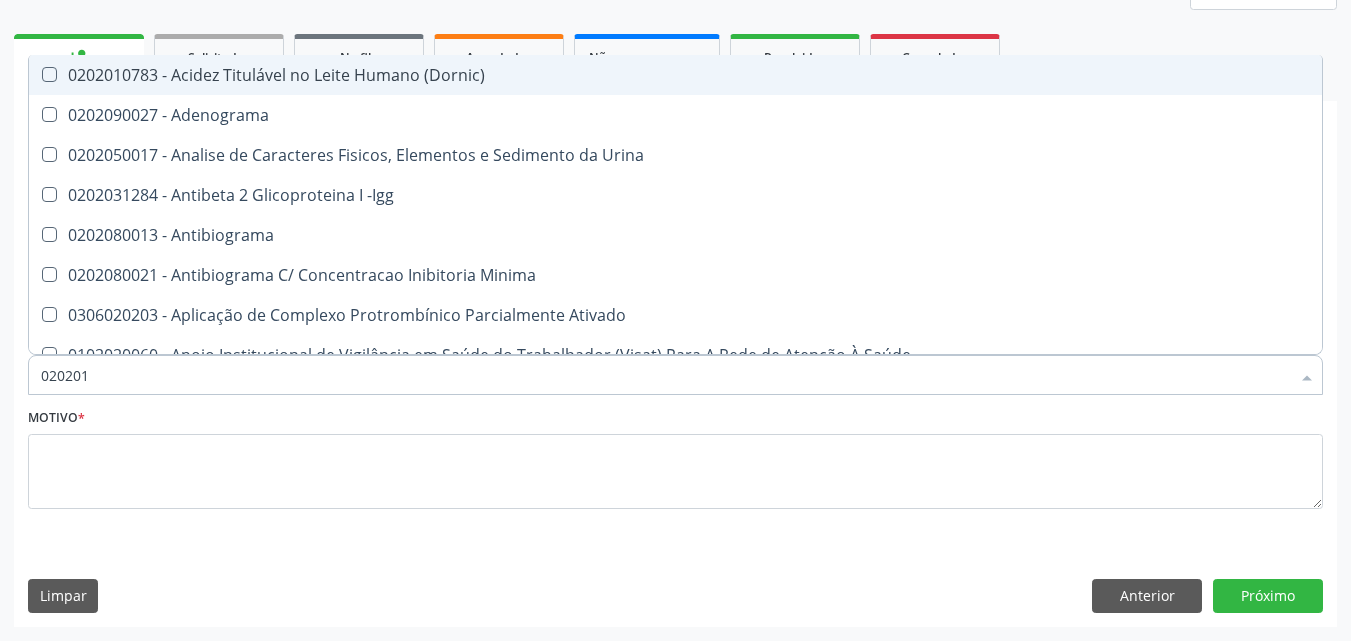 checkbox on "true" 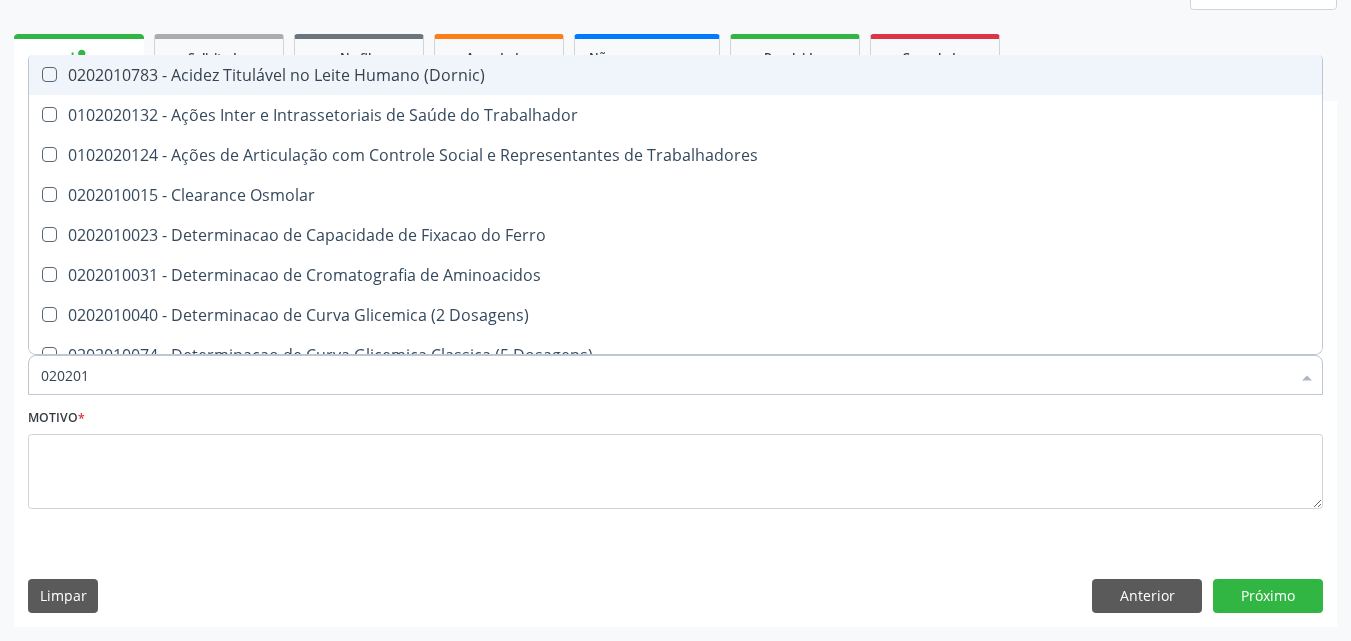 type on "0202010" 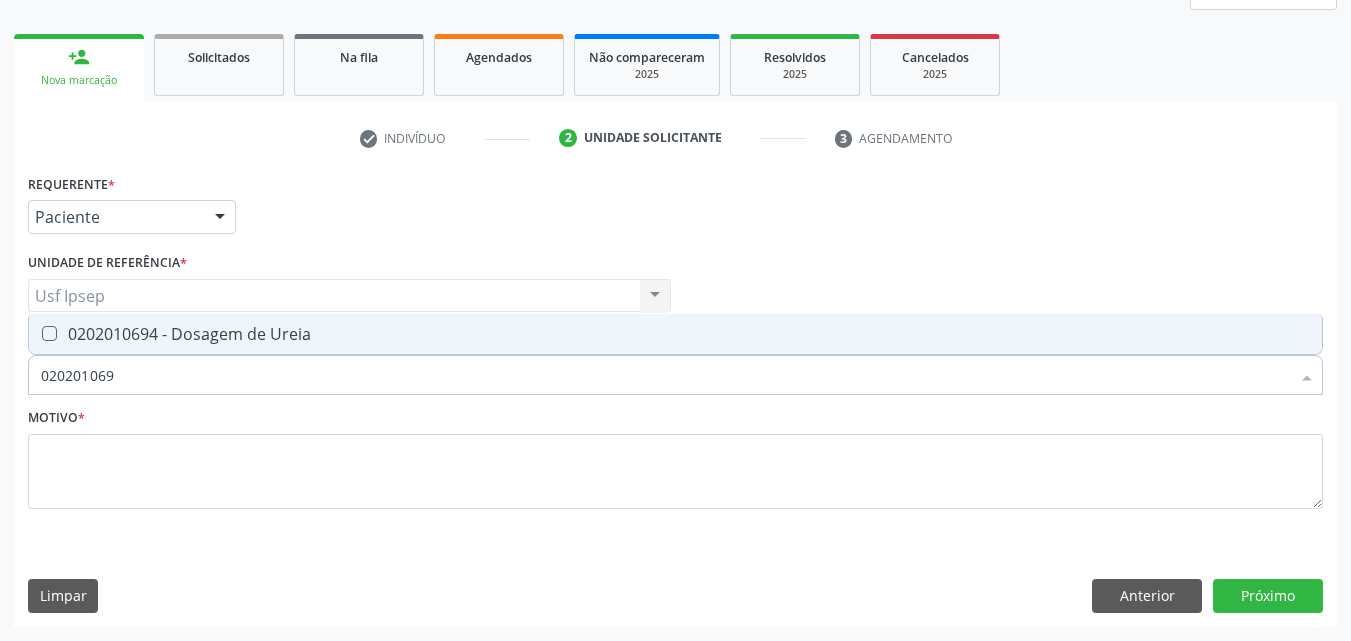 type on "0202010694" 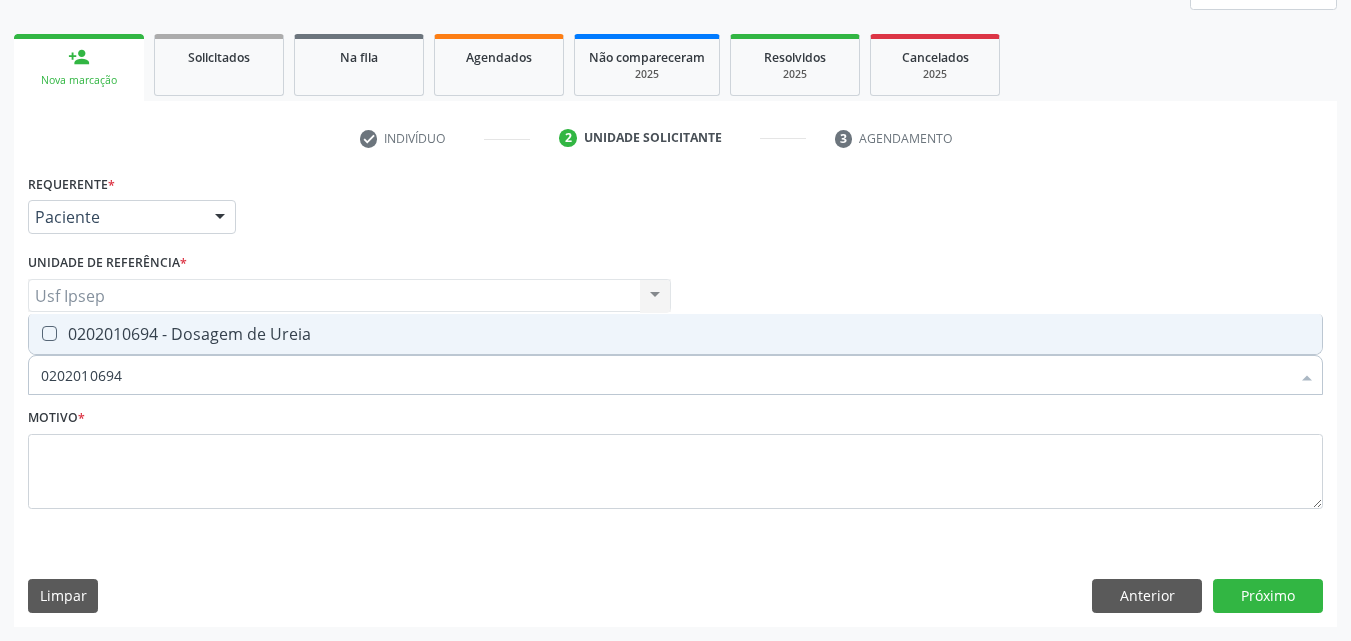 click at bounding box center [49, 333] 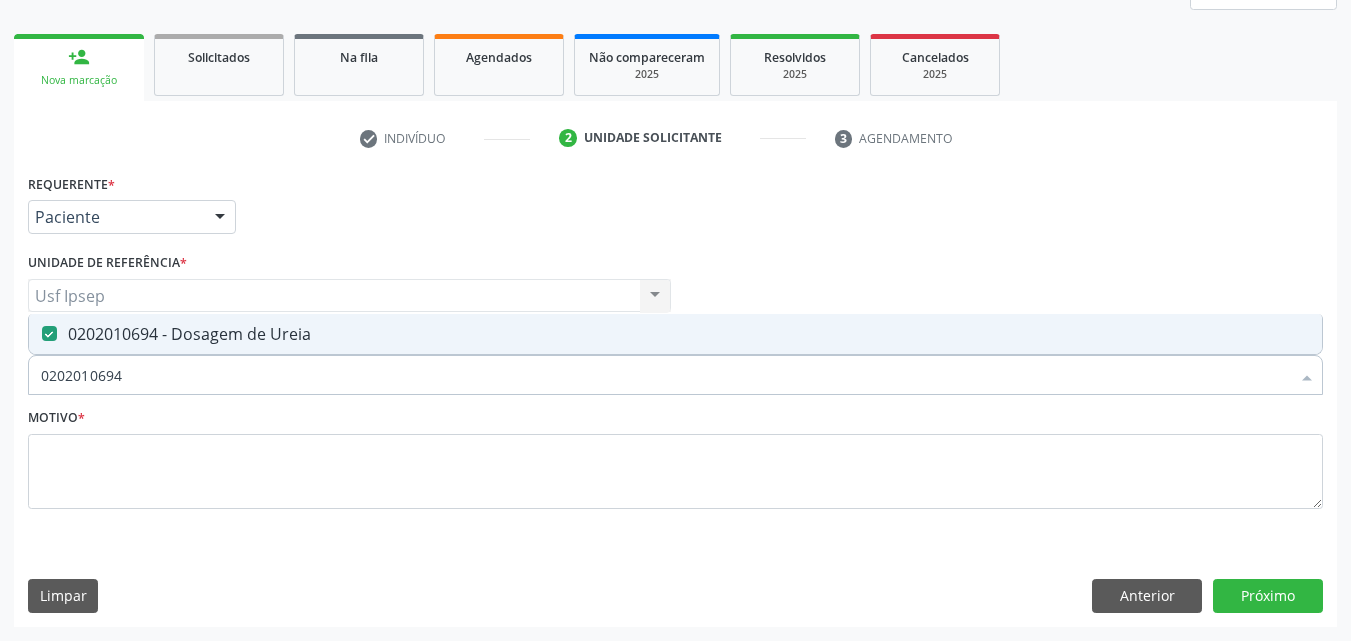 click on "0202010694" at bounding box center (665, 375) 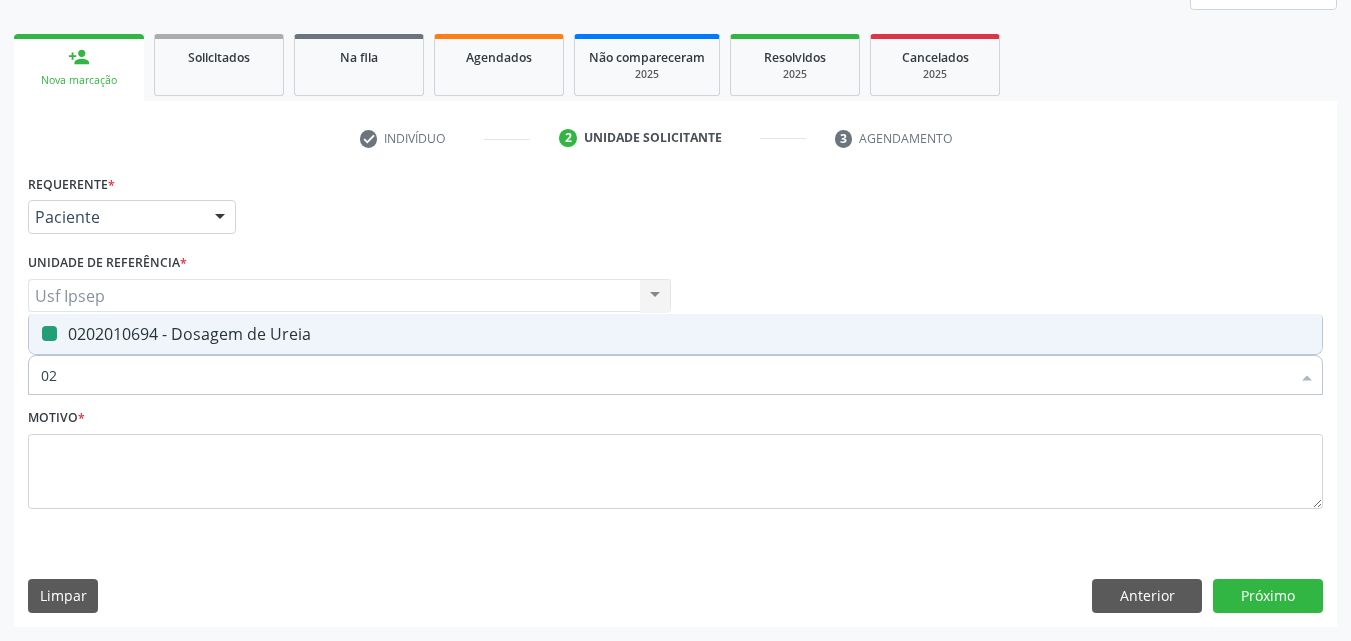 type on "0" 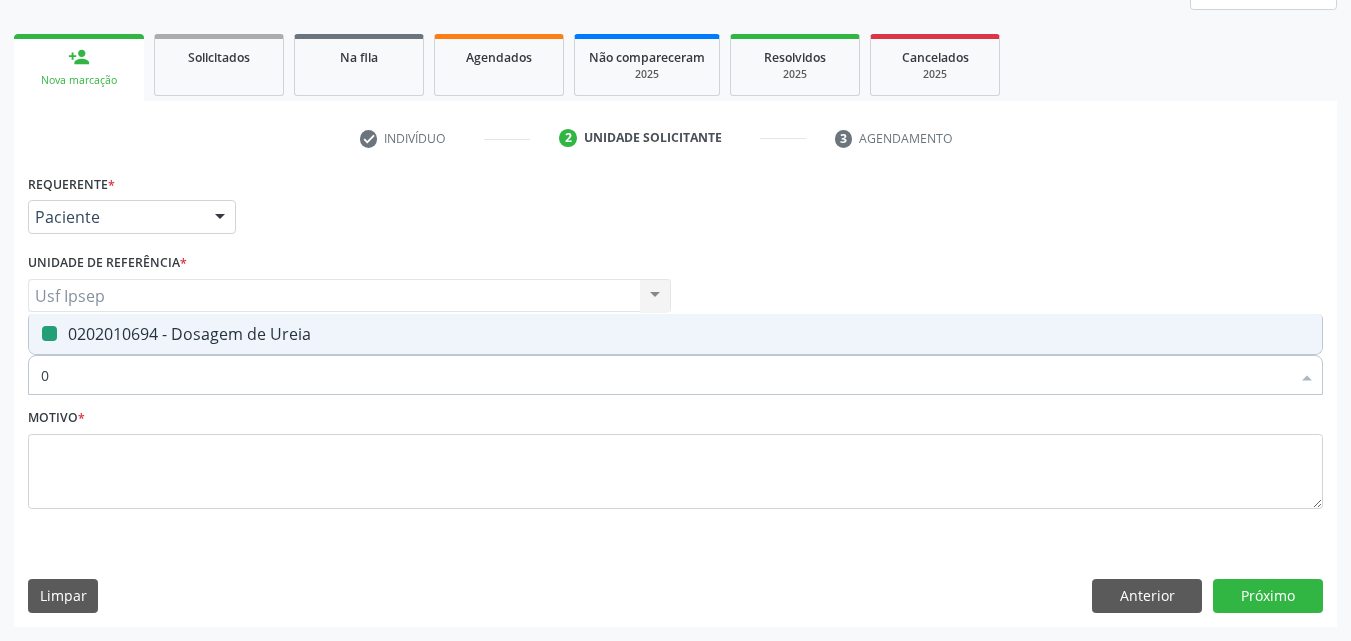 type 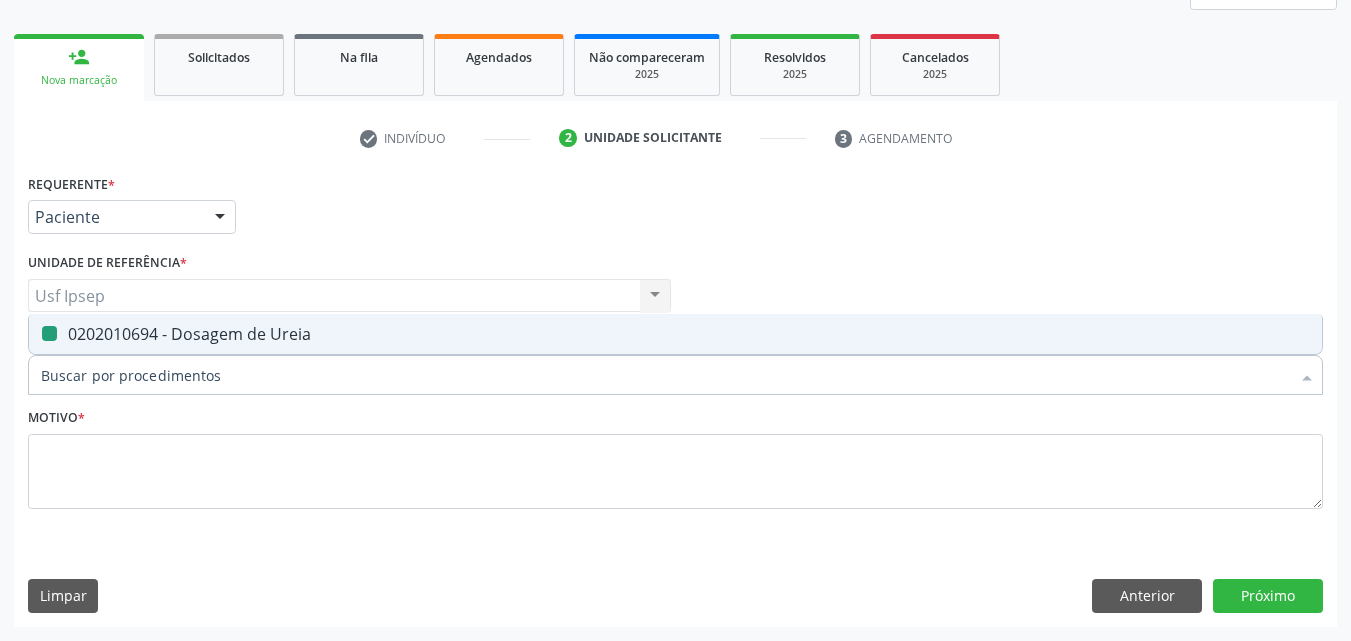 checkbox on "false" 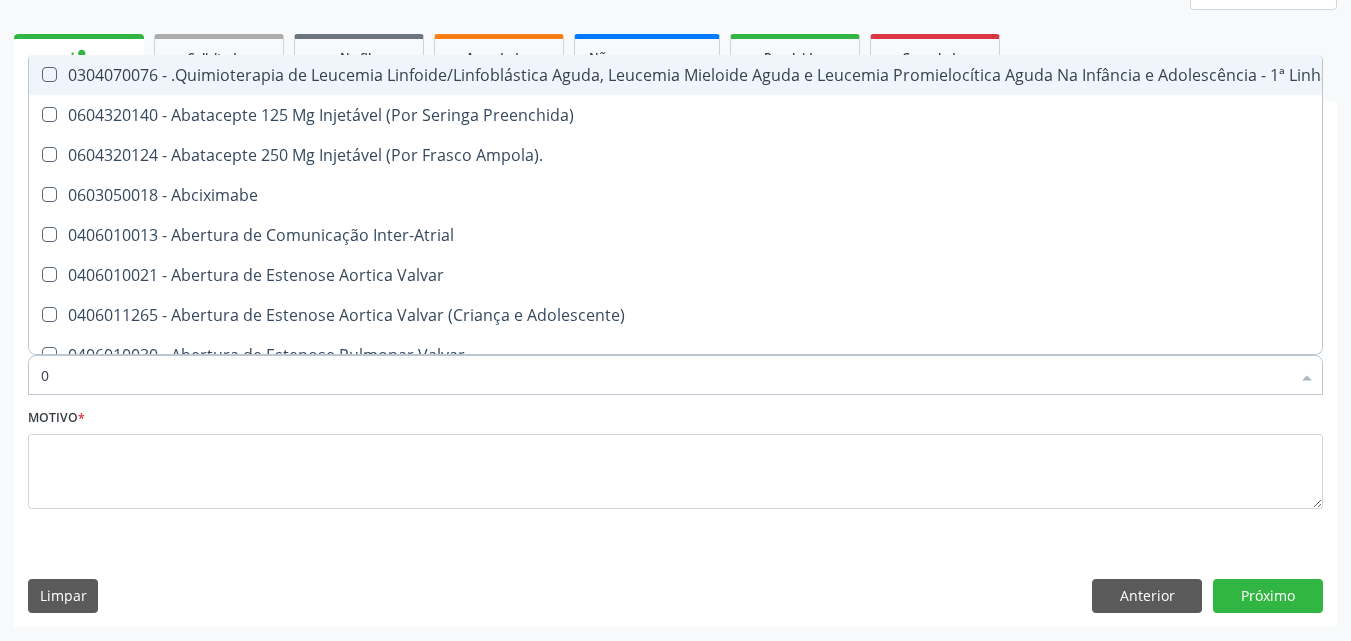 type on "02" 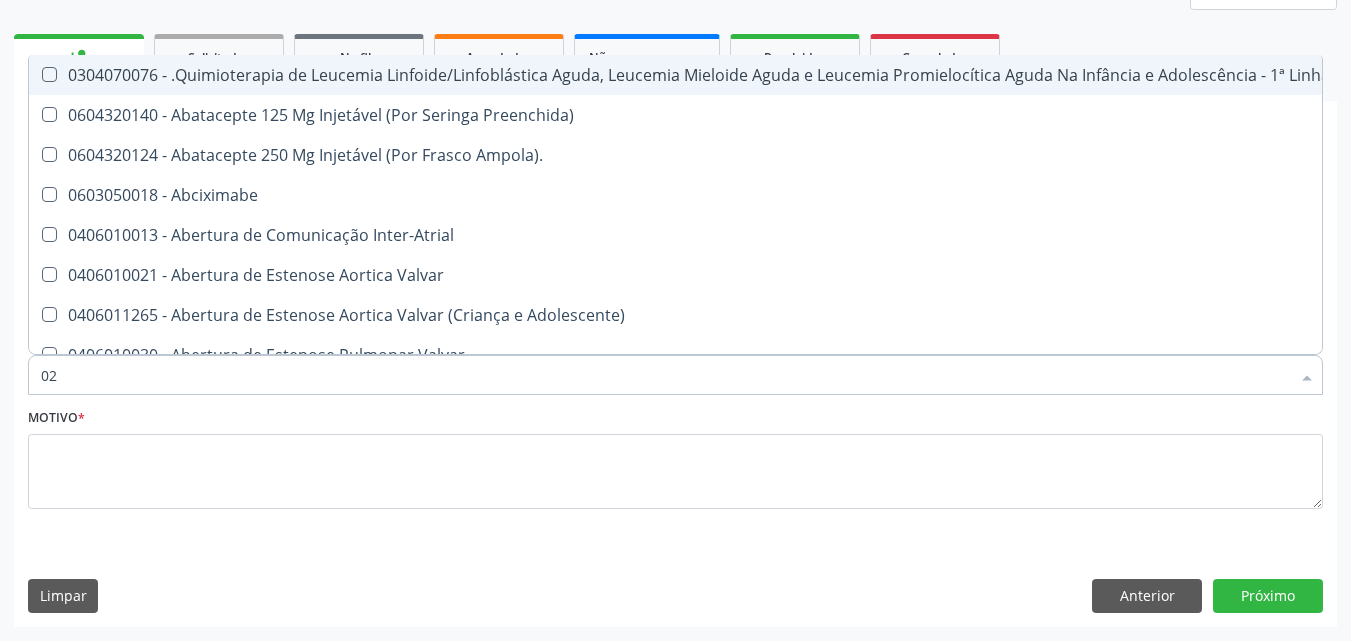 checkbox on "true" 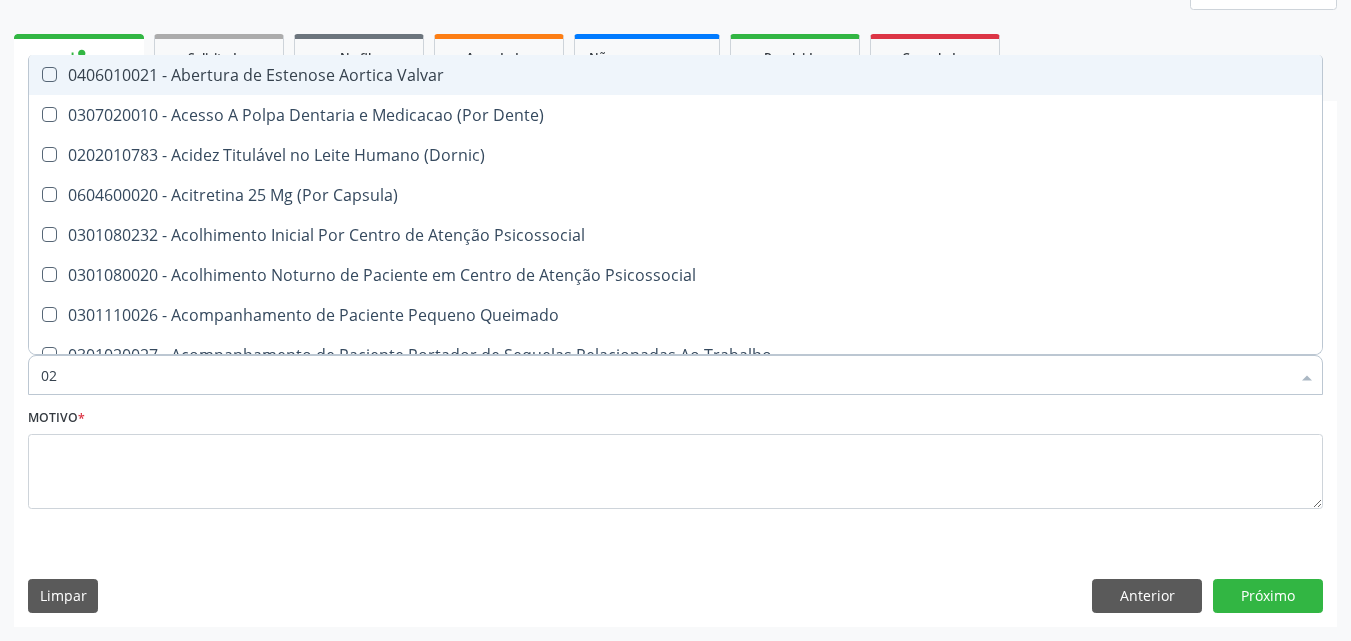 type on "020" 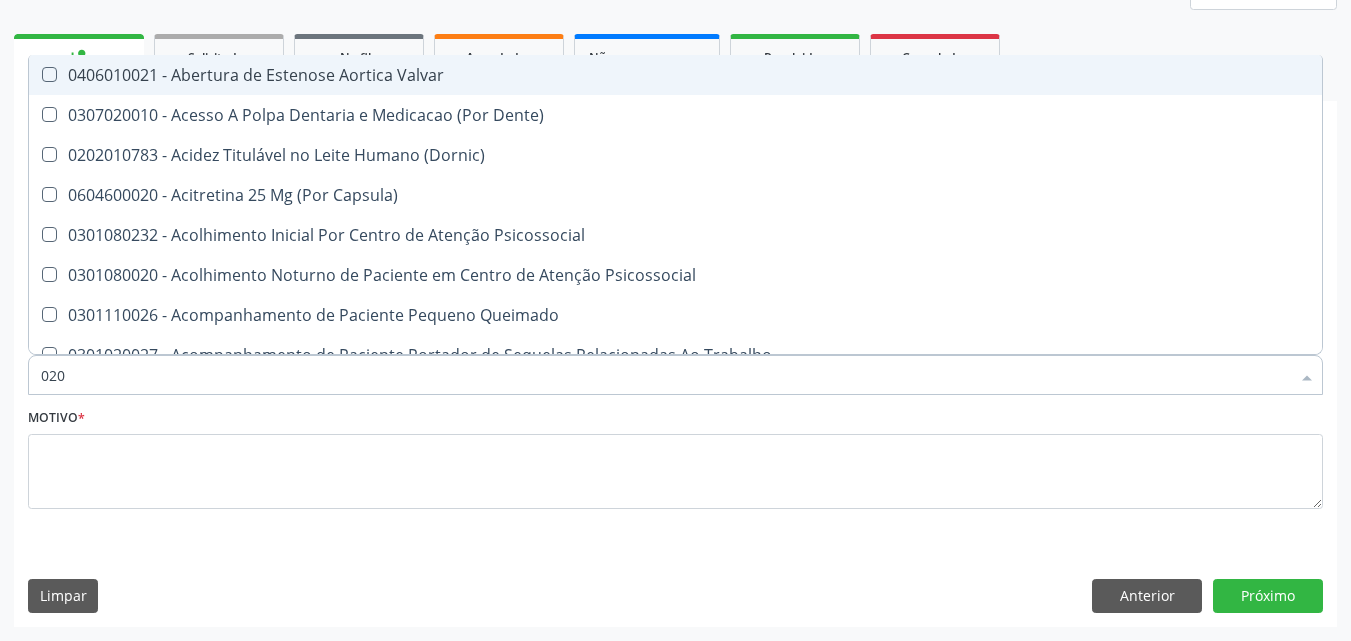 checkbox on "true" 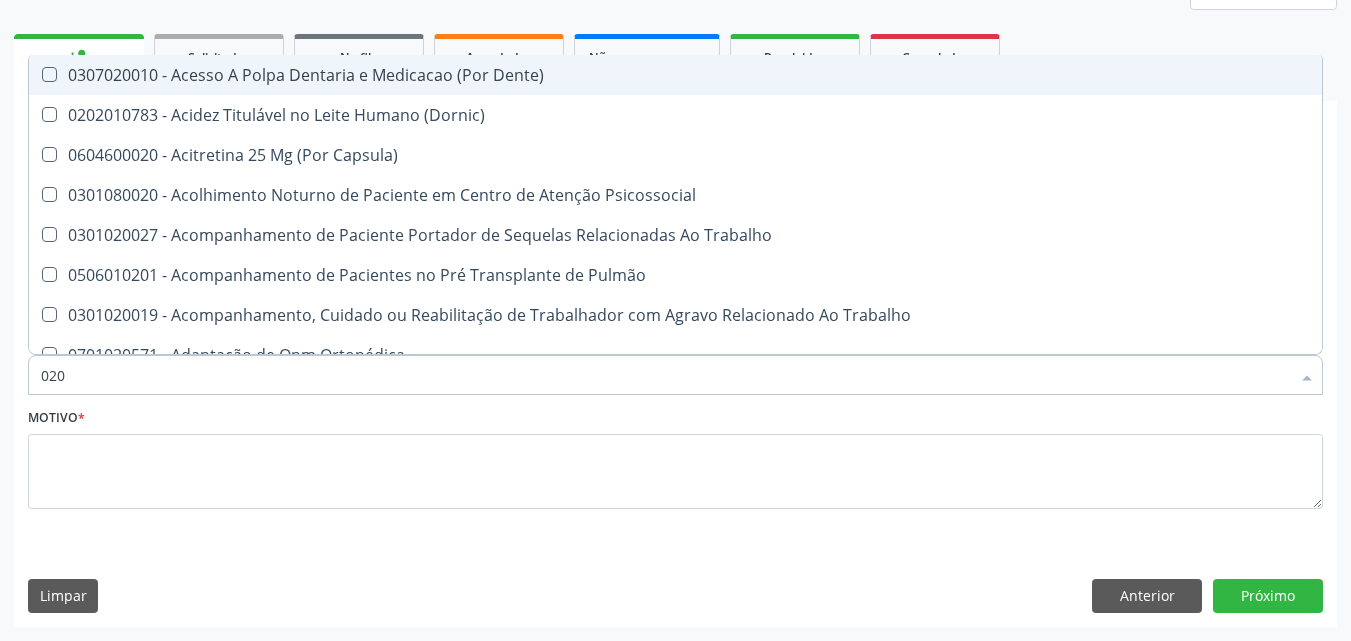 type on "0202" 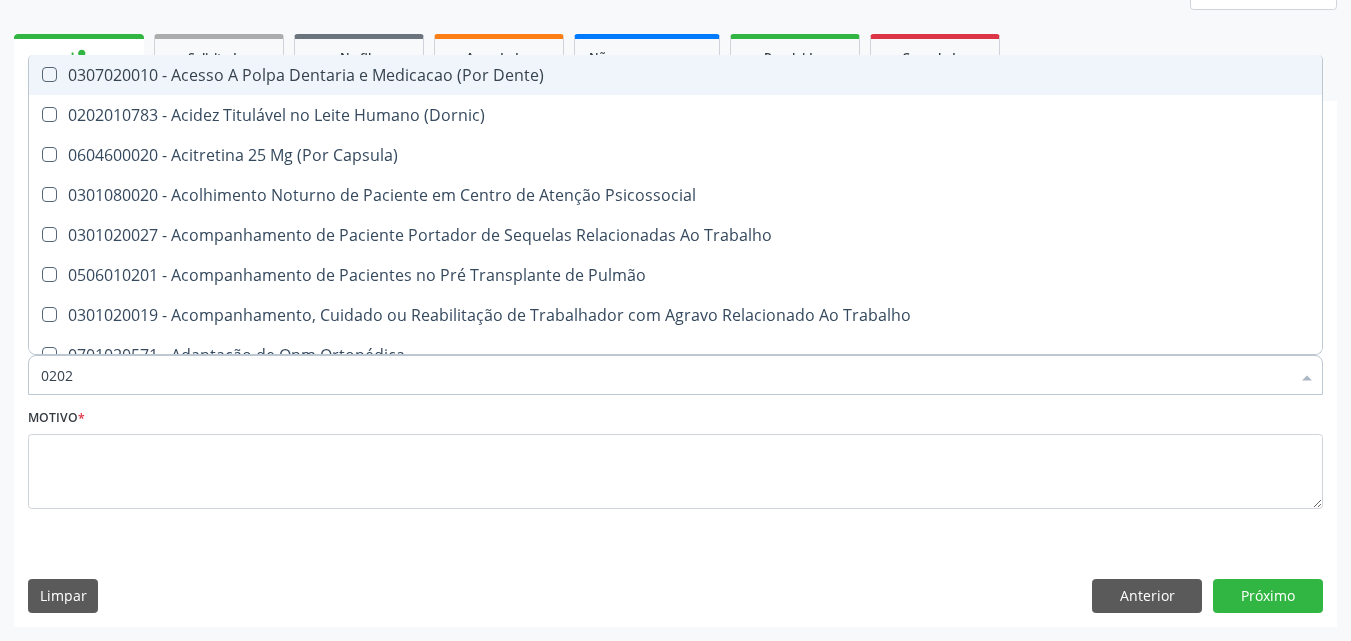 checkbox on "true" 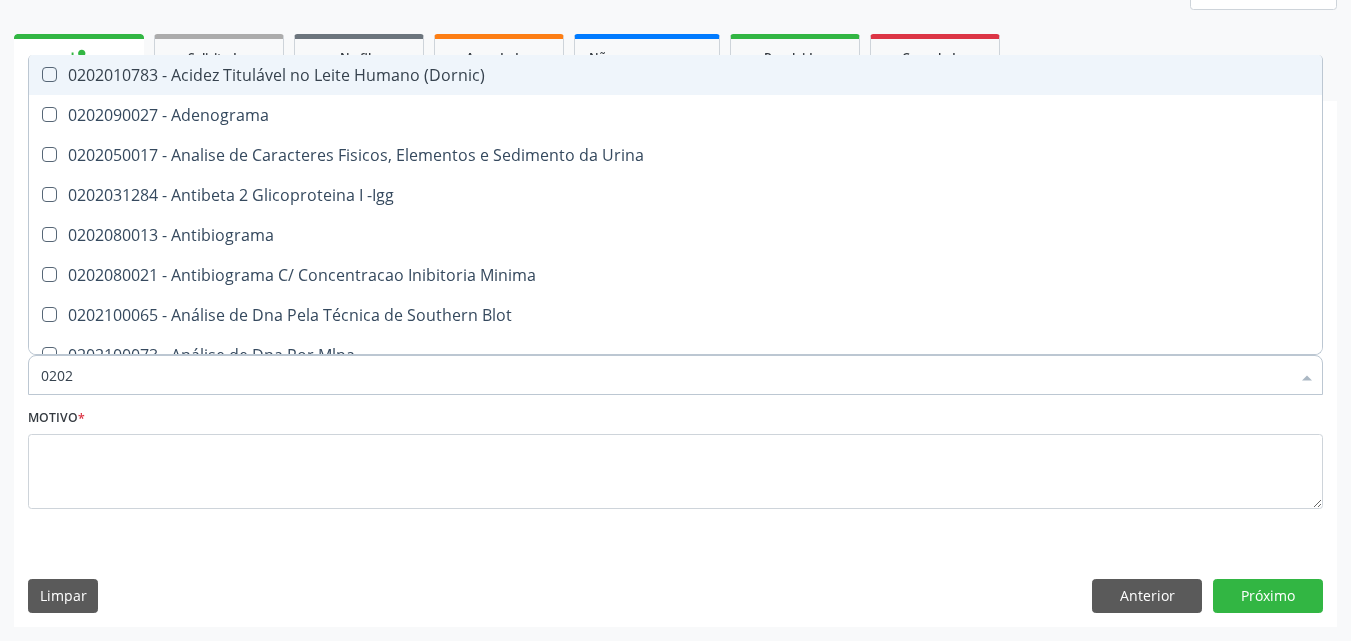 type on "02020" 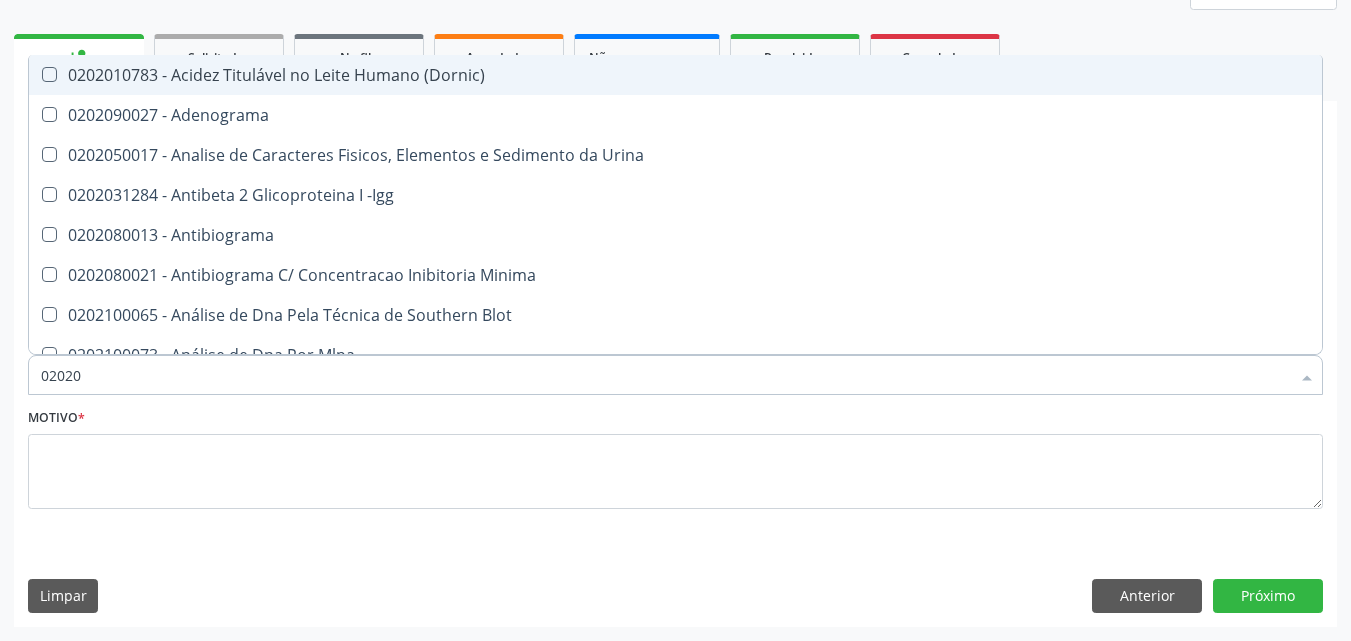 checkbox on "true" 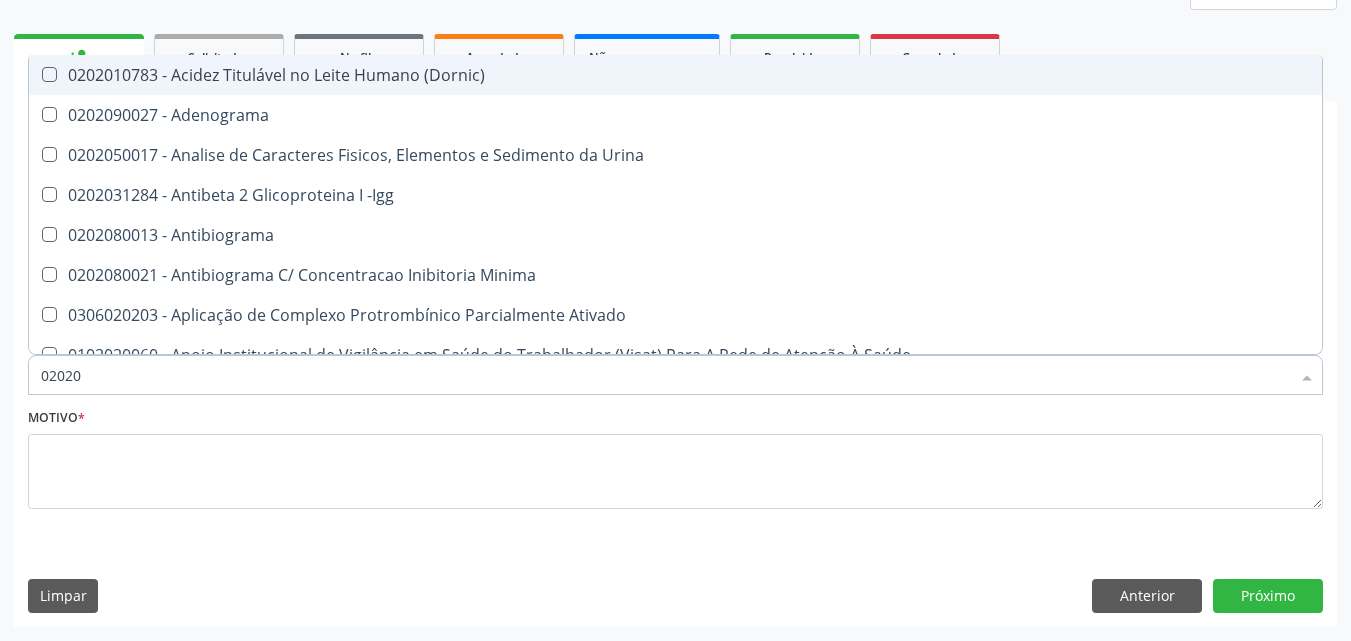 type on "020201" 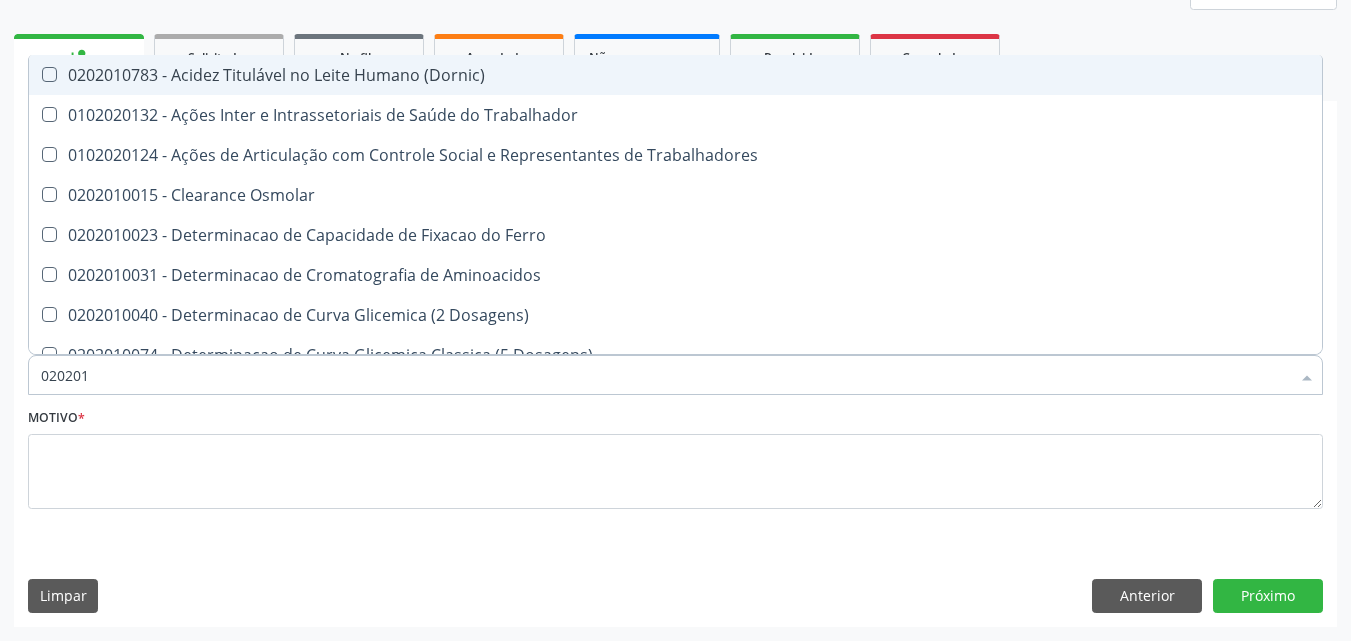 type on "0202010" 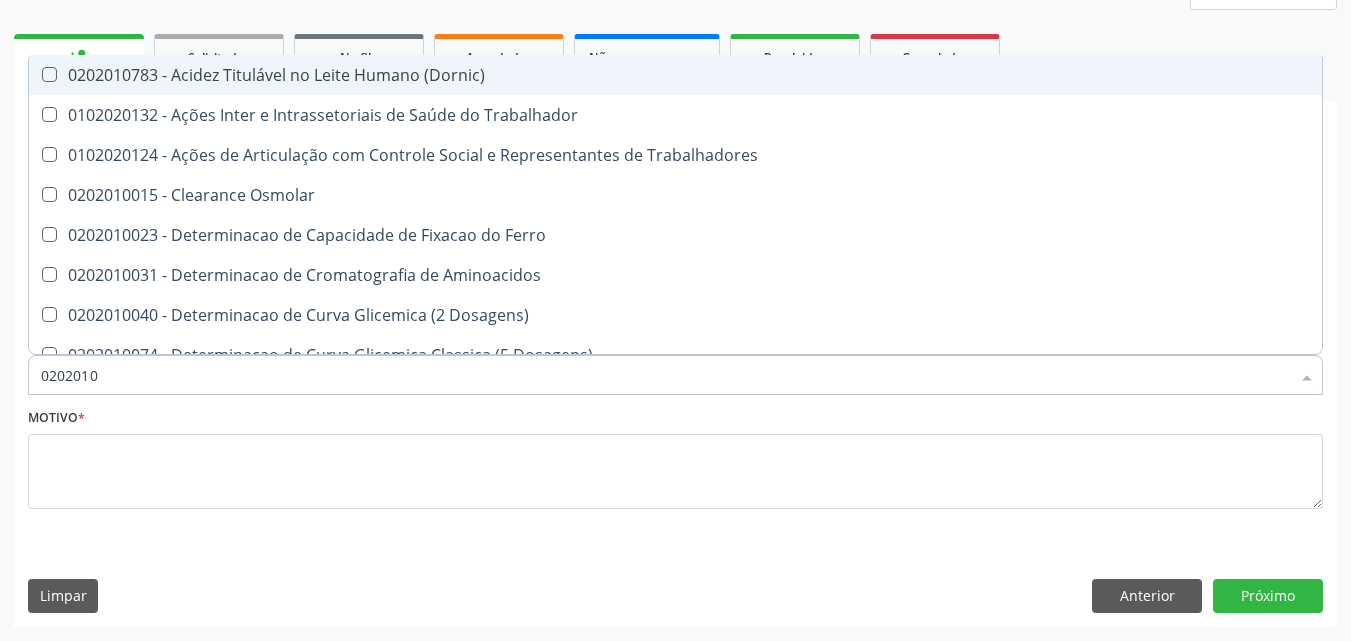 checkbox on "true" 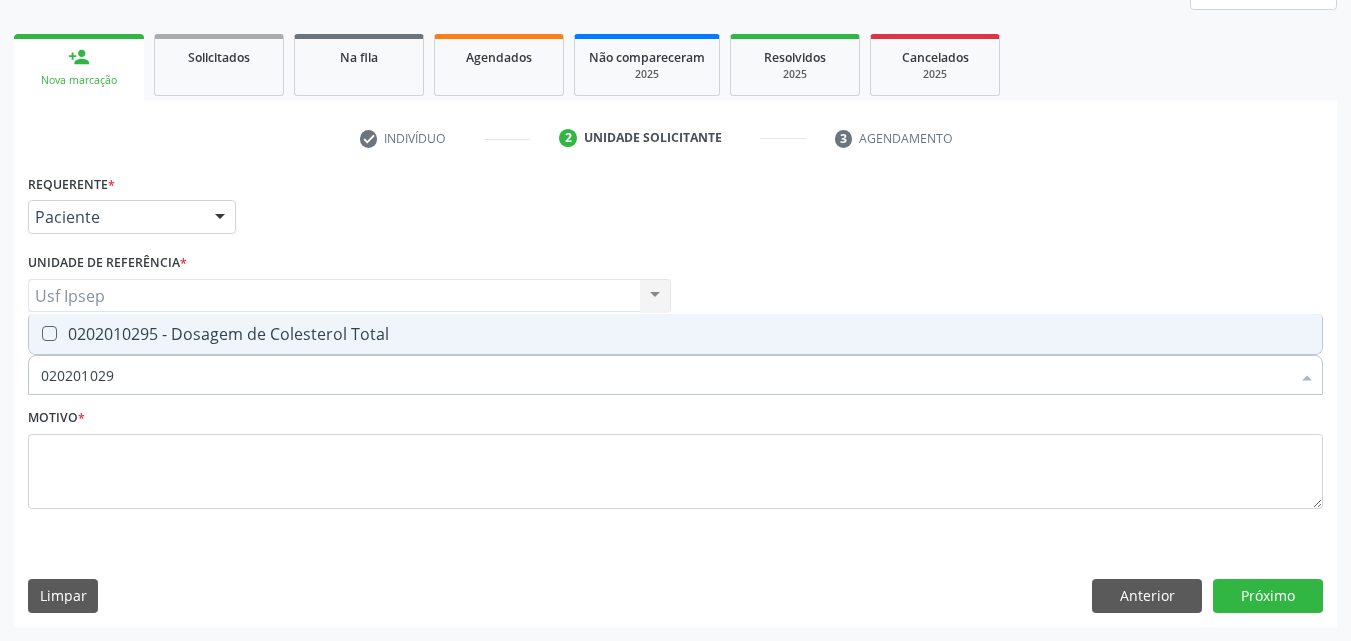 type on "0202010295" 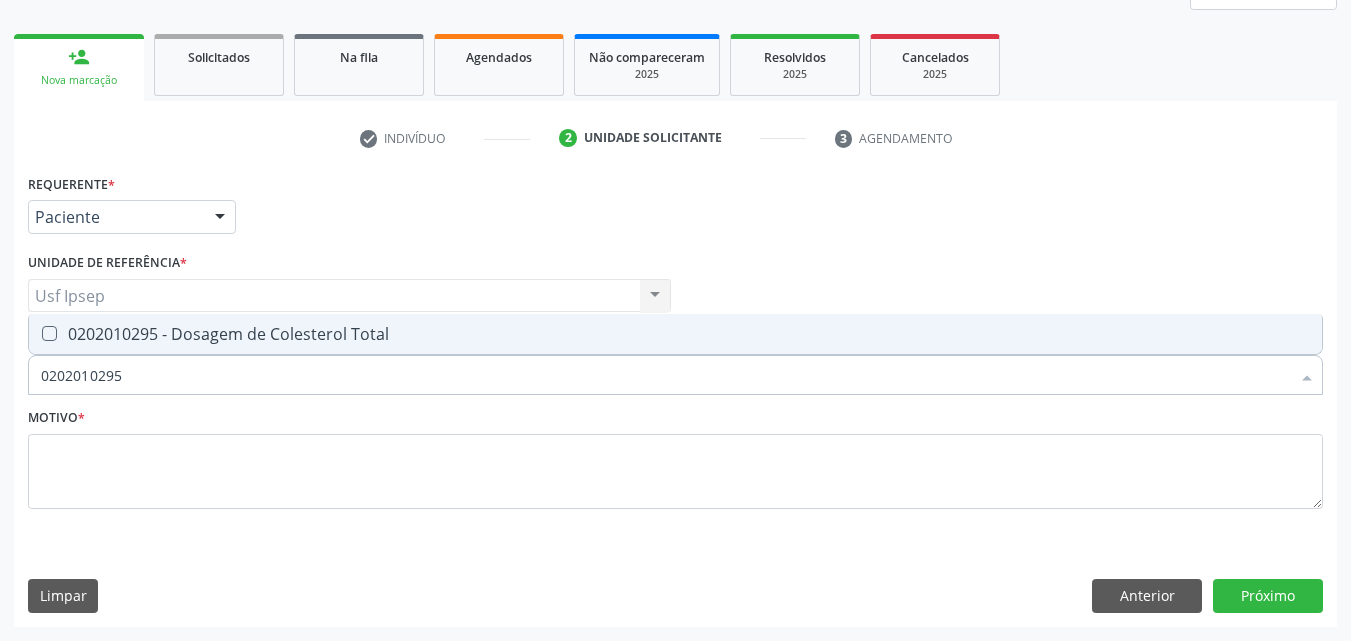 click at bounding box center [49, 333] 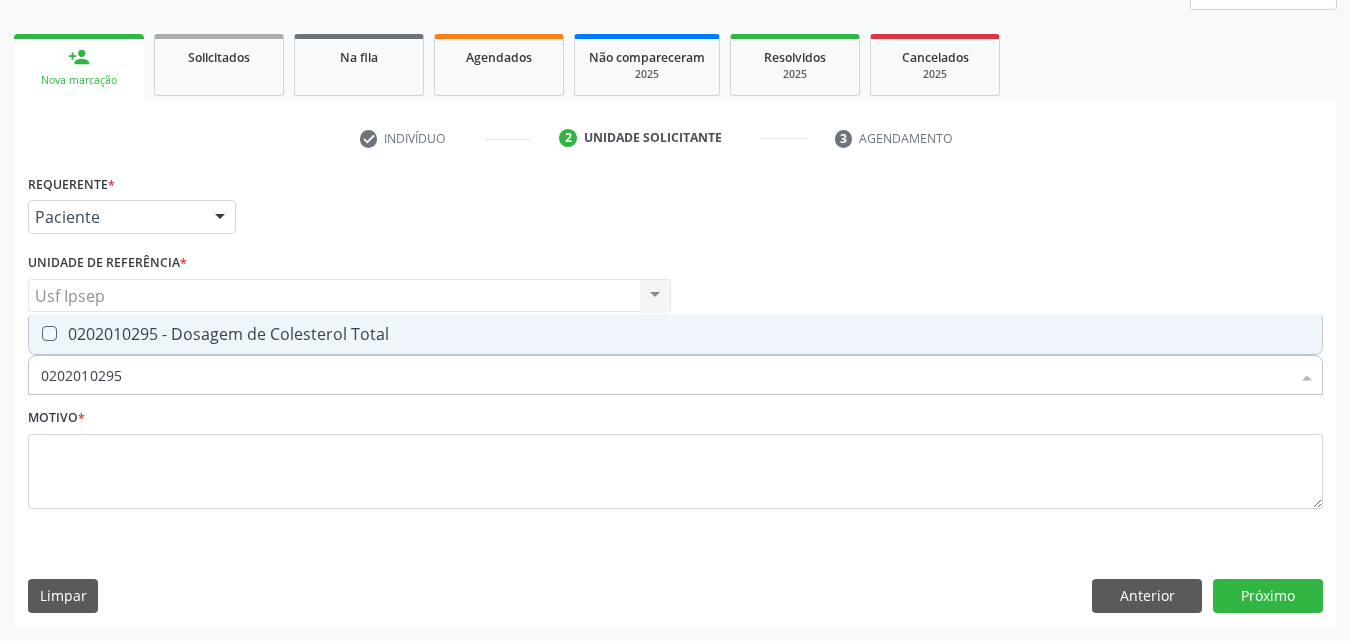 click at bounding box center (35, 333) 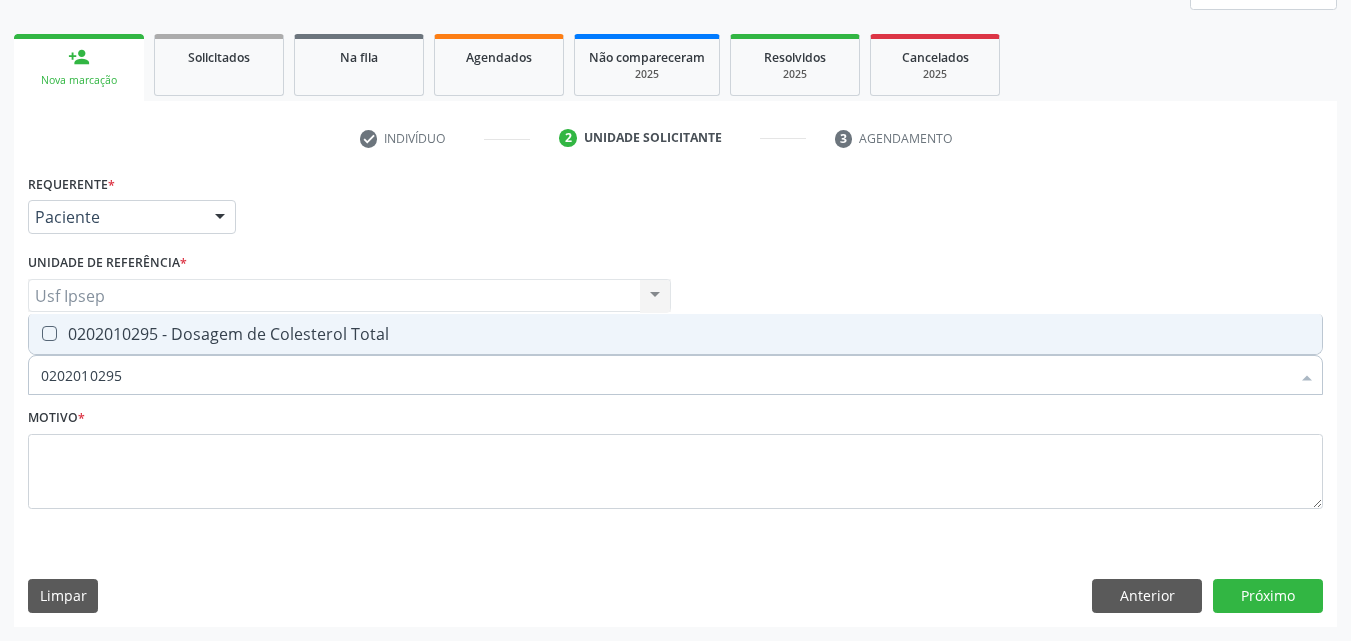 checkbox on "true" 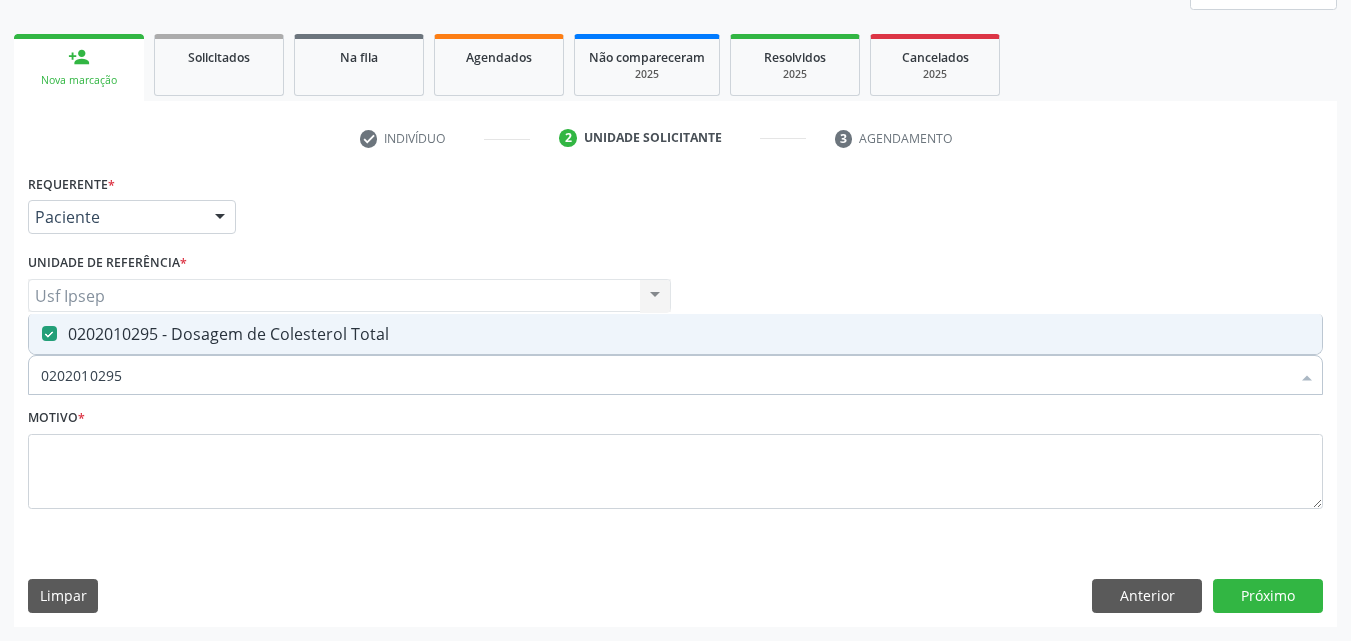 click on "0202010295" at bounding box center (665, 375) 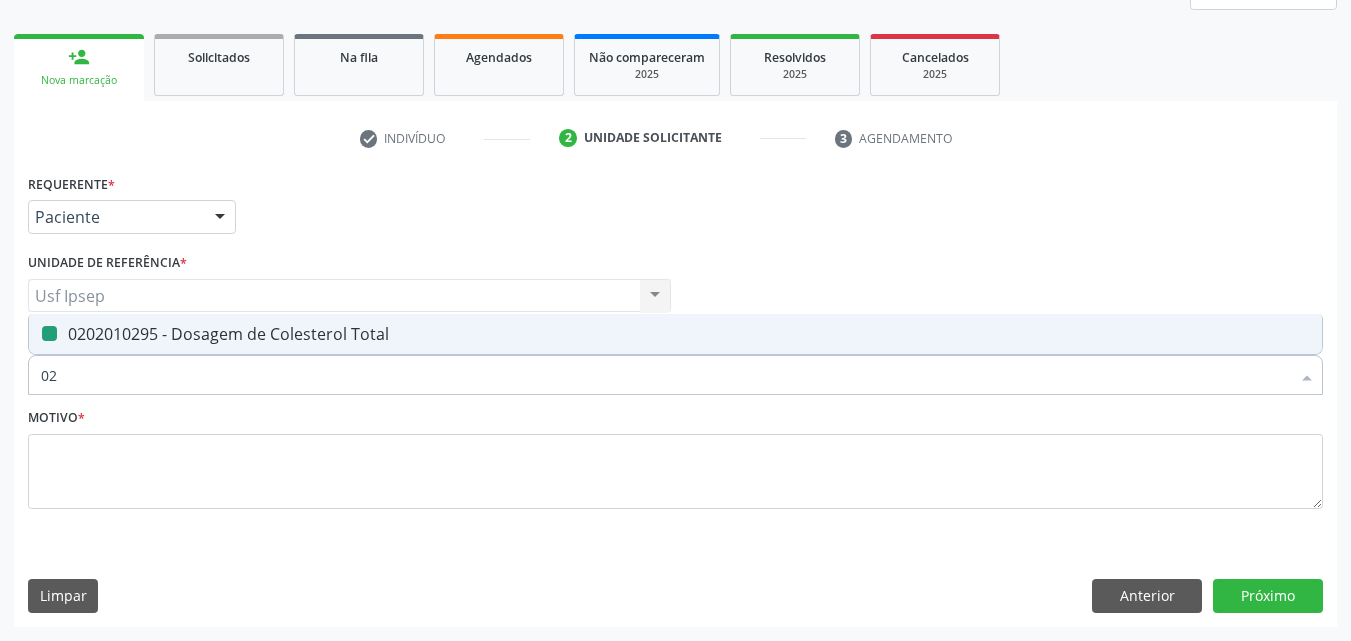 type on "0" 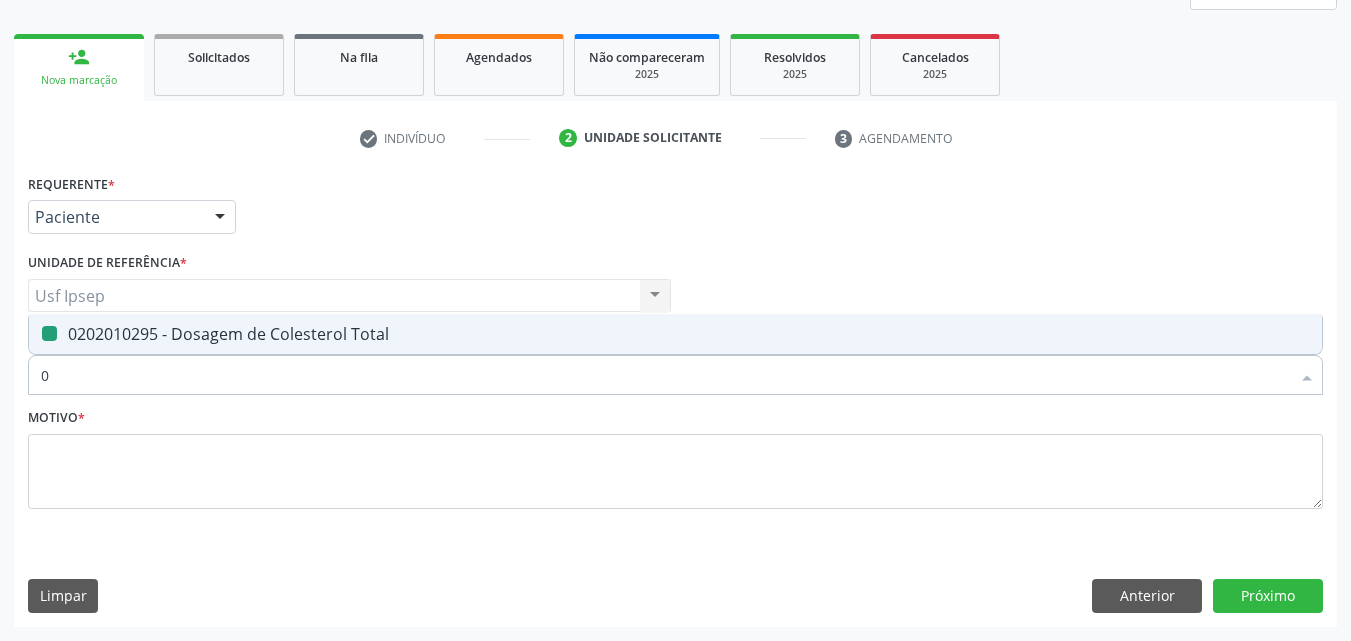 type 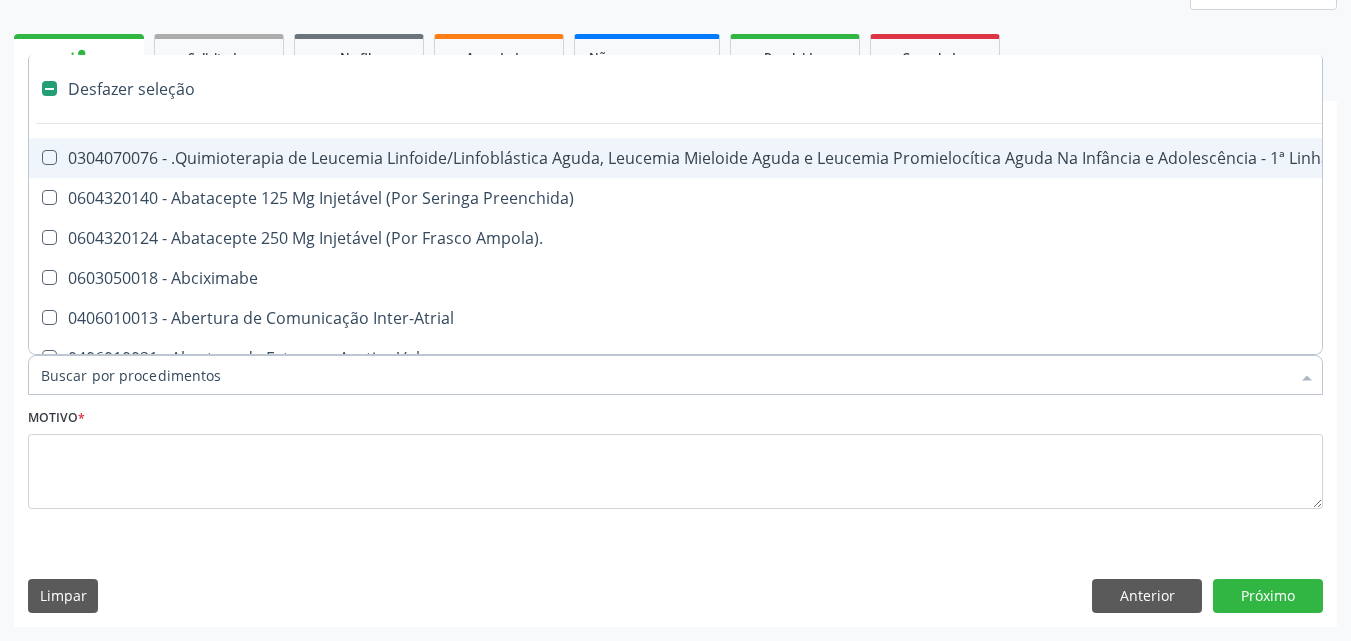 checkbox on "false" 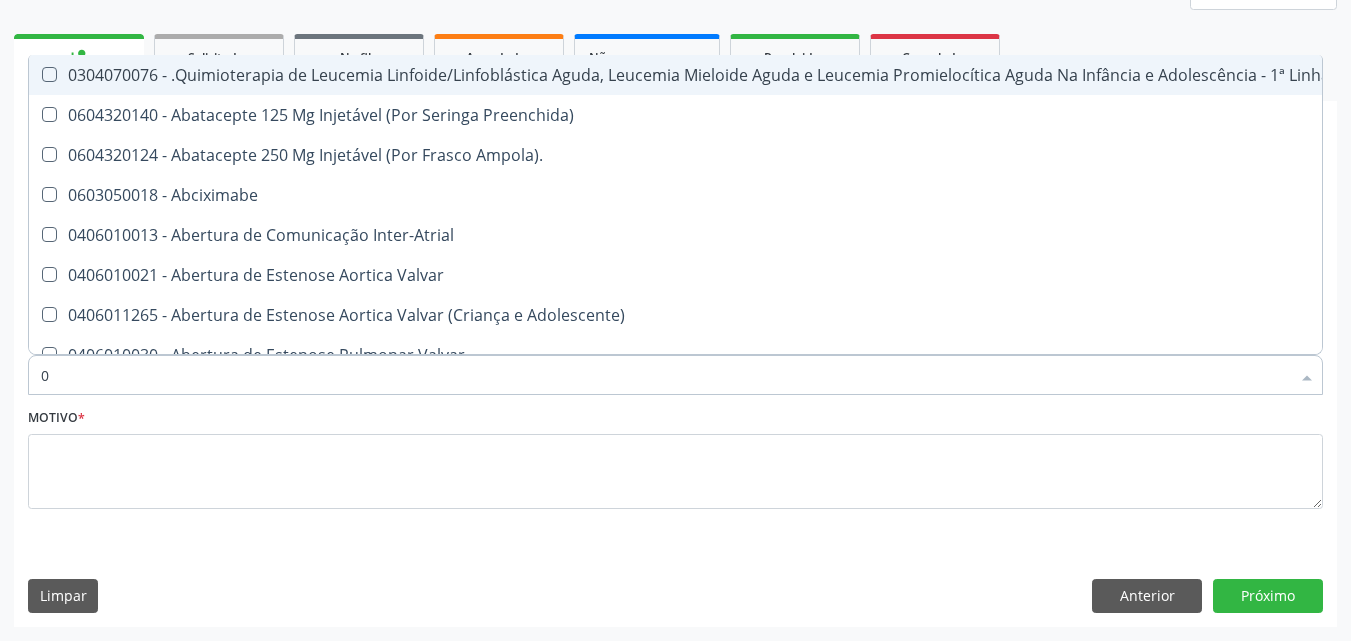type on "02" 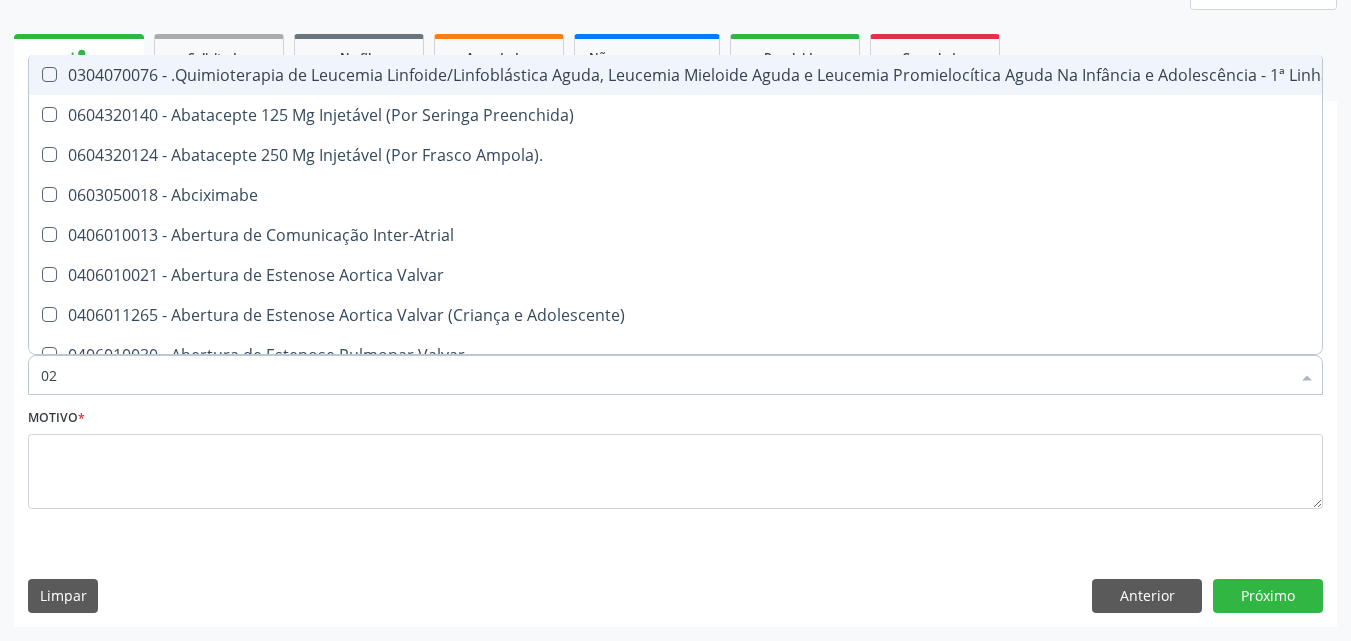 checkbox on "true" 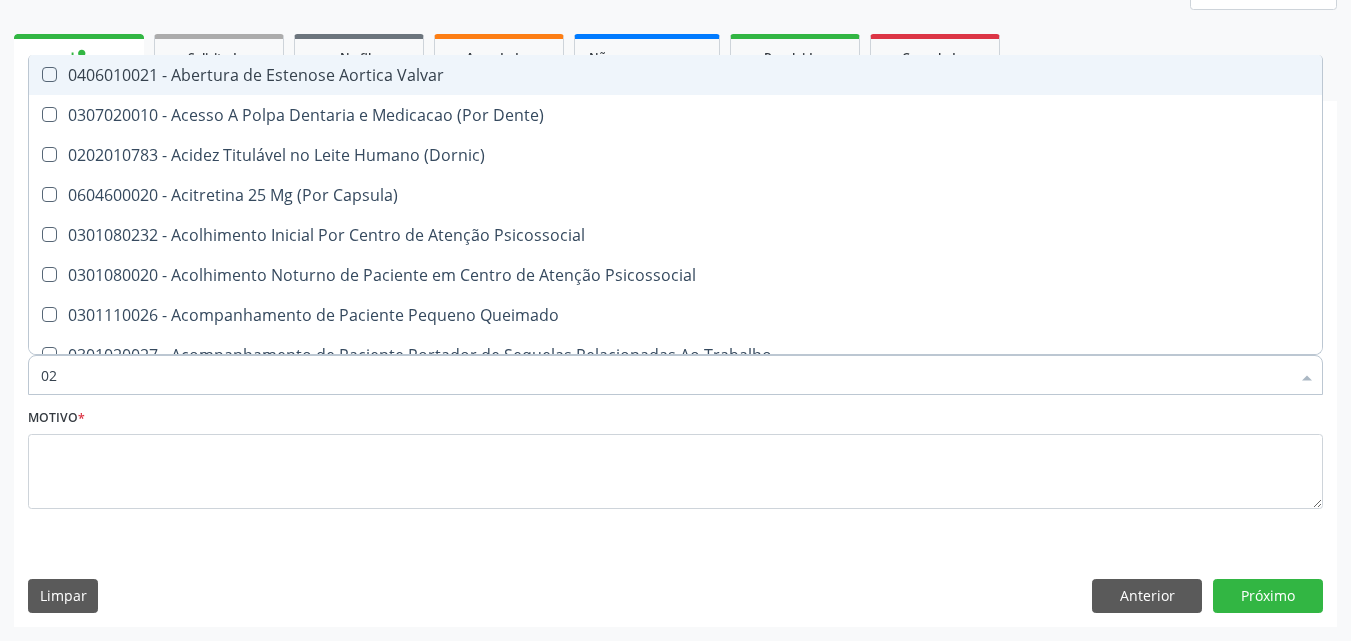type on "020" 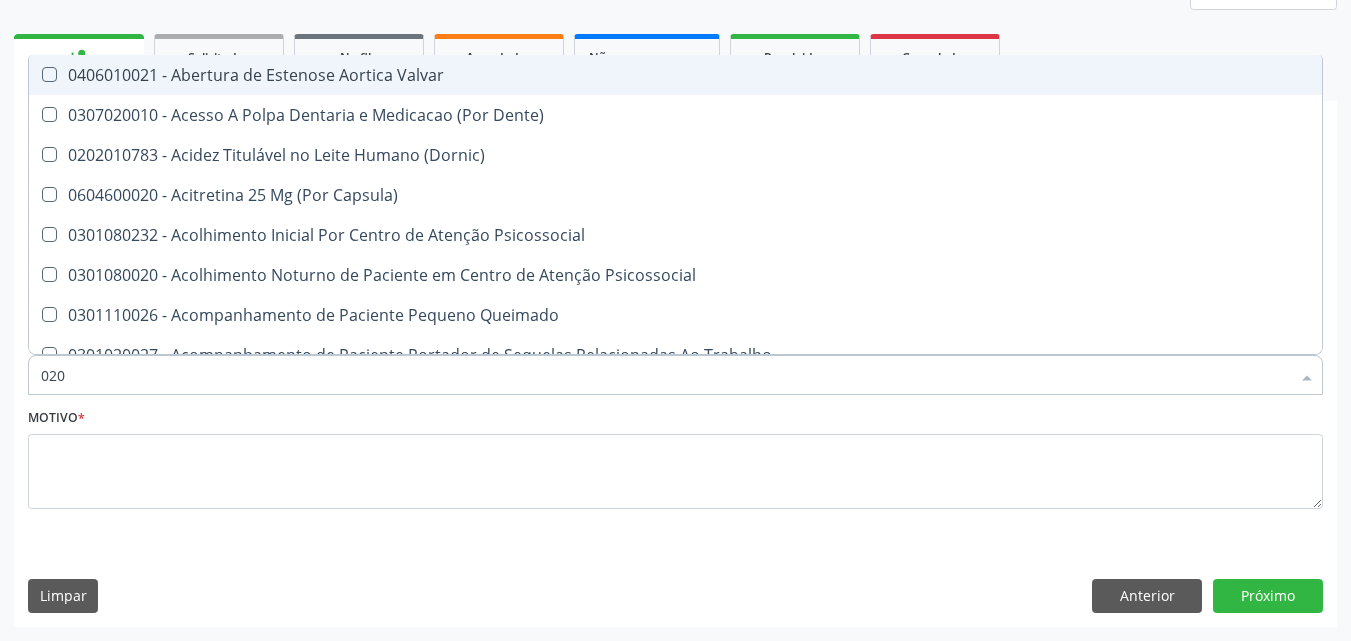 checkbox on "true" 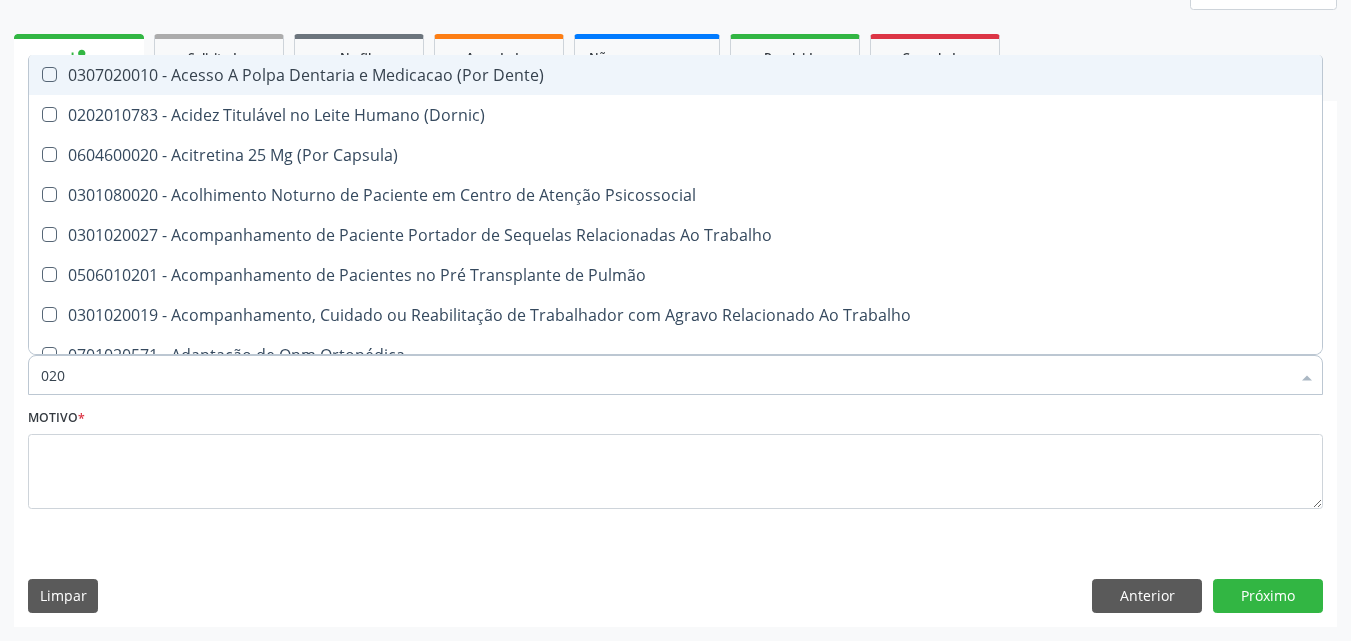 type on "0202" 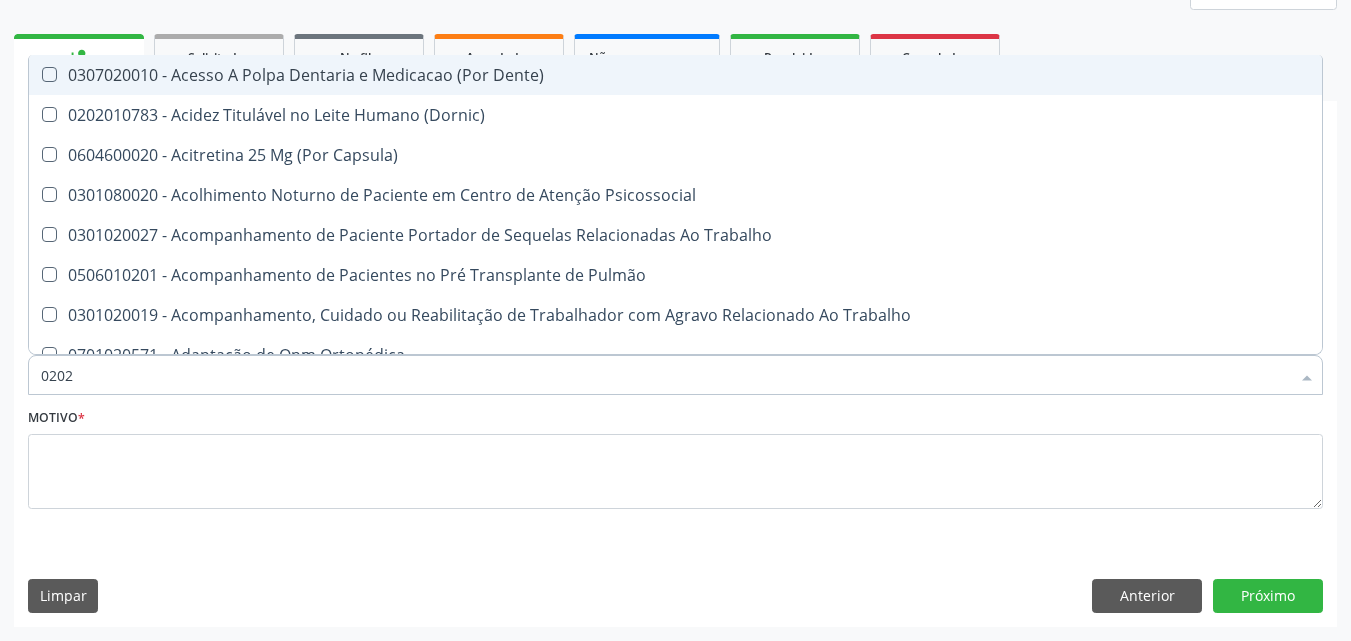checkbox on "true" 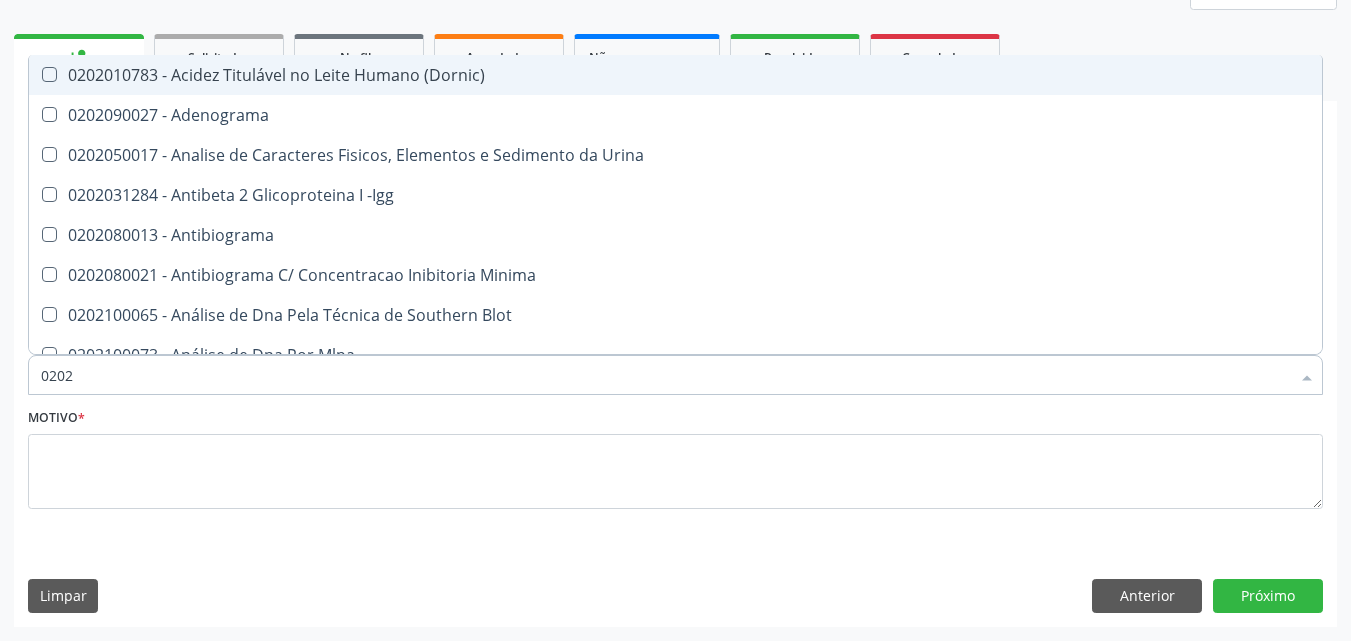 type on "02020" 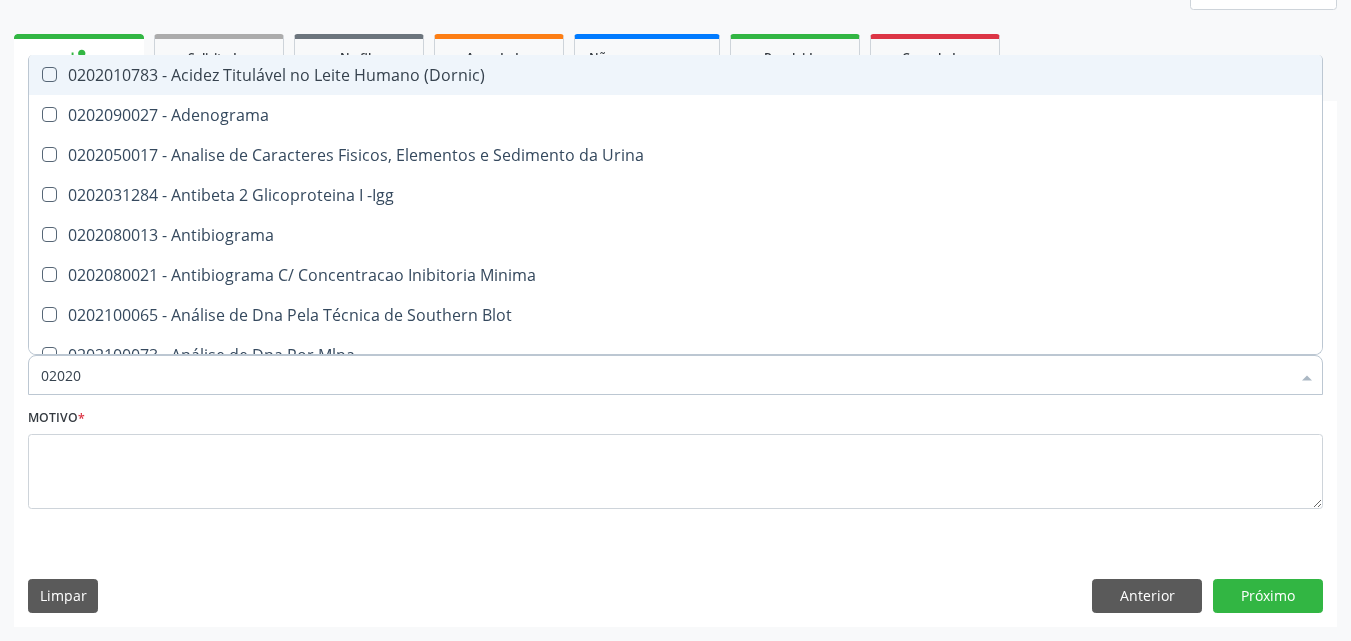 checkbox on "true" 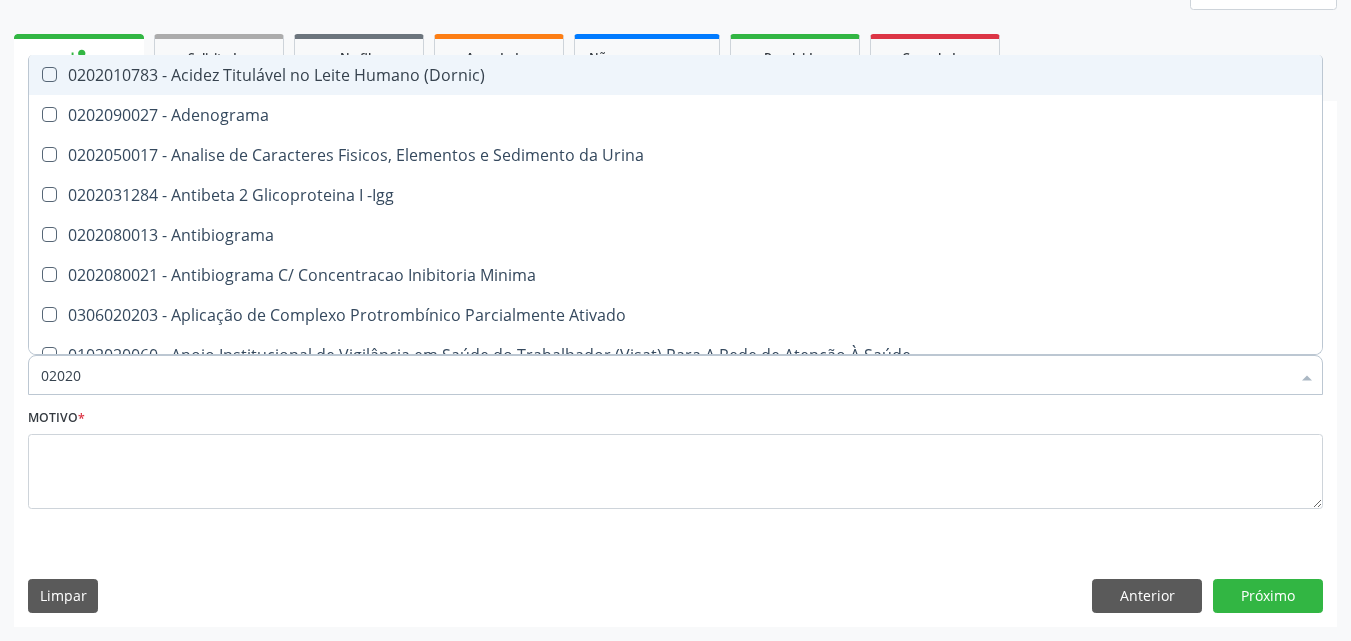 type on "020201" 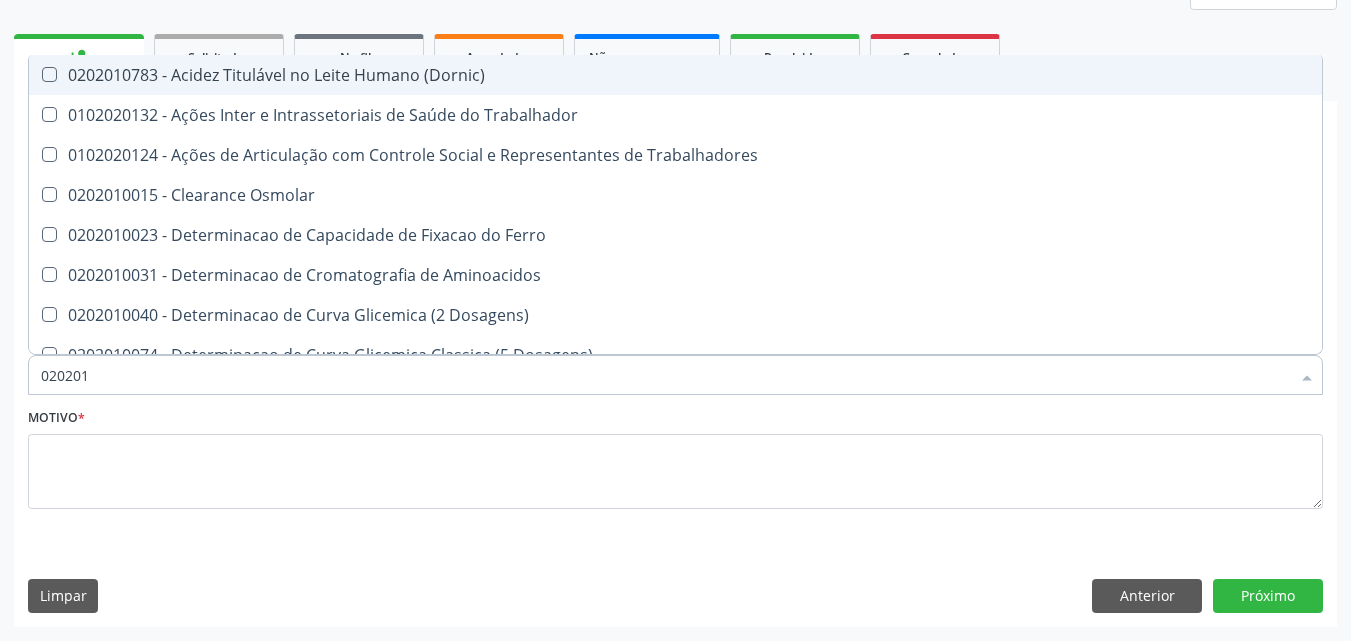 type on "0202010" 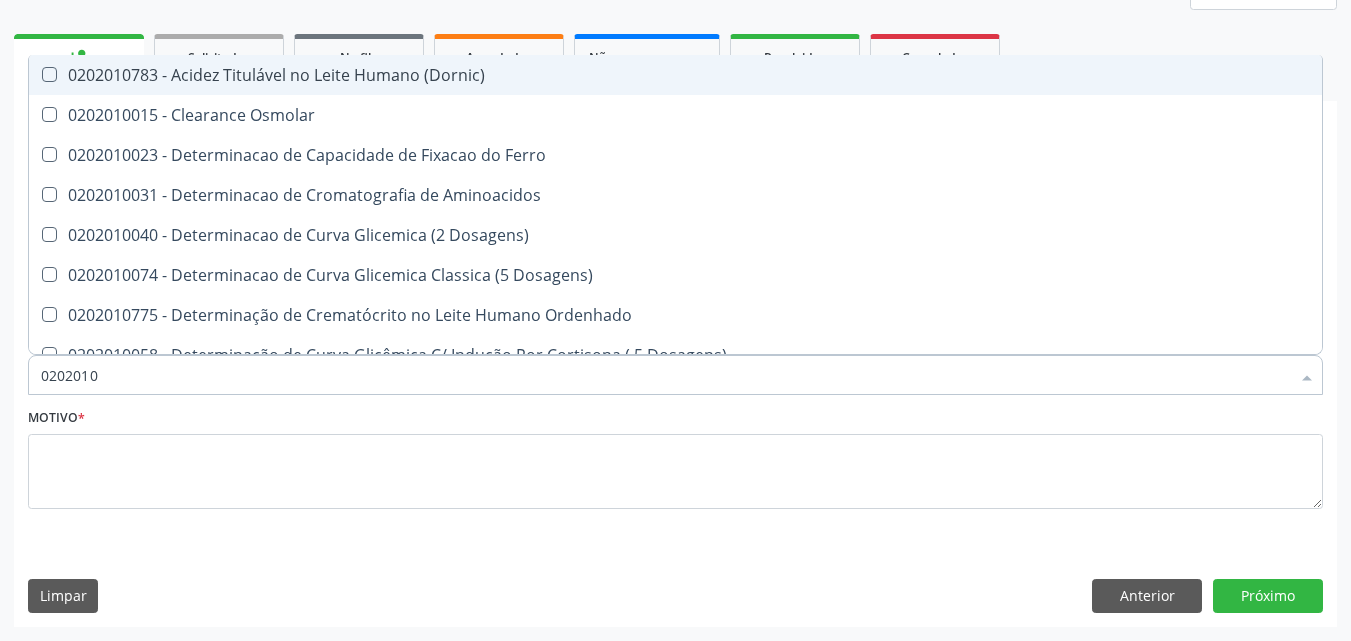 type on "02020106" 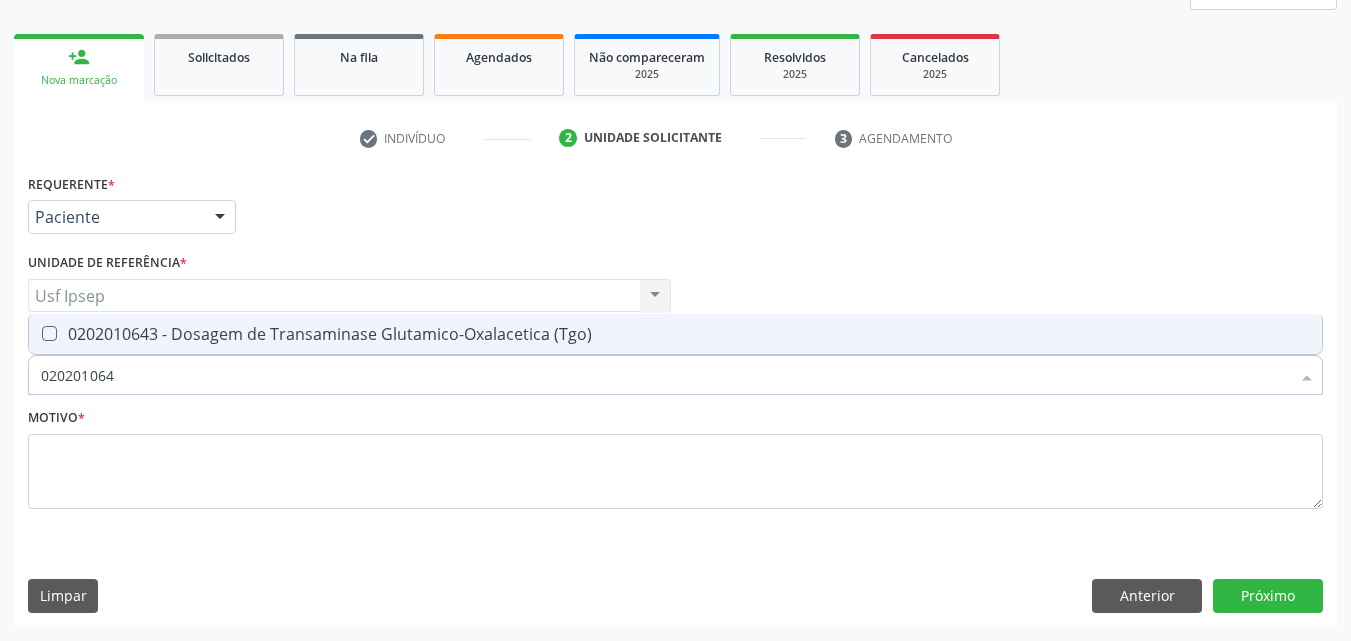 type on "0202010643" 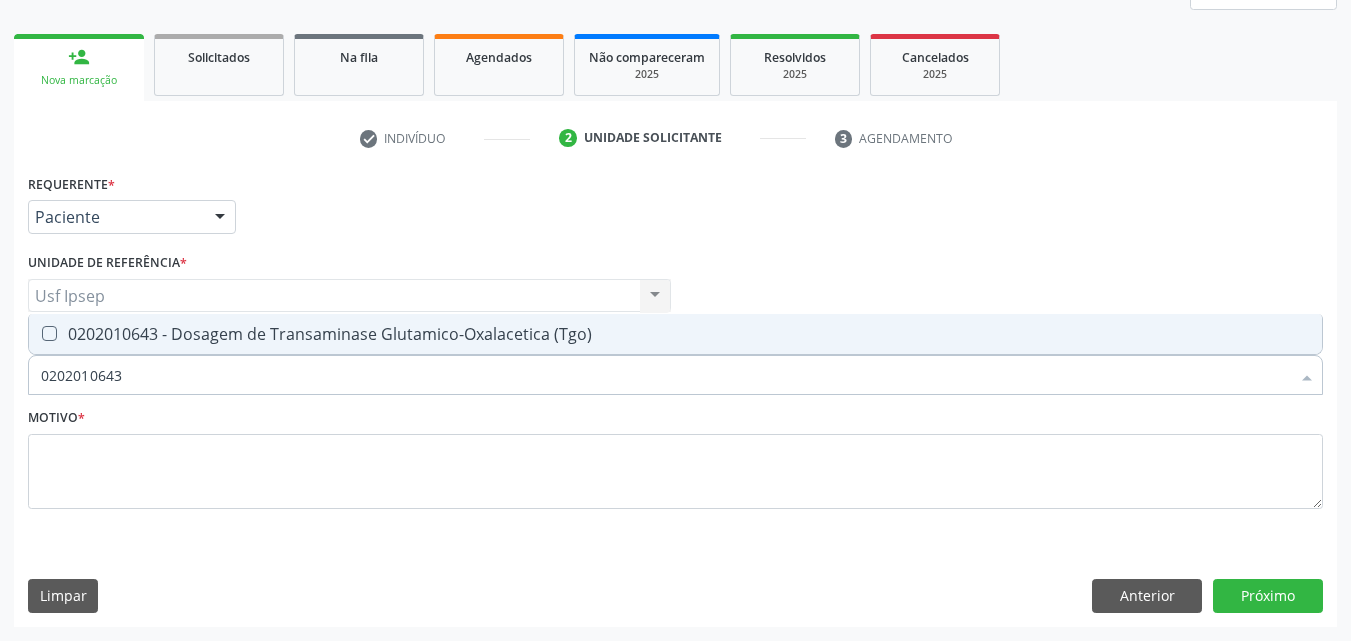 click at bounding box center [49, 333] 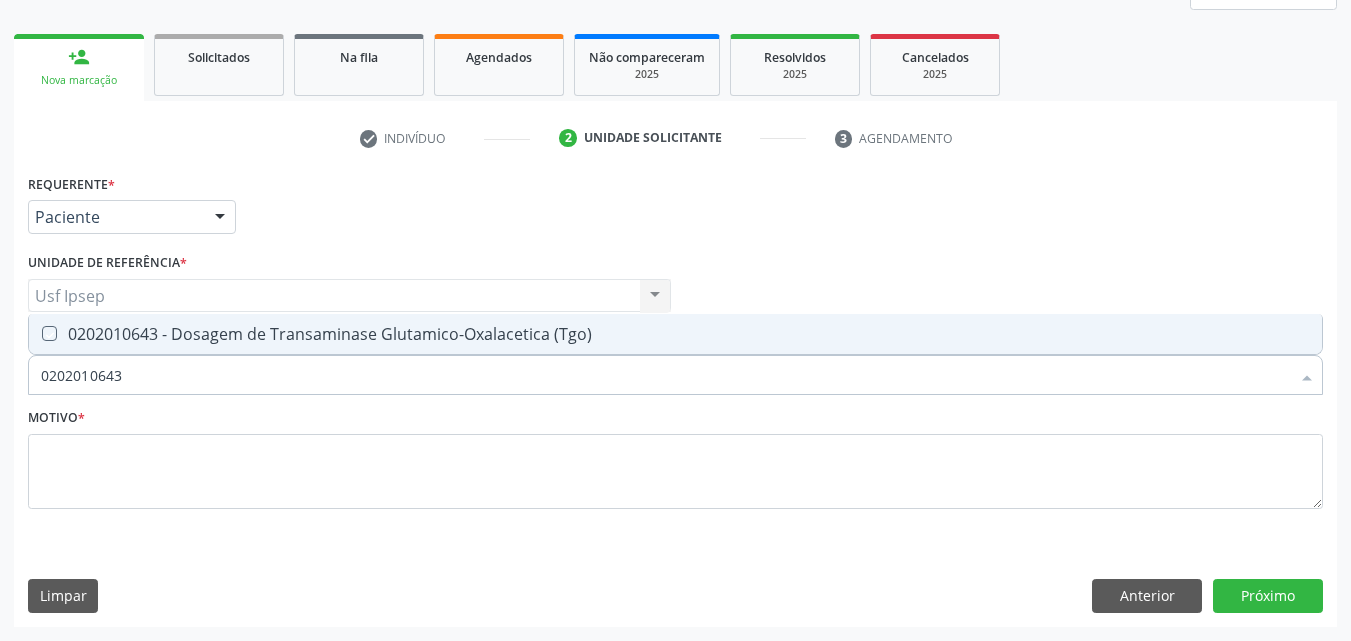 click at bounding box center [35, 333] 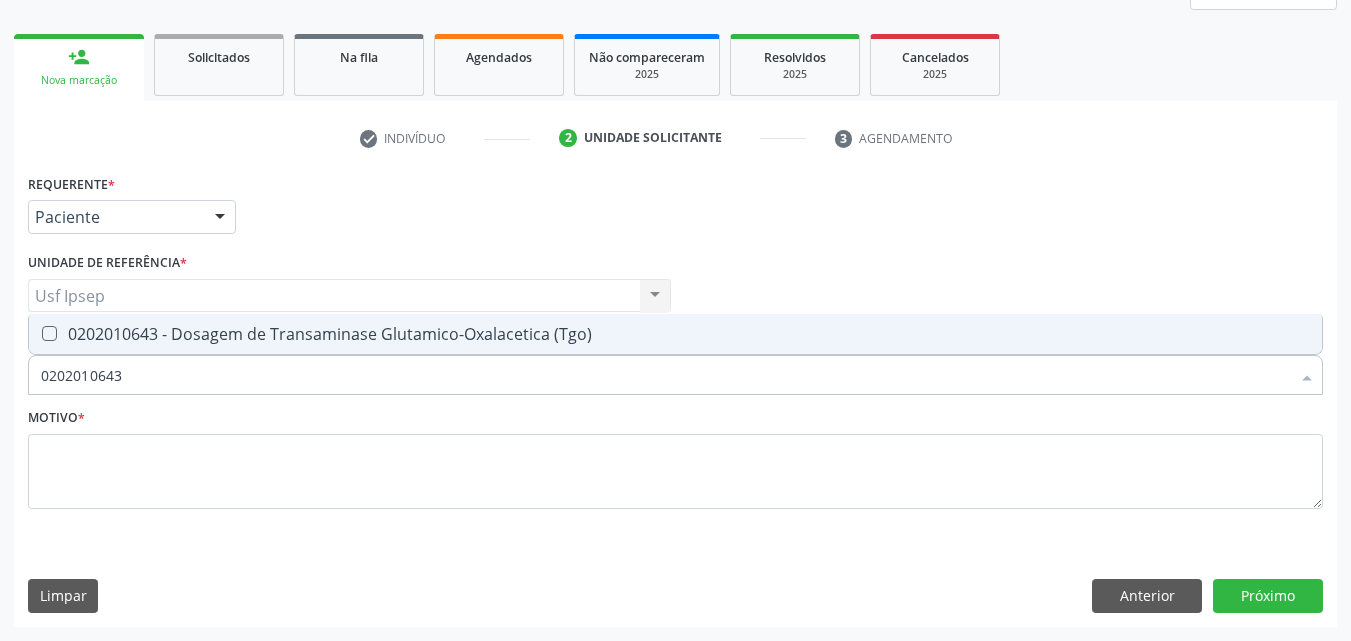 checkbox on "true" 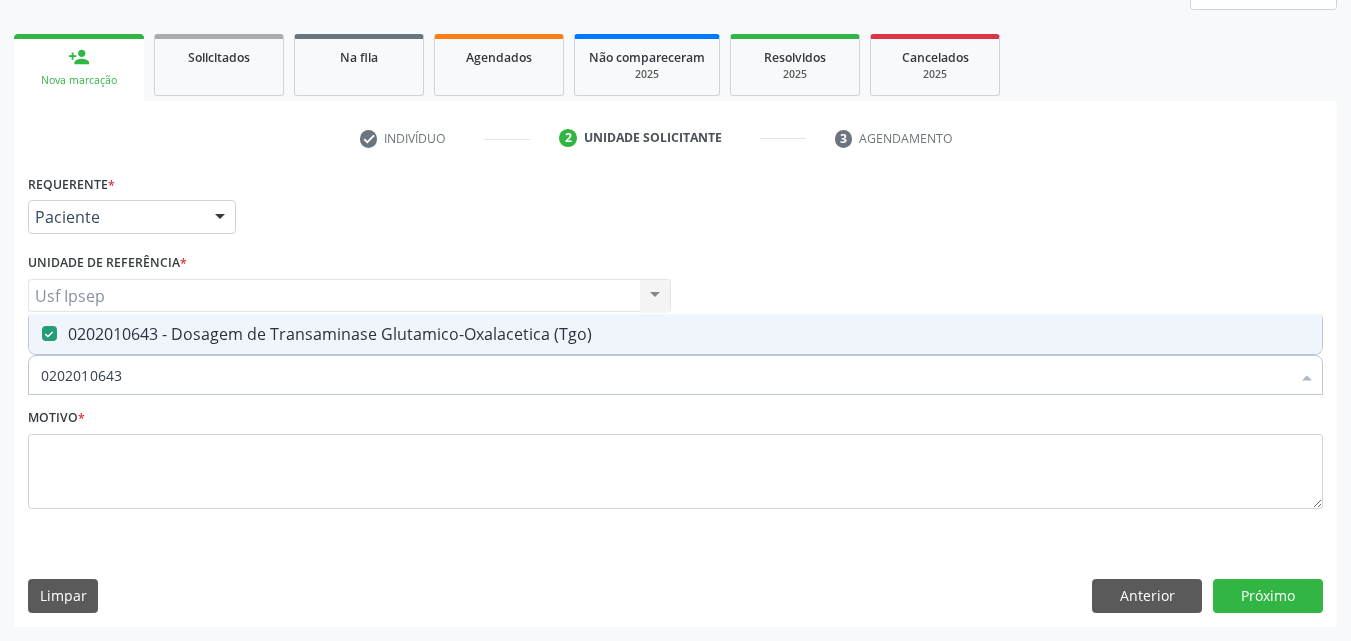 click on "0202010643" at bounding box center (665, 375) 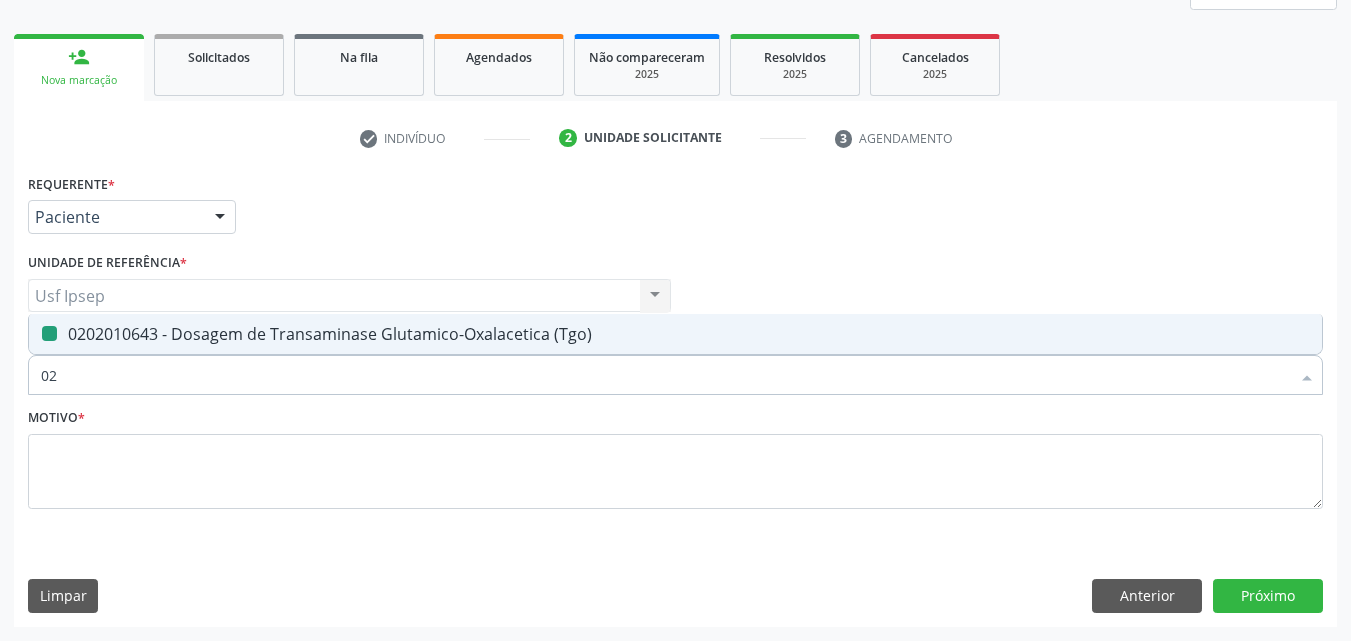 type on "0" 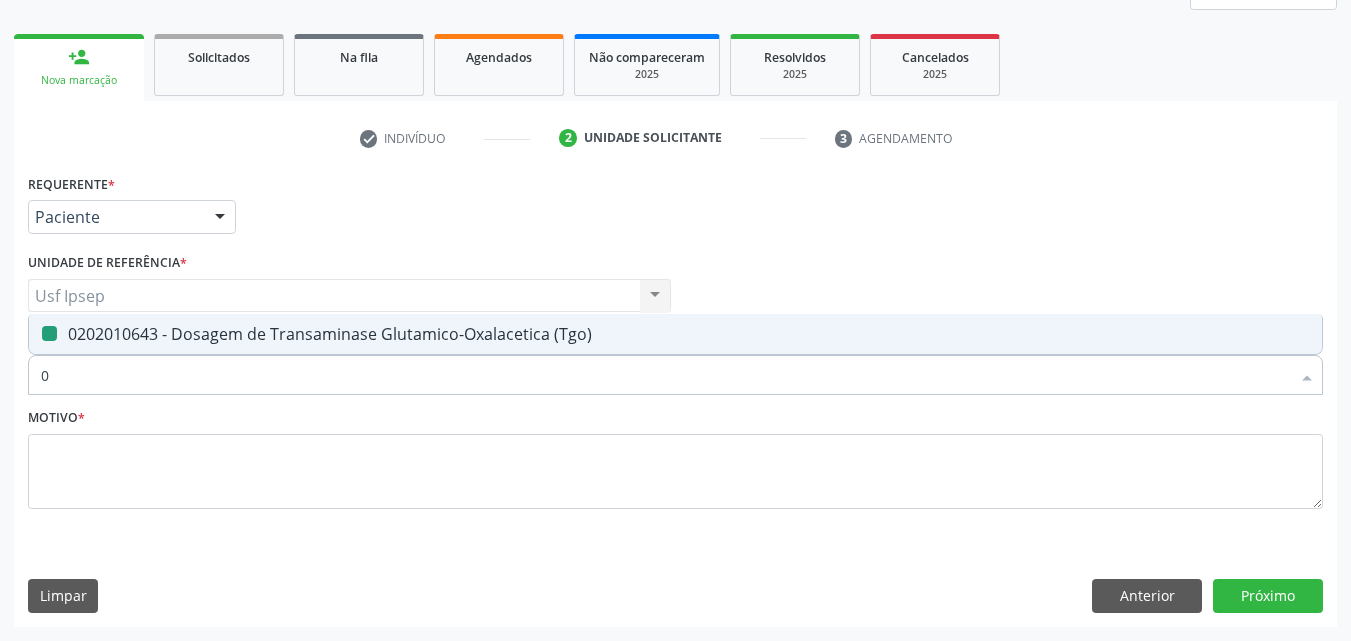 type 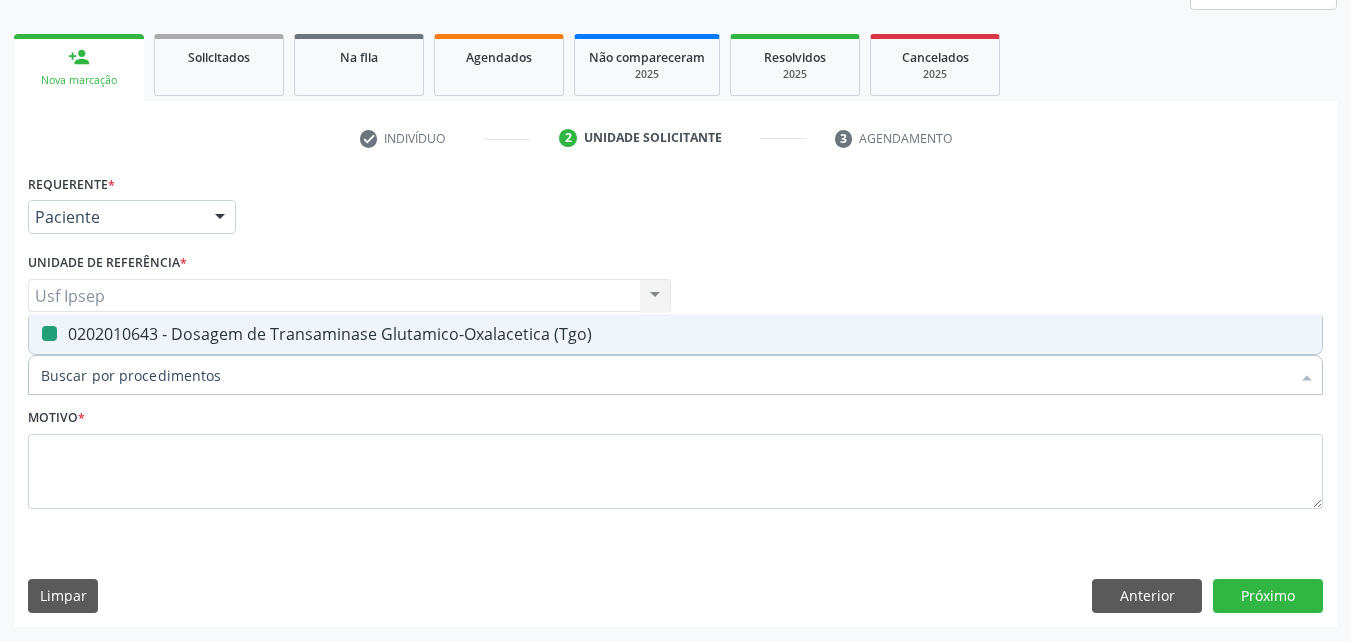 checkbox on "false" 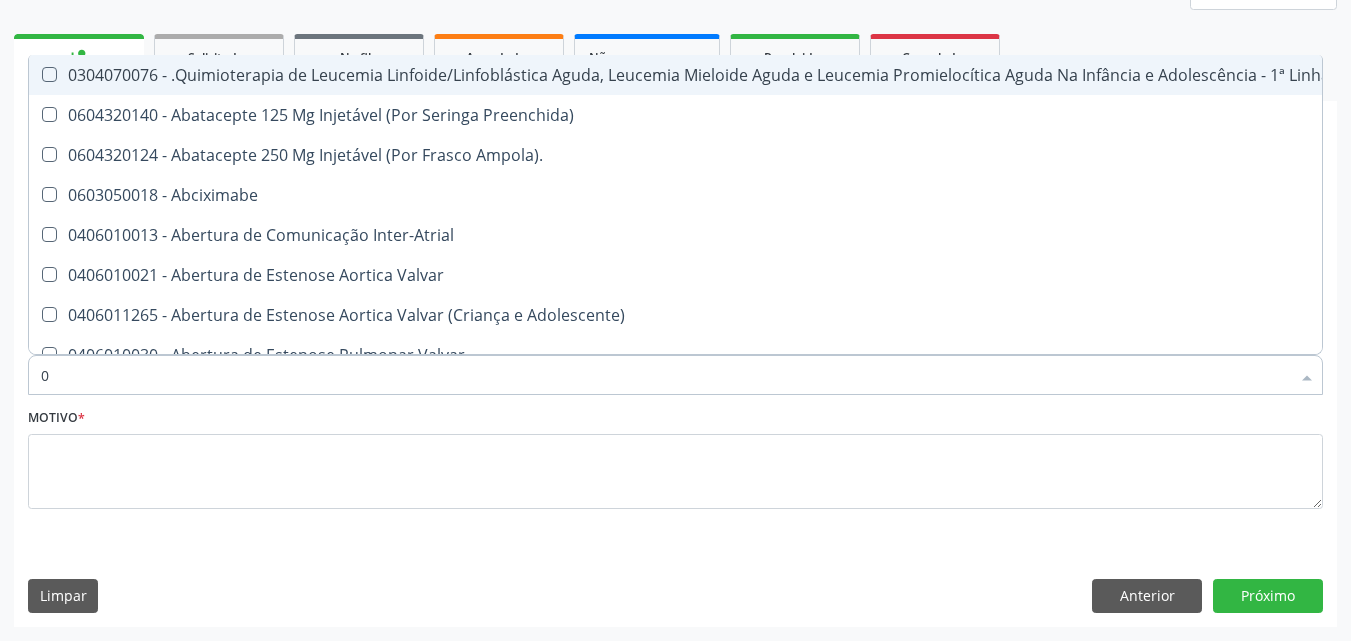type on "02" 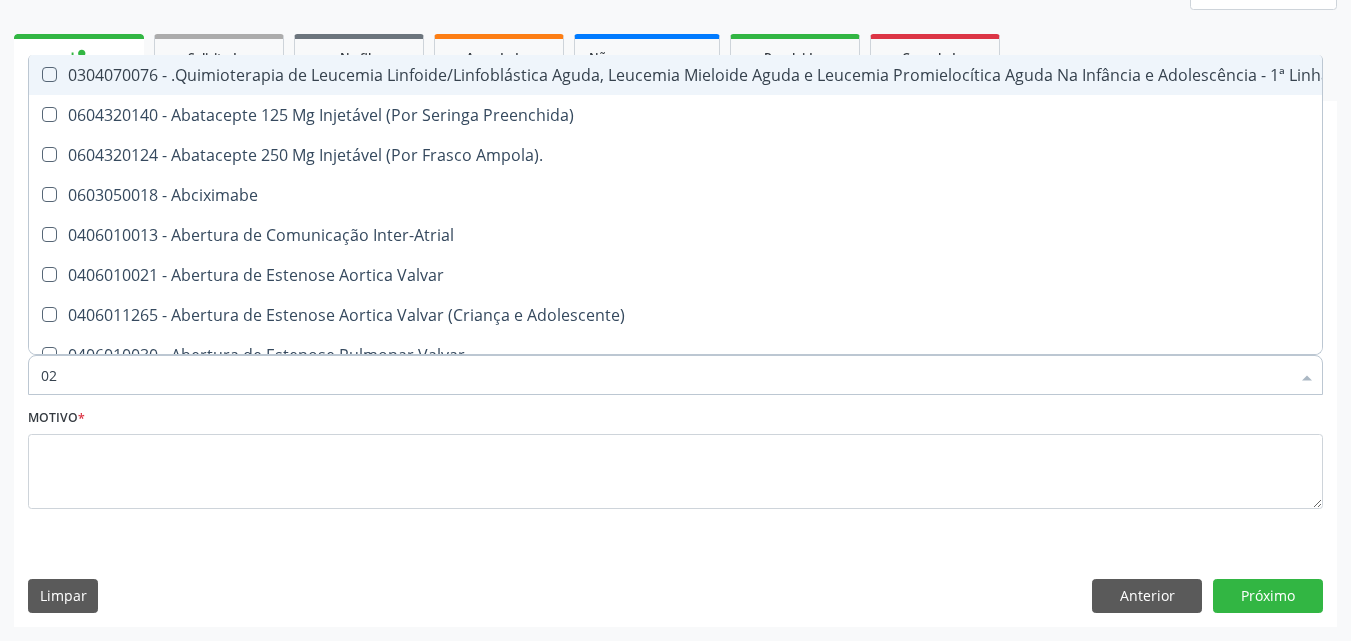 checkbox on "true" 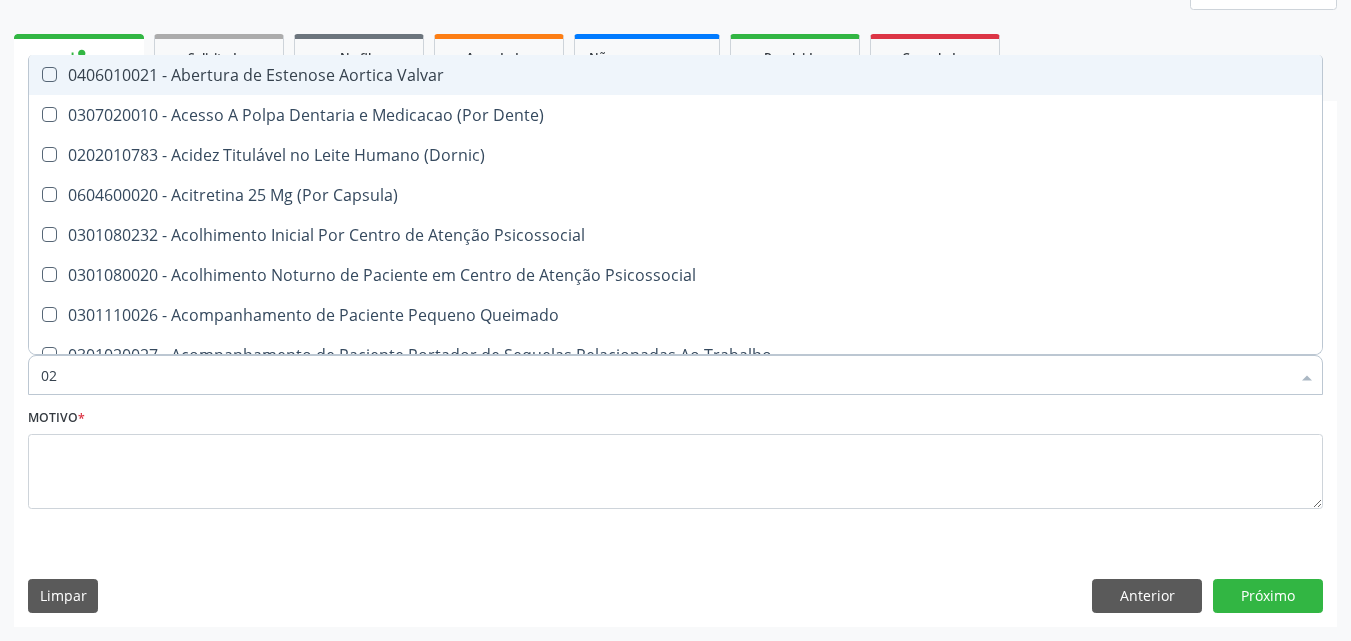 type on "020" 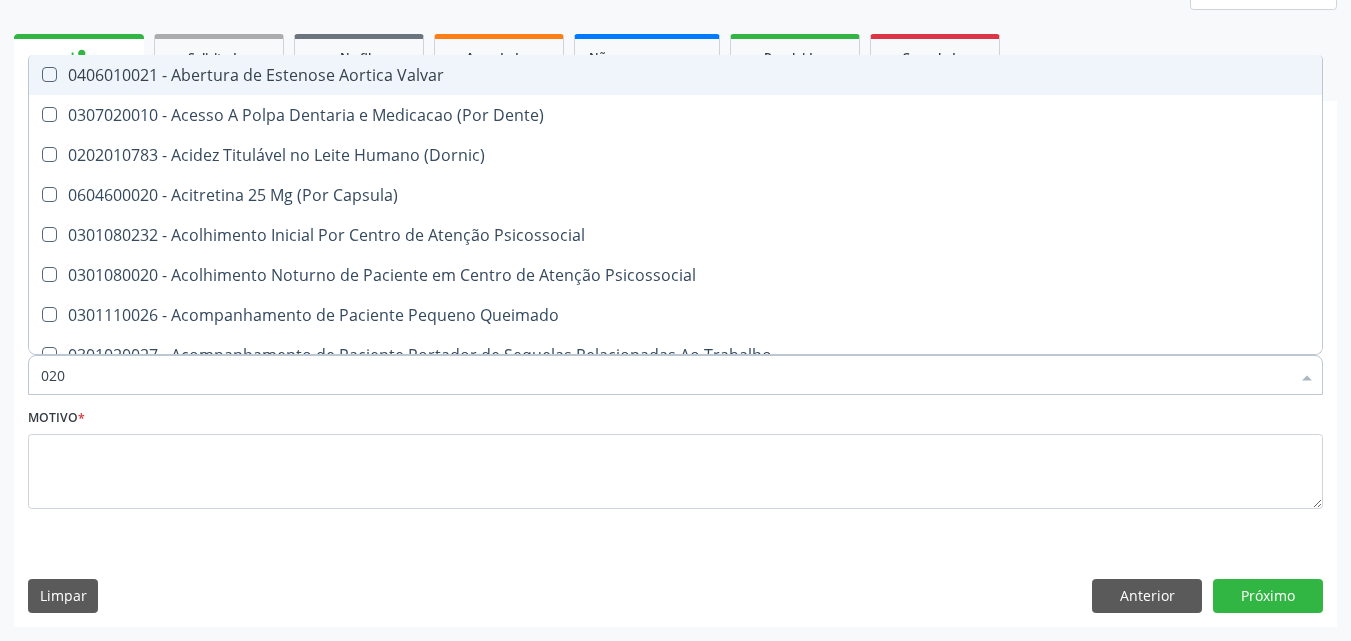 checkbox on "true" 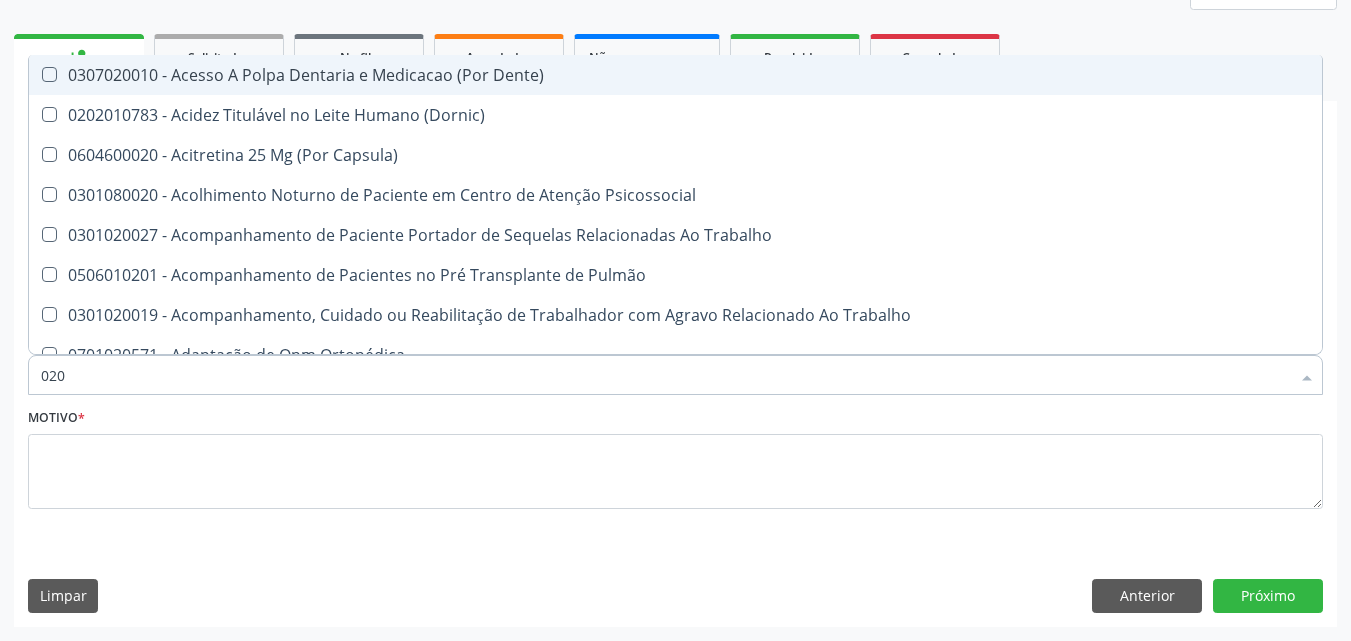 type on "0202" 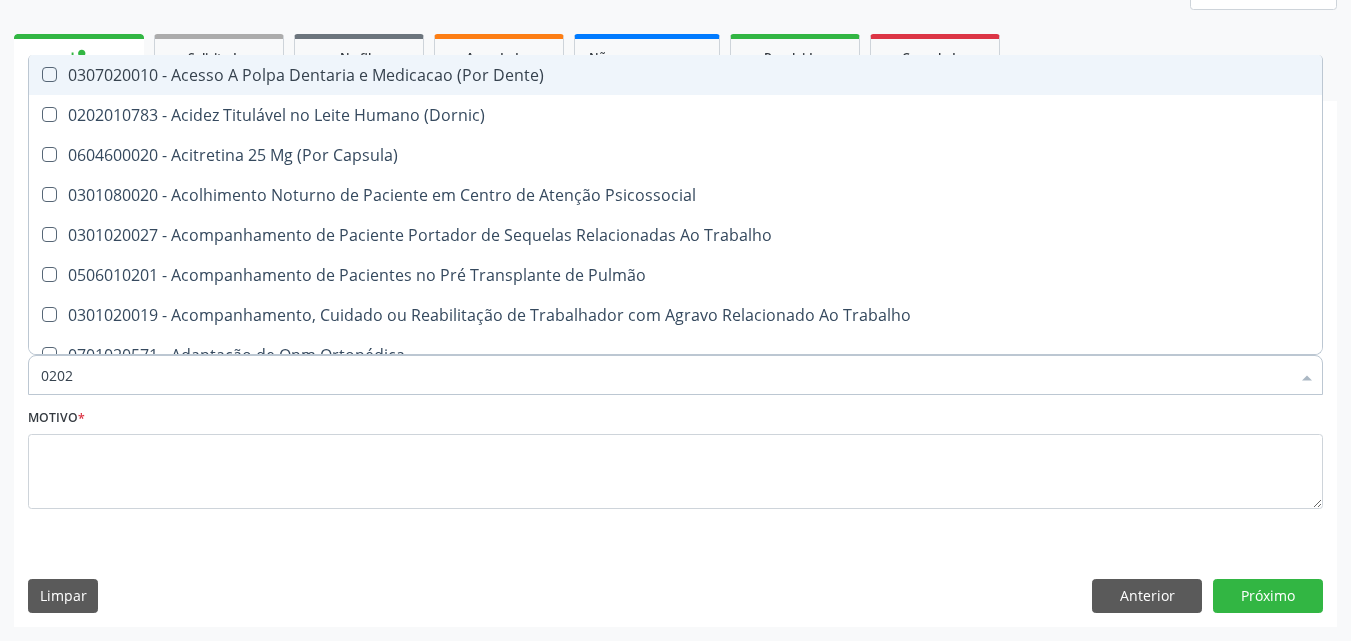 checkbox on "true" 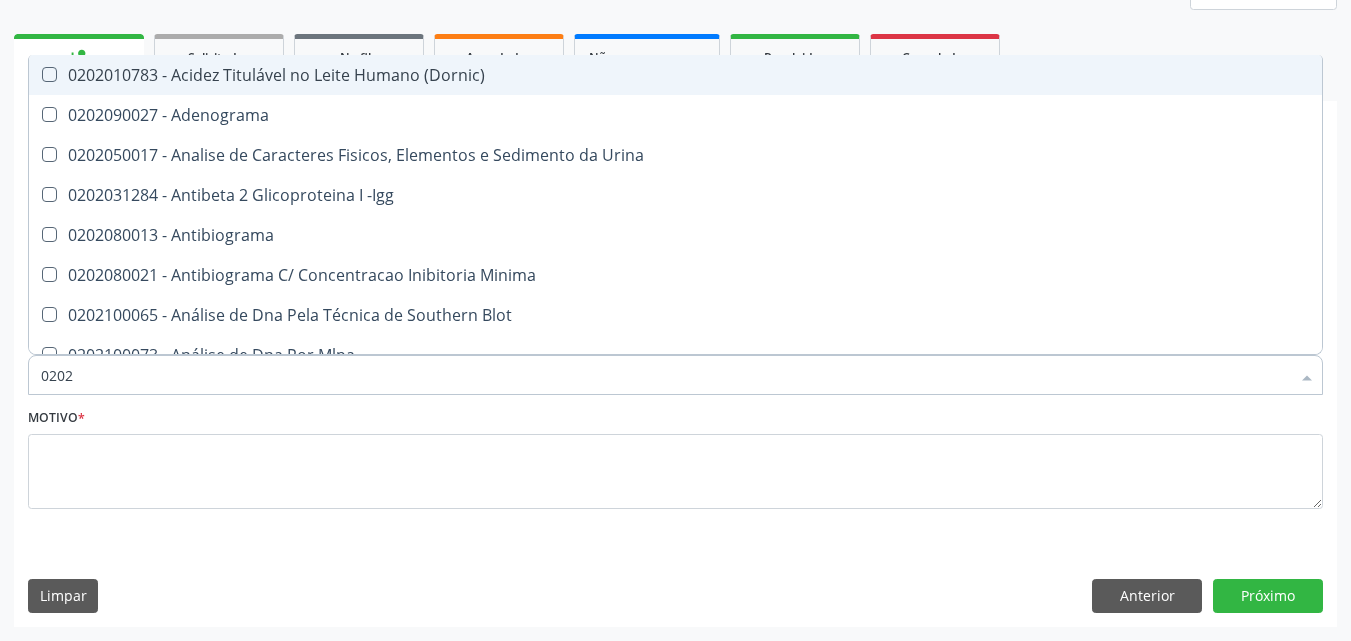 type on "02020" 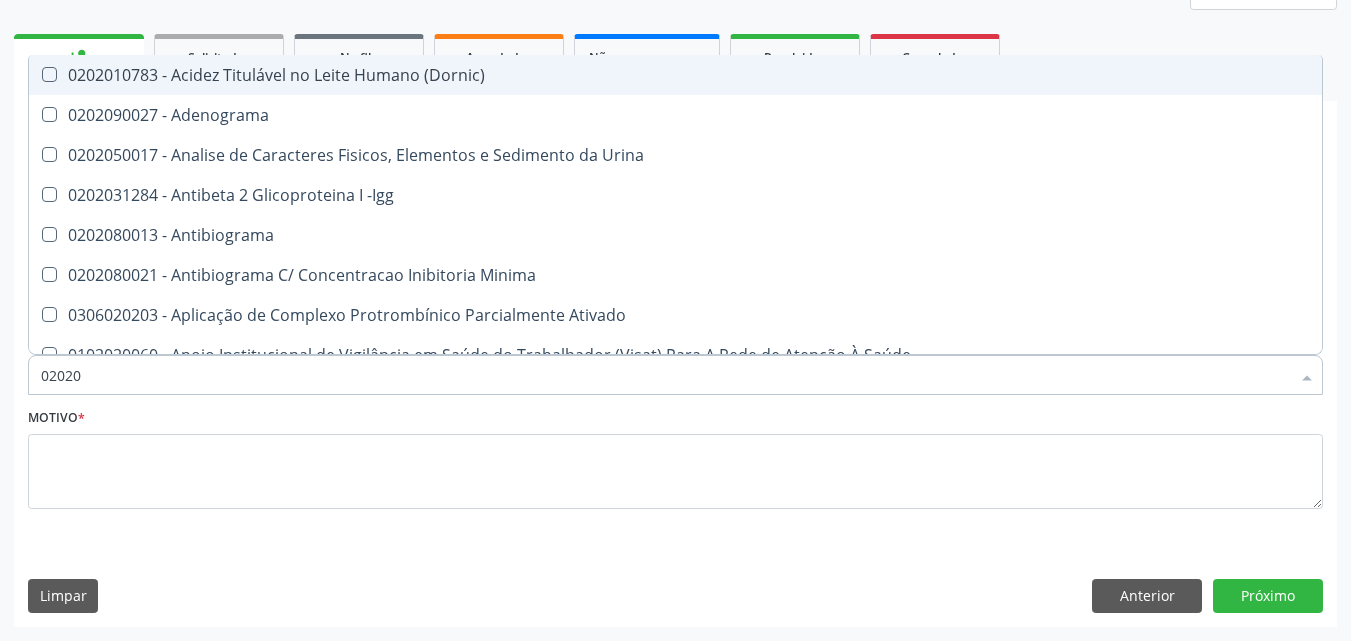 type on "020201" 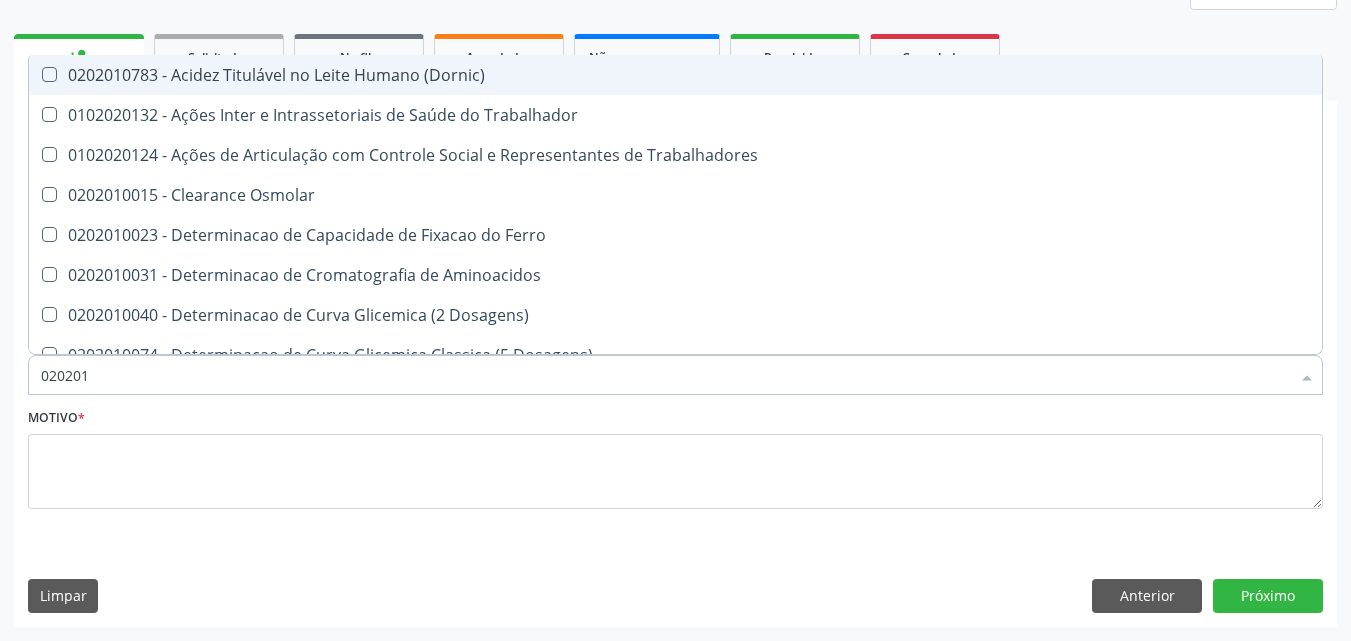 type on "0202010" 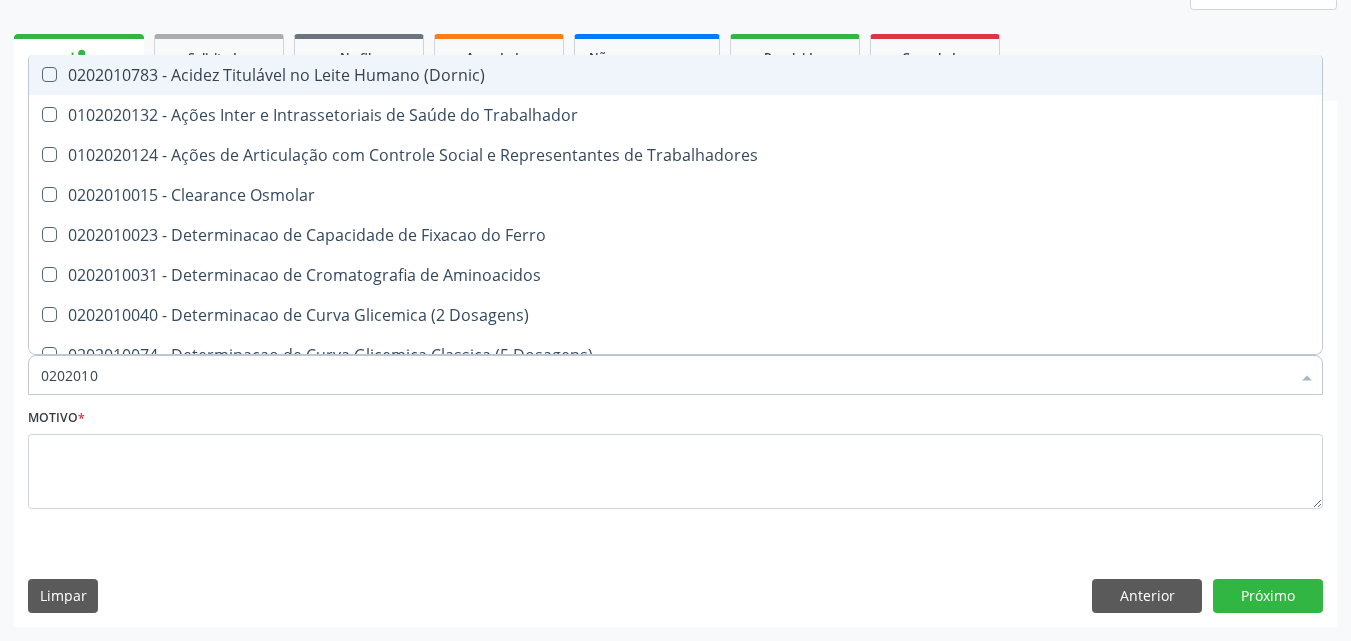 checkbox on "true" 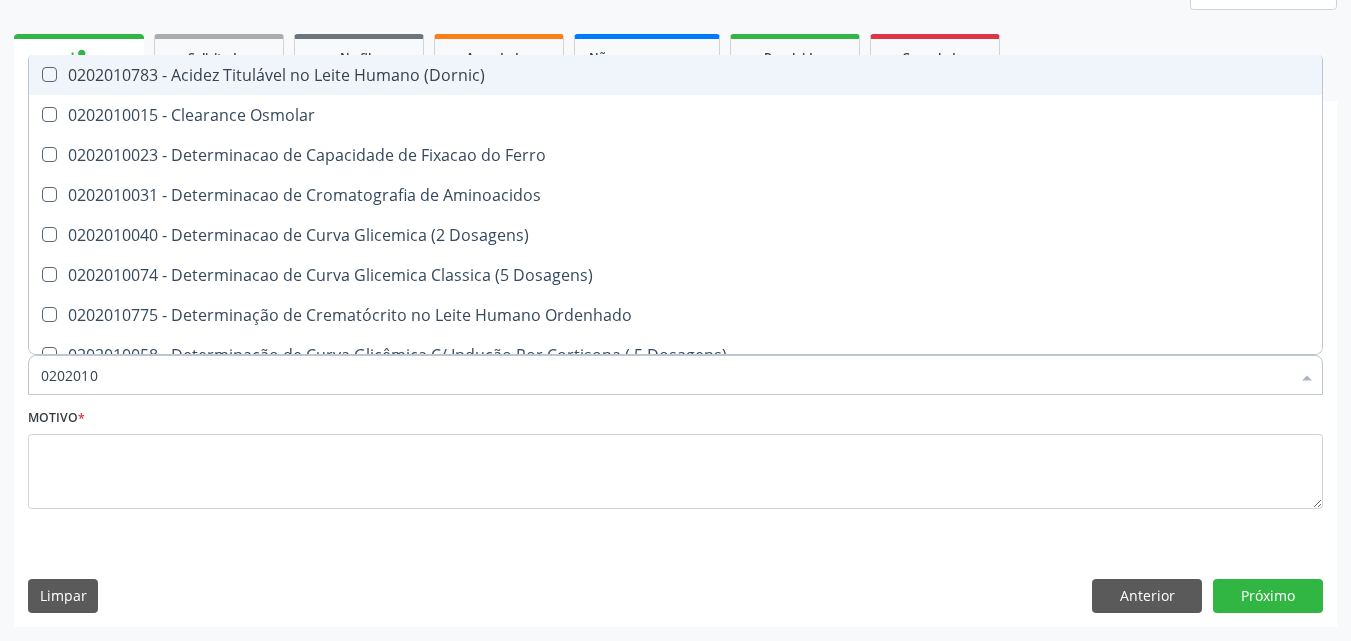 type on "02020106" 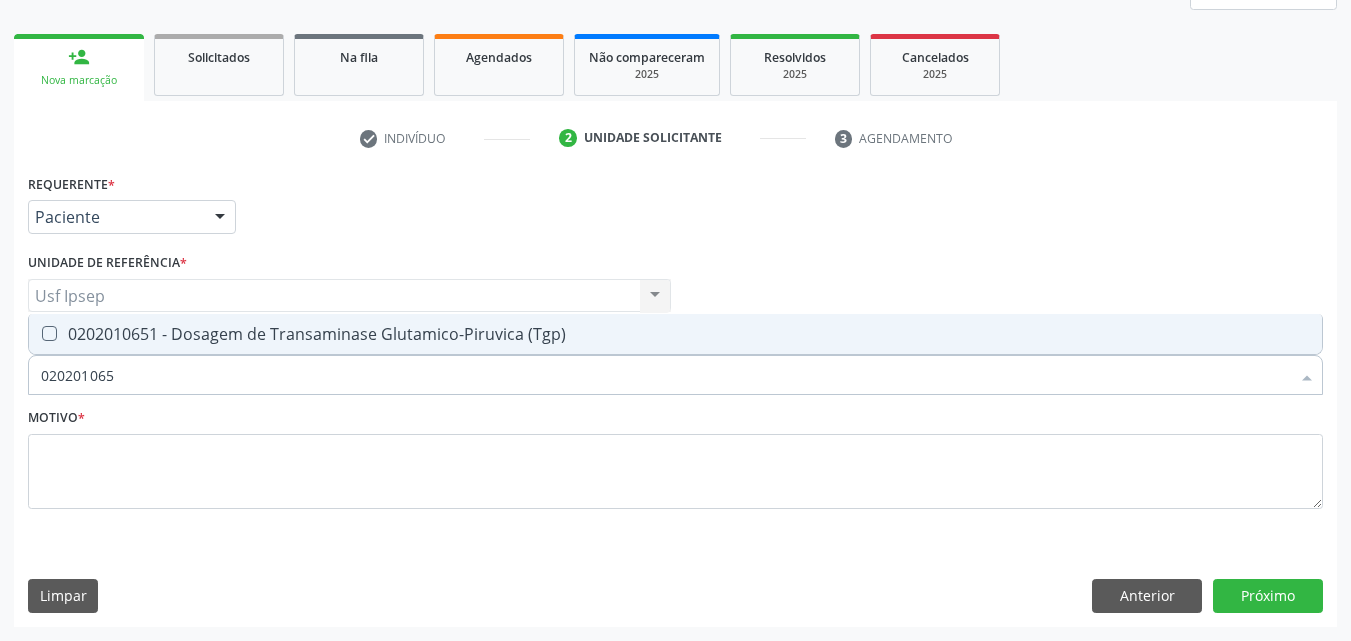 type on "0202010651" 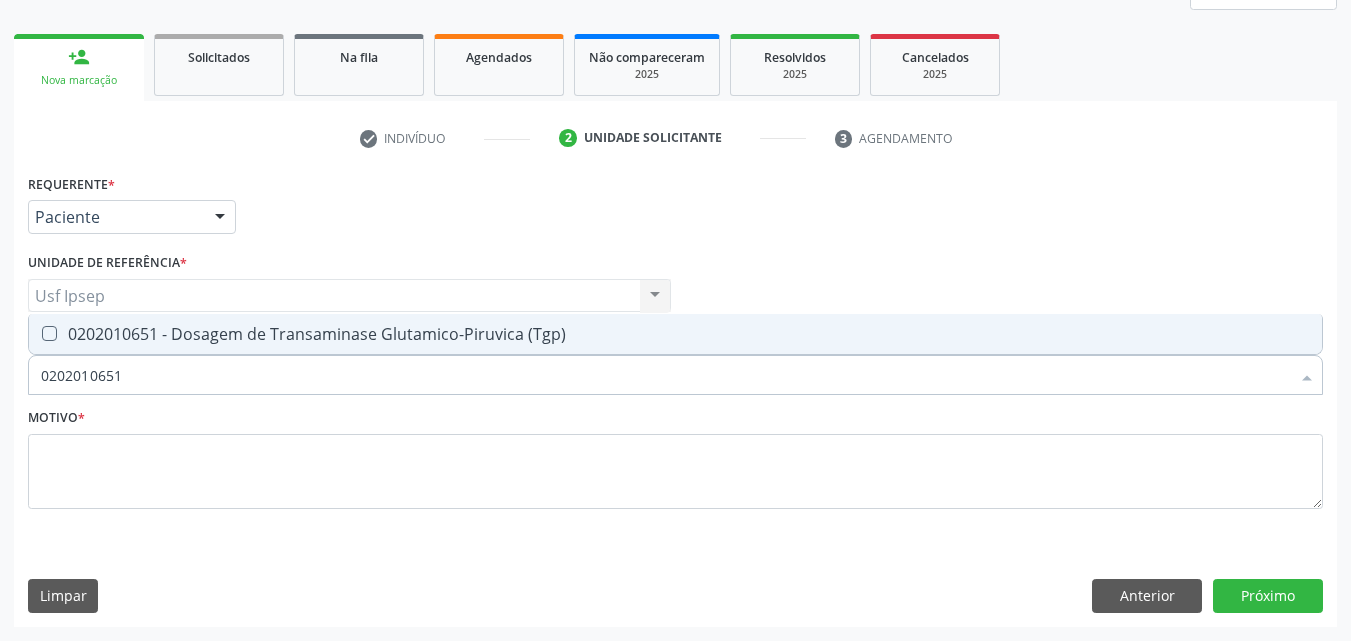 click at bounding box center [49, 333] 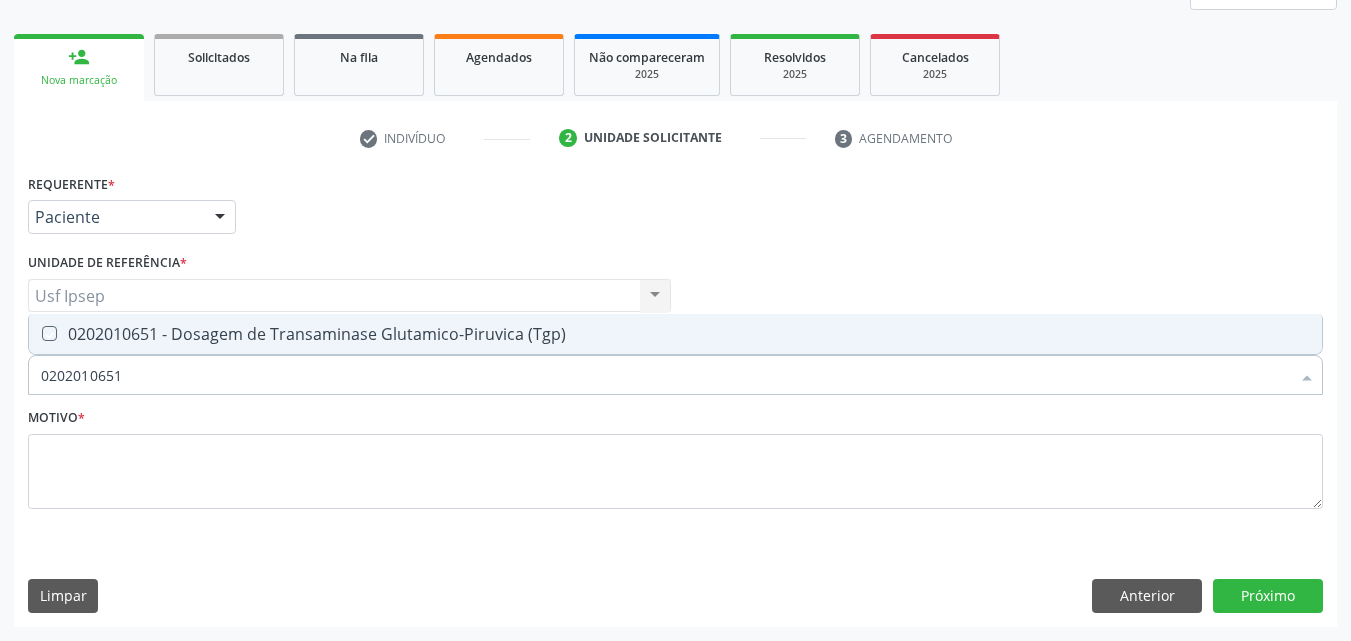 click at bounding box center (35, 333) 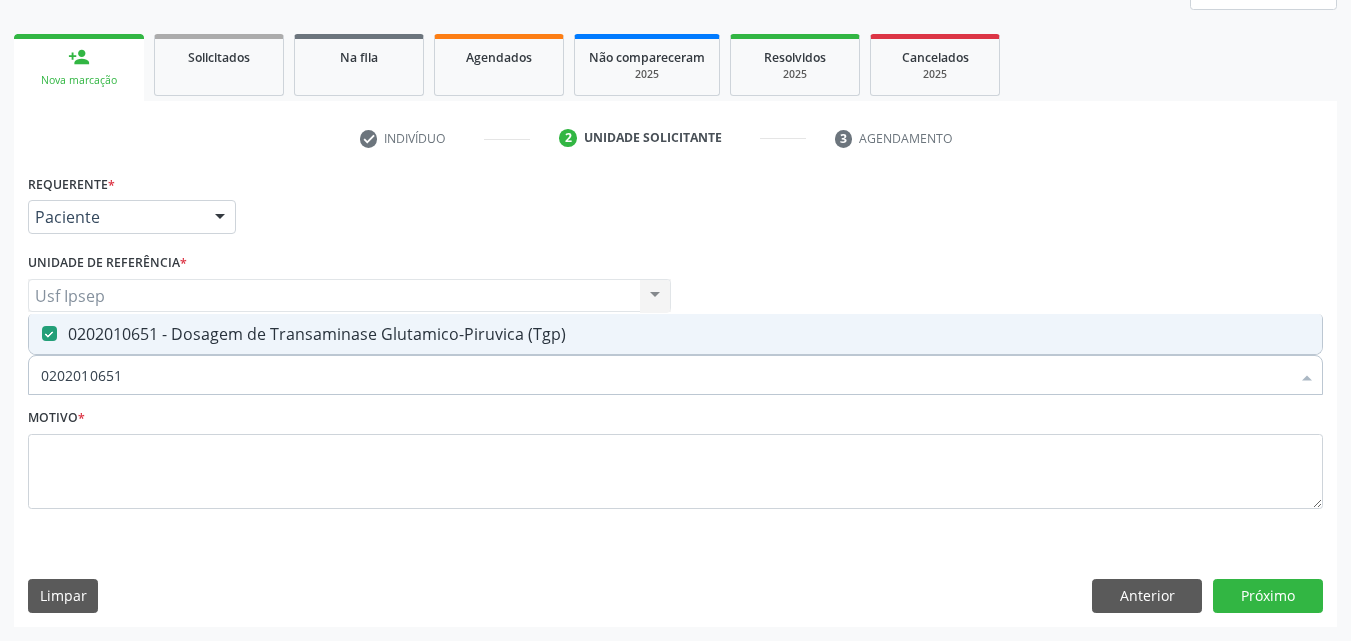 click on "0202010651" at bounding box center (665, 375) 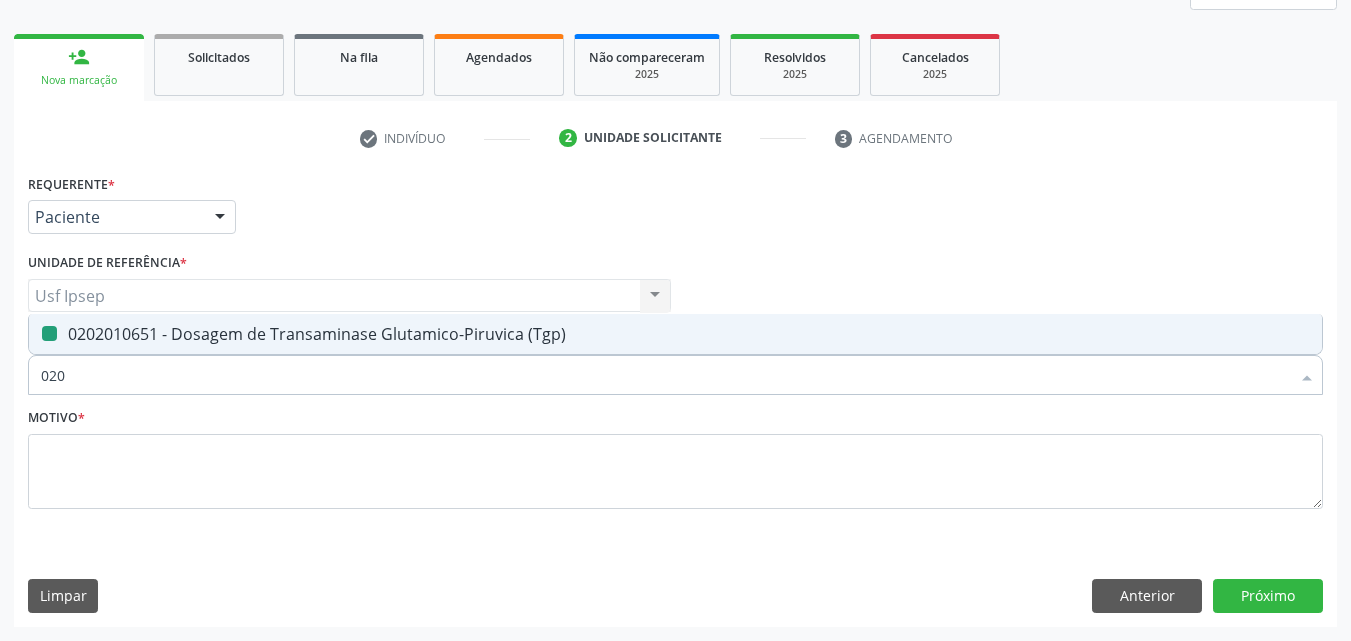 type on "02" 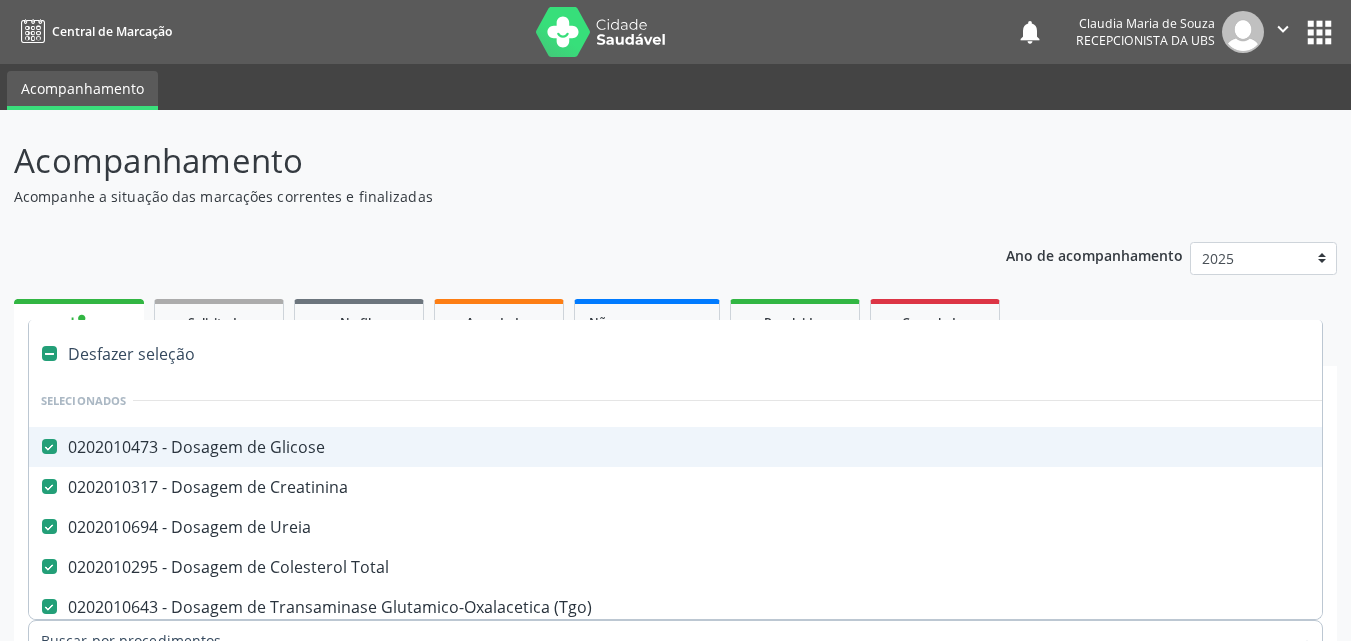 scroll, scrollTop: 265, scrollLeft: 0, axis: vertical 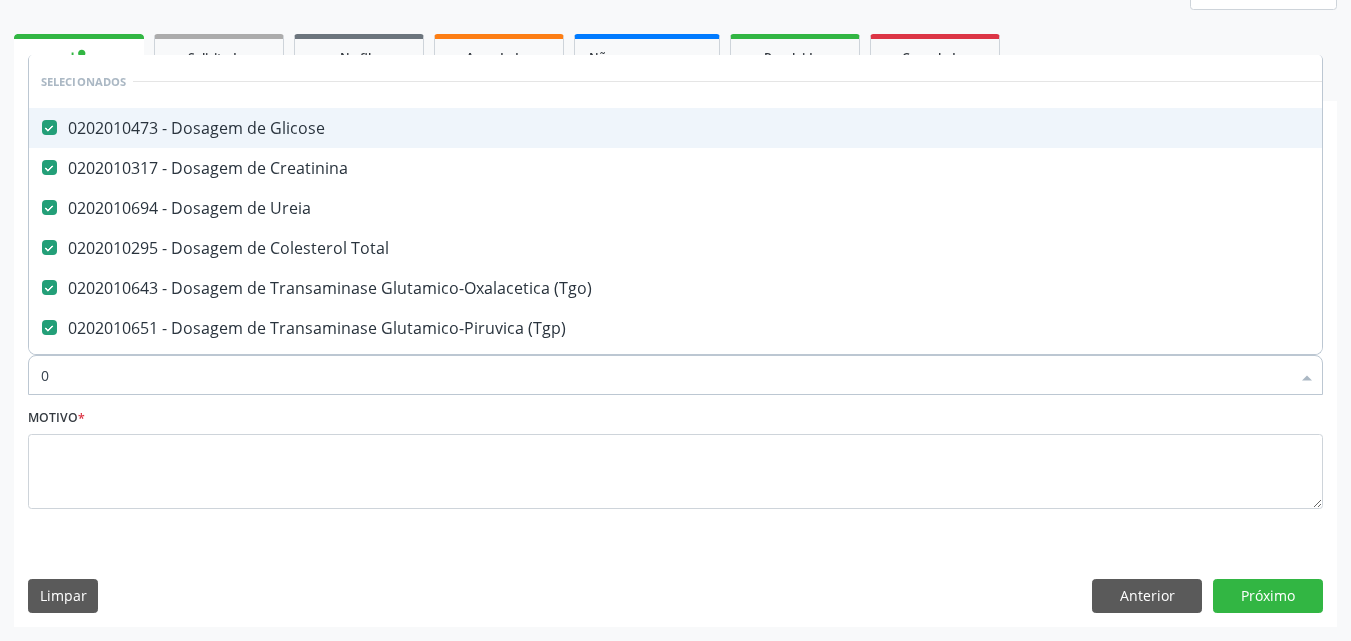 type on "02" 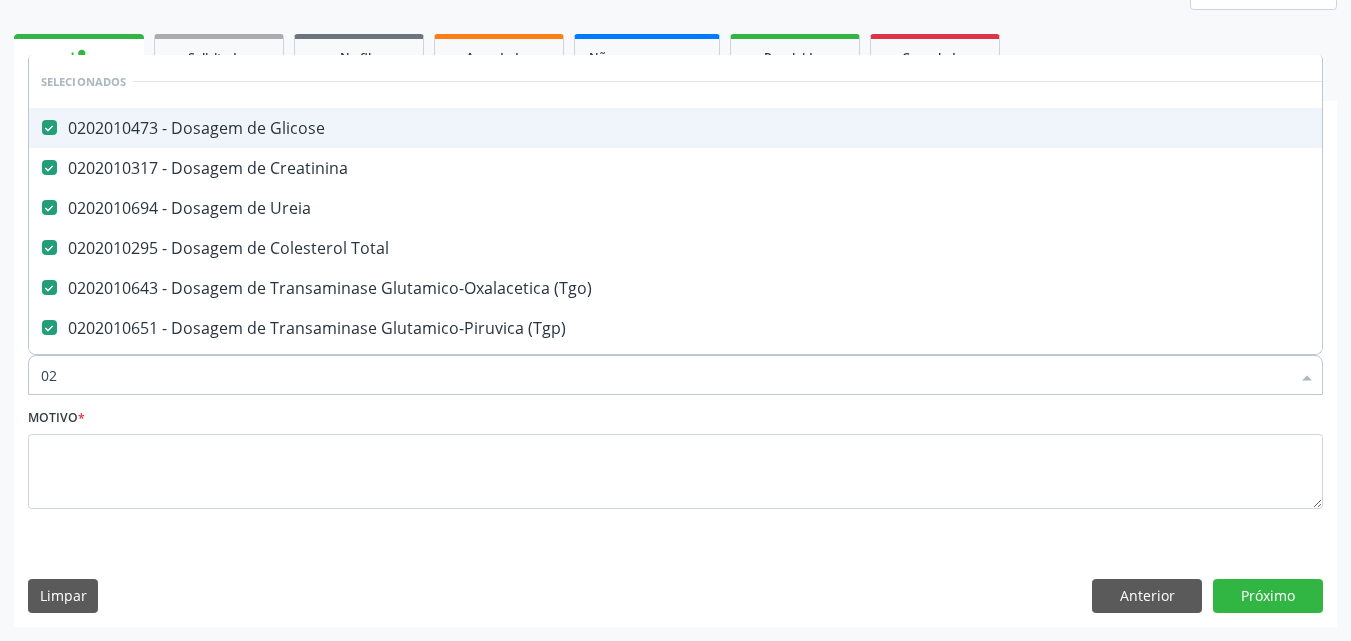 checkbox on "true" 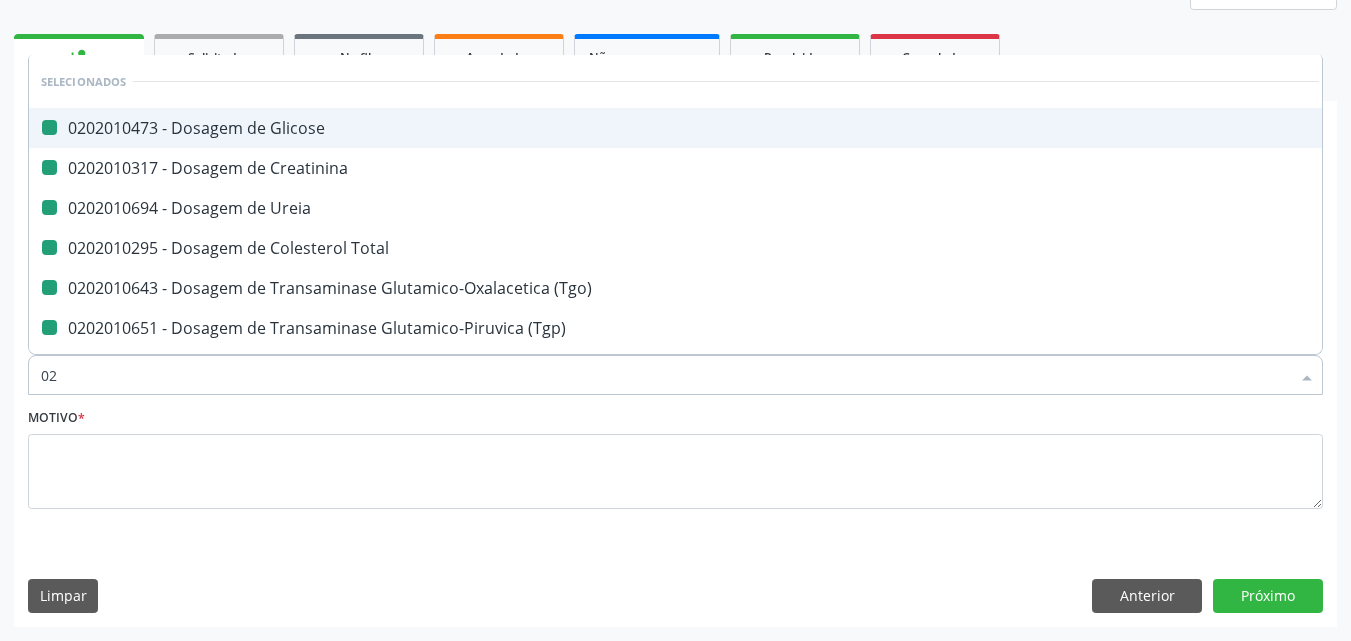 type on "022" 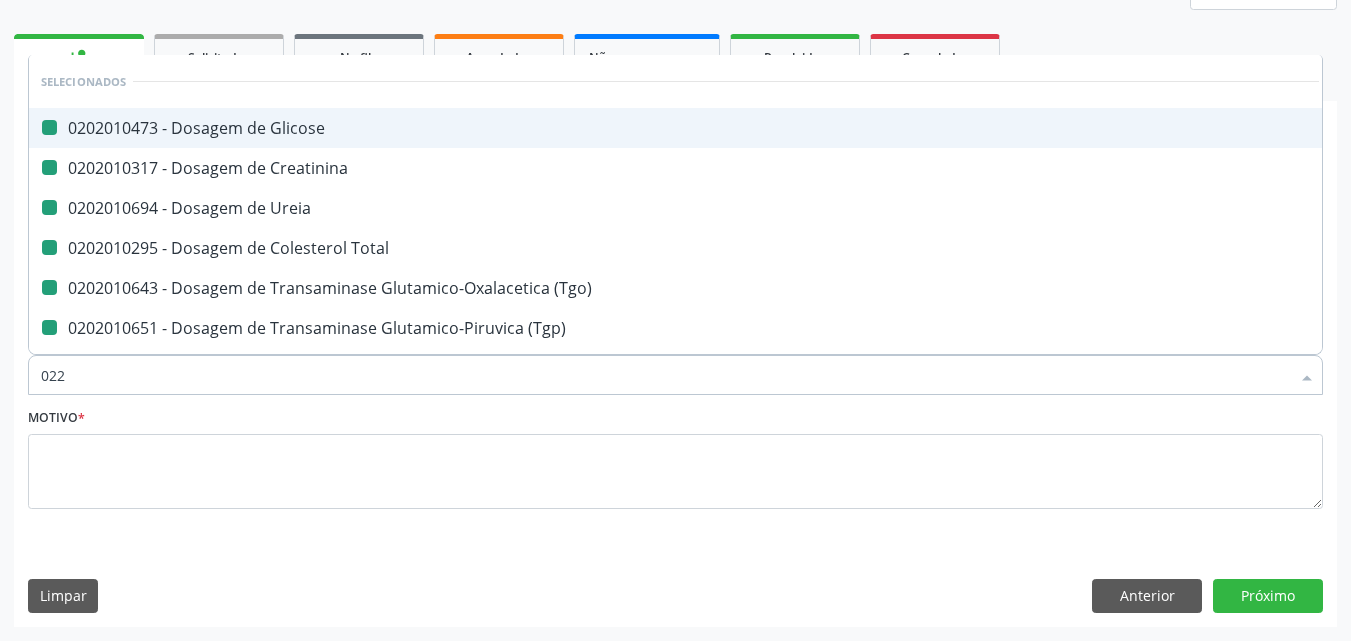 checkbox on "false" 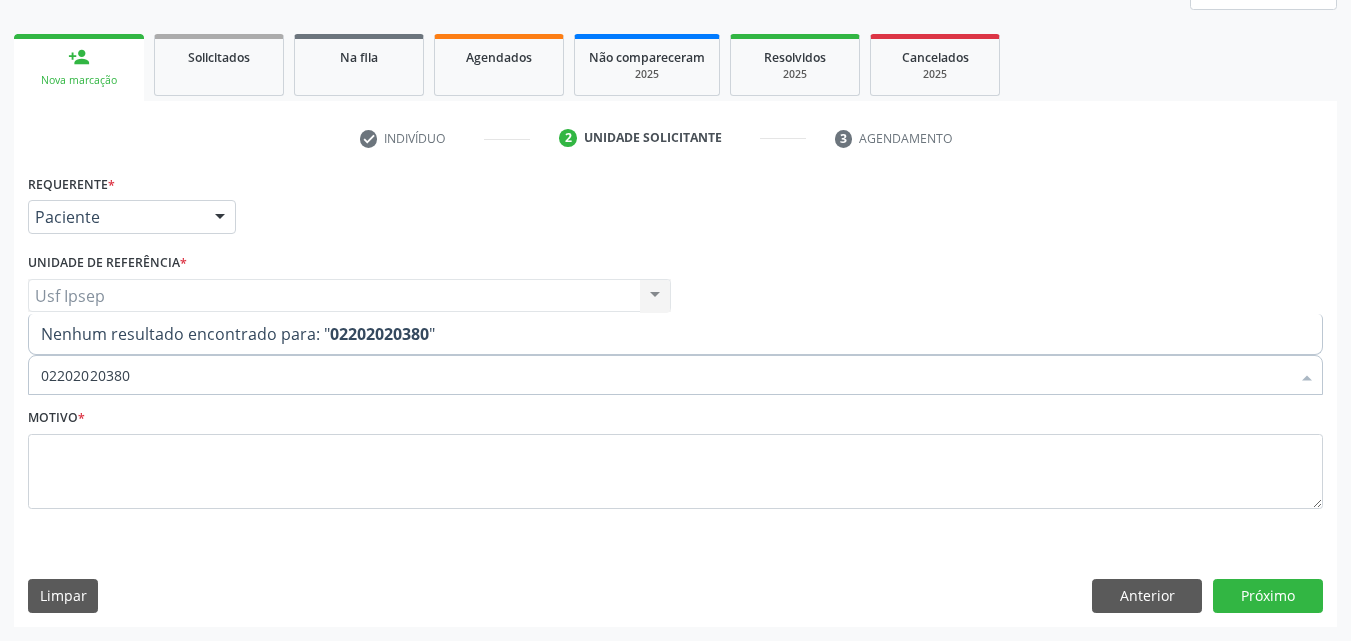 click on "02202020380" at bounding box center [665, 375] 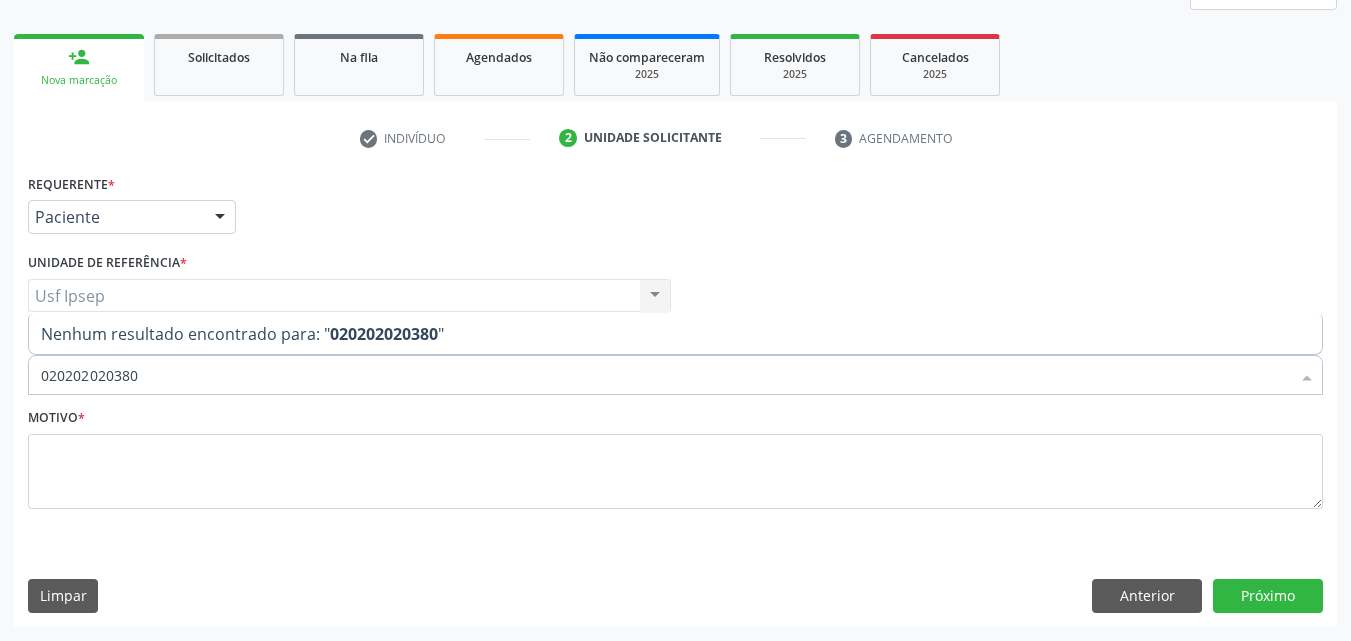 click on "020202020380" at bounding box center [665, 375] 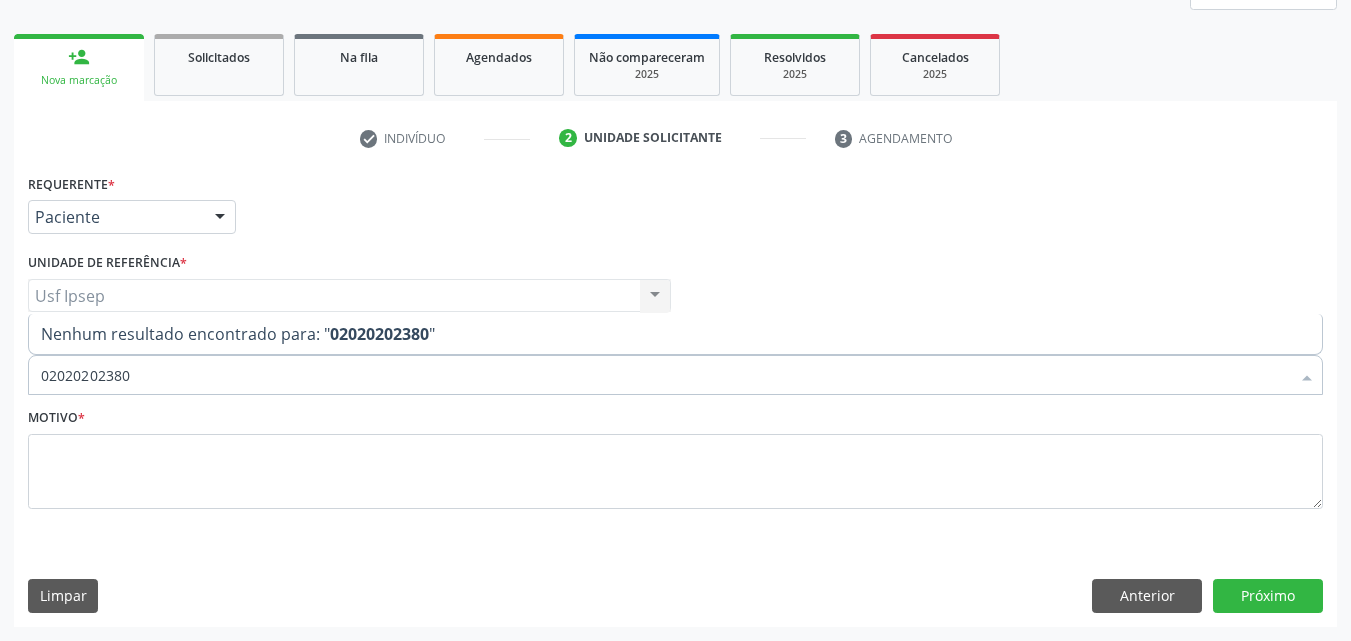 type on "0202020380" 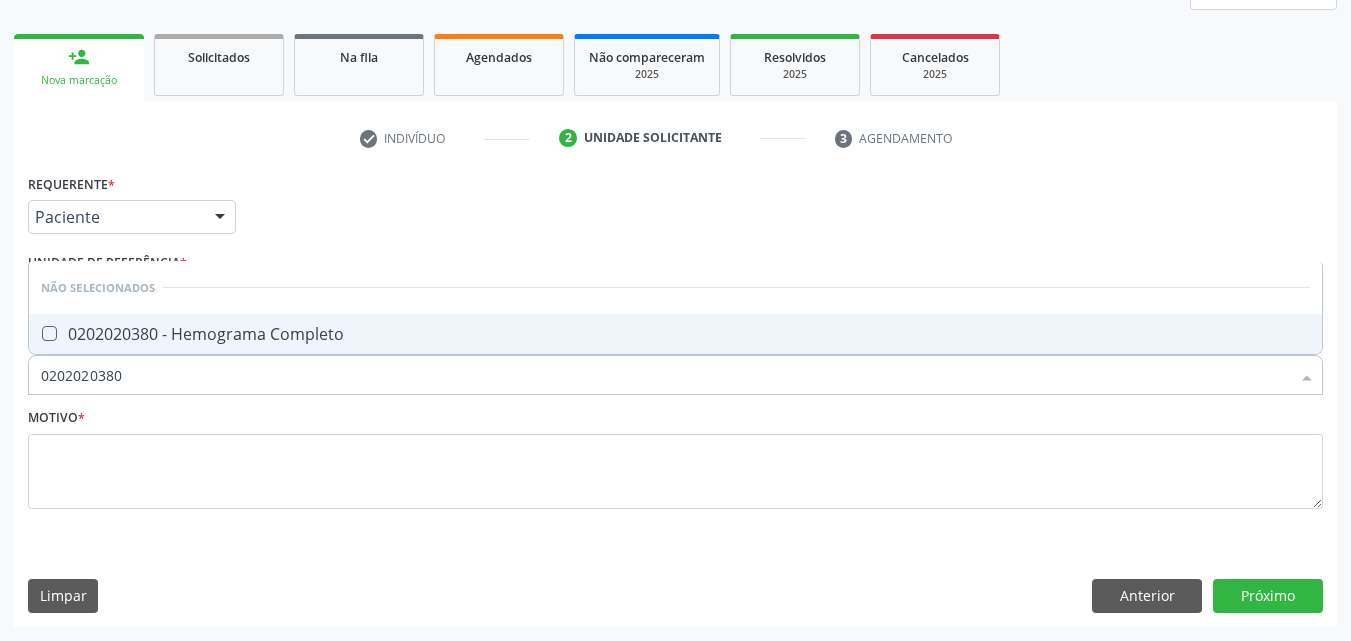 click at bounding box center [49, 333] 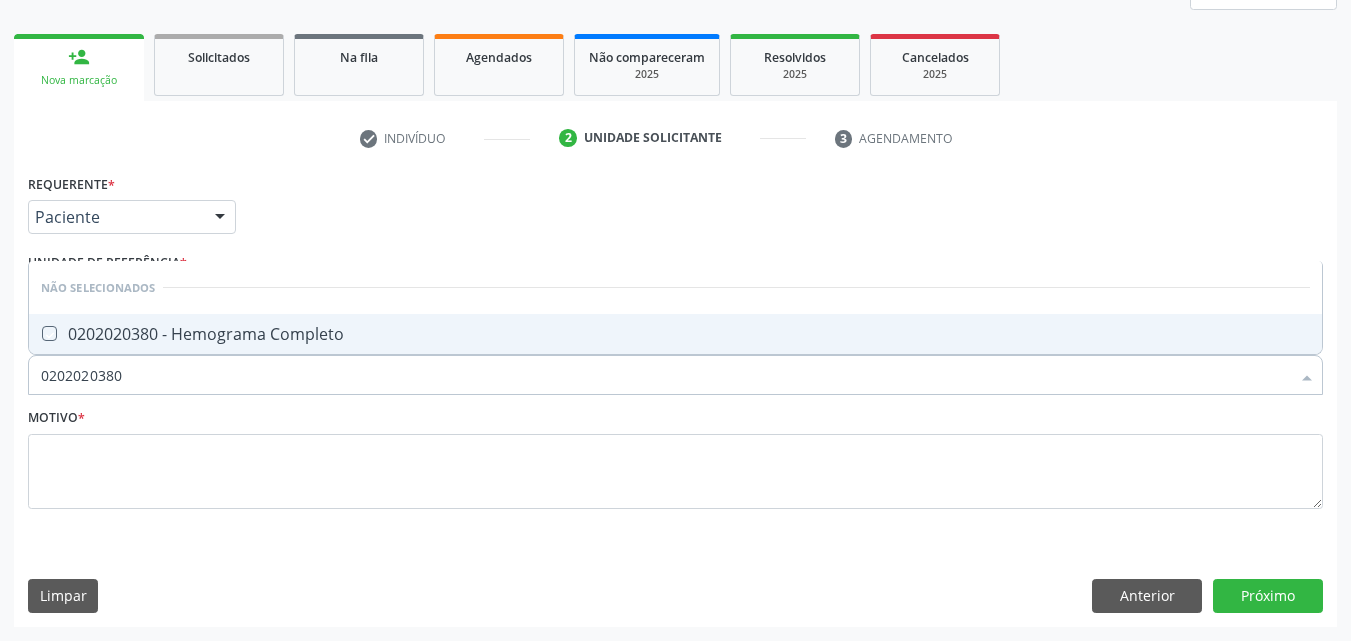 checkbox on "true" 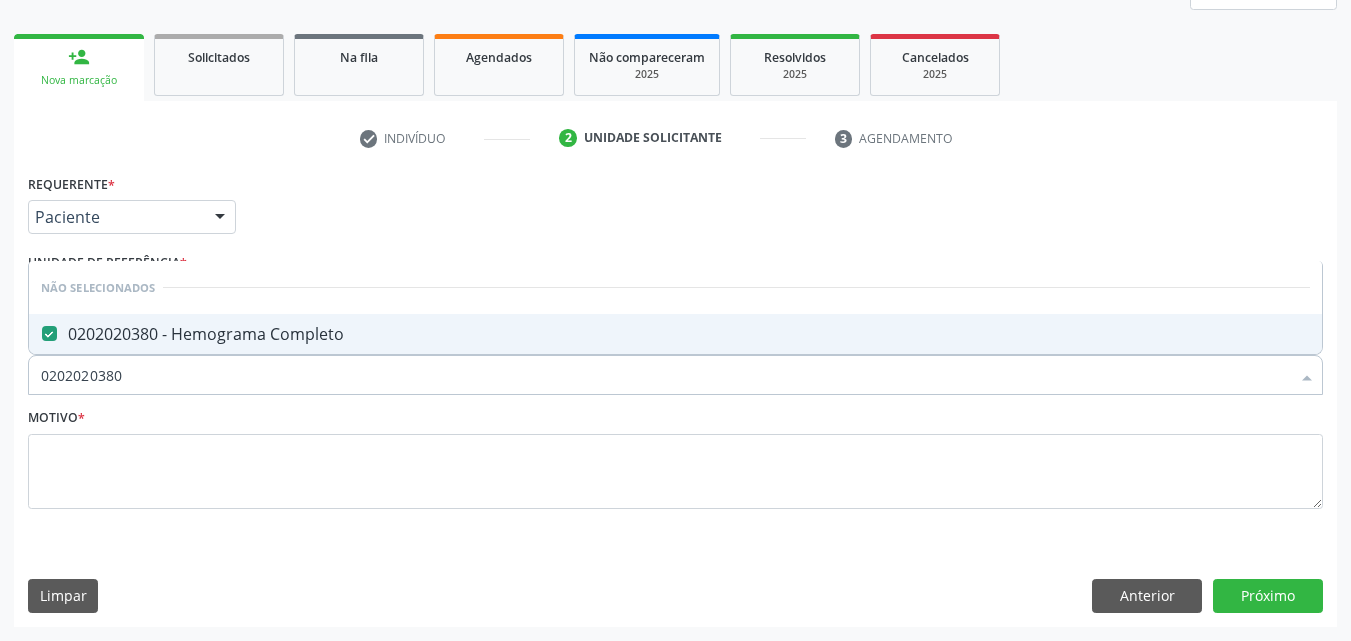 click on "0202020380" at bounding box center [665, 375] 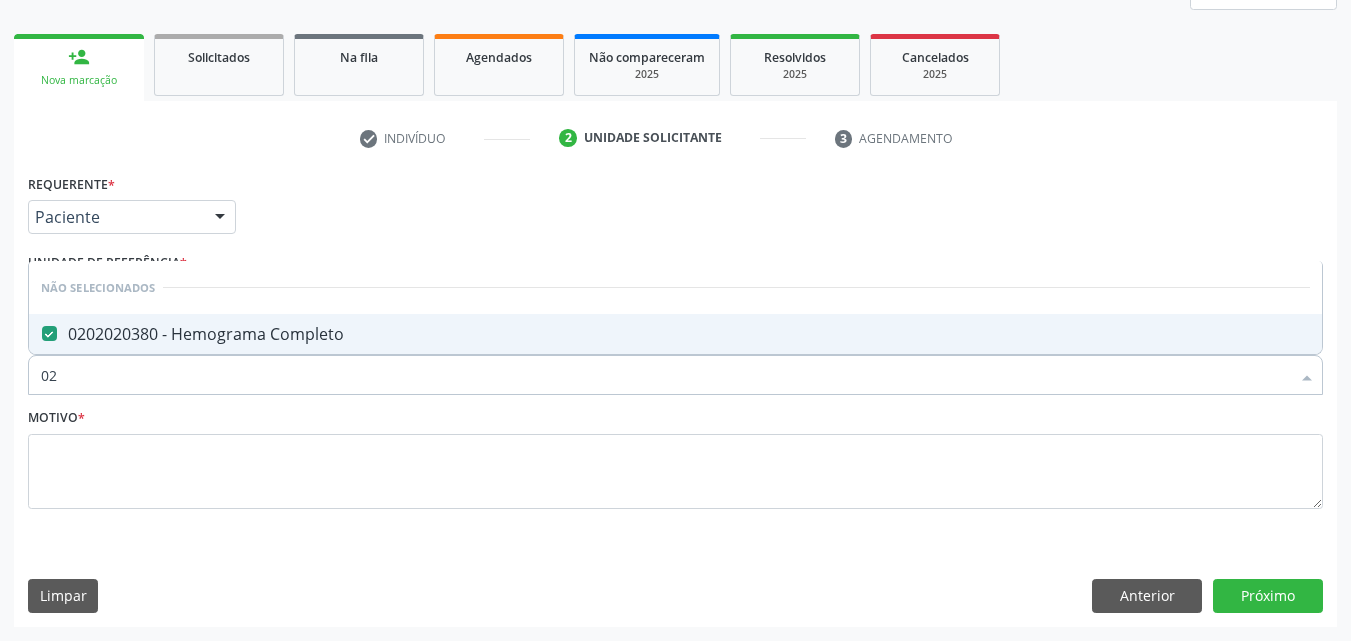 type on "0" 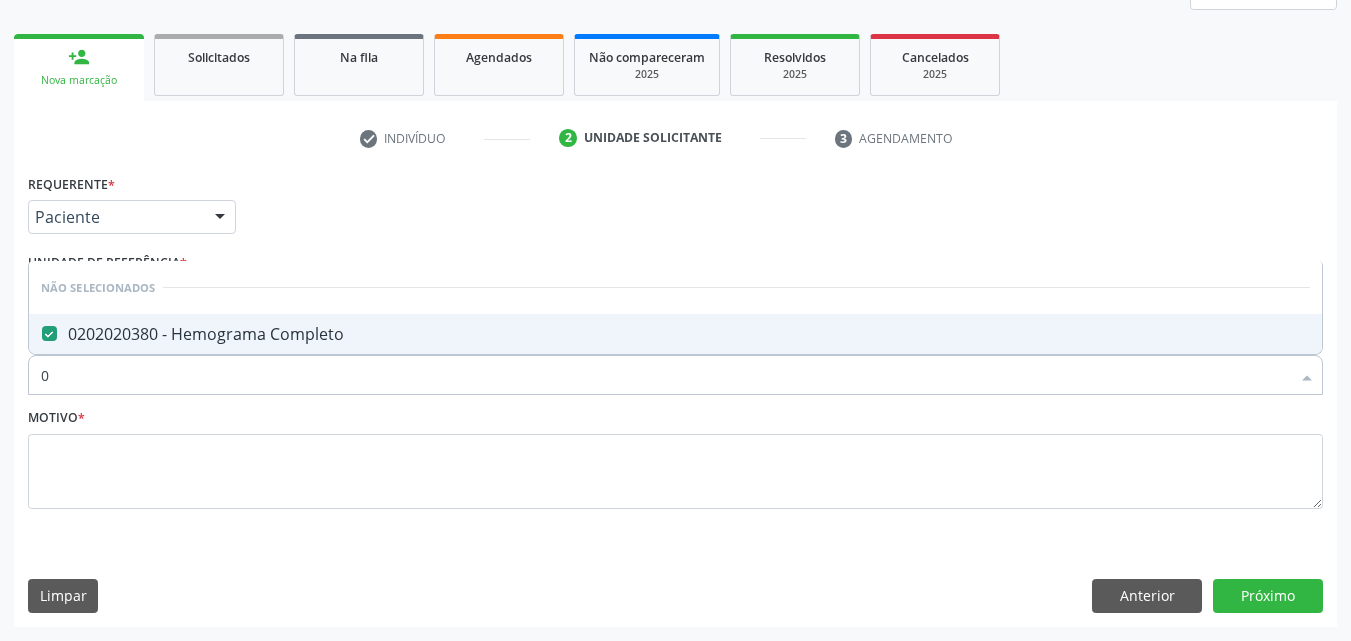 type 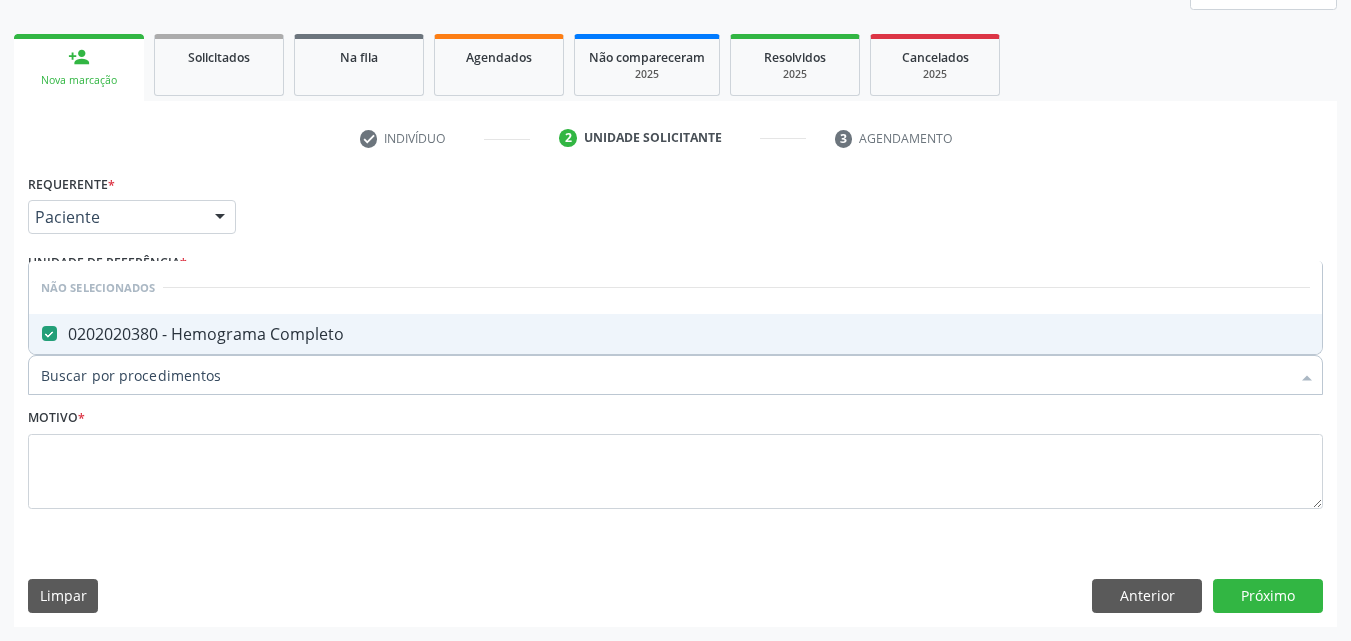 checkbox on "true" 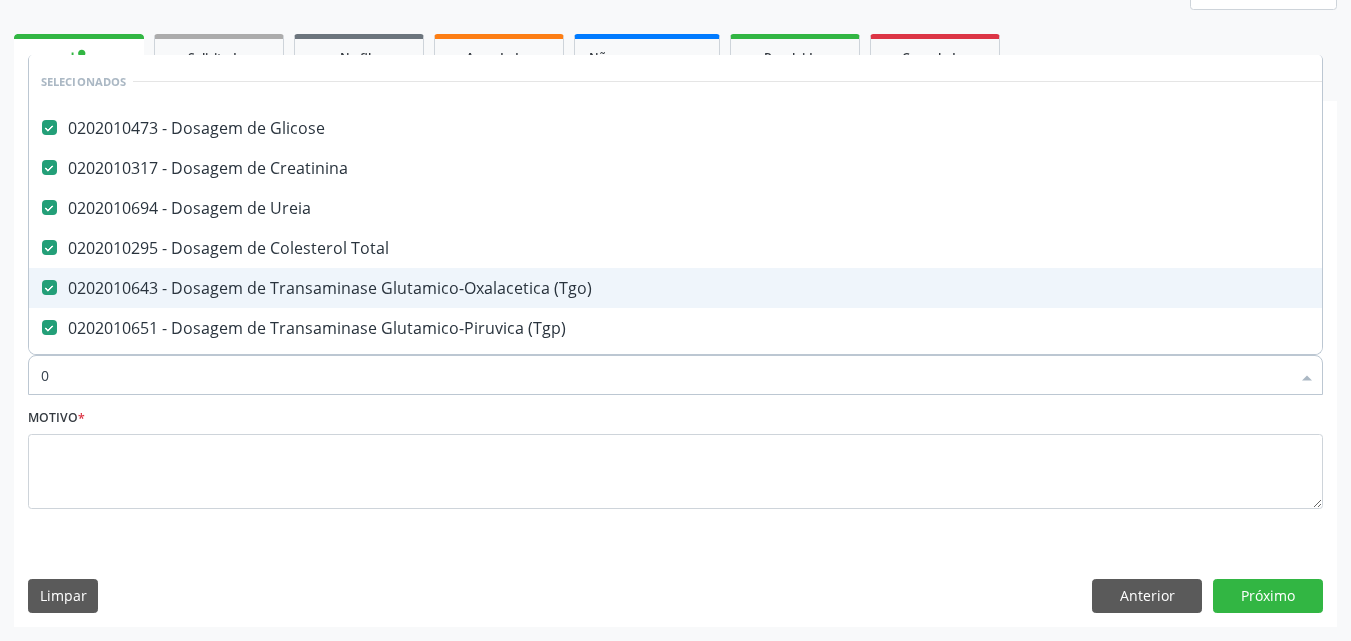 type on "02" 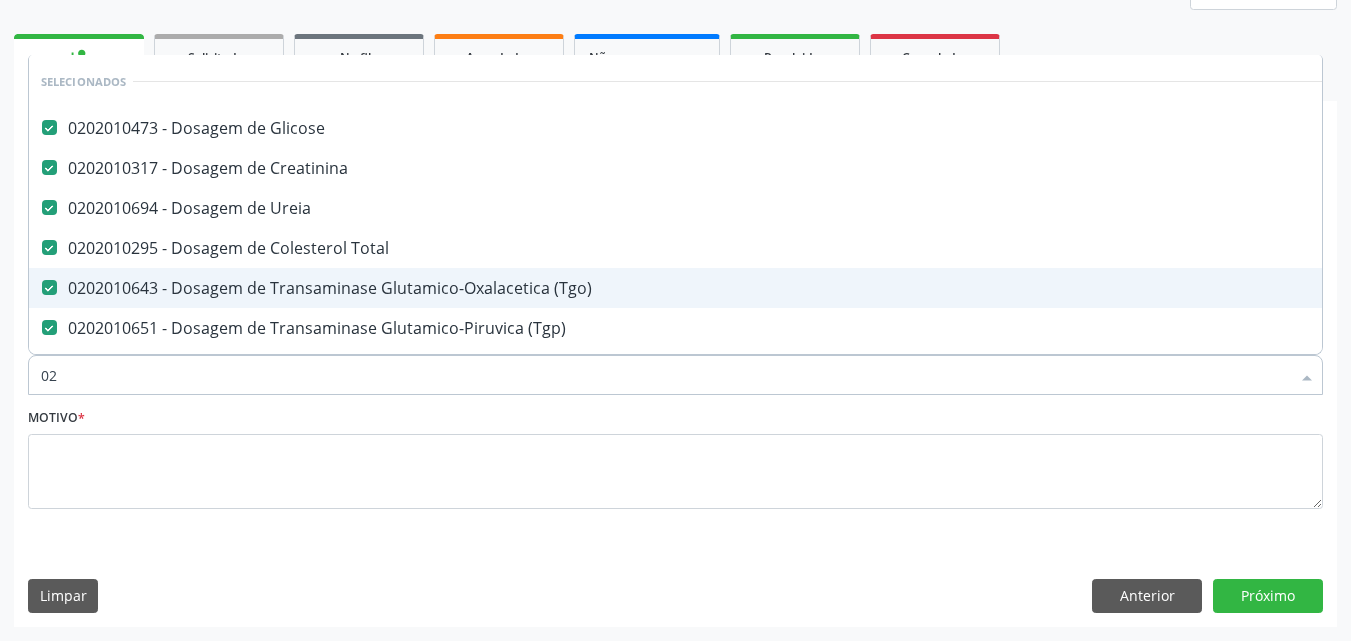 checkbox on "true" 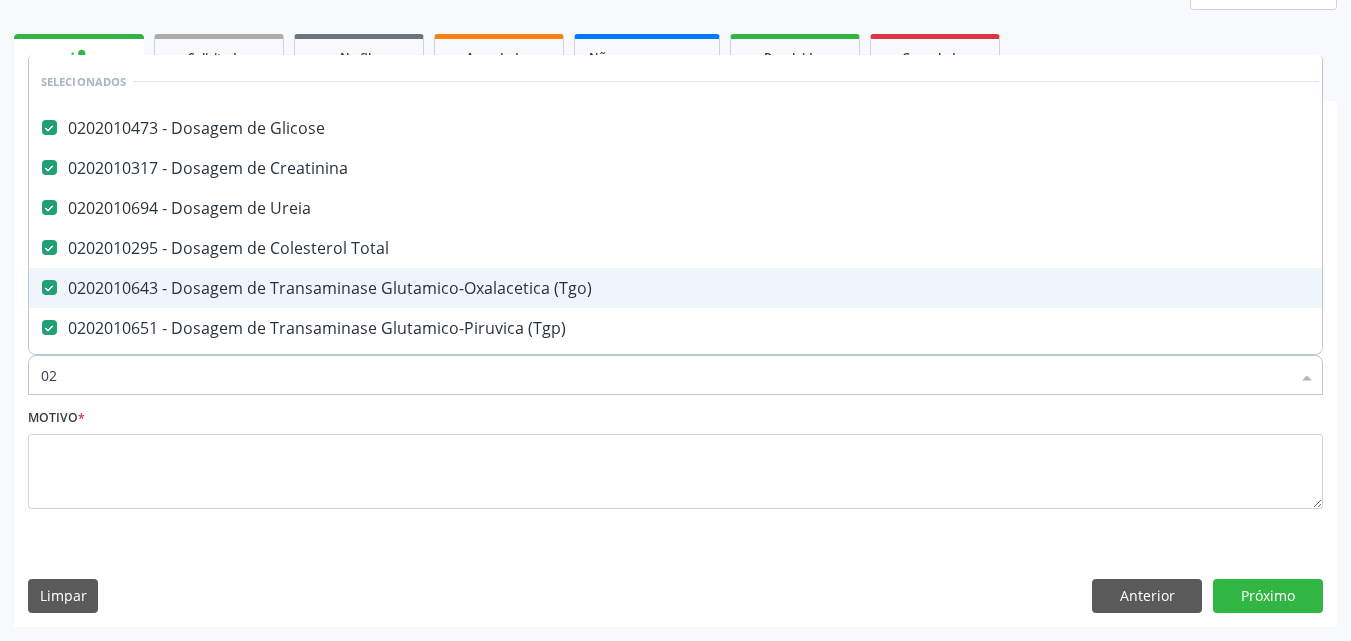 type on "020" 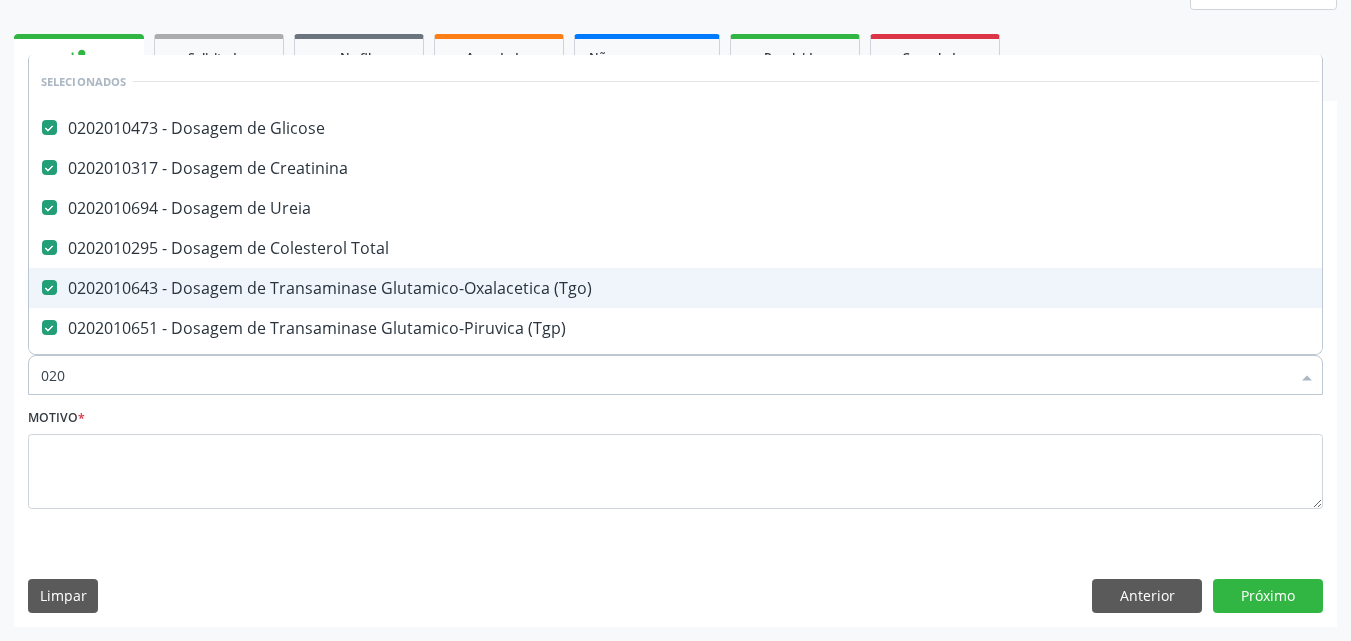 checkbox on "true" 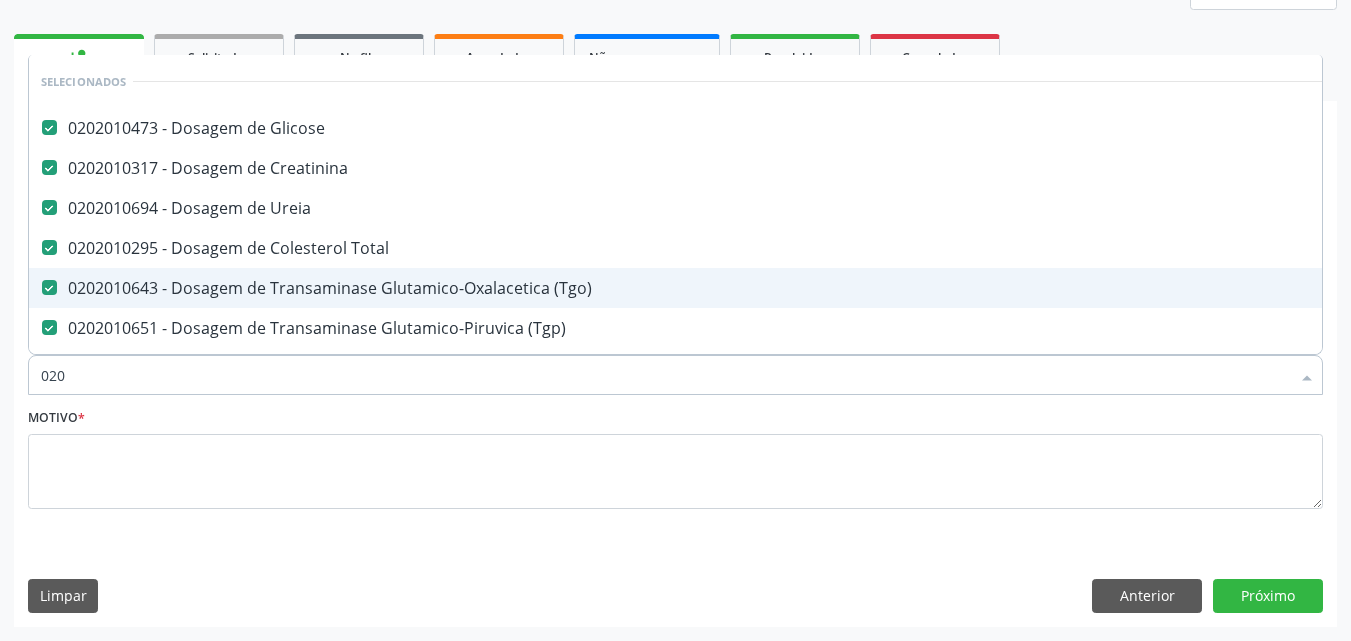 type on "0202" 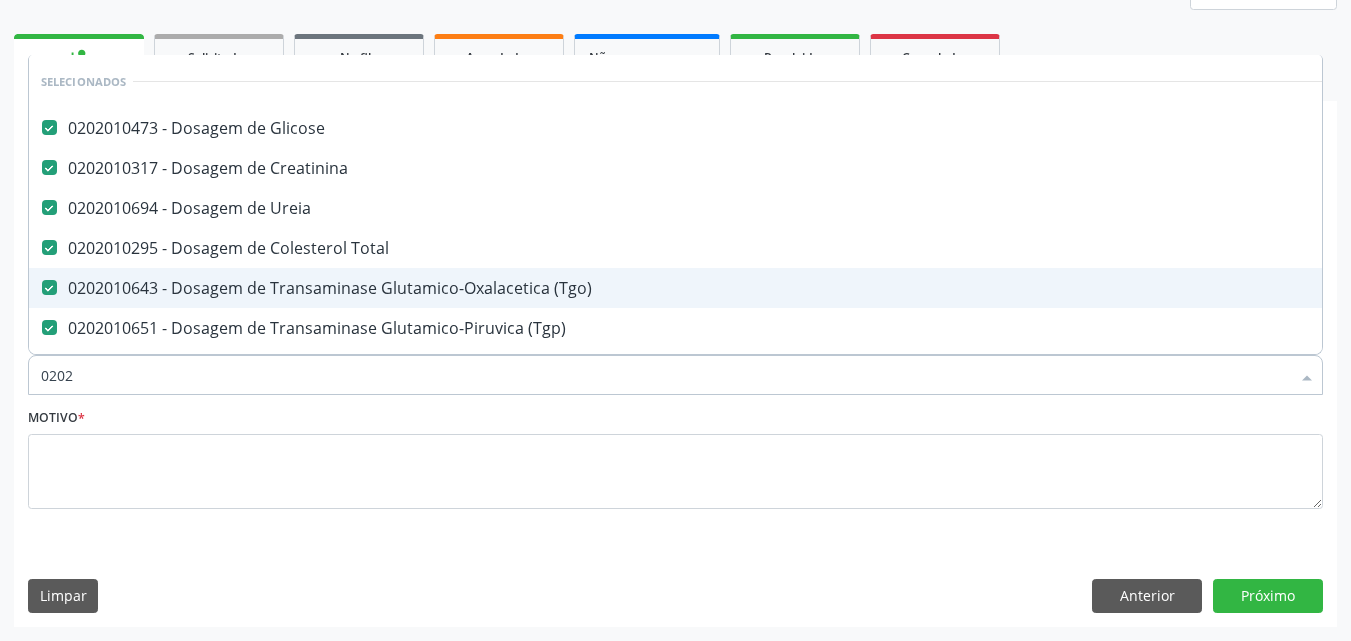 checkbox on "true" 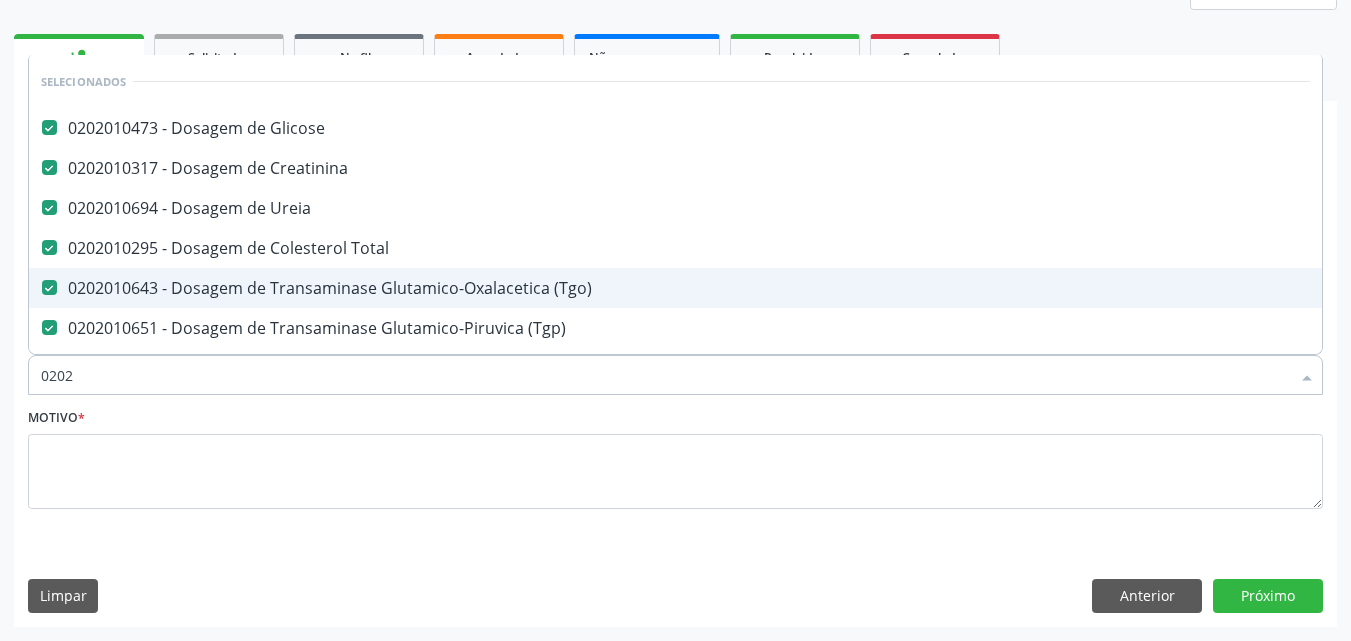 type on "02020" 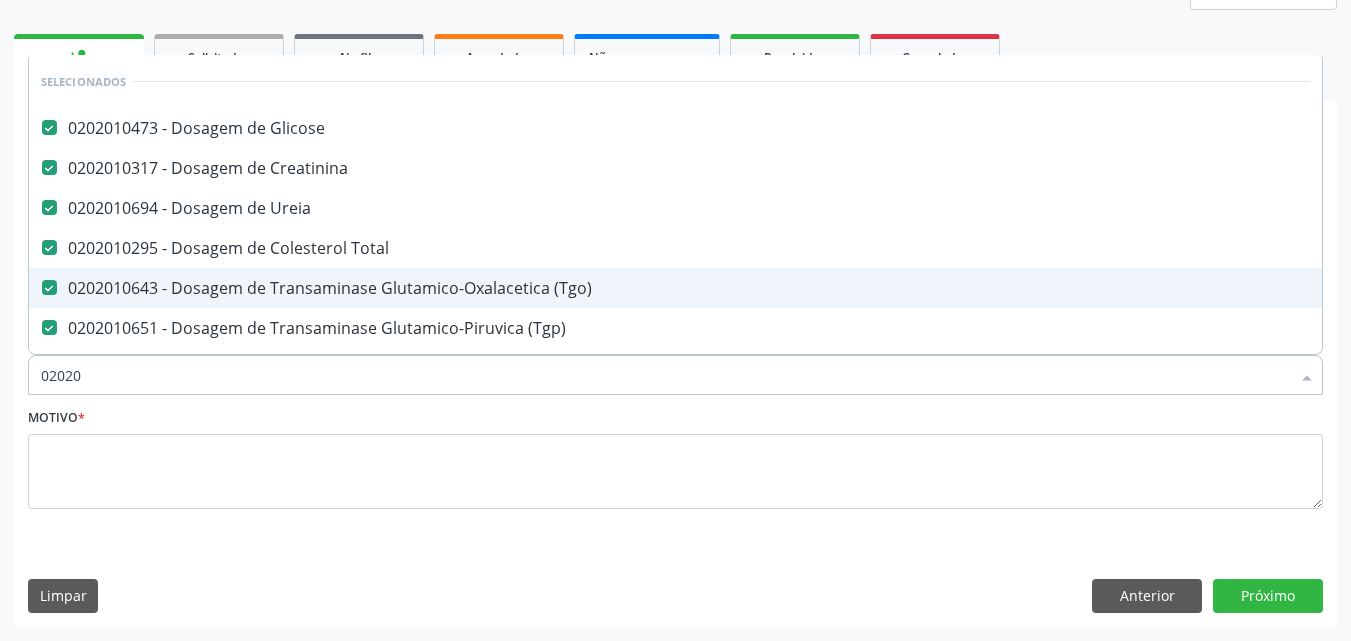 checkbox on "true" 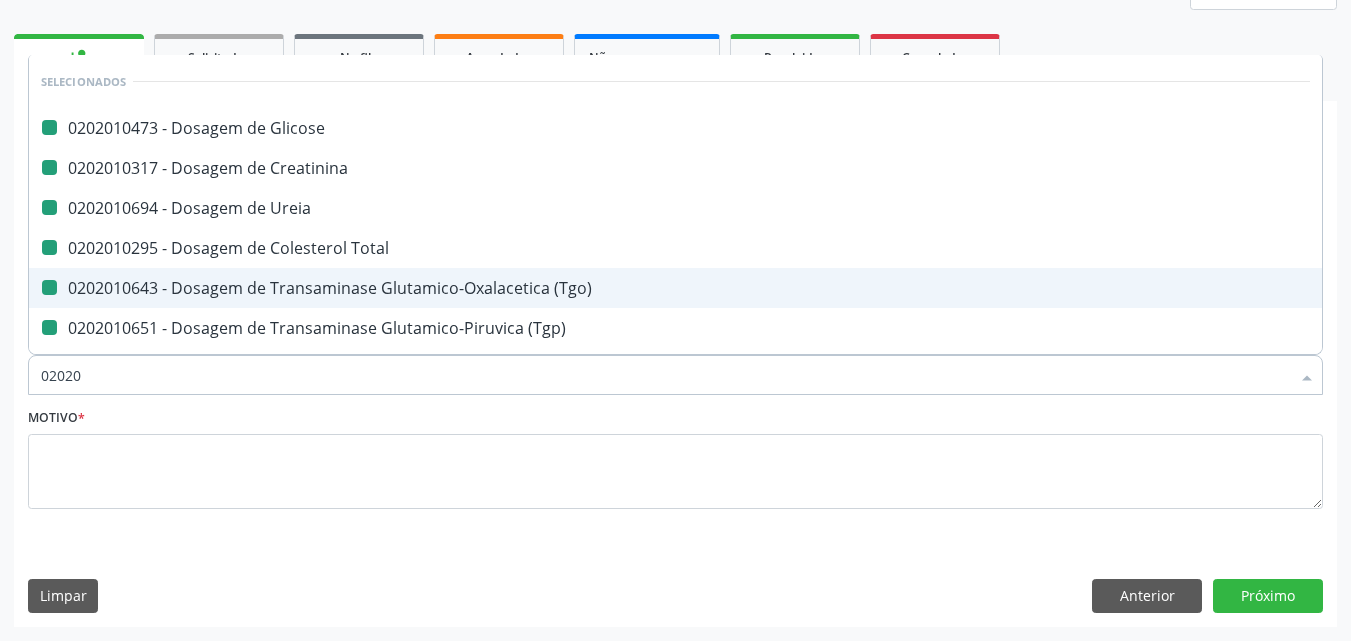 type on "020206" 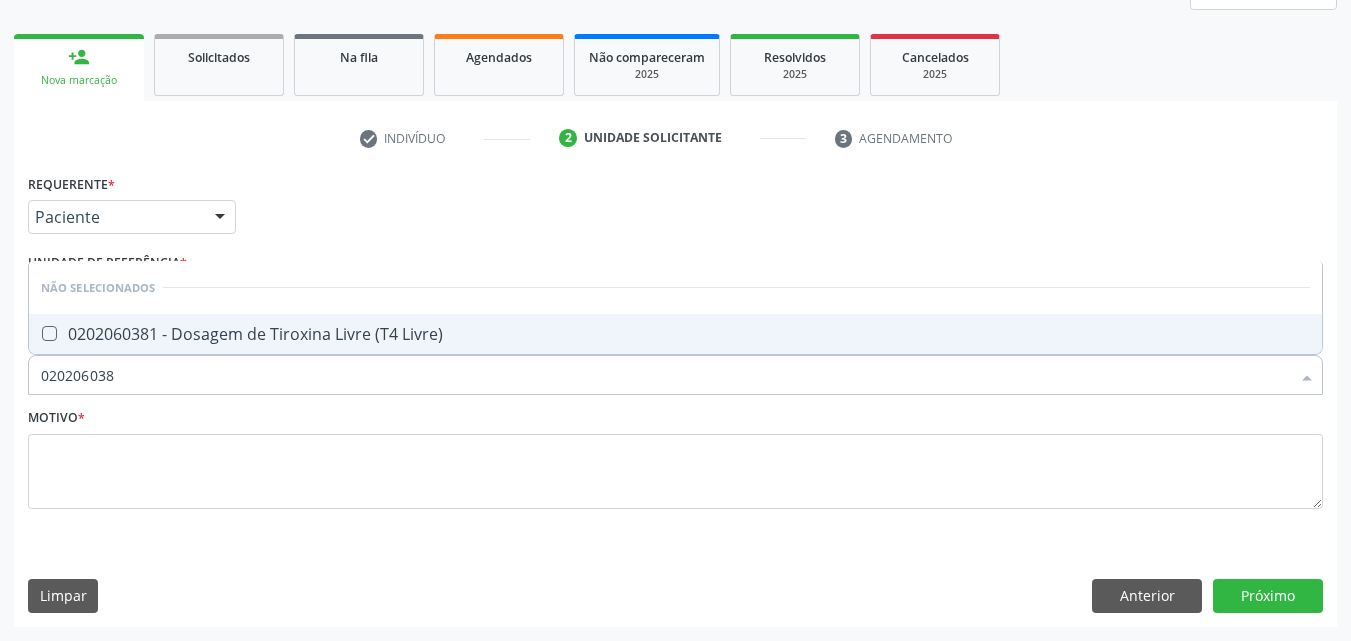 type on "0202060381" 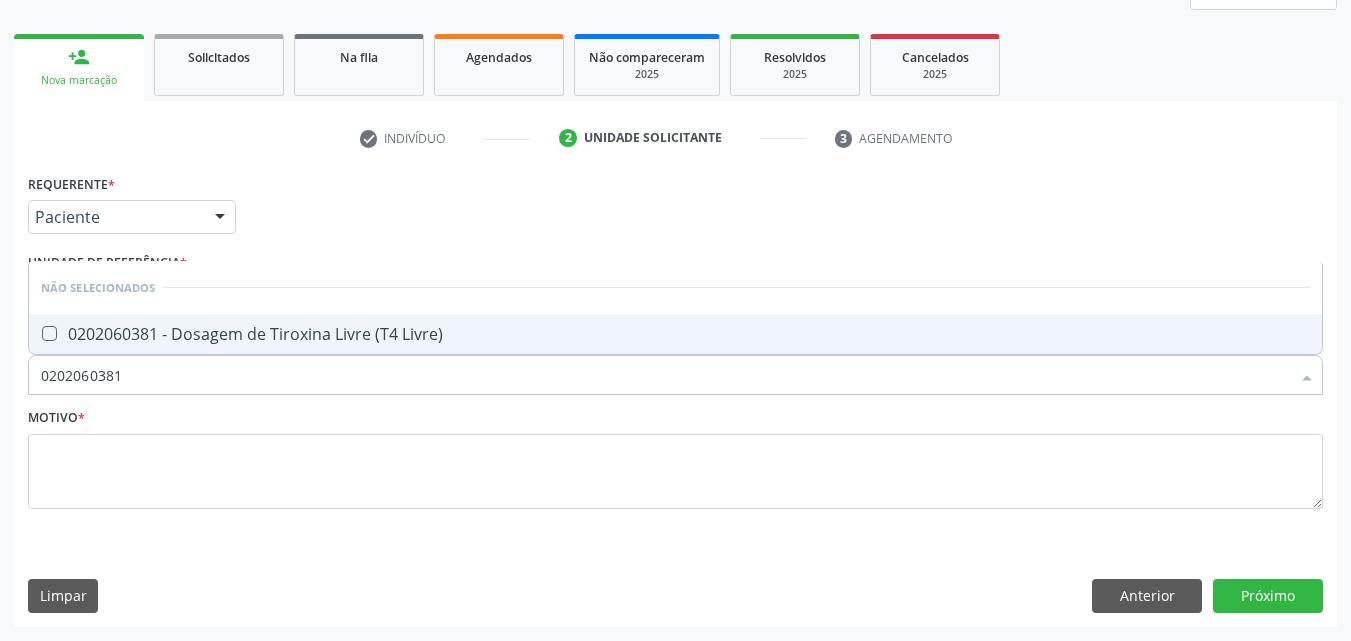 click at bounding box center (49, 333) 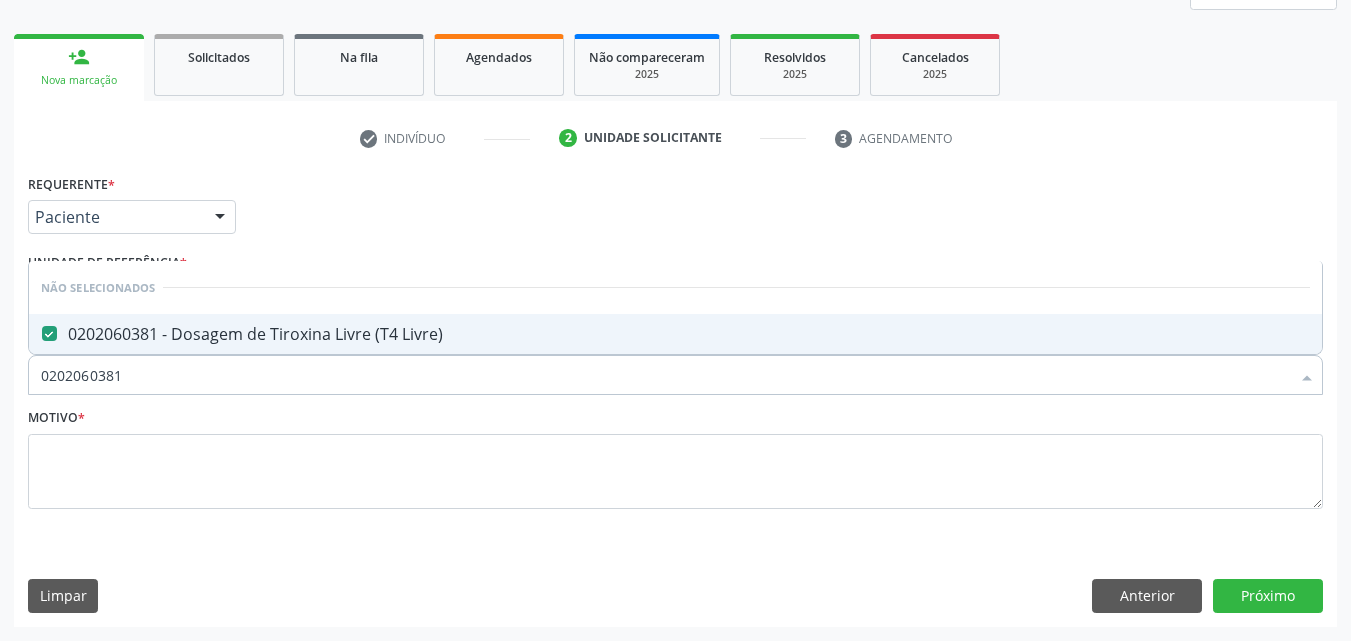 click on "0202060381" at bounding box center (665, 375) 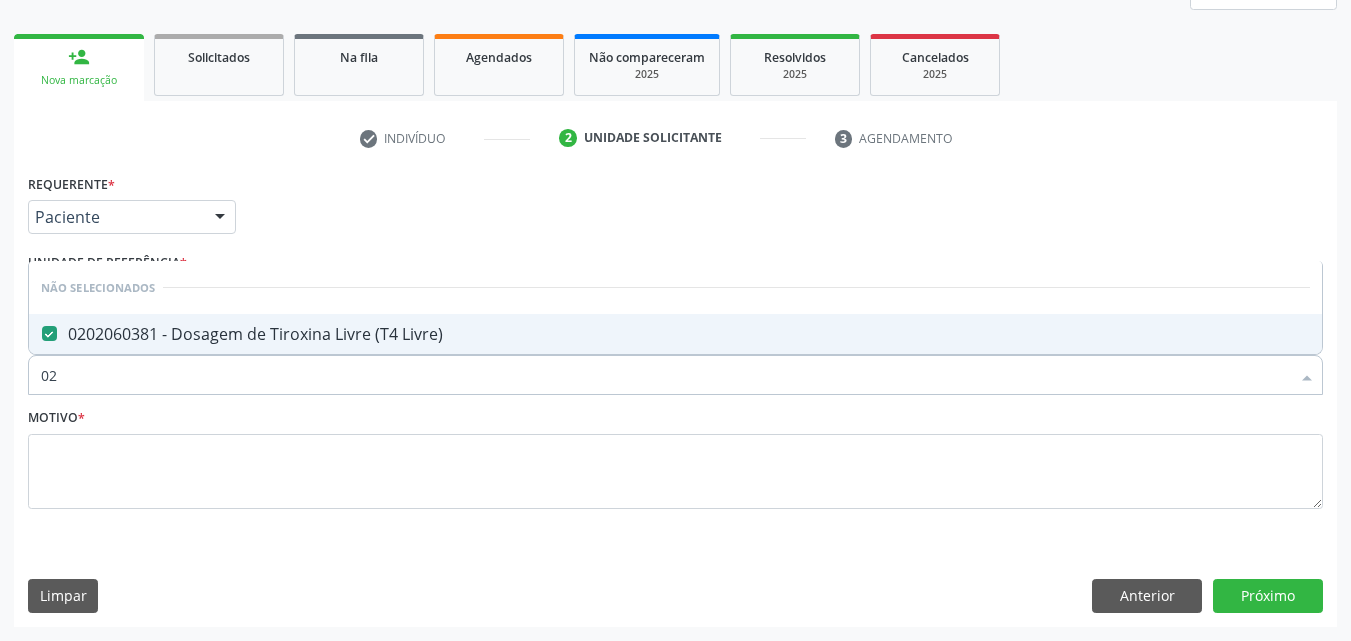 type on "0" 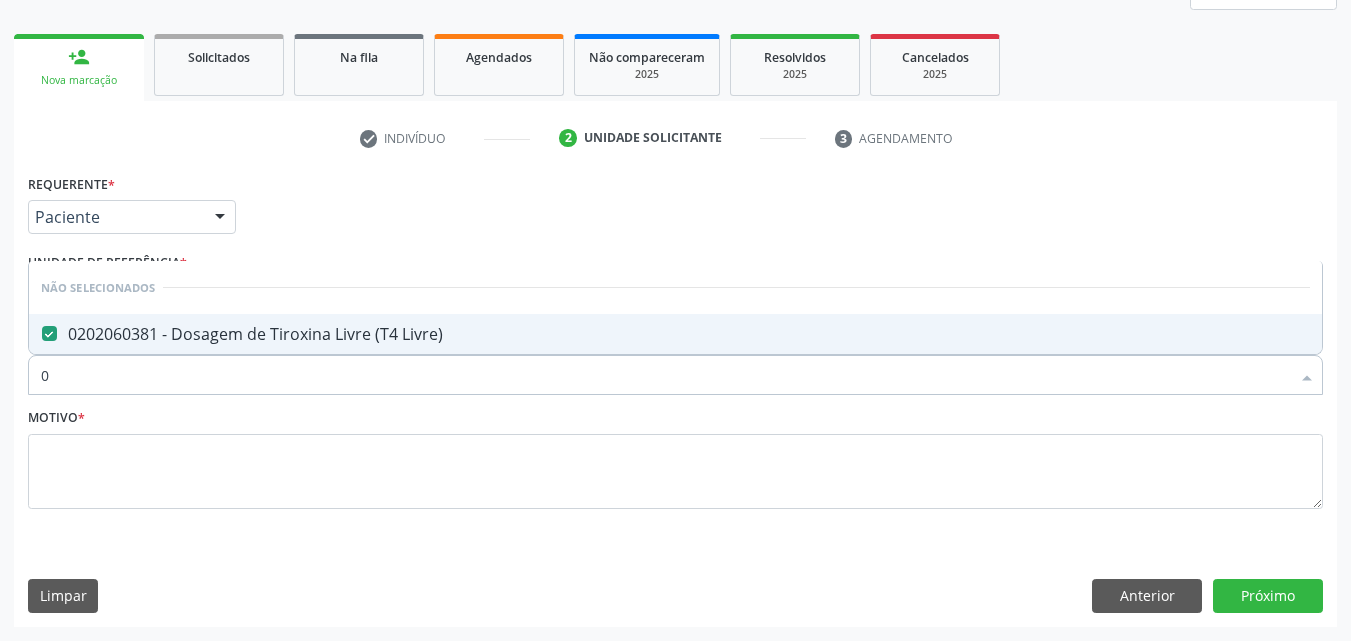 type 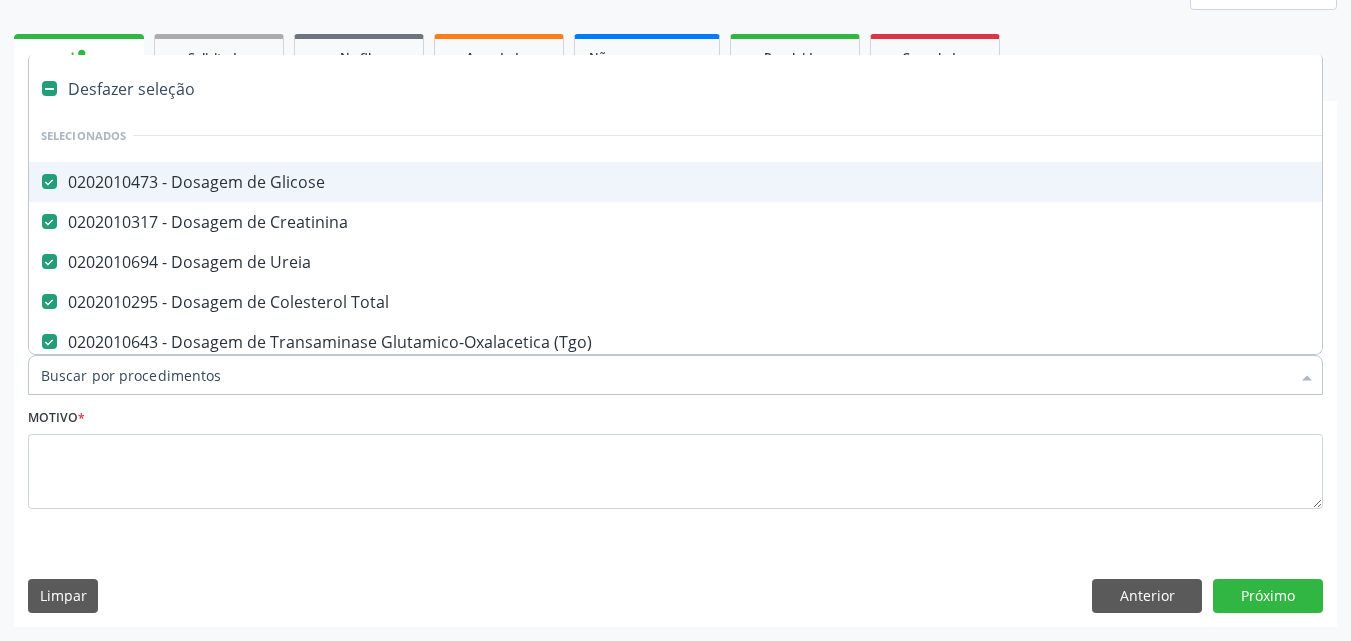 checkbox on "true" 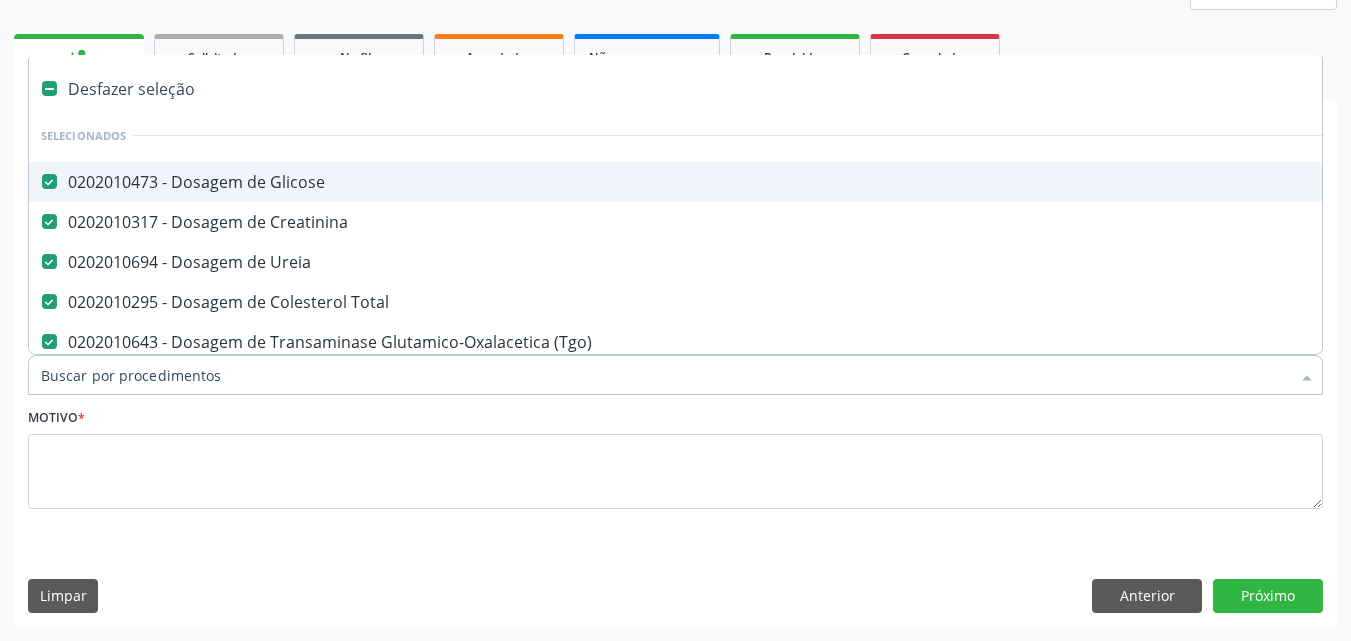 click on "Item de agendamento
*" at bounding box center [665, 375] 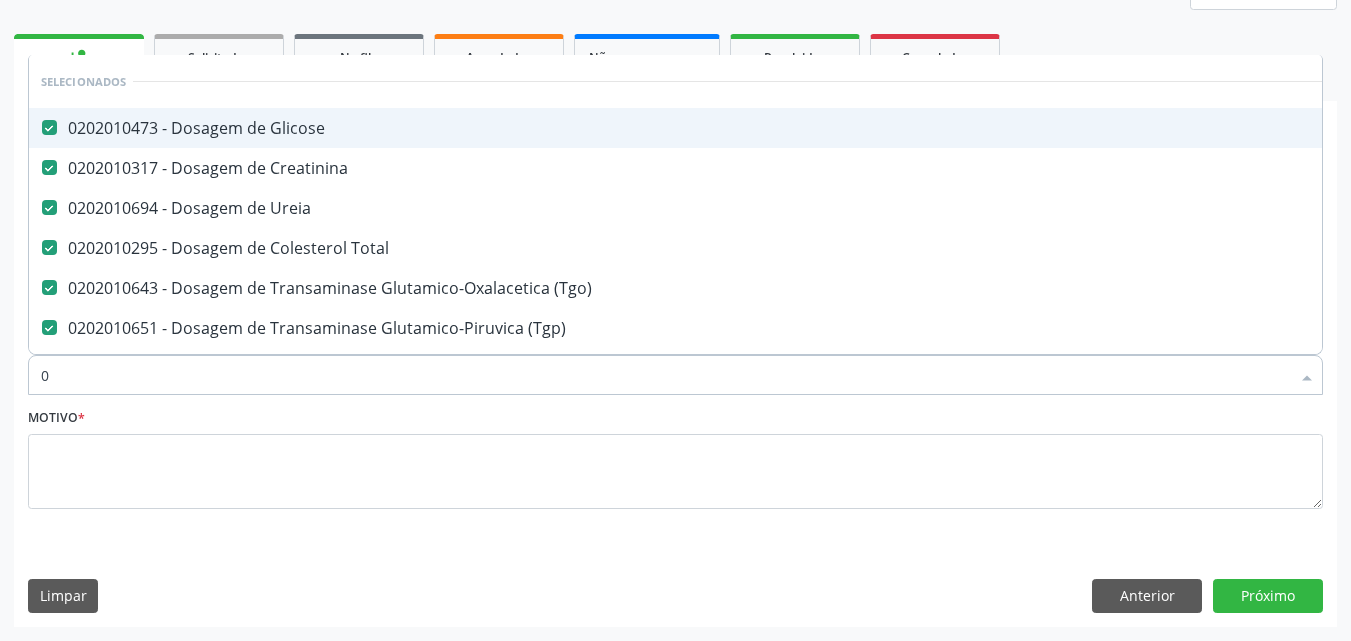 type on "02" 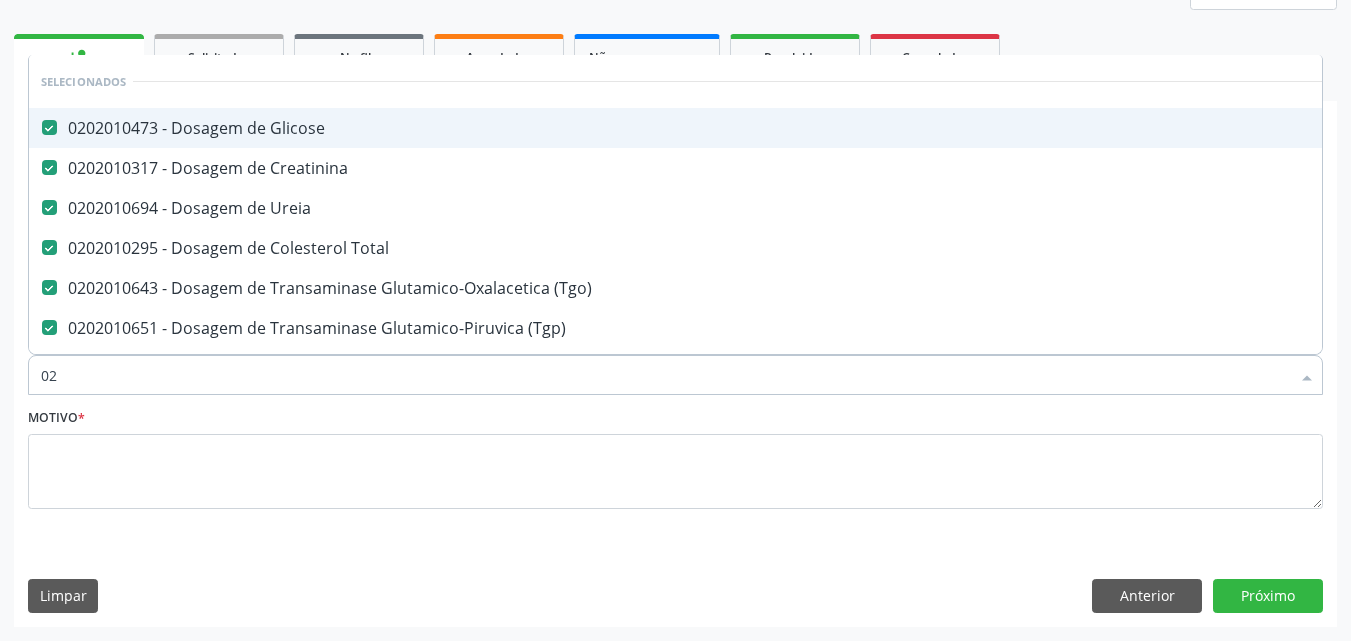 checkbox on "true" 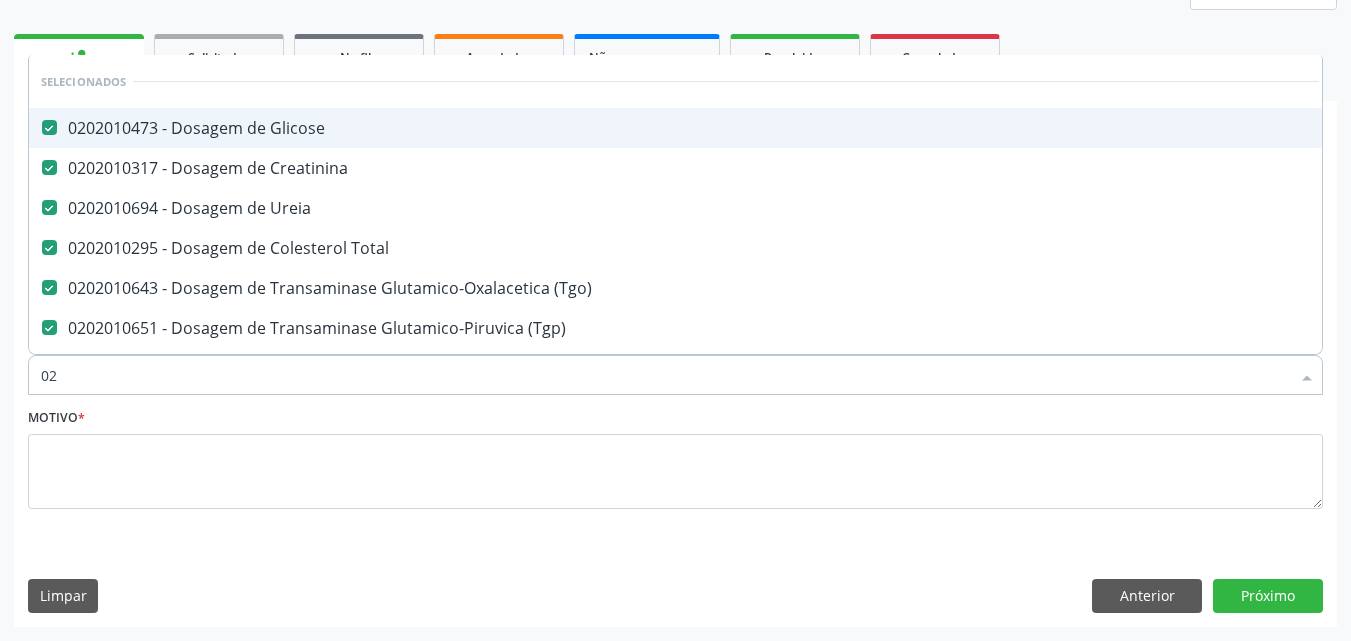 type on "020" 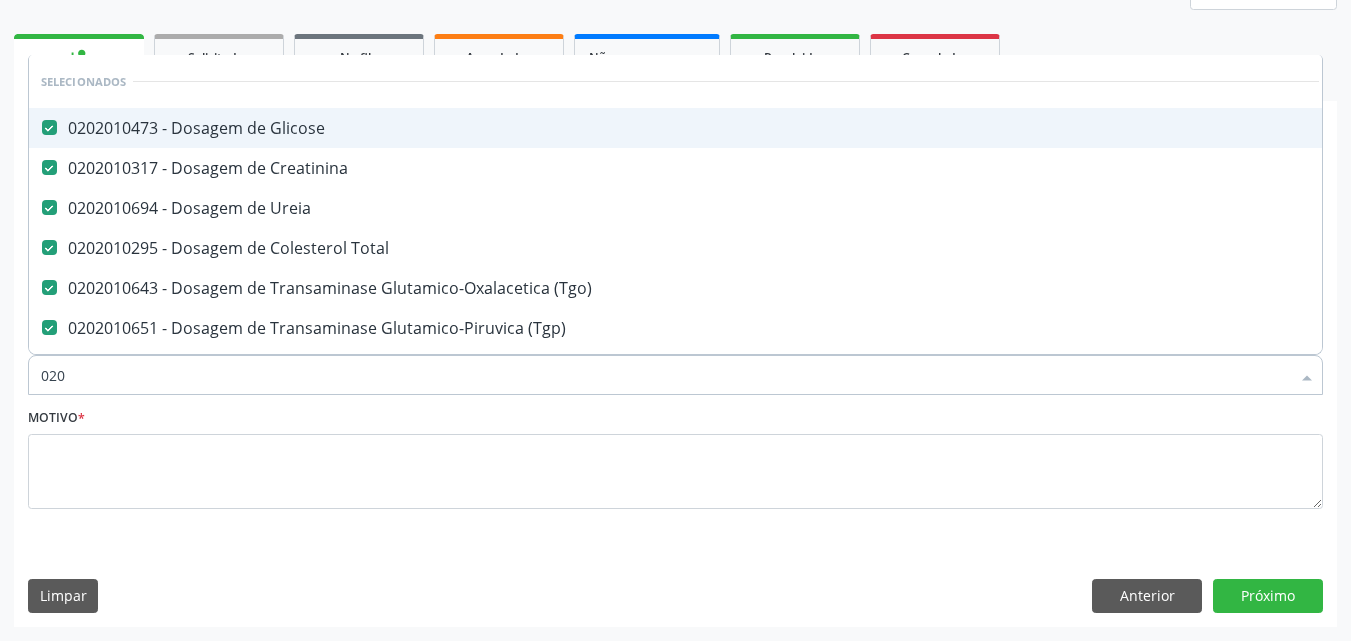 checkbox on "true" 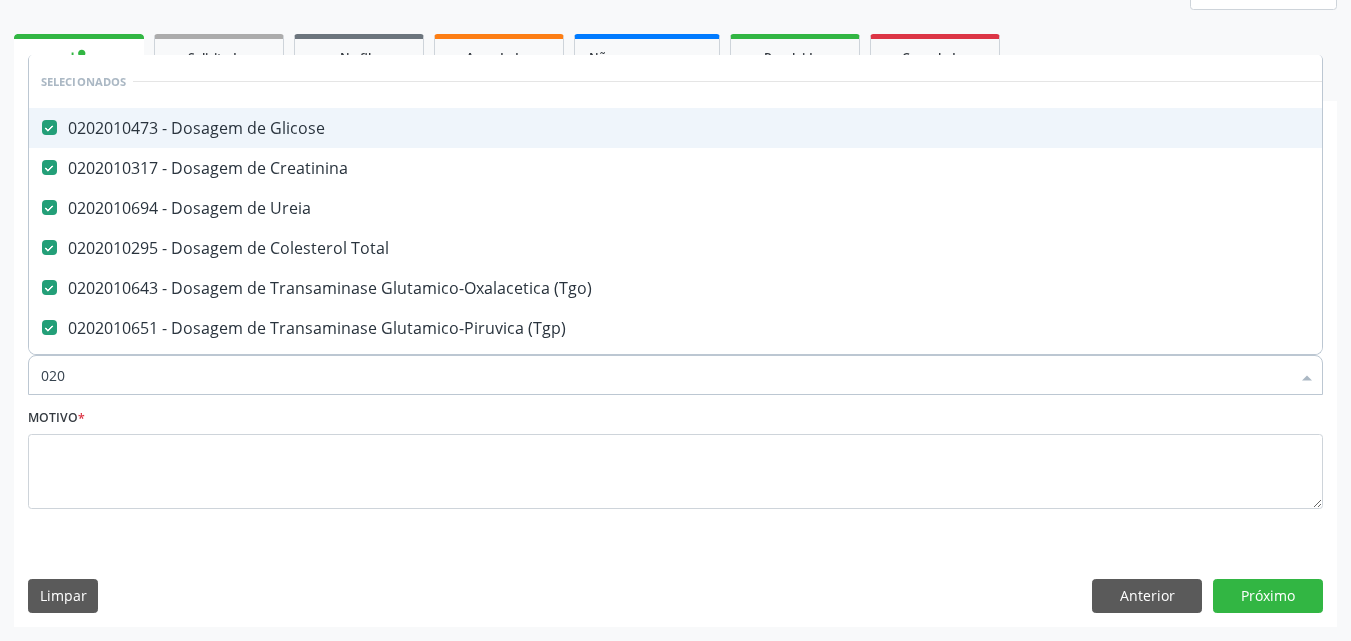 type on "0202" 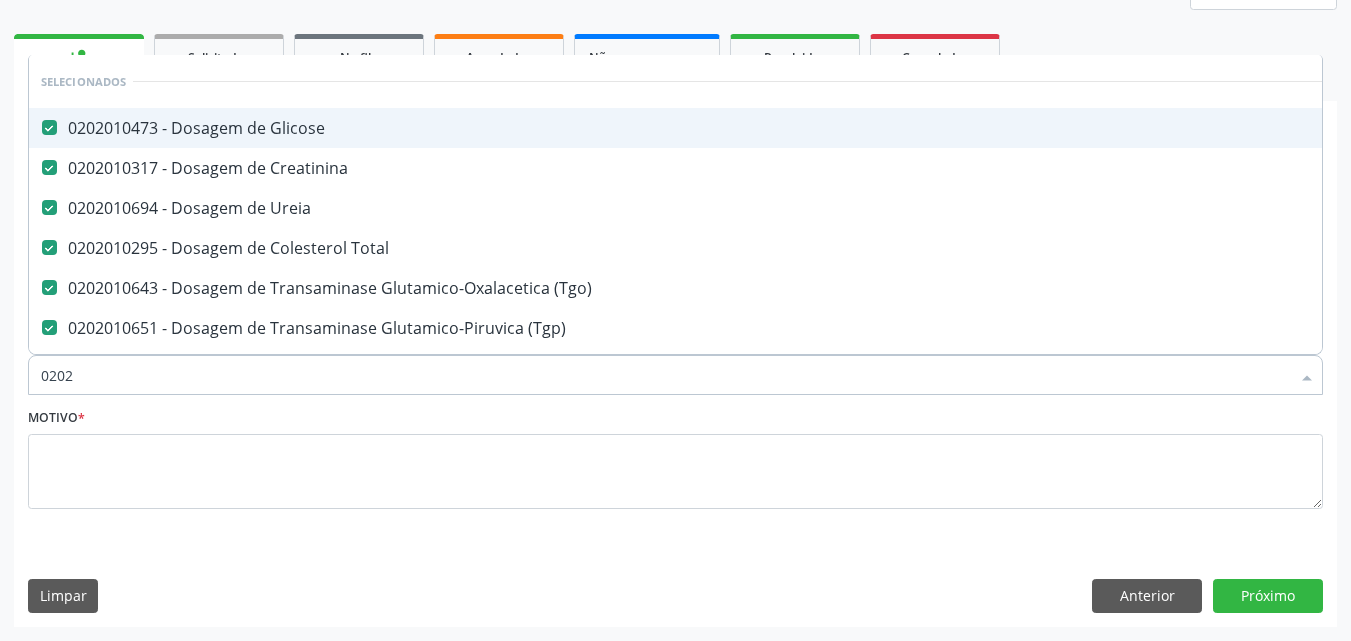 checkbox on "true" 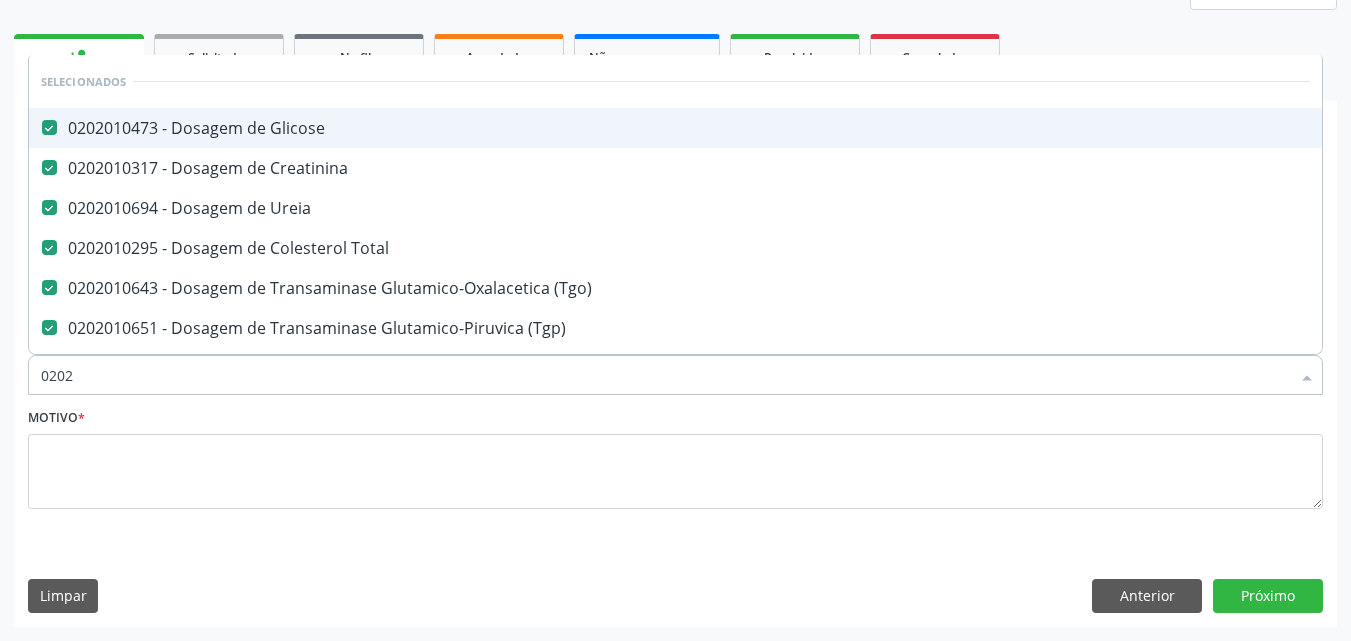 type on "02020" 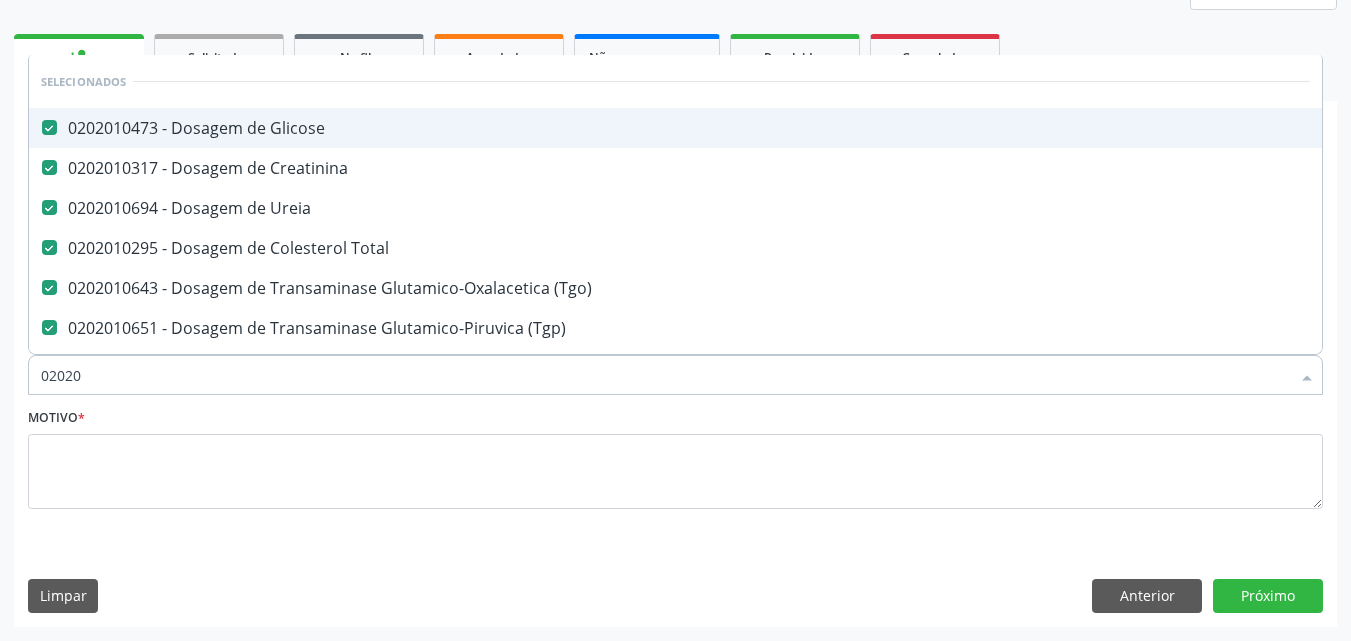 checkbox on "true" 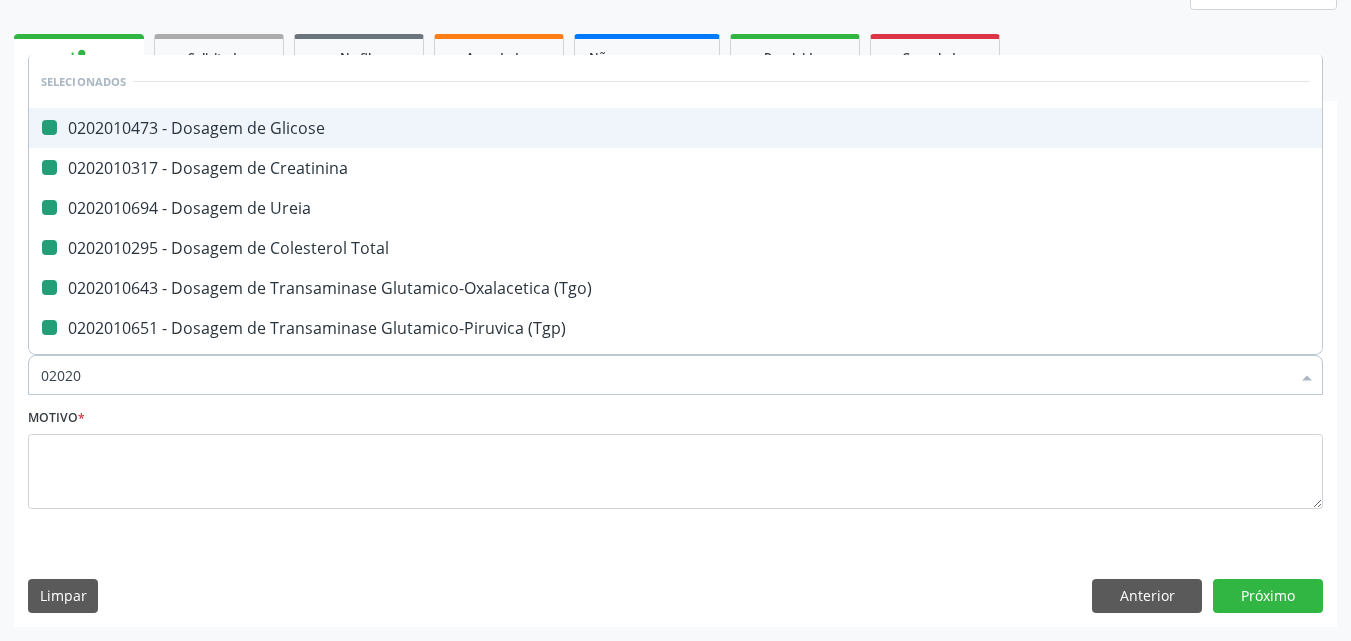 type on "020206" 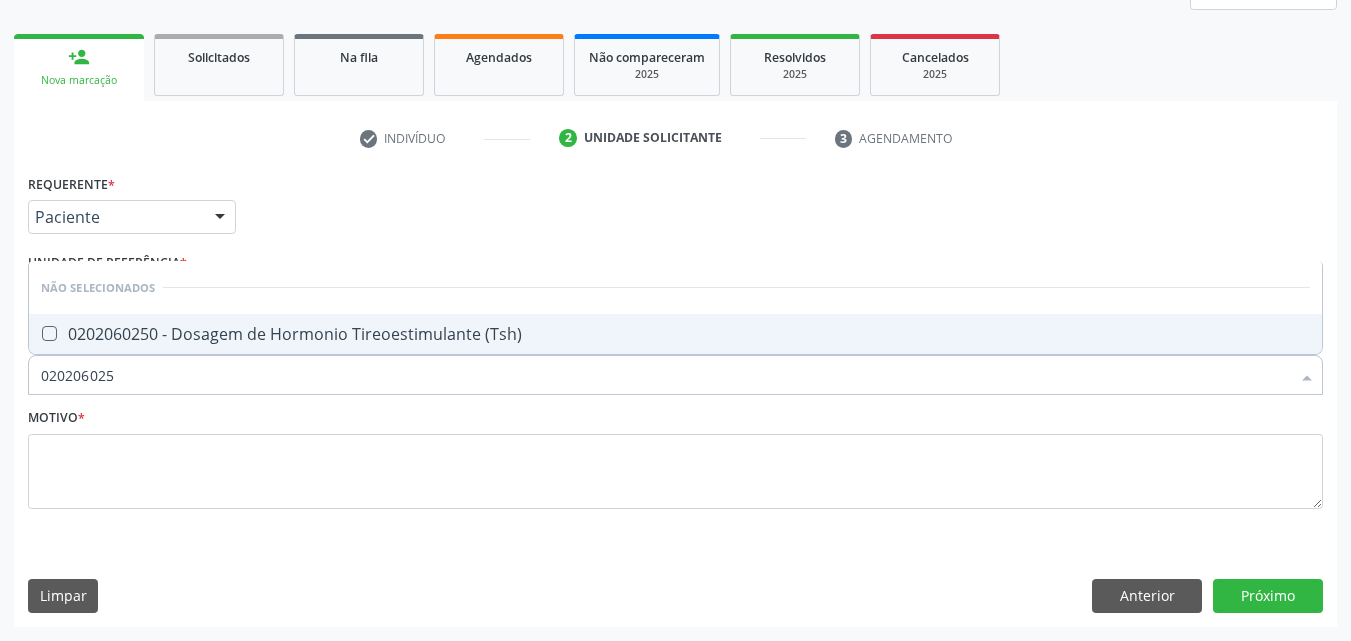 type on "0202060250" 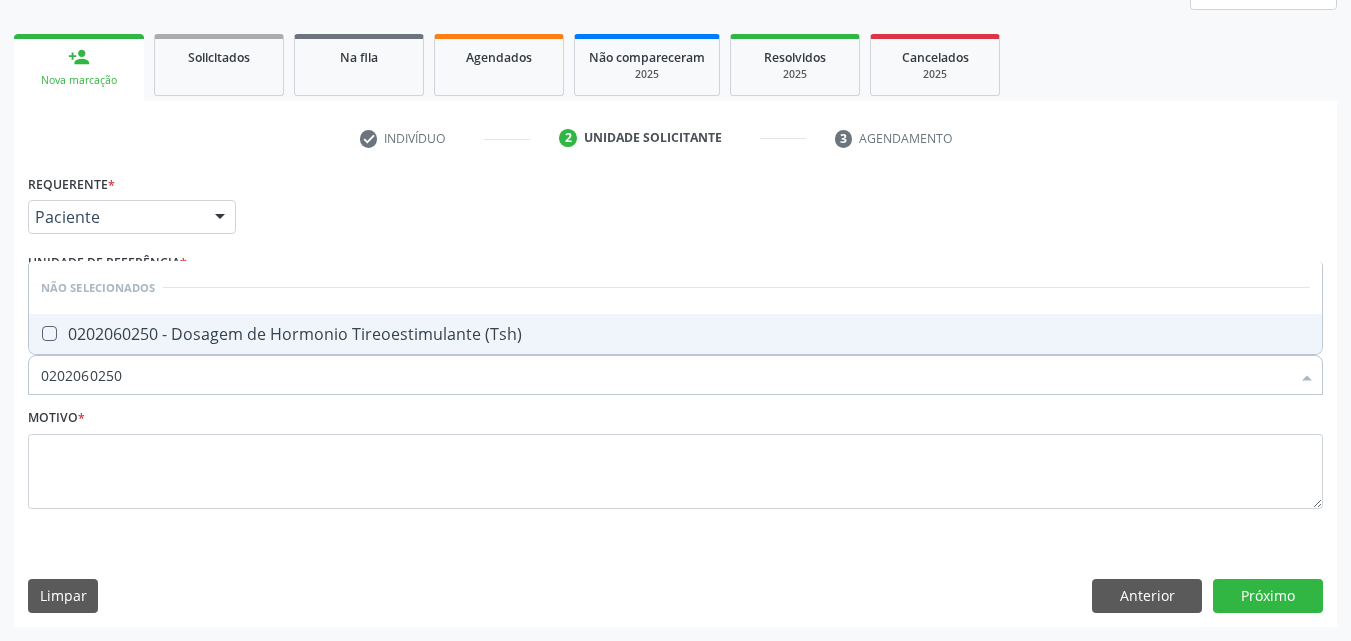 click at bounding box center (49, 333) 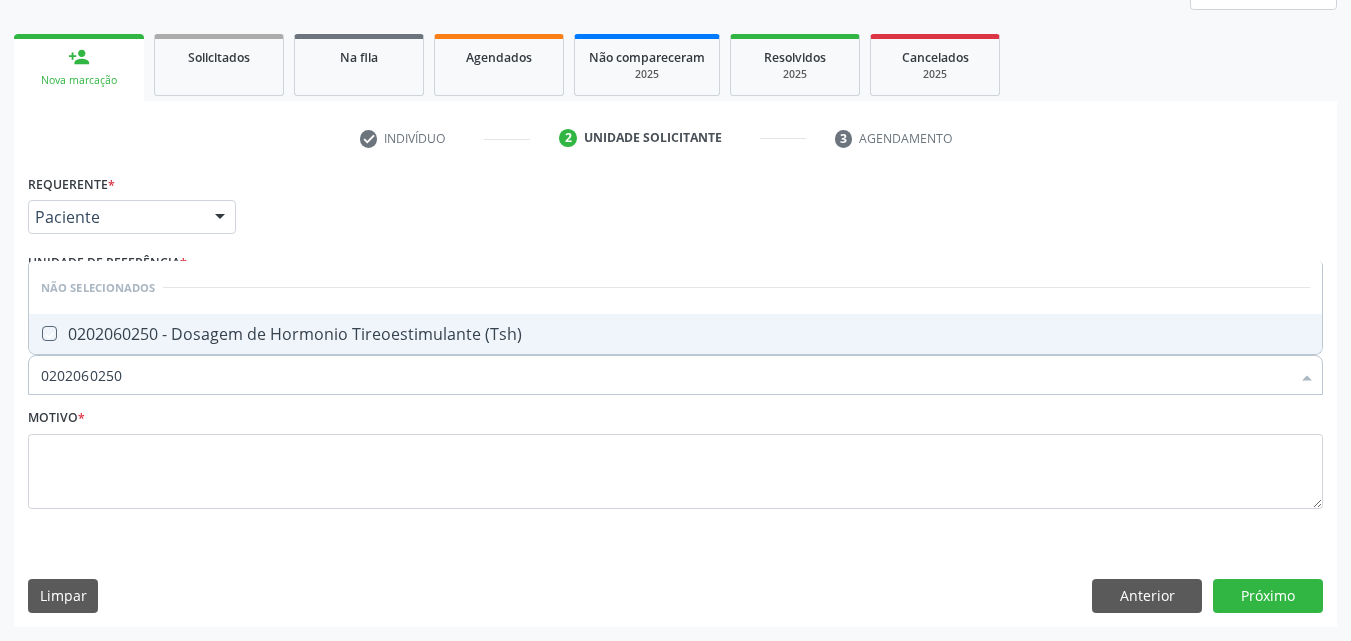 click at bounding box center (35, 333) 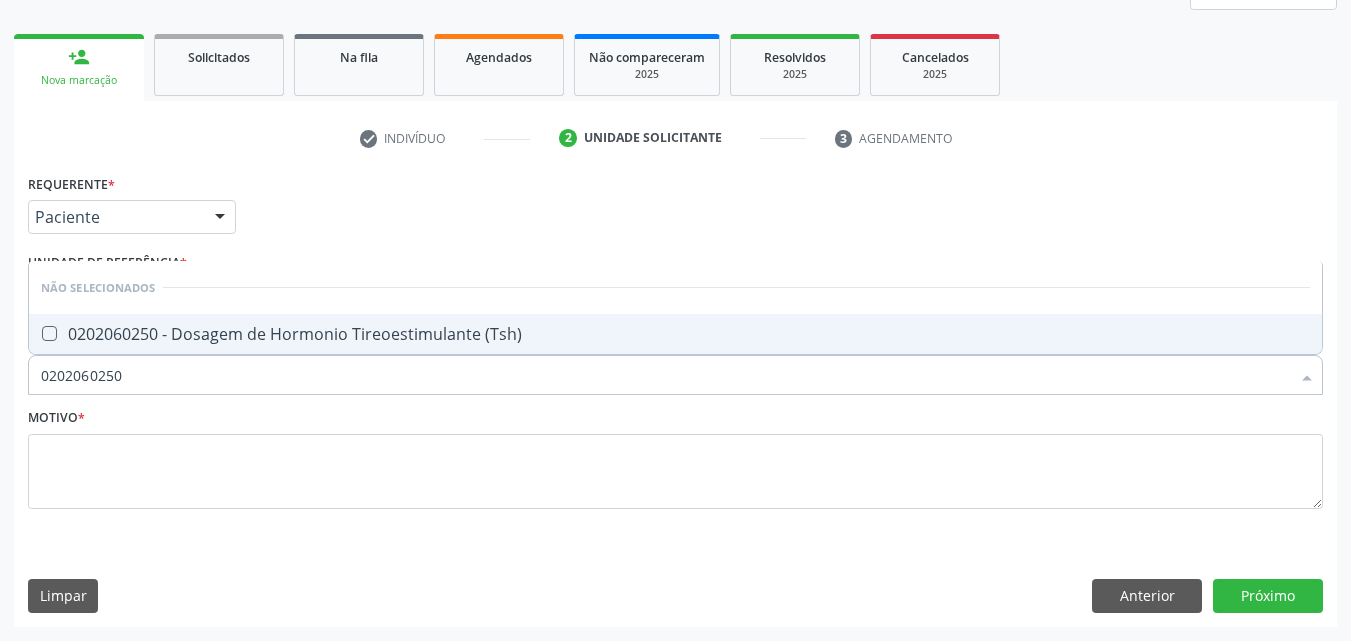 checkbox on "true" 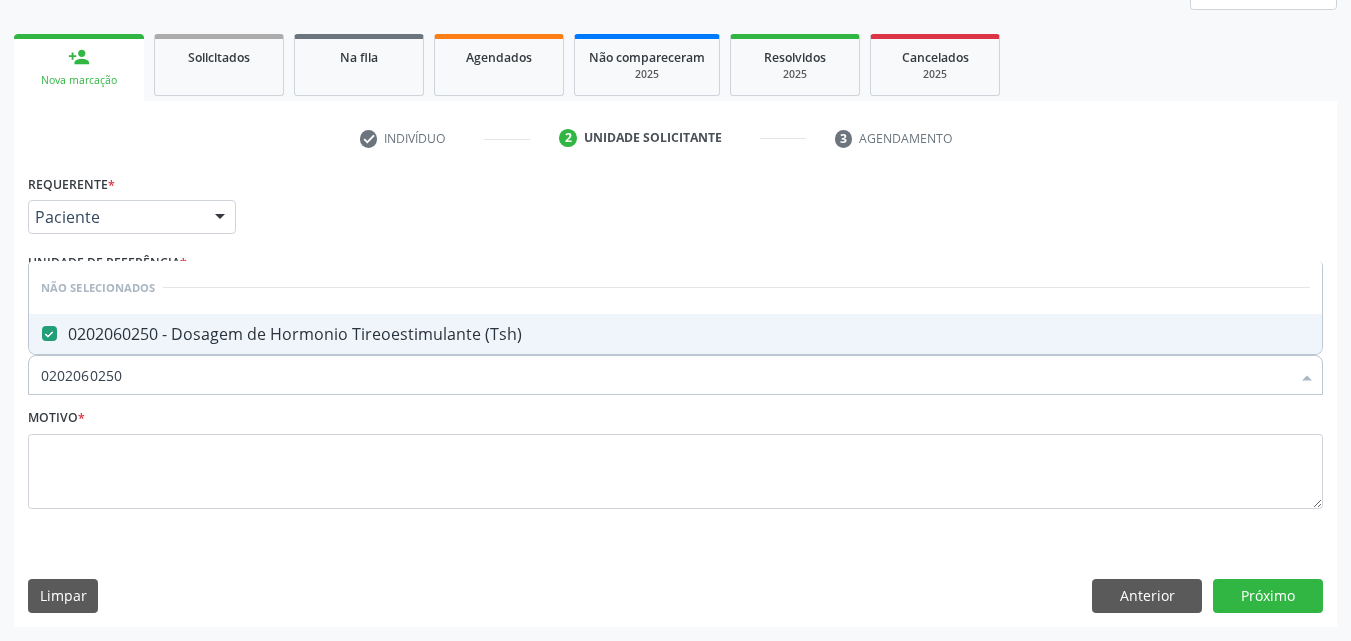 click on "0202060250" at bounding box center [665, 375] 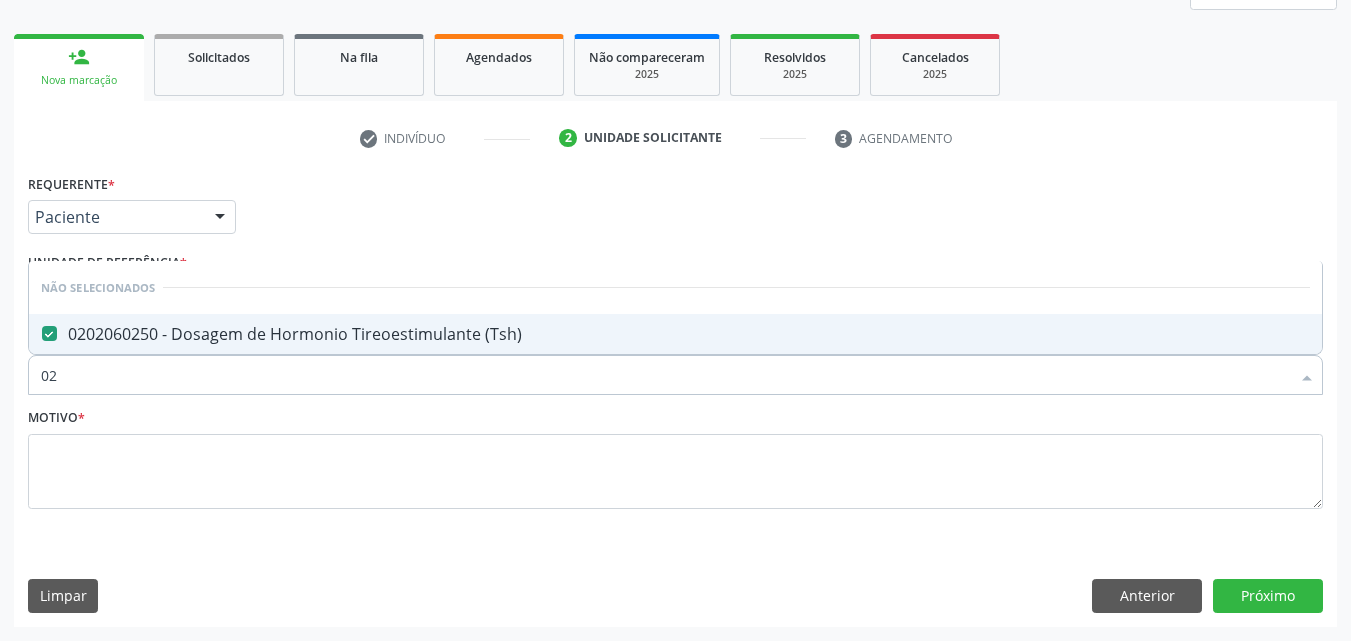 type on "0" 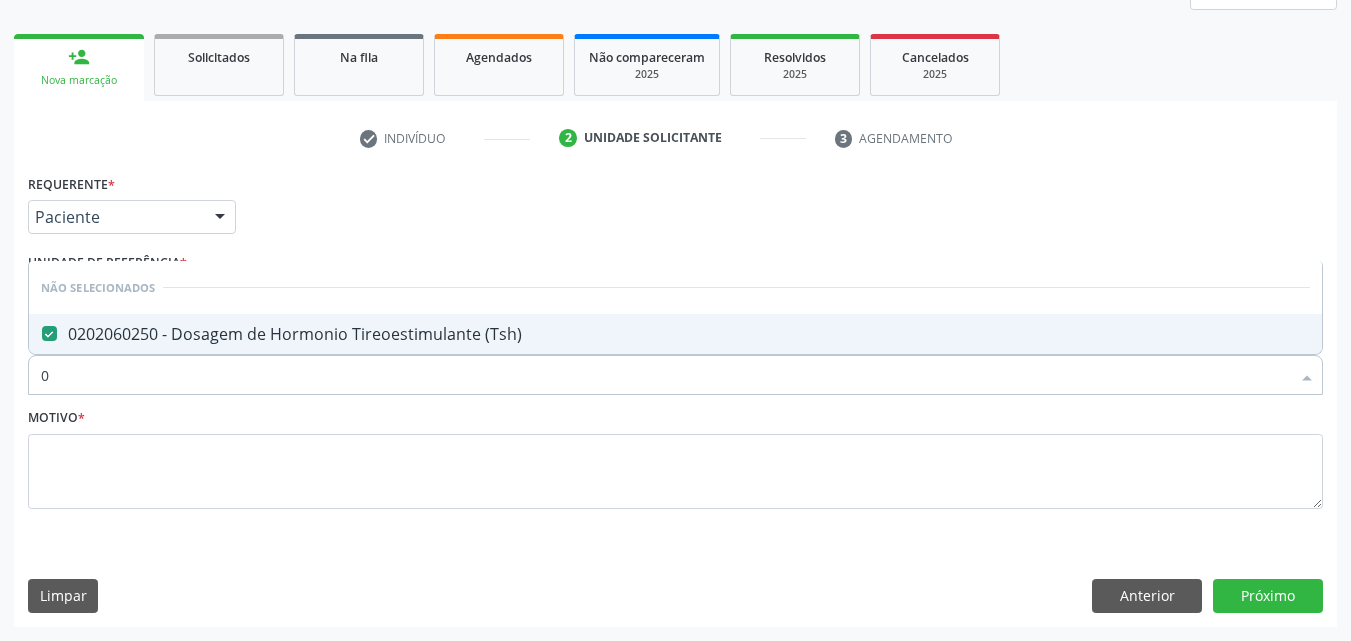 type 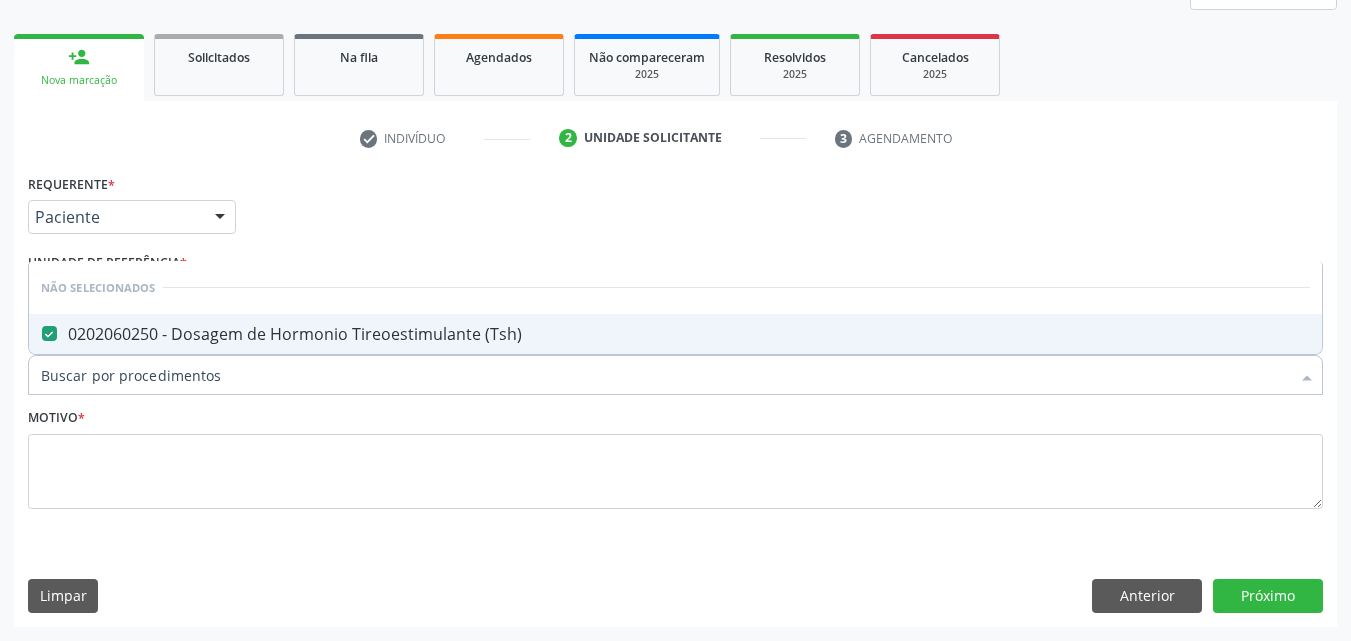 checkbox on "true" 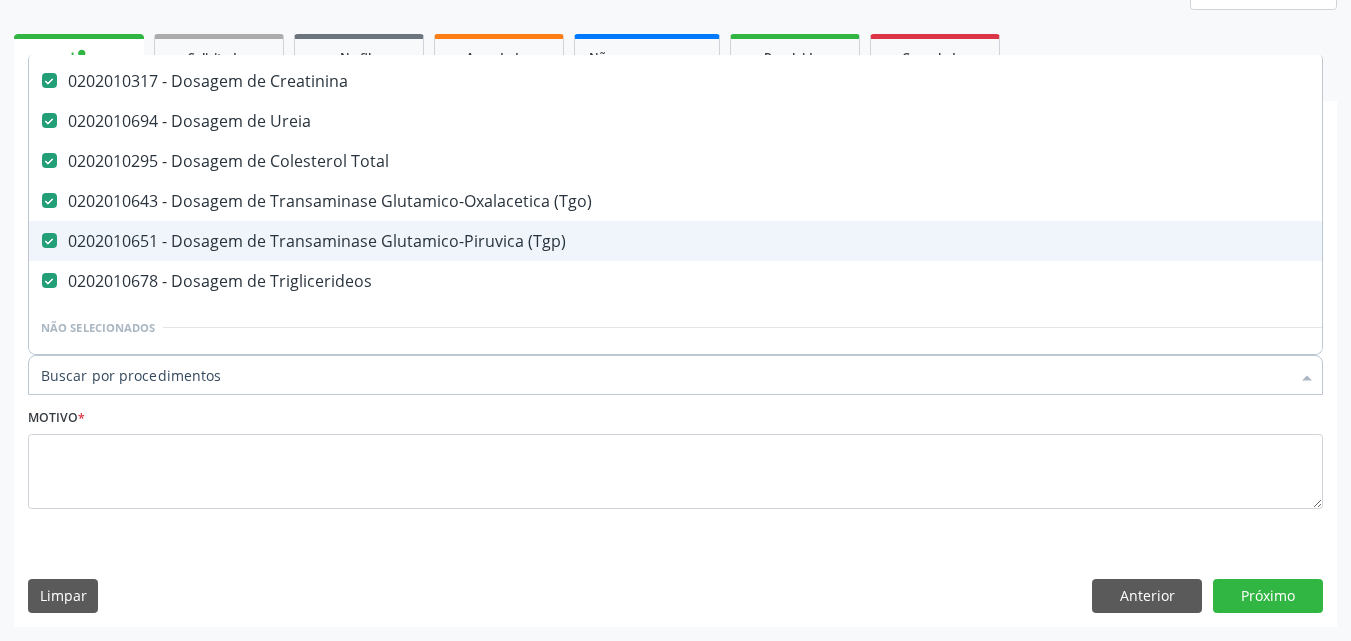 scroll, scrollTop: 200, scrollLeft: 0, axis: vertical 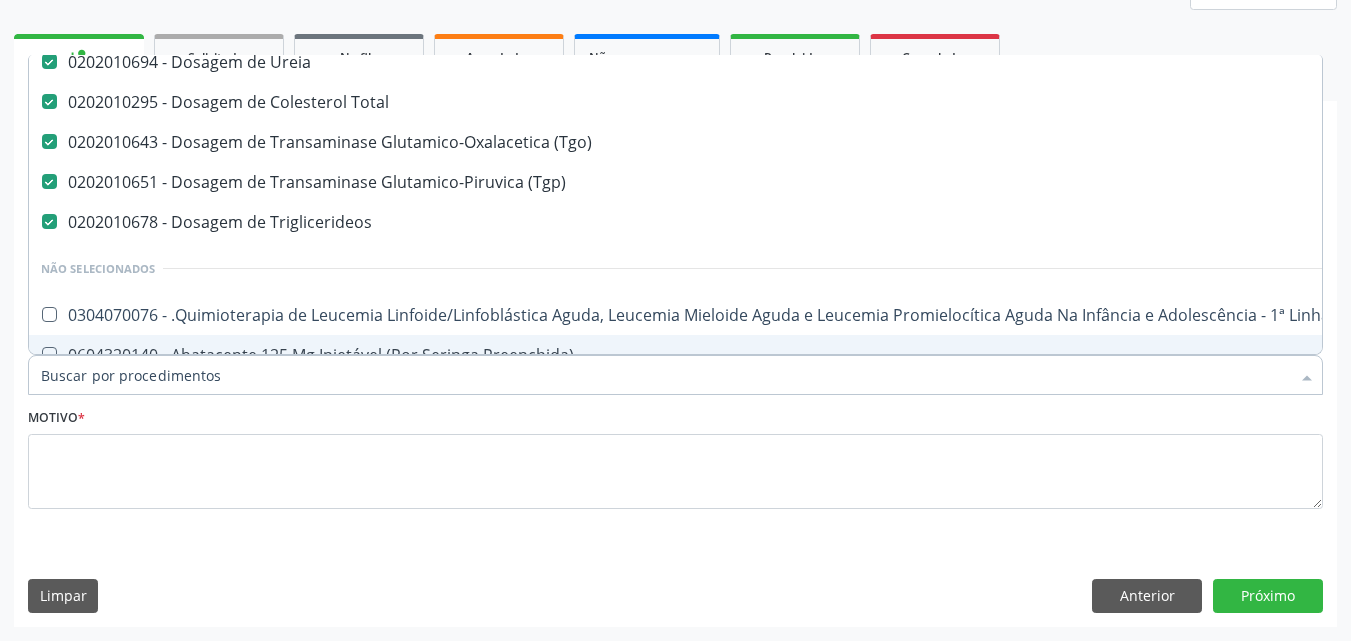 click on "Item de agendamento
*" at bounding box center [665, 375] 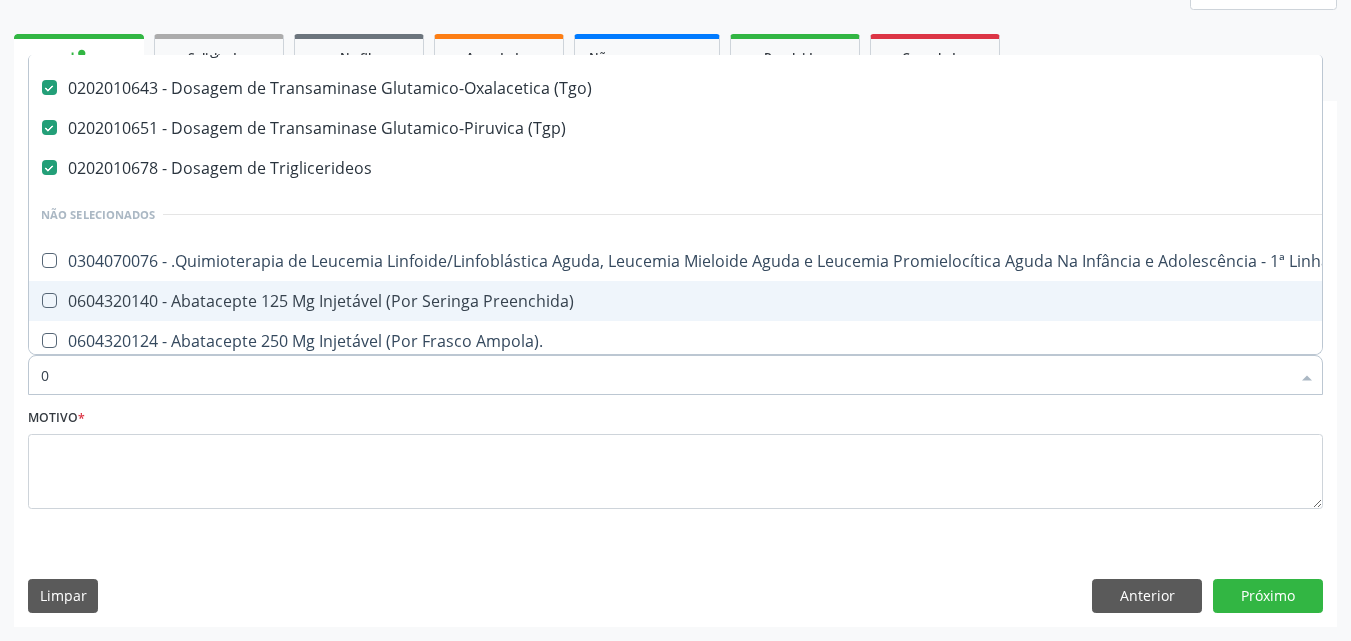 scroll, scrollTop: 146, scrollLeft: 0, axis: vertical 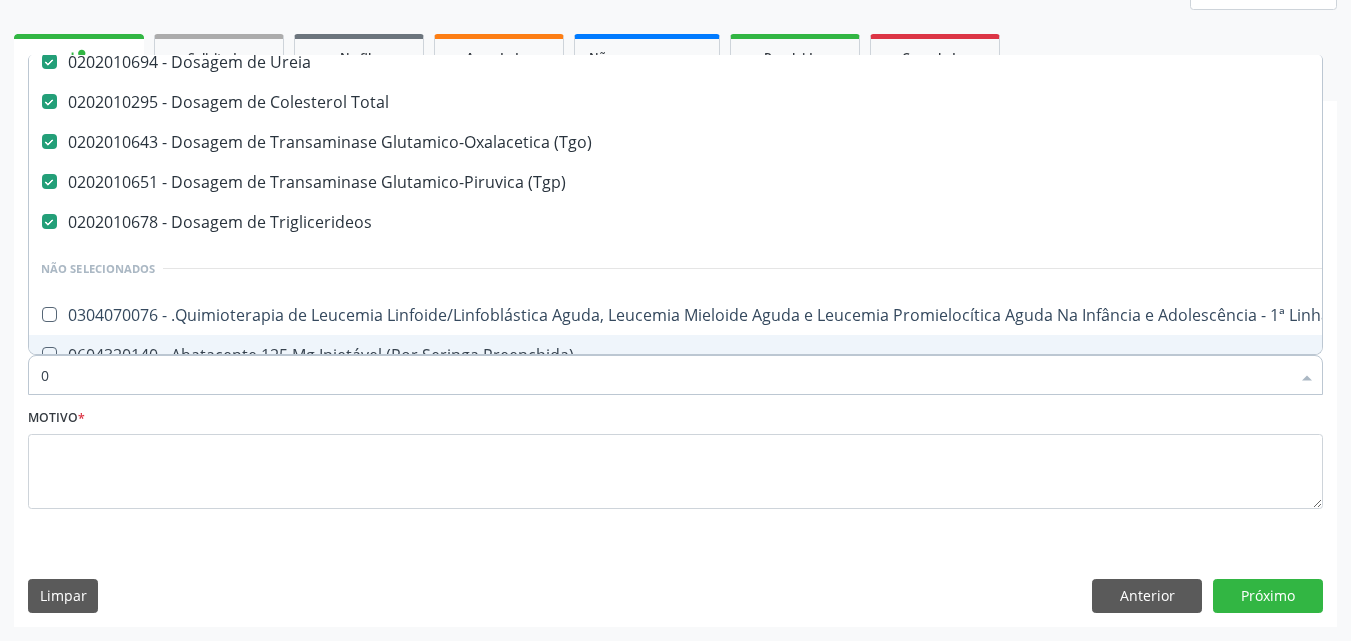 type on "02" 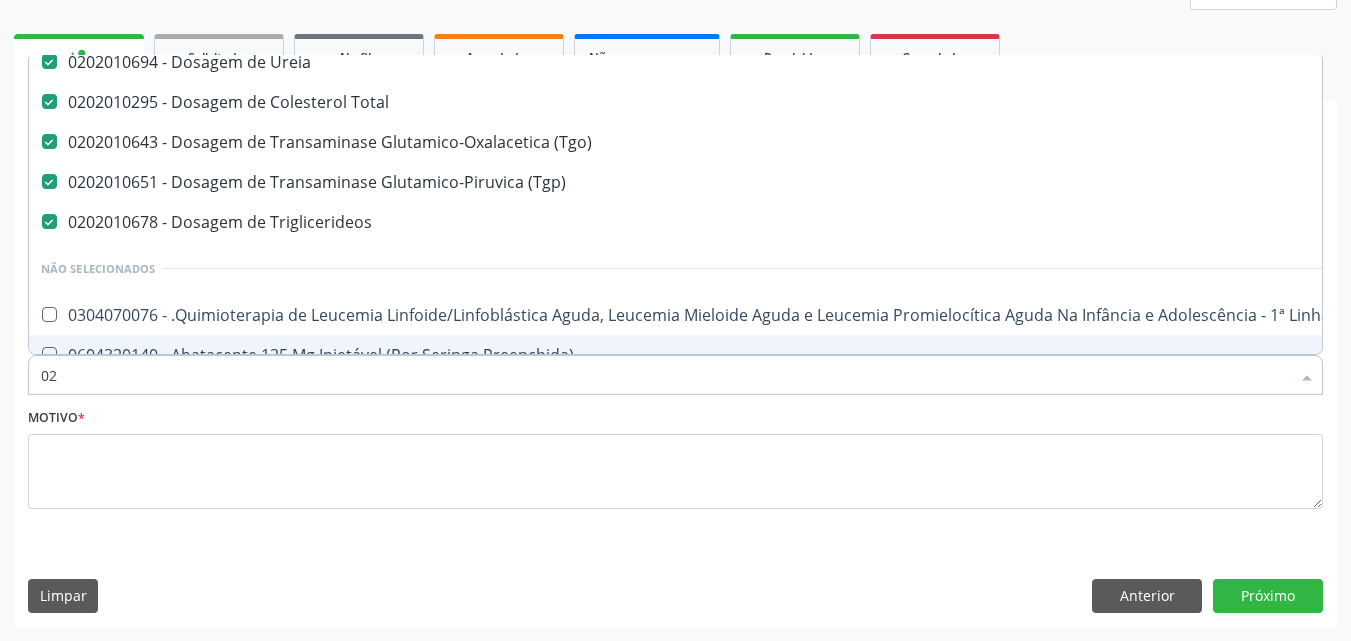 checkbox on "true" 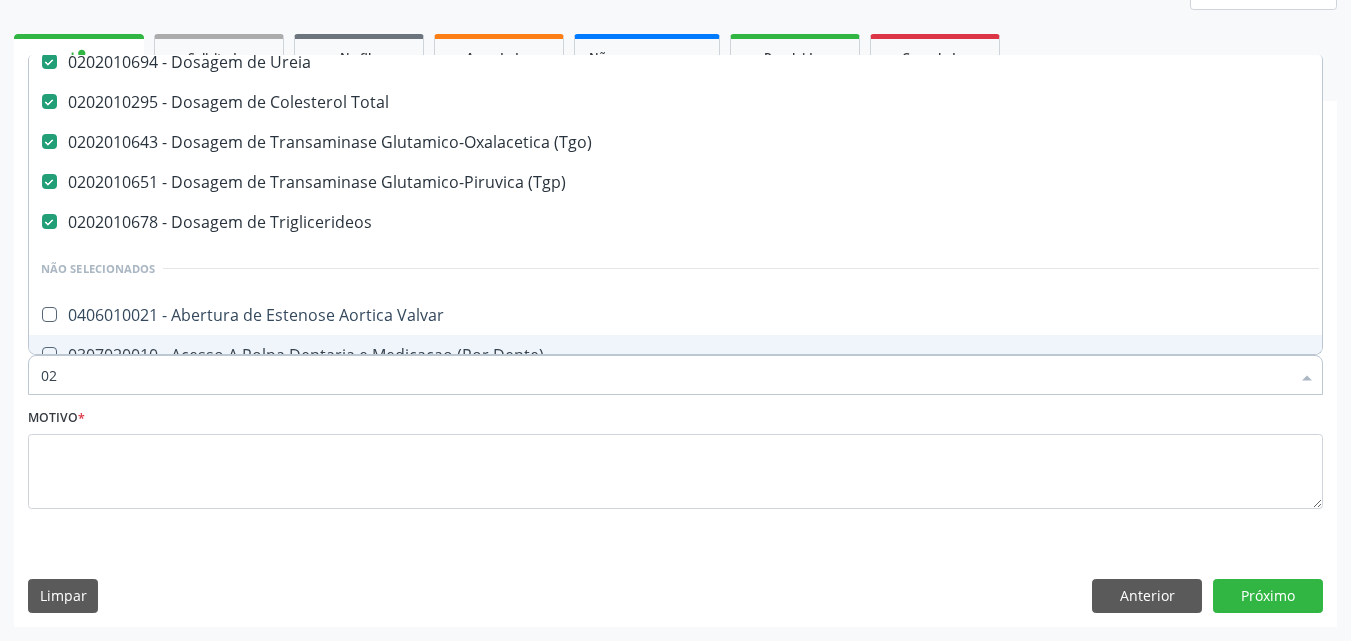 type on "020" 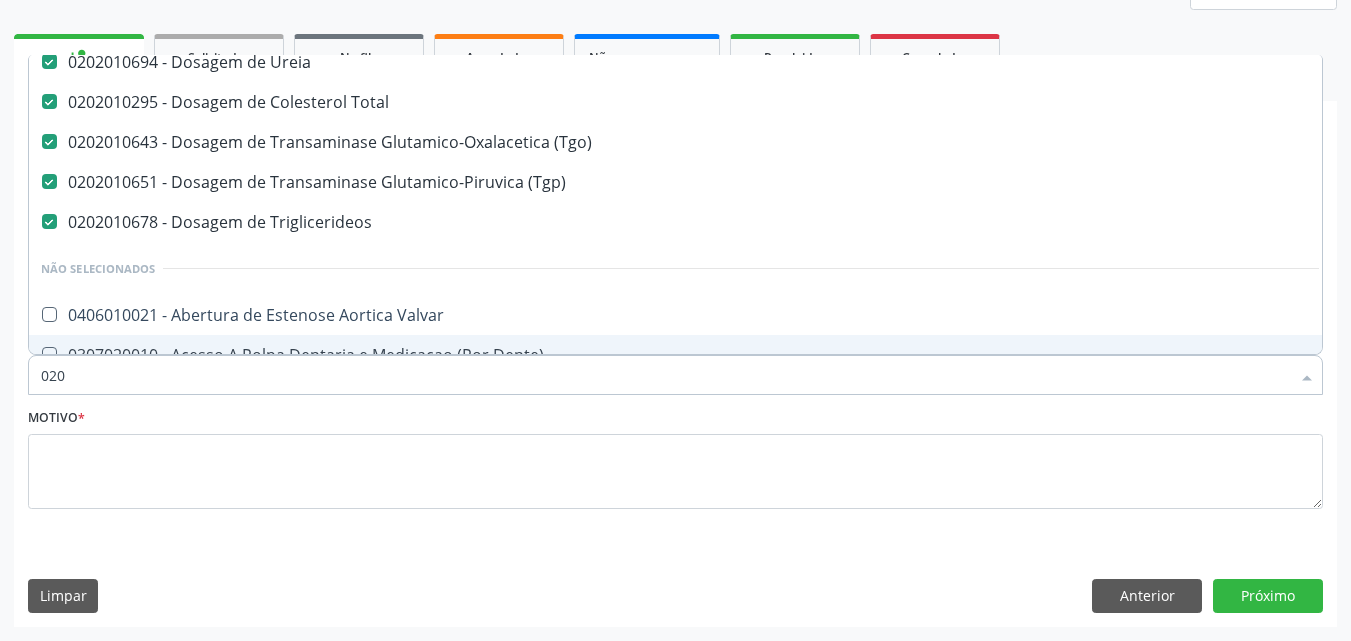 checkbox on "true" 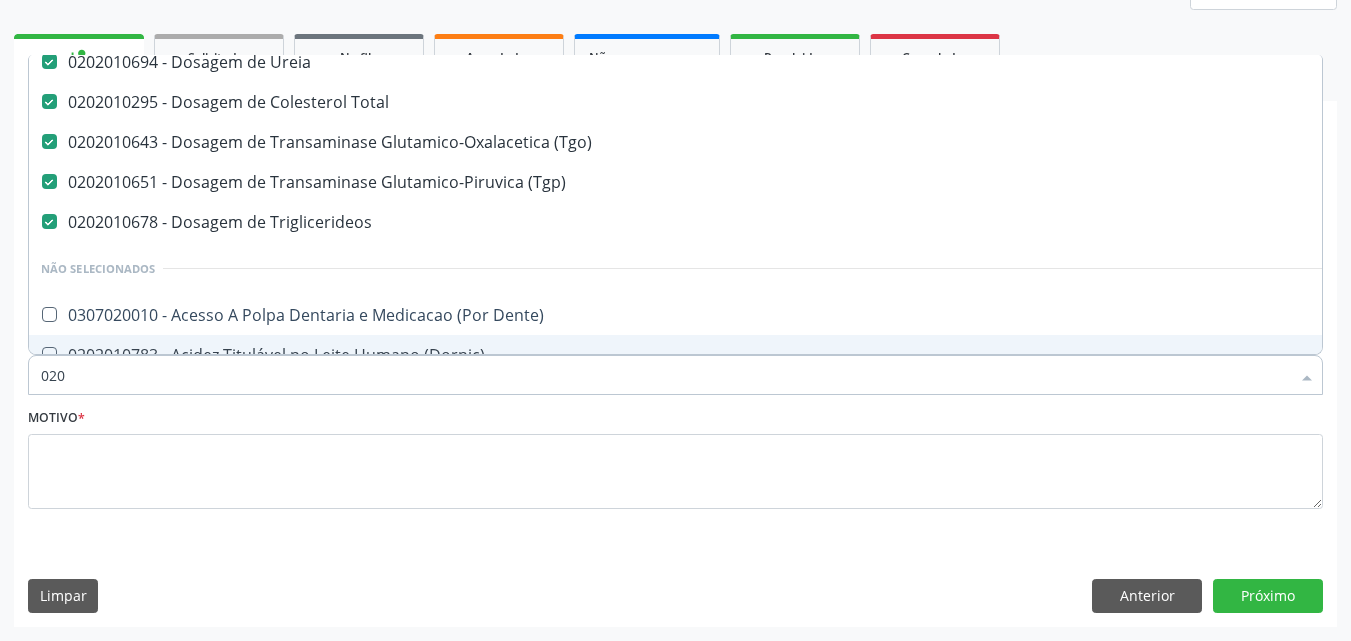 type on "0202" 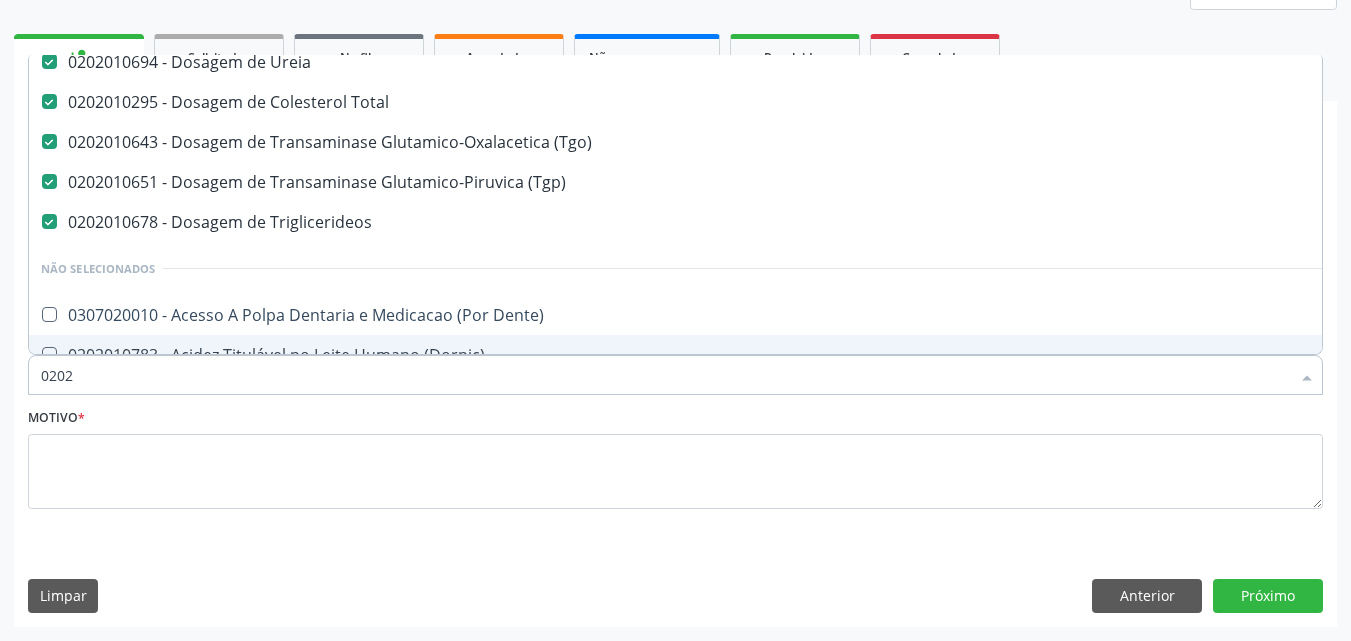 checkbox on "true" 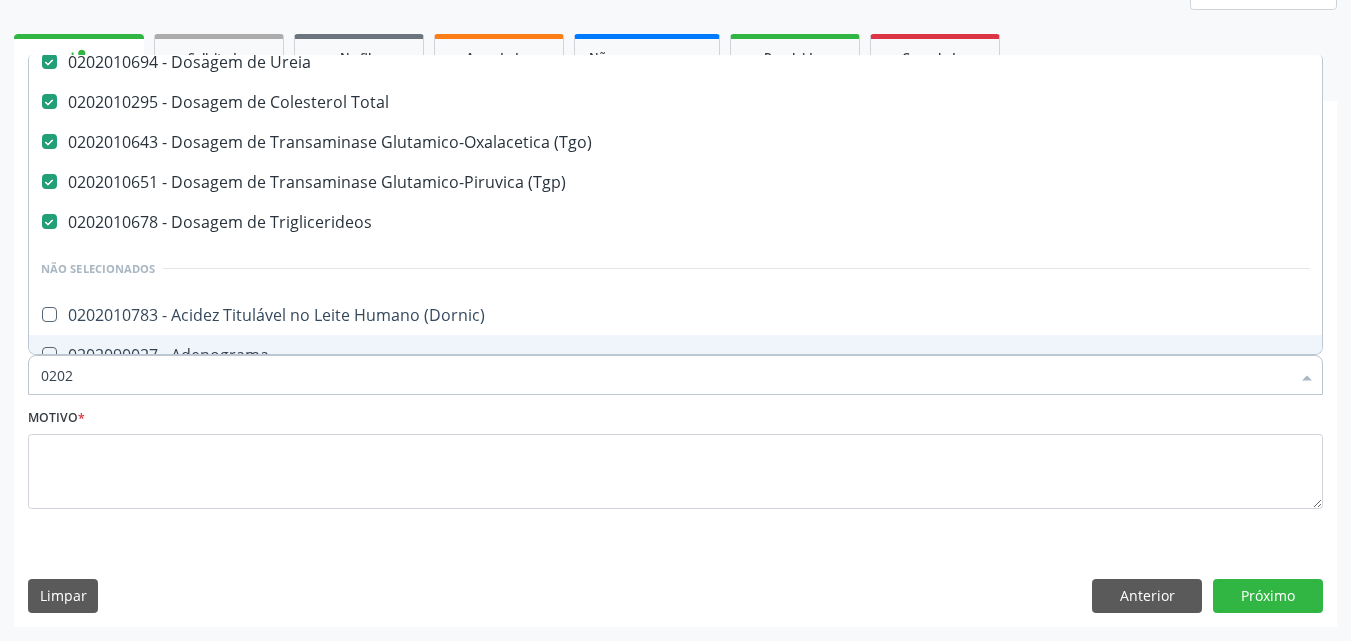 type on "02020" 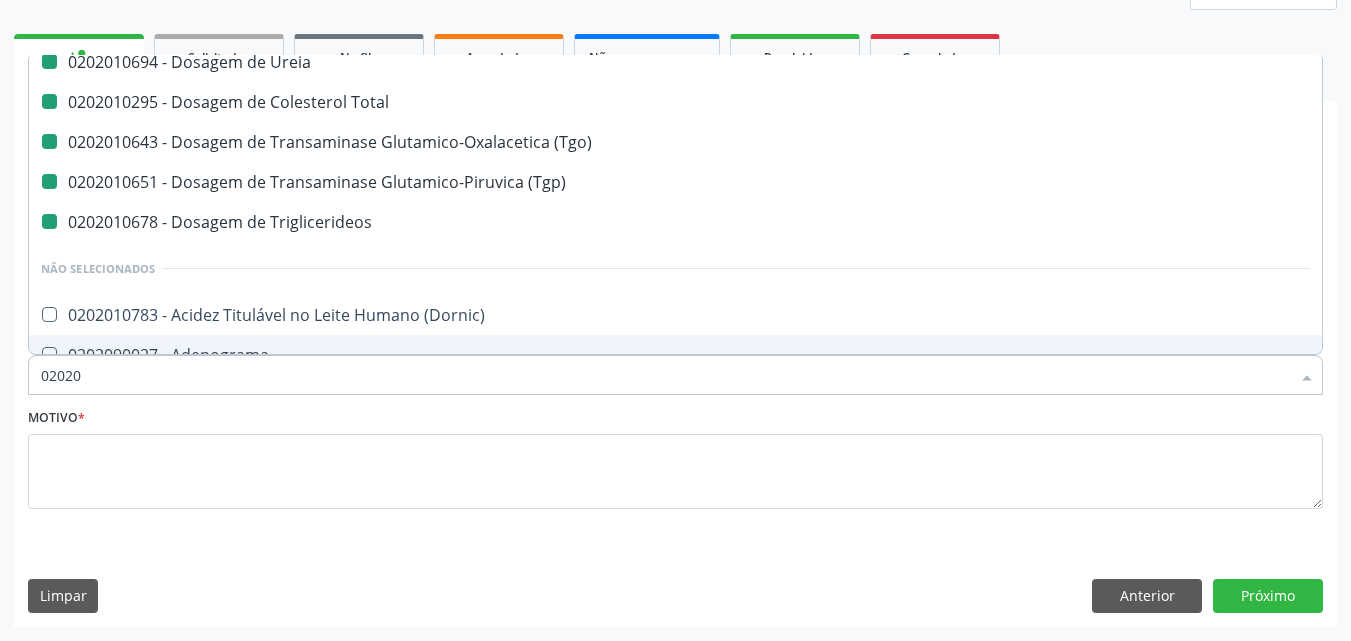 type on "020206" 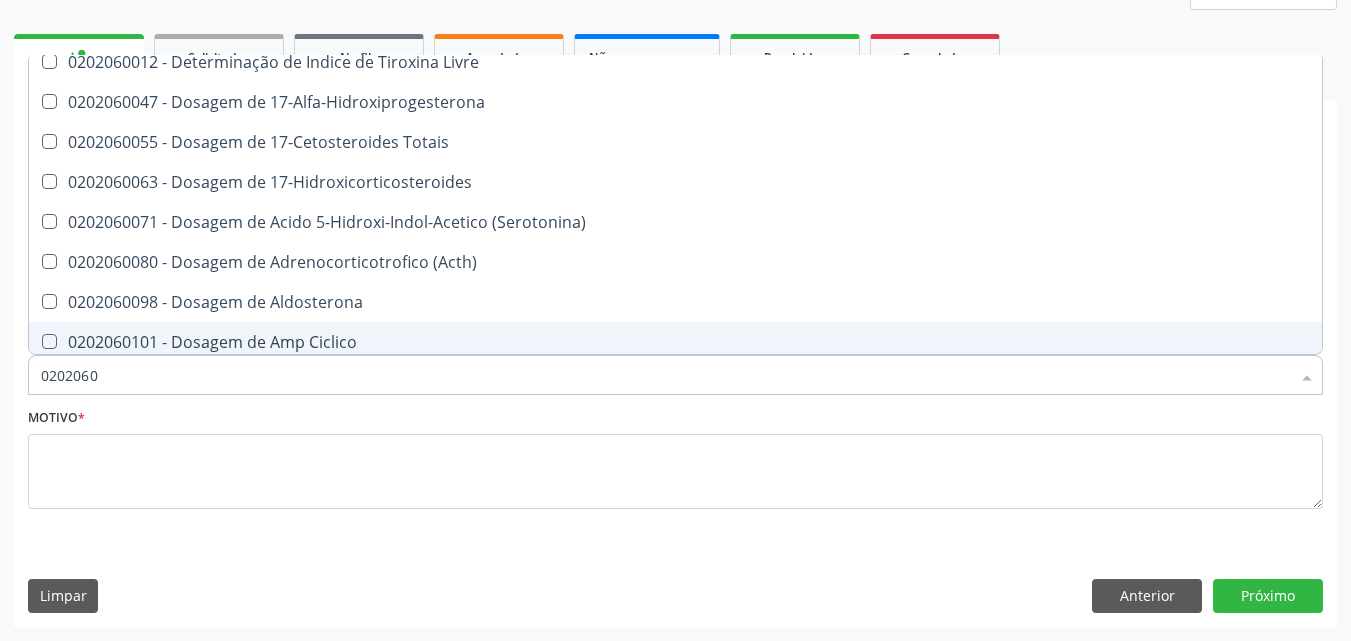 type on "02020602" 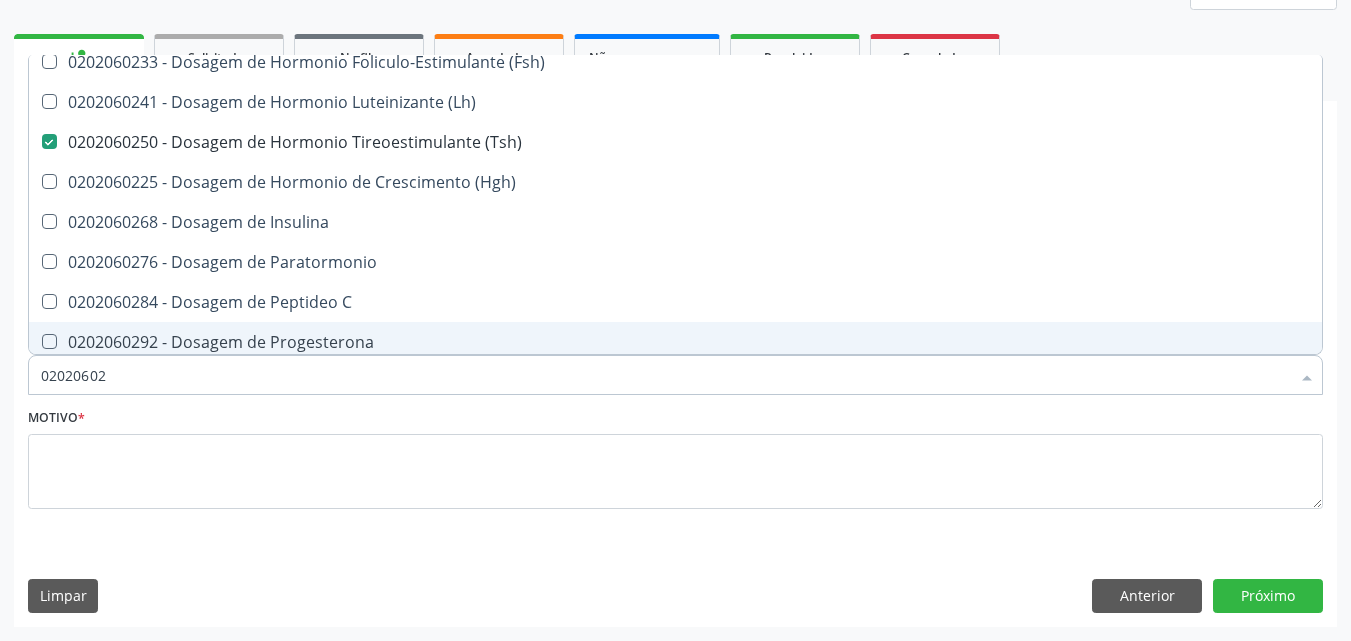 type on "020206025" 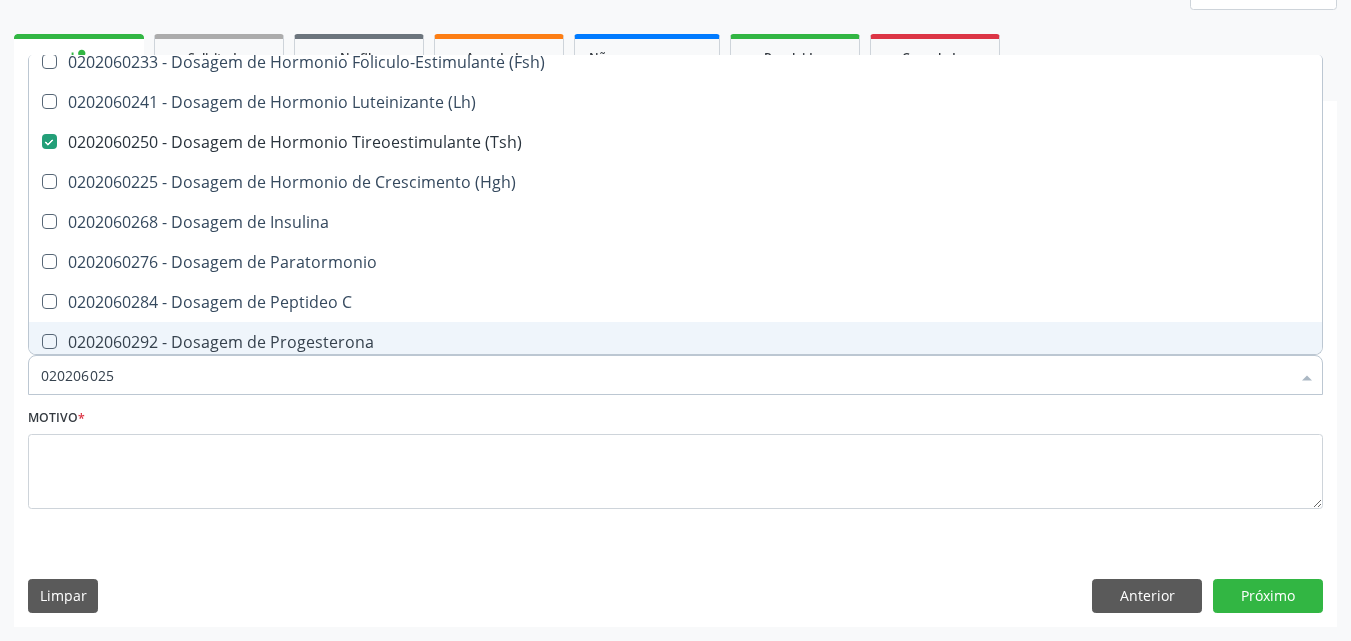 checkbox on "true" 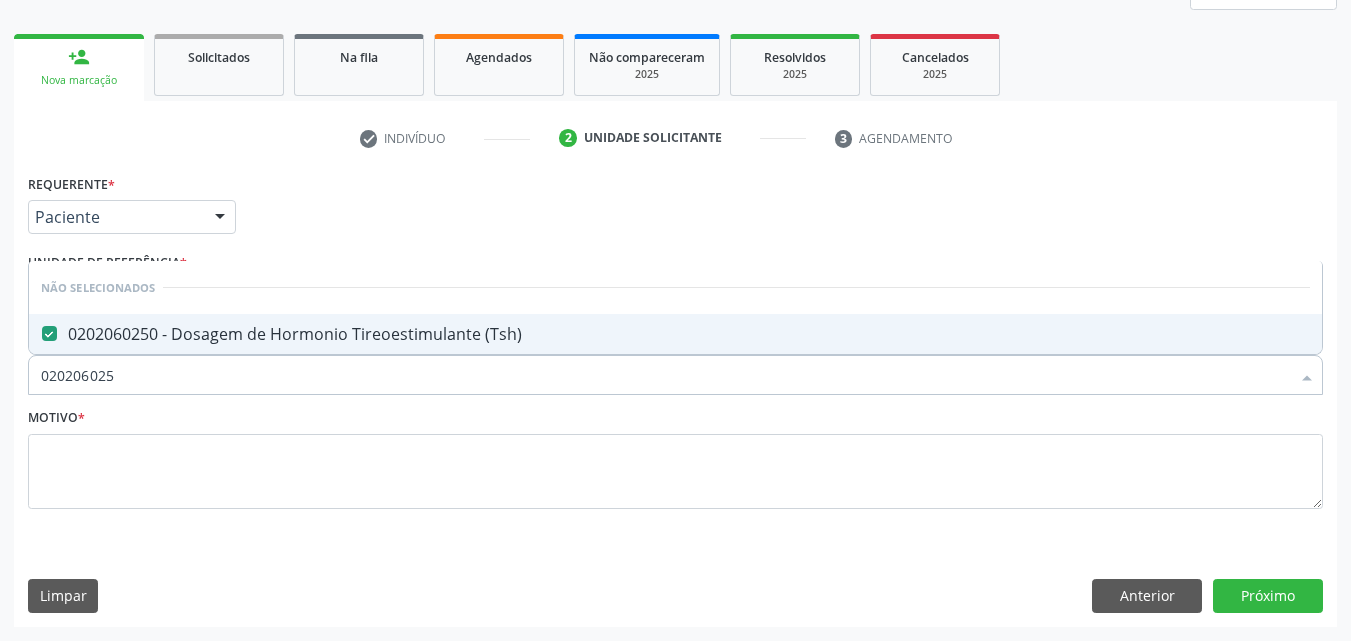 scroll, scrollTop: 0, scrollLeft: 0, axis: both 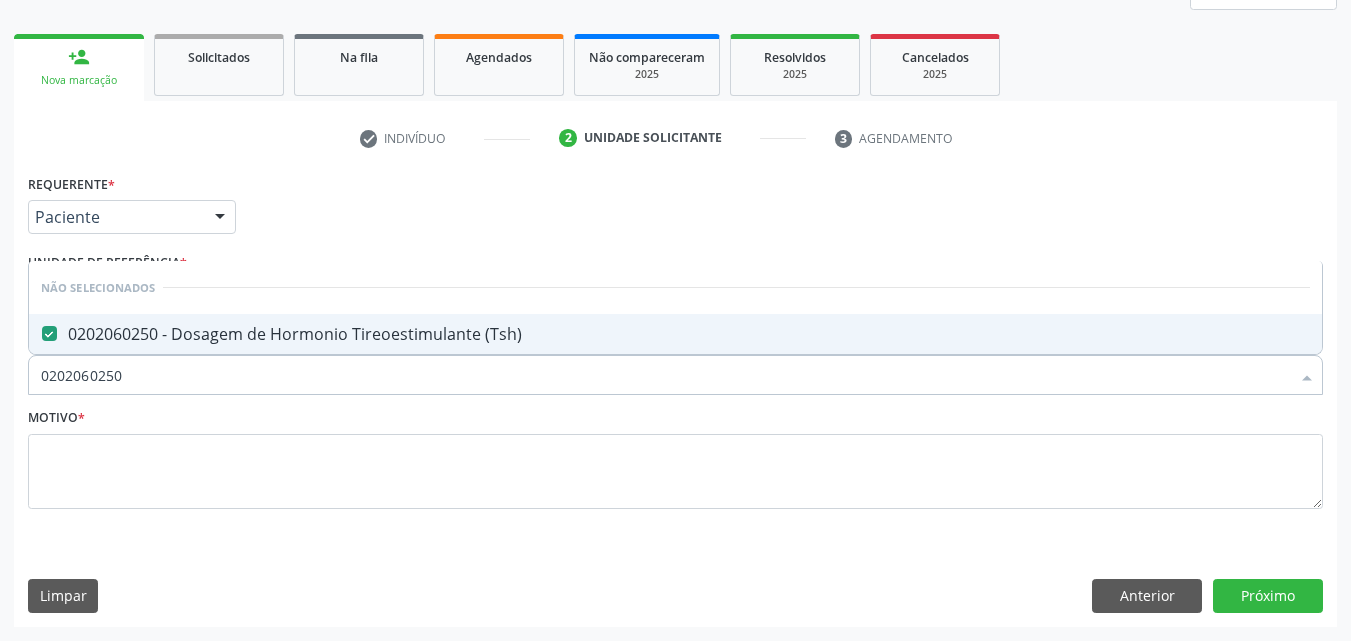 click on "0202060250" at bounding box center [665, 375] 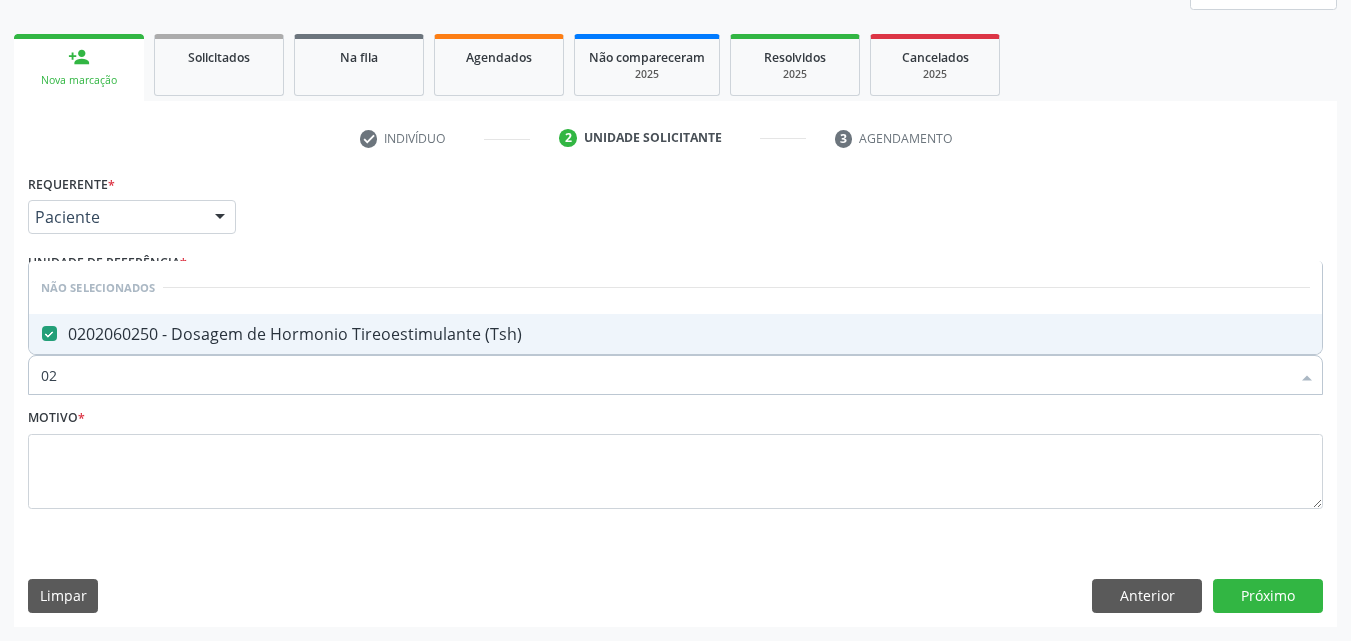 type on "0" 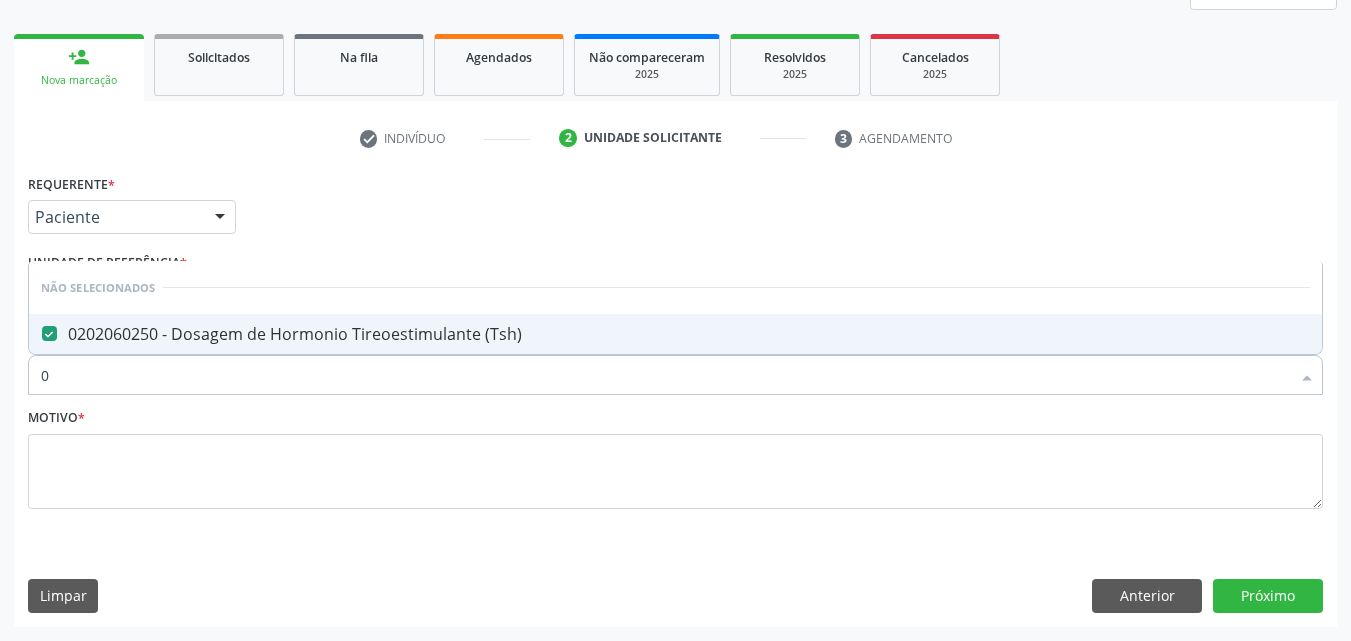 type 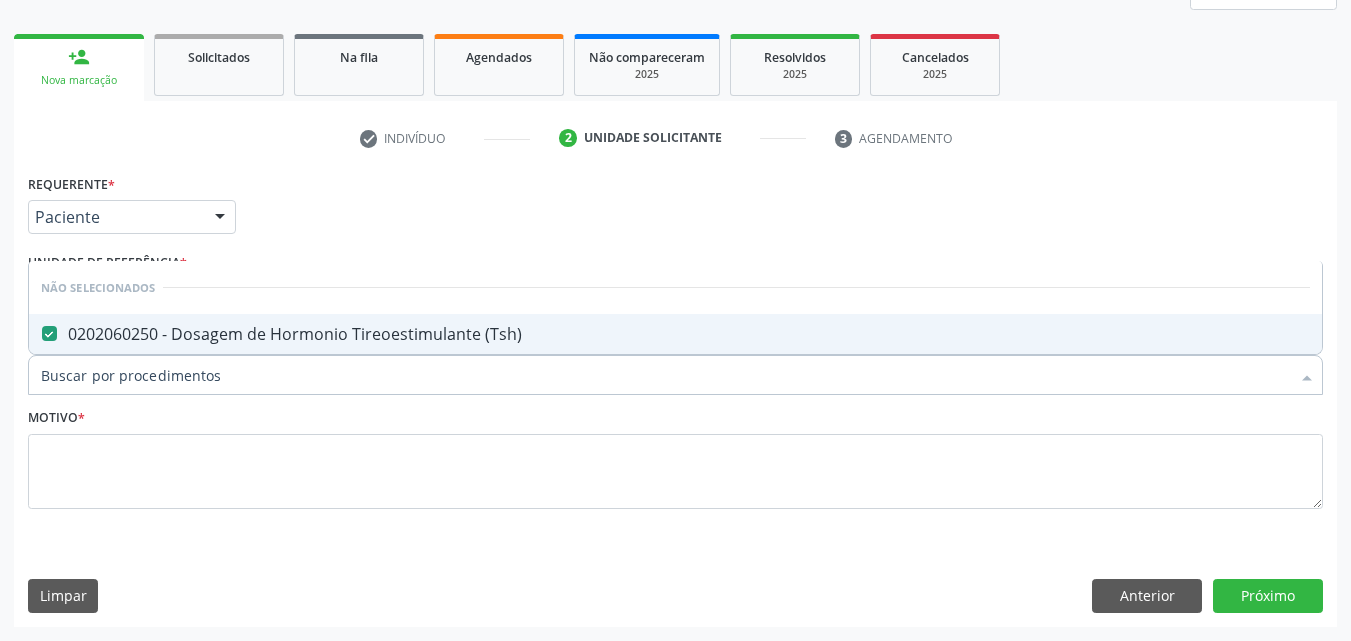 checkbox on "true" 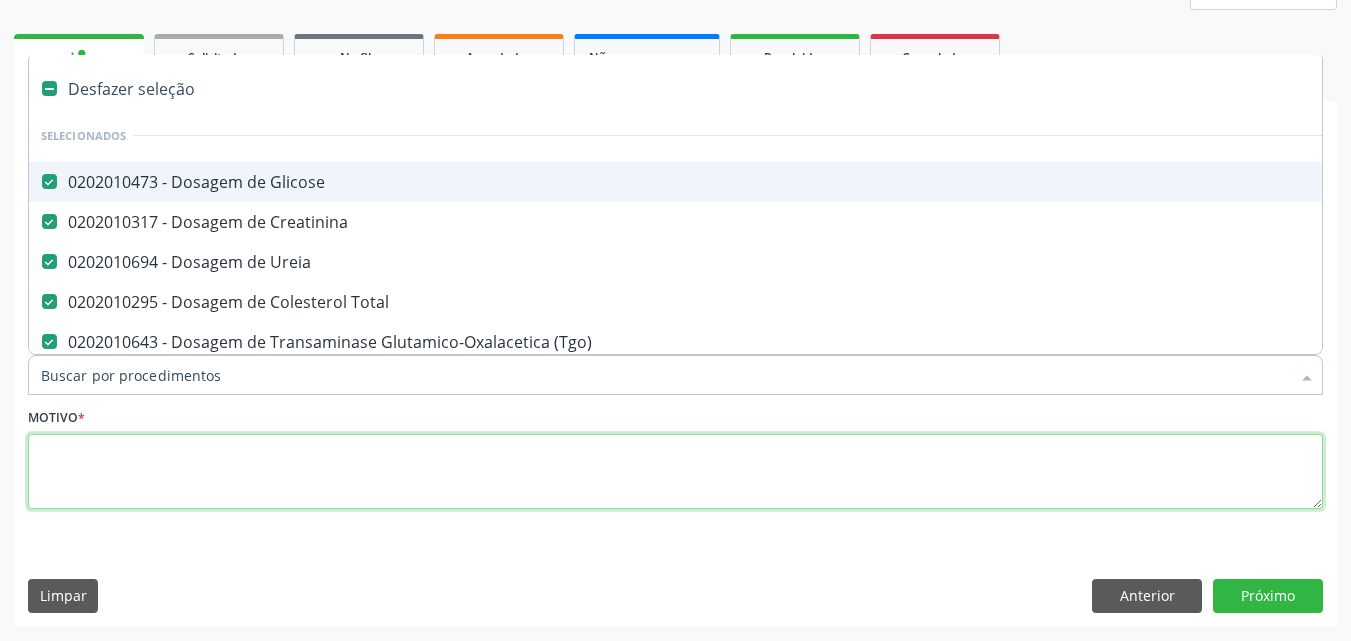 click at bounding box center (675, 472) 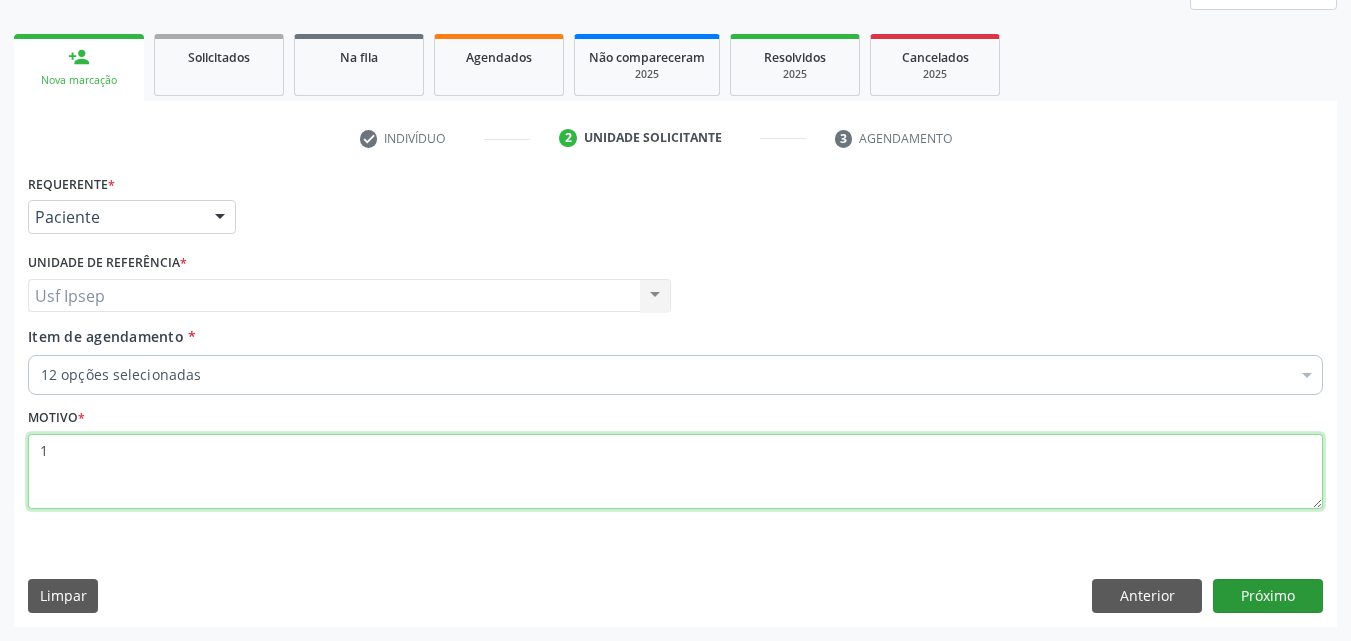 type on "1" 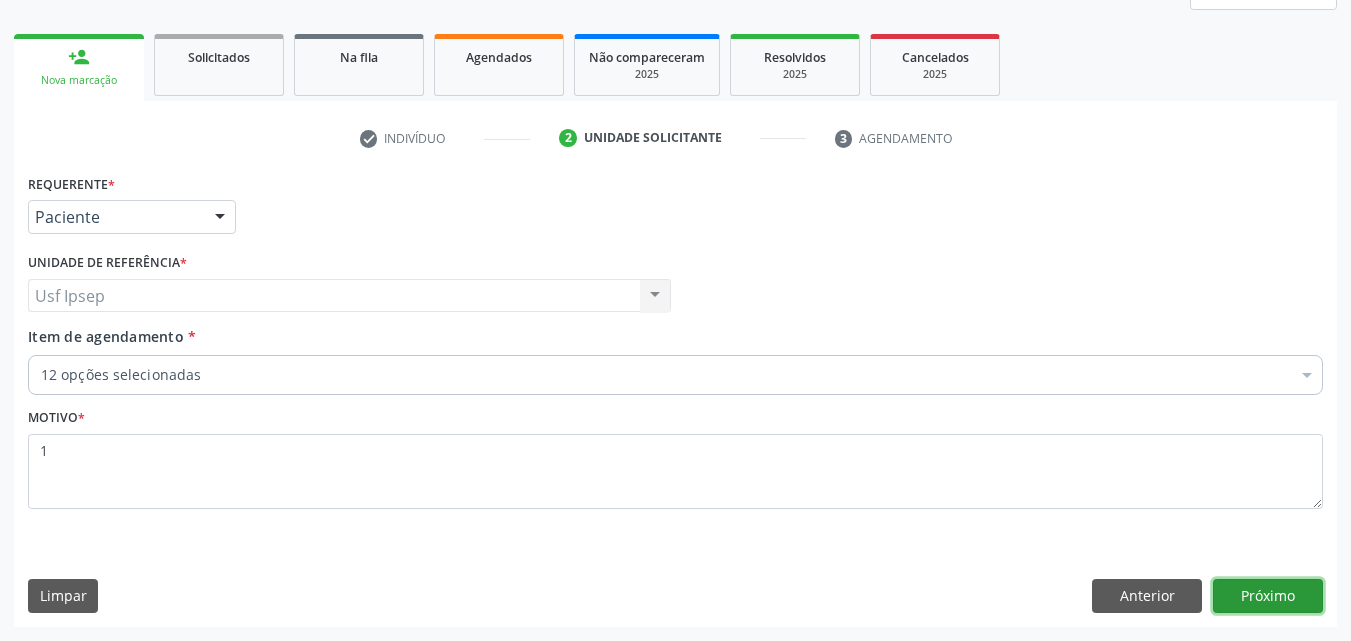 drag, startPoint x: 1270, startPoint y: 599, endPoint x: 1293, endPoint y: 600, distance: 23.021729 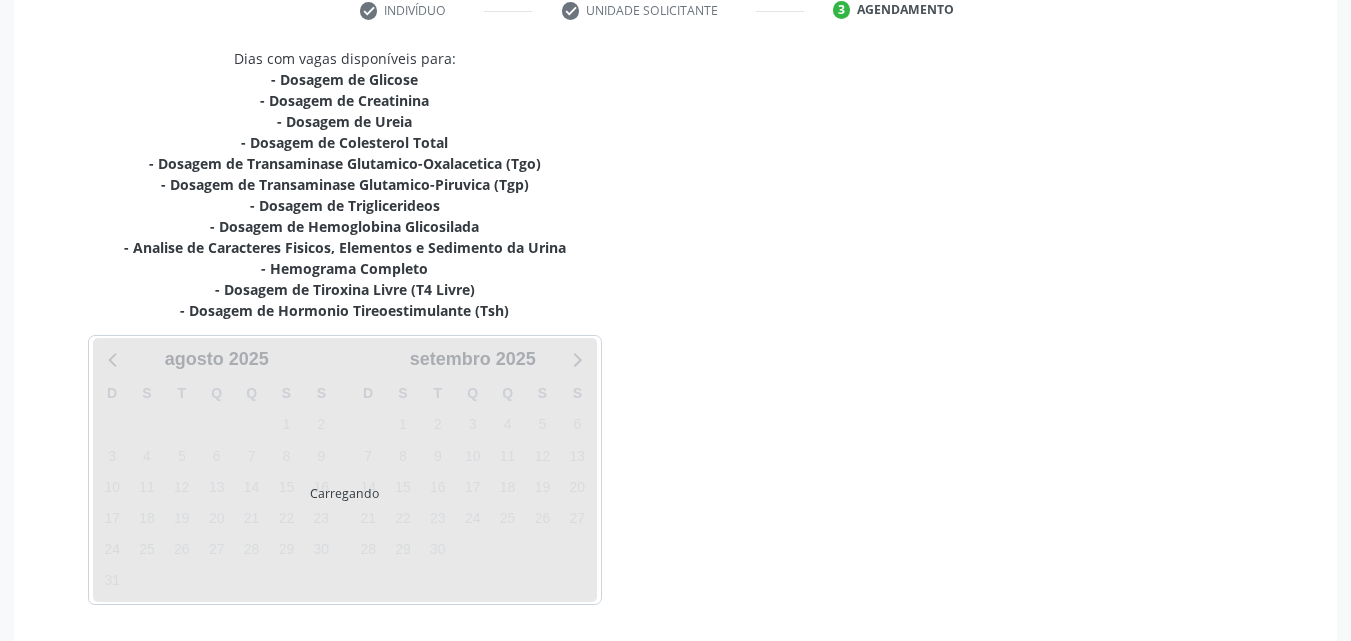 scroll, scrollTop: 460, scrollLeft: 0, axis: vertical 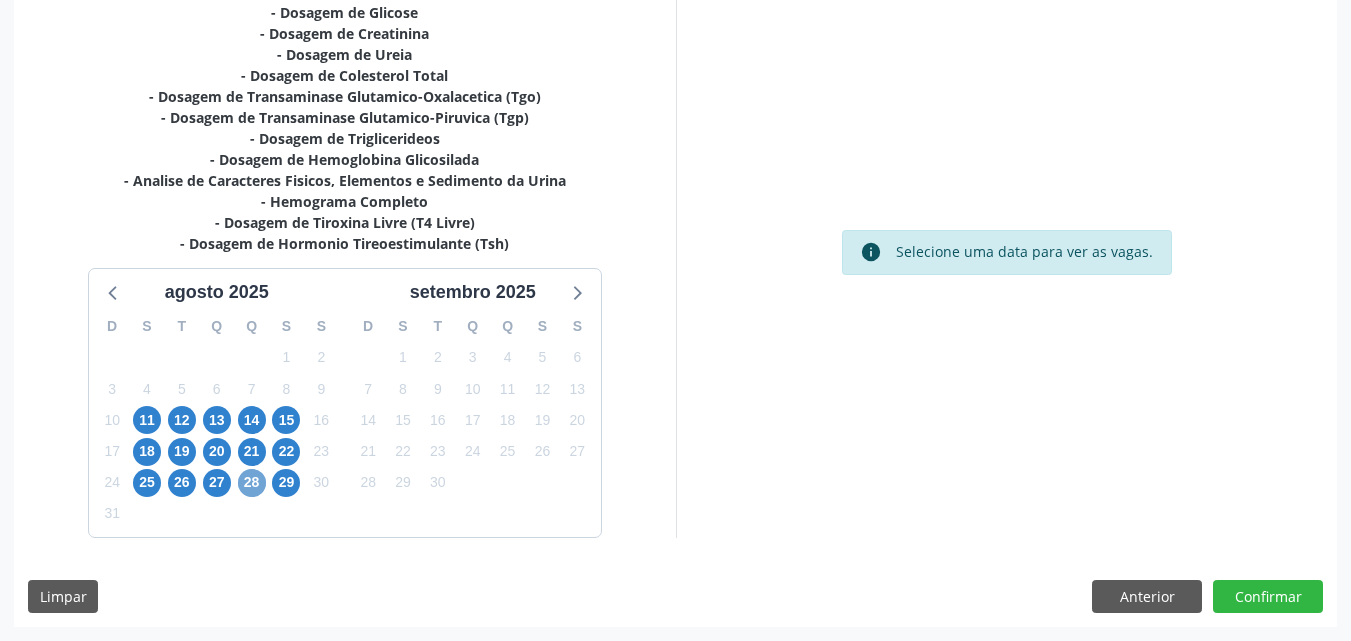 click on "28" at bounding box center (252, 483) 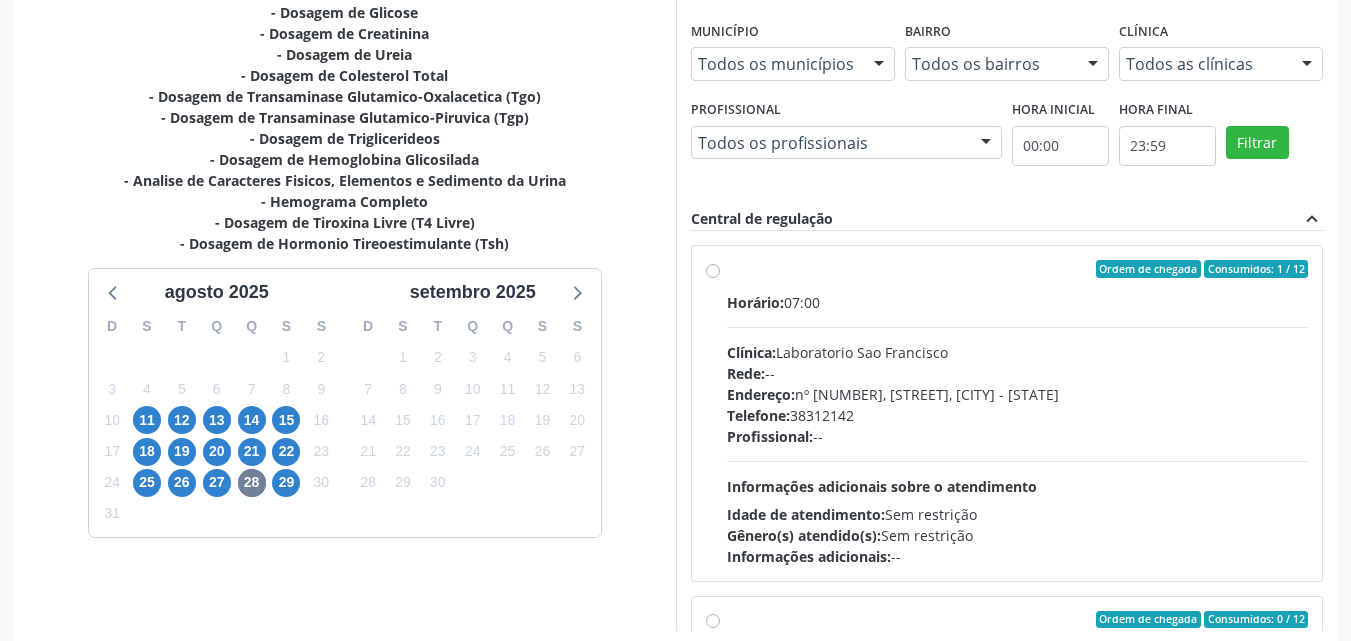 click on "Clínica:  Laboratorio Sao Francisco" at bounding box center [1018, 352] 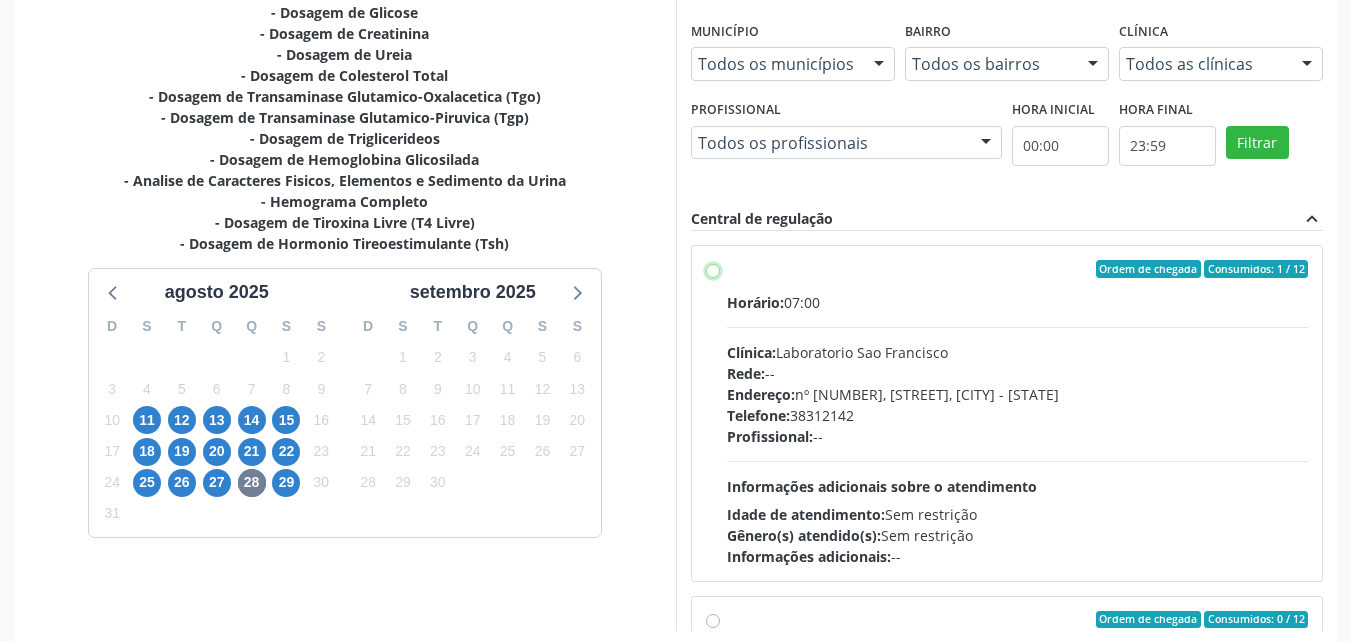 click on "Ordem de chegada
Consumidos: 1 / 12
Horário:   07:00
Clínica:  Laboratorio Sao Francisco
Rede:
--
Endereço:   nº 384, Aabb, Serra Talhada - PE
Telefone:   38312142
Profissional:
--
Informações adicionais sobre o atendimento
Idade de atendimento:
Sem restrição
Gênero(s) atendido(s):
Sem restrição
Informações adicionais:
--" at bounding box center (713, 269) 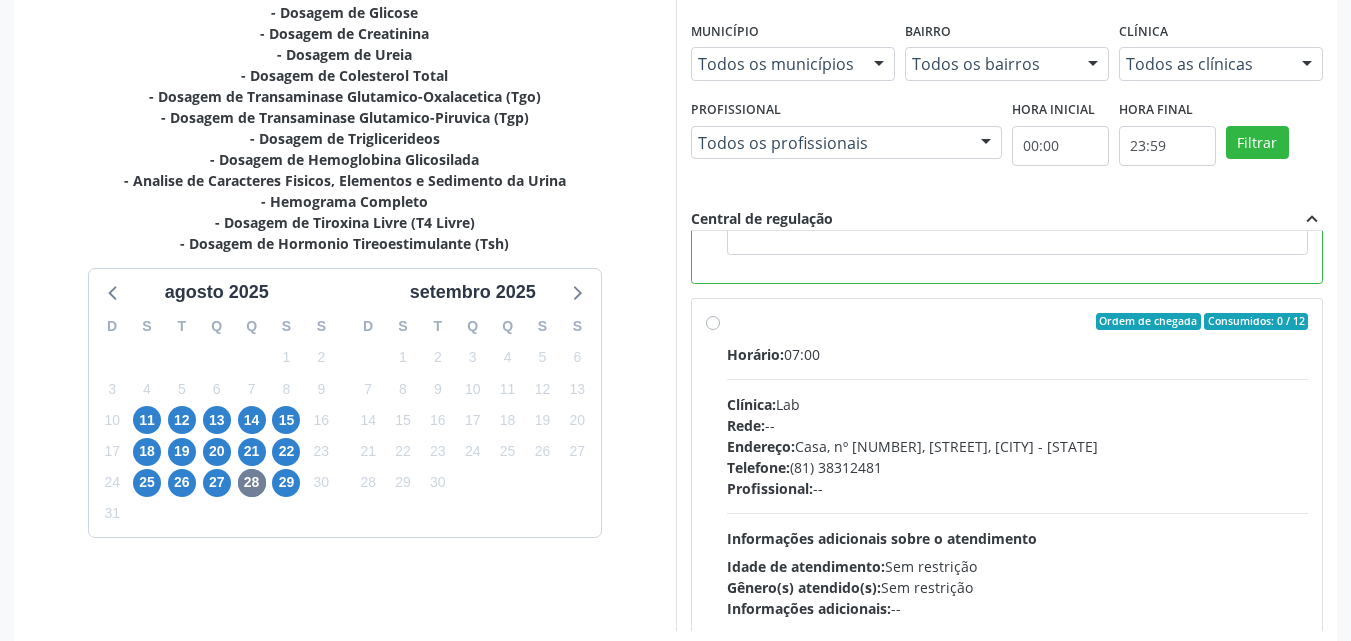 scroll, scrollTop: 450, scrollLeft: 0, axis: vertical 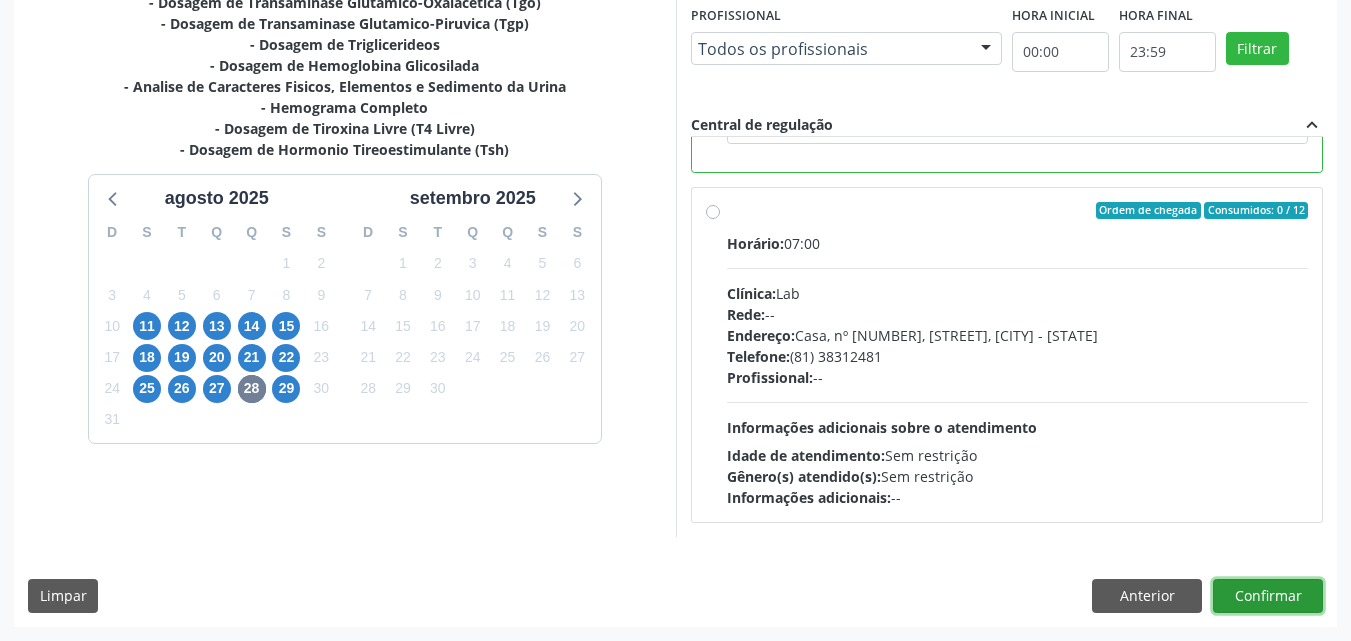 click on "Confirmar" at bounding box center (1268, 596) 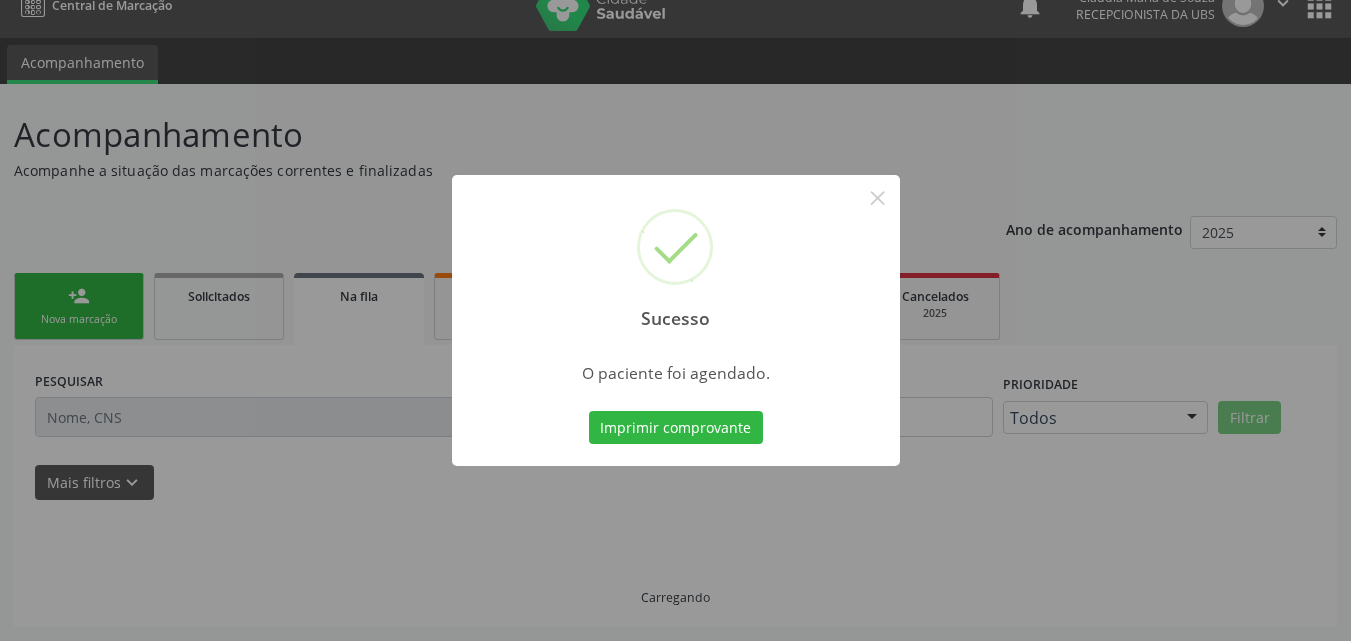 scroll, scrollTop: 0, scrollLeft: 0, axis: both 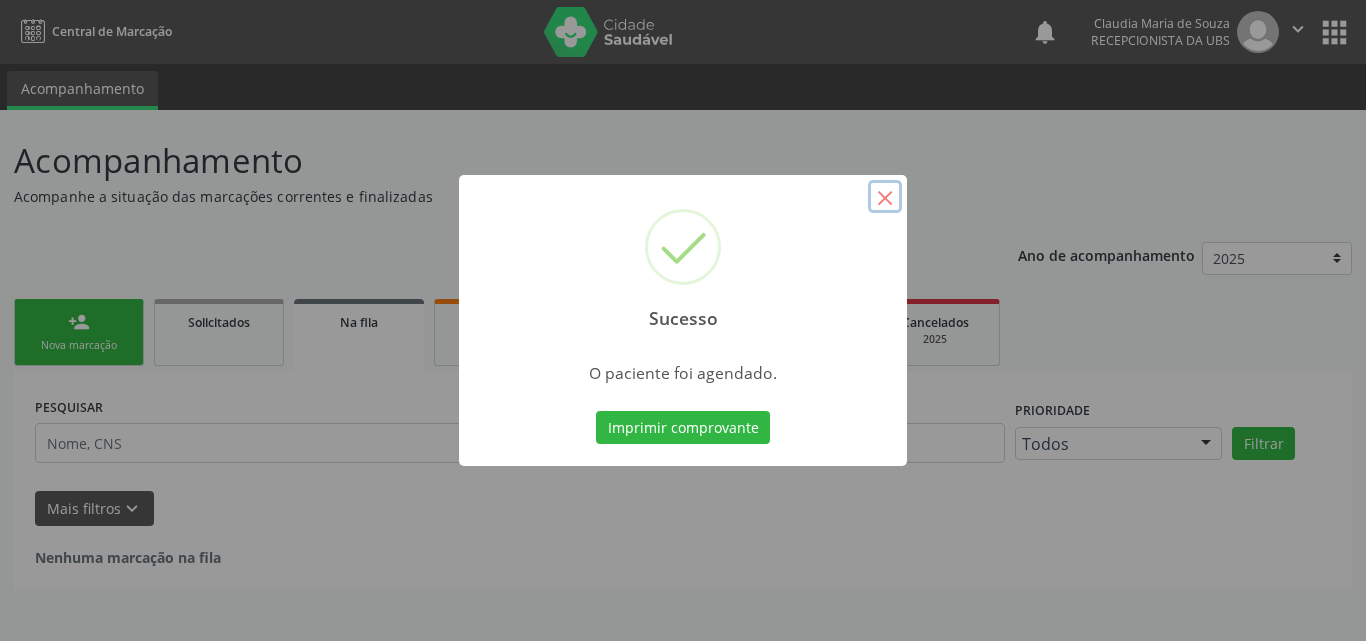 click on "×" at bounding box center [885, 197] 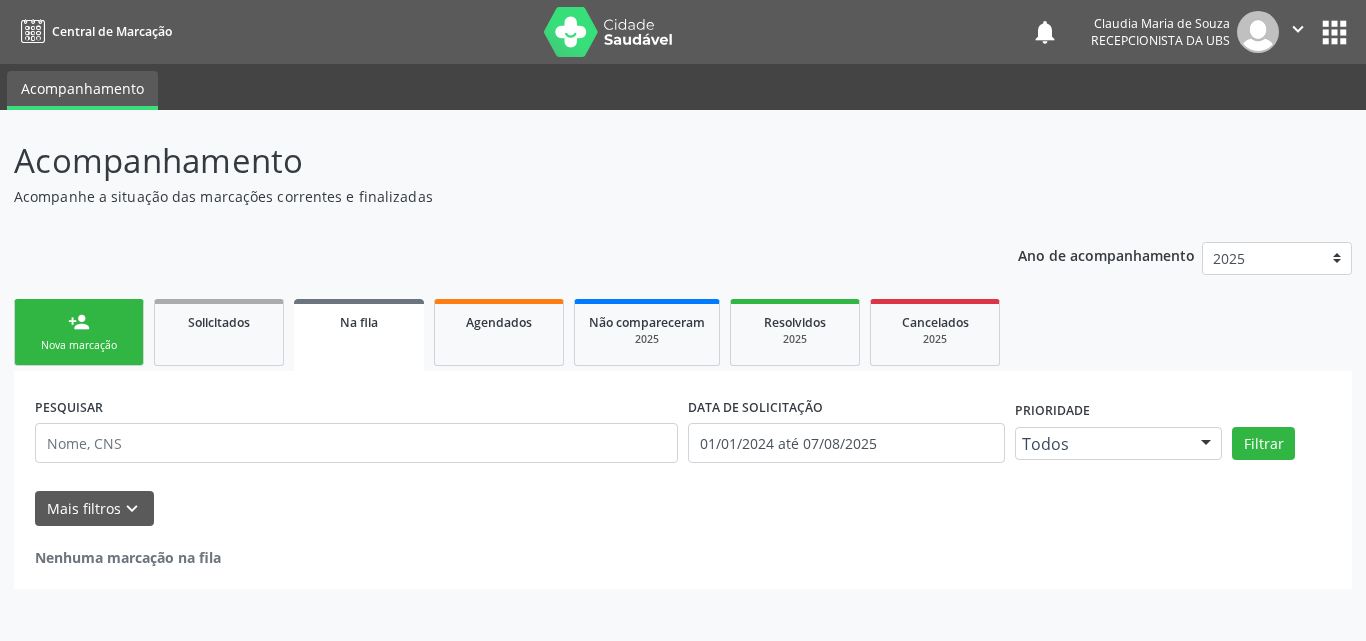 click on "Nova marcação" at bounding box center (79, 345) 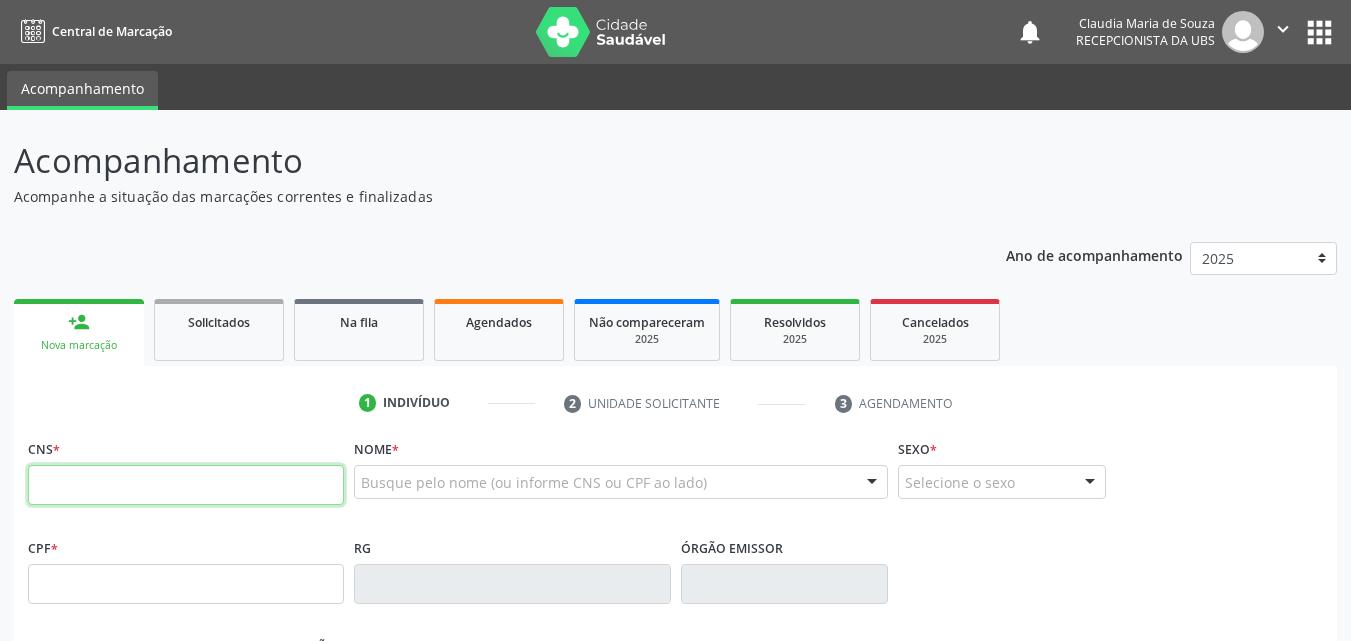 click at bounding box center [186, 485] 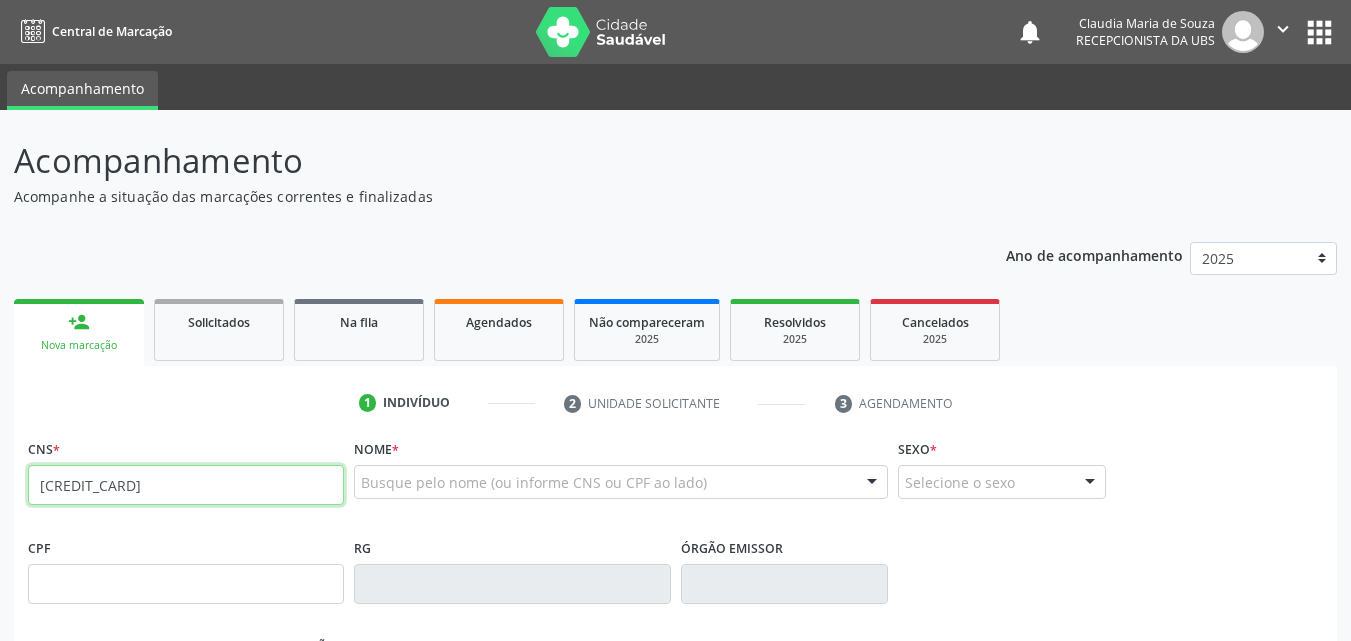type on "704 0023 3708 5861" 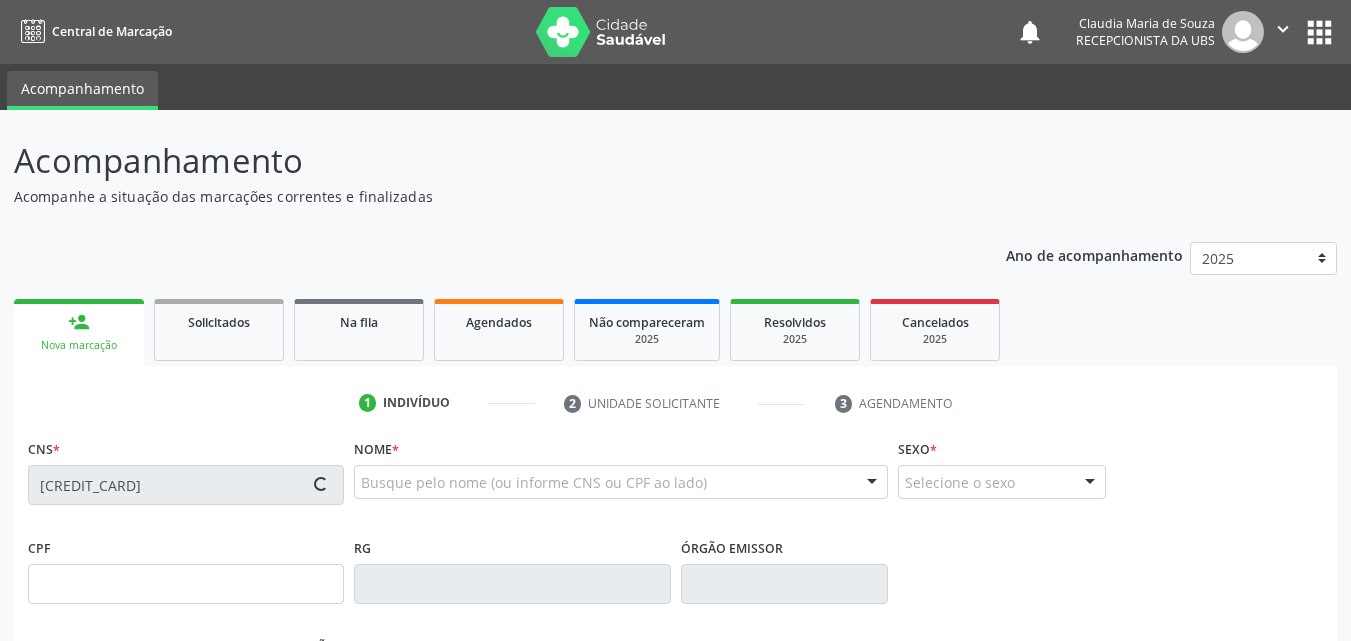 type on "10/07/1952" 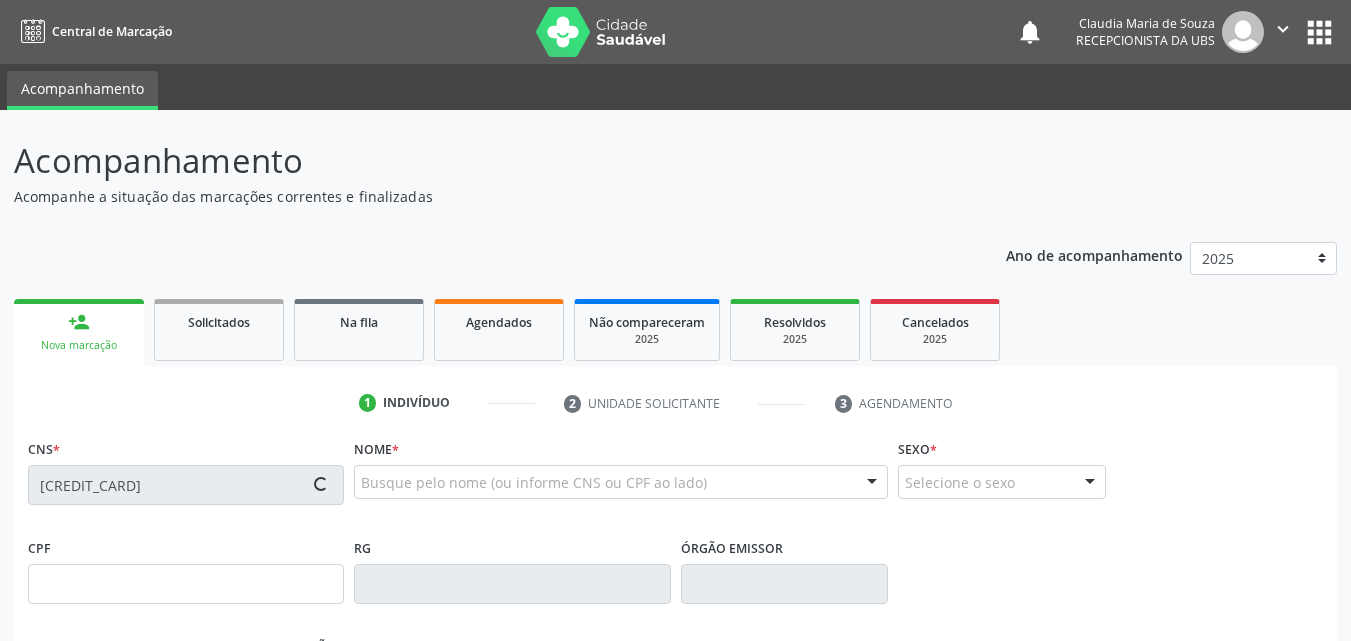 type on "1209" 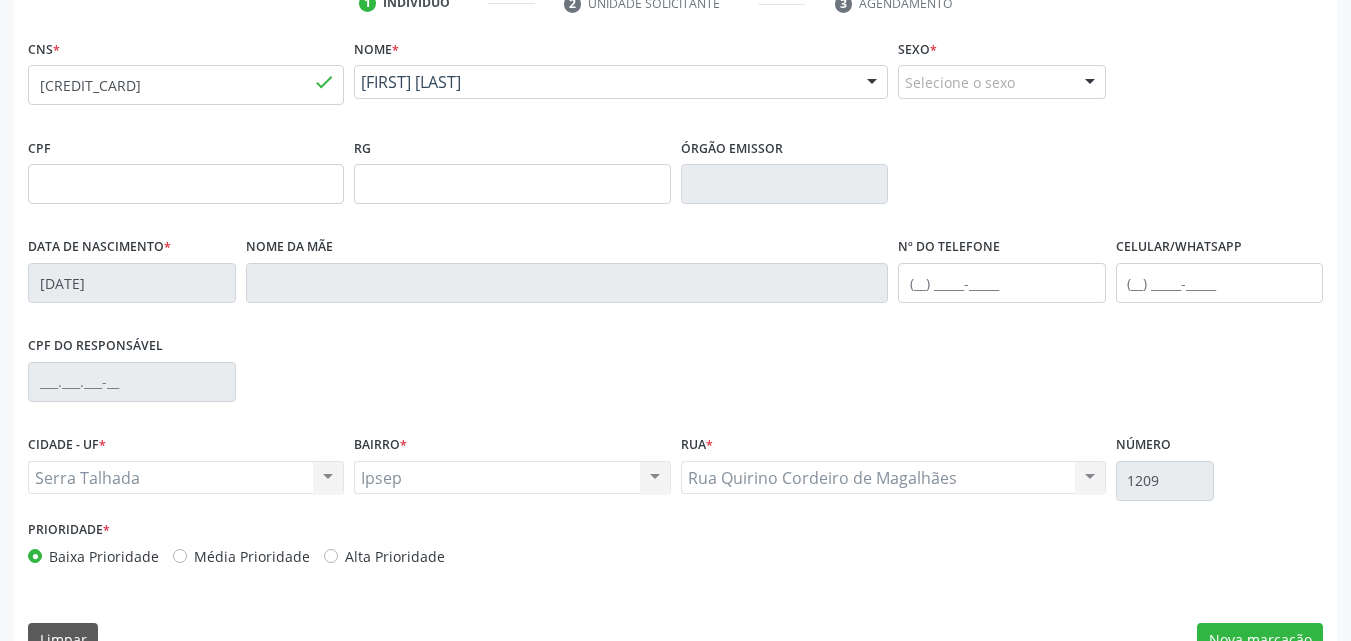 scroll, scrollTop: 443, scrollLeft: 0, axis: vertical 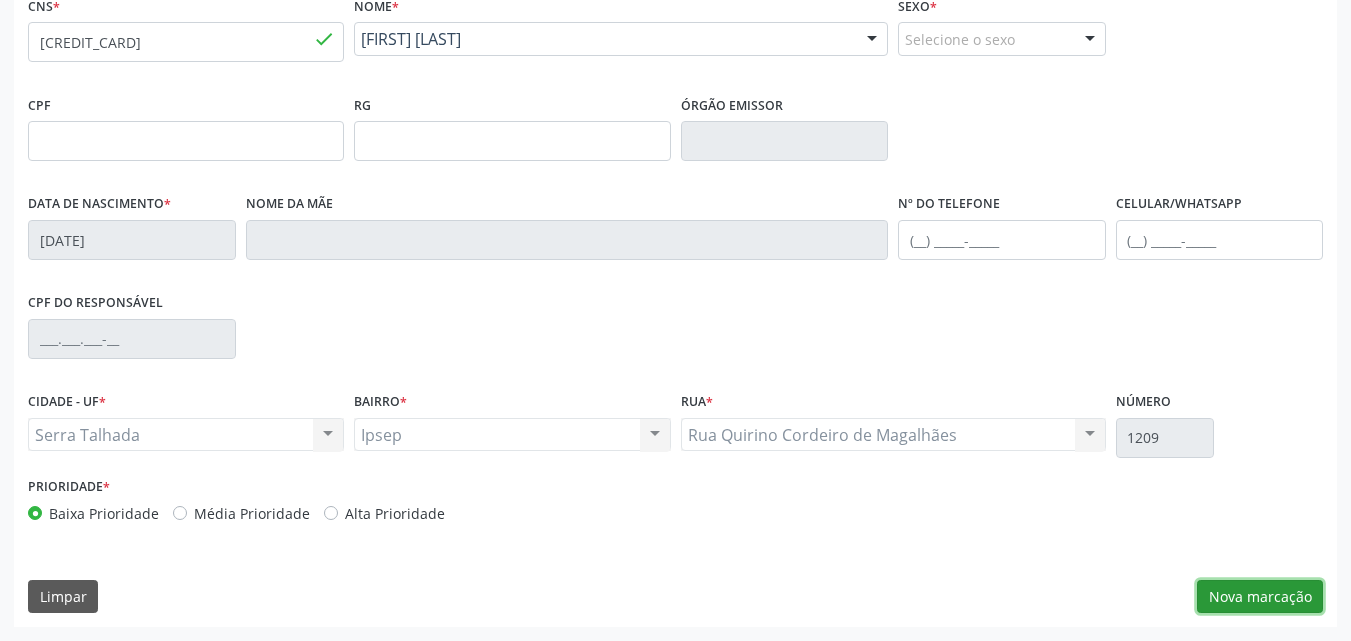 click on "Nova marcação" at bounding box center [1260, 597] 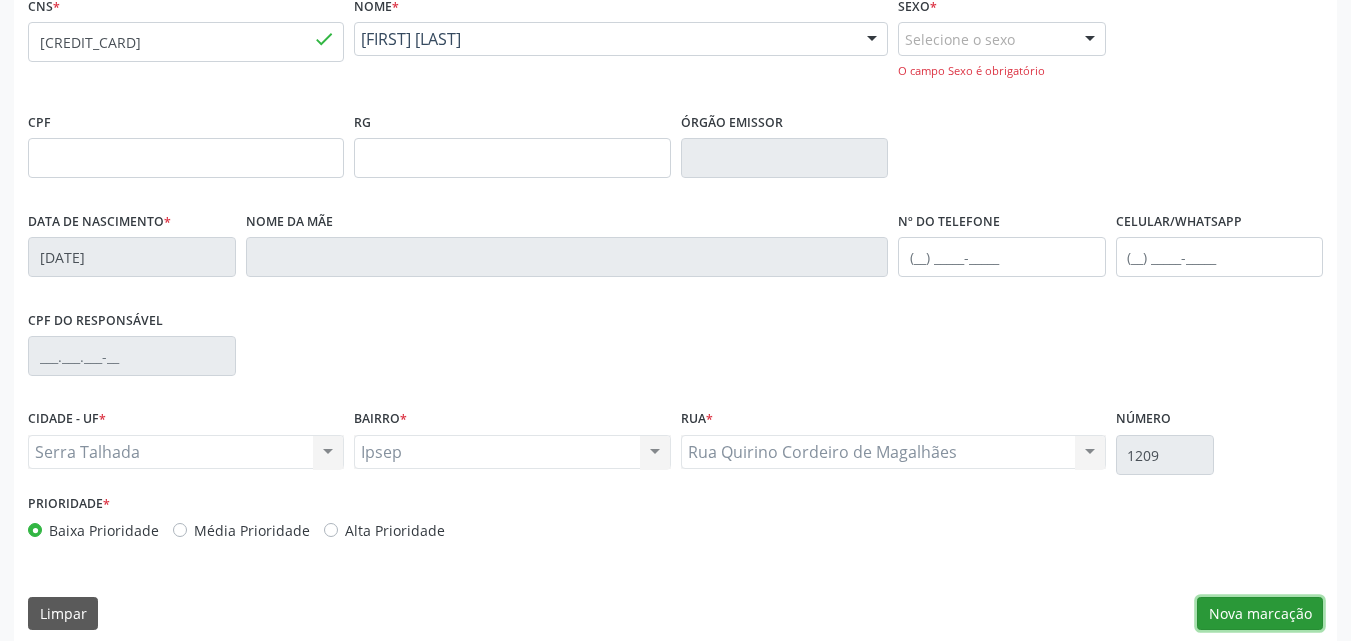 click on "Nova marcação" at bounding box center (1260, 614) 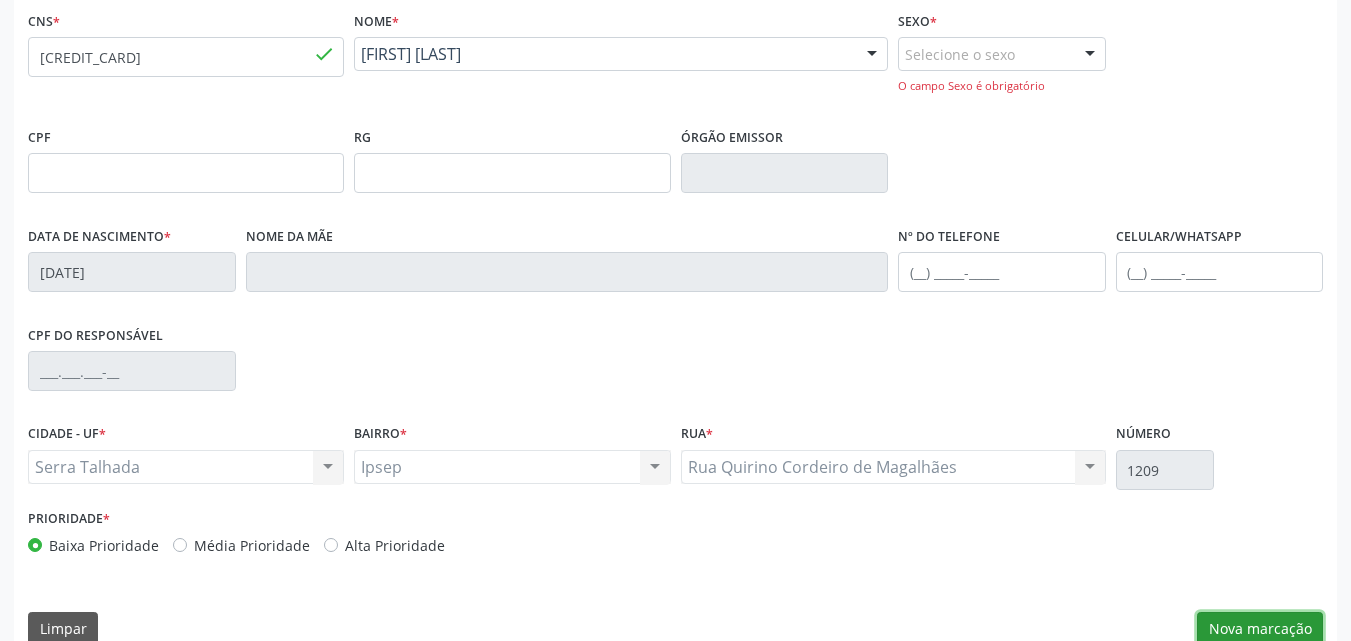 scroll, scrollTop: 460, scrollLeft: 0, axis: vertical 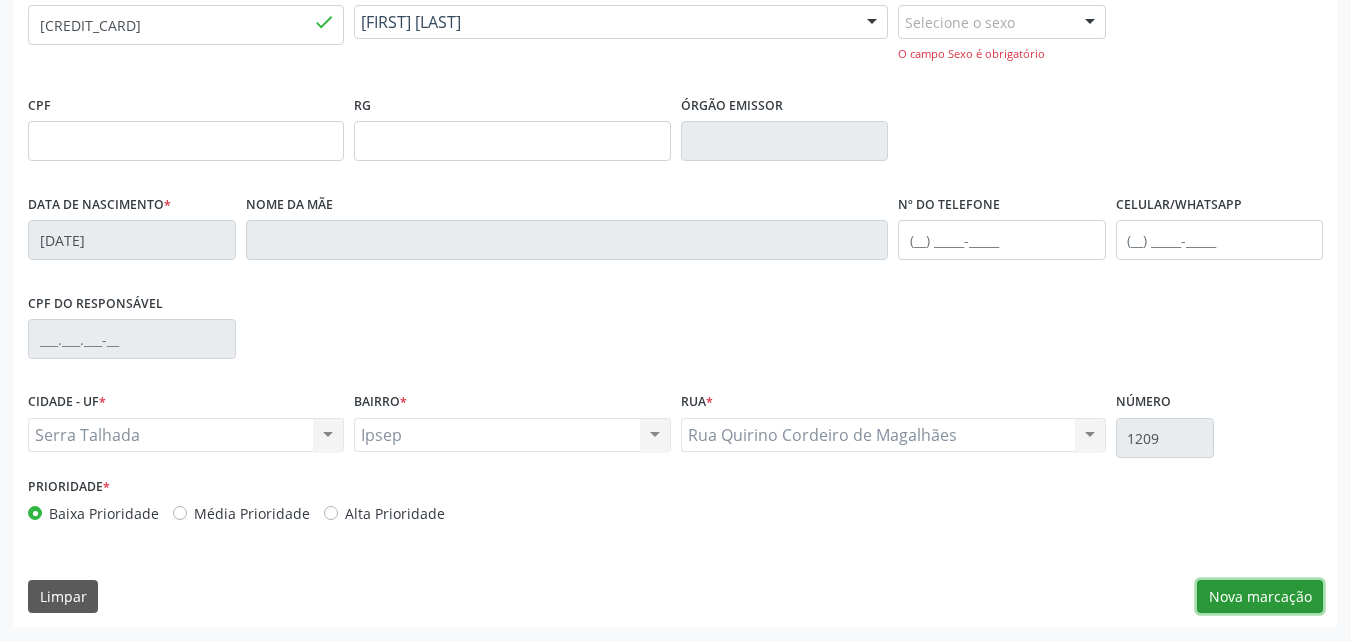 click on "Nova marcação" at bounding box center [1260, 597] 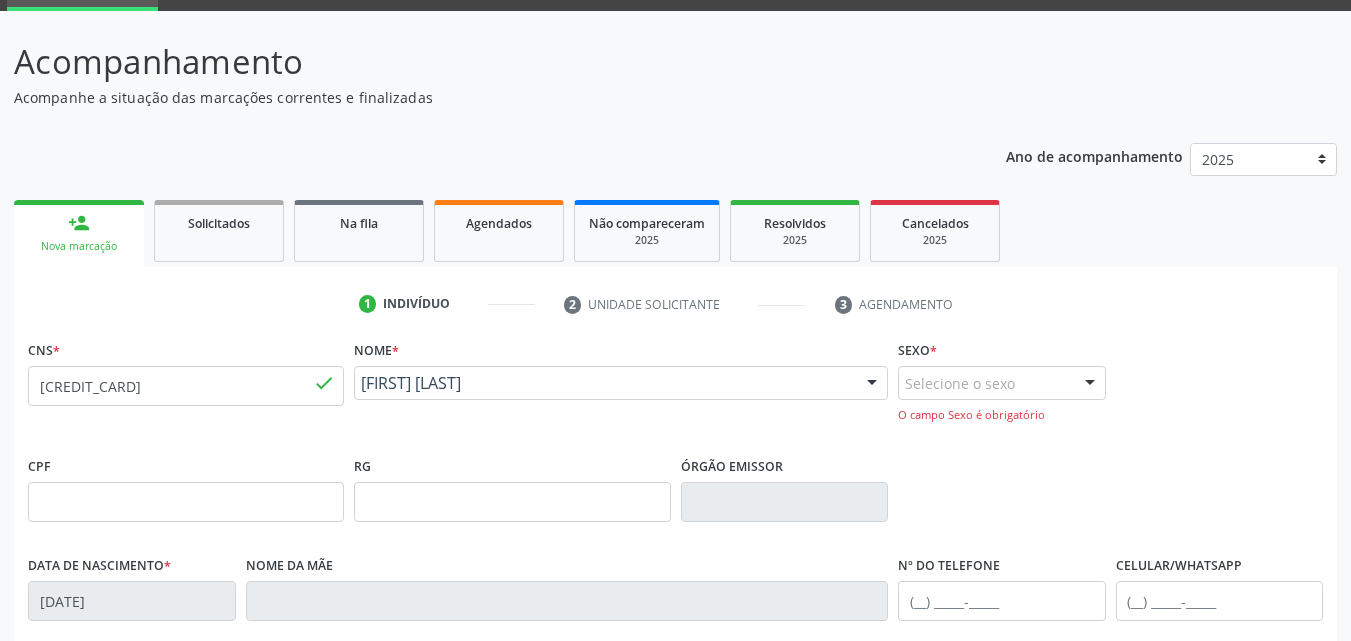 scroll, scrollTop: 100, scrollLeft: 0, axis: vertical 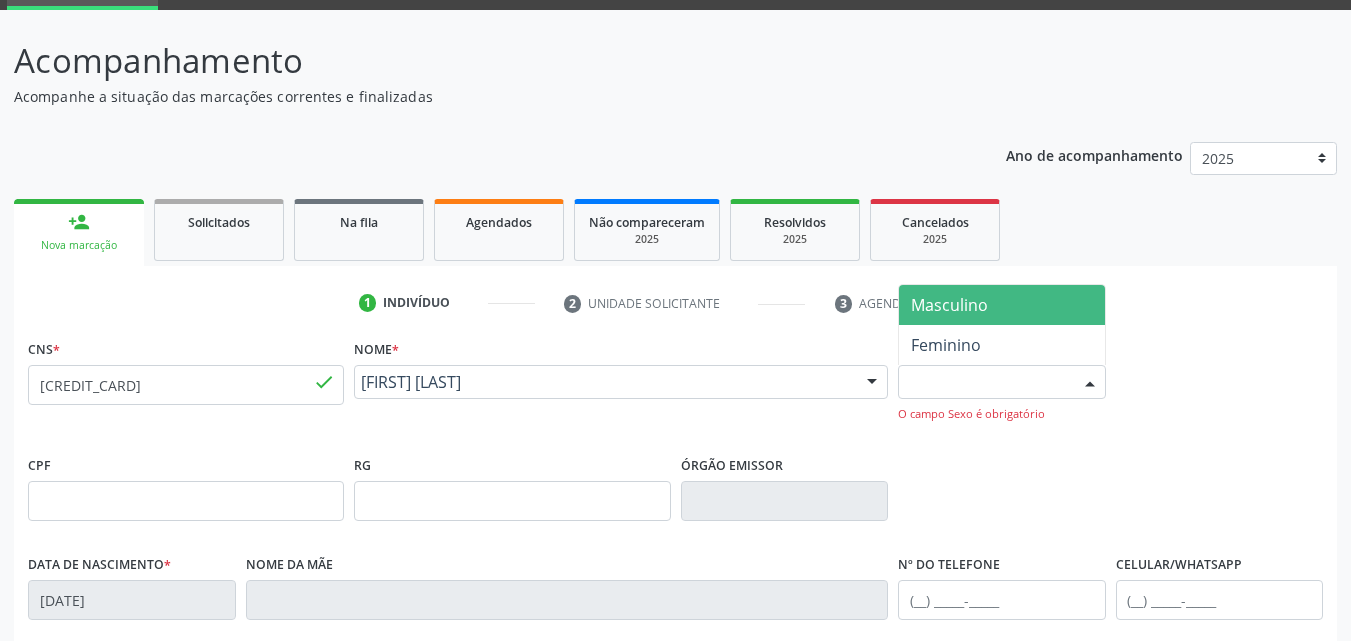 click at bounding box center [1090, 383] 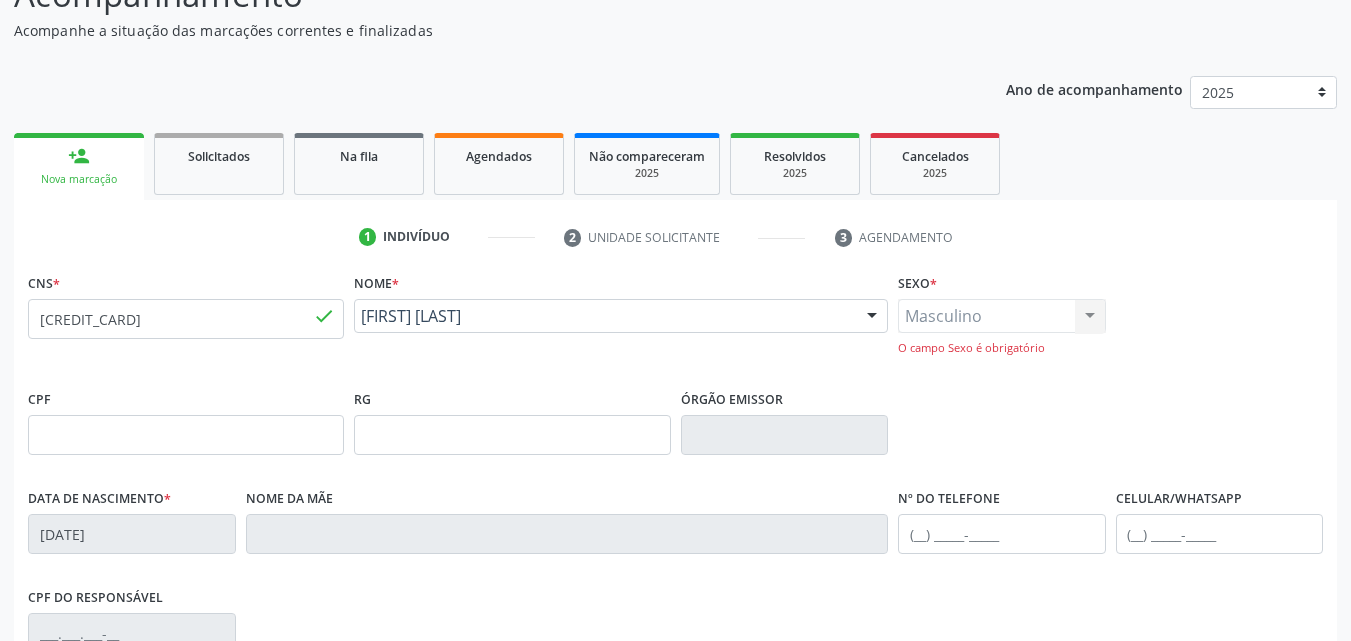 scroll, scrollTop: 200, scrollLeft: 0, axis: vertical 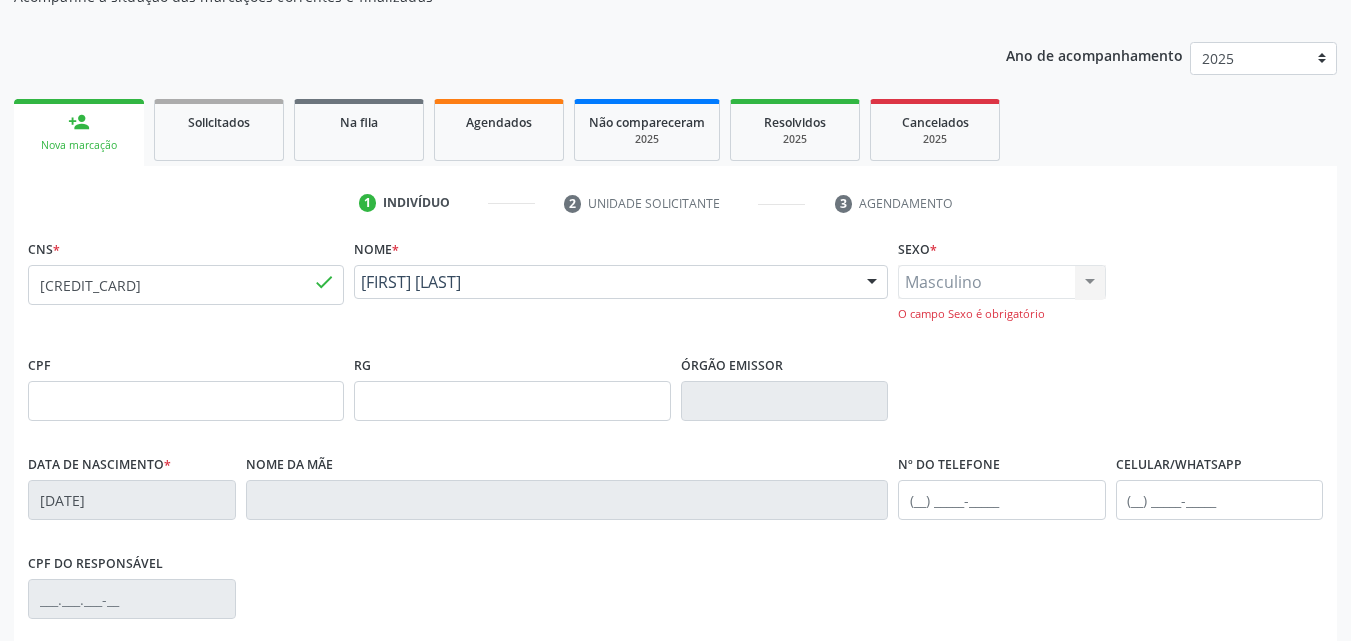 click on "Masculino         Masculino   Feminino
Nenhum resultado encontrado para: "   "
Não há nenhuma opção para ser exibida.
O campo Sexo é obrigatório" at bounding box center (1002, 293) 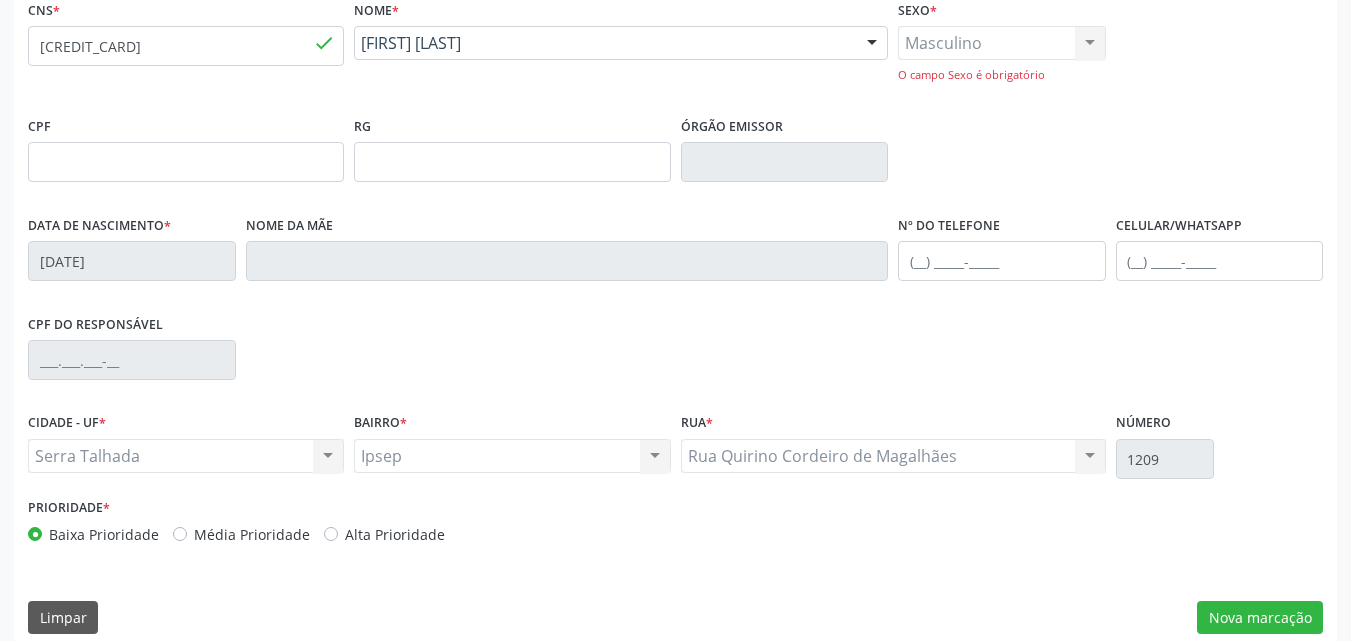 scroll, scrollTop: 460, scrollLeft: 0, axis: vertical 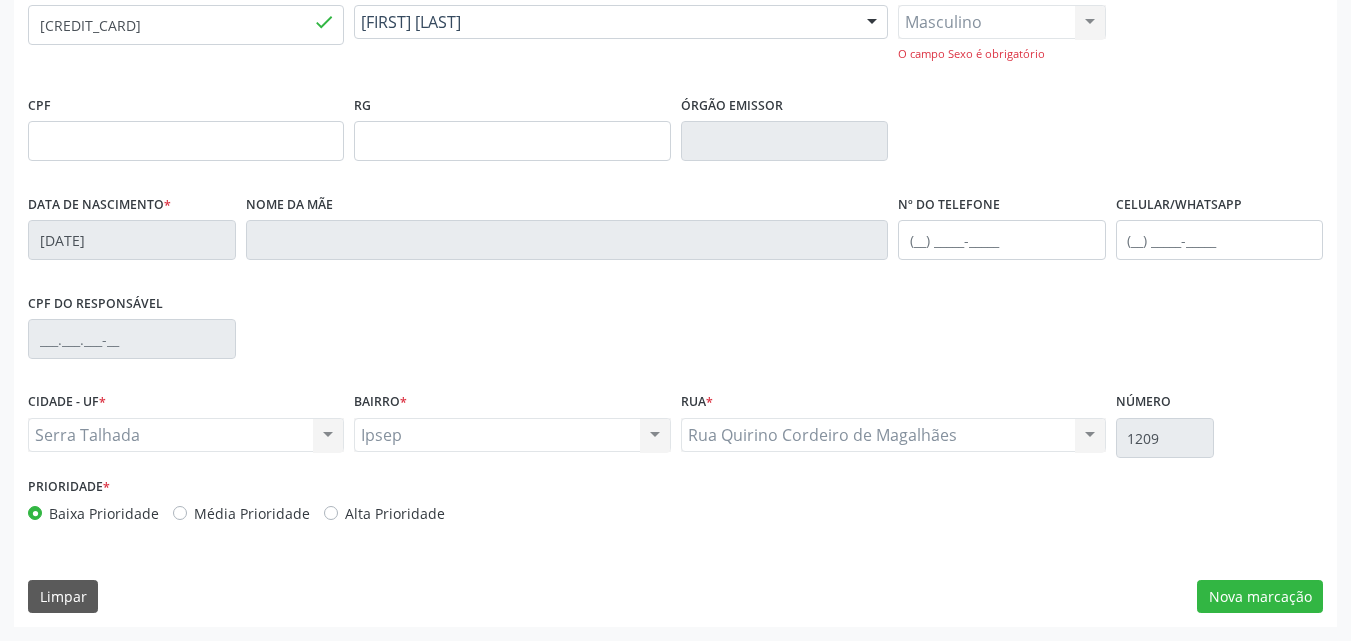 click on "Serra Talhada         Serra Talhada
Nenhum resultado encontrado para: "   "
Não há nenhuma opção para ser exibida." at bounding box center (186, 435) 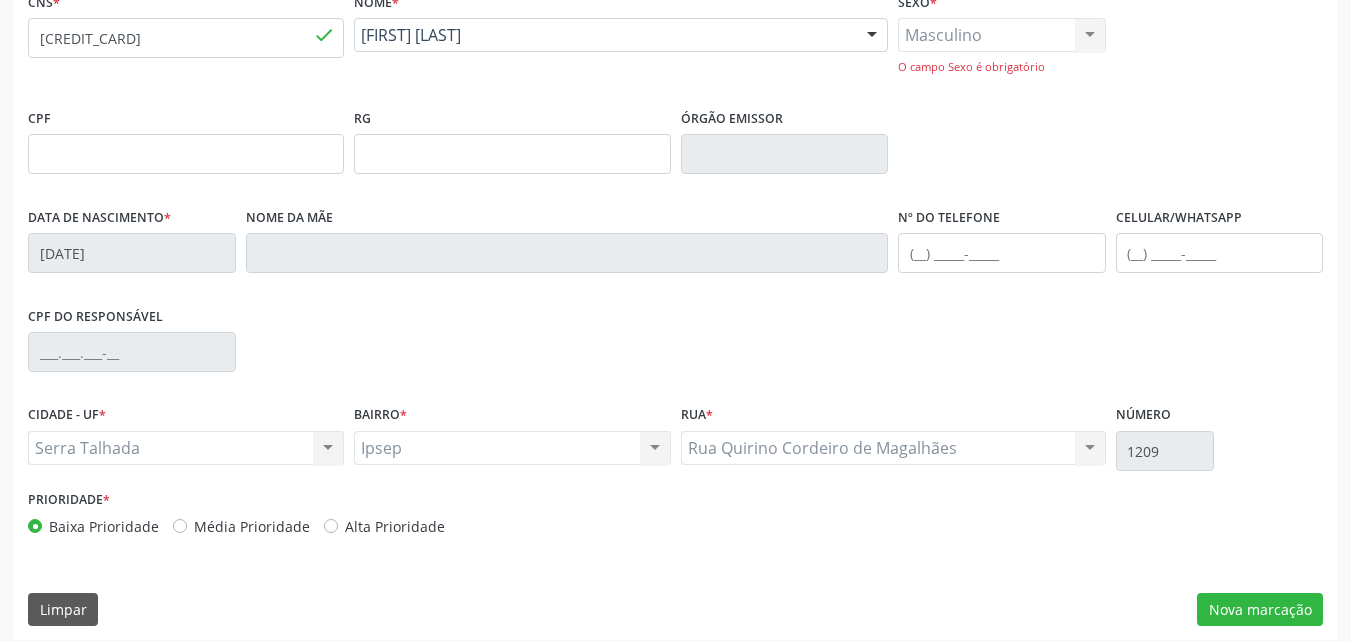 scroll, scrollTop: 460, scrollLeft: 0, axis: vertical 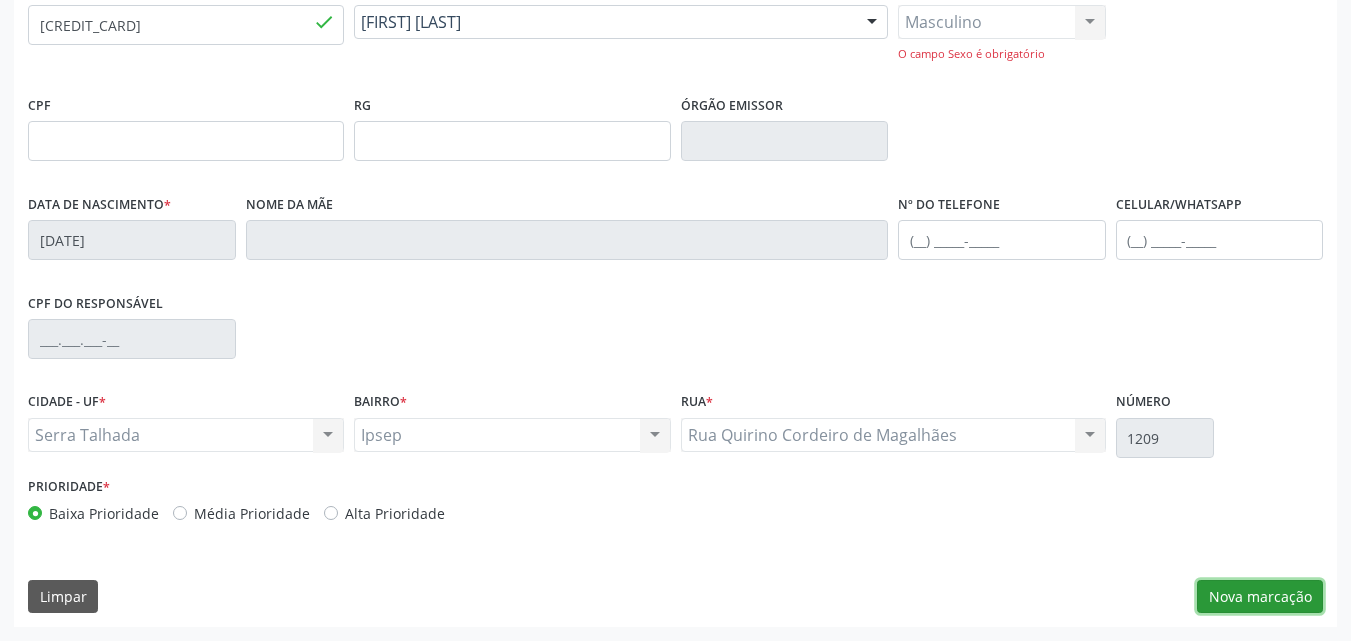 click on "Nova marcação" at bounding box center (1260, 597) 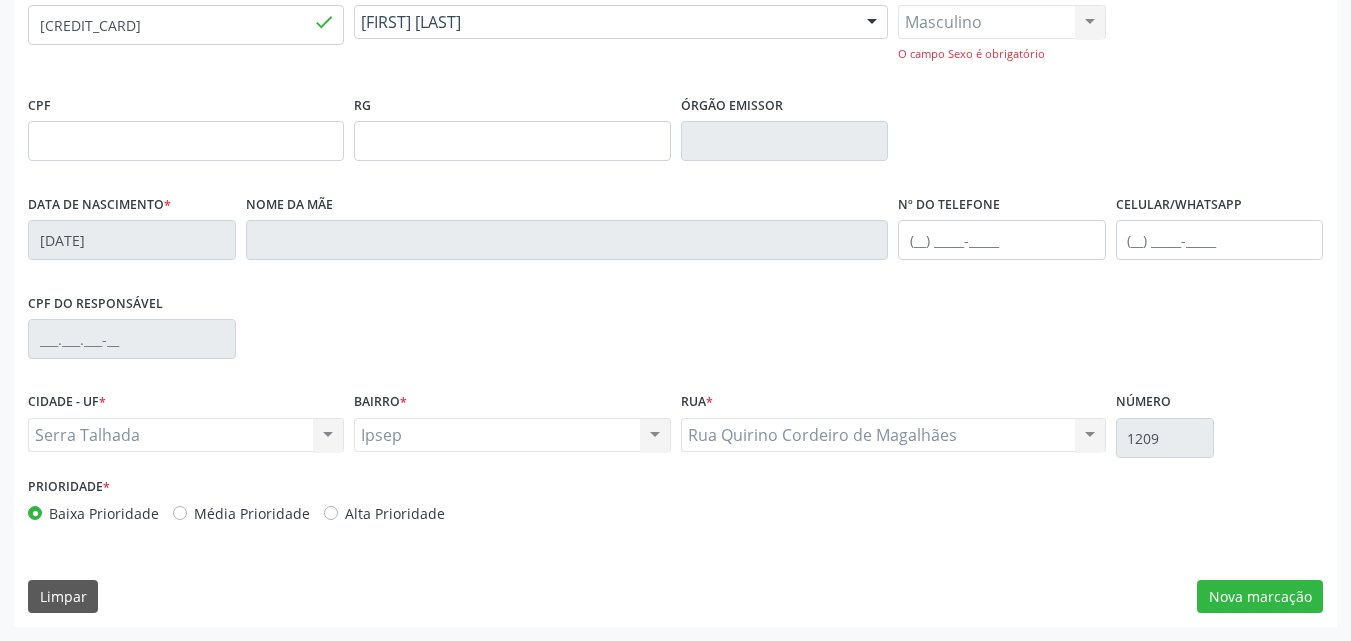 scroll, scrollTop: 265, scrollLeft: 0, axis: vertical 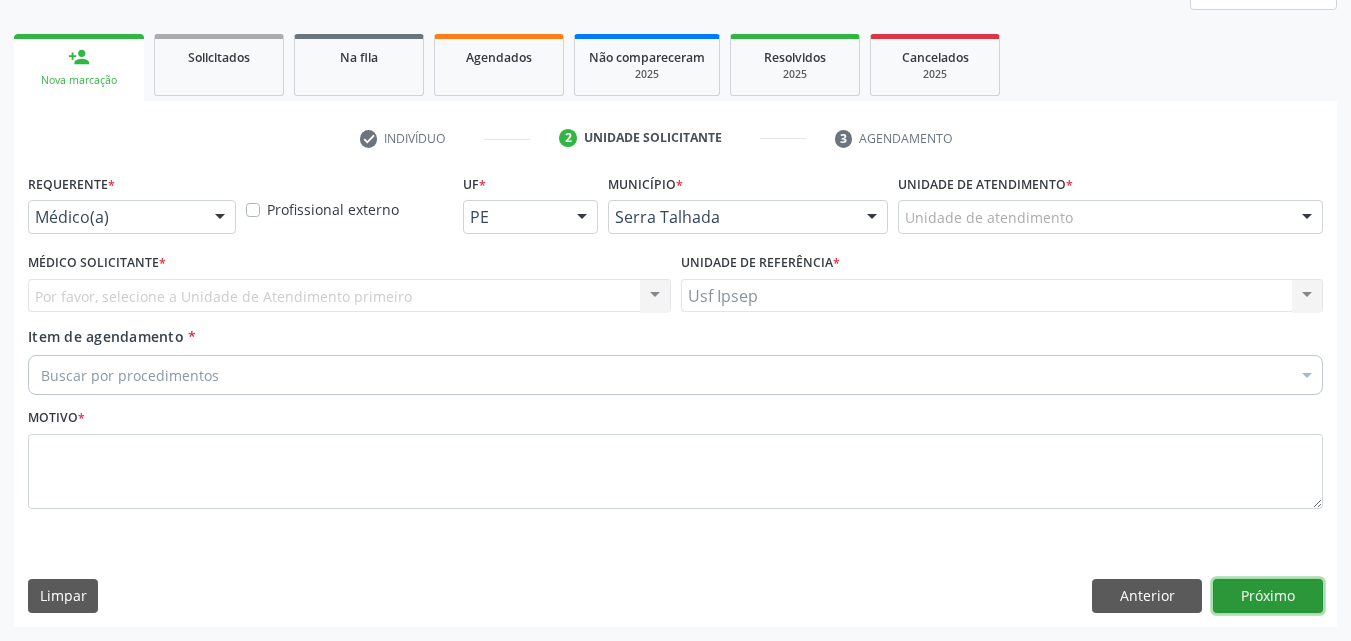 click on "Próximo" at bounding box center [1268, 596] 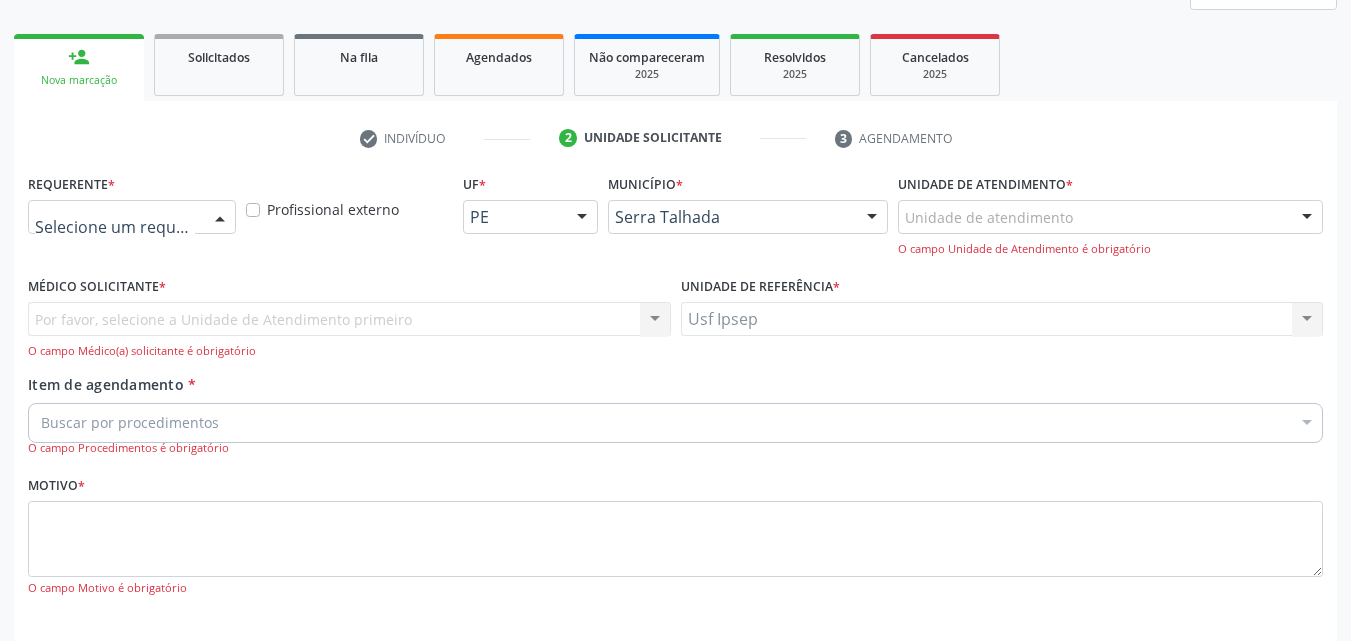 click at bounding box center [220, 218] 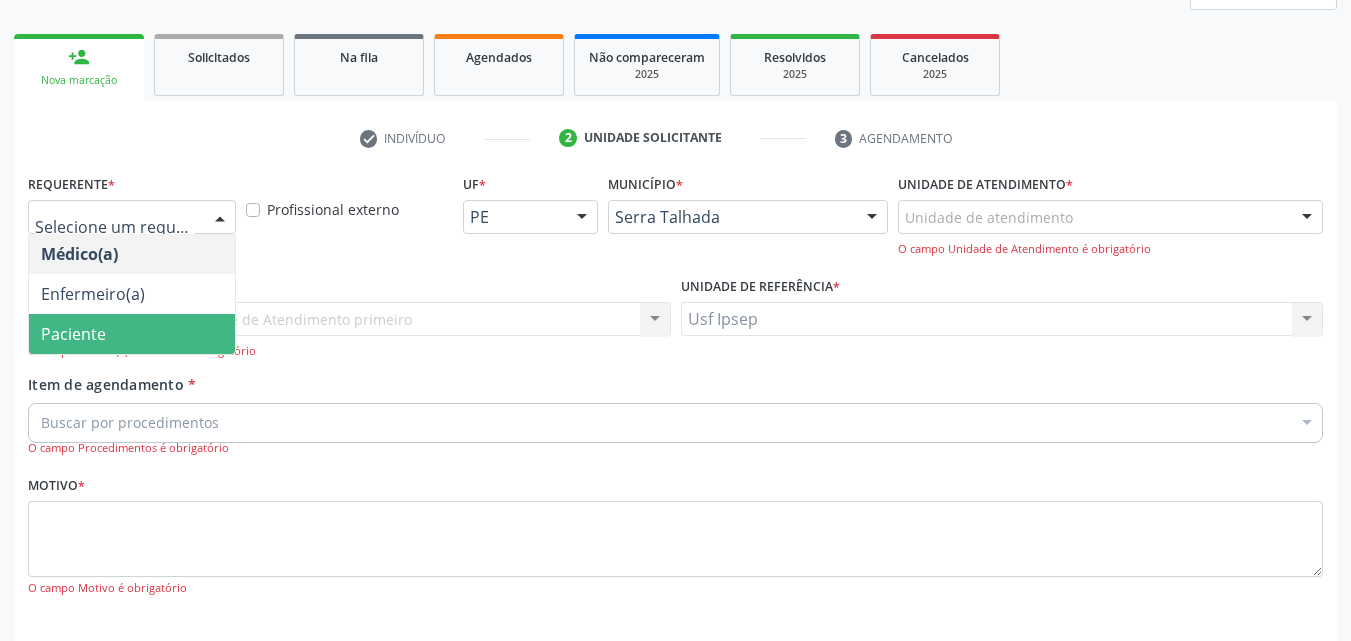 click on "Paciente" at bounding box center (73, 334) 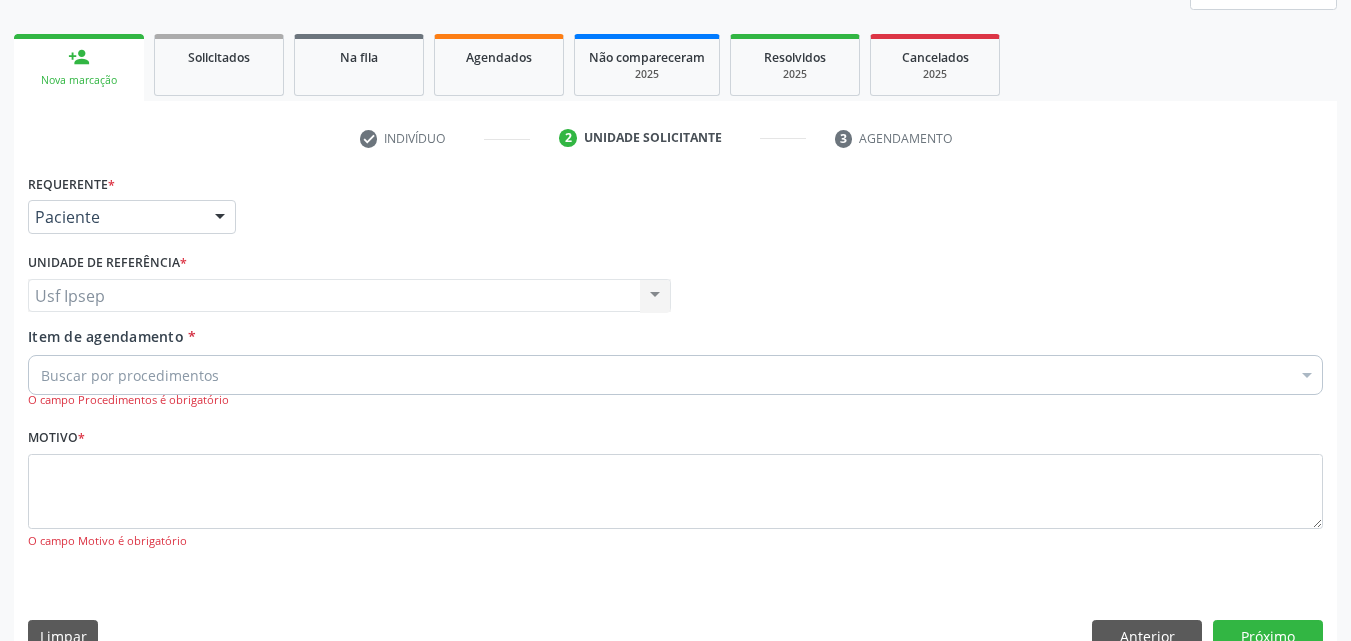 click on "Item de agendamento" at bounding box center (106, 336) 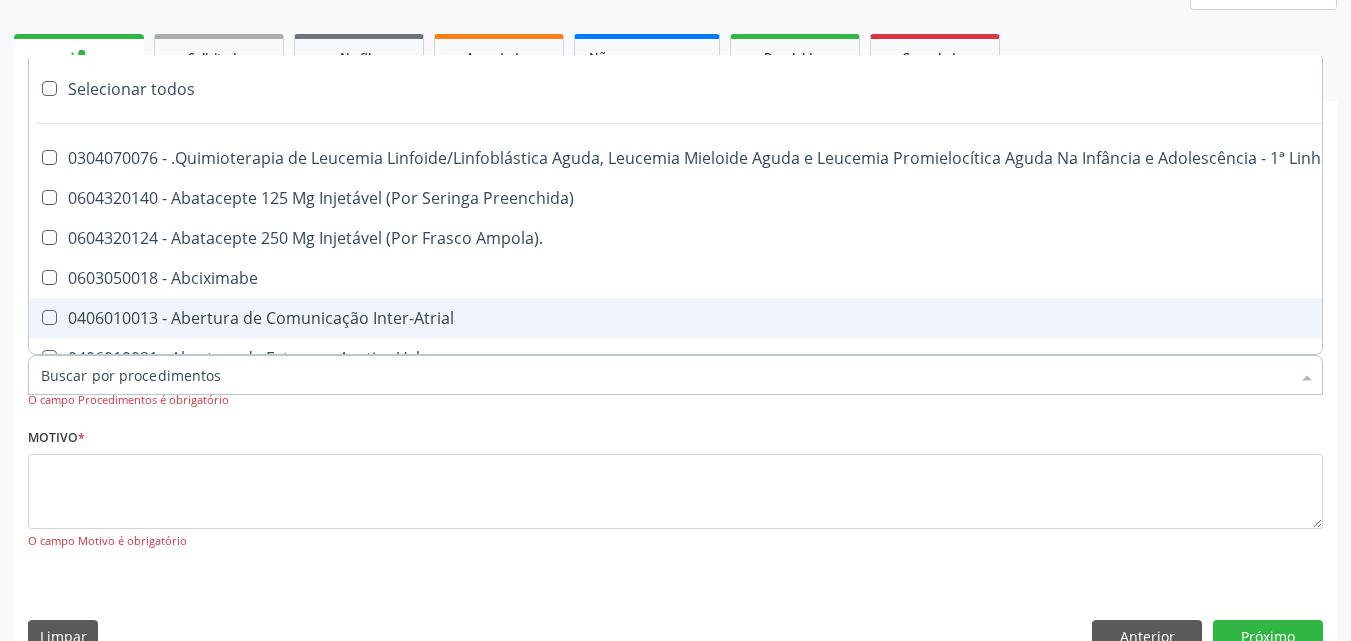 click on "Item de agendamento
*" at bounding box center [665, 375] 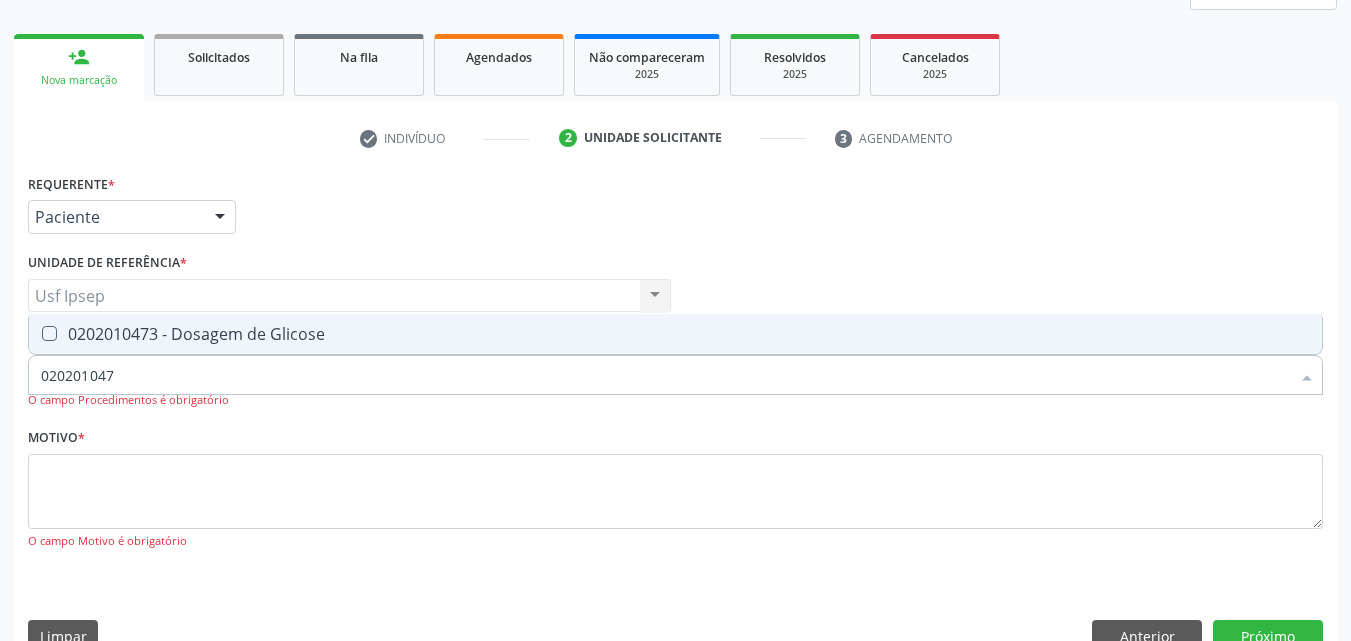type on "0202010473" 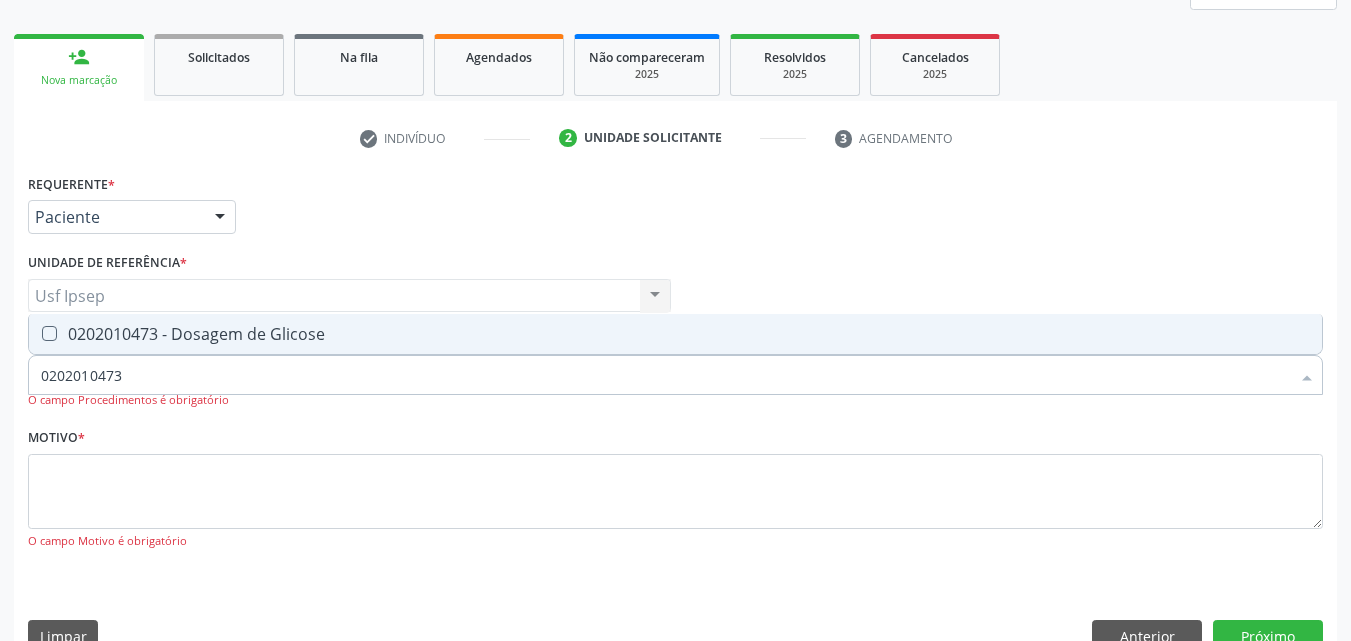 drag, startPoint x: 48, startPoint y: 332, endPoint x: 57, endPoint y: 344, distance: 15 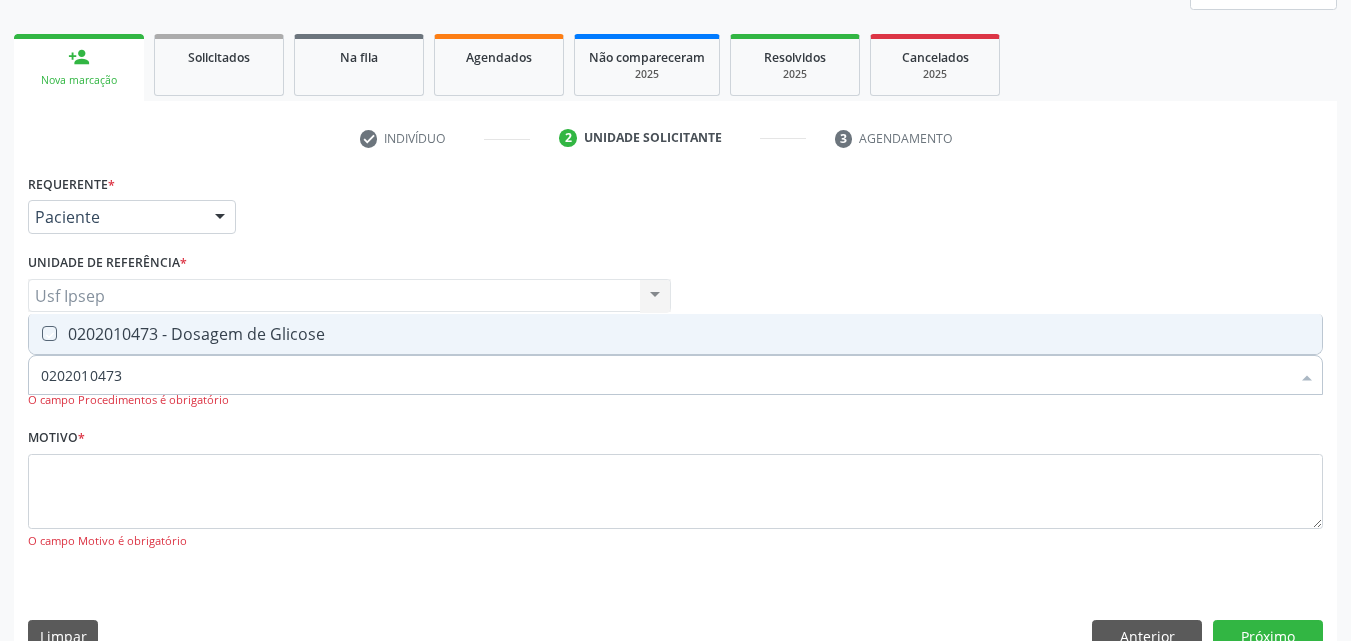 click at bounding box center [35, 333] 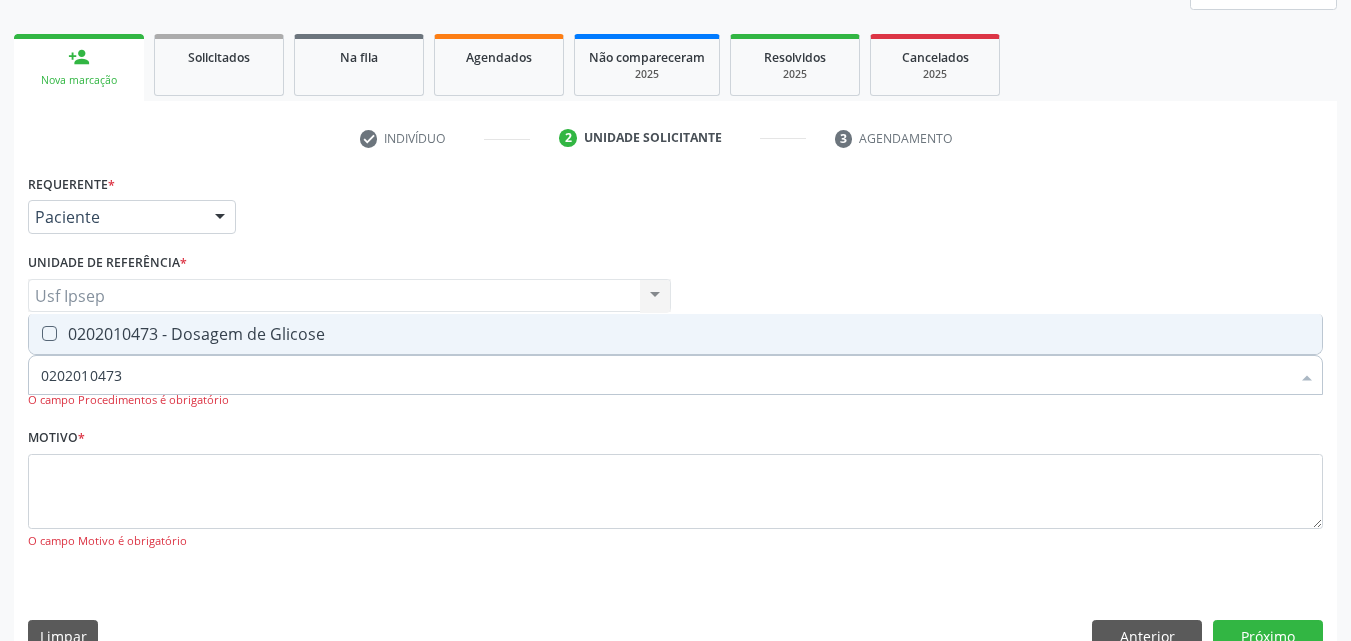 checkbox on "true" 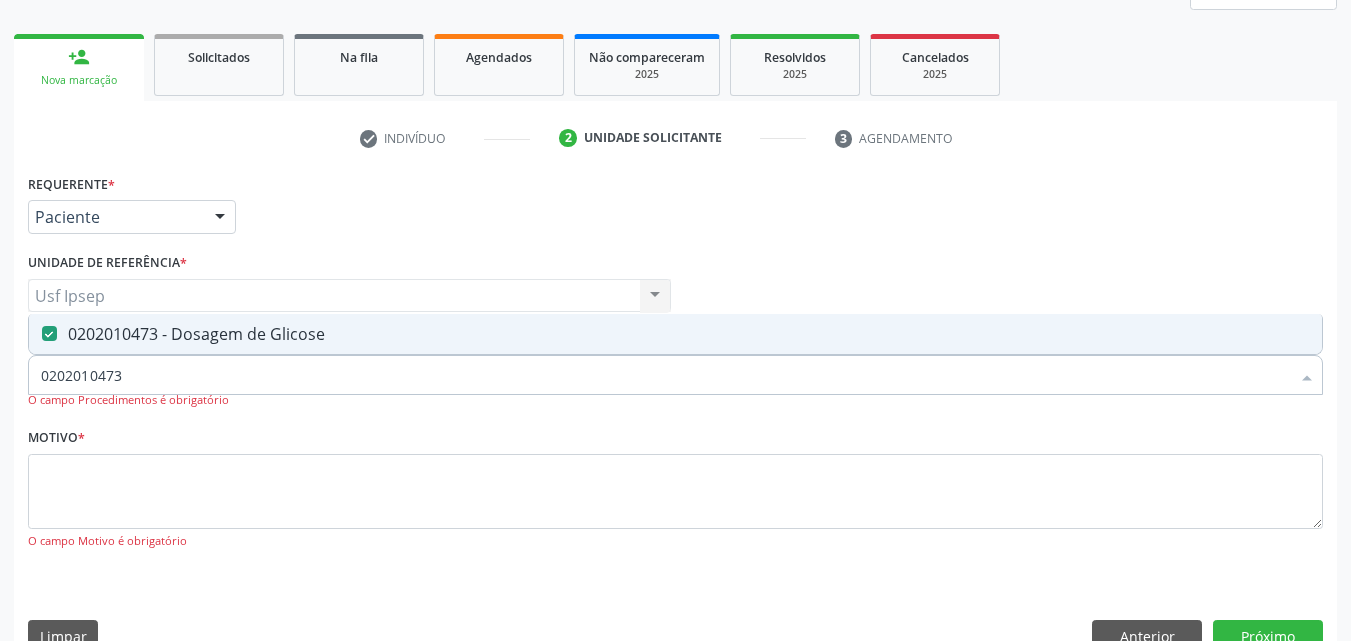 click on "0202010473" at bounding box center (665, 375) 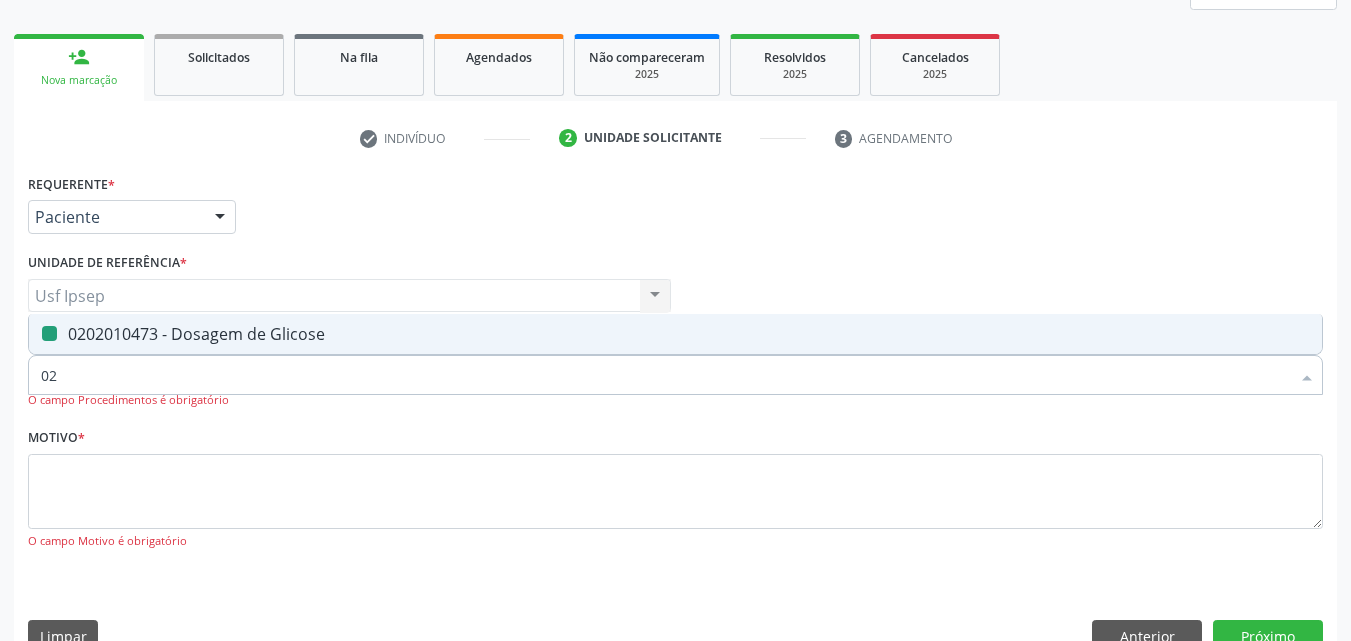 type on "0" 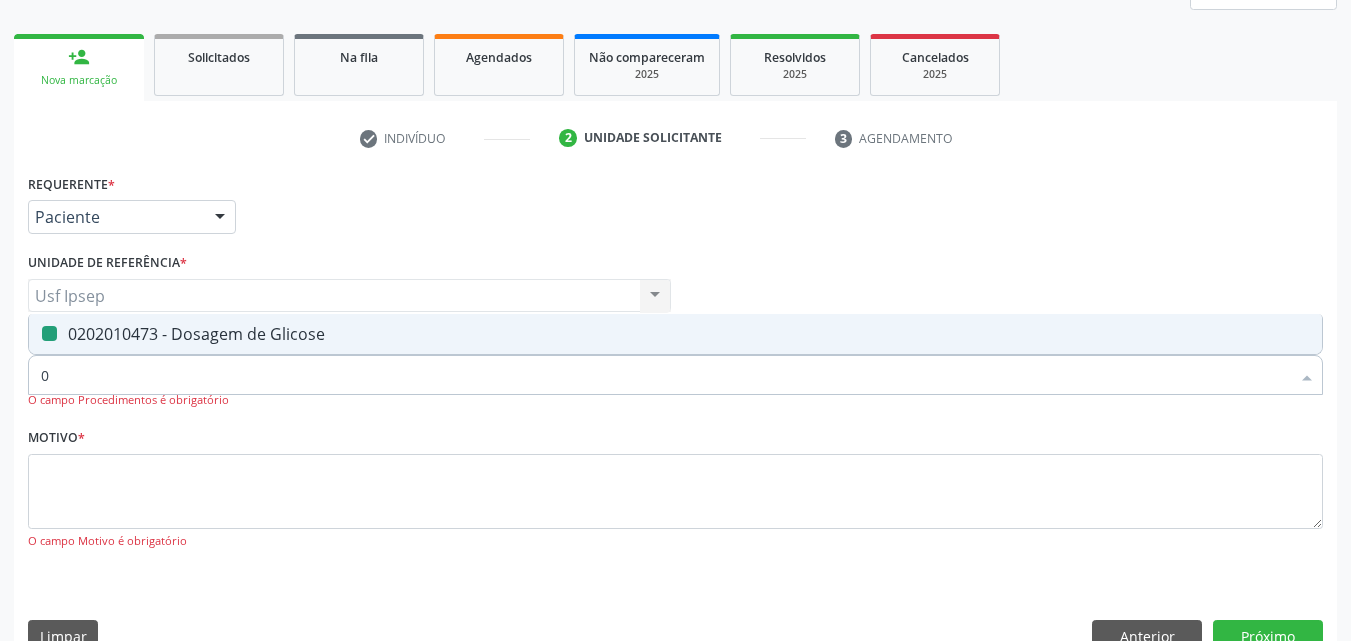 type 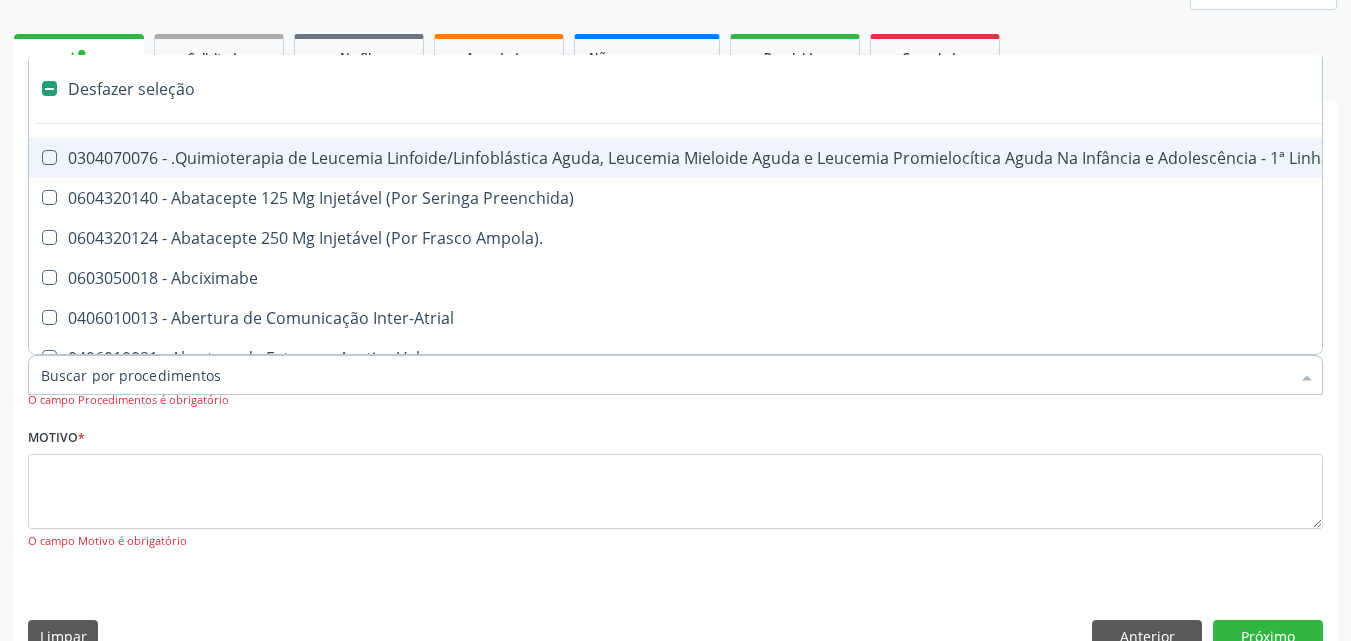 checkbox on "false" 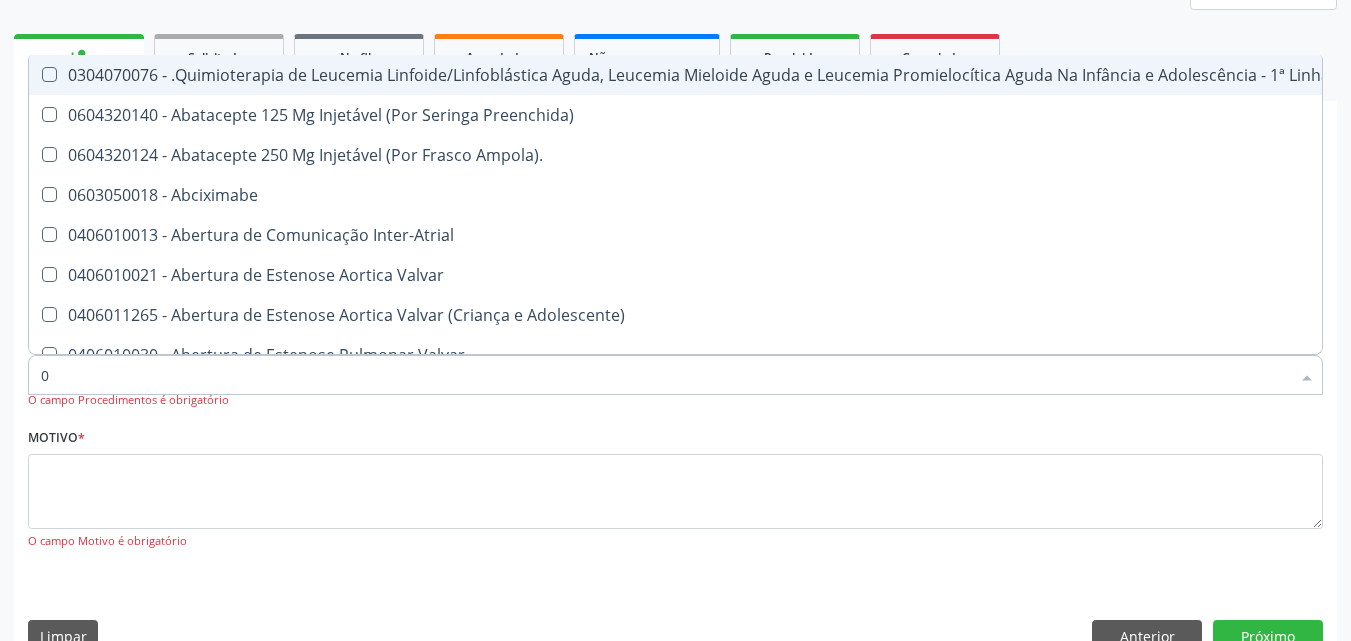 type on "02" 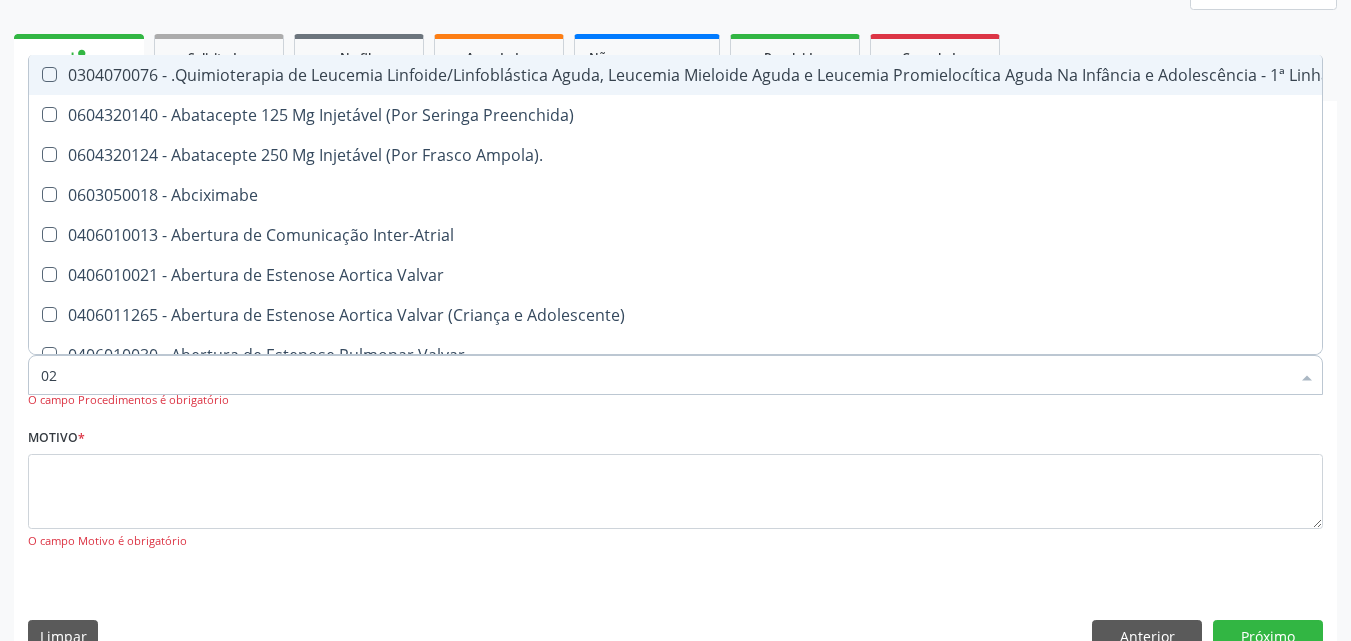checkbox on "true" 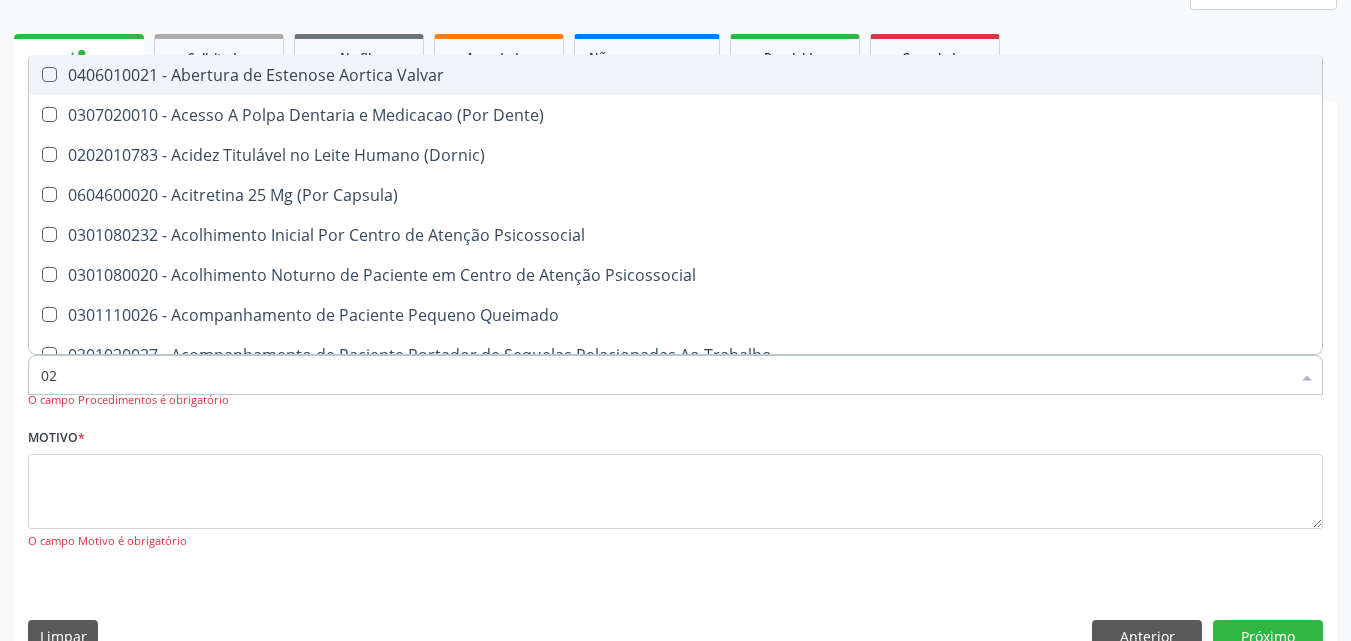 type on "020" 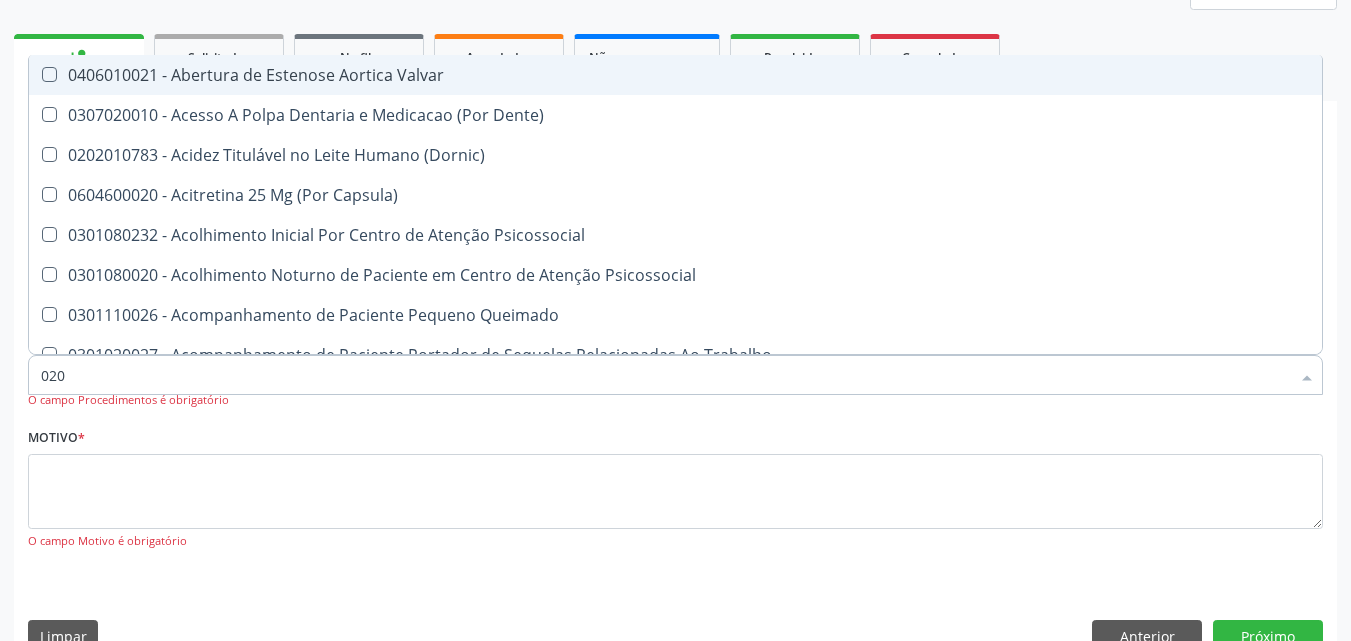 checkbox on "true" 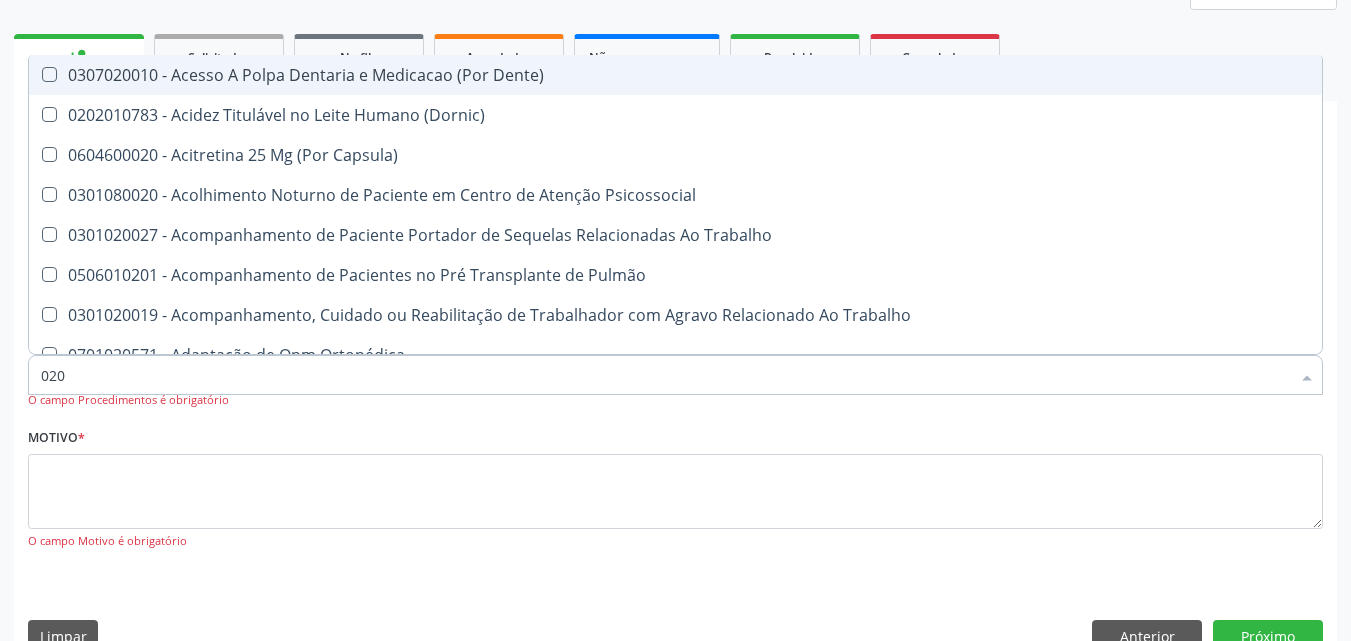 type on "0202" 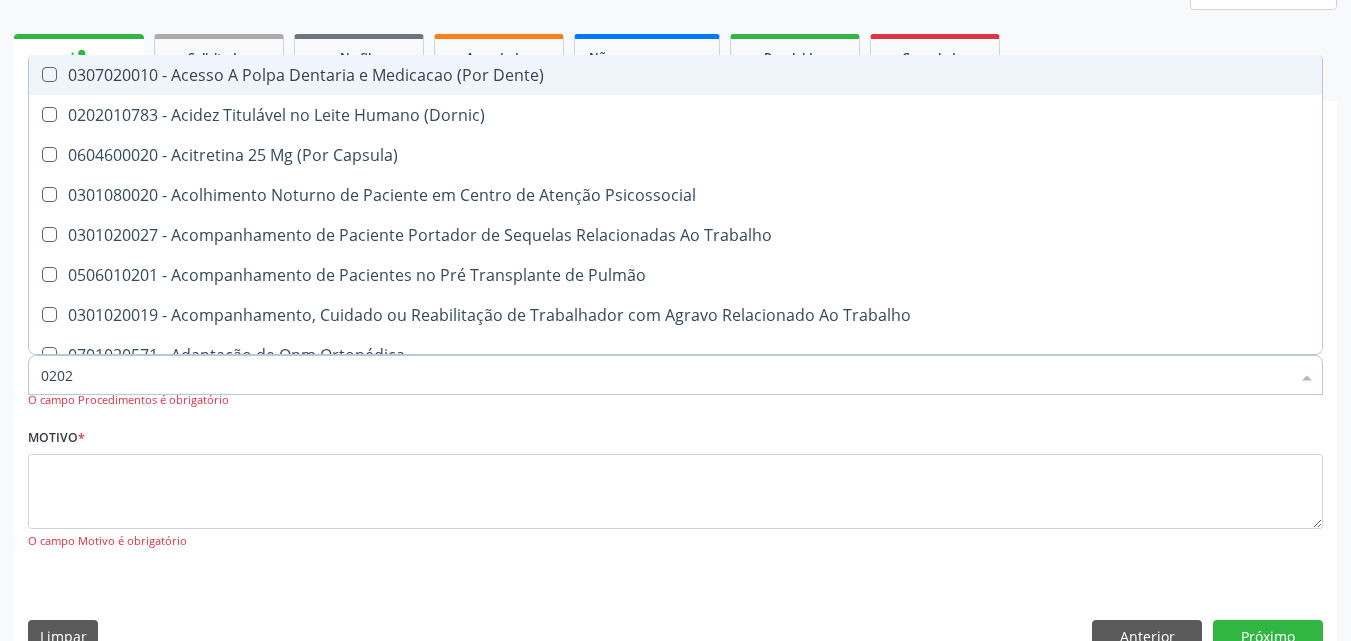 checkbox on "true" 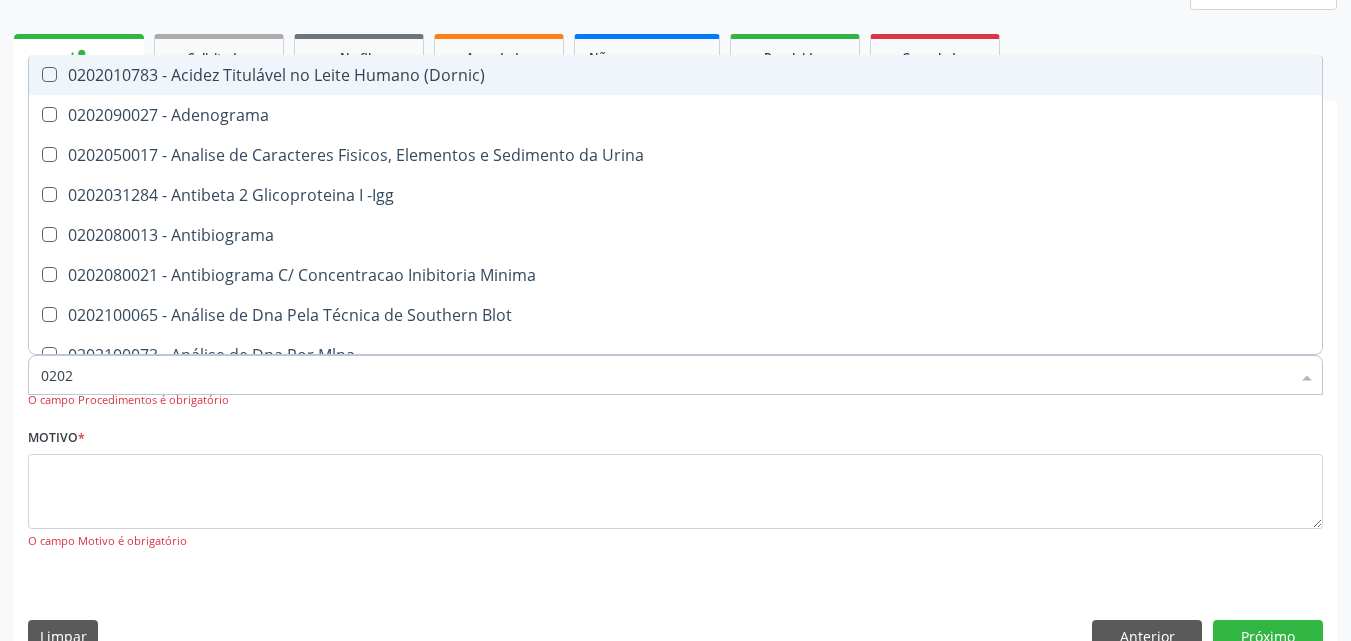 type on "02020" 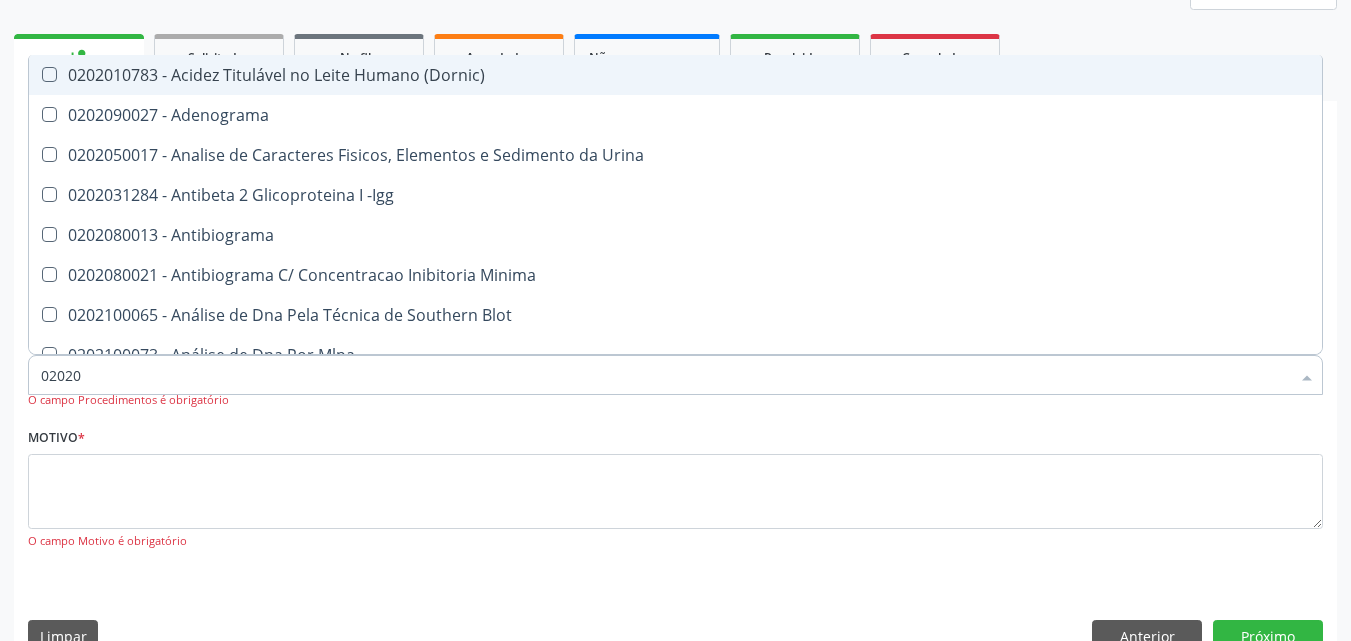 checkbox on "true" 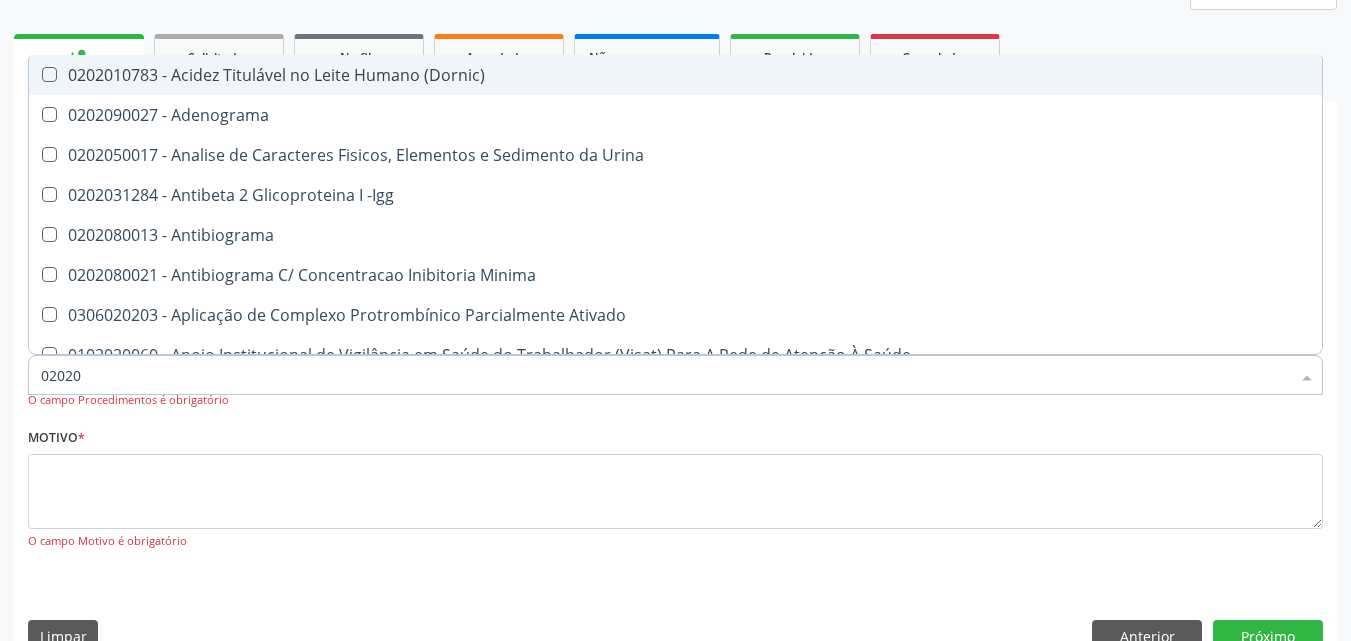 type on "020201" 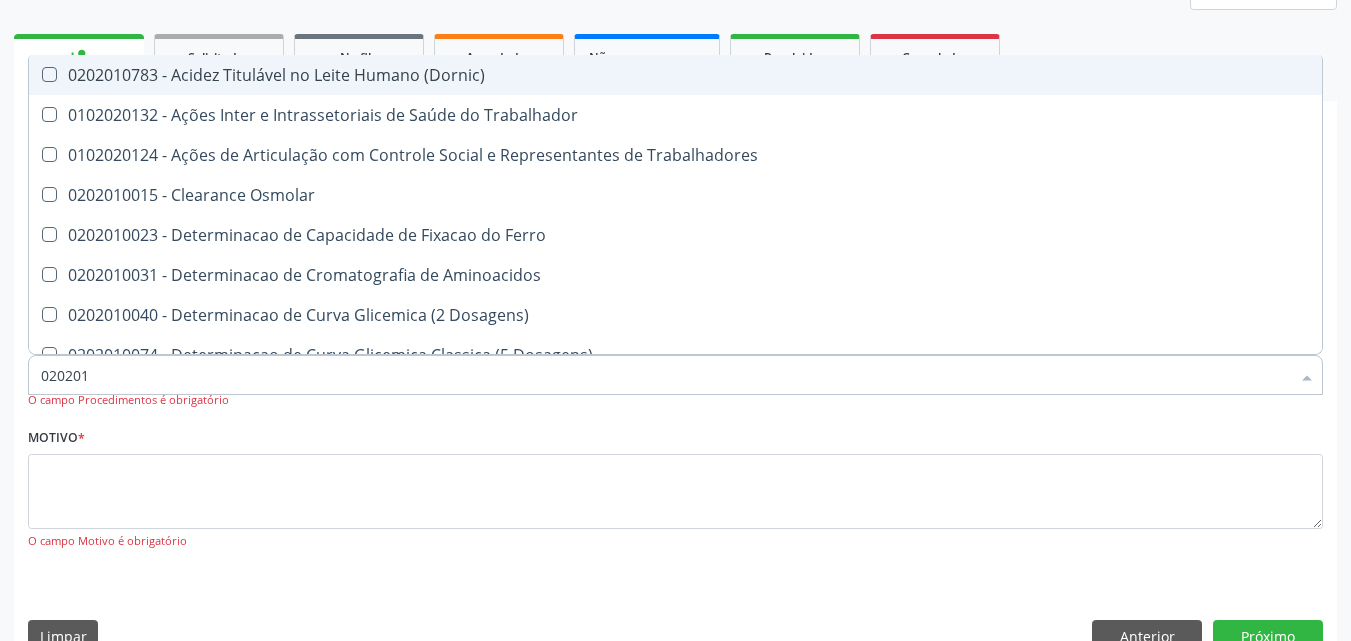 type on "0202010" 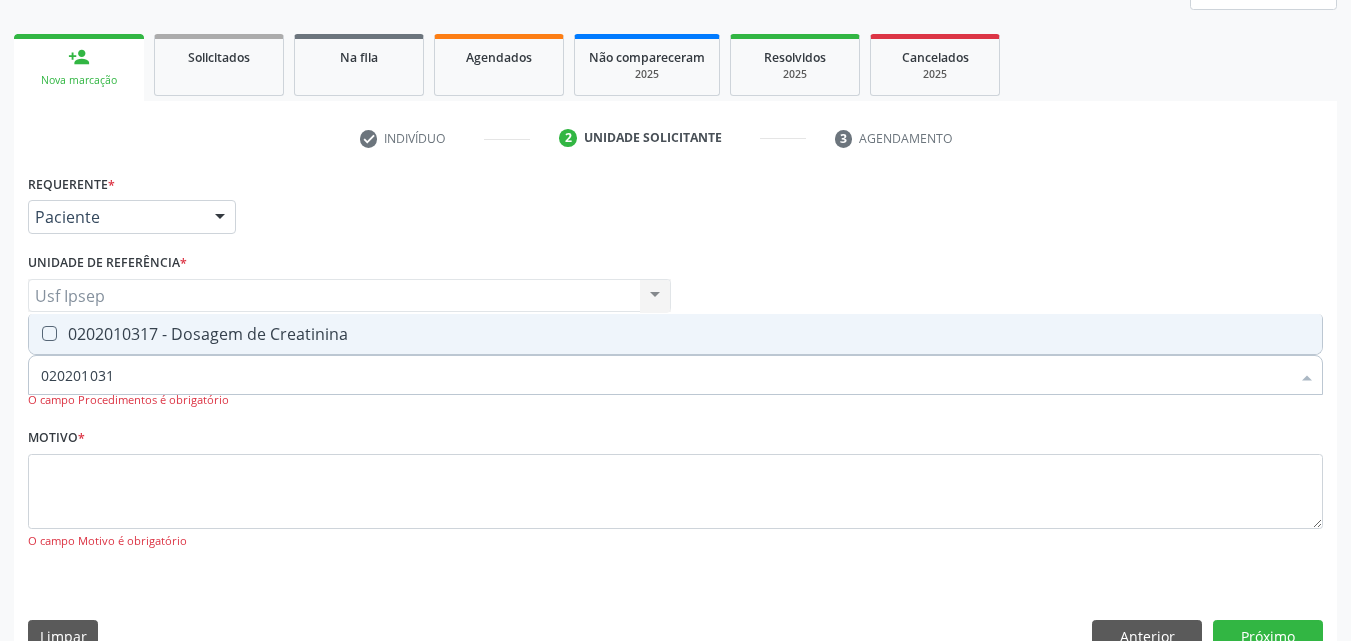type on "0202010317" 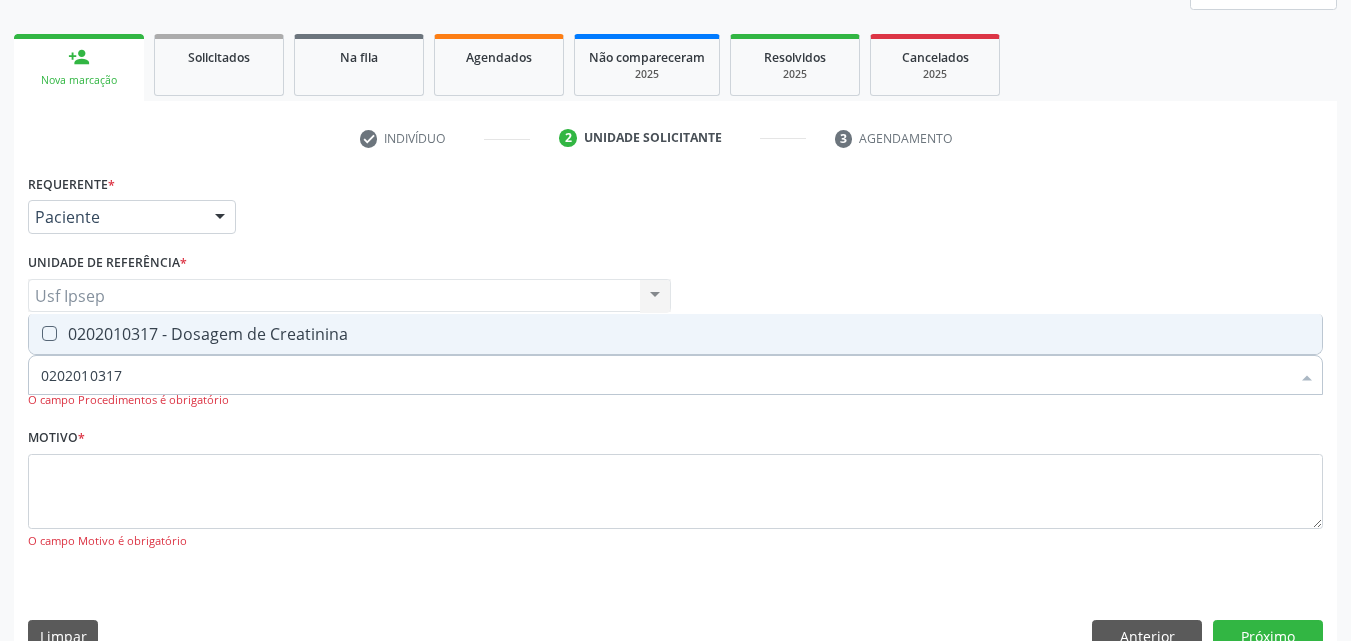 click at bounding box center (49, 333) 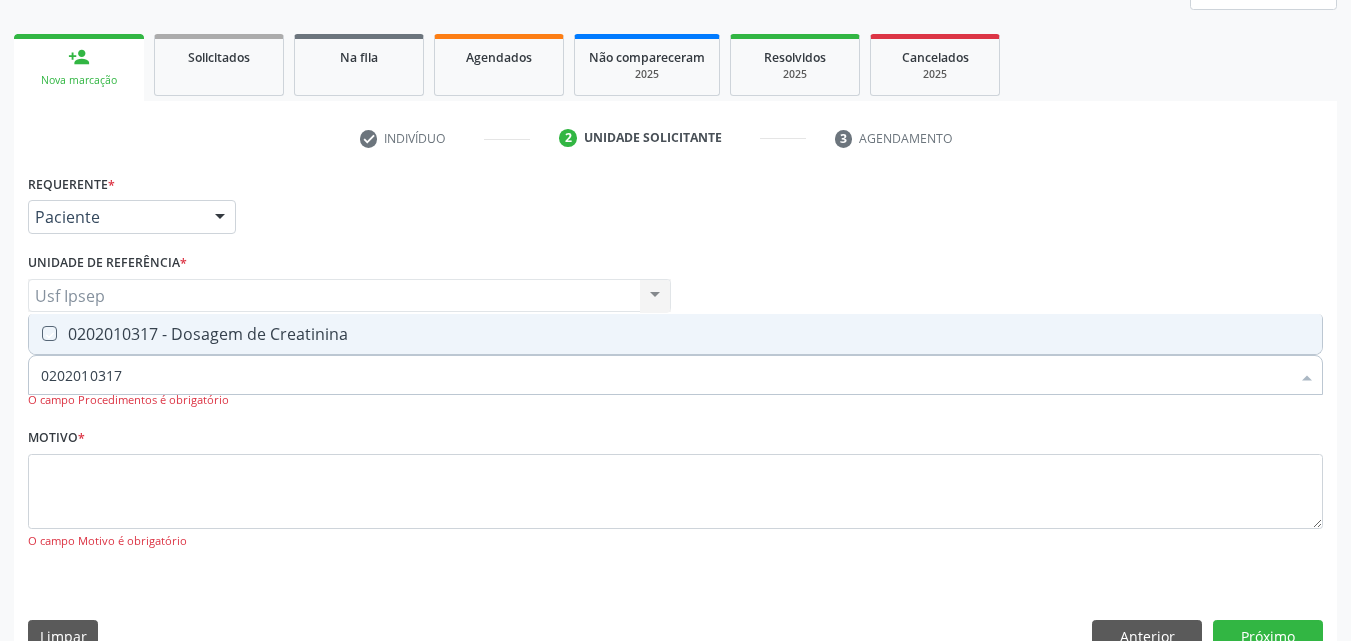 click at bounding box center [35, 333] 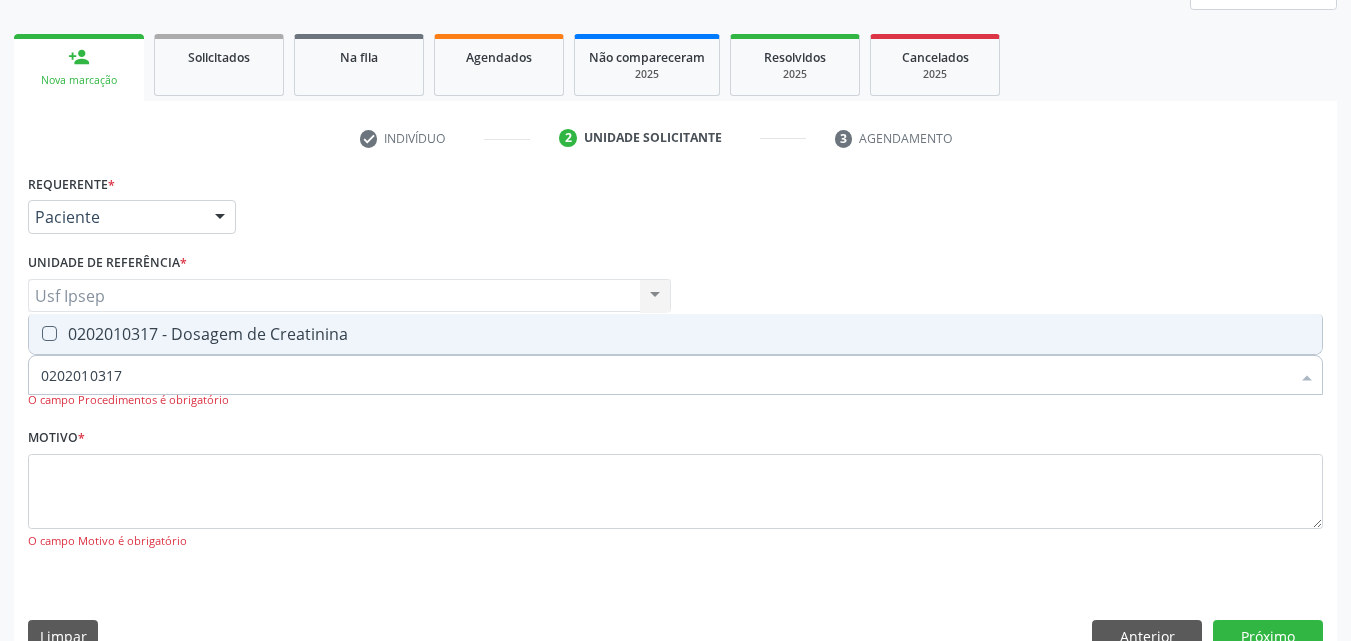checkbox on "true" 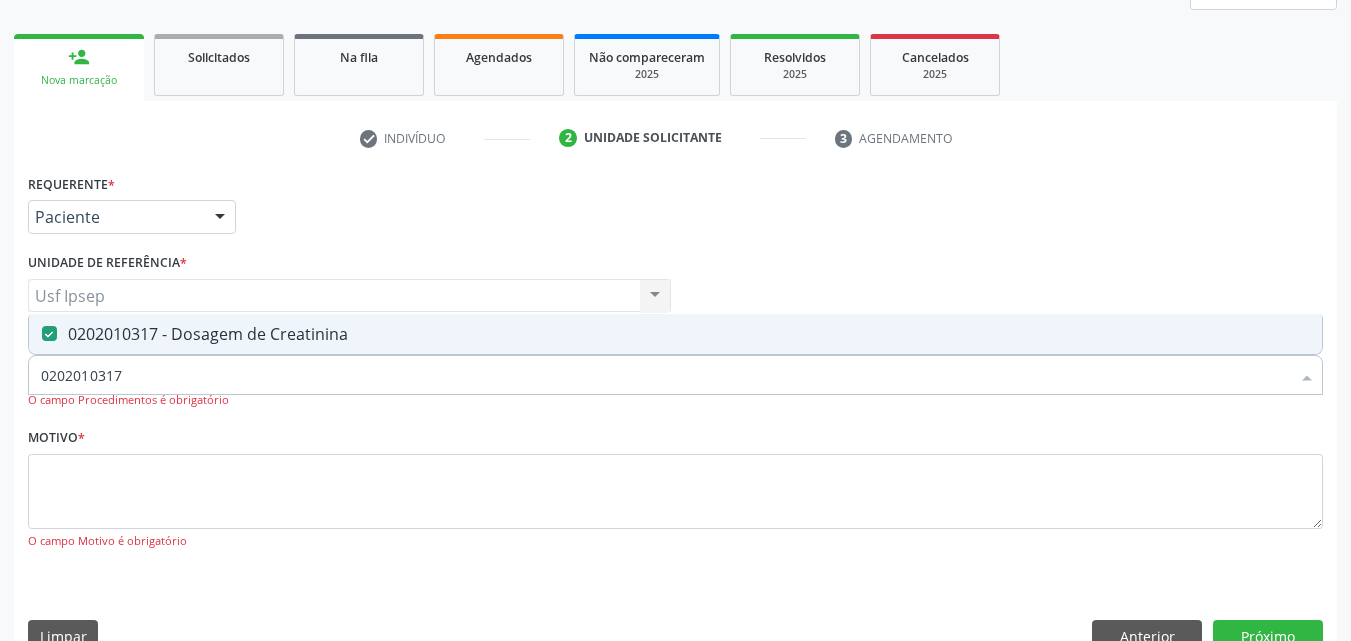 click on "0202010317" at bounding box center (665, 375) 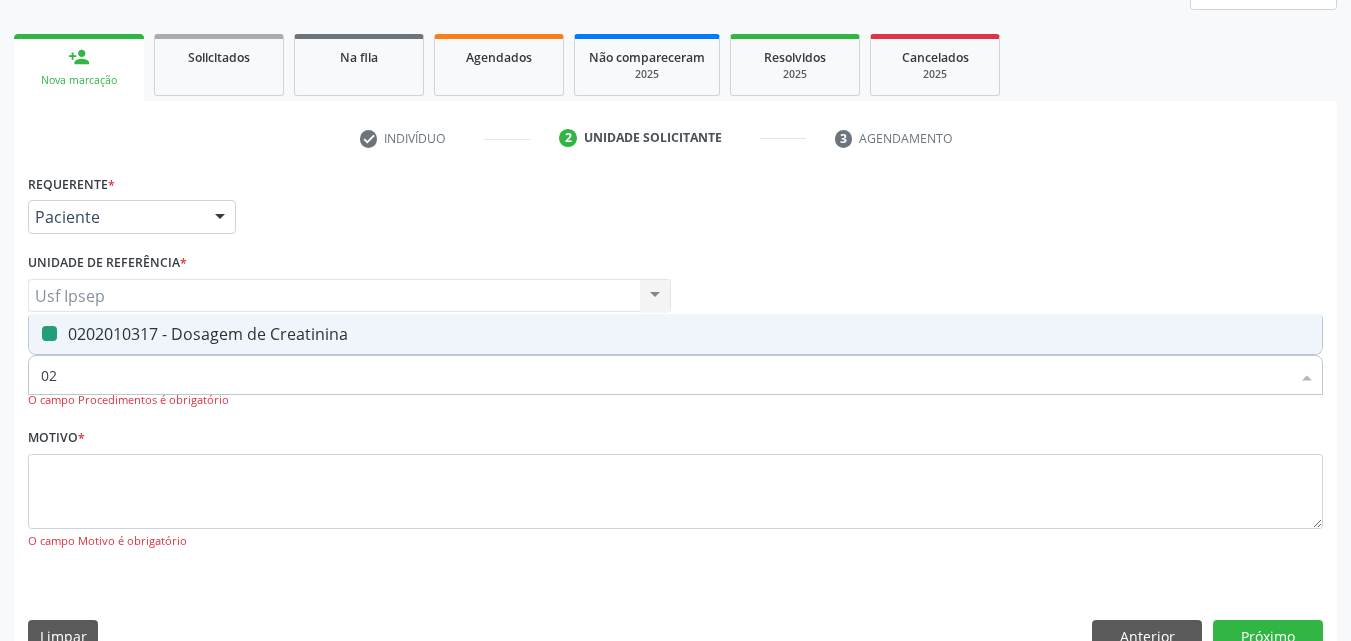 type on "0" 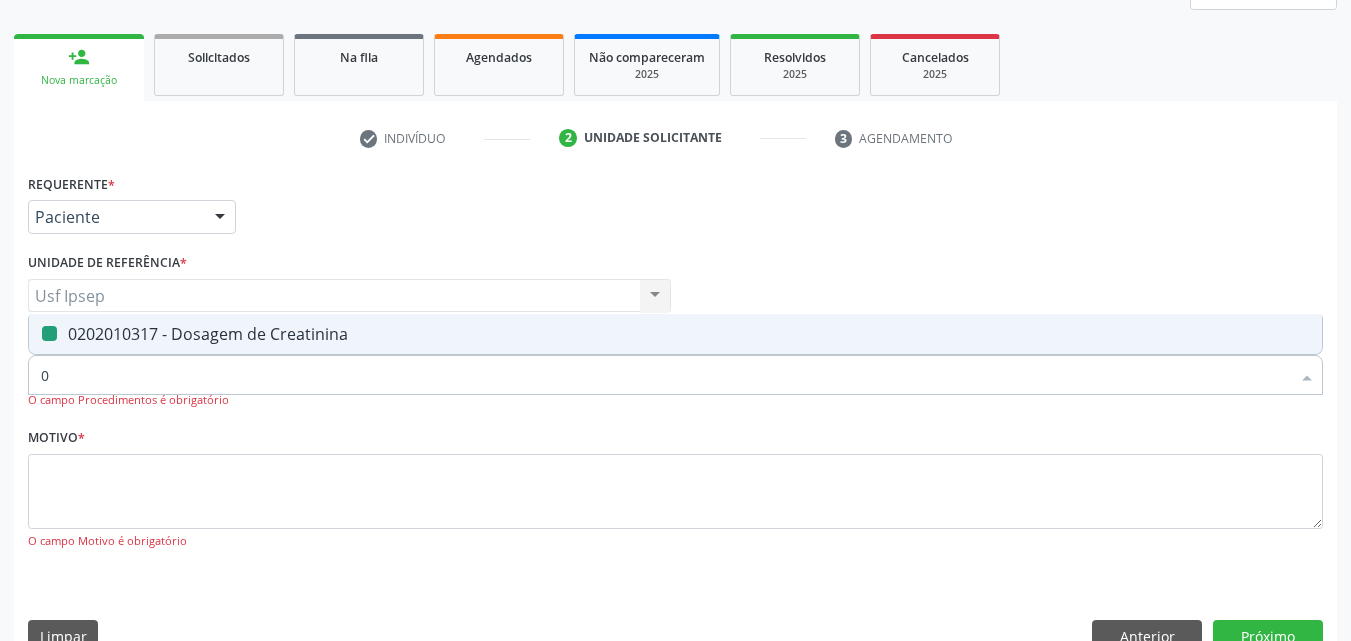 type 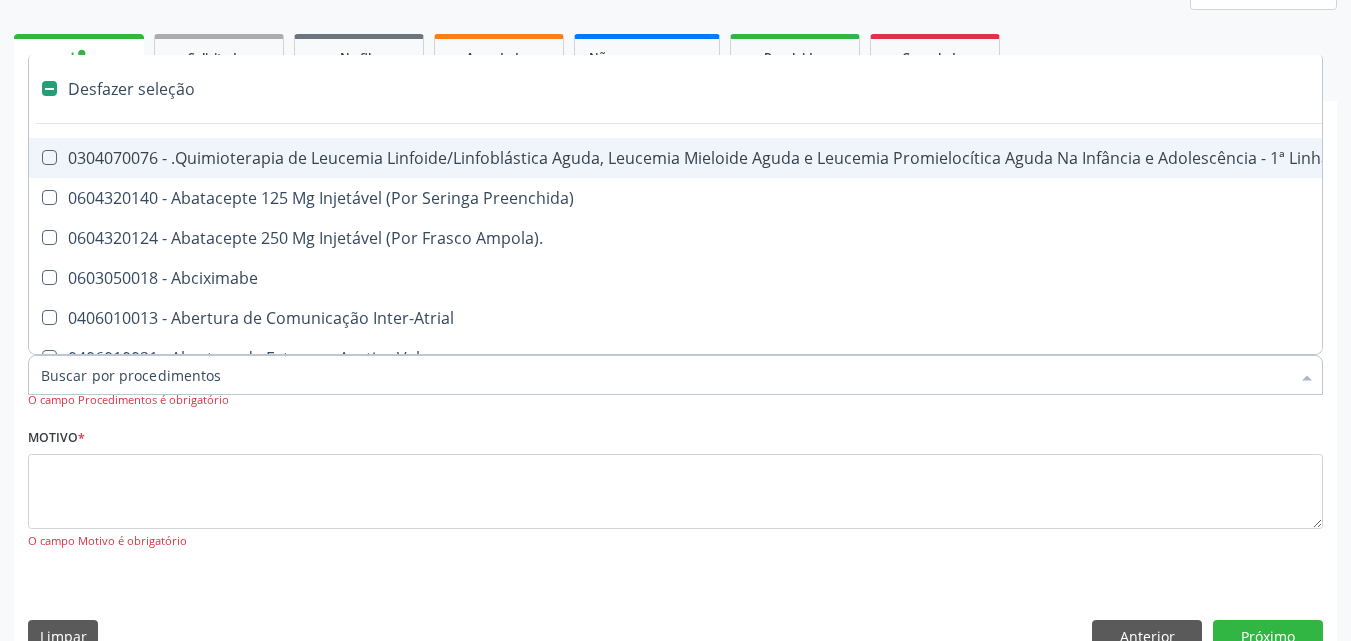 checkbox on "false" 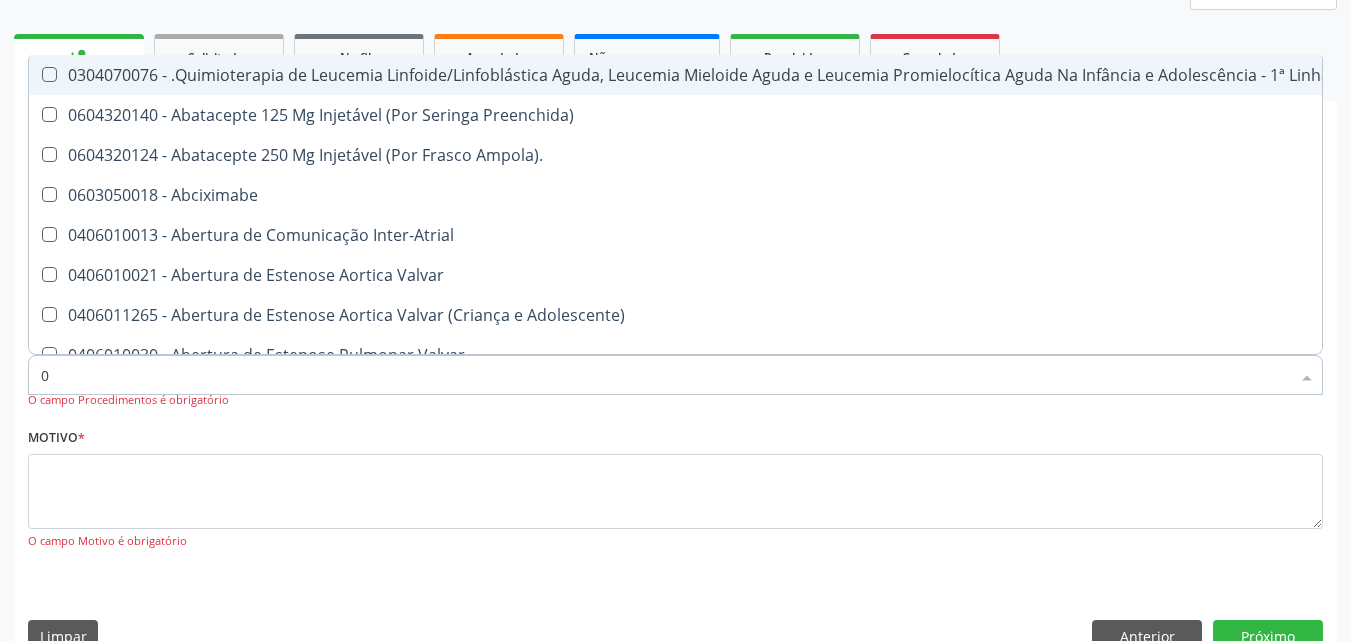 type on "02" 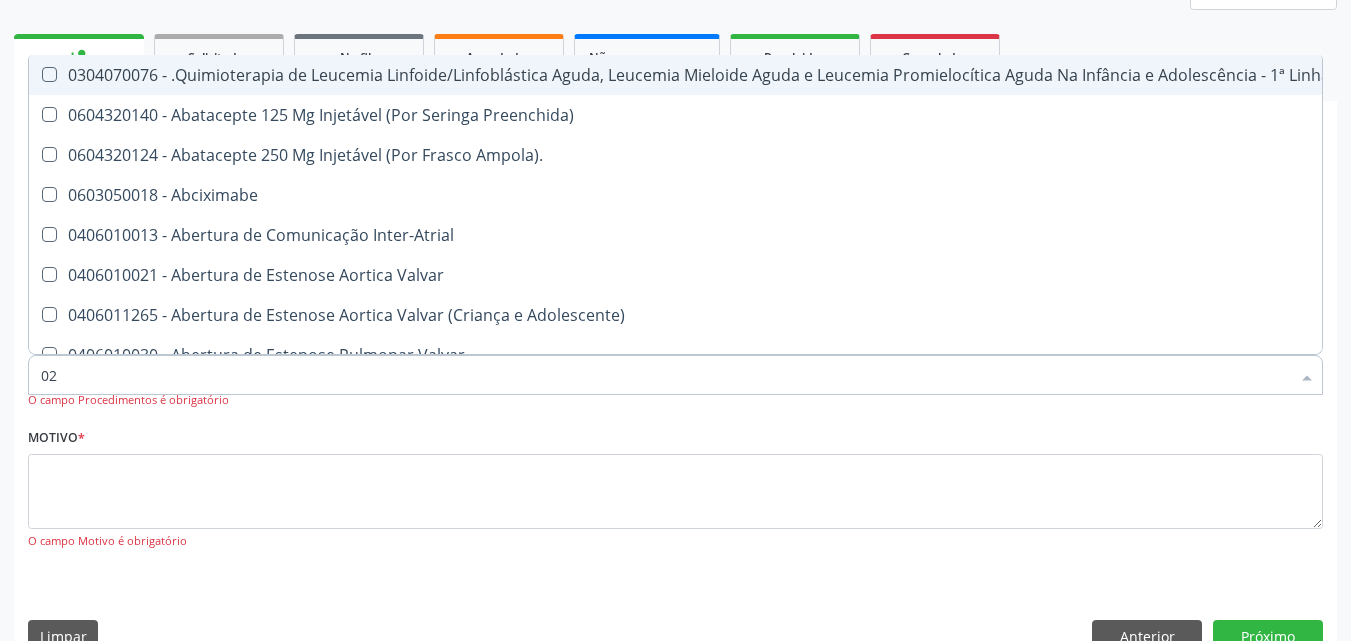 checkbox on "true" 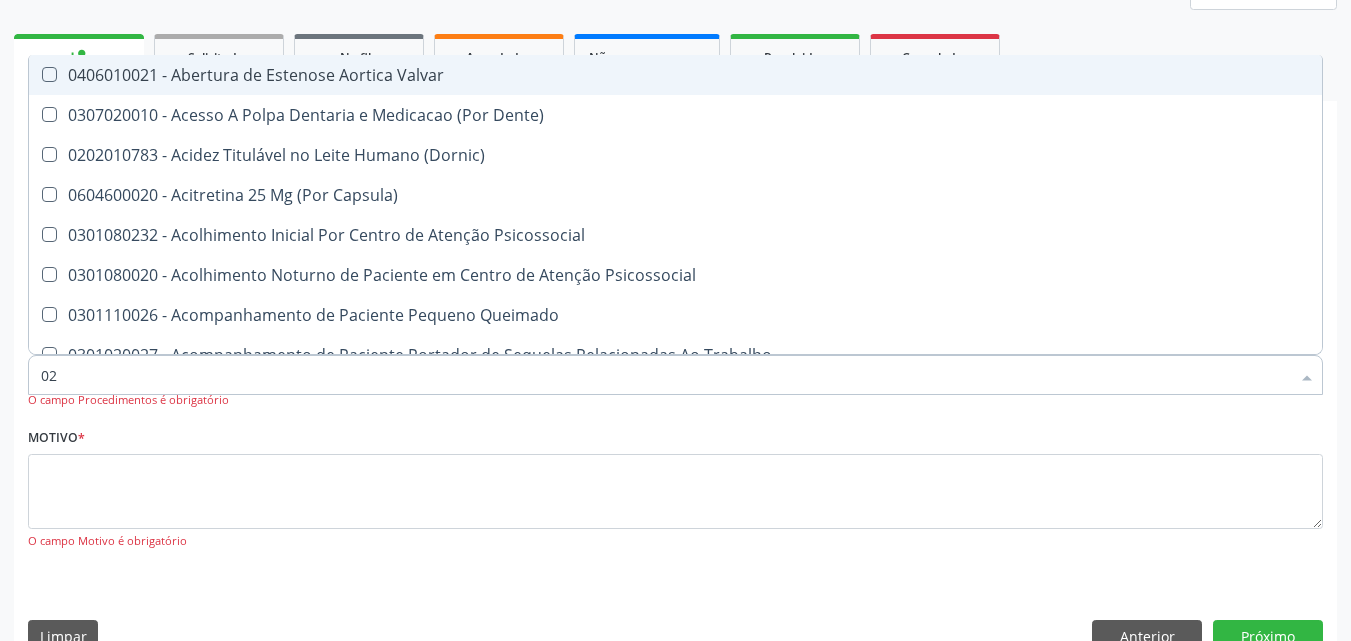 type on "020" 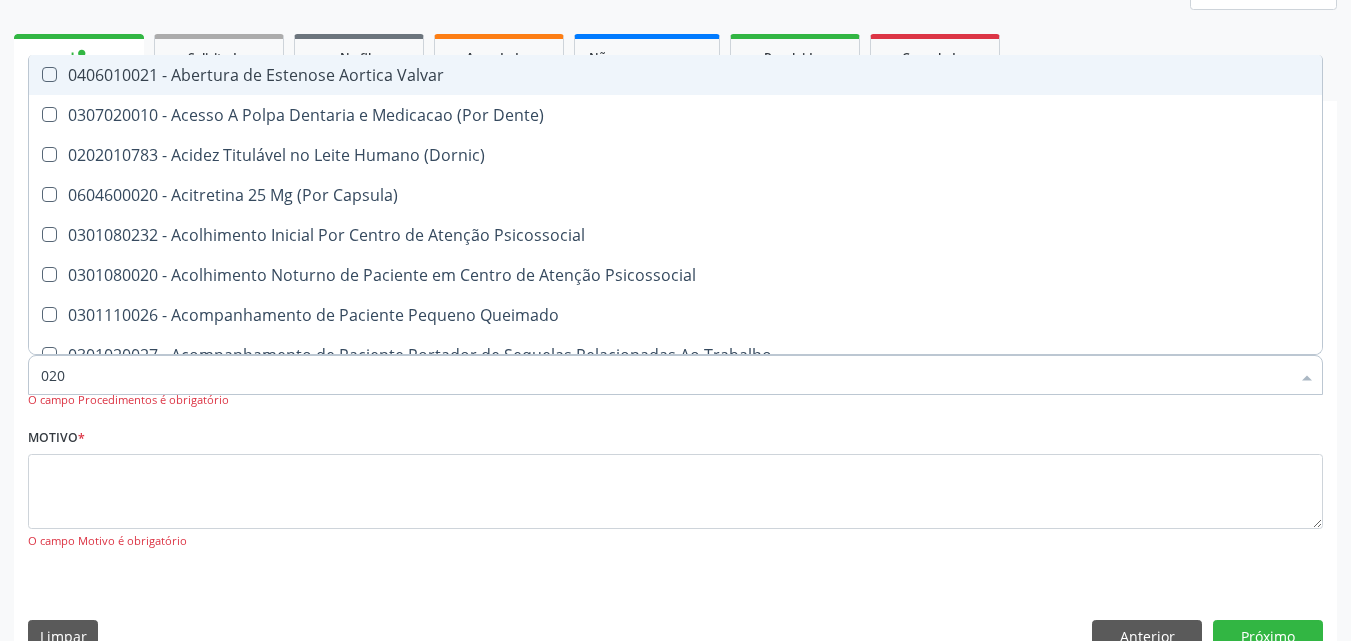 checkbox on "true" 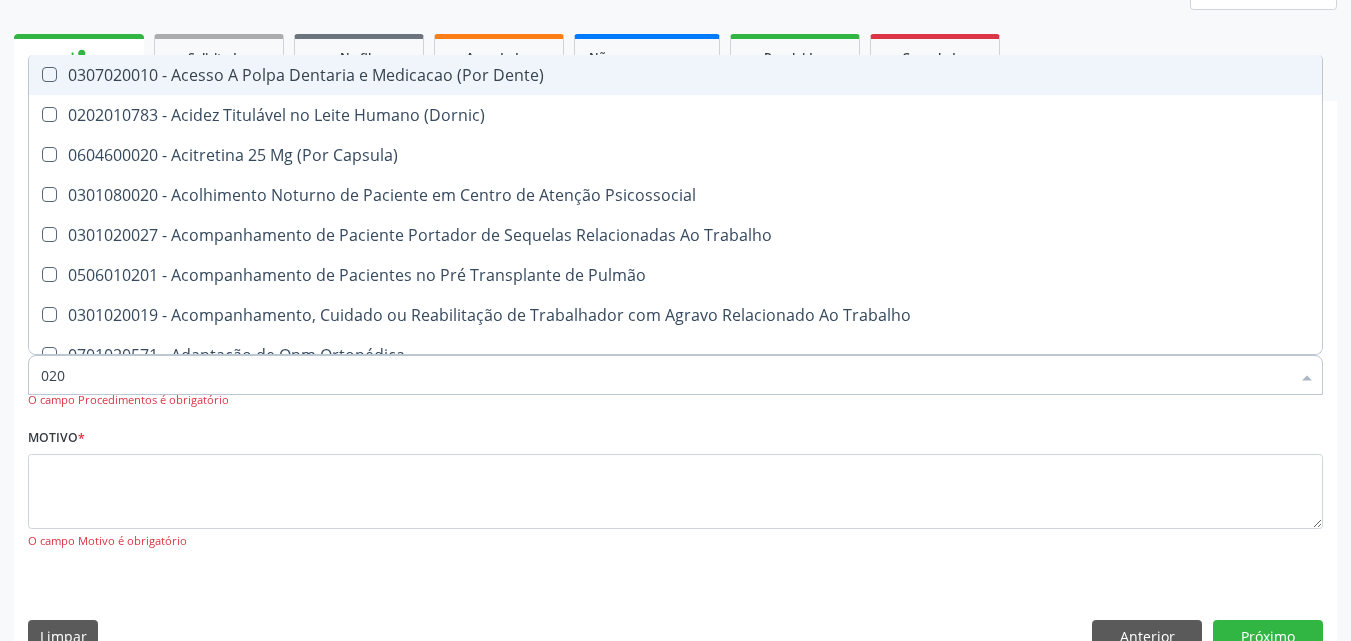 type on "0202" 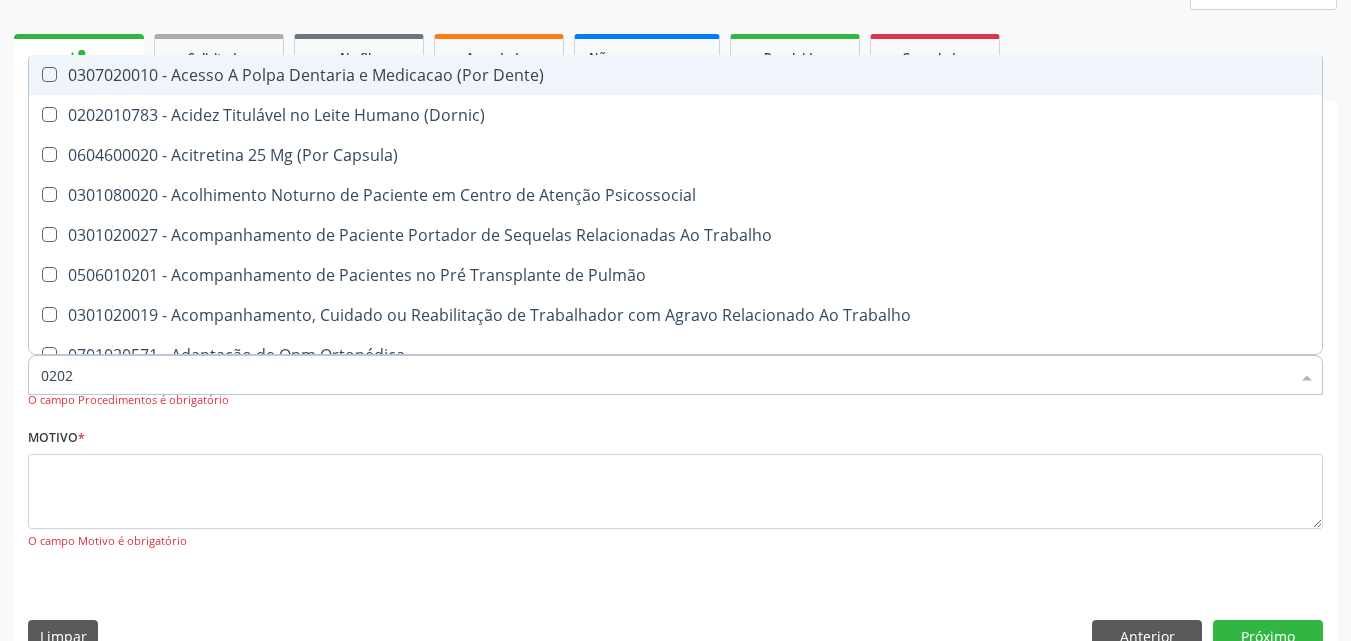 checkbox on "true" 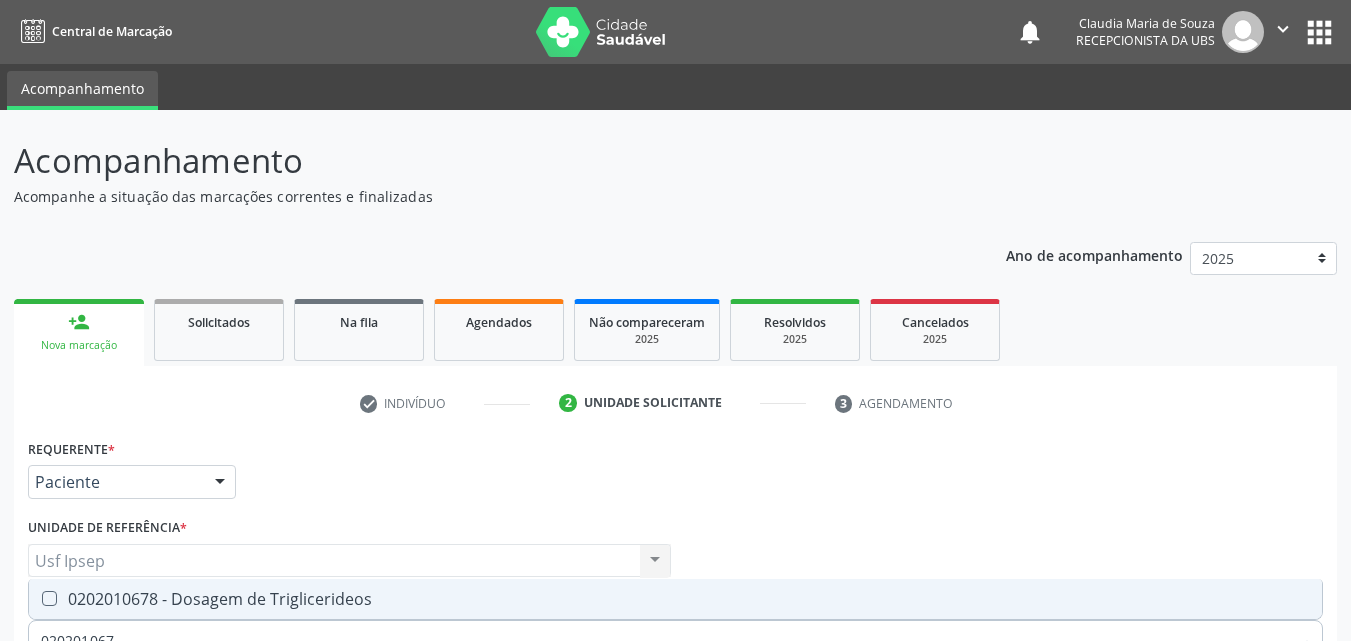 scroll, scrollTop: 265, scrollLeft: 0, axis: vertical 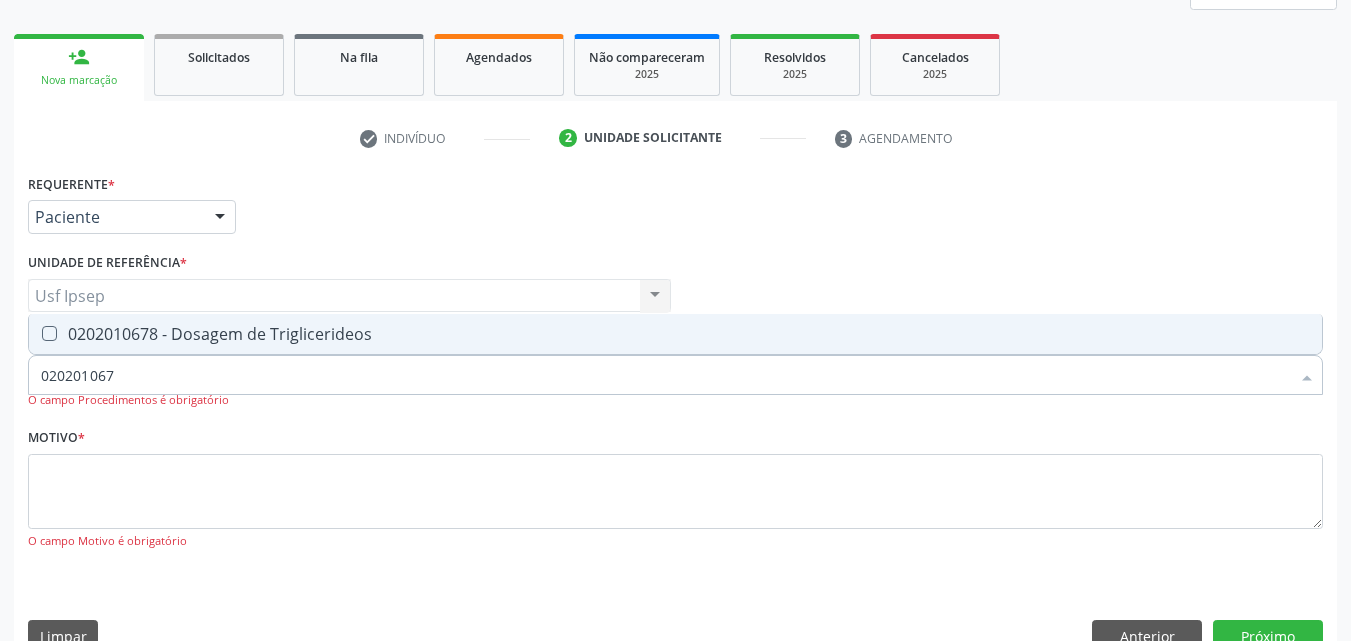 type on "0202010678" 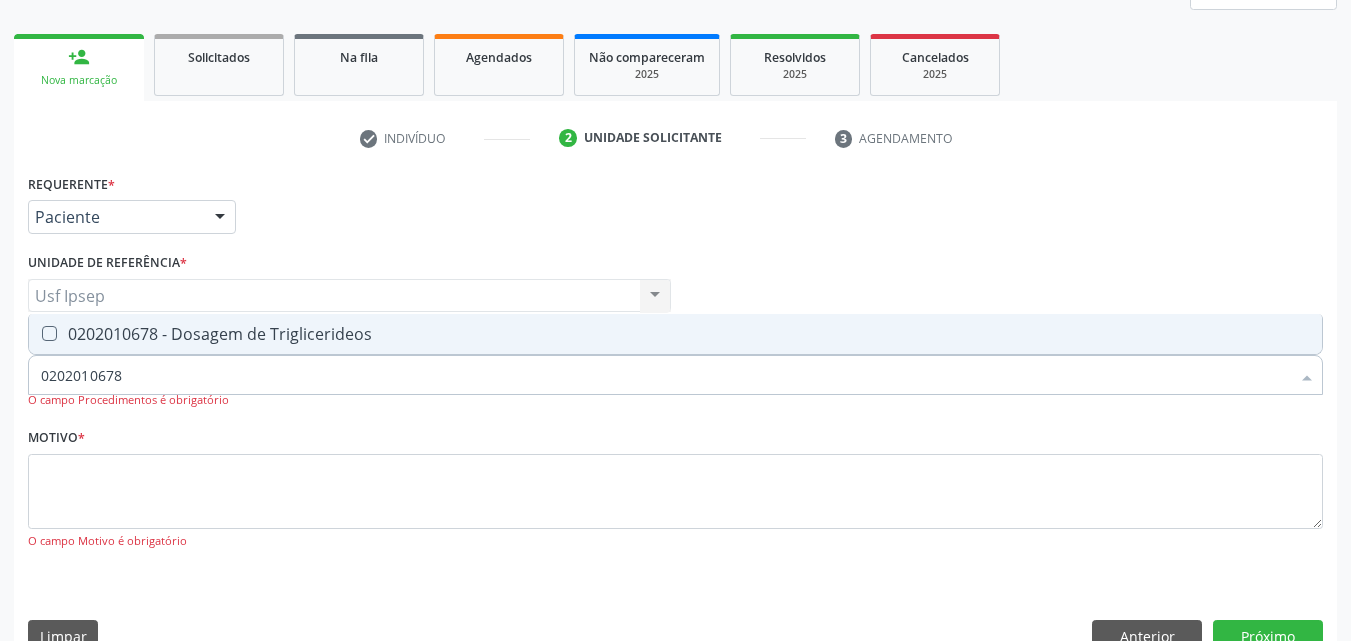 click at bounding box center [49, 333] 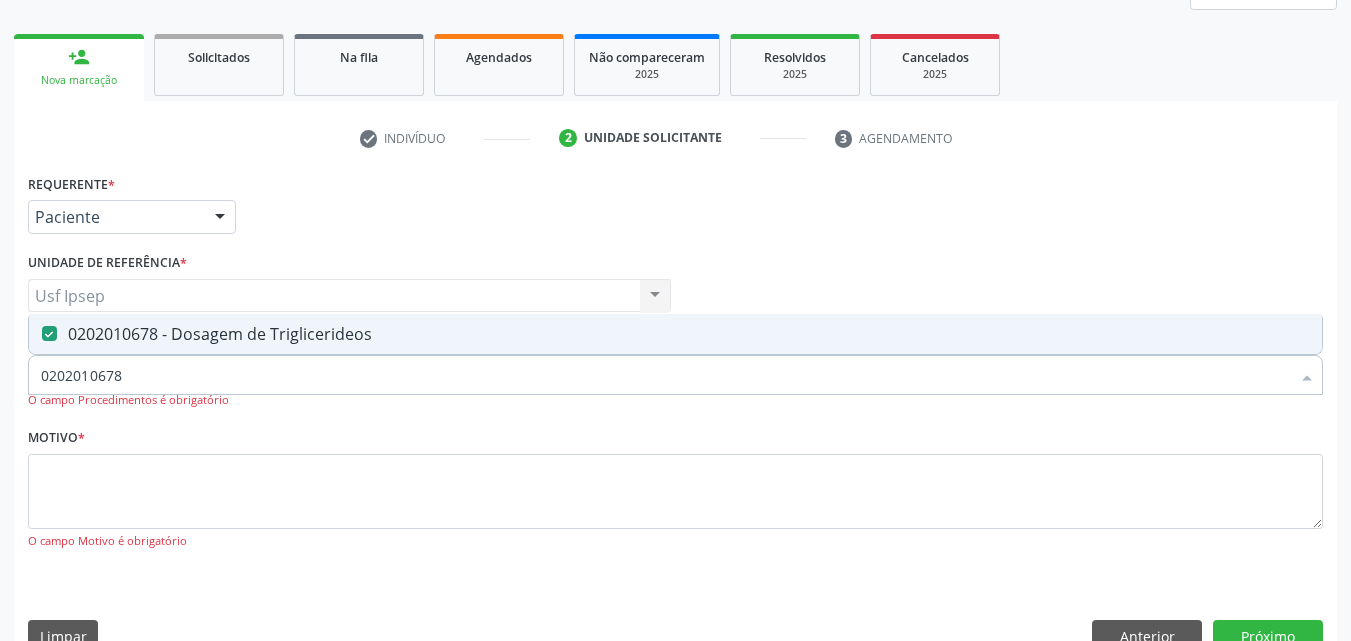 click on "0202010678" at bounding box center (665, 375) 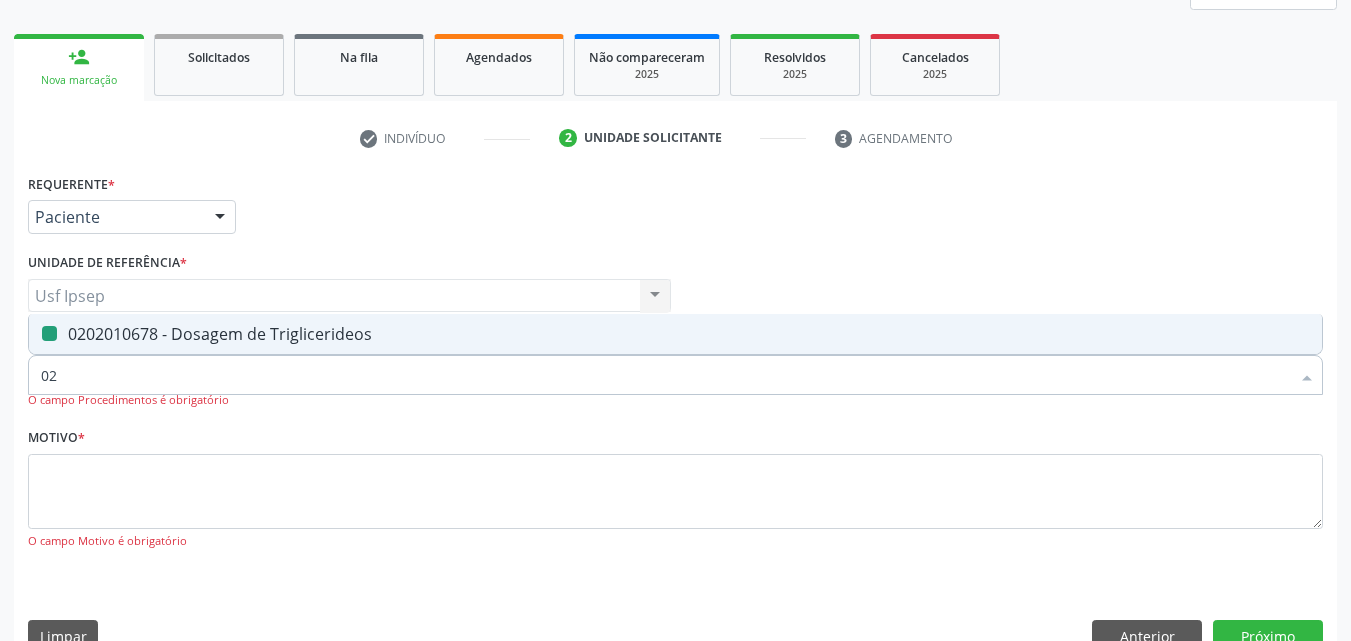 type on "0" 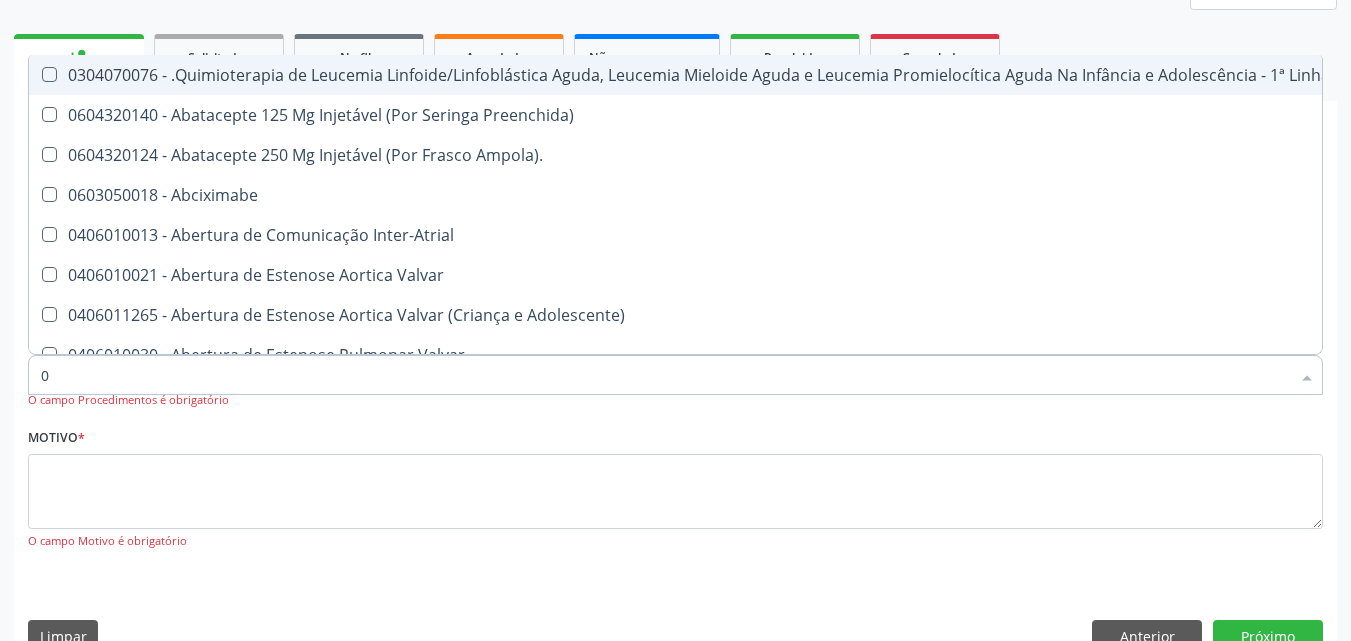 type on "02" 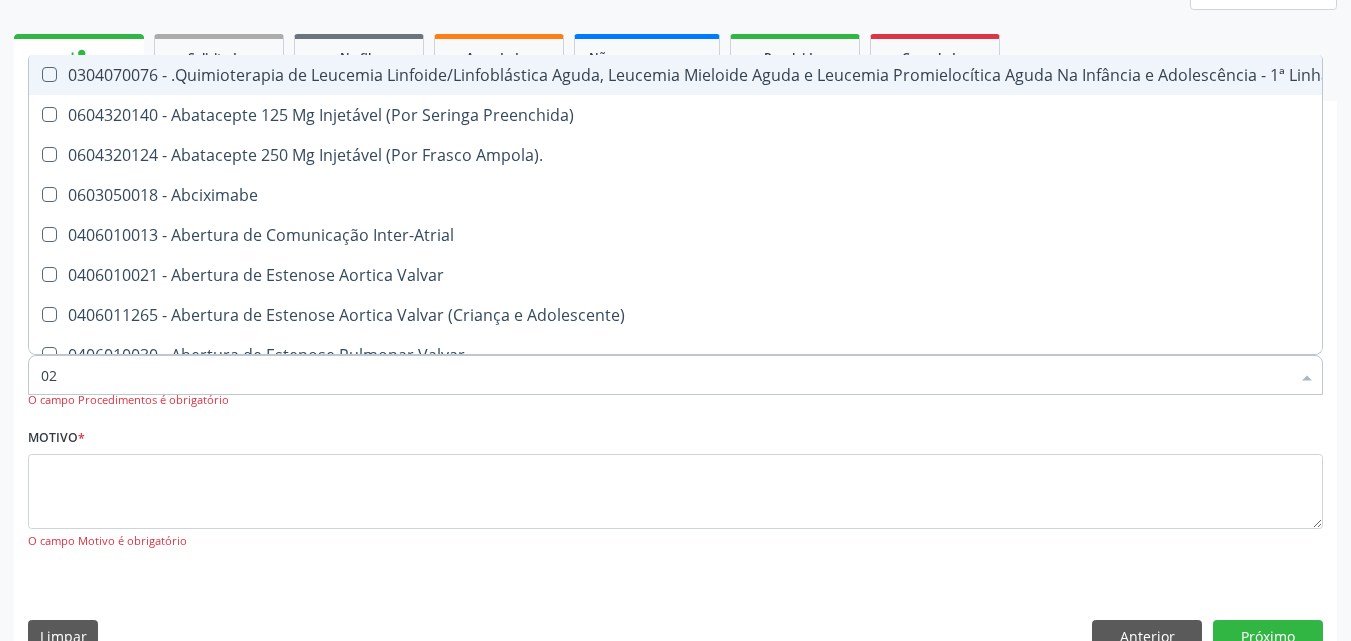 checkbox on "true" 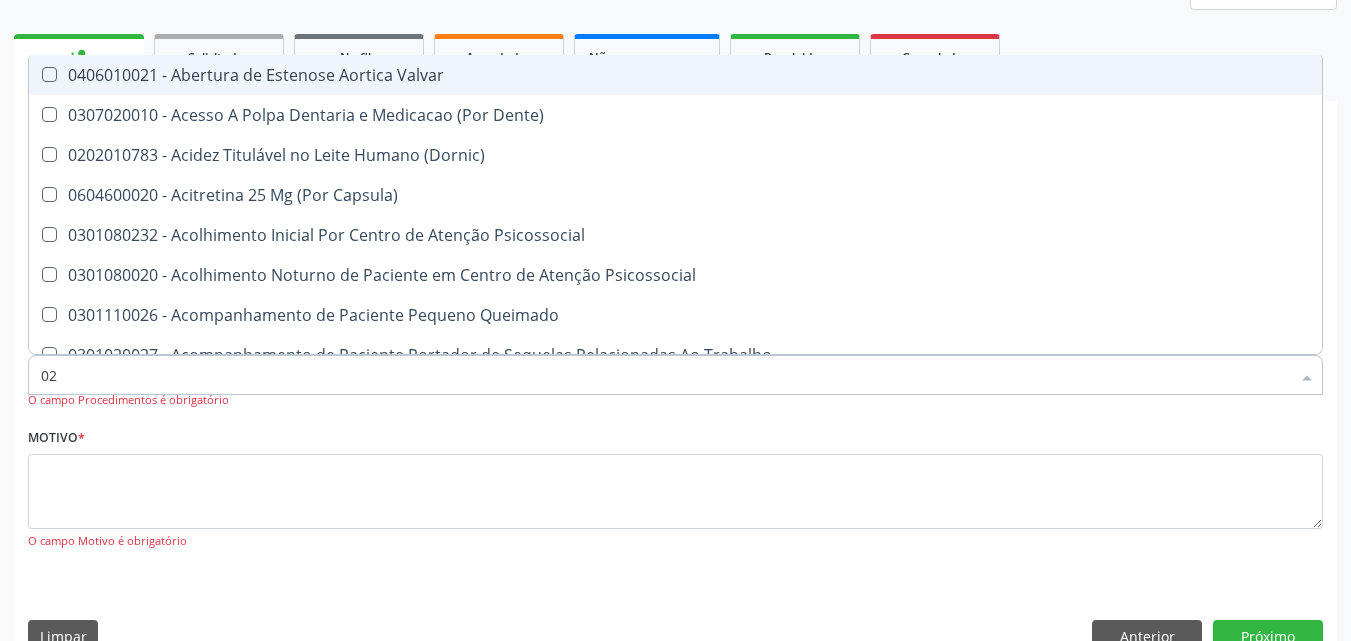 type on "020" 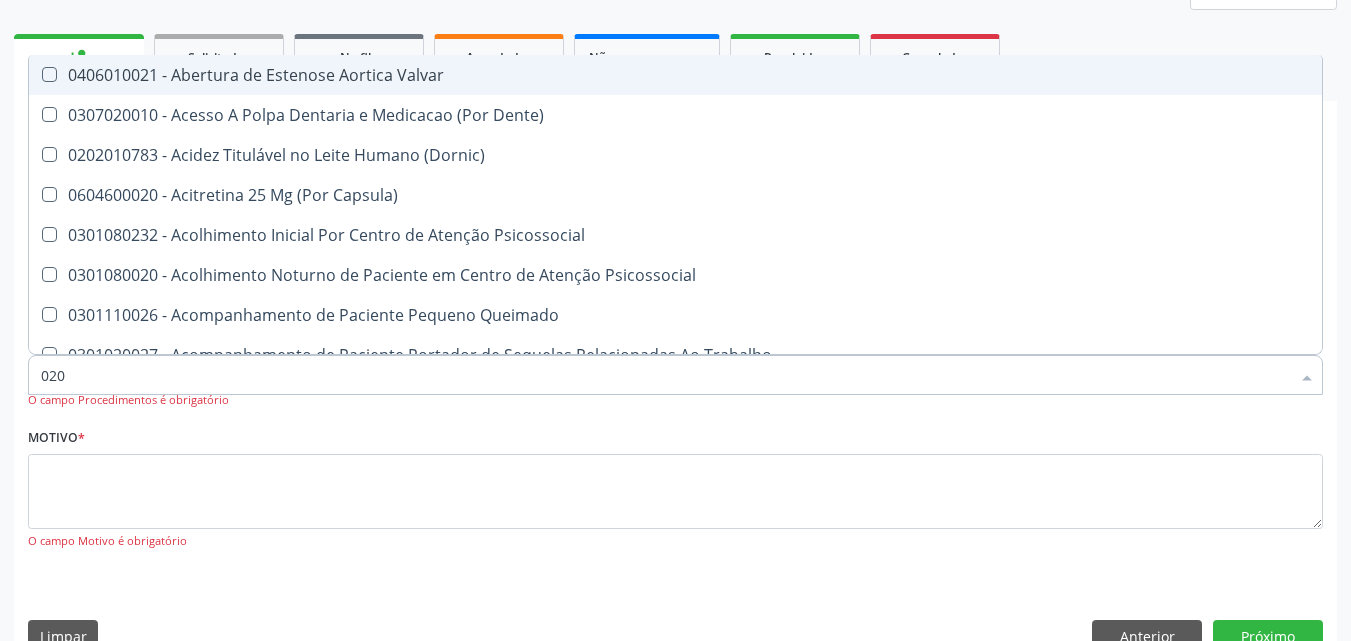 checkbox on "true" 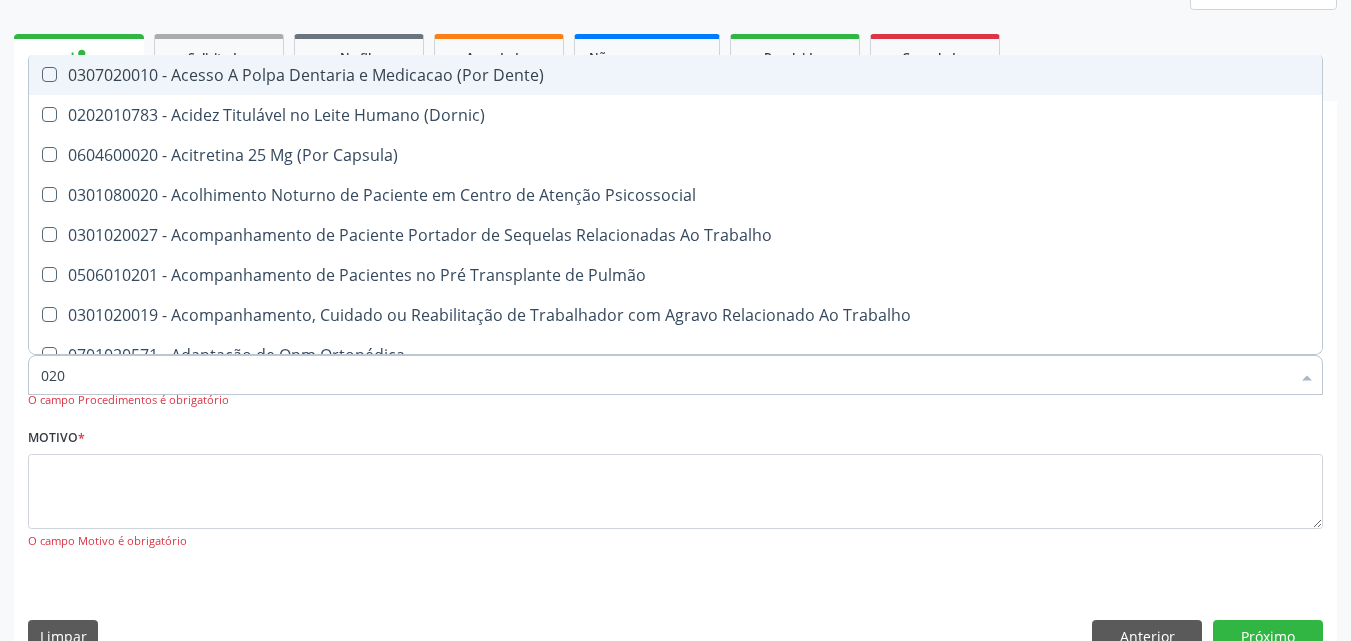 type on "0202" 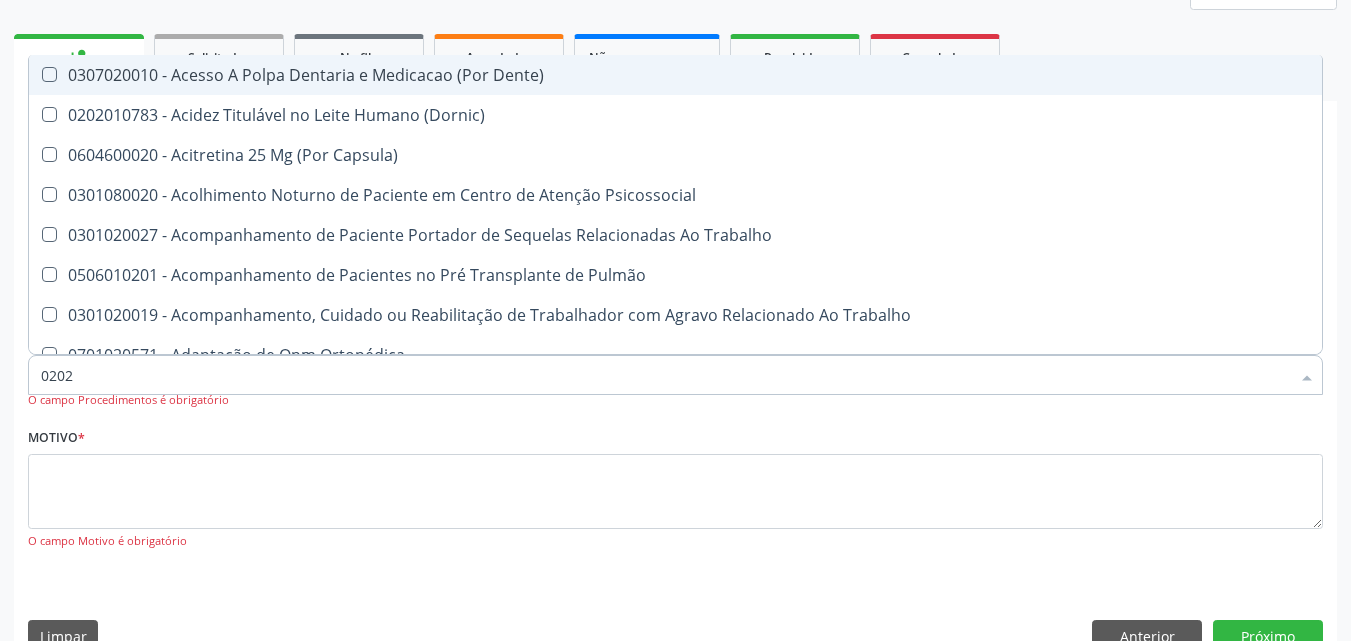 checkbox on "true" 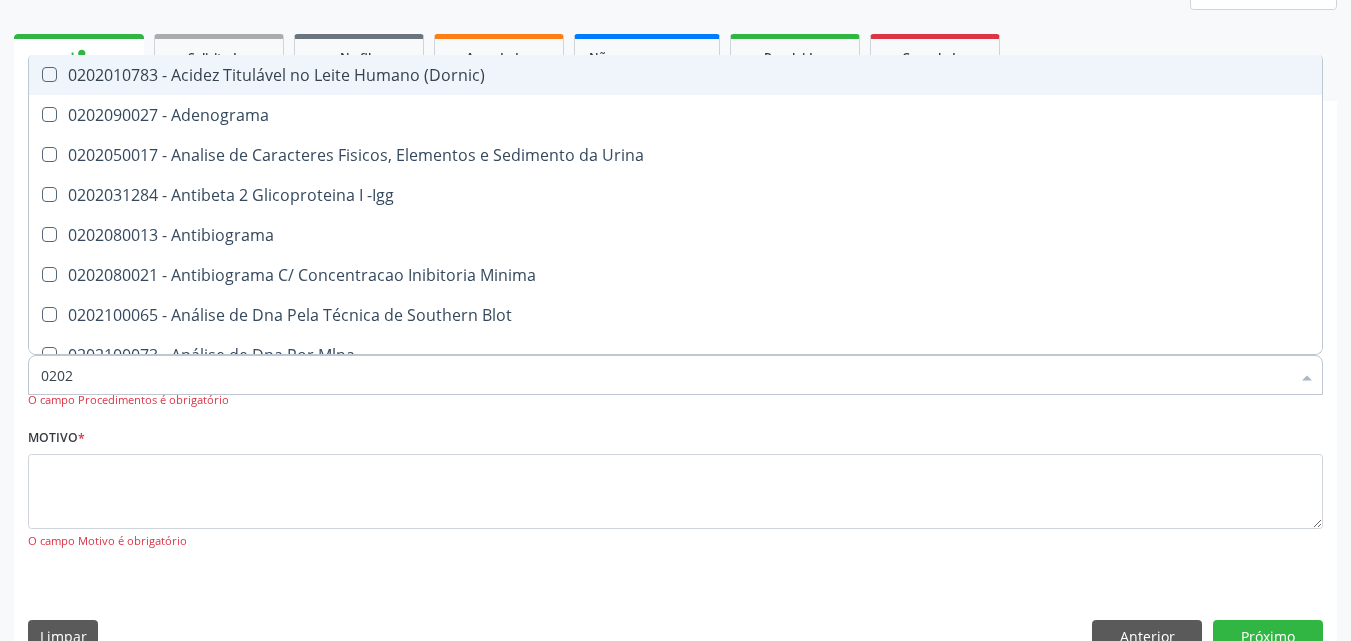 type on "02020" 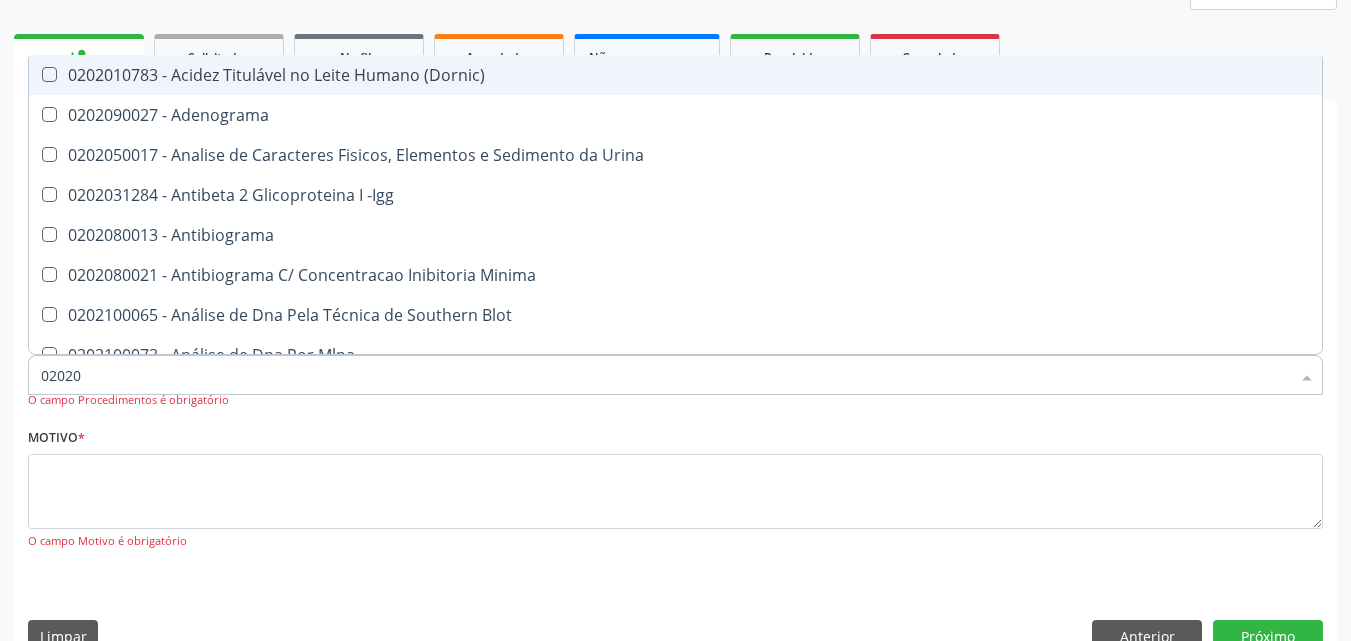 checkbox on "true" 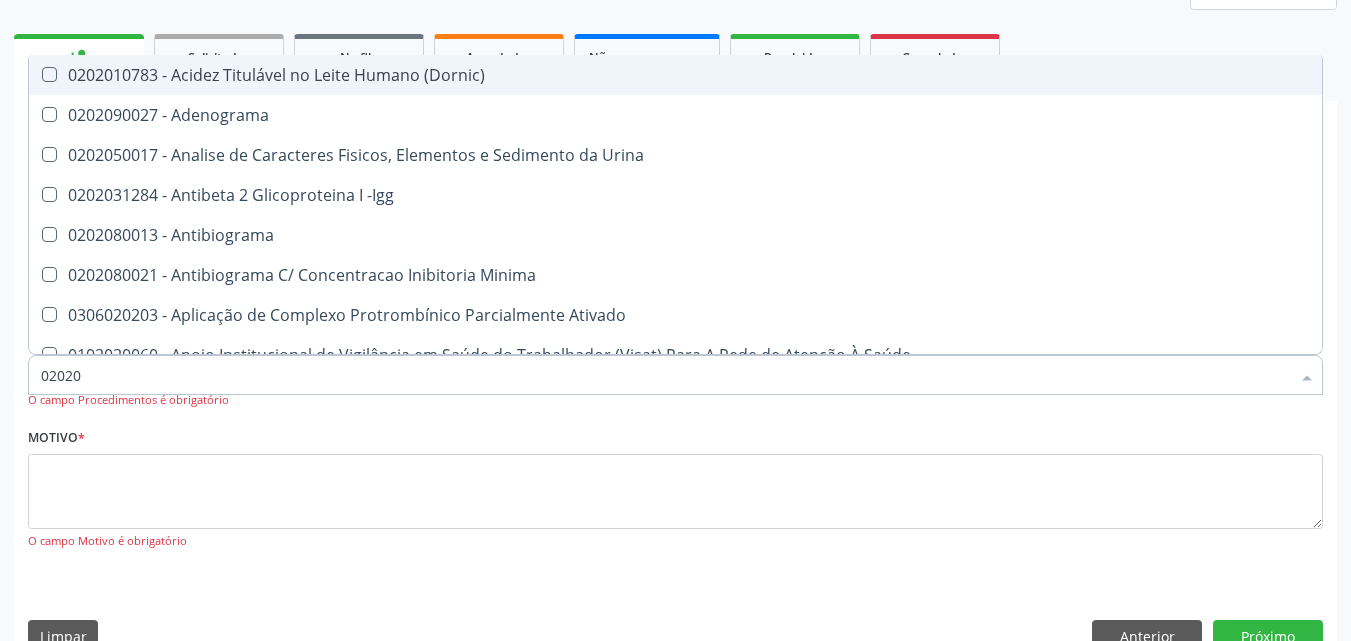 type on "020201" 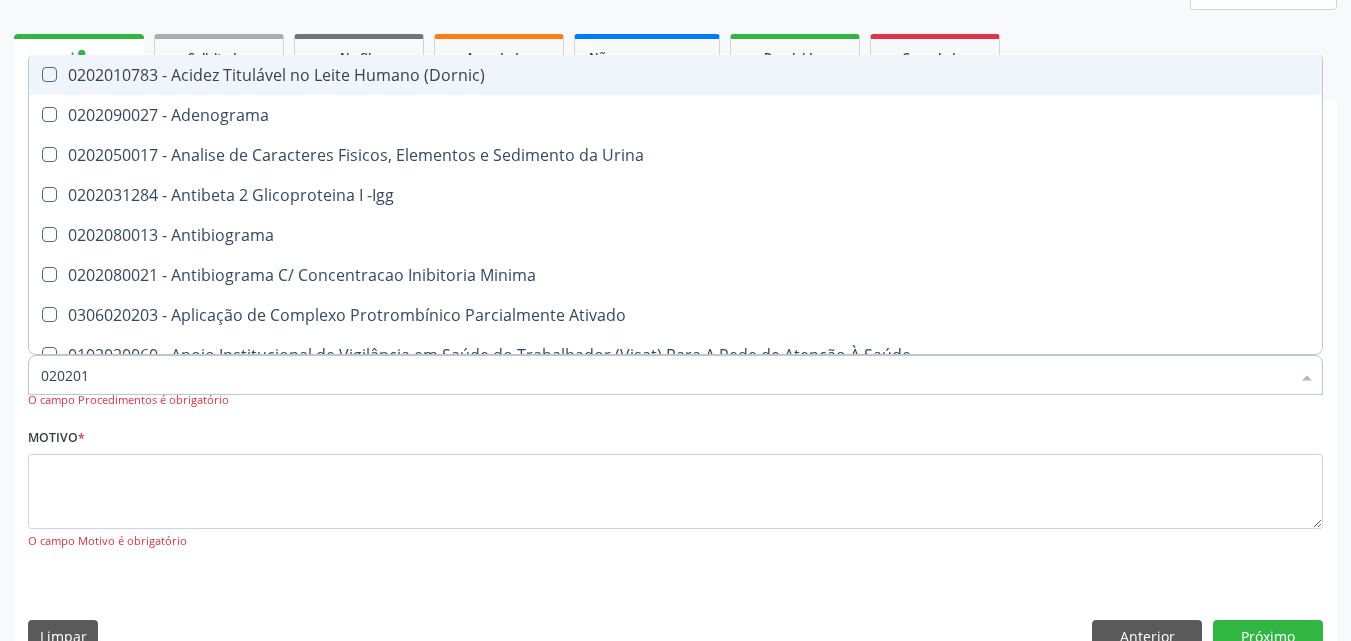 checkbox on "true" 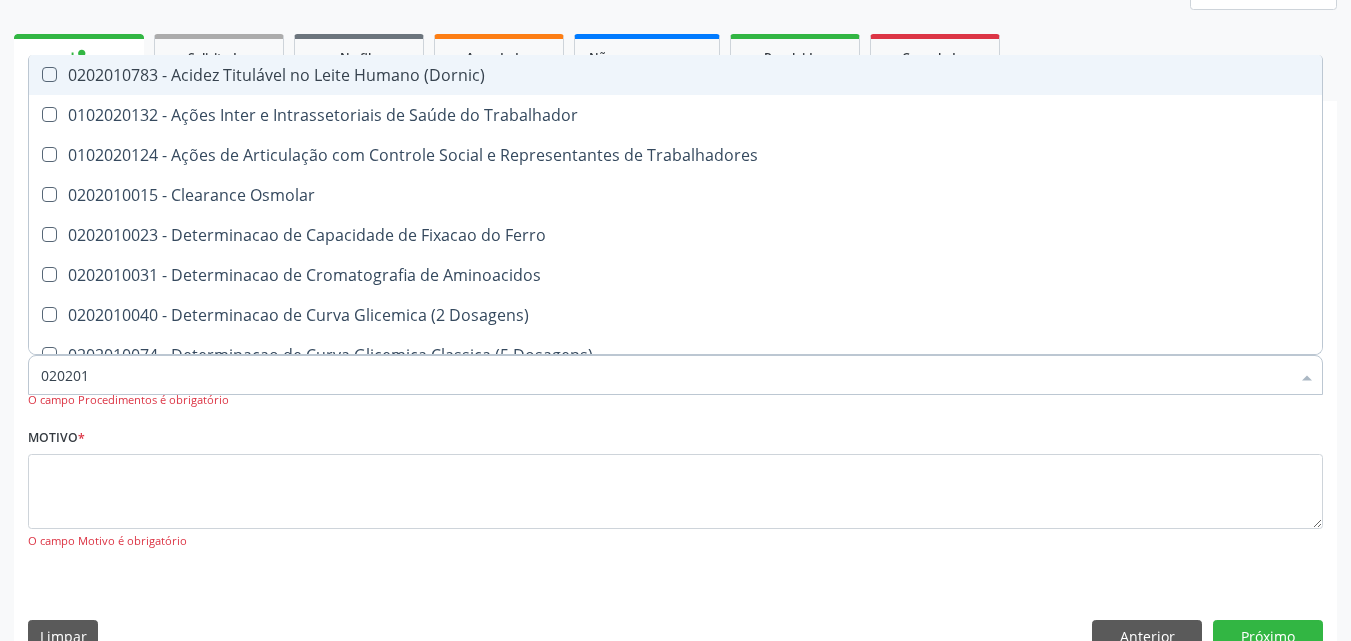 type on "0202010" 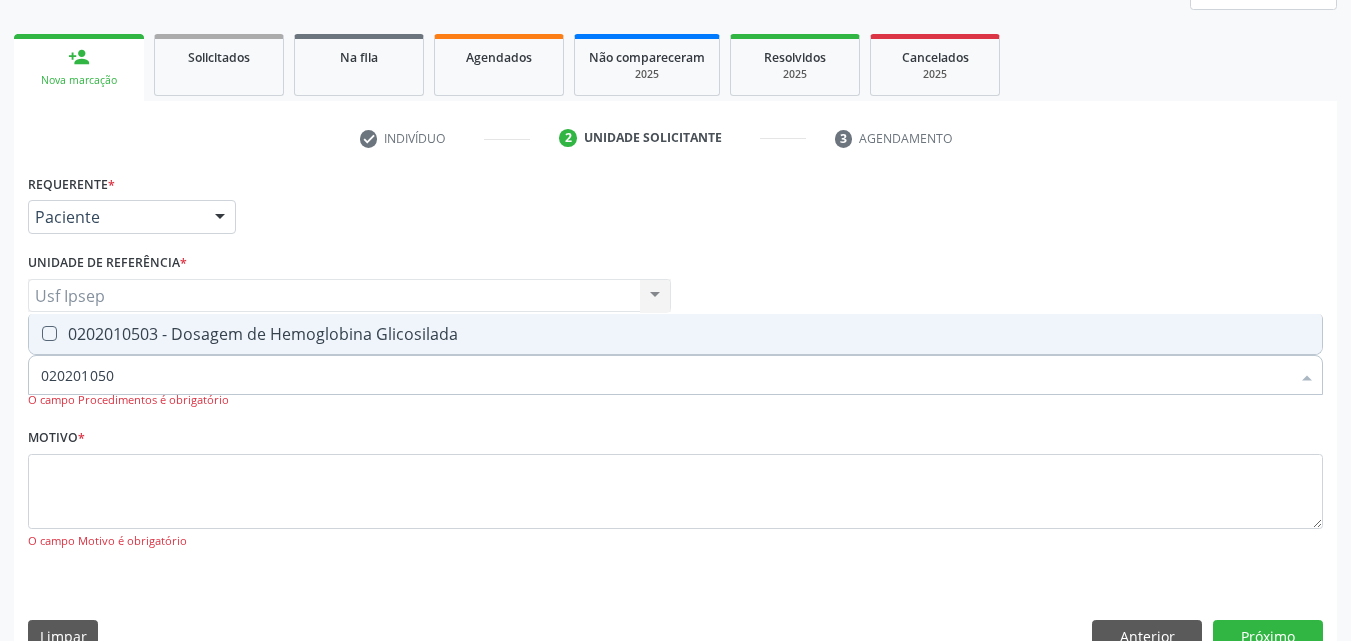 type on "0202010503" 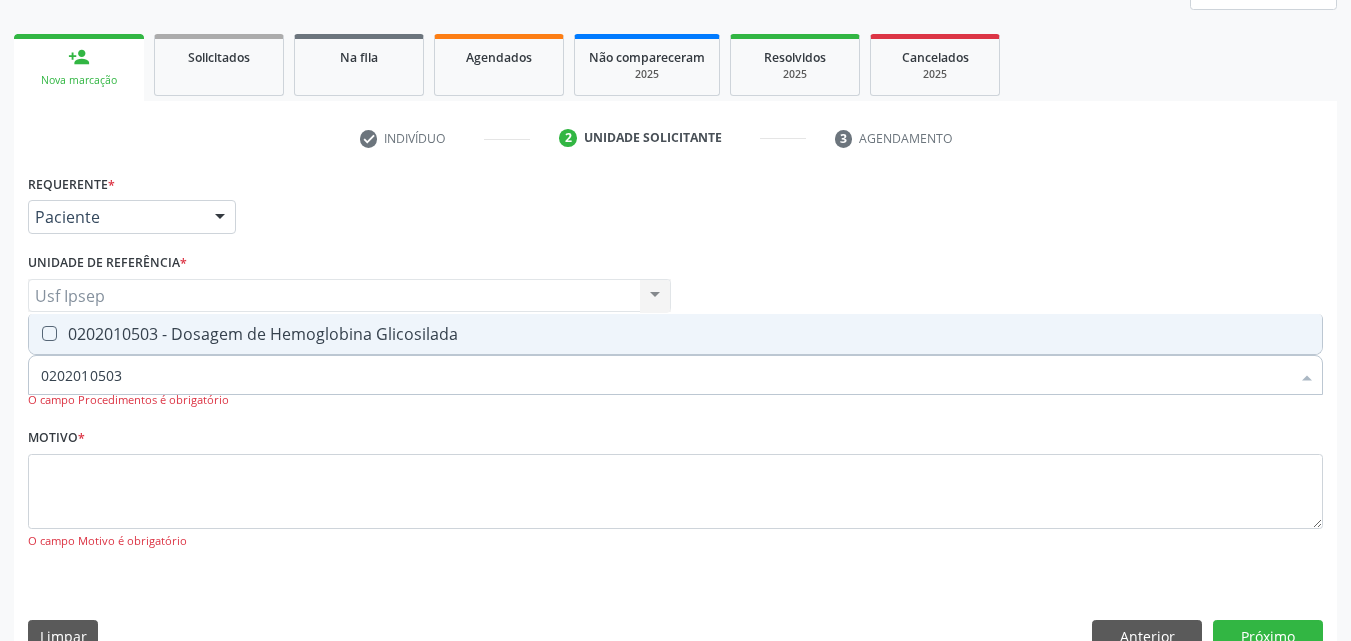 click at bounding box center (49, 333) 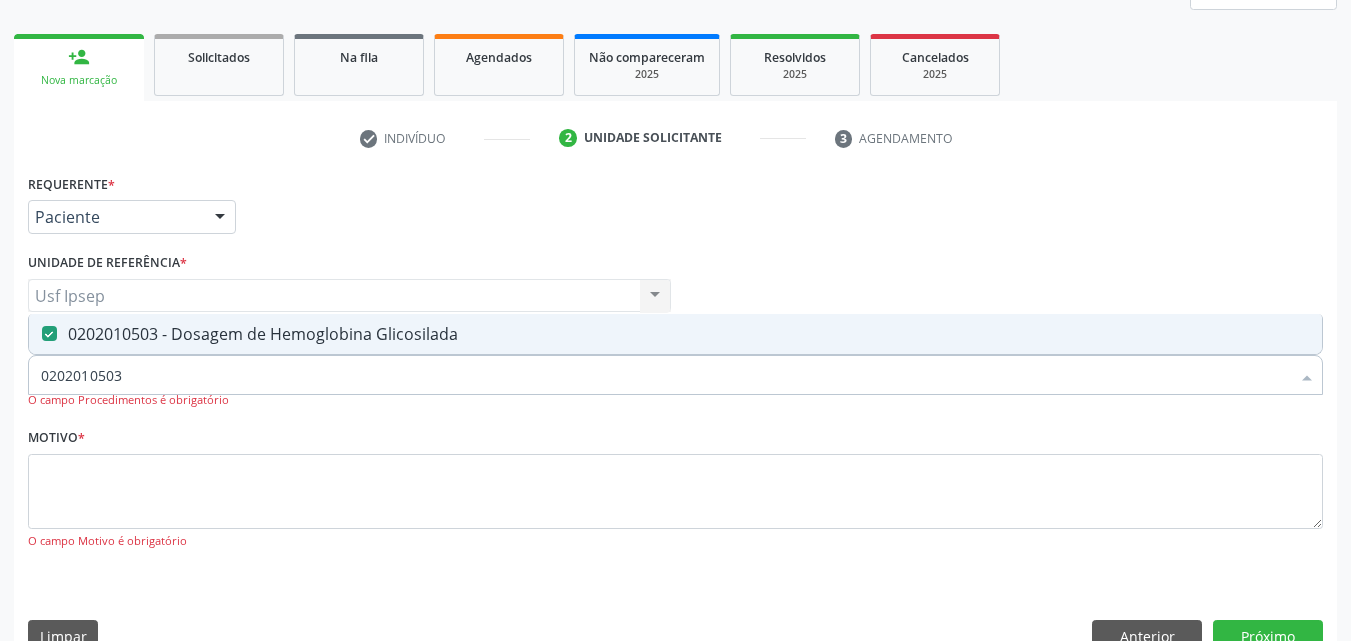 click on "0202010503" at bounding box center (665, 375) 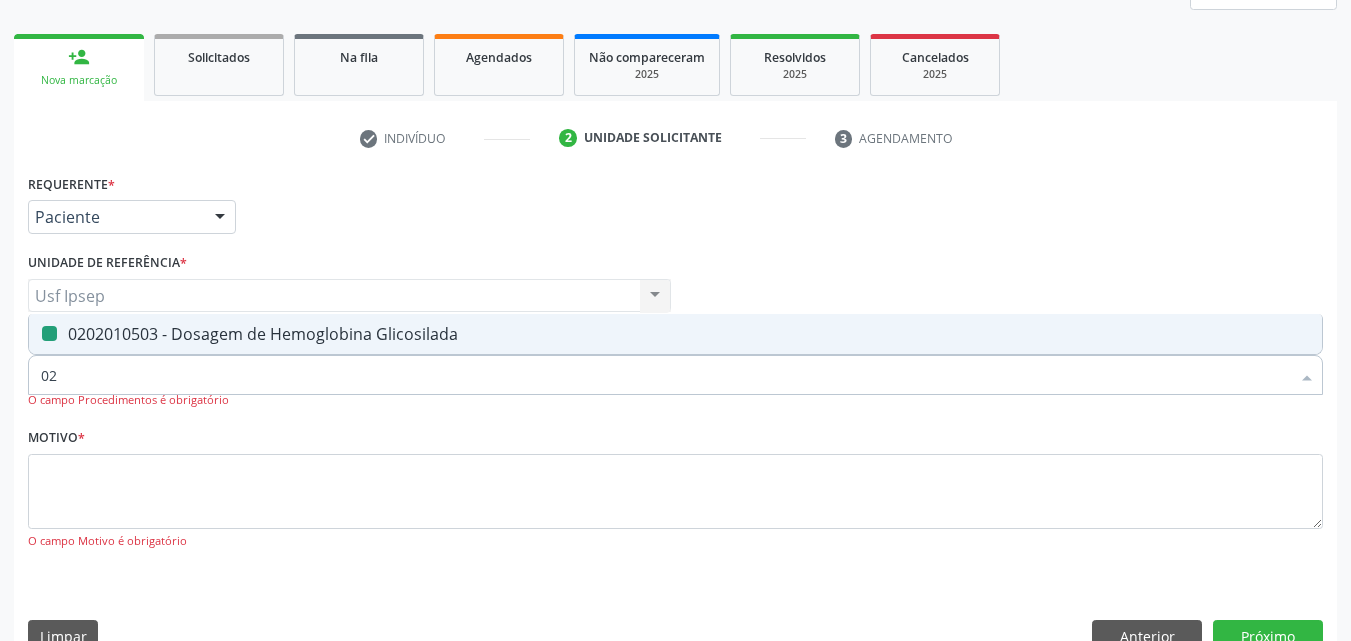type on "0" 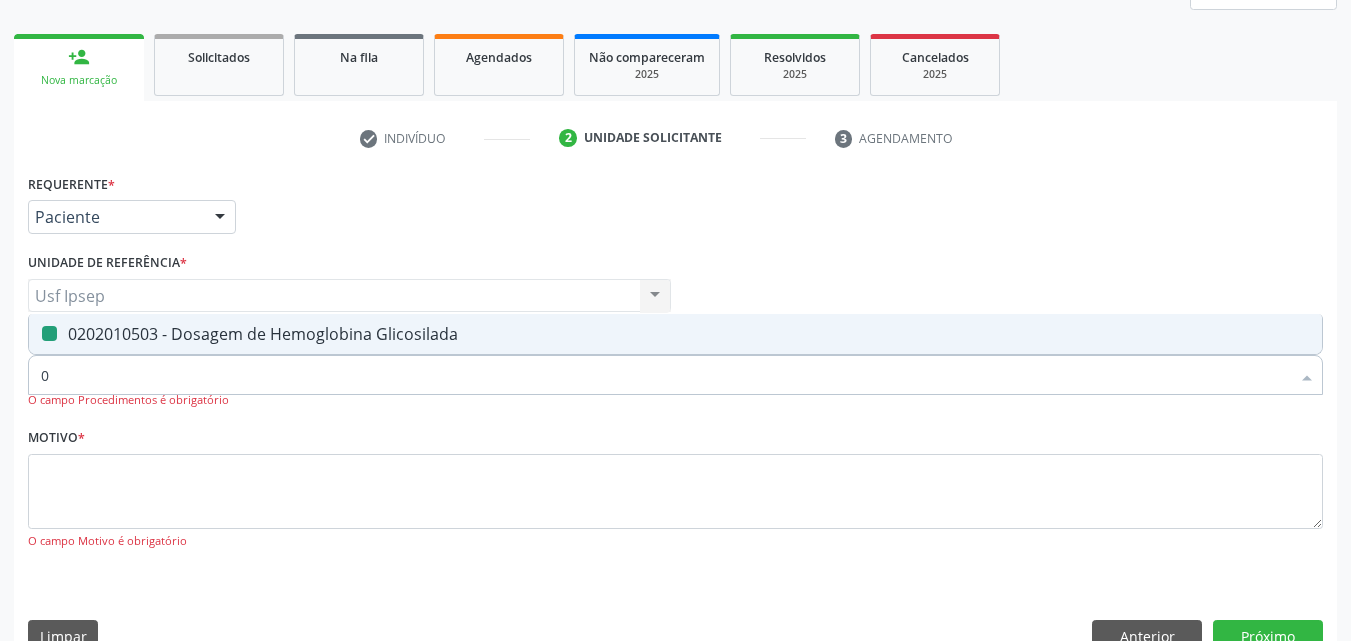 type 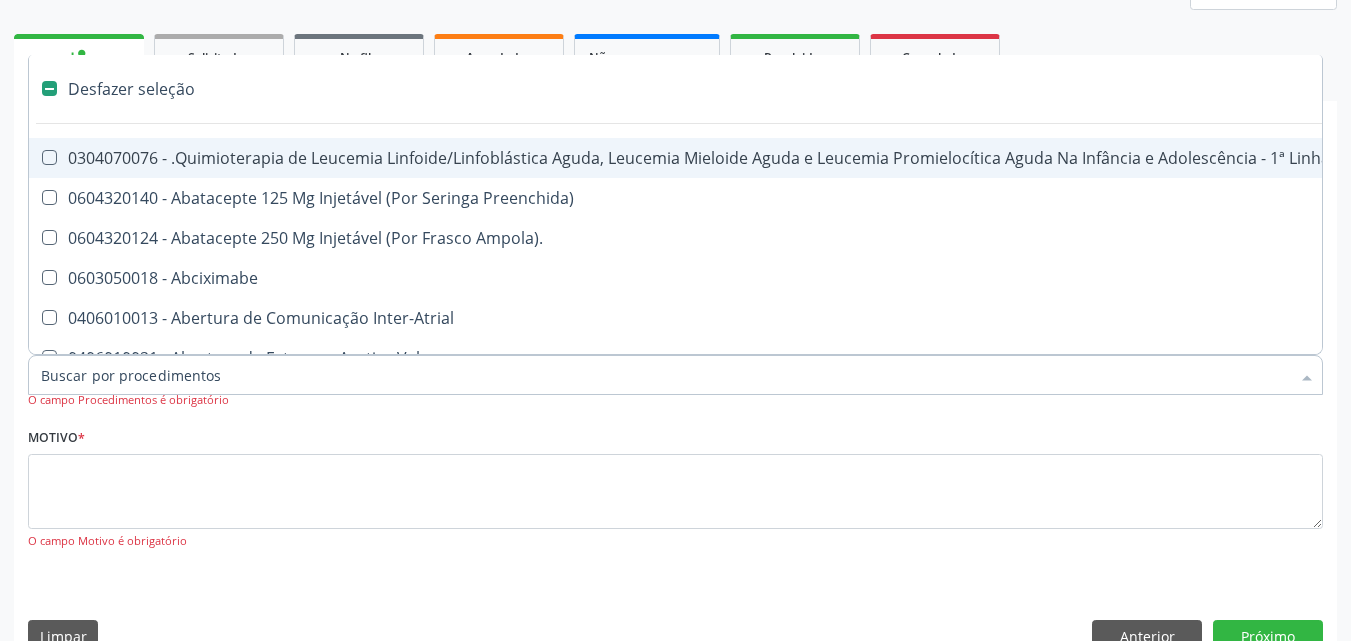 checkbox on "false" 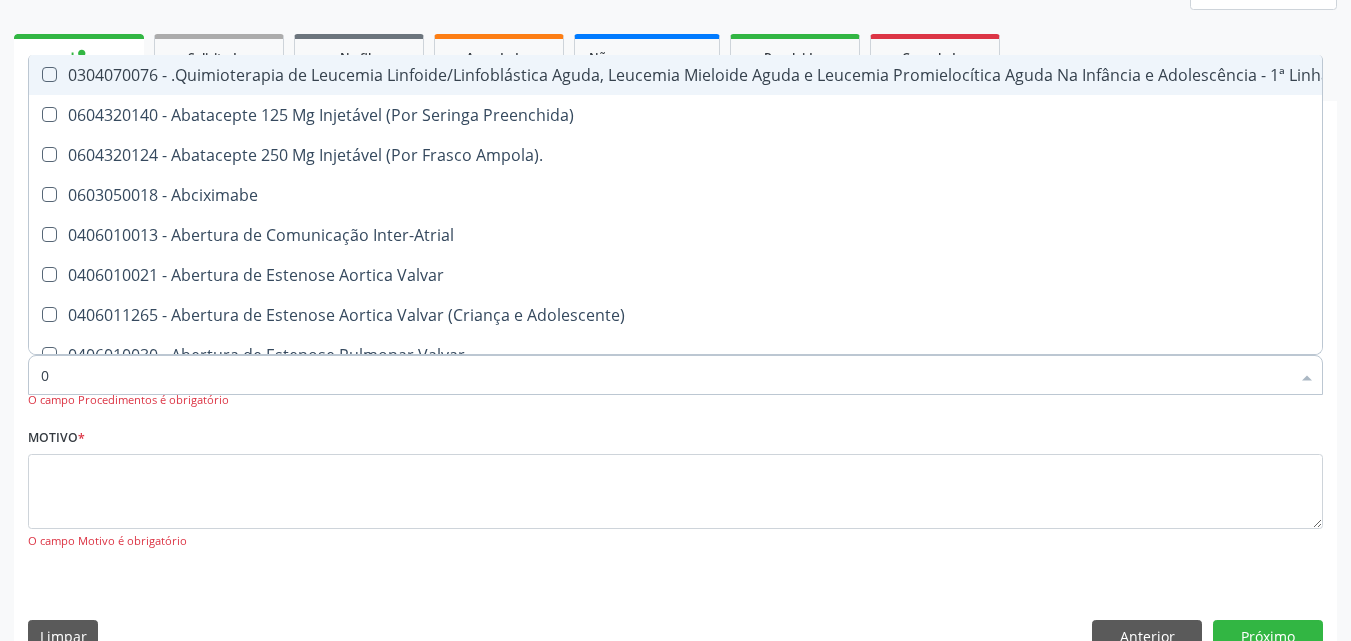 type on "02" 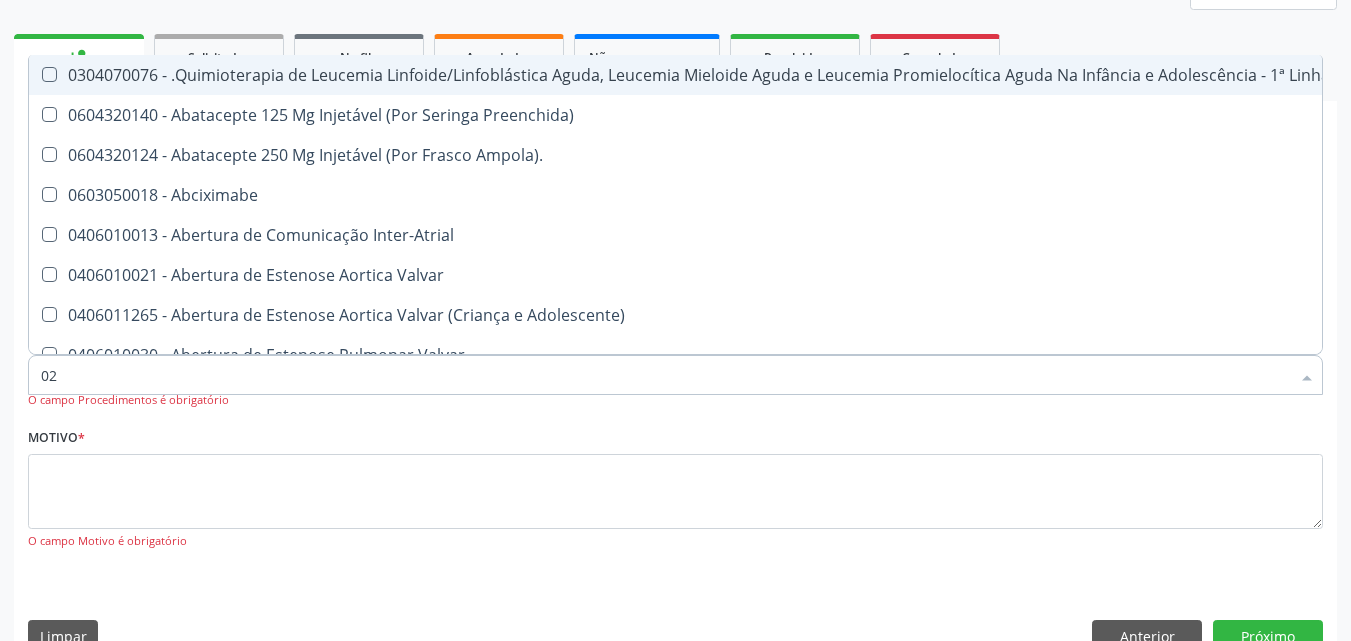 checkbox on "true" 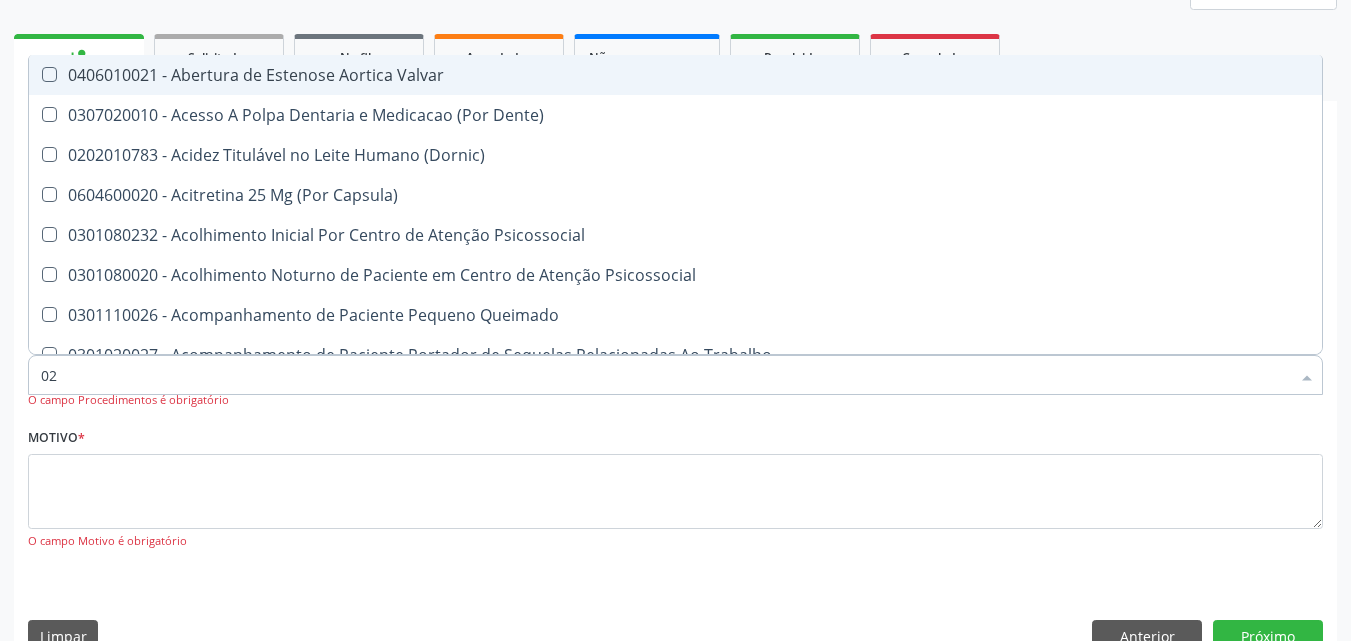 type on "020" 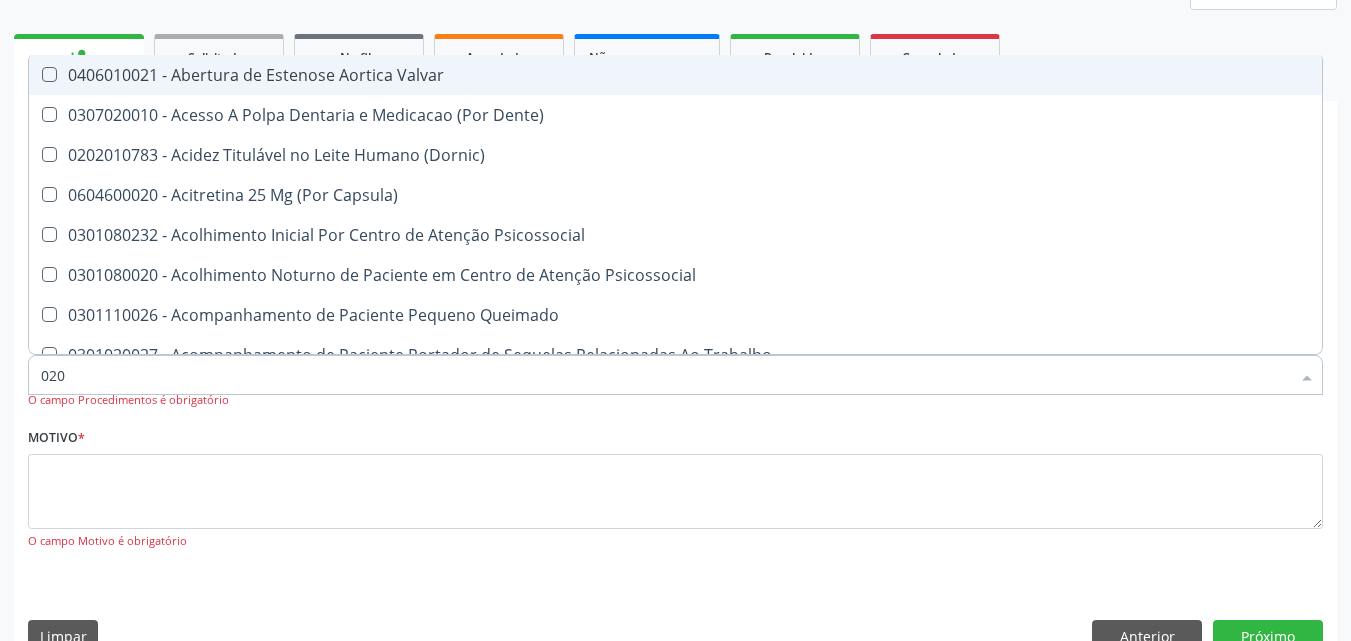 checkbox on "true" 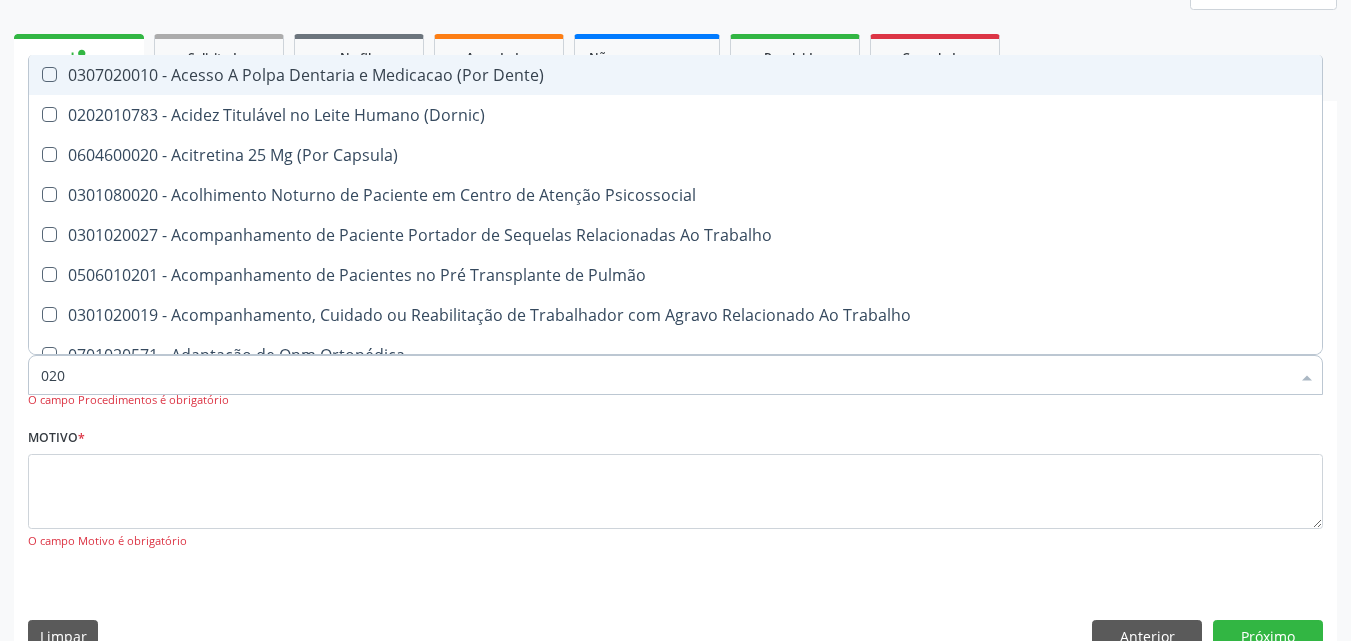 type on "0202" 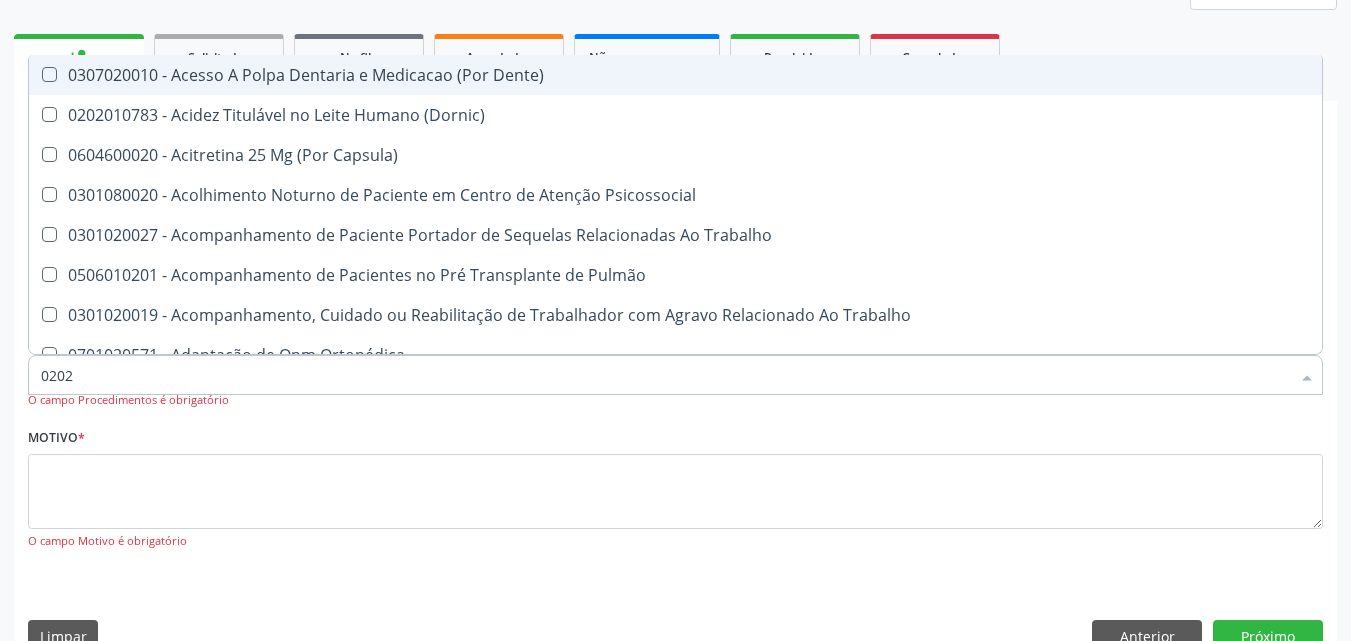 checkbox on "true" 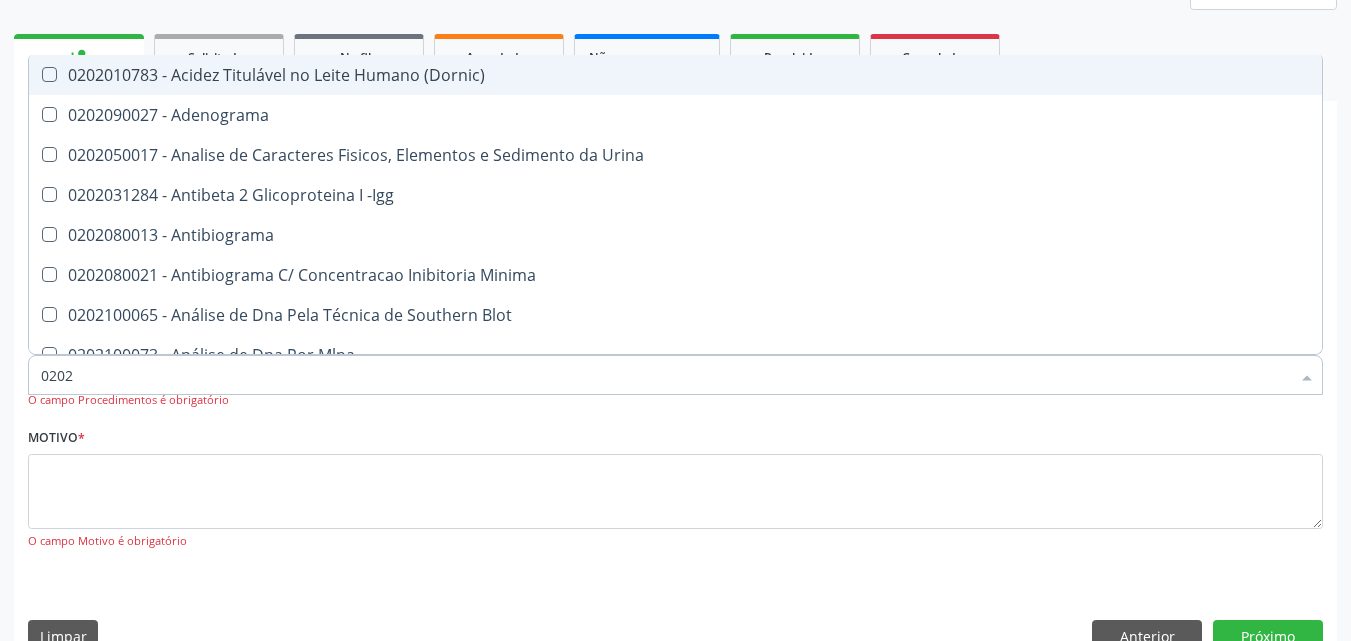 type on "02020" 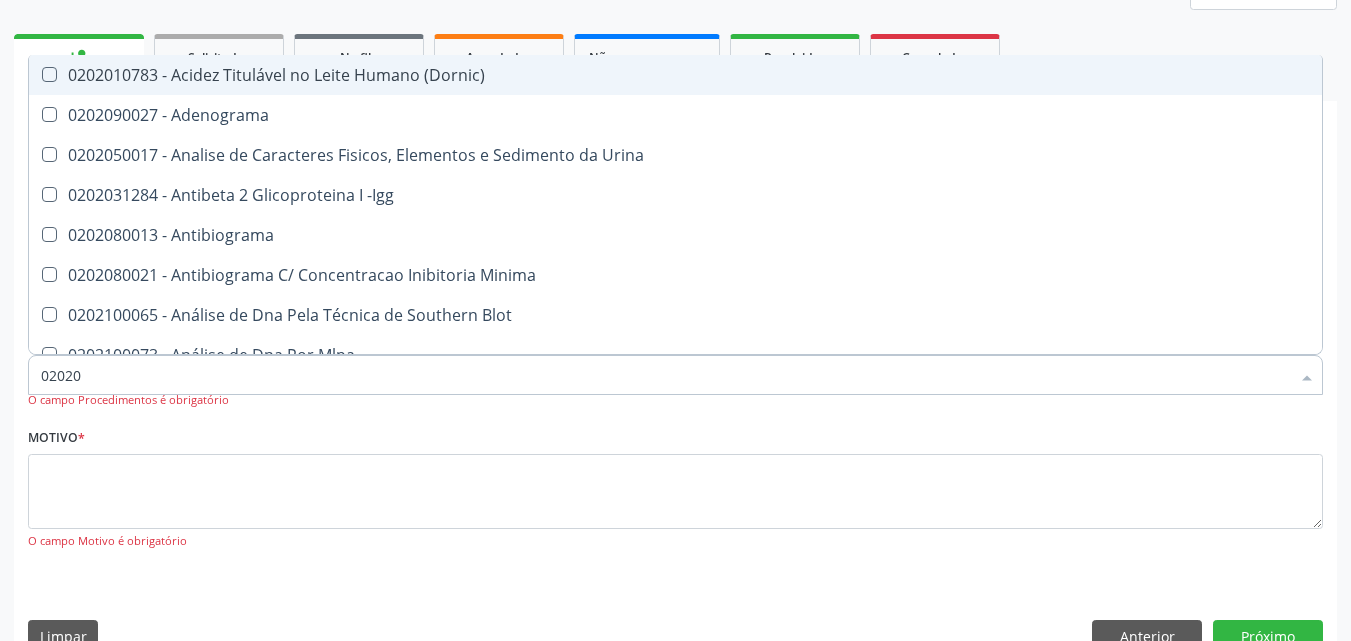 checkbox on "true" 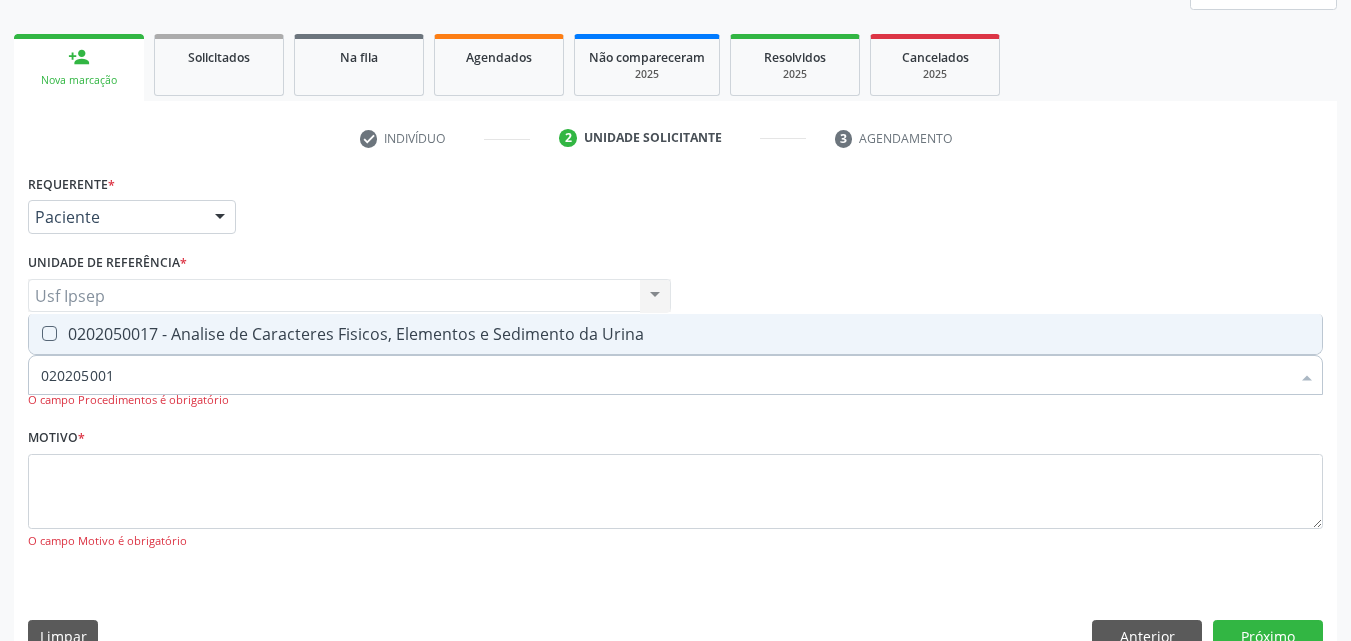 type on "0202050017" 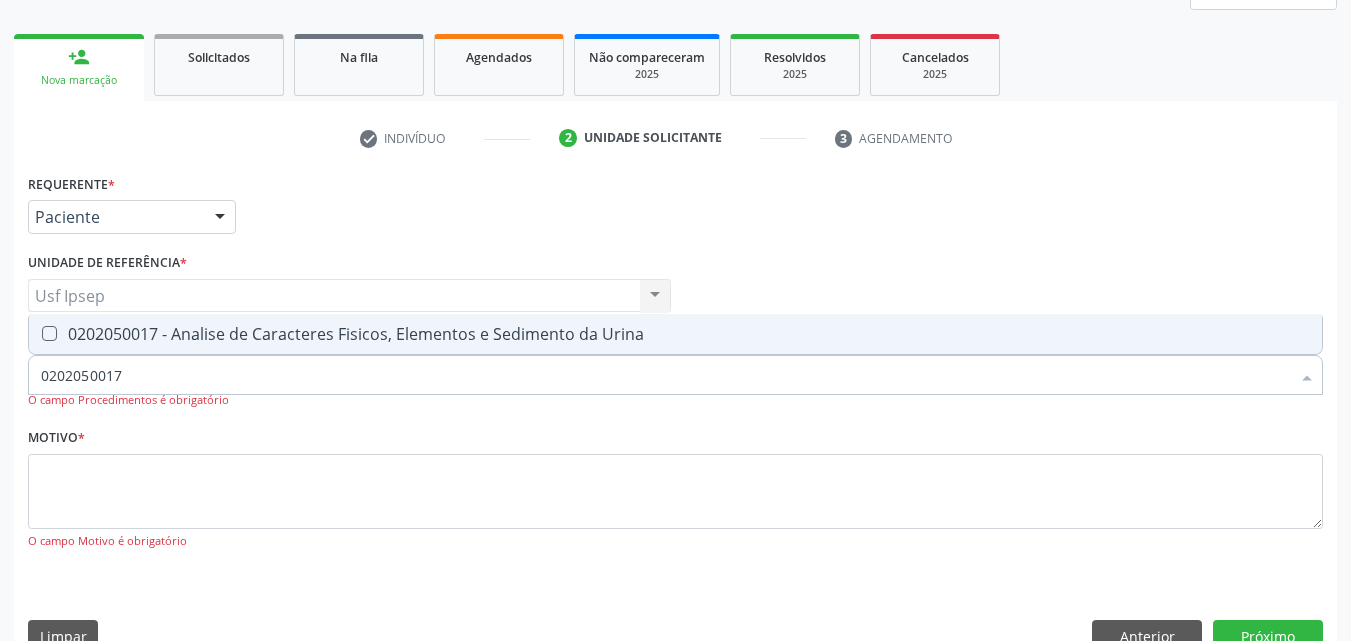 click on "0202050017 - Analise de Caracteres Fisicos, Elementos e Sedimento da Urina" at bounding box center (675, 334) 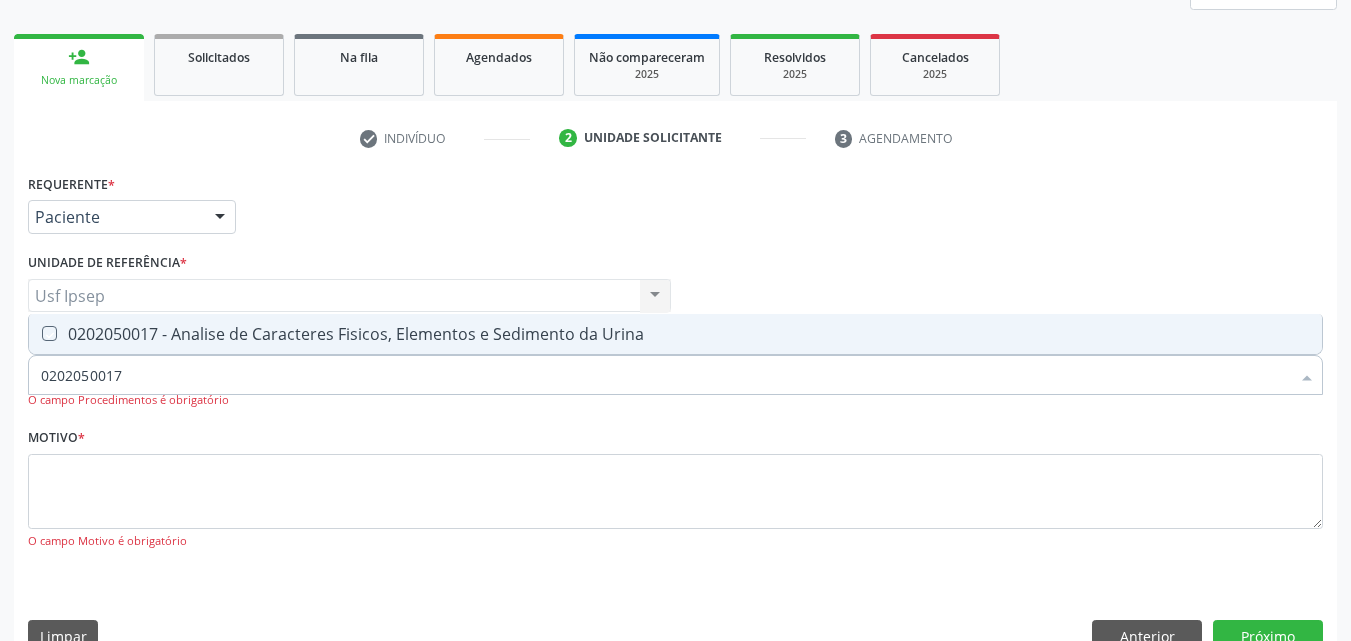 checkbox on "true" 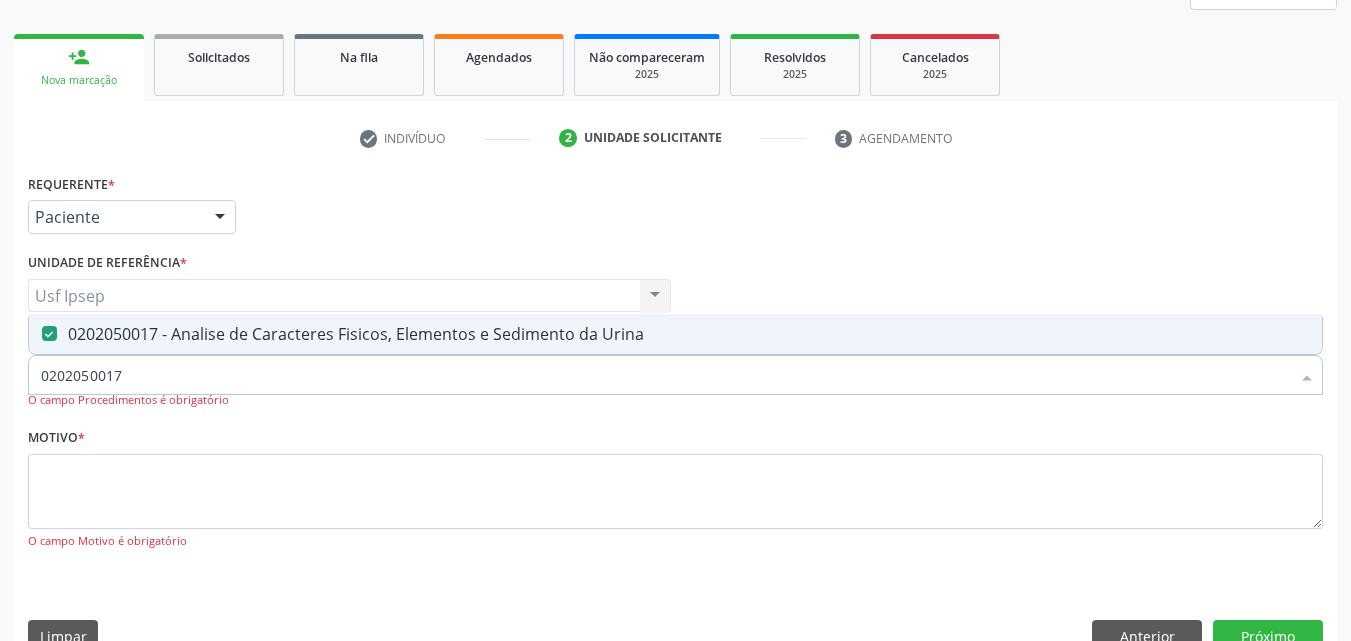 click on "0202050017" at bounding box center [665, 375] 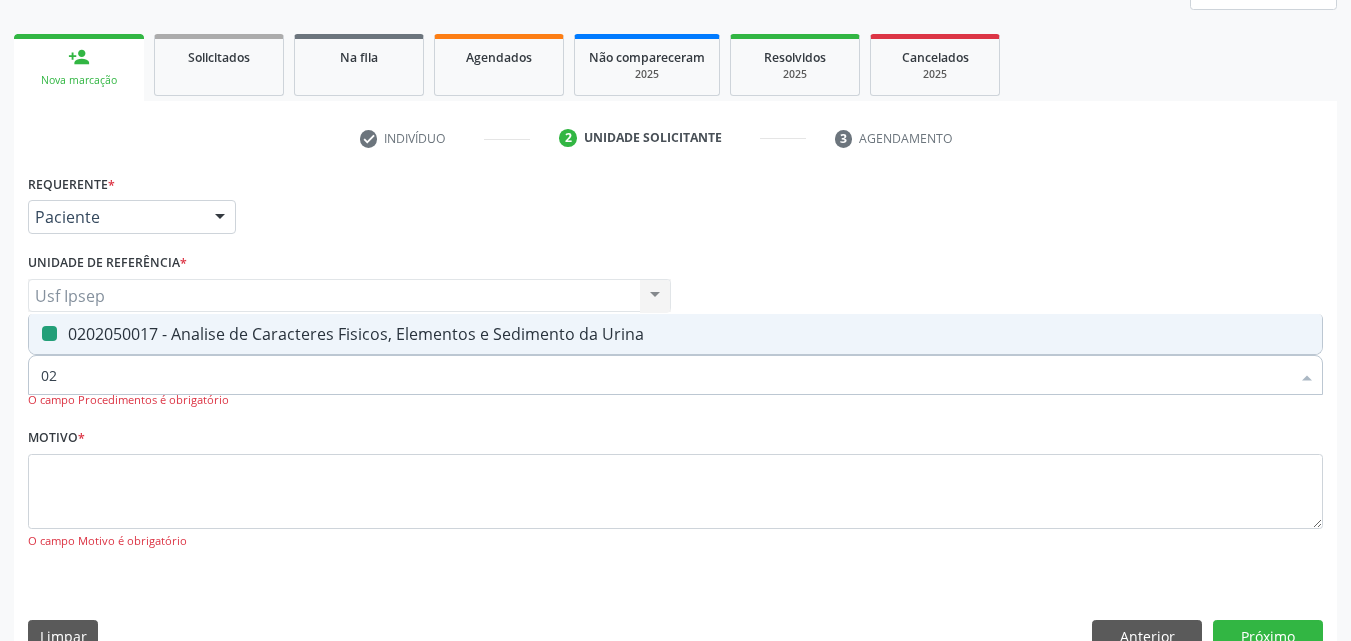 type on "0" 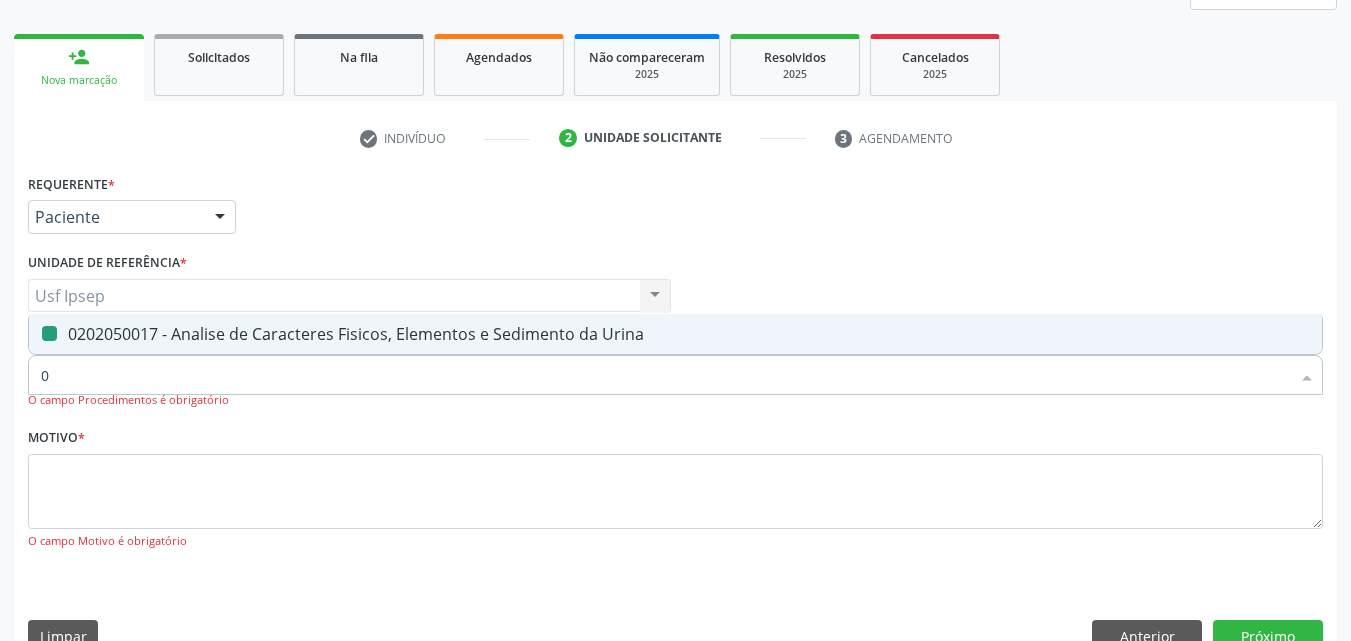 type 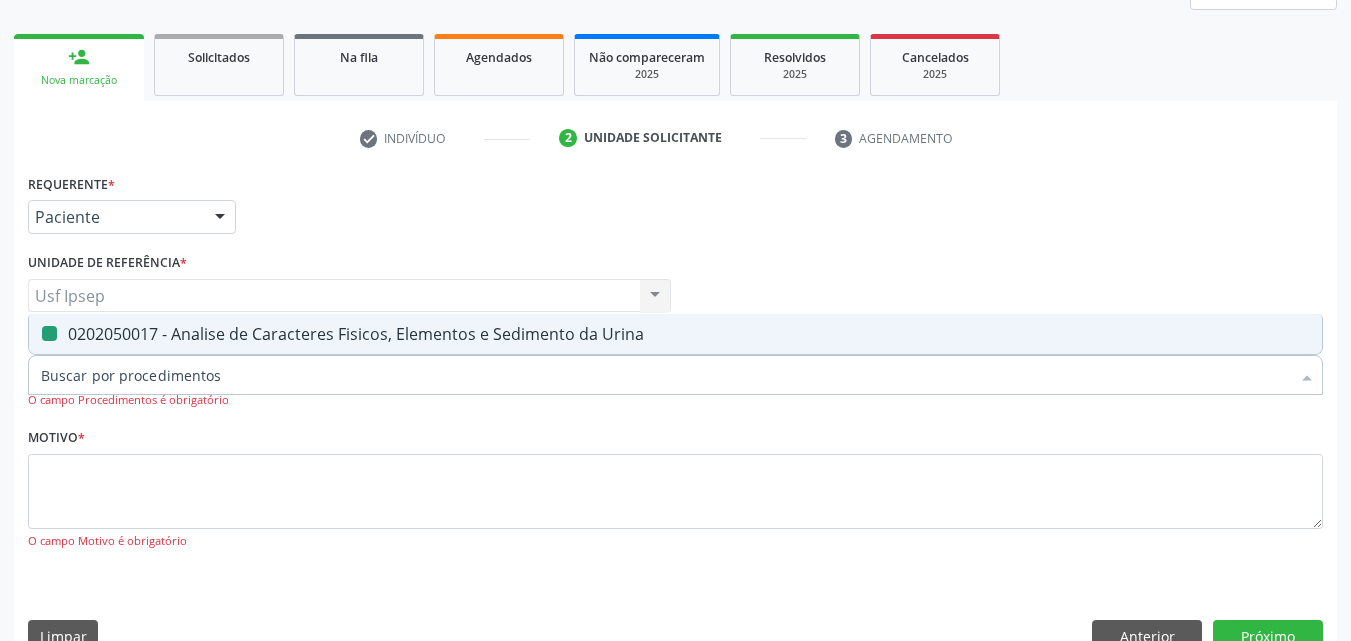 checkbox on "false" 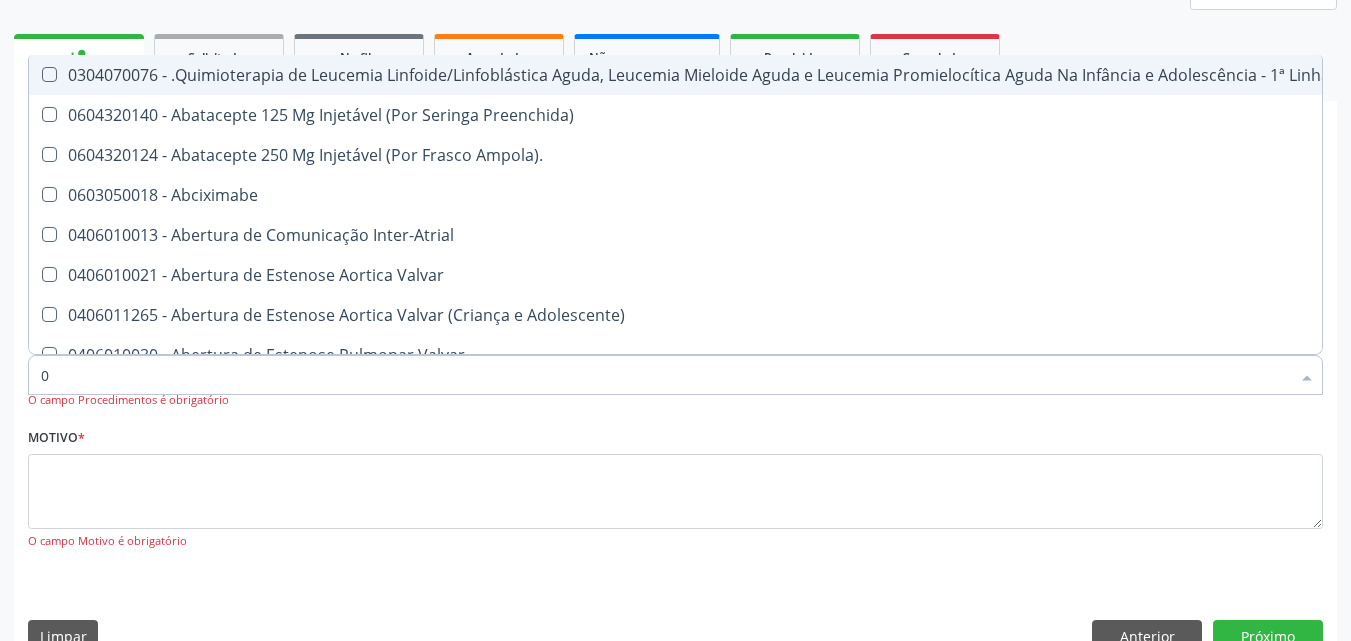 type on "02" 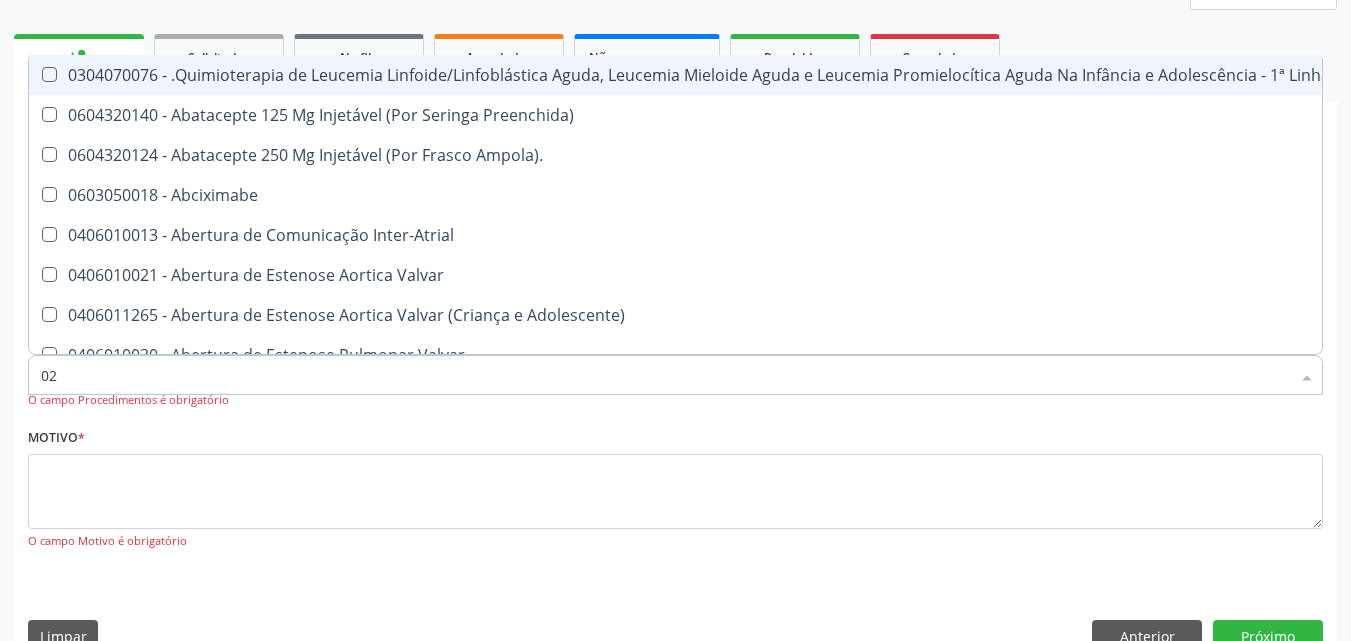checkbox on "true" 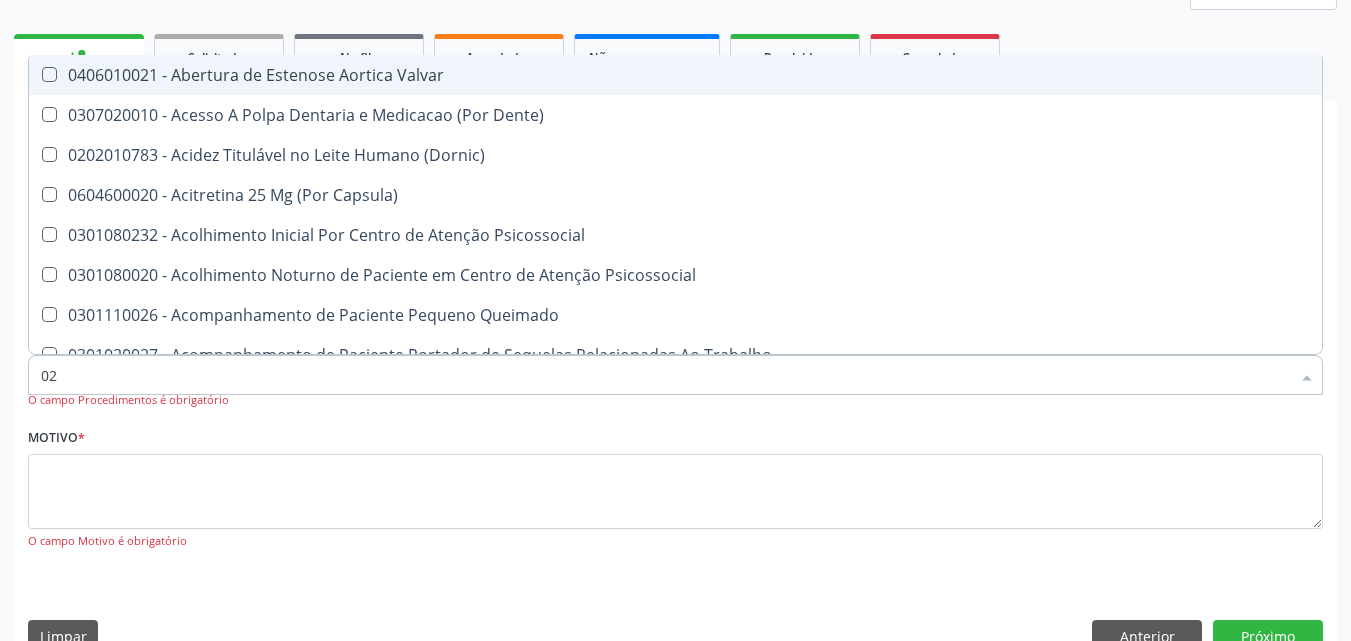 type on "020" 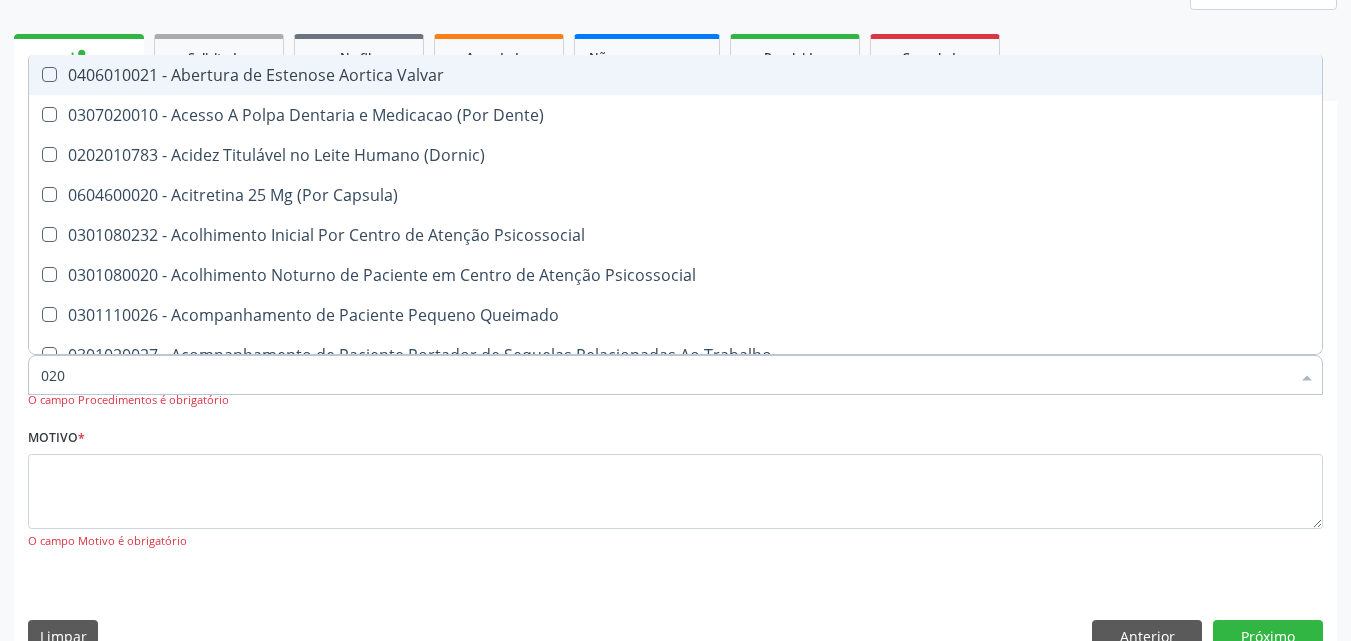 checkbox on "true" 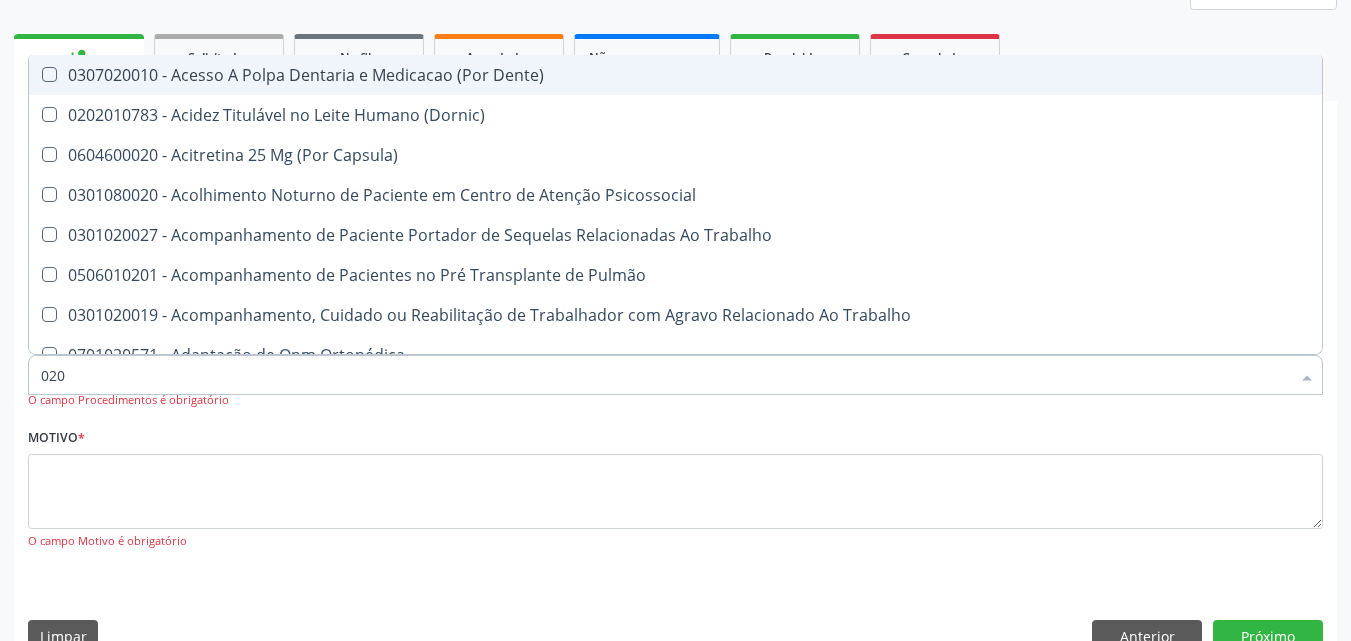 type on "0202" 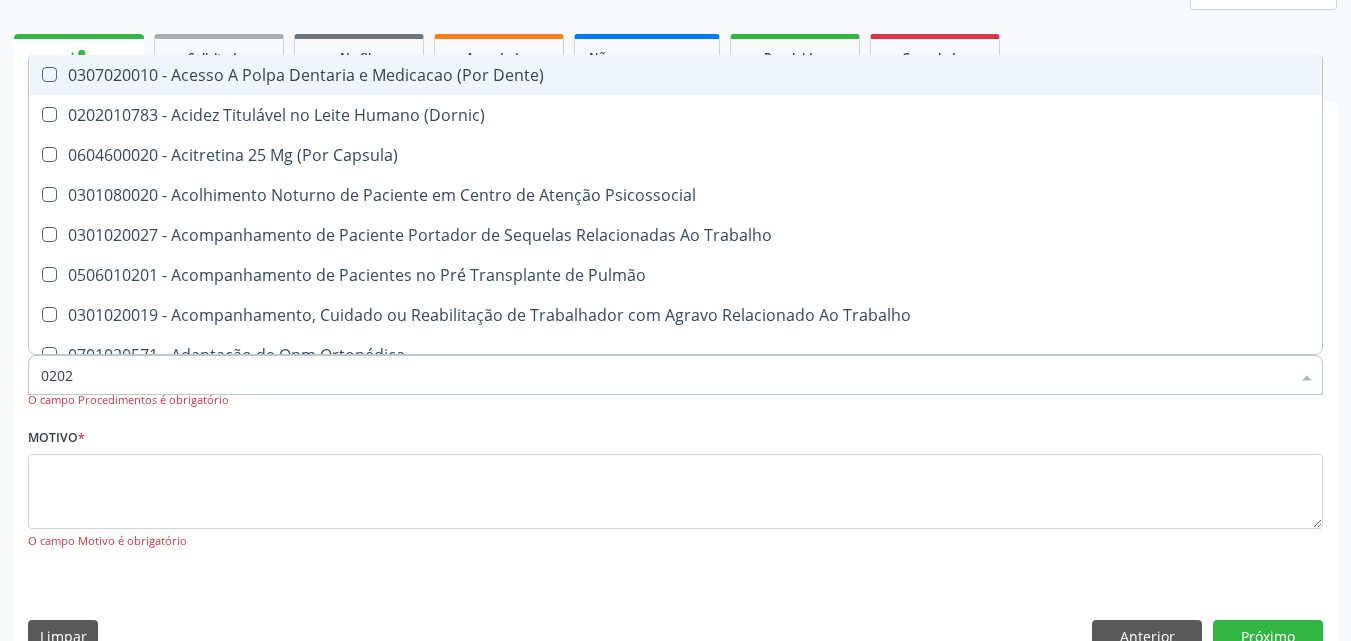 checkbox on "true" 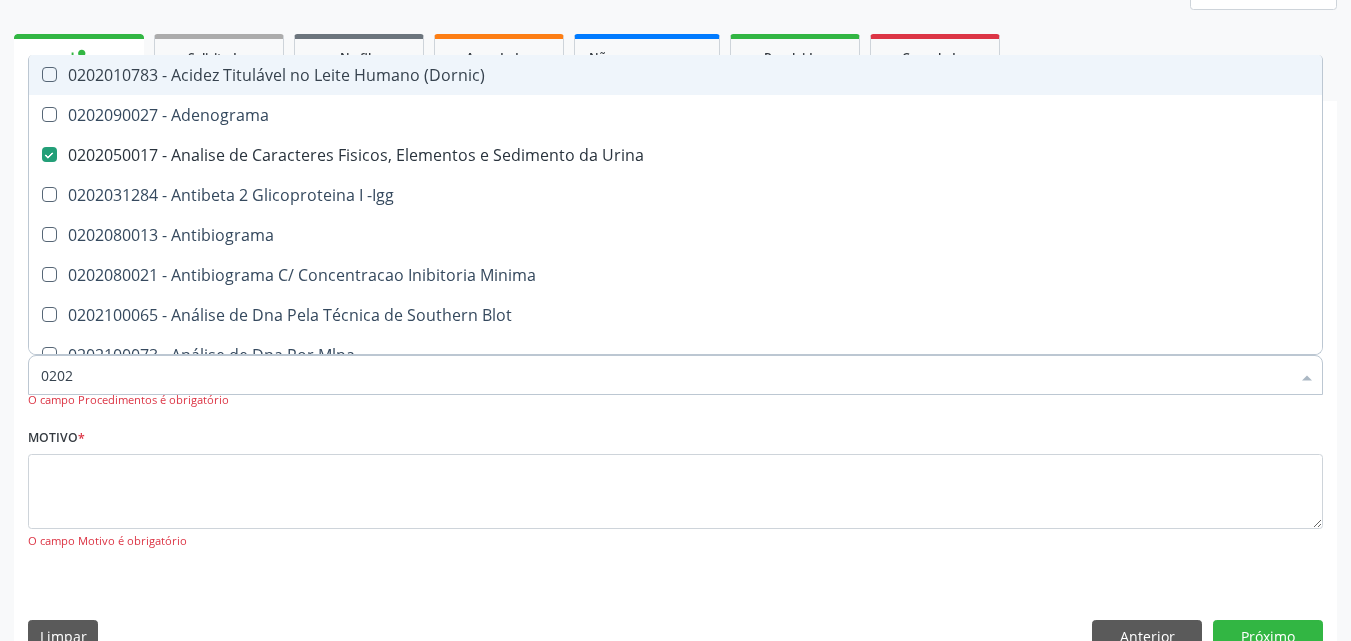 type on "02020" 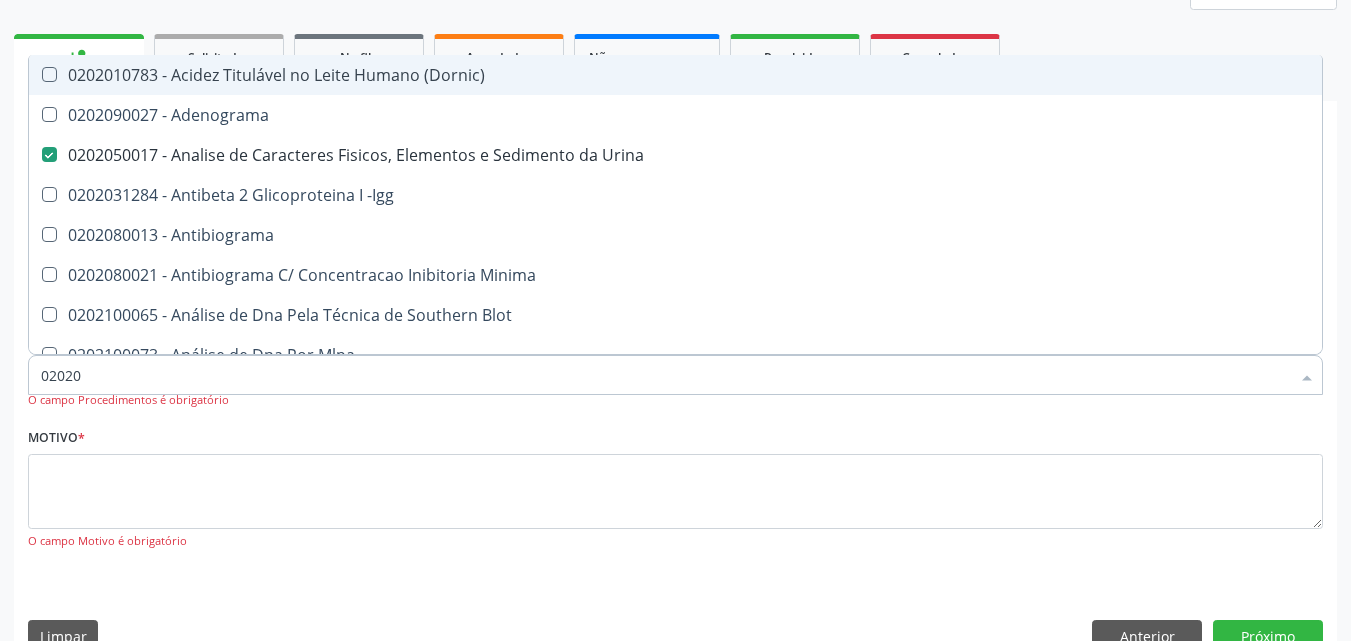 checkbox on "true" 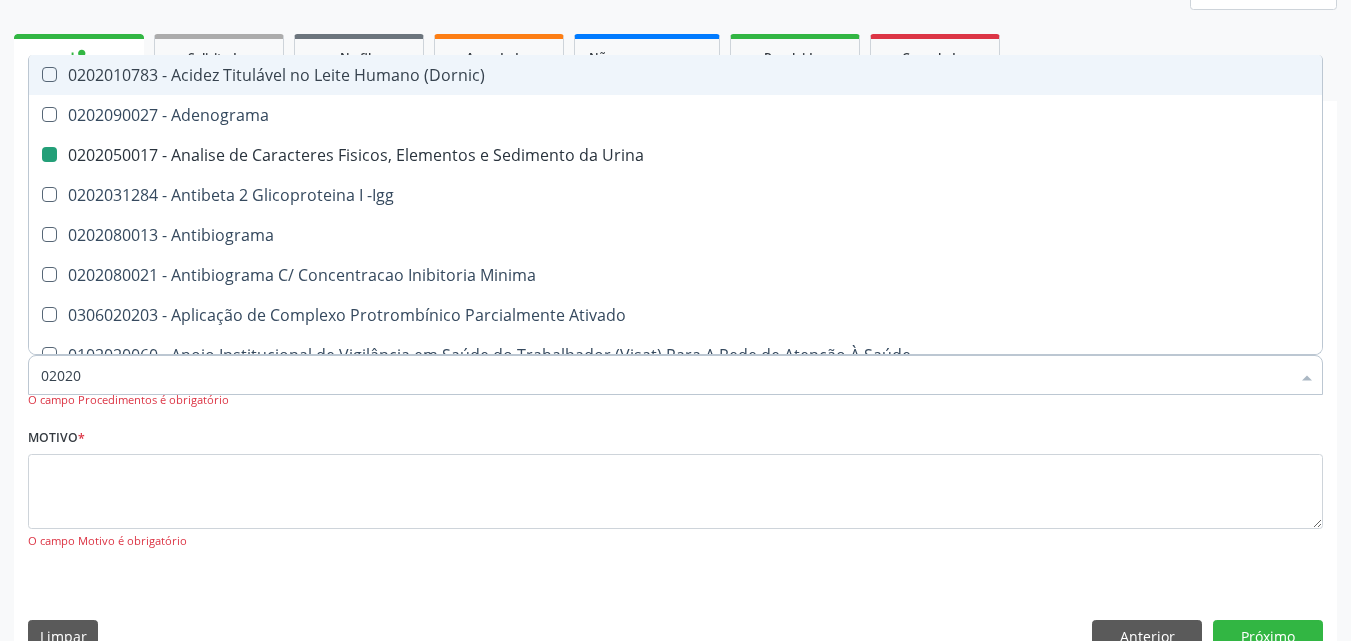 type on "020206" 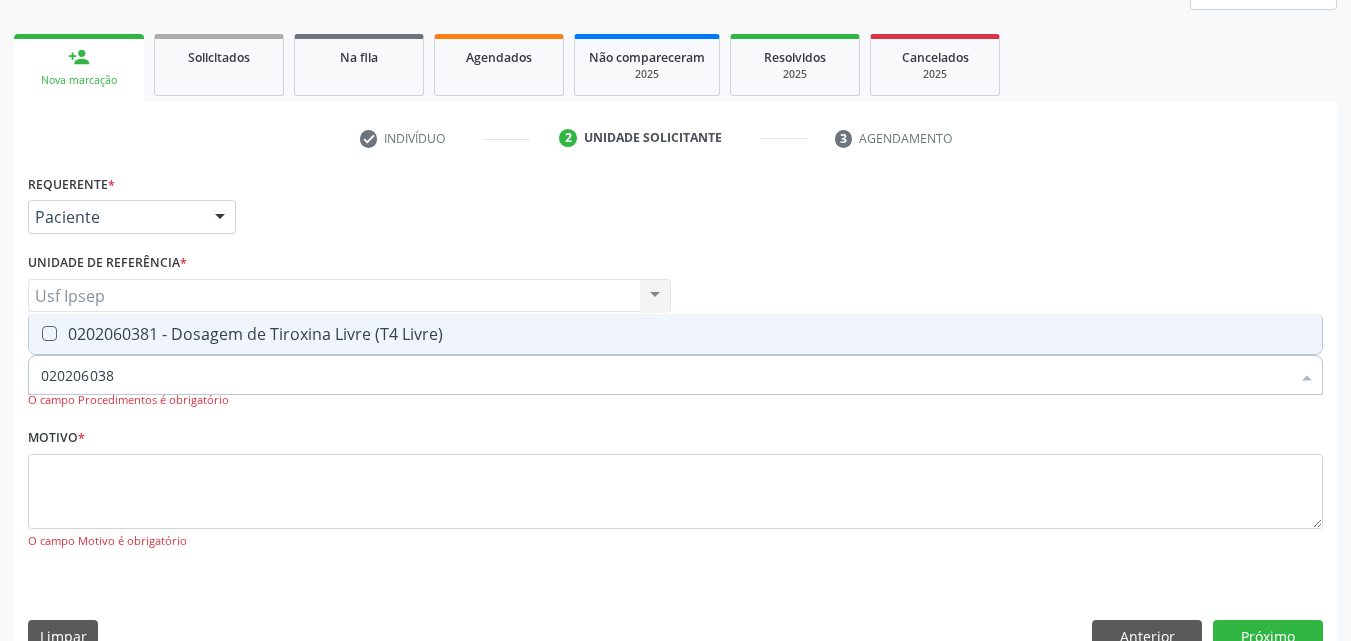 type on "0202060381" 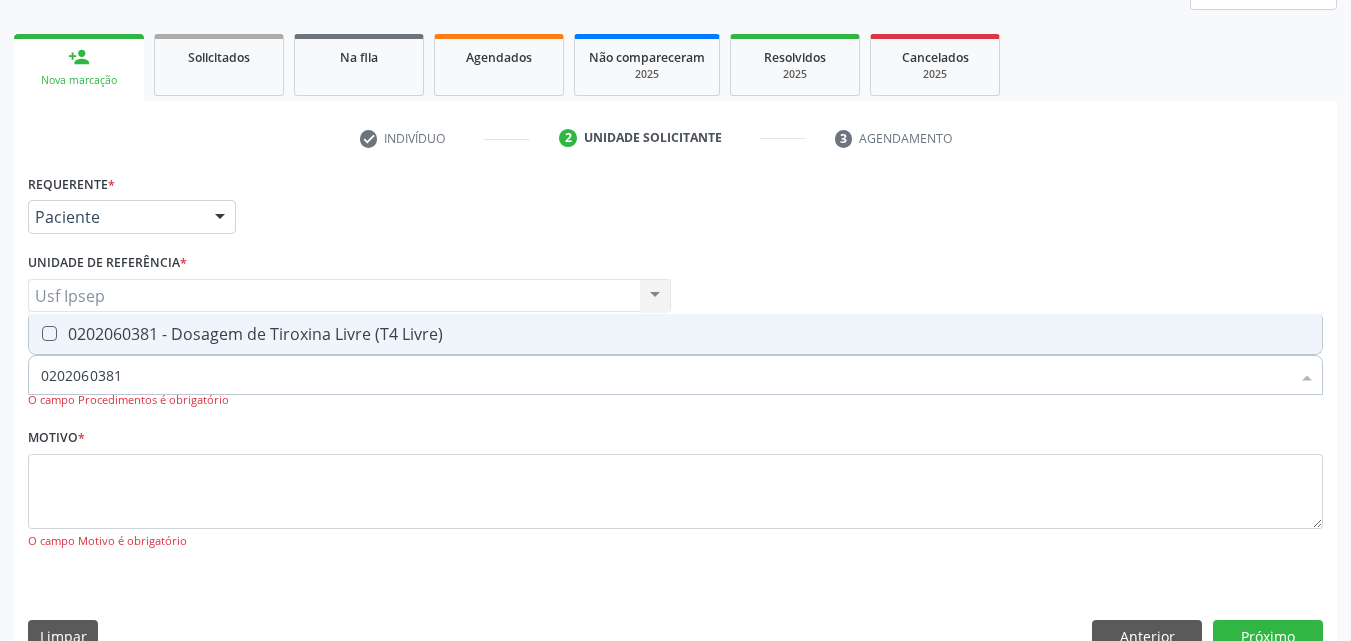 drag, startPoint x: 44, startPoint y: 330, endPoint x: 65, endPoint y: 365, distance: 40.81666 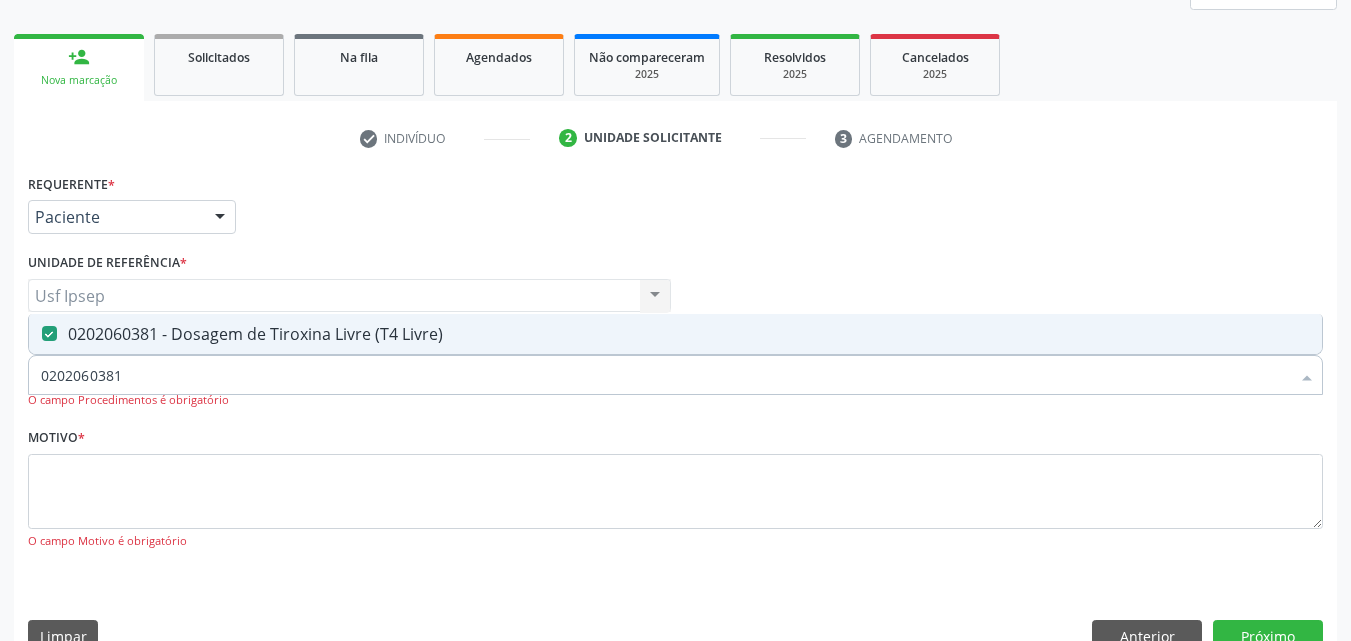 click on "0202060381" at bounding box center (665, 375) 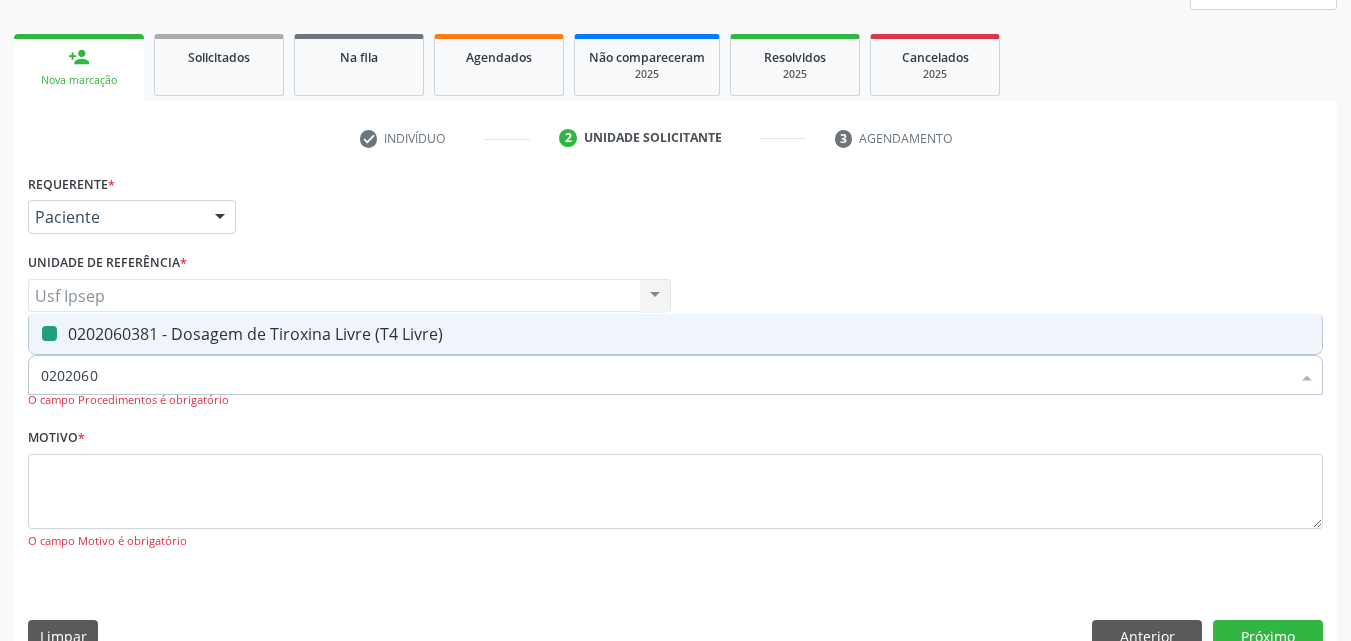type on "020206" 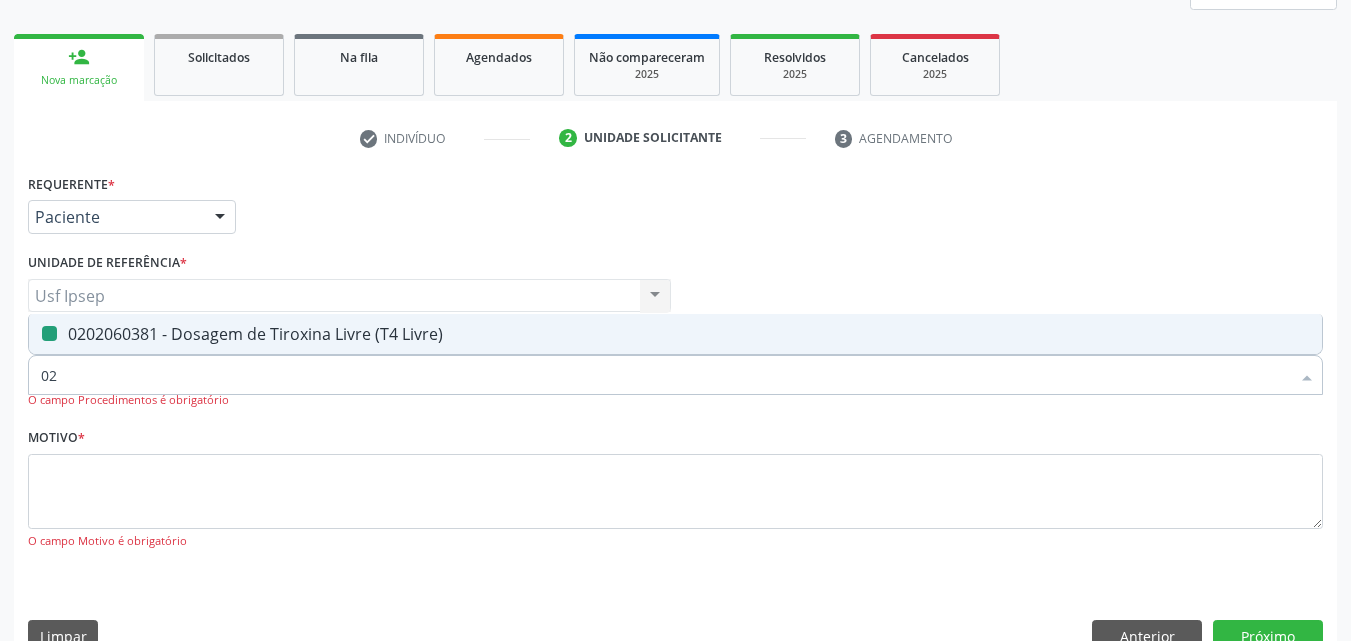 type on "0" 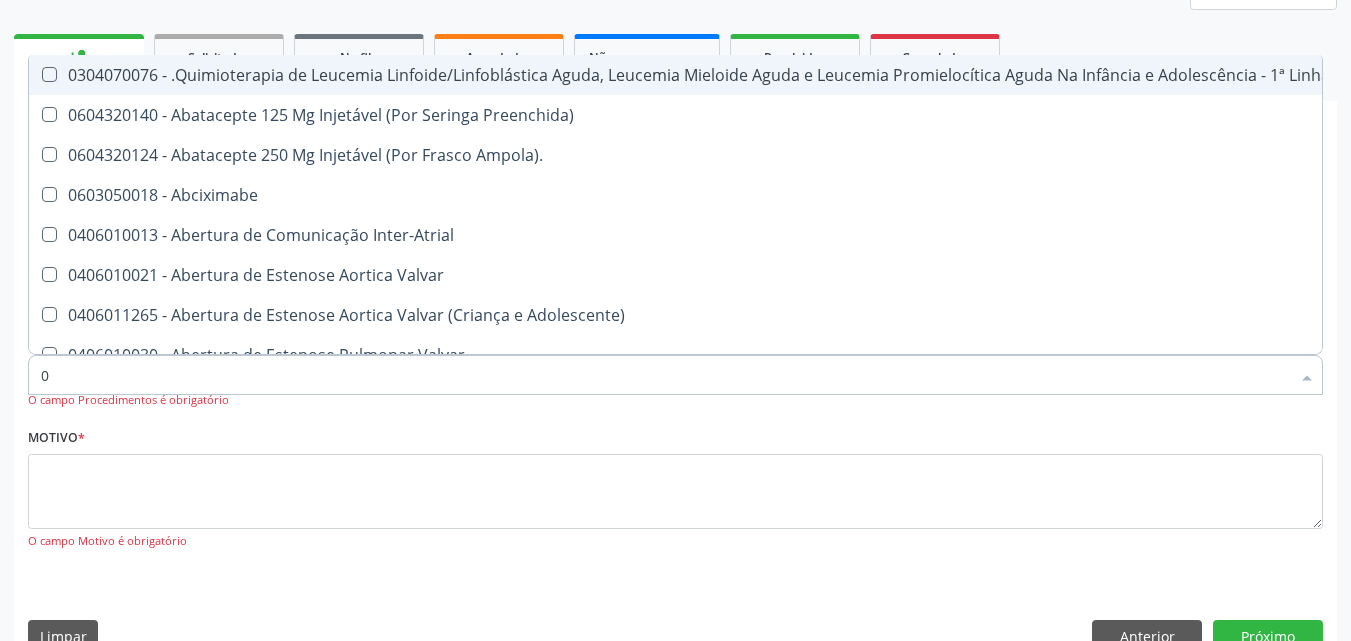 type on "02" 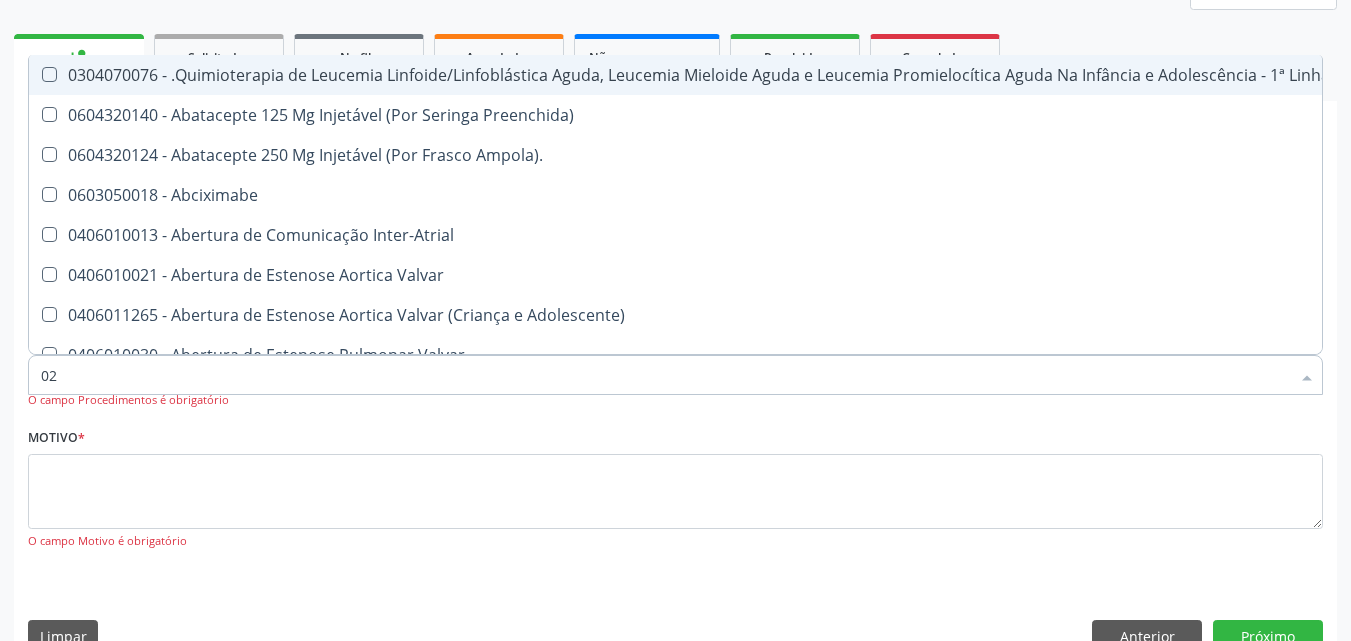 checkbox on "true" 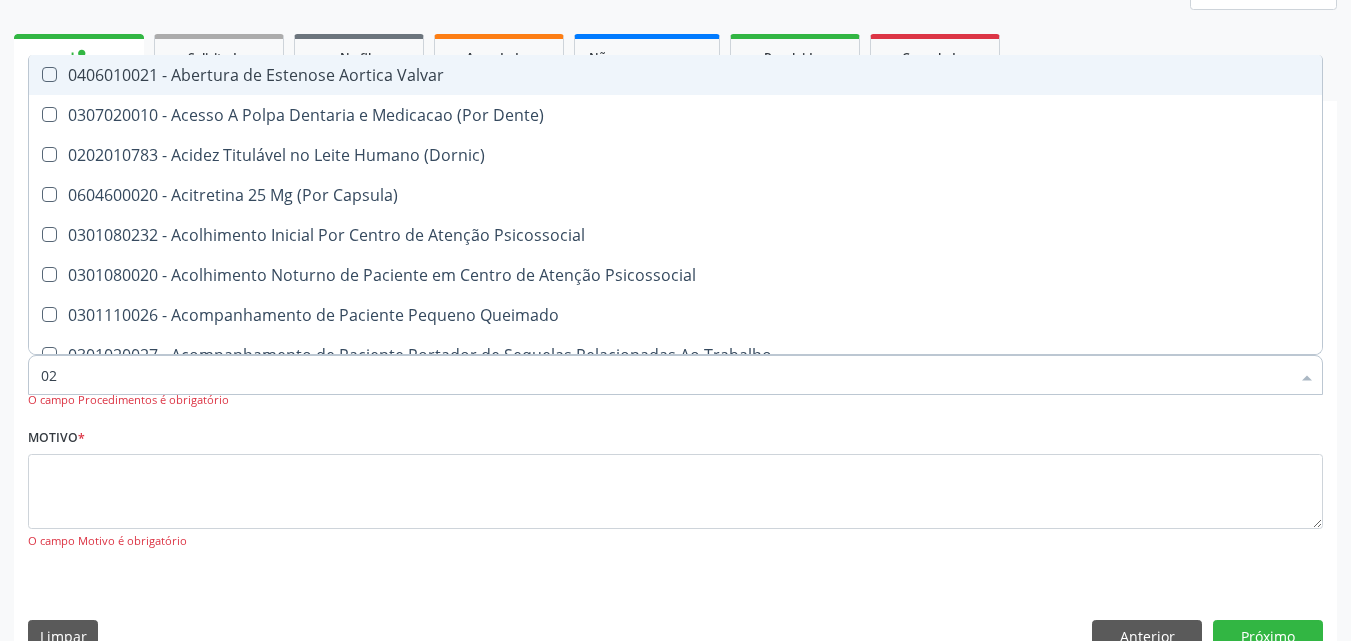 type on "020" 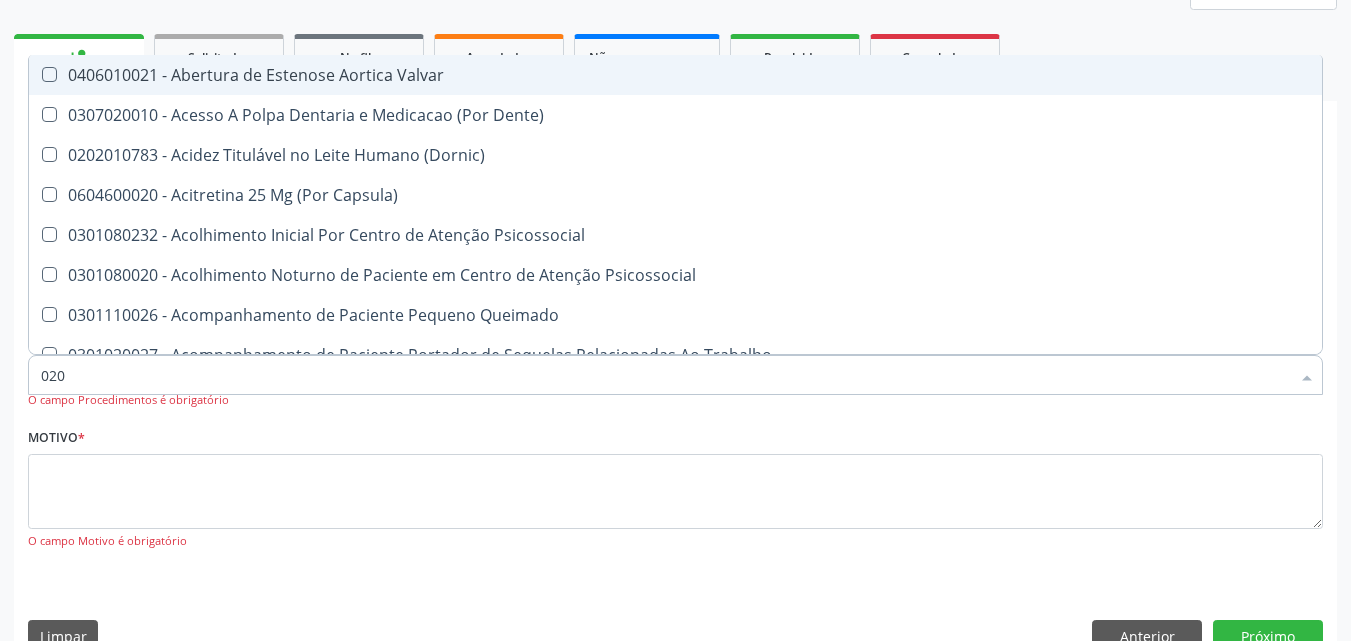 checkbox on "true" 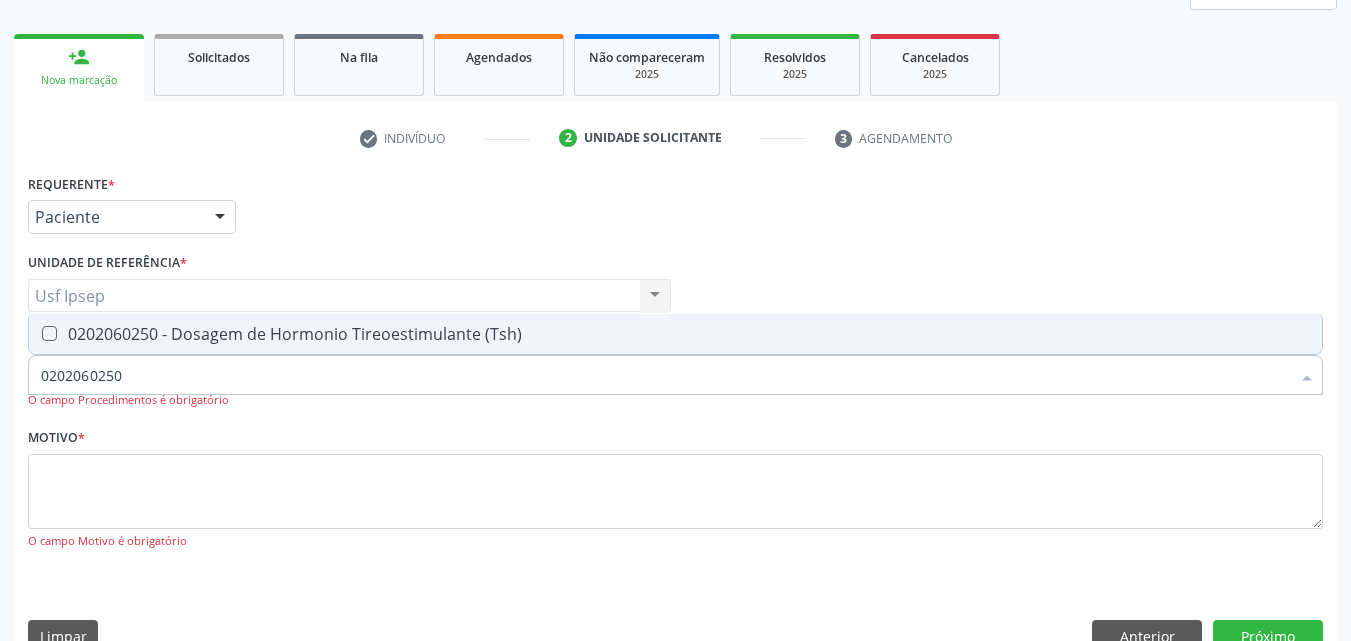click at bounding box center [49, 333] 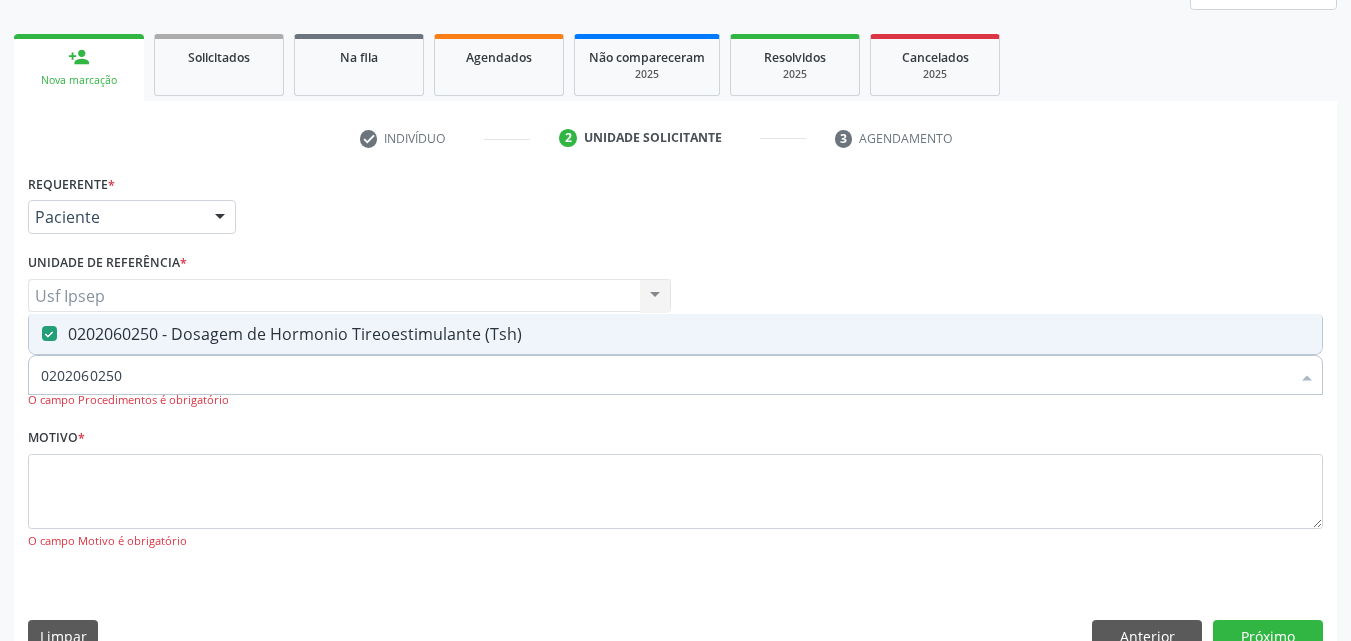 drag, startPoint x: 127, startPoint y: 381, endPoint x: 135, endPoint y: 388, distance: 10.630146 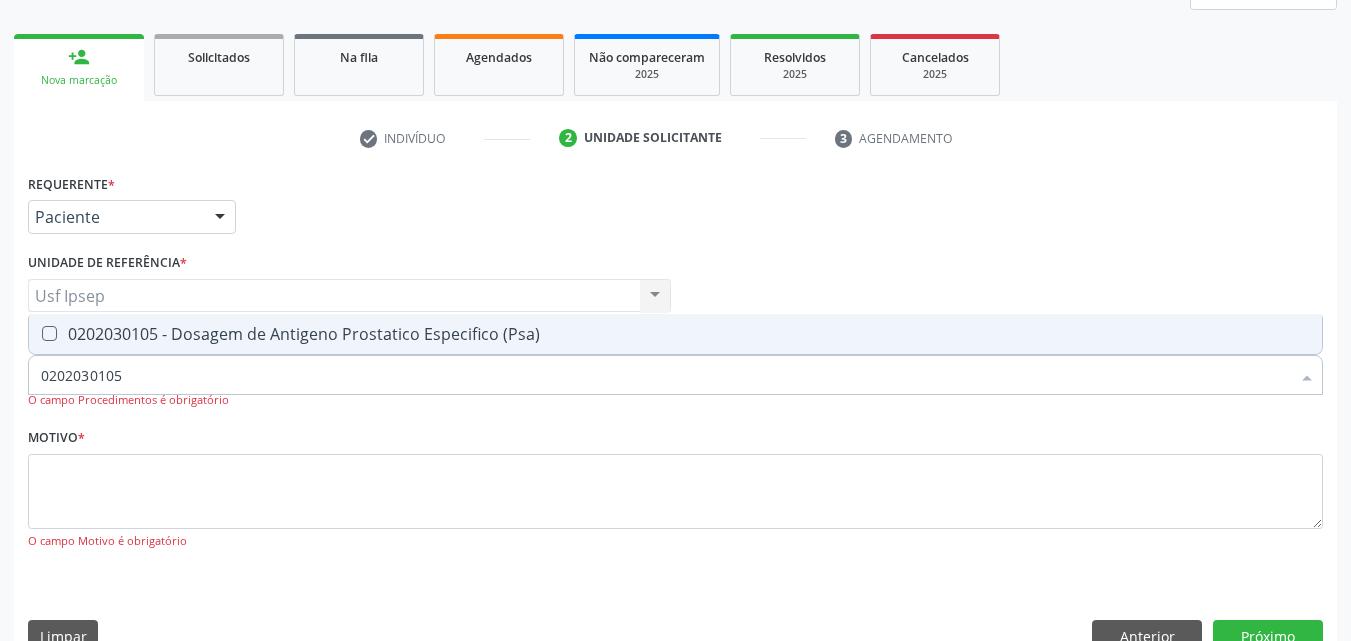 click at bounding box center (49, 333) 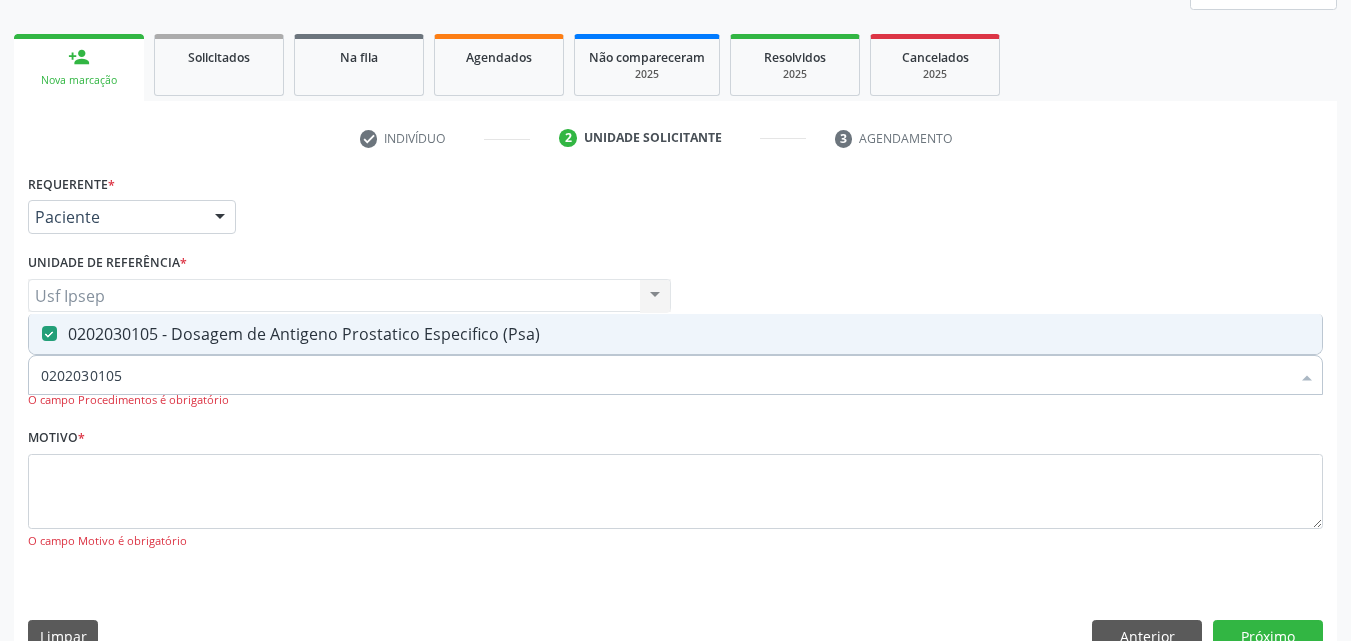 click on "0202030105" at bounding box center [665, 375] 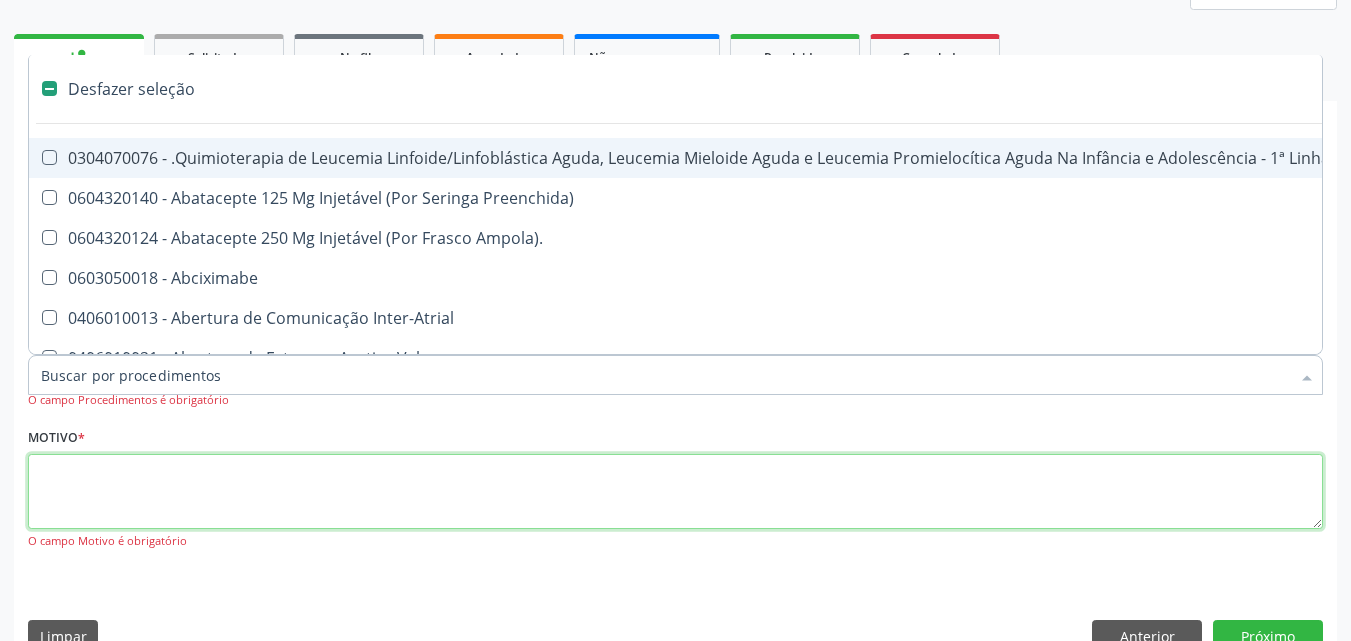 click at bounding box center [675, 492] 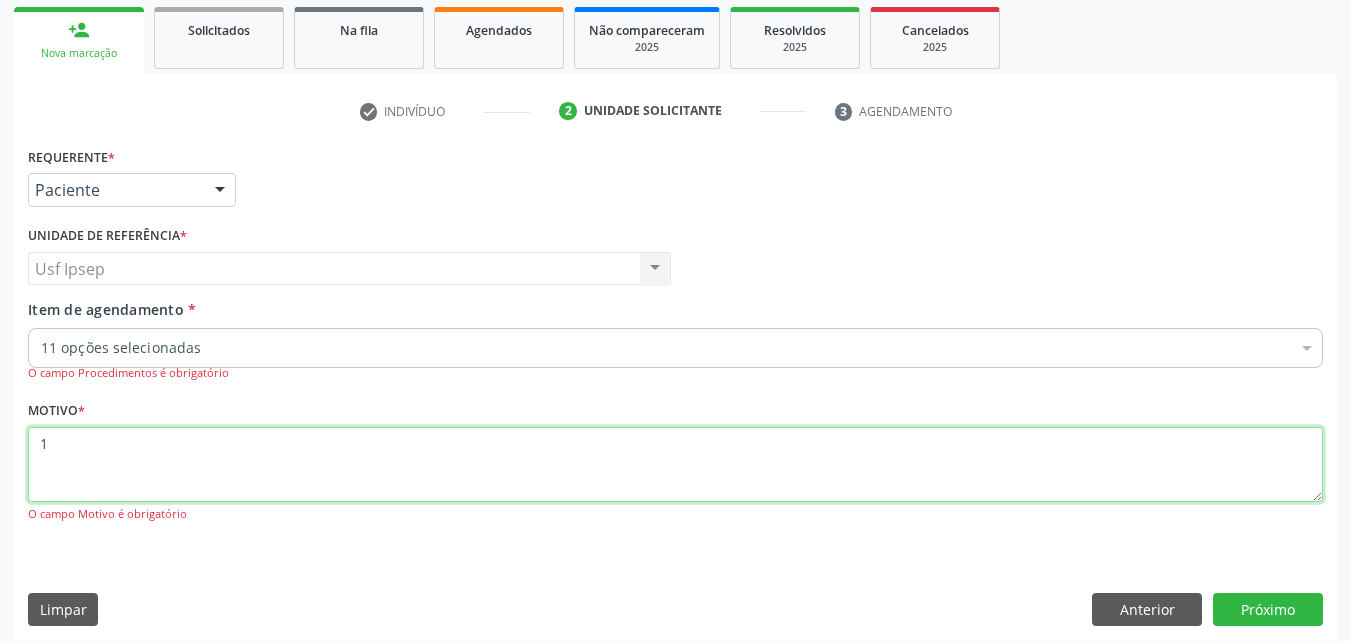 scroll, scrollTop: 305, scrollLeft: 0, axis: vertical 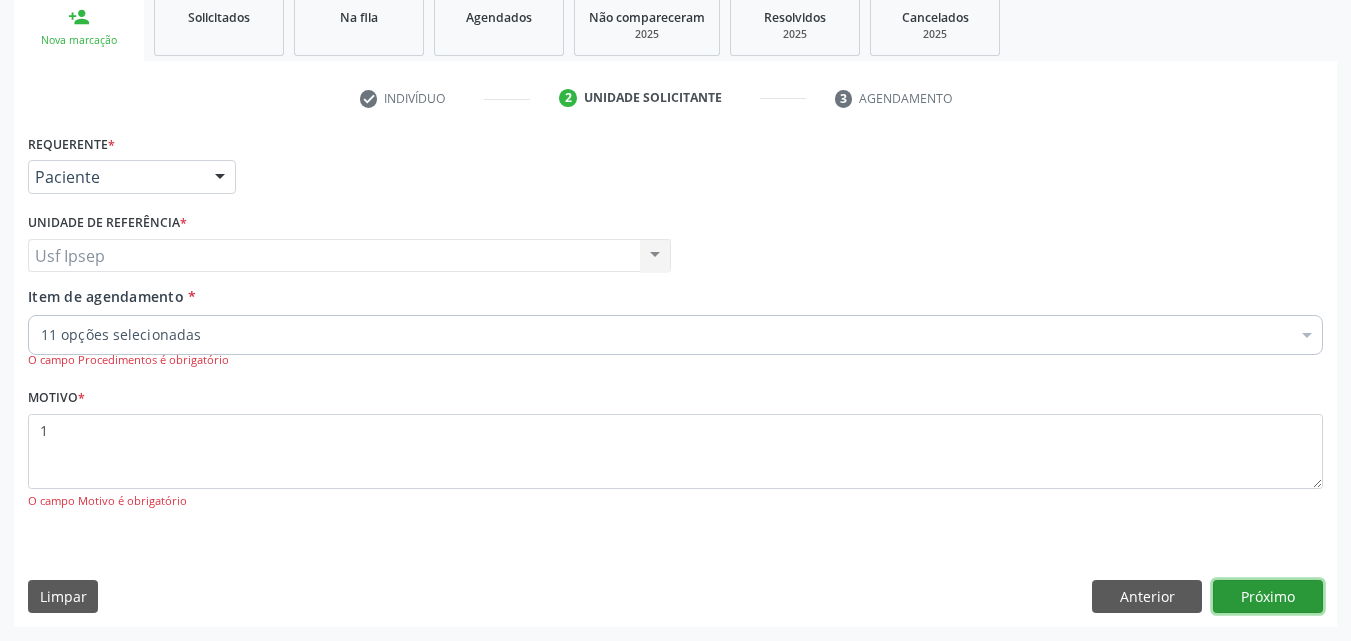 click on "Próximo" at bounding box center [1268, 597] 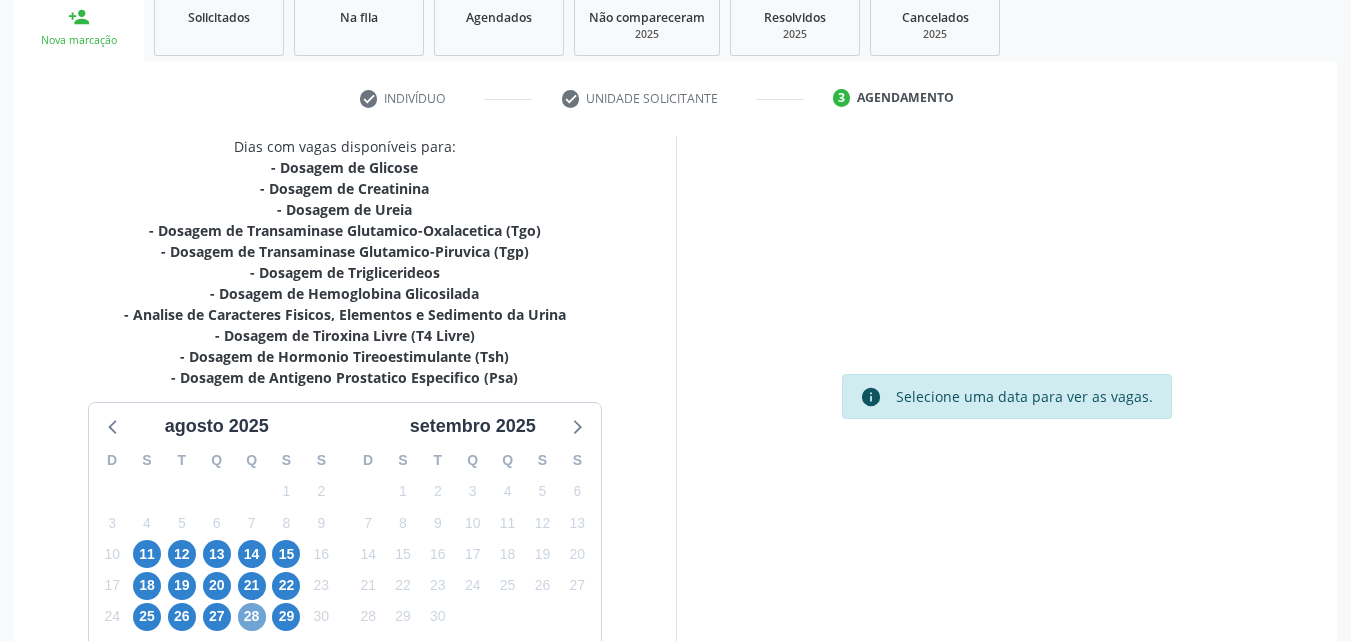 click on "28" at bounding box center (252, 617) 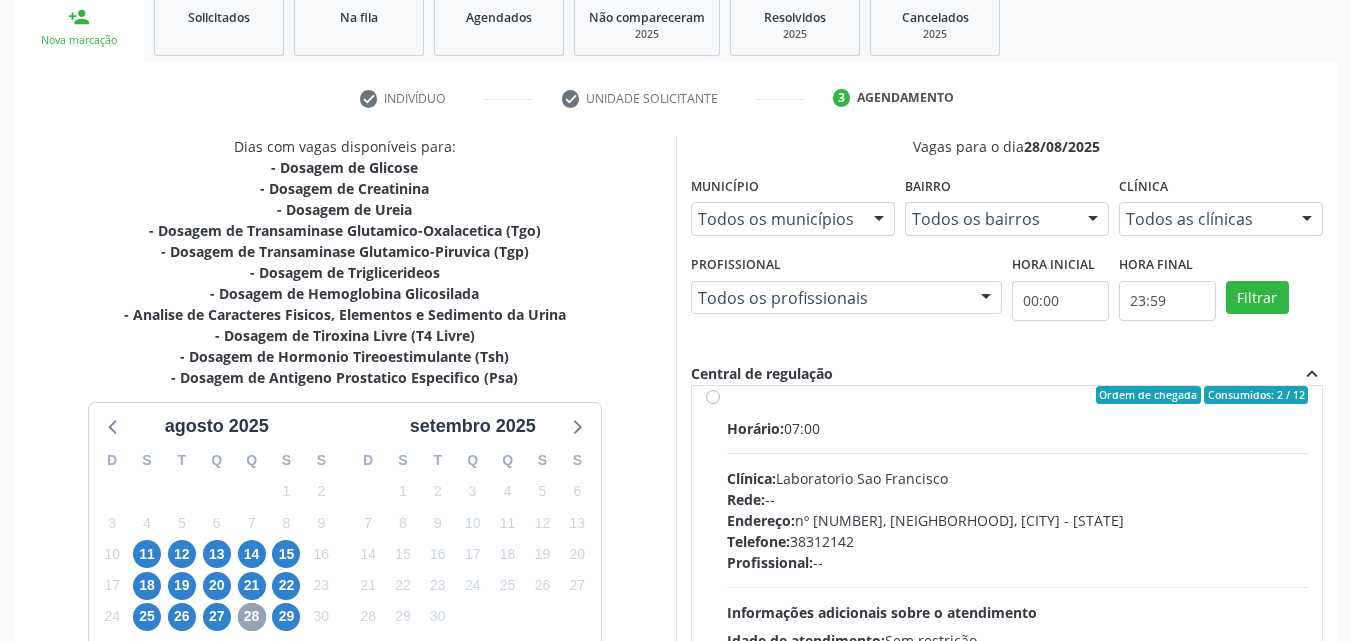 scroll, scrollTop: 0, scrollLeft: 0, axis: both 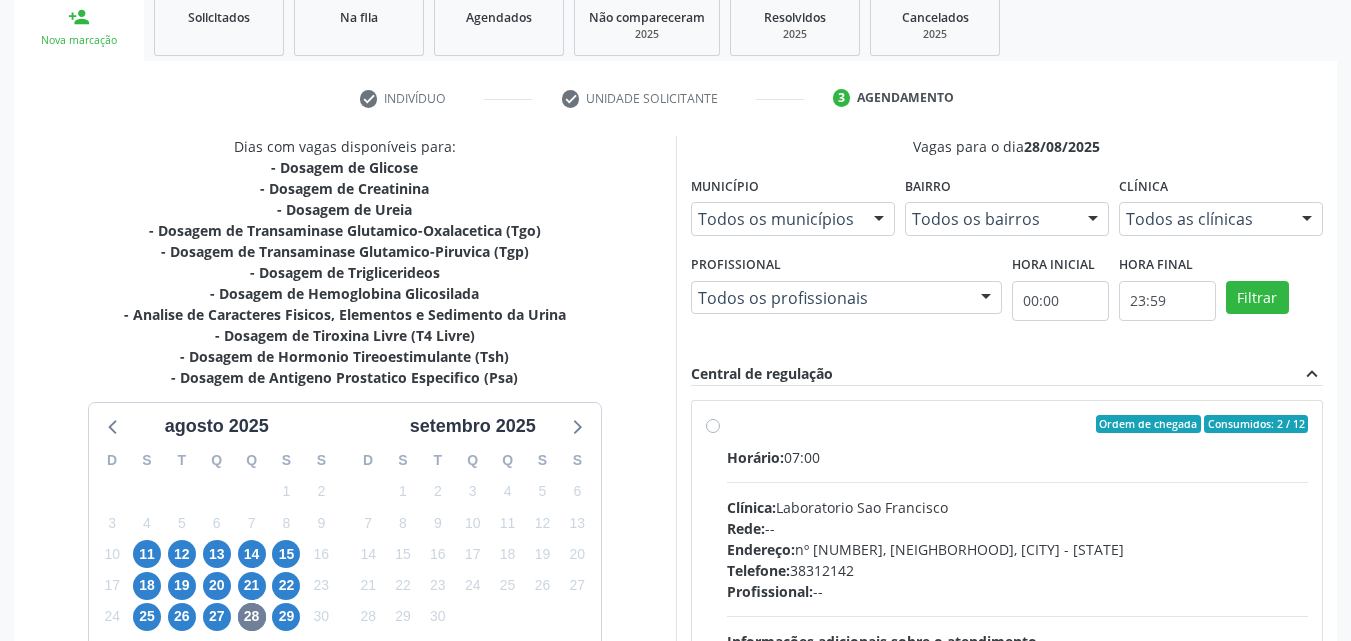 click on "Clínica:  Laboratorio Sao Francisco" at bounding box center (1018, 507) 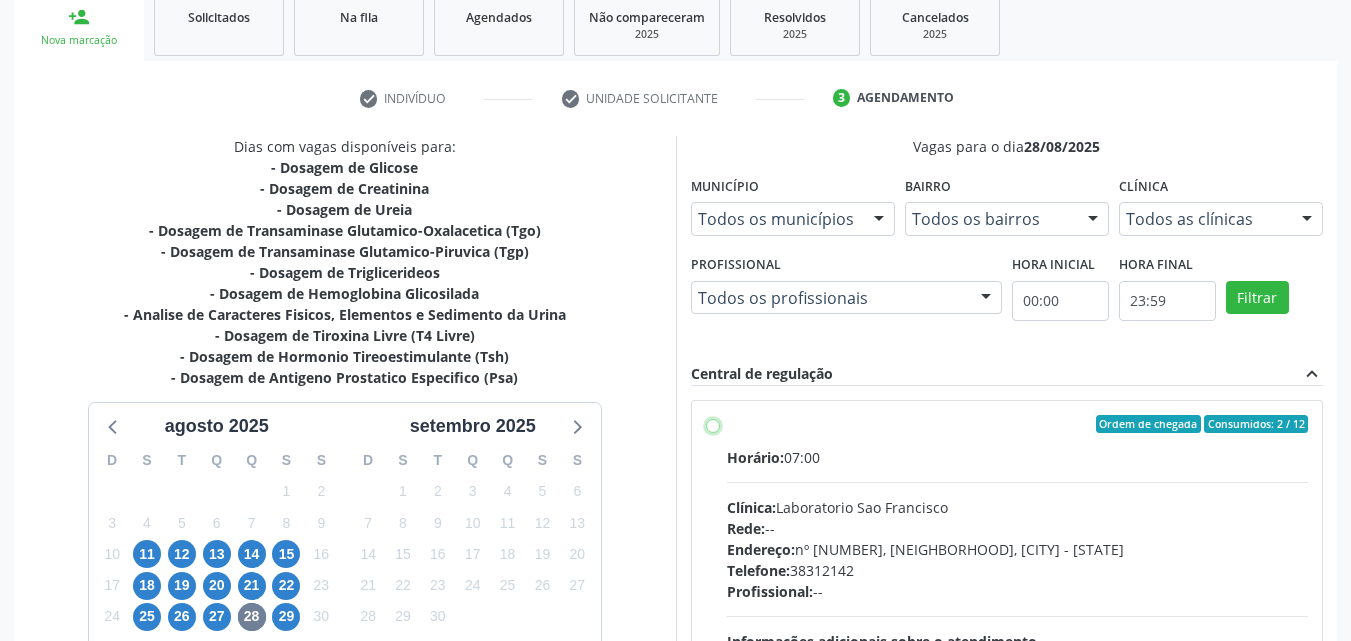 click on "Ordem de chegada
Consumidos: 2 / 12
Horário:   07:00
Clínica:  Laboratorio Sao Francisco
Rede:
--
Endereço:   nº 384, Aabb, Serra Talhada - PE
Telefone:   38312142
Profissional:
--
Informações adicionais sobre o atendimento
Idade de atendimento:
Sem restrição
Gênero(s) atendido(s):
Sem restrição
Informações adicionais:
--" at bounding box center [713, 424] 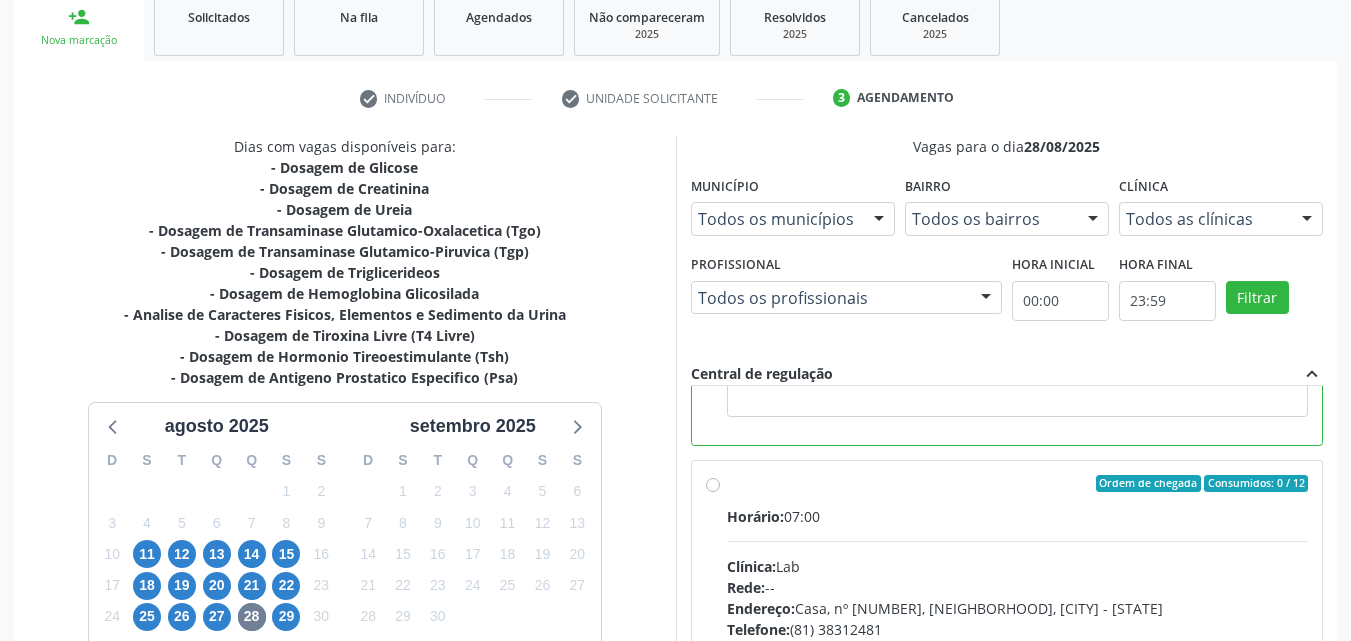 scroll, scrollTop: 450, scrollLeft: 0, axis: vertical 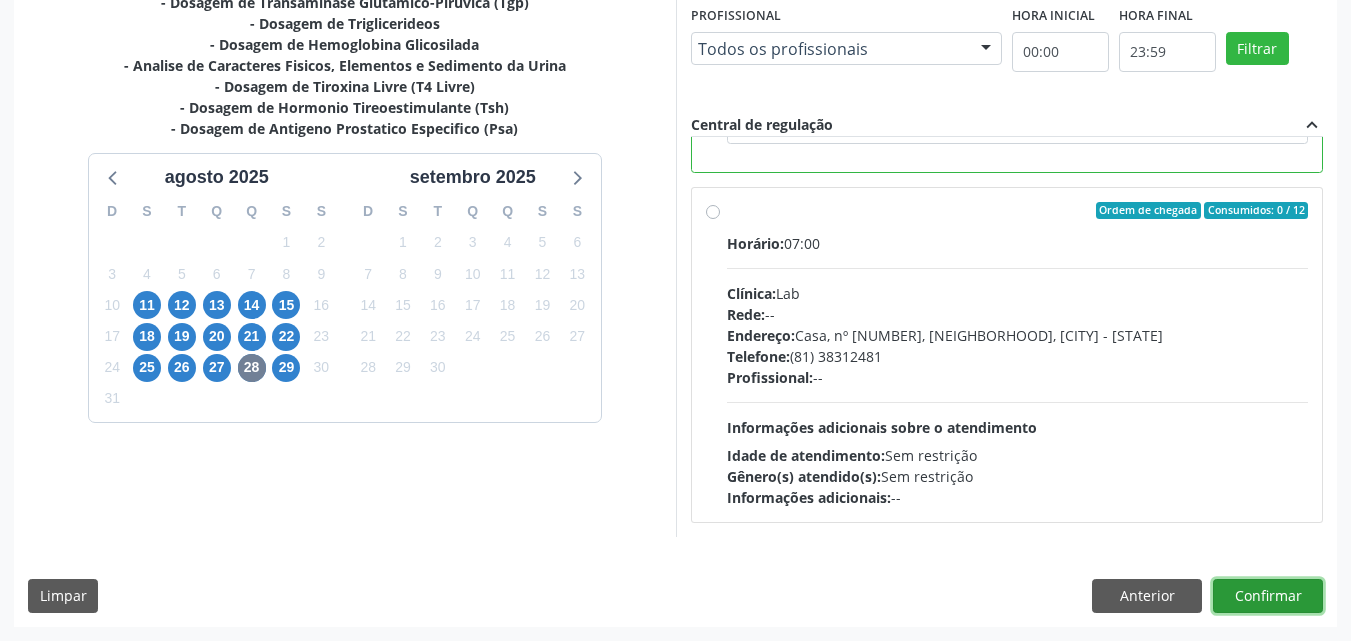 click on "Confirmar" at bounding box center [1268, 596] 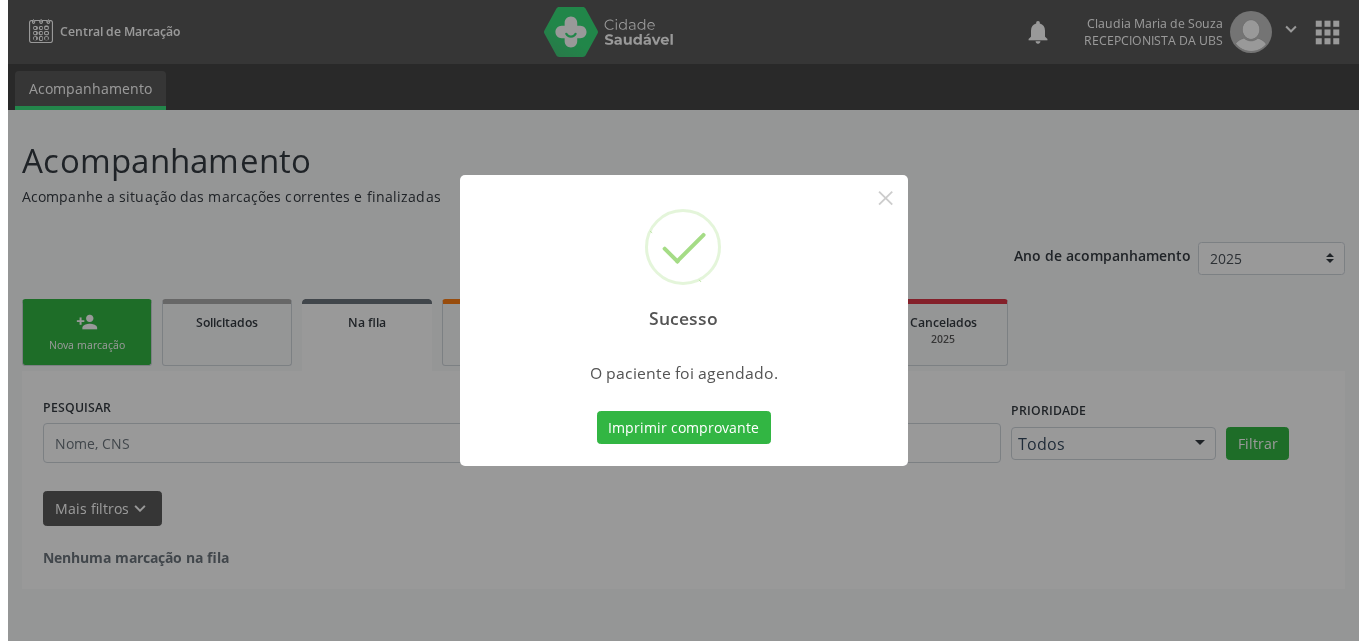 scroll, scrollTop: 0, scrollLeft: 0, axis: both 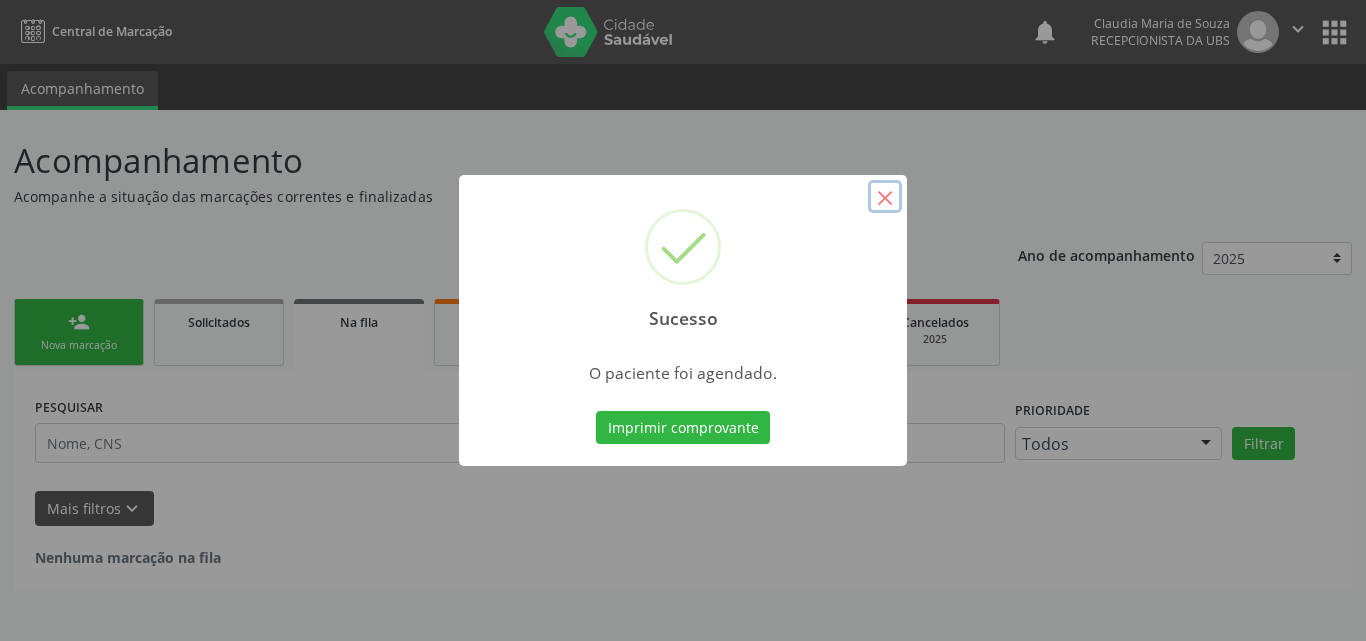 click on "×" at bounding box center (885, 197) 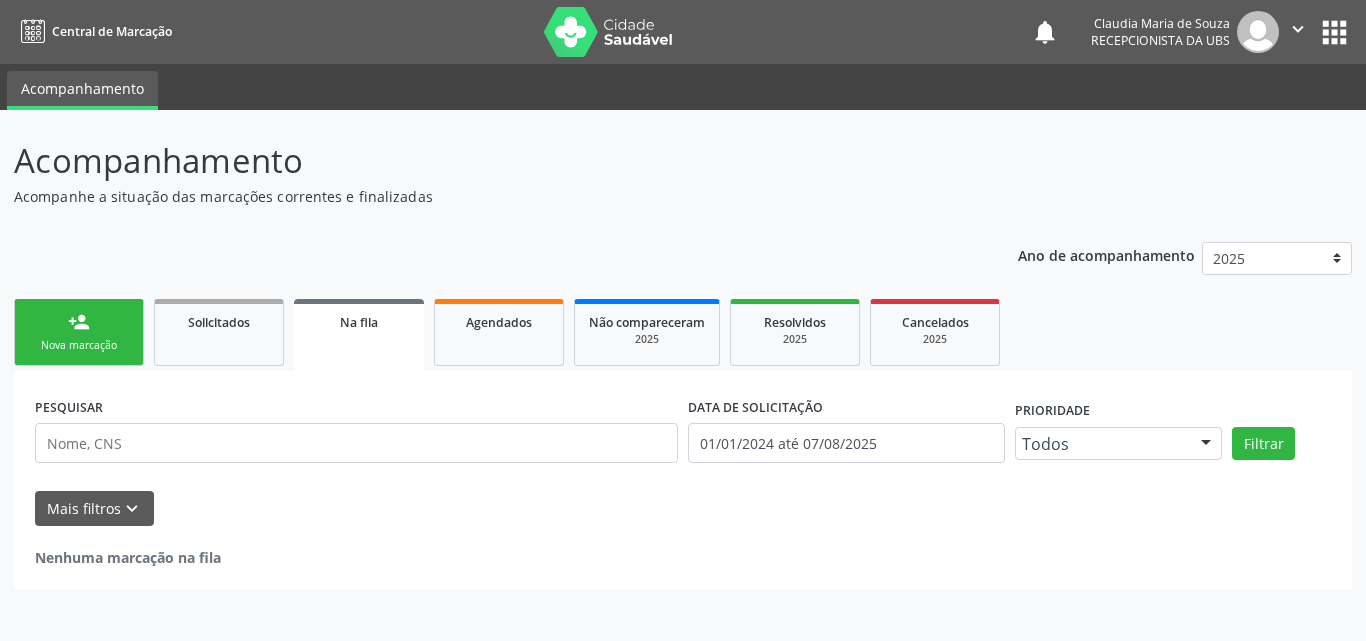 click on "Nova marcação" at bounding box center [79, 345] 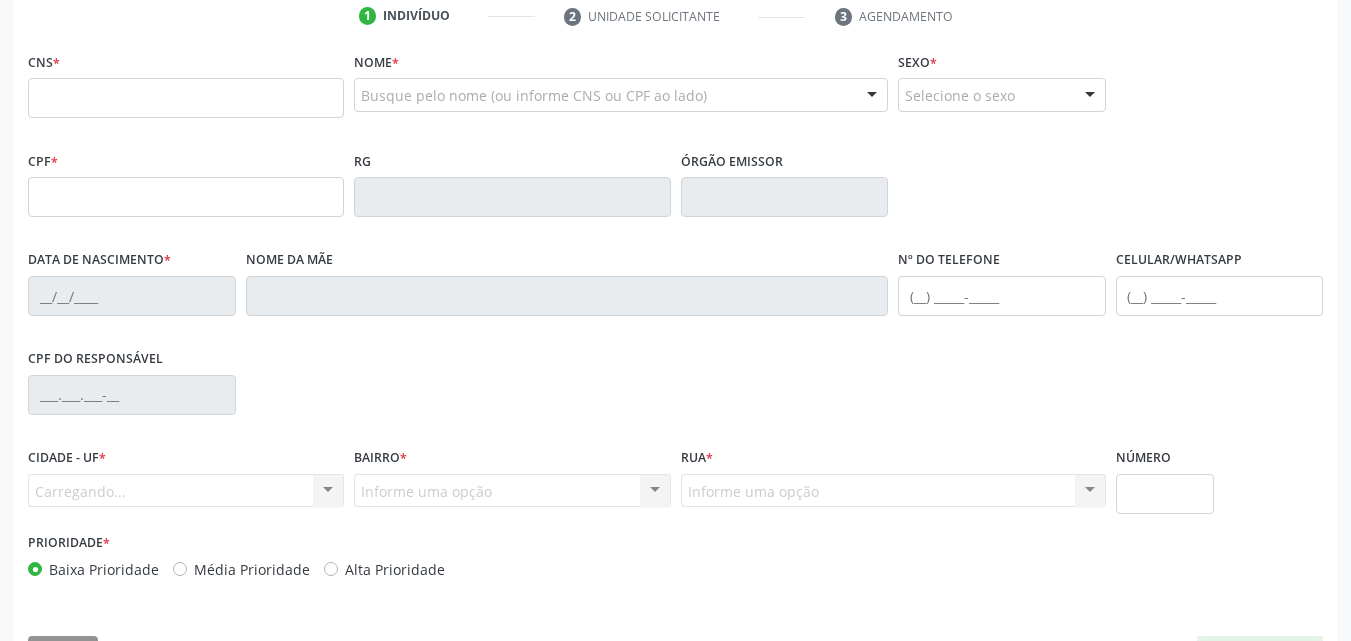 scroll, scrollTop: 200, scrollLeft: 0, axis: vertical 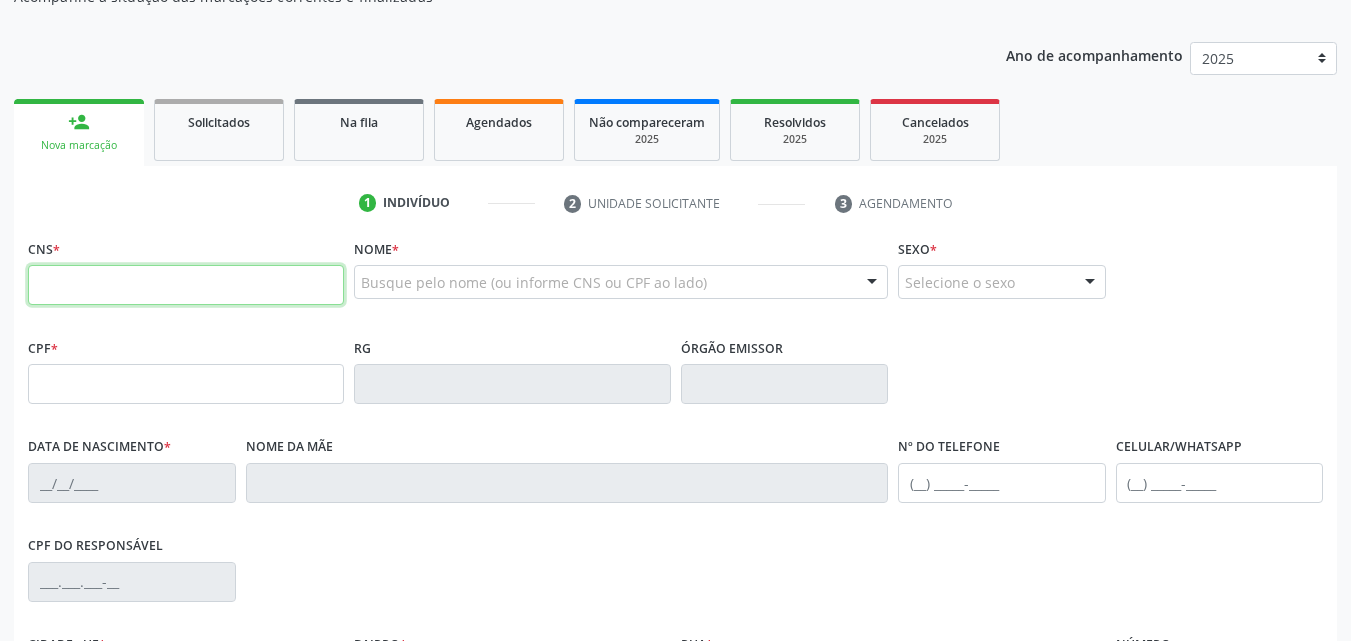 drag, startPoint x: 50, startPoint y: 281, endPoint x: 33, endPoint y: 265, distance: 23.345236 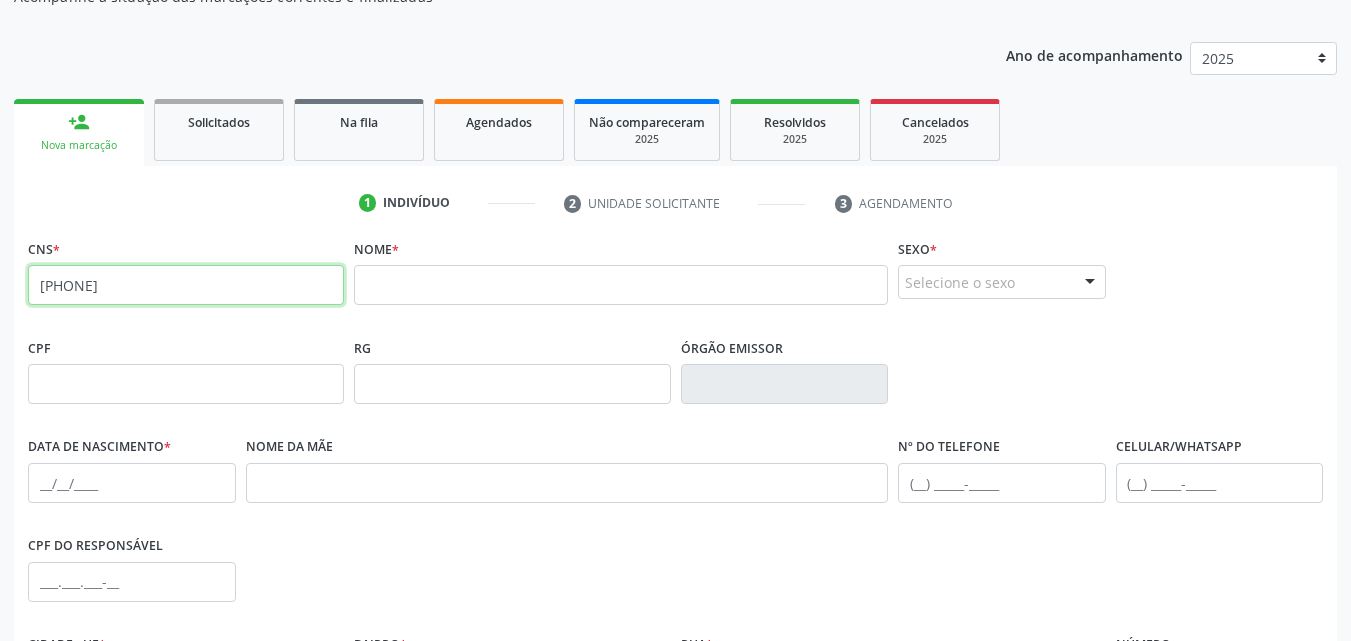 click on "[PHONE]" at bounding box center [186, 285] 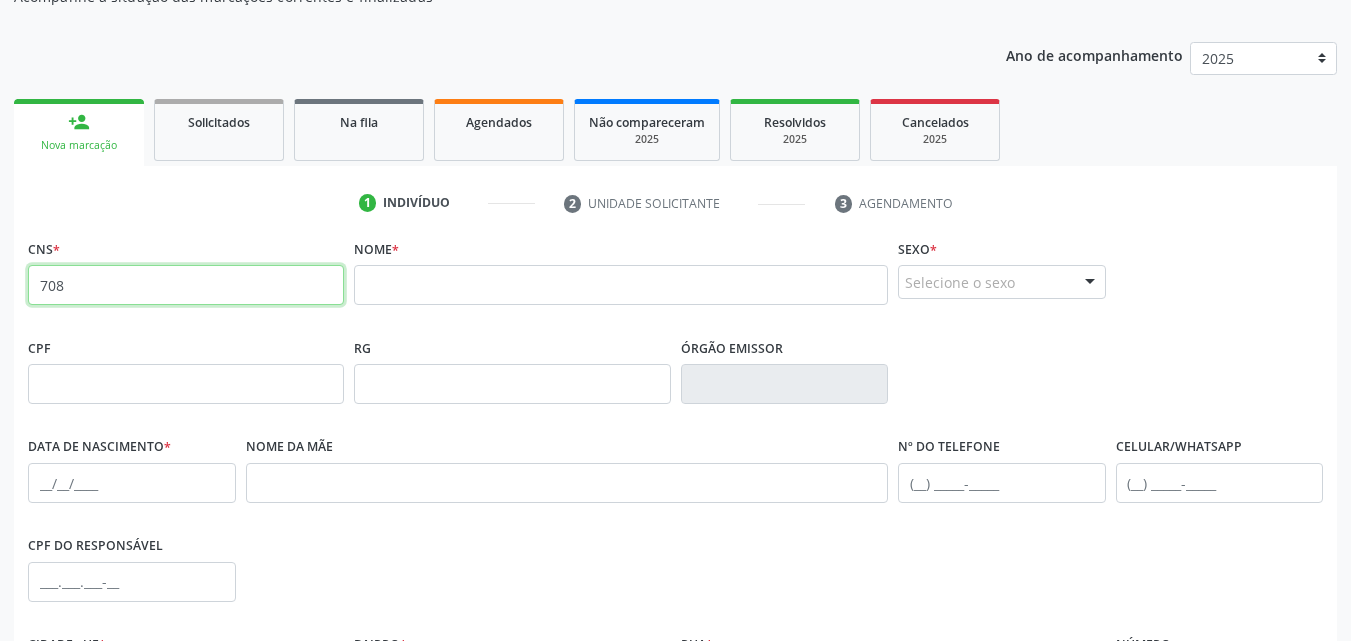 click on "708" at bounding box center [186, 285] 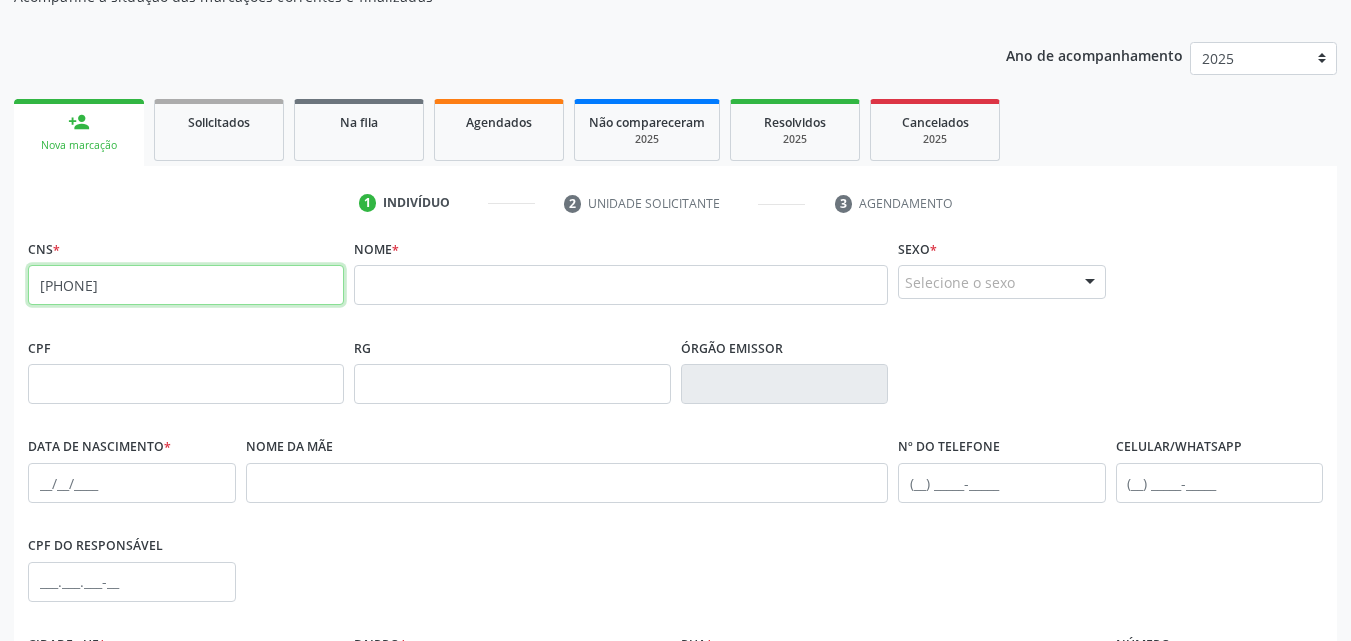 click on "[PHONE]" at bounding box center [186, 285] 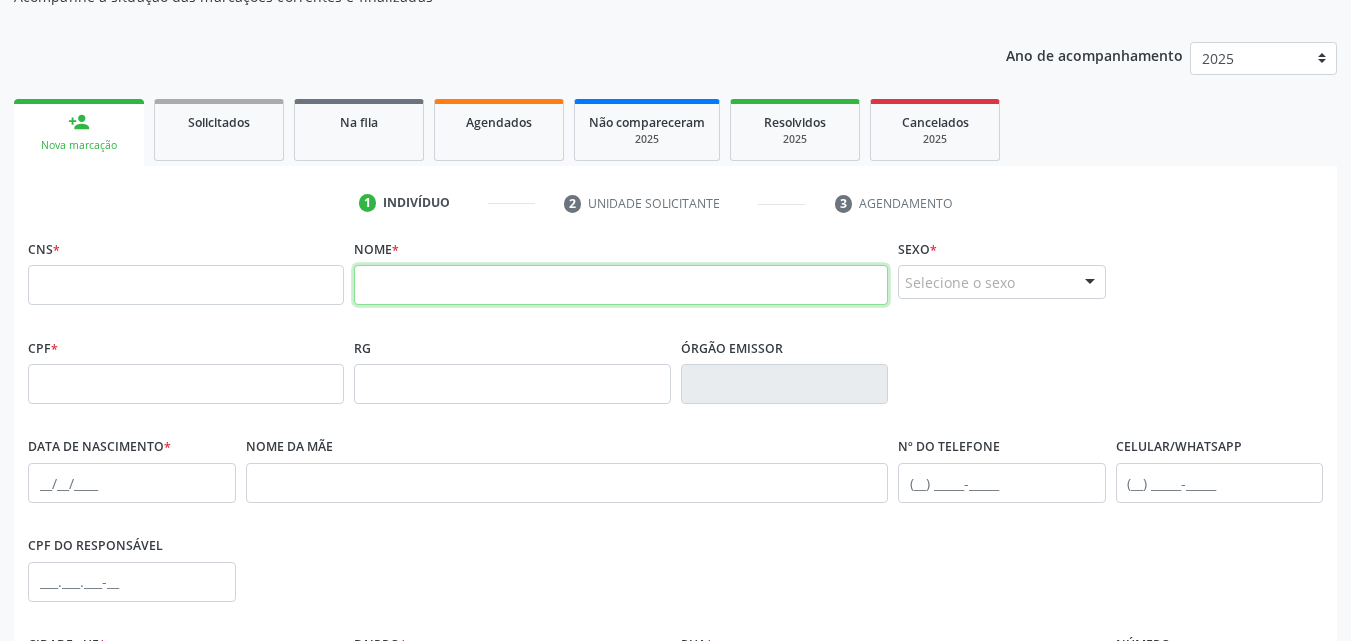 click at bounding box center [621, 285] 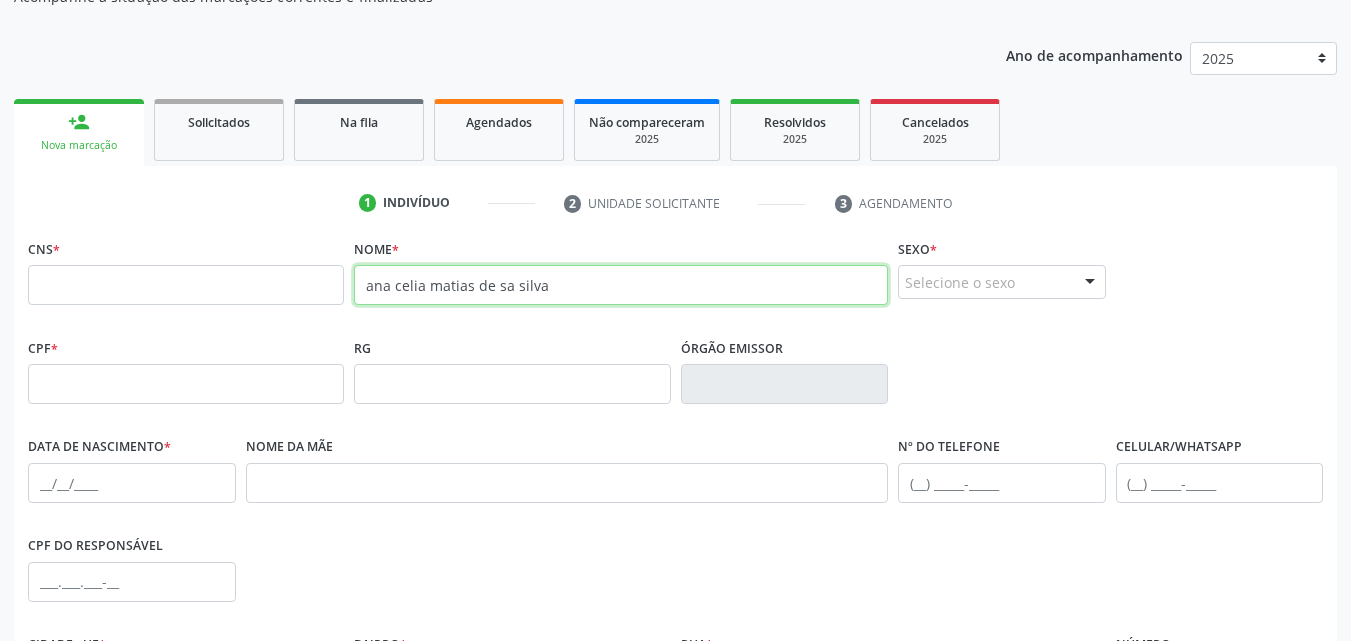 click on "ana celia matias de sa silva" at bounding box center (621, 285) 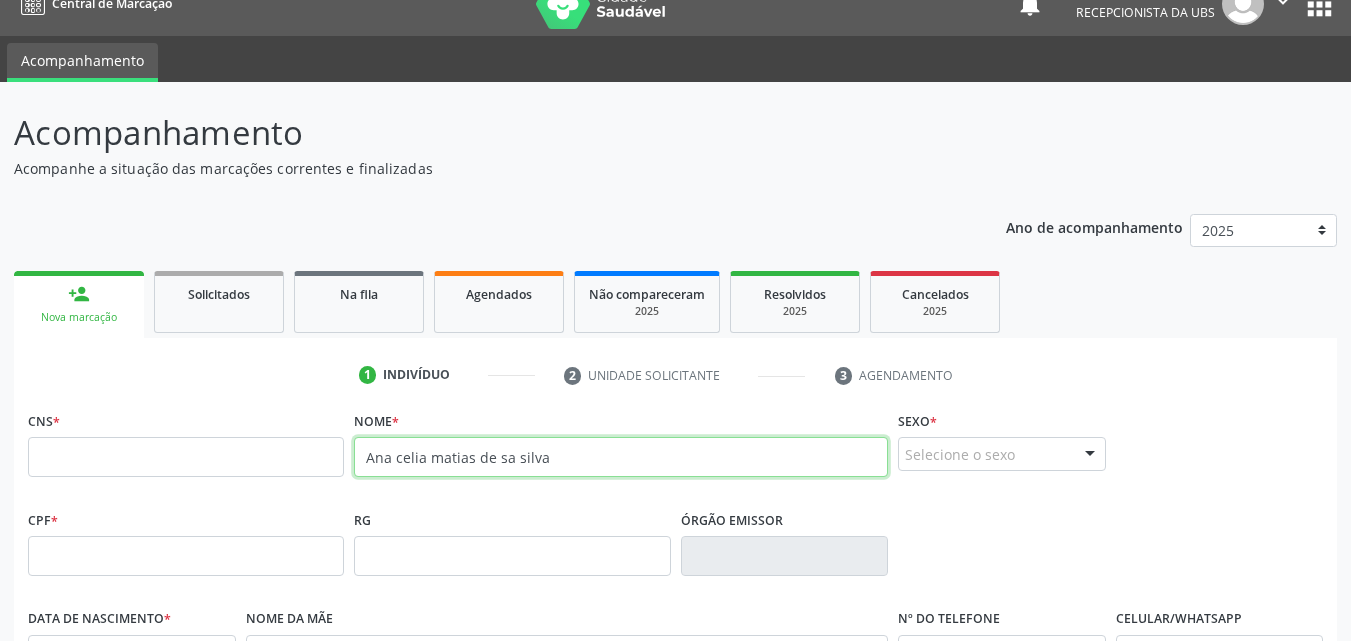 scroll, scrollTop: 0, scrollLeft: 0, axis: both 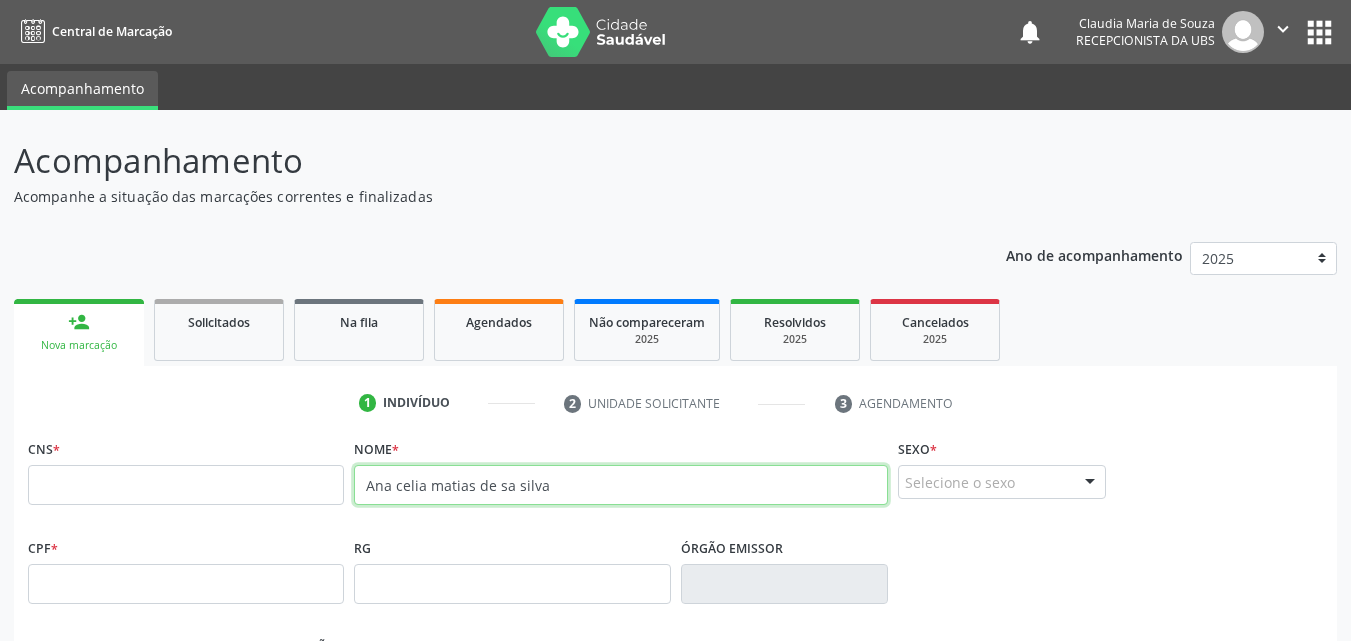 click on "Ana celia matias de sa silva" at bounding box center [621, 485] 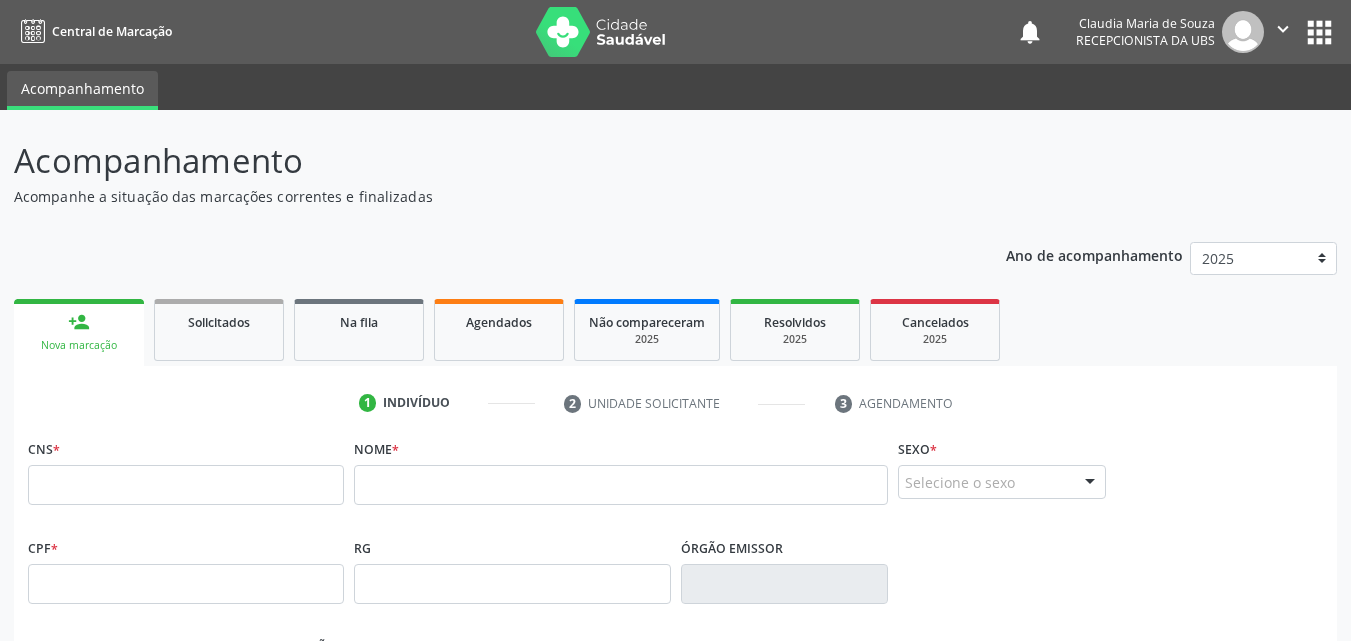 click on "Nova marcação" at bounding box center [79, 345] 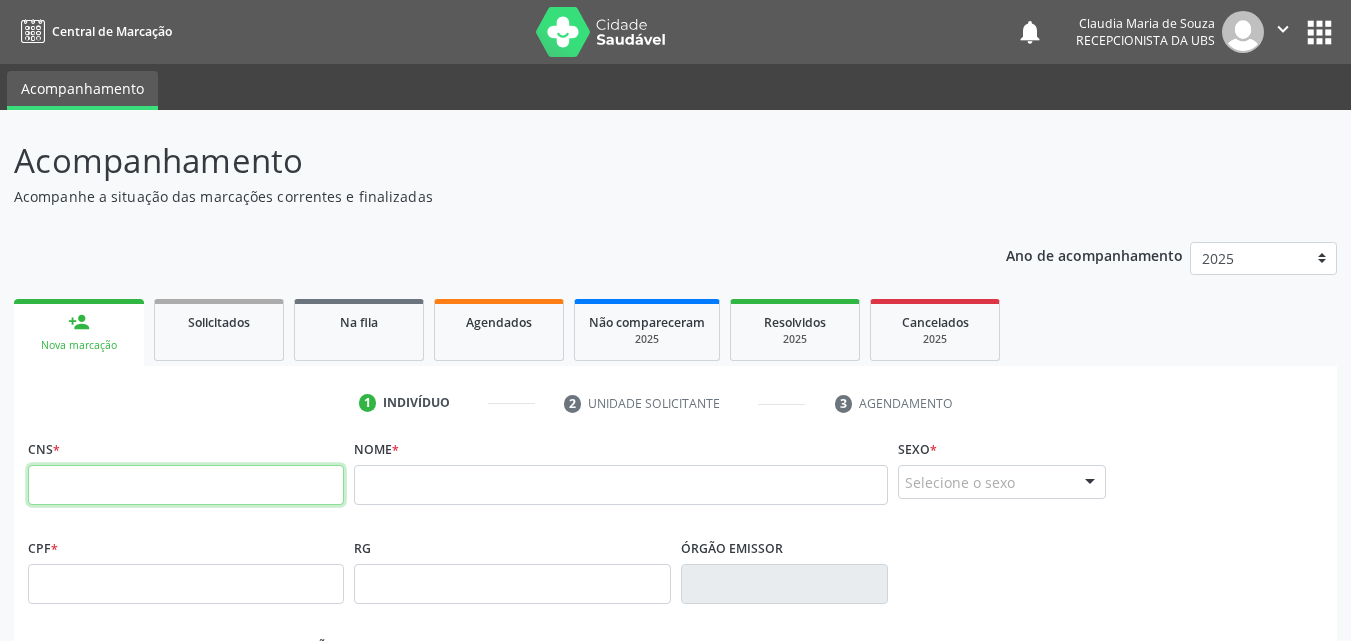click at bounding box center [186, 485] 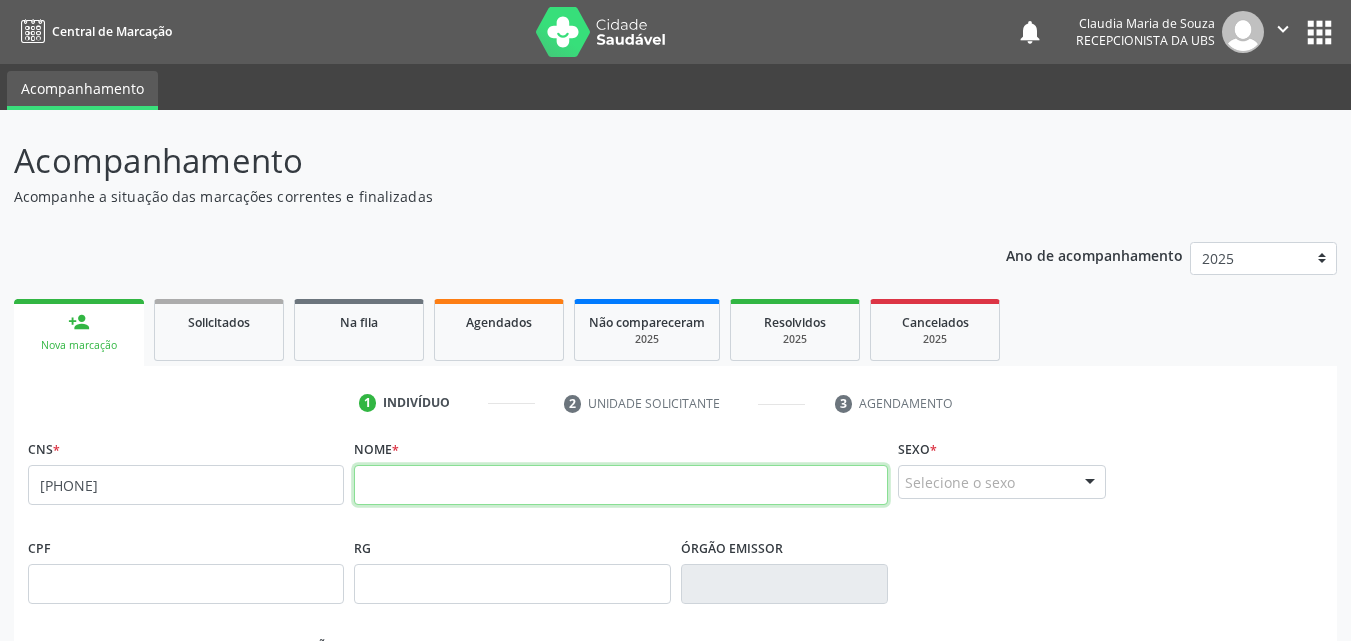drag, startPoint x: 357, startPoint y: 481, endPoint x: 383, endPoint y: 485, distance: 26.305893 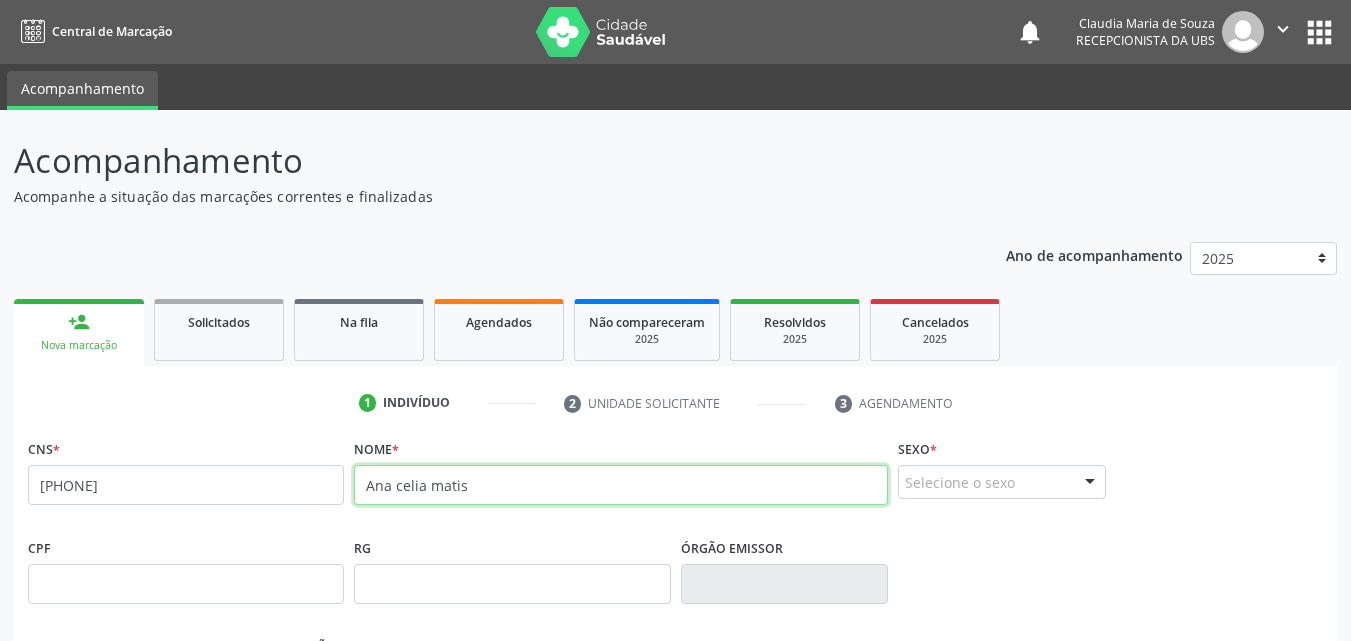 click on "Ana celia matis" at bounding box center [621, 485] 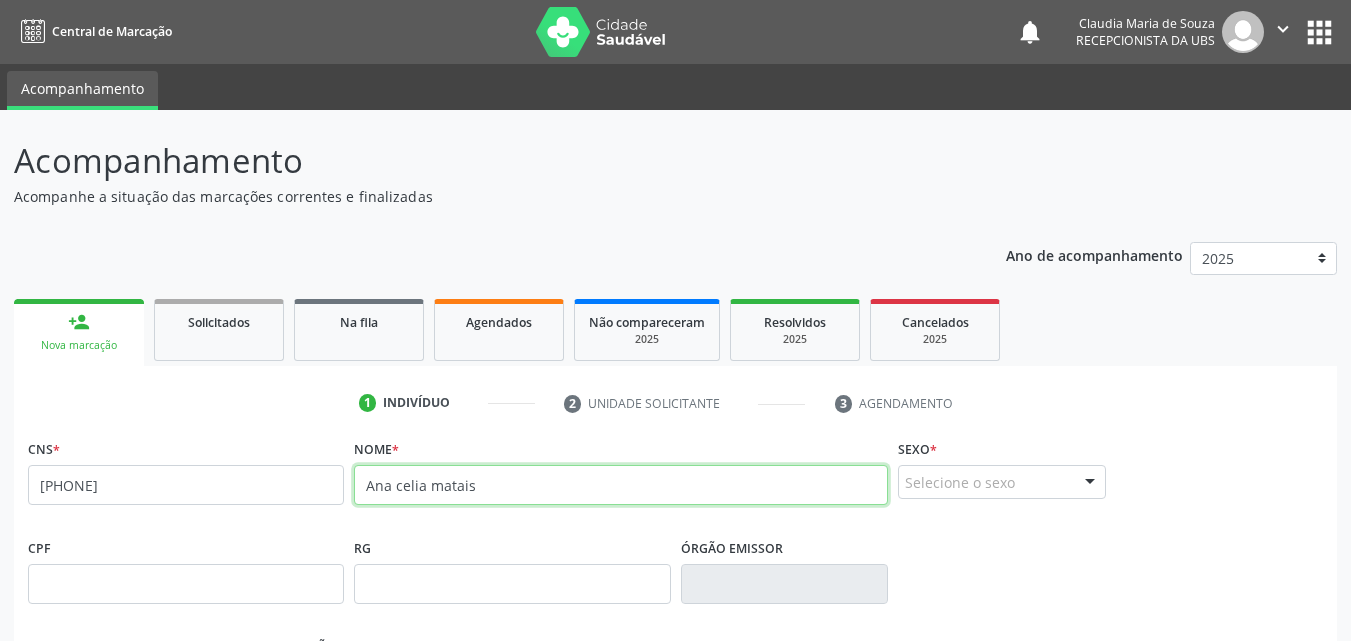 click on "Ana celia matais" at bounding box center [621, 485] 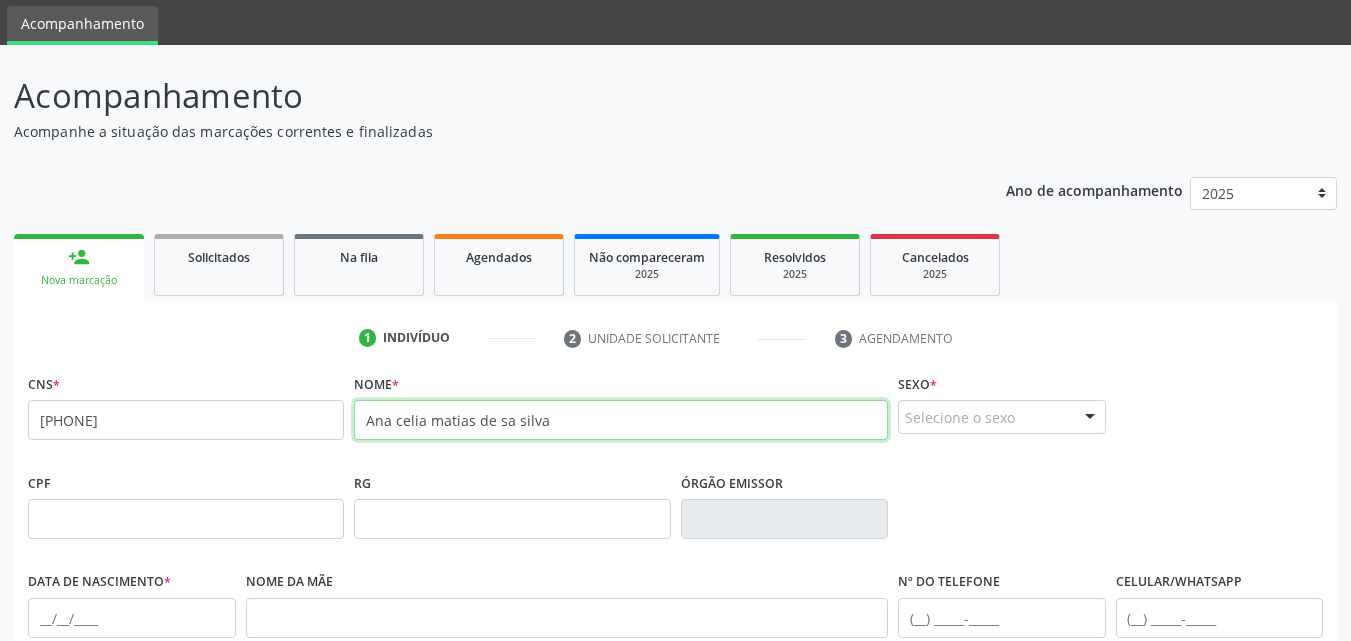 scroll, scrollTop: 200, scrollLeft: 0, axis: vertical 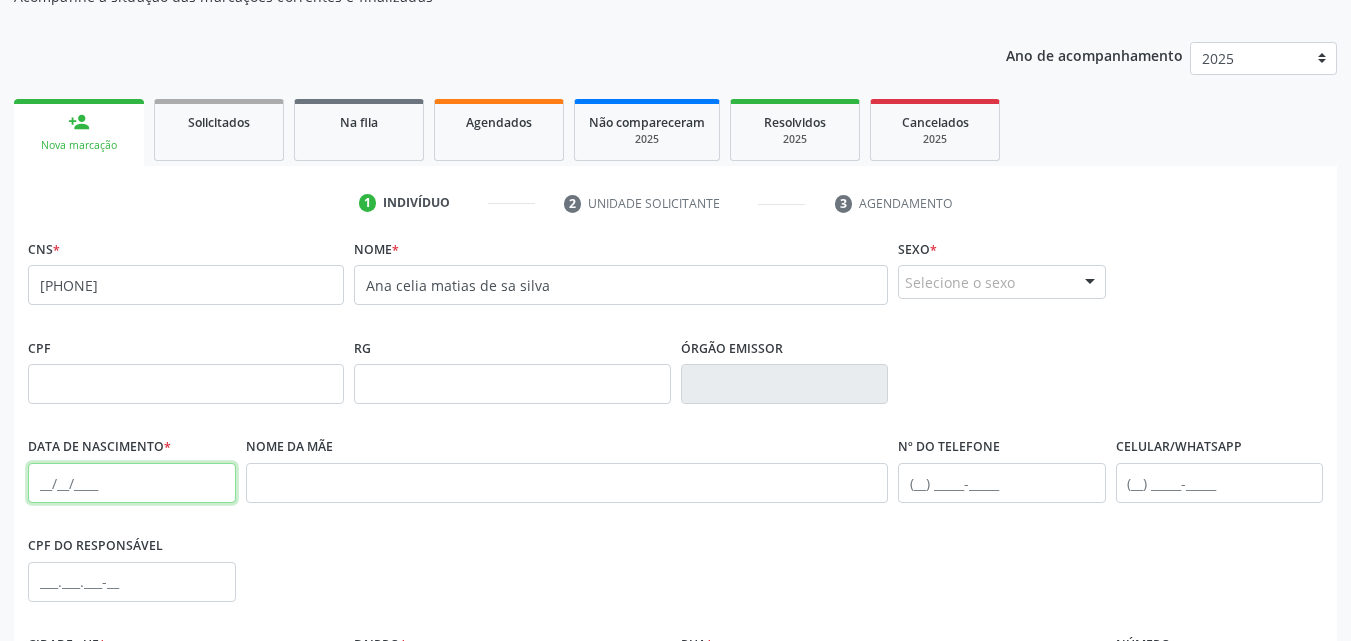 drag, startPoint x: 41, startPoint y: 484, endPoint x: 60, endPoint y: 484, distance: 19 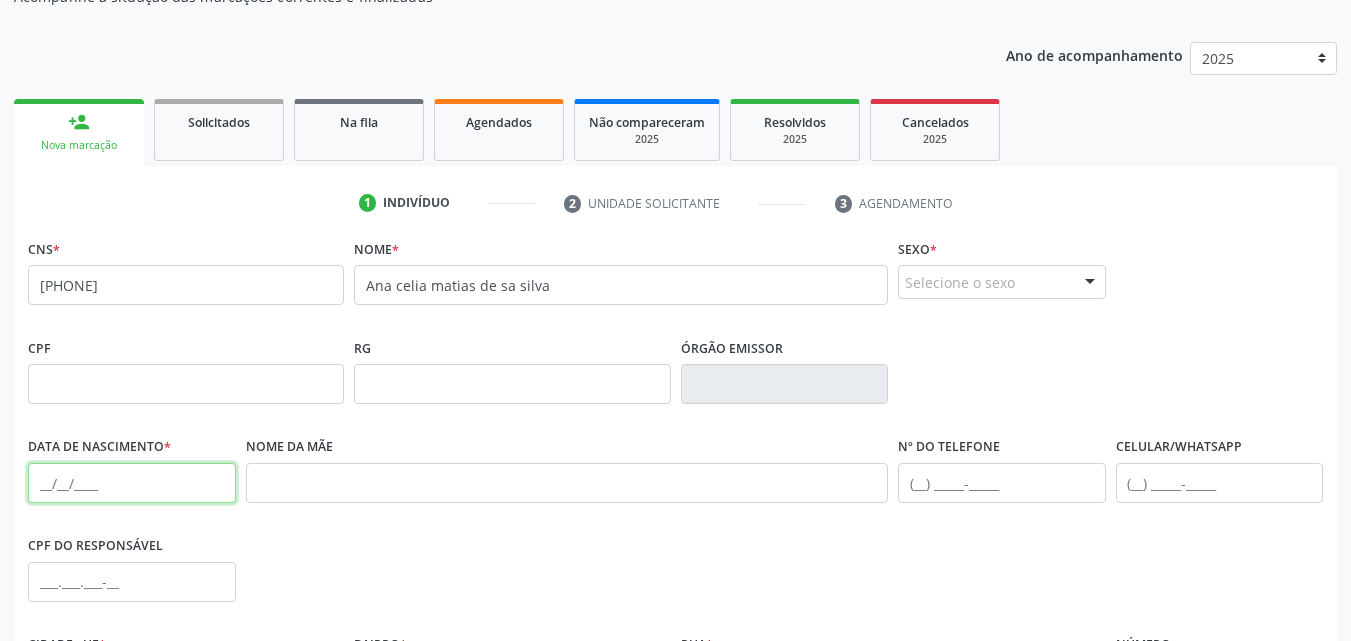 click at bounding box center (132, 483) 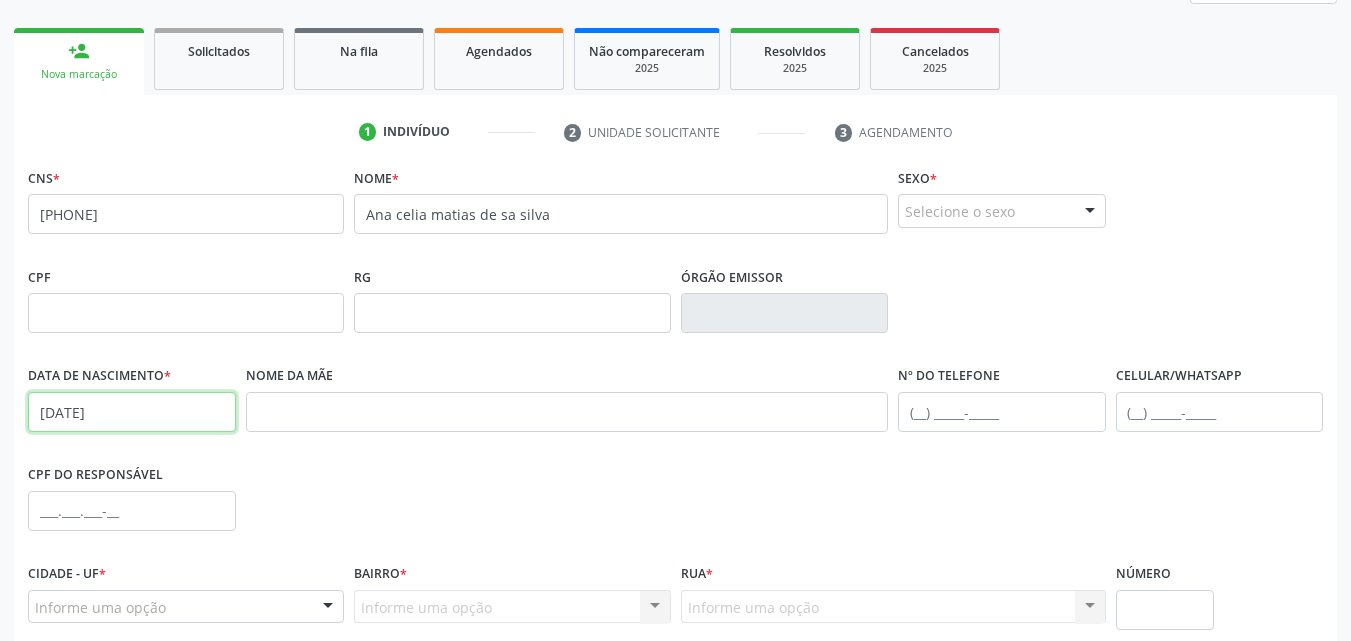 scroll, scrollTop: 300, scrollLeft: 0, axis: vertical 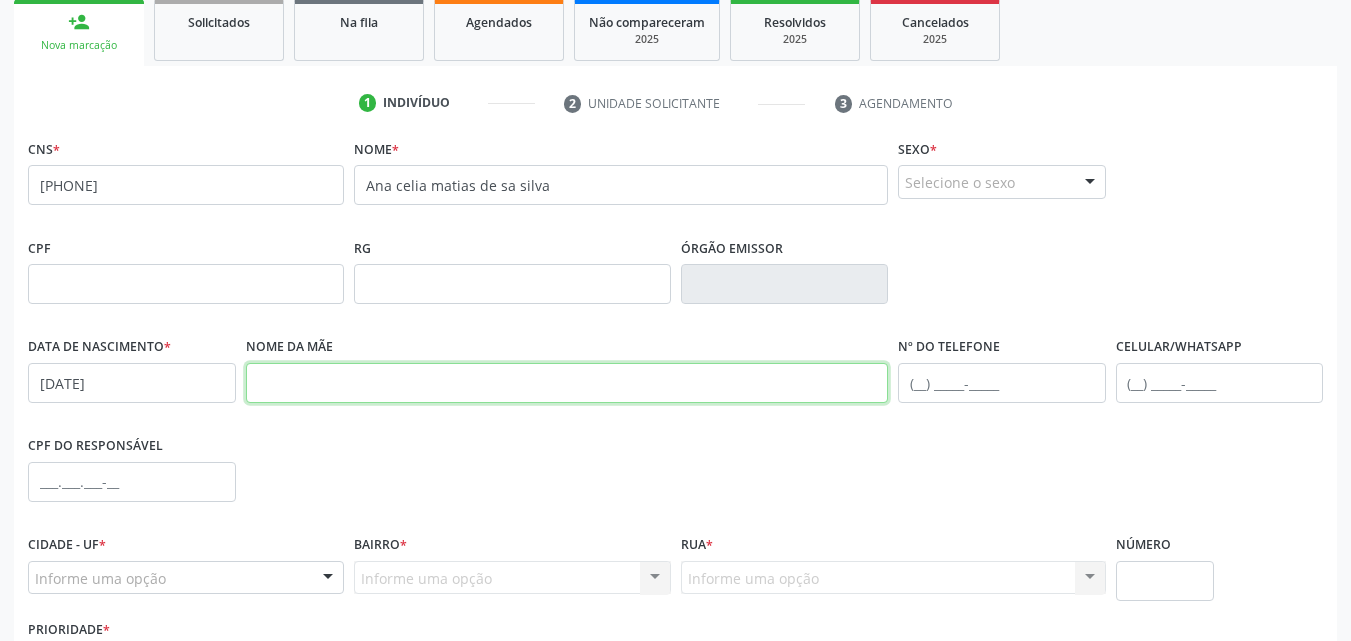 click at bounding box center [567, 383] 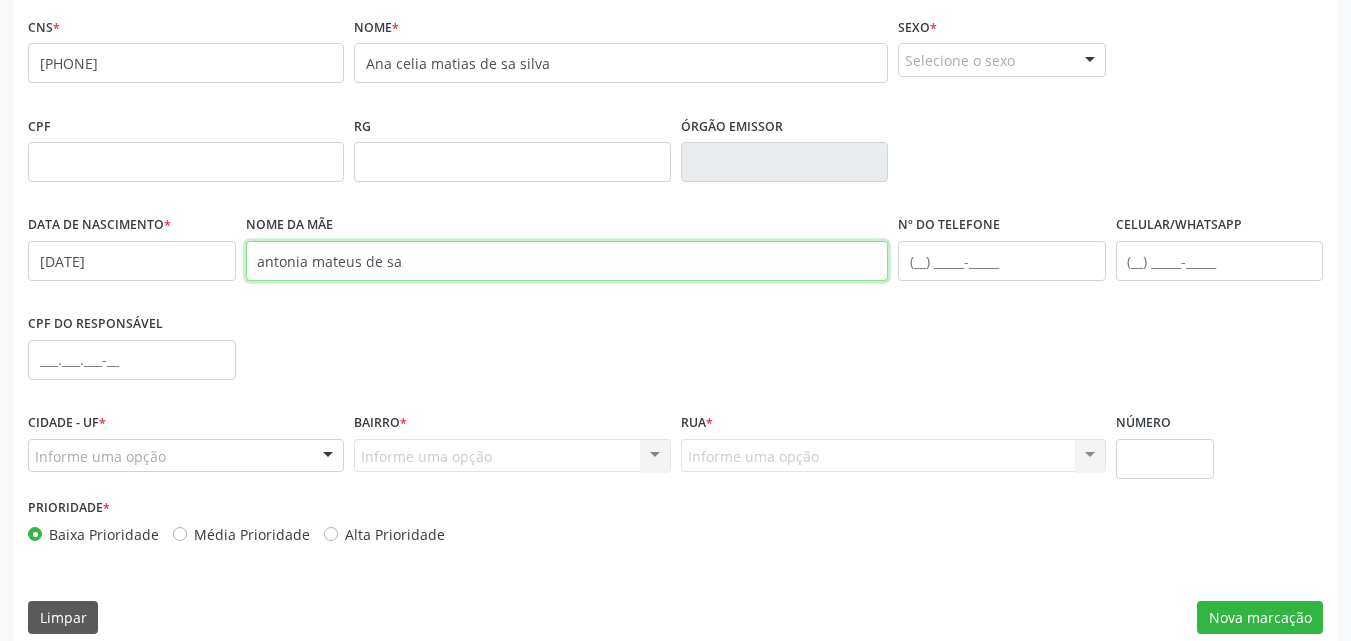 scroll, scrollTop: 443, scrollLeft: 0, axis: vertical 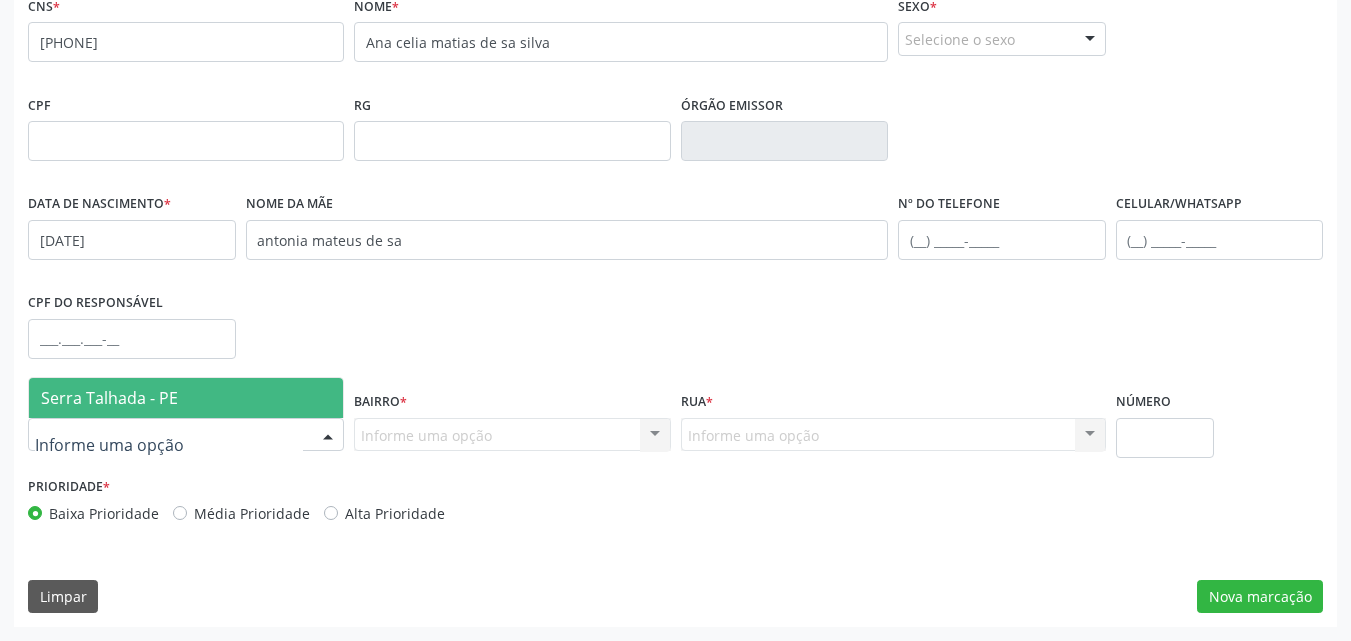 click on "Serra Talhada - PE" at bounding box center (109, 398) 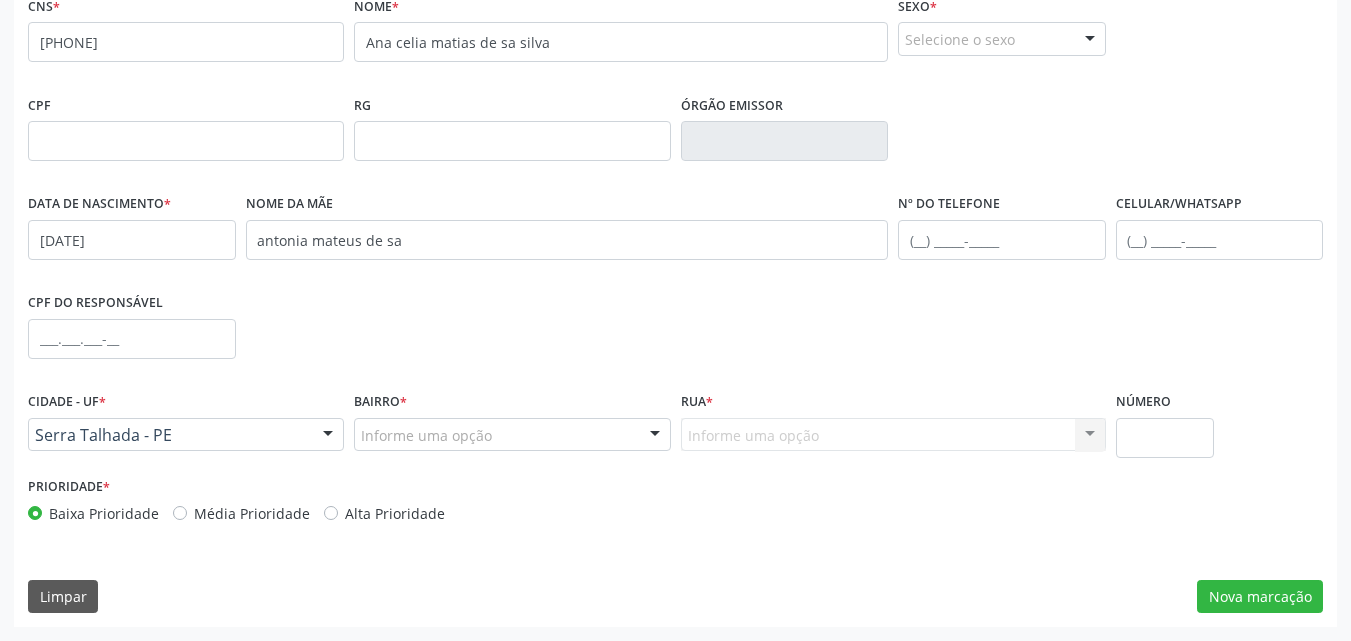 click on "Bairro
*
Informe uma opção
Zona Rural   Aabb   Alto da Conceição   Borborema   Cagep   Centro   Malhada   Baixa Renda   Dnocs (Br)   Bernardo Vieira   Santa Rita   Varzinha   Vila Bela   São Cristovão   José Tomé de Sousa (Mutirão)   Bom Jesus   Ipsep   Caiçarinha   Luanda   José Rufino Alves (Caxixola)   Tancredo Neves (Cohab)   Varzea   Fazenda Nova   universitario   vilabela   borborema   BR   Jardim das Oliveiras   vial bela   SERRA TALHADA
Nenhum resultado encontrado para: "   "
Nenhuma opção encontrada. Digite para adicionar." at bounding box center (512, 429) 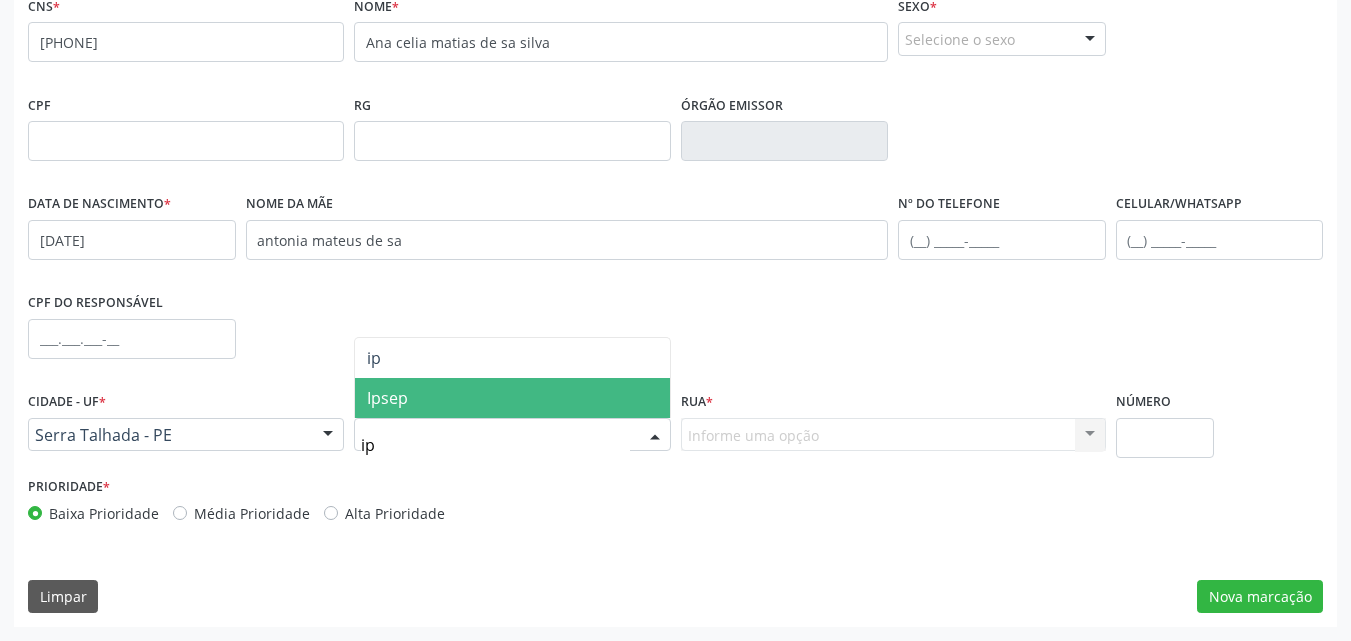 click on "Ipsep" at bounding box center (387, 398) 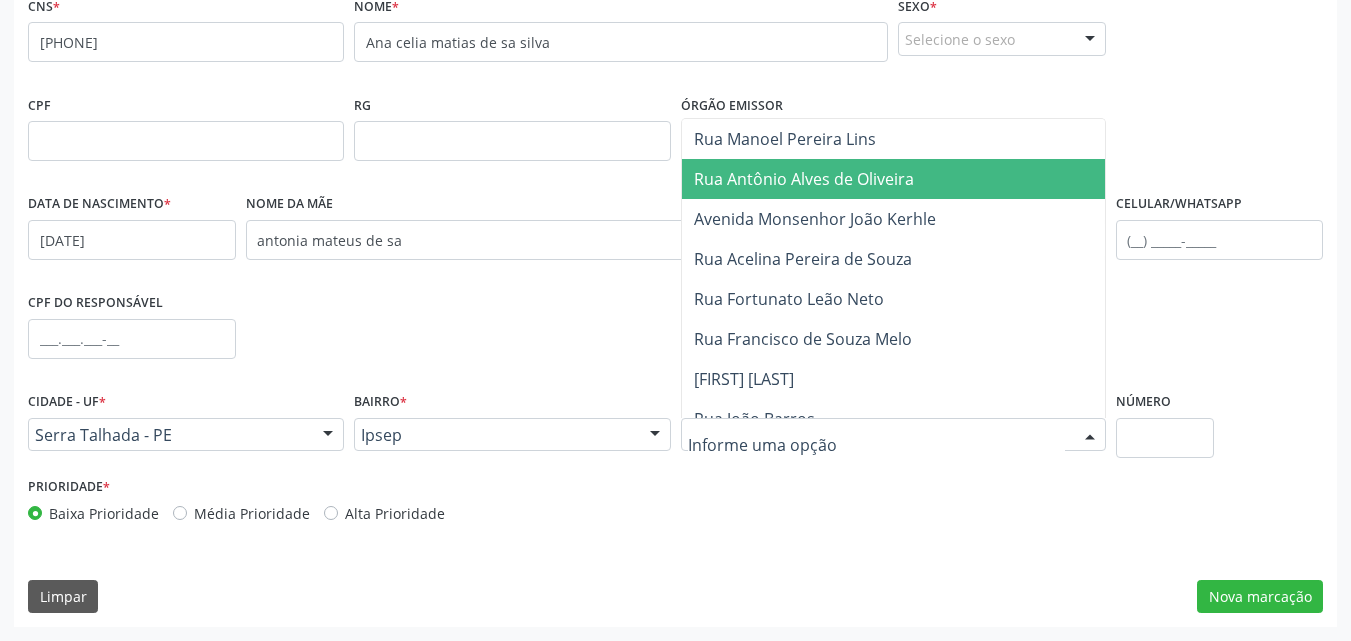 click on "Rua Antônio Alves de Oliveira" at bounding box center [804, 179] 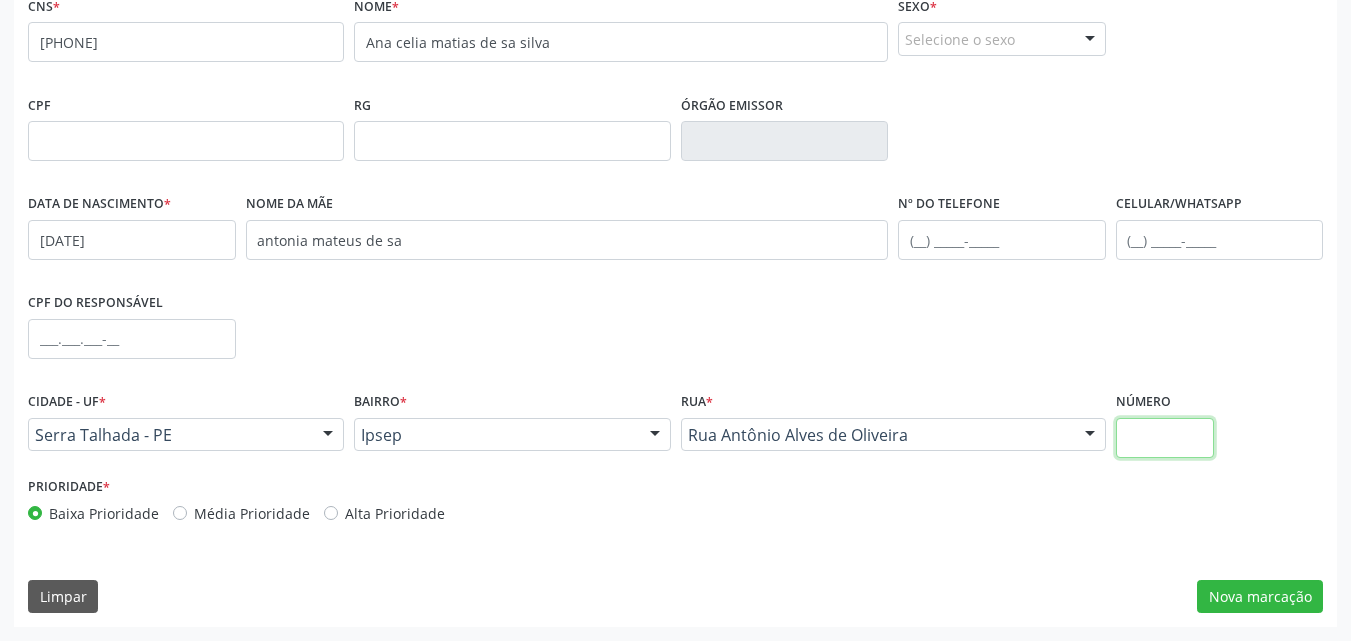 click at bounding box center (1165, 438) 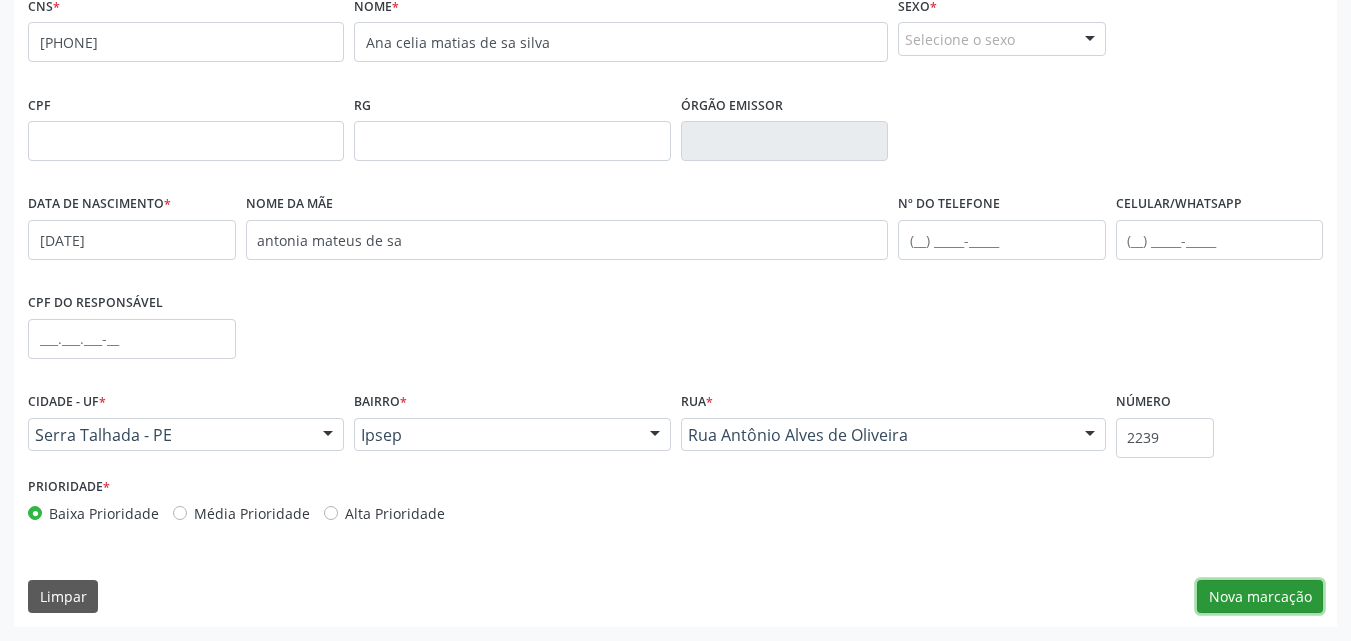 click on "Nova marcação" at bounding box center [1260, 597] 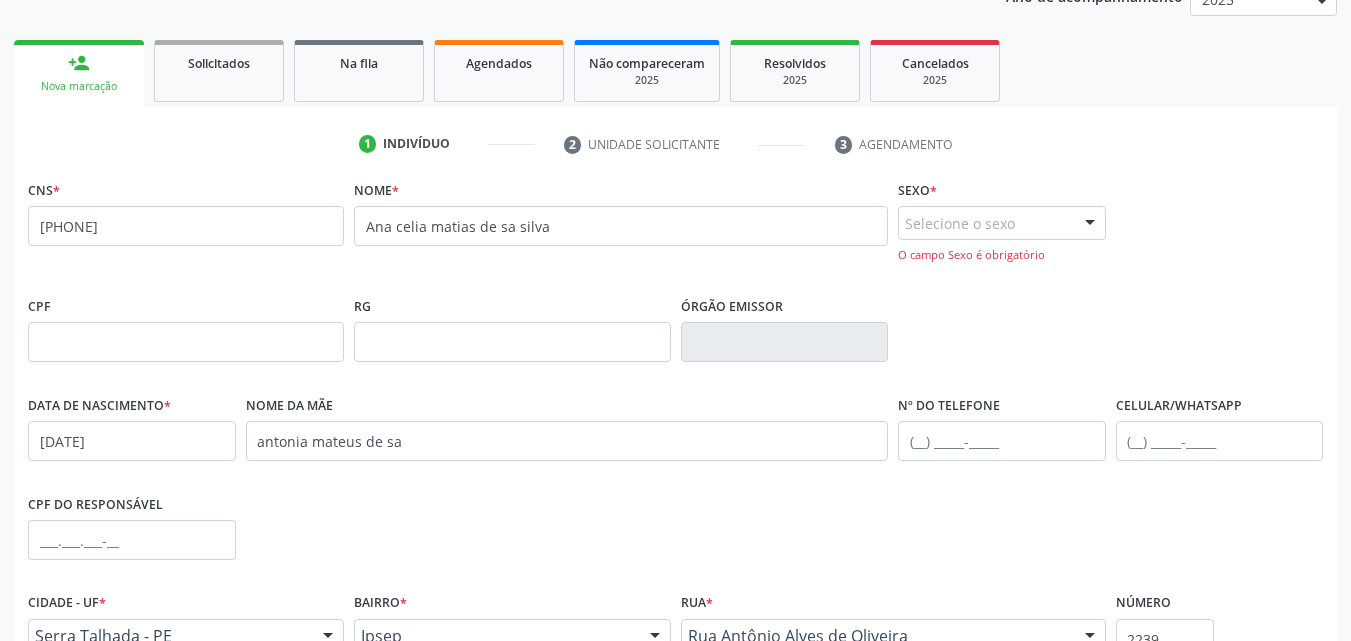 scroll, scrollTop: 243, scrollLeft: 0, axis: vertical 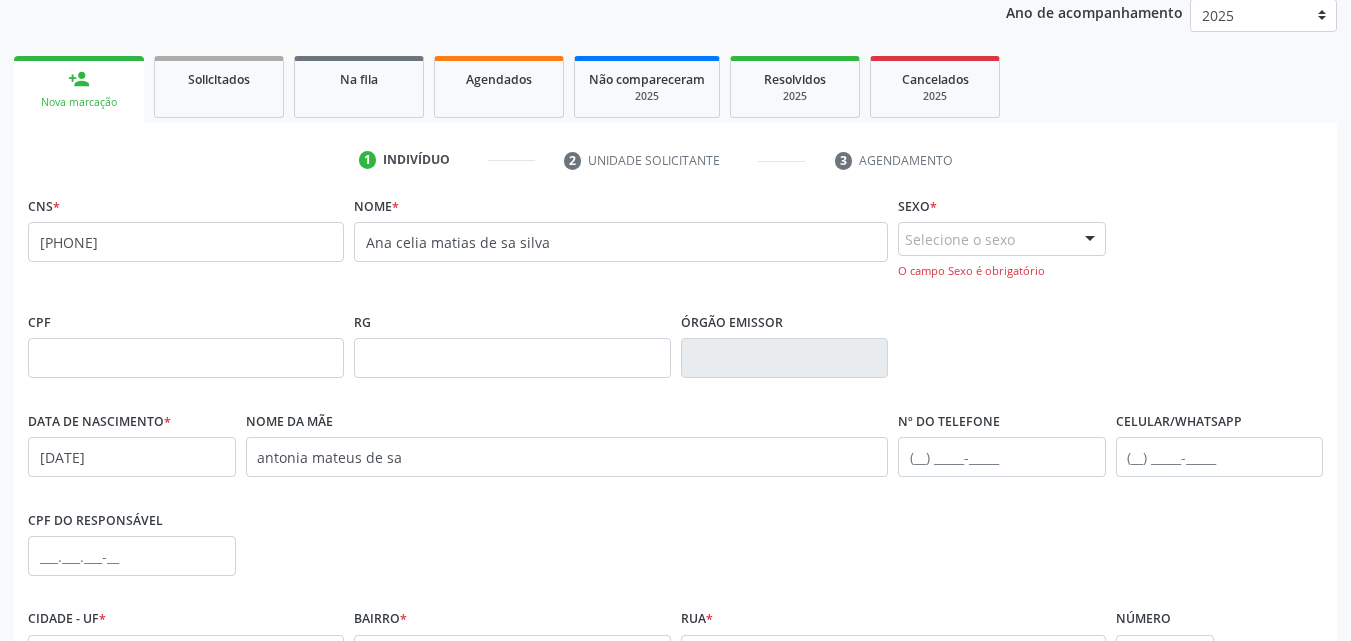 click on "Selecione o sexo" at bounding box center [1002, 239] 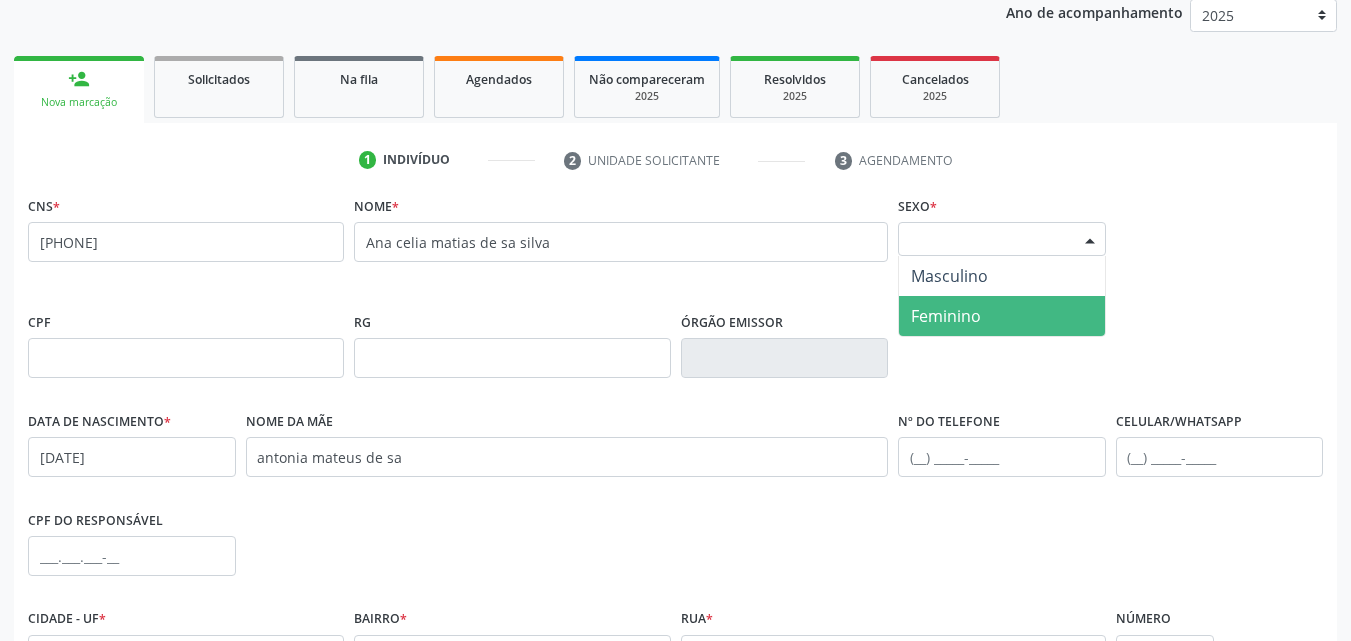 click on "Feminino" at bounding box center [946, 316] 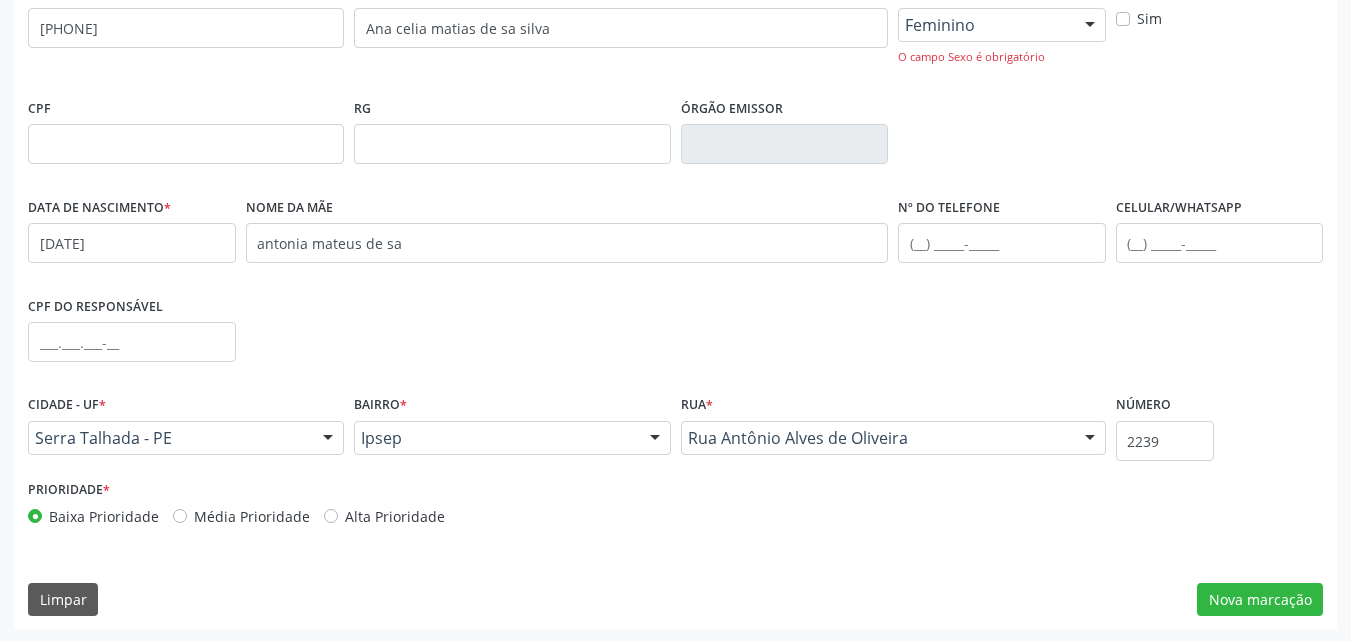 scroll, scrollTop: 460, scrollLeft: 0, axis: vertical 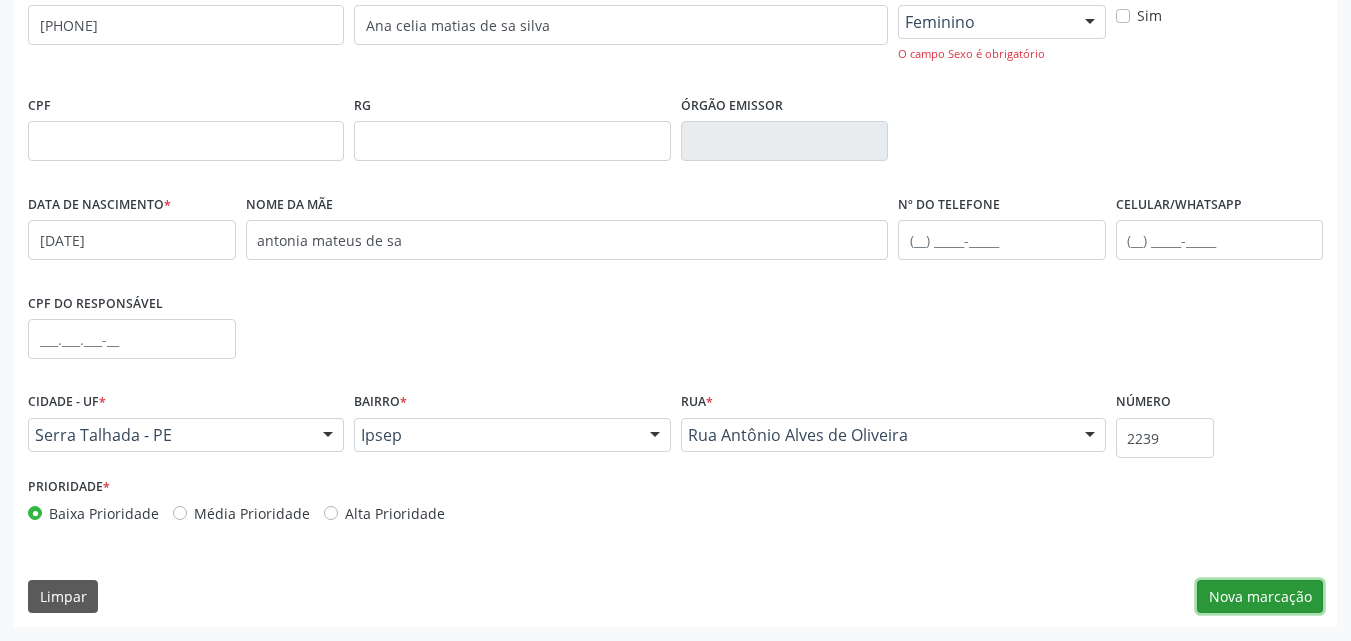 click on "Nova marcação" at bounding box center (1260, 597) 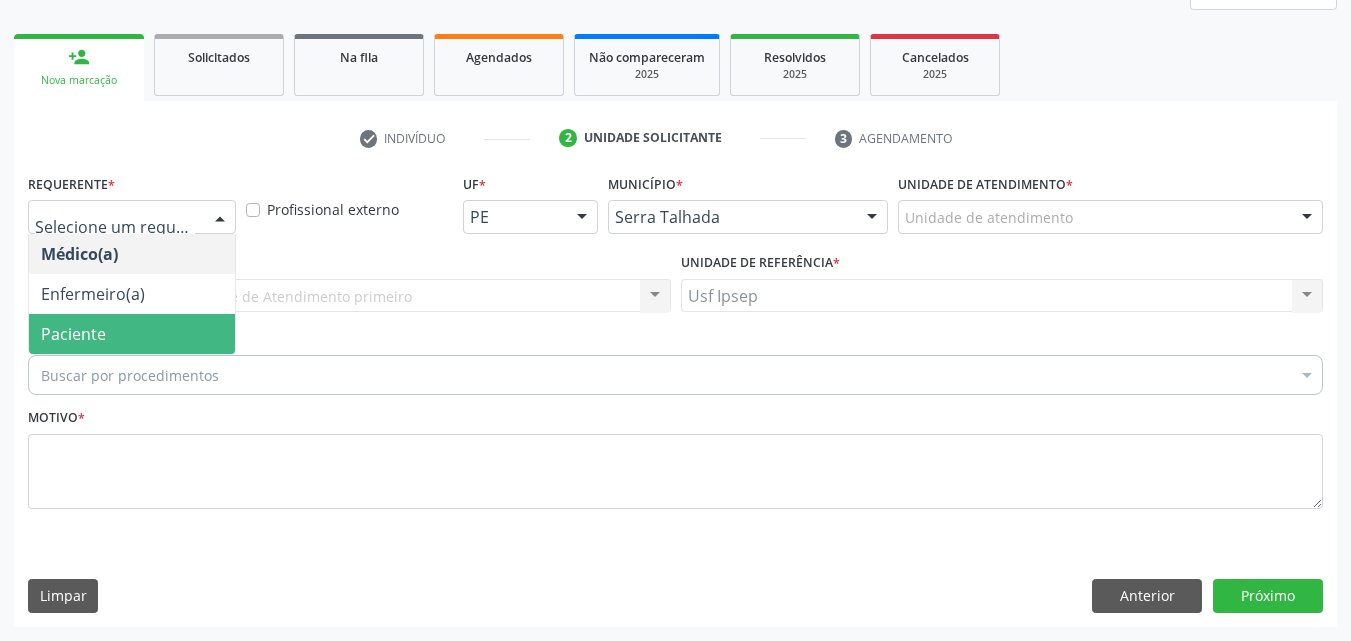 click on "Paciente" at bounding box center [73, 334] 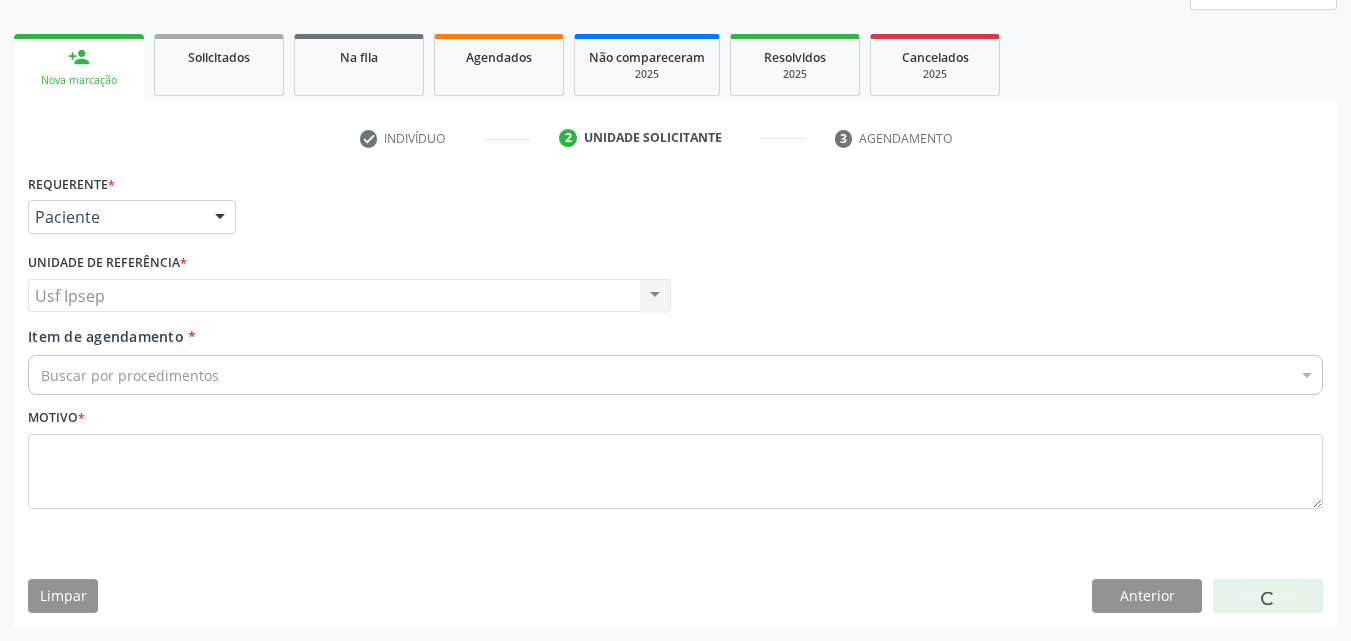 click on "Item de agendamento" at bounding box center [106, 336] 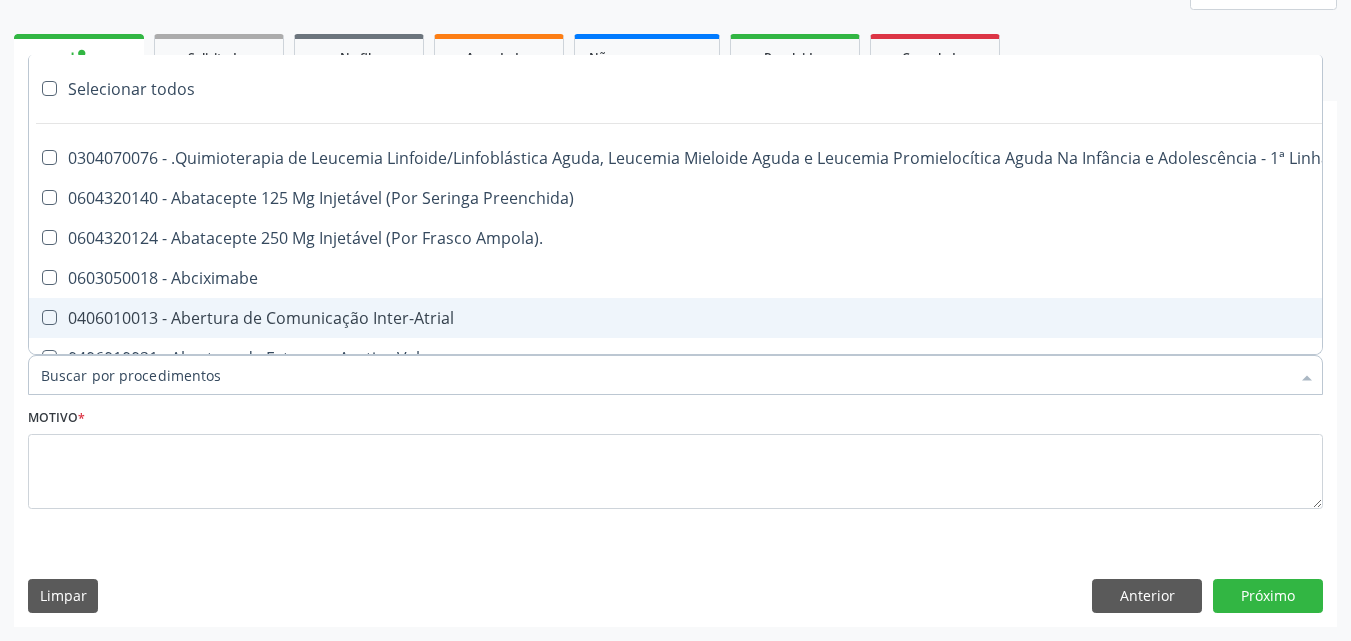 click on "Item de agendamento
*" at bounding box center [665, 375] 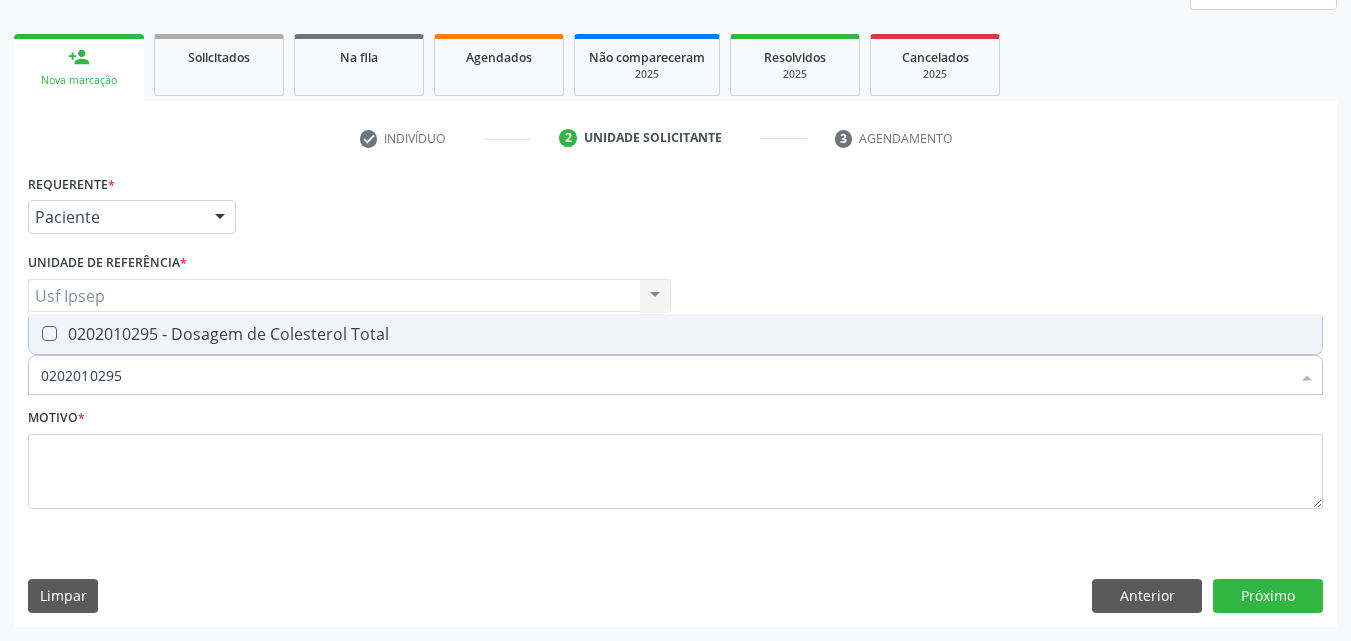 drag, startPoint x: 55, startPoint y: 339, endPoint x: 63, endPoint y: 328, distance: 13.601471 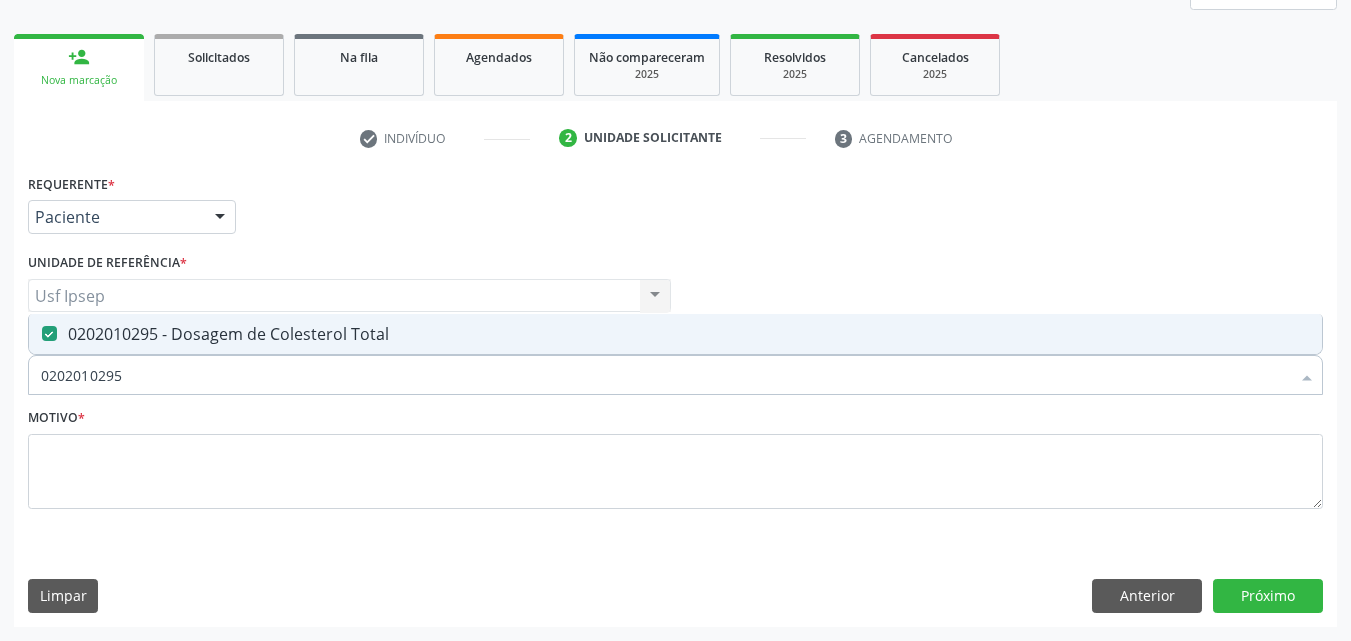 click on "0202010295" at bounding box center (665, 375) 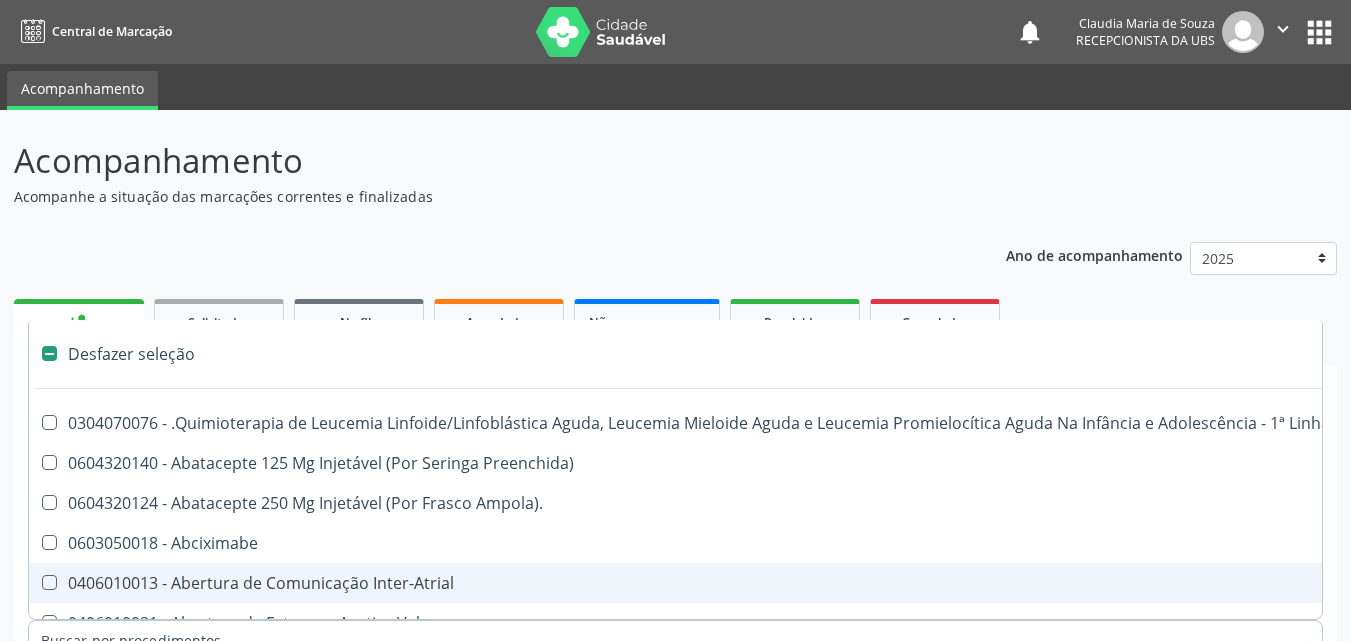 scroll, scrollTop: 265, scrollLeft: 0, axis: vertical 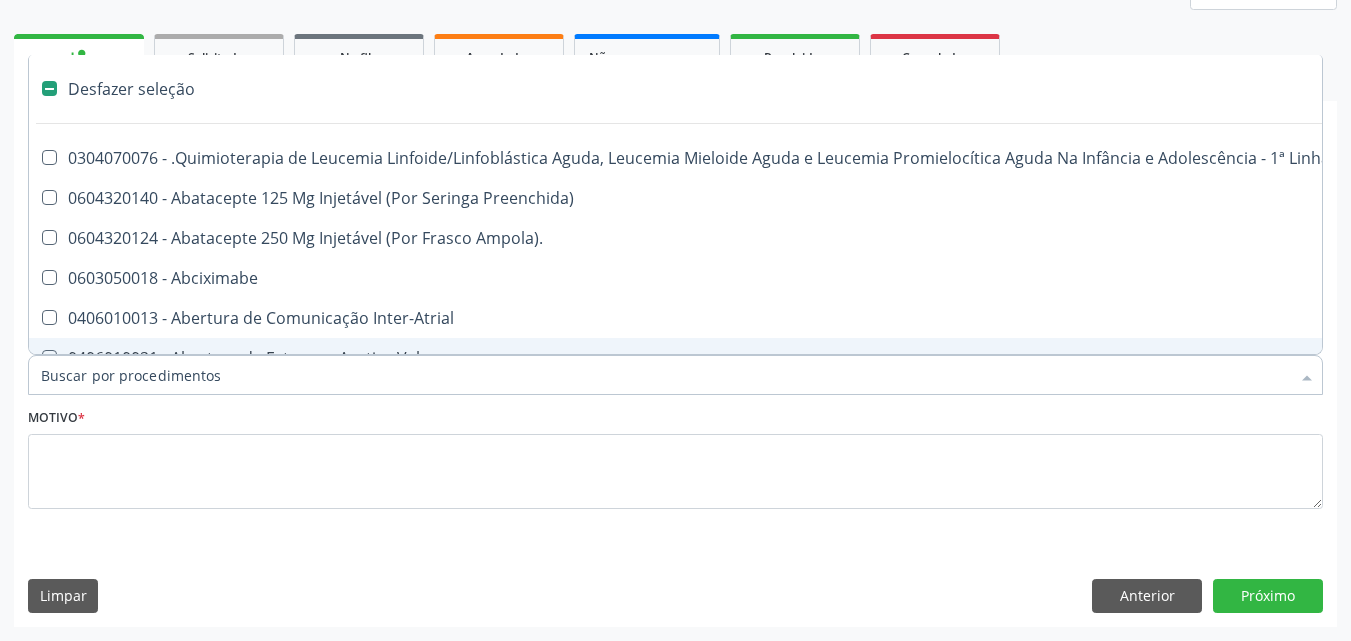 click on "Item de agendamento
*" at bounding box center [665, 375] 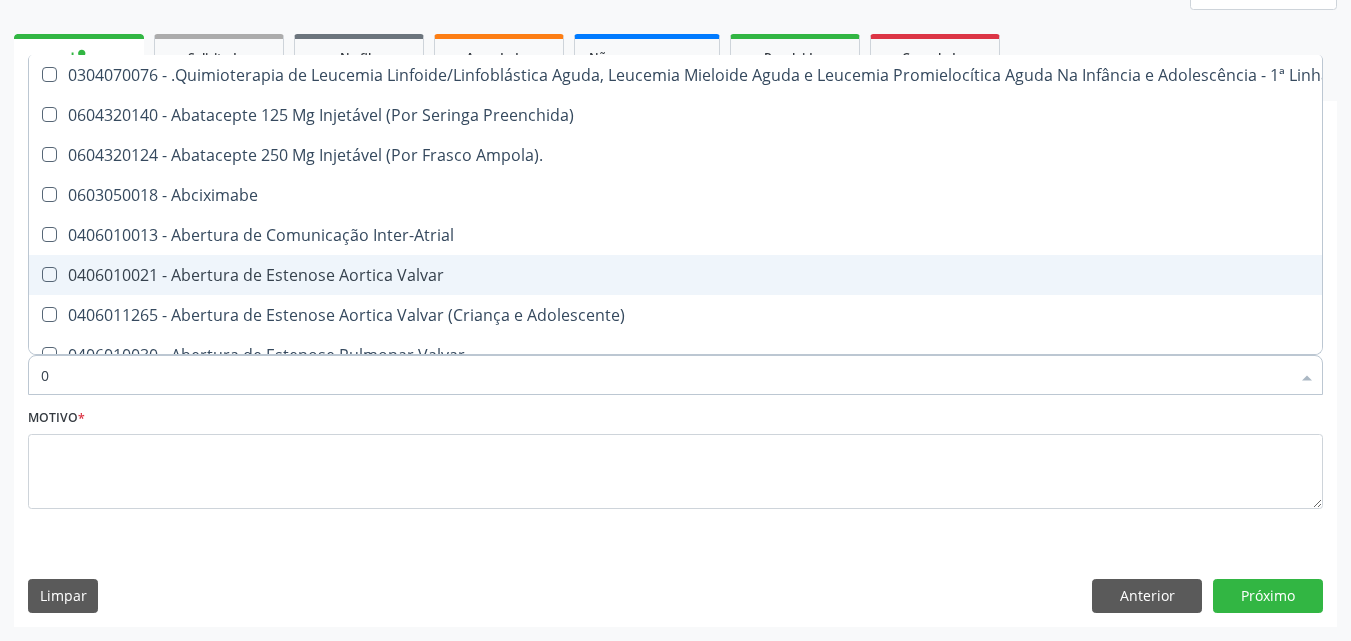 type on "02" 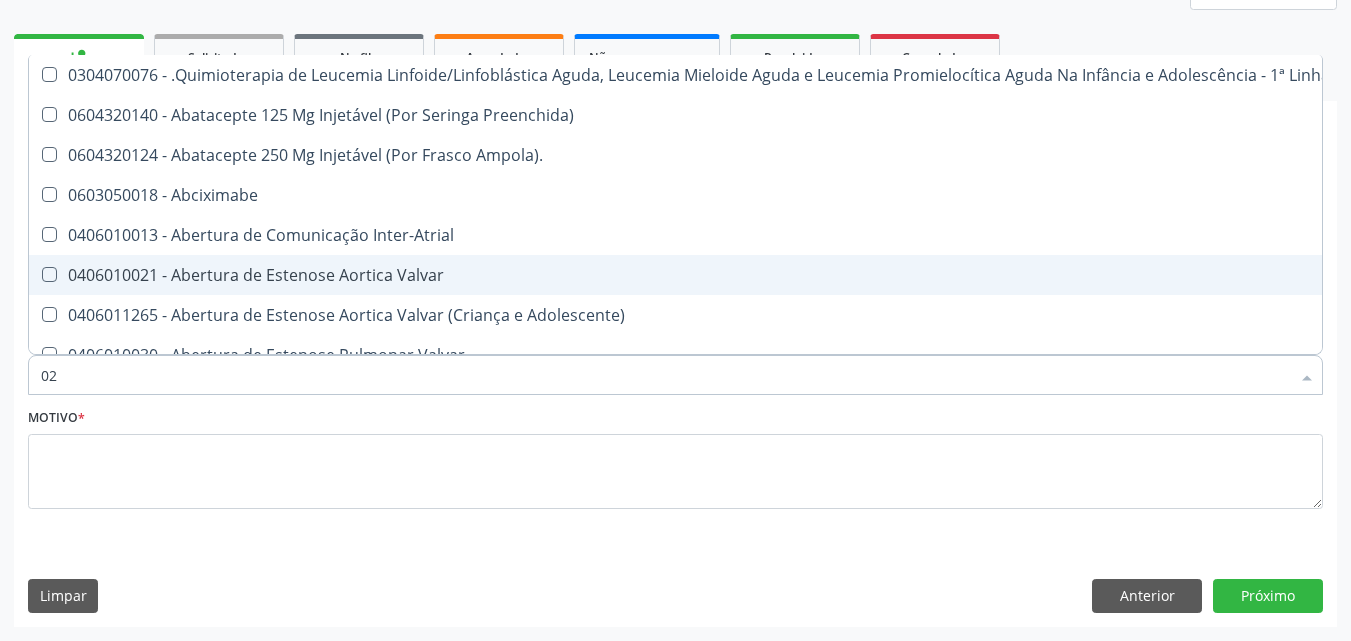 checkbox on "true" 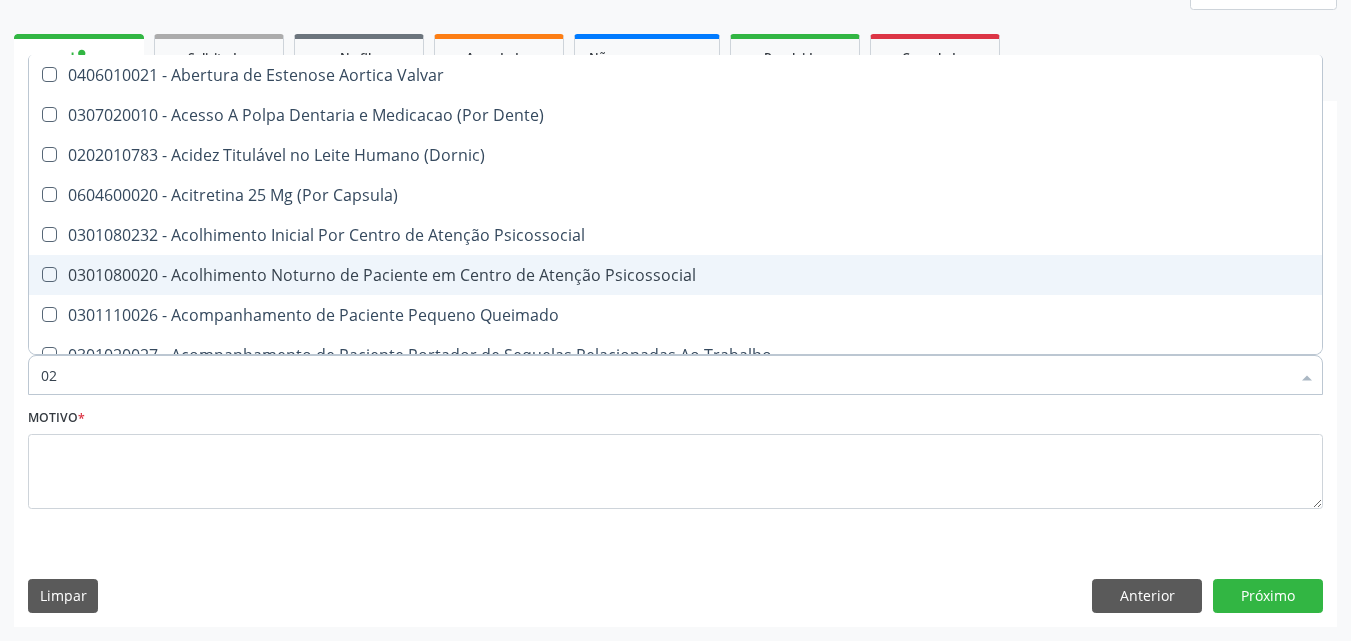 type on "020" 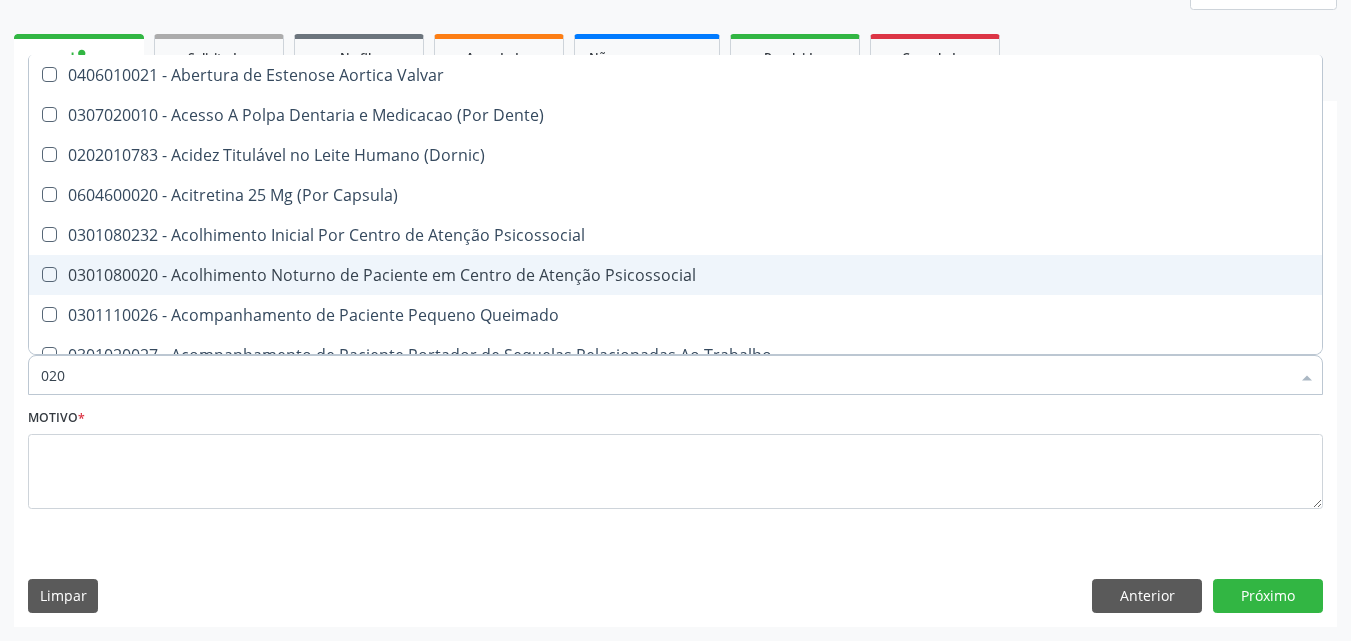 checkbox on "true" 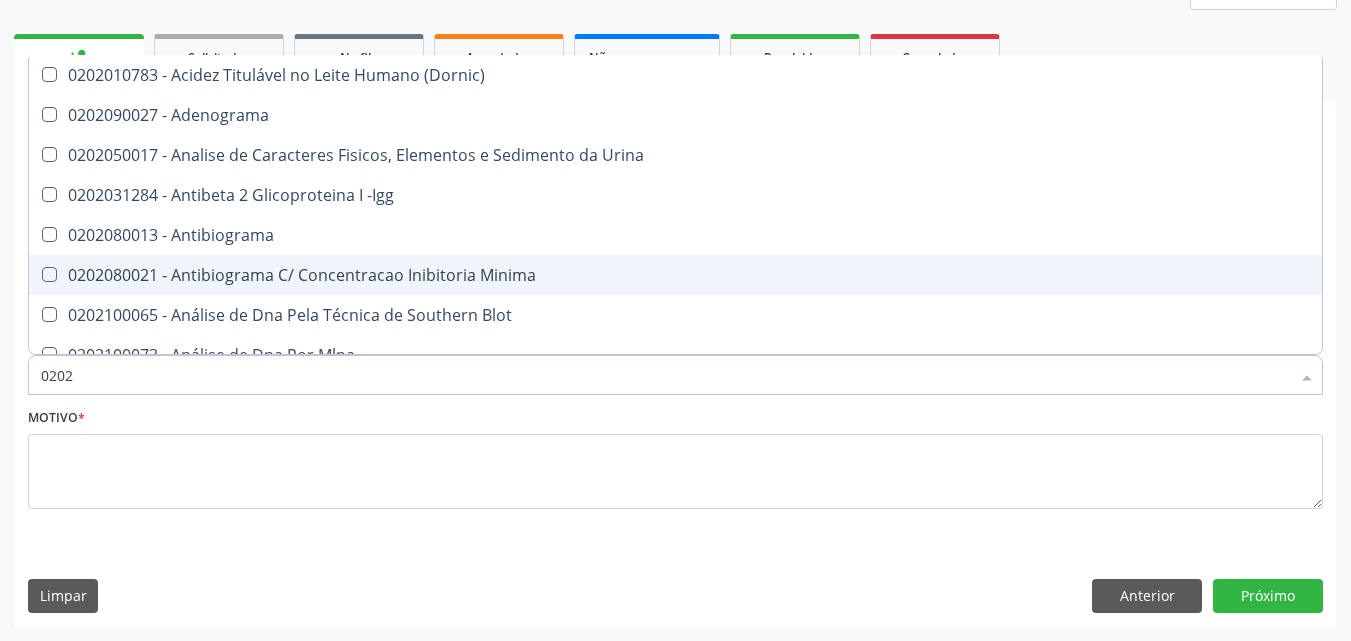 checkbox on "true" 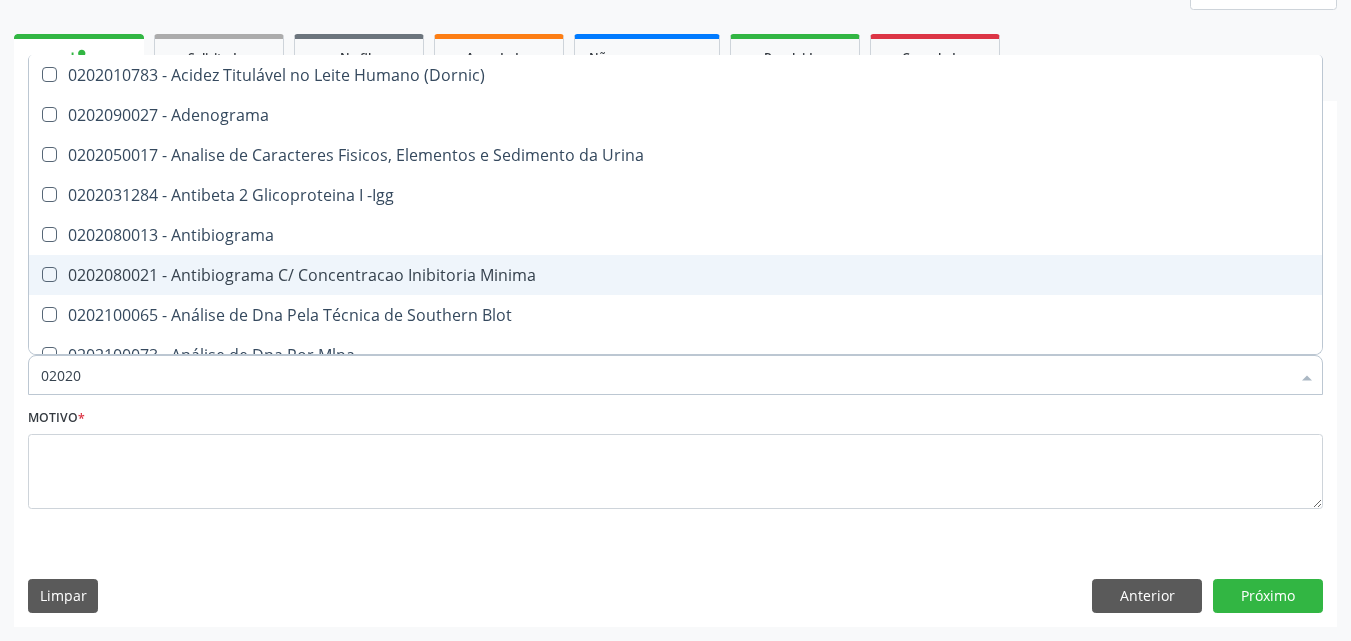 checkbox on "true" 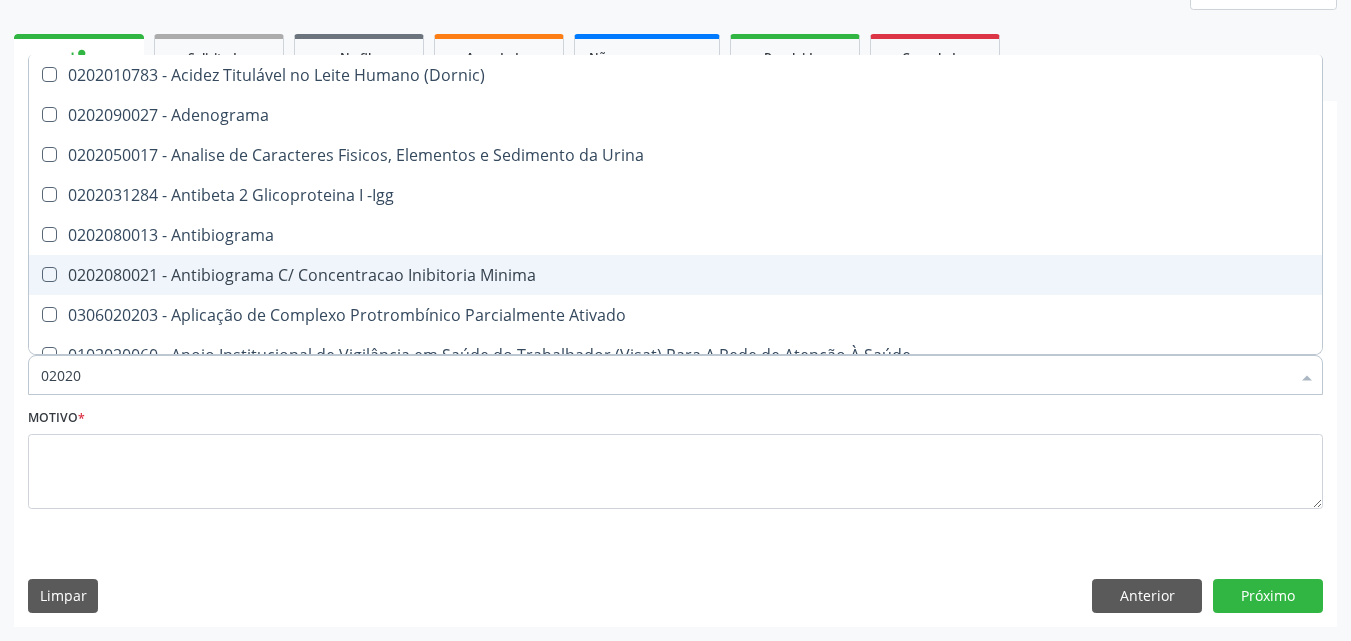 type on "020201" 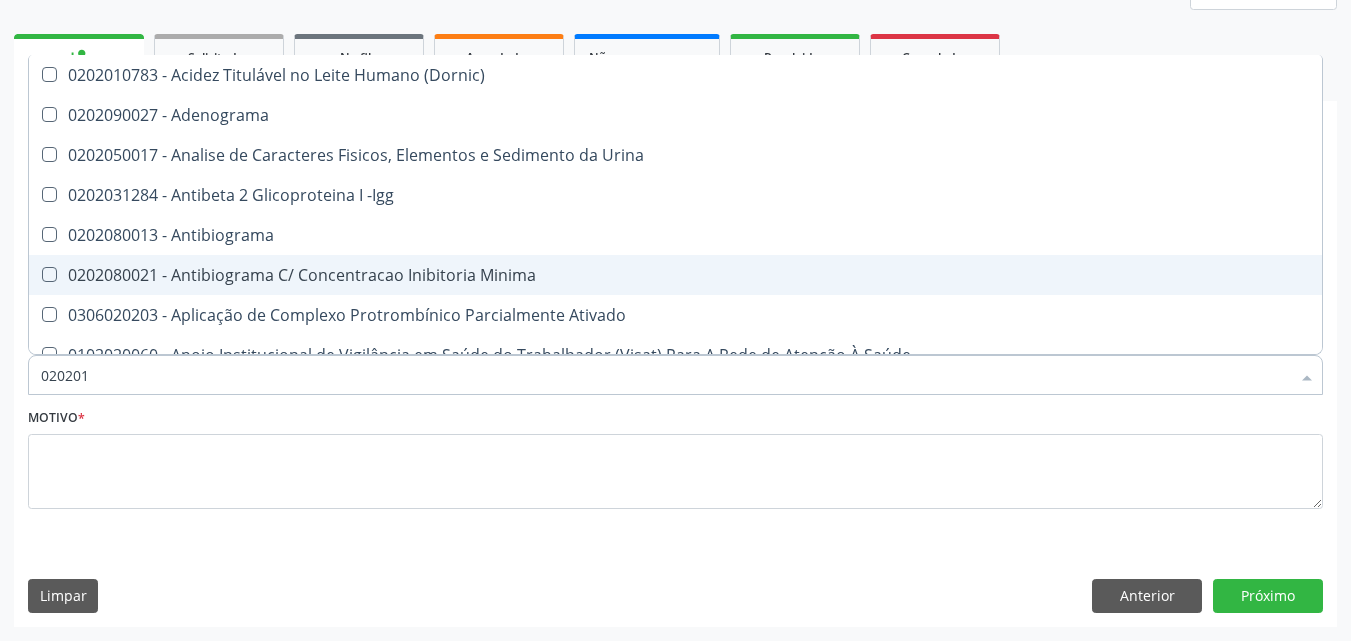 checkbox on "true" 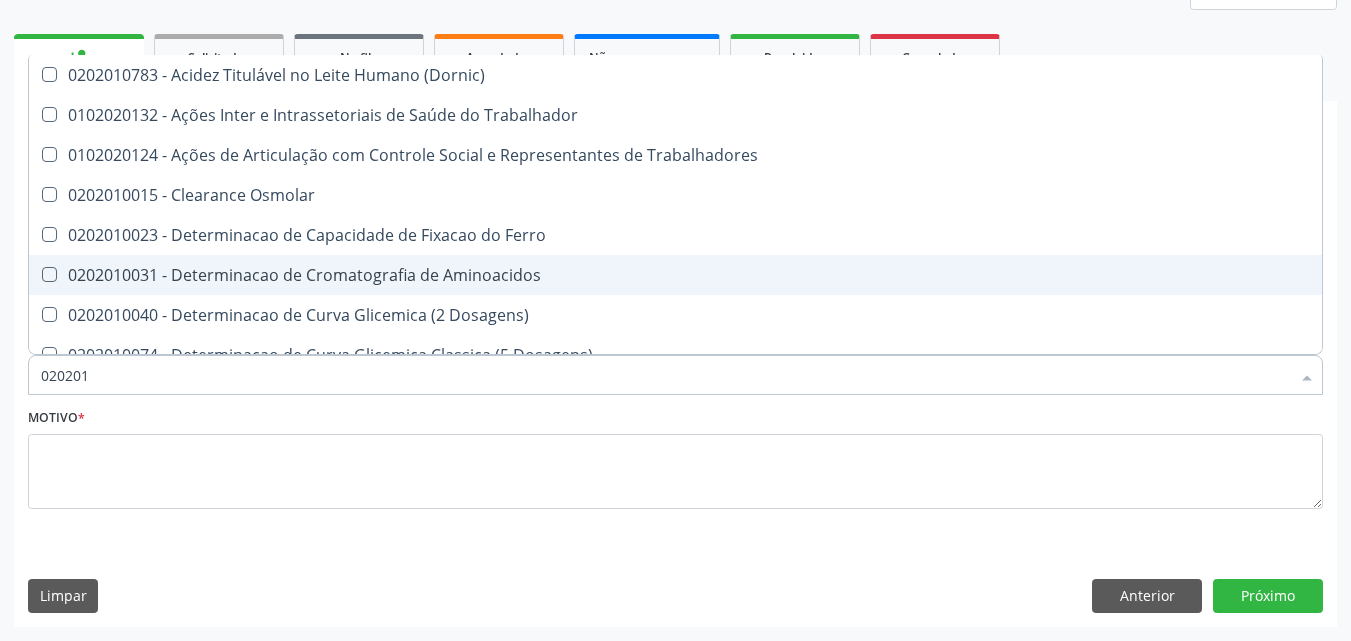 type on "0202010" 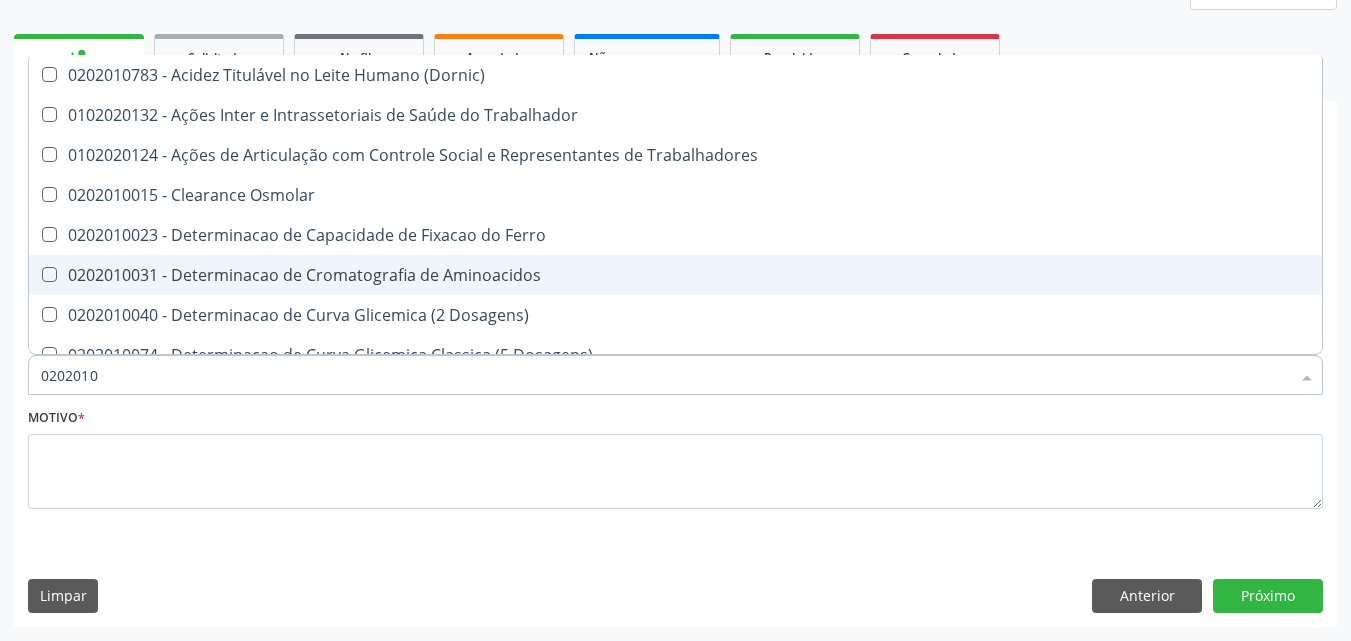 checkbox on "true" 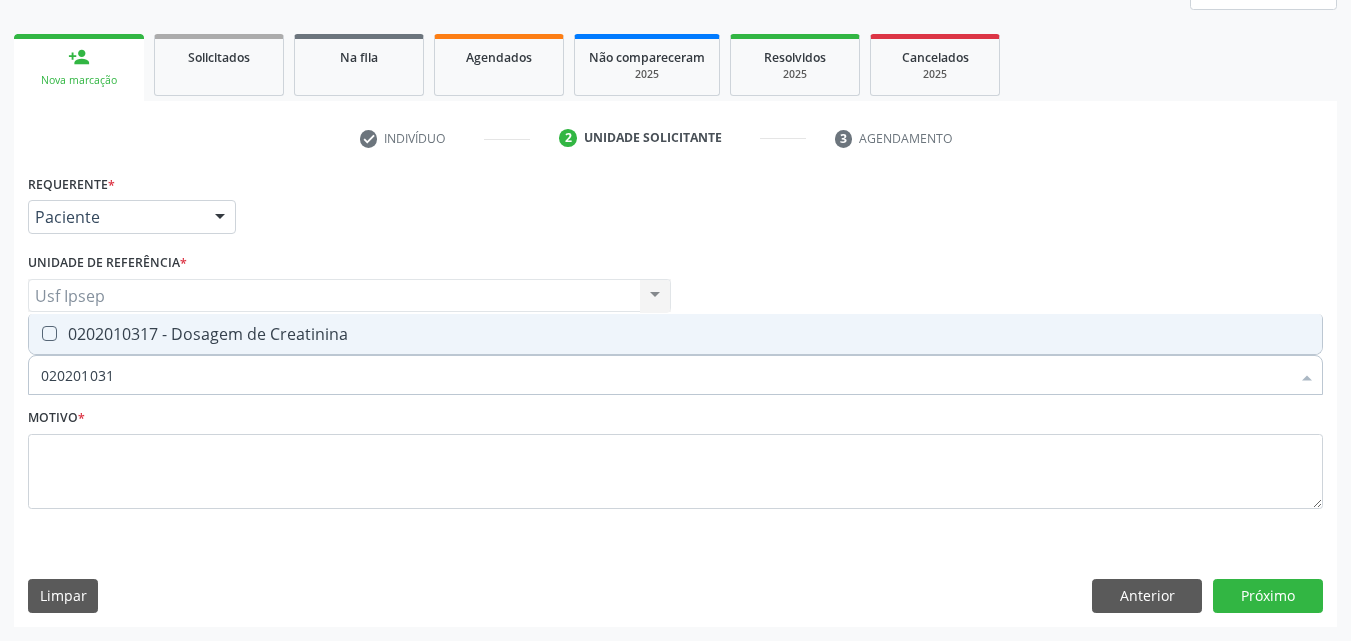 type on "0202010317" 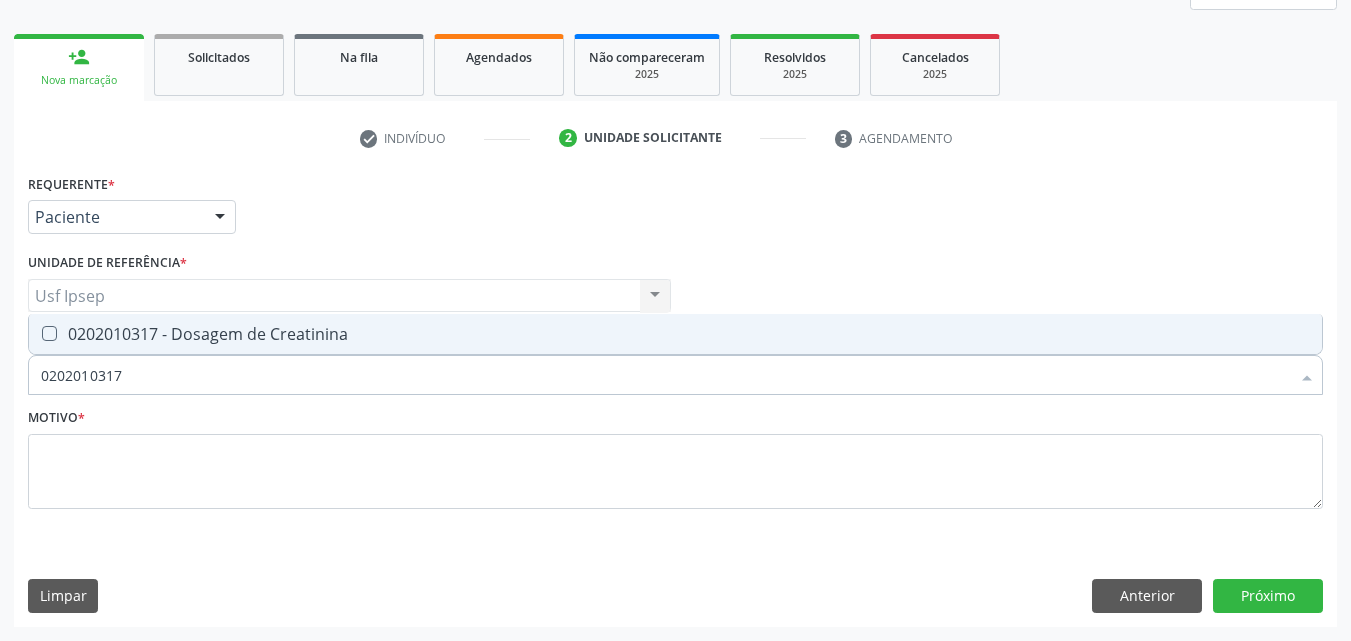 drag, startPoint x: 44, startPoint y: 334, endPoint x: 64, endPoint y: 360, distance: 32.80244 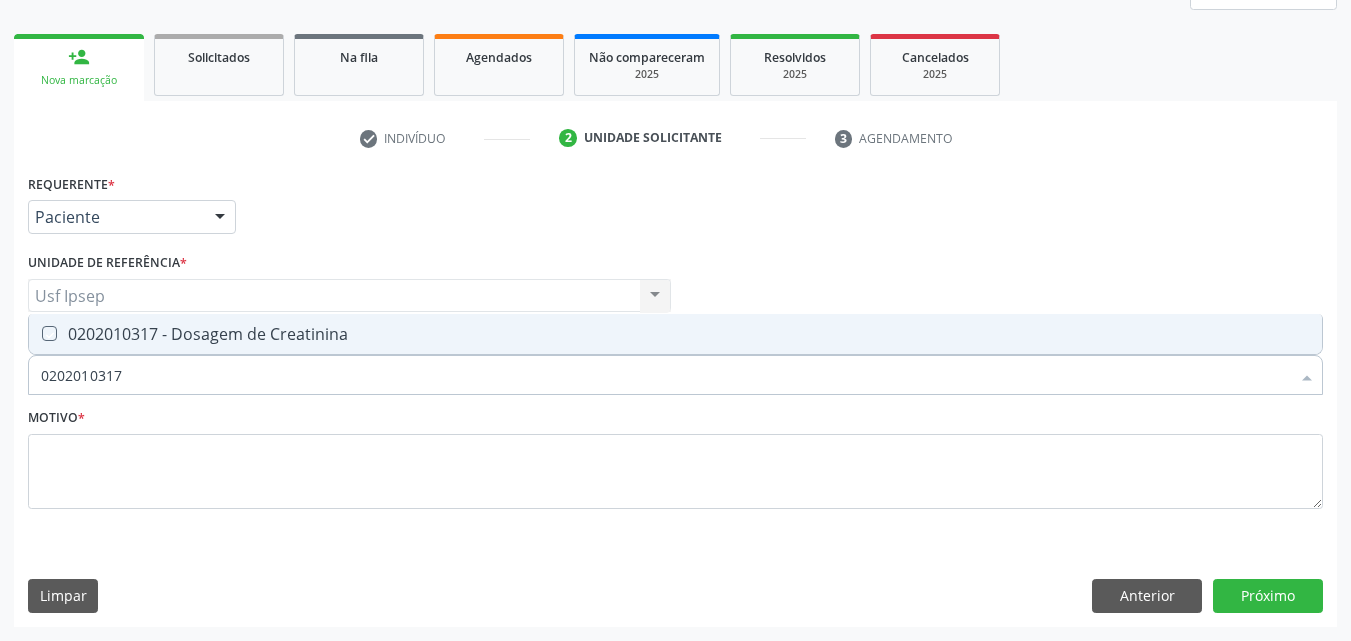 click at bounding box center (35, 333) 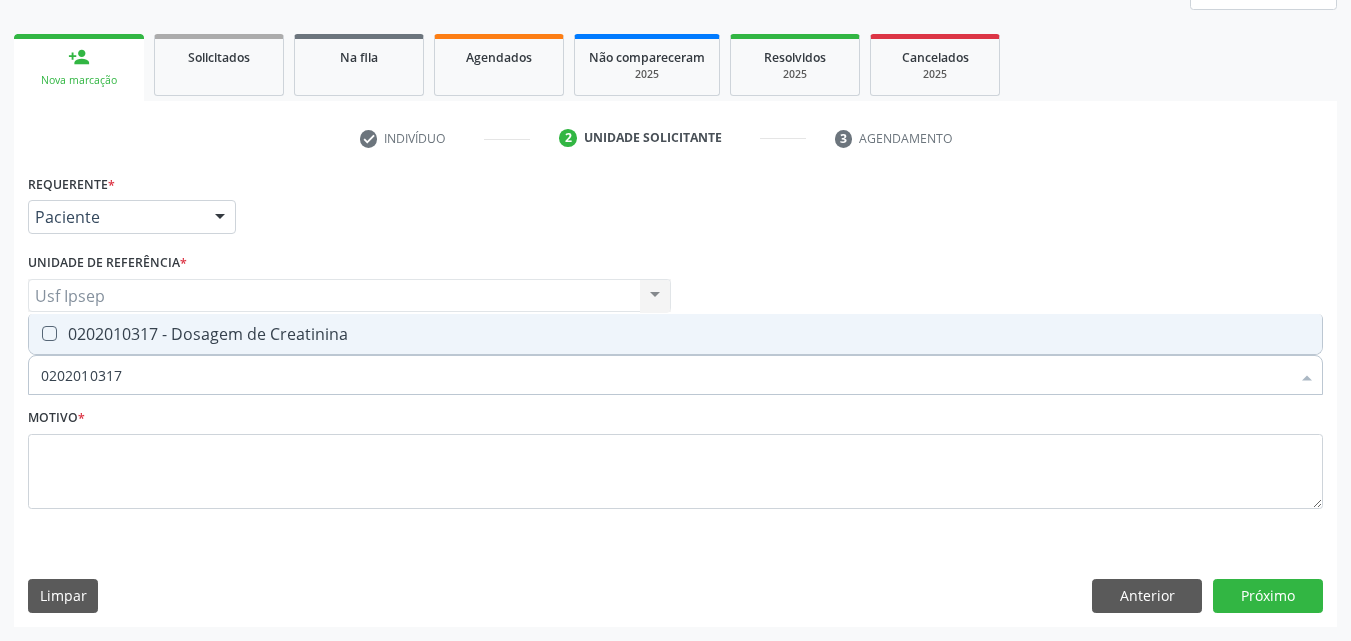 checkbox on "true" 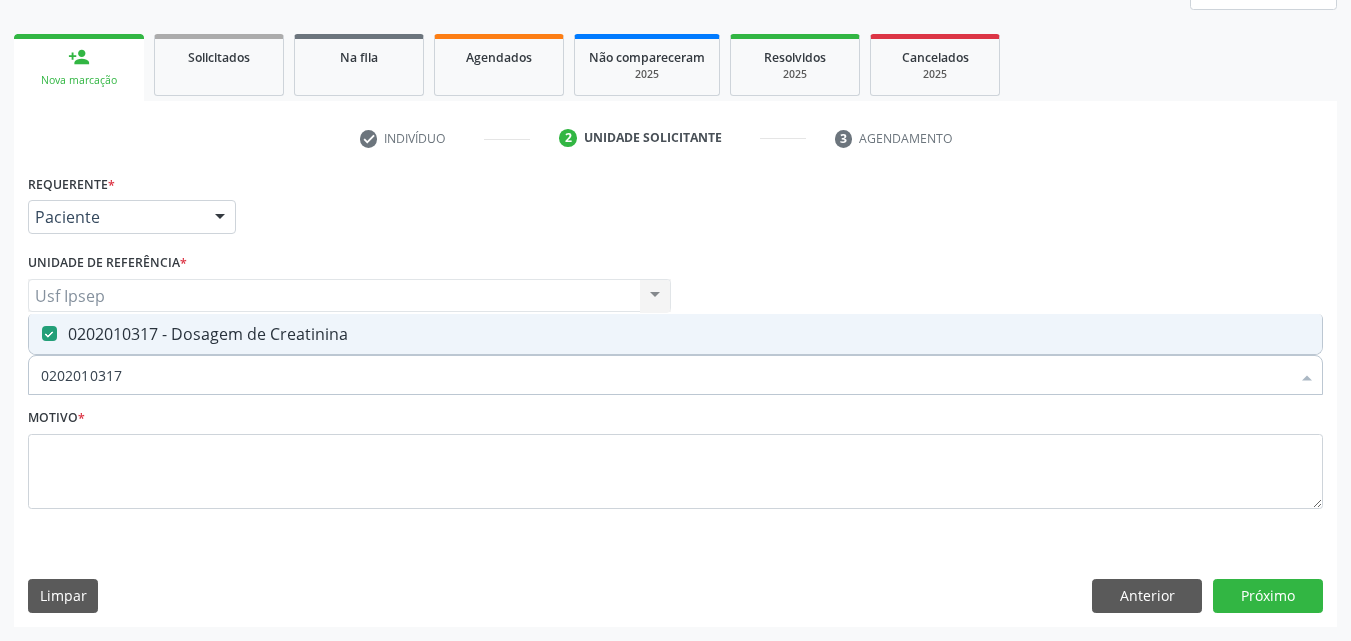 click on "0202010317" at bounding box center [665, 375] 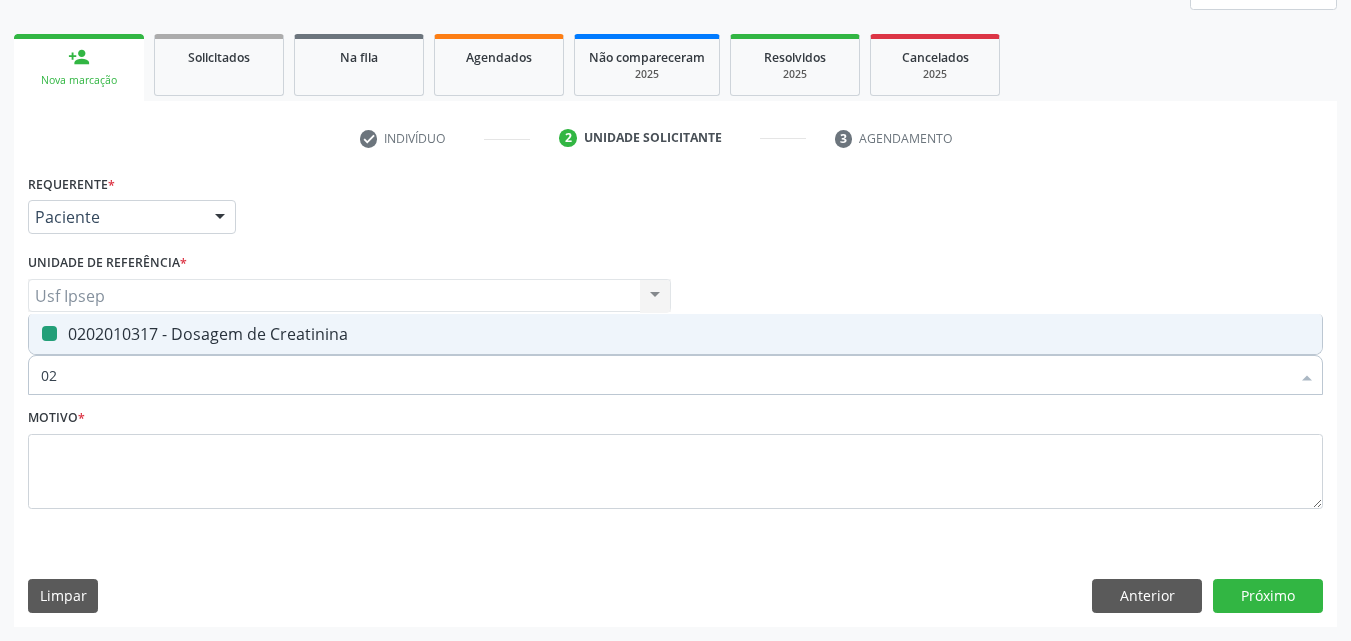 type on "0" 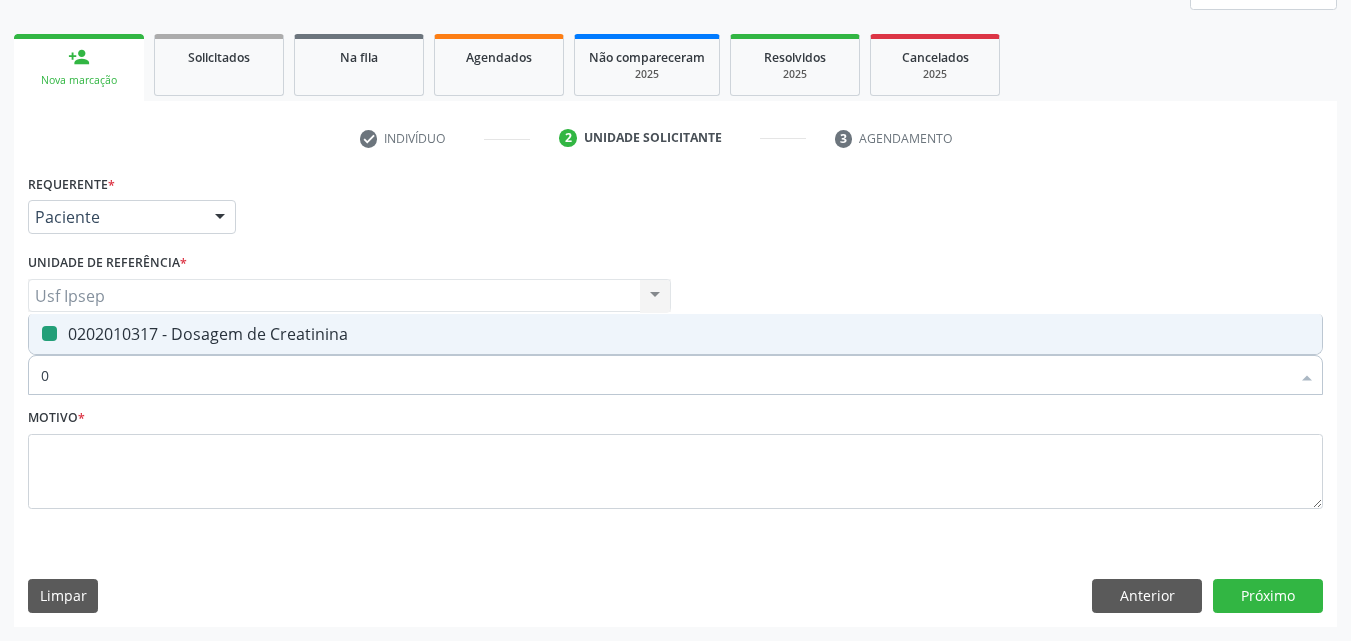 type 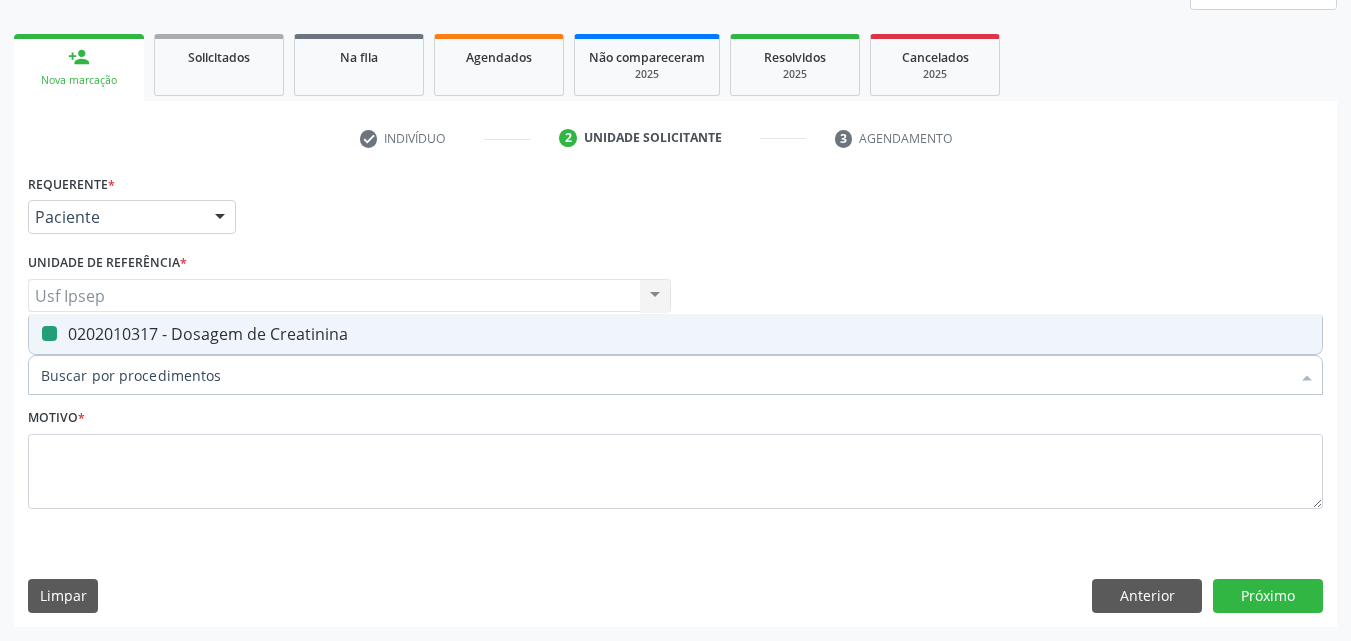 checkbox on "false" 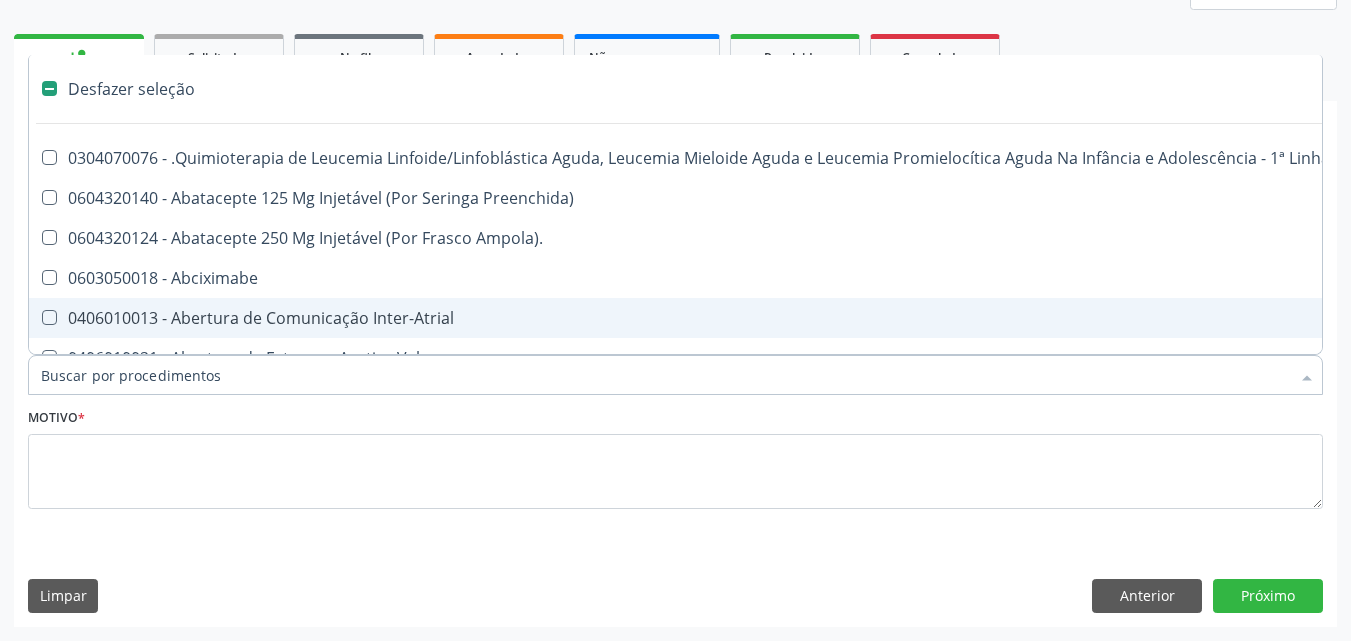 click on "Item de agendamento
*" at bounding box center (665, 375) 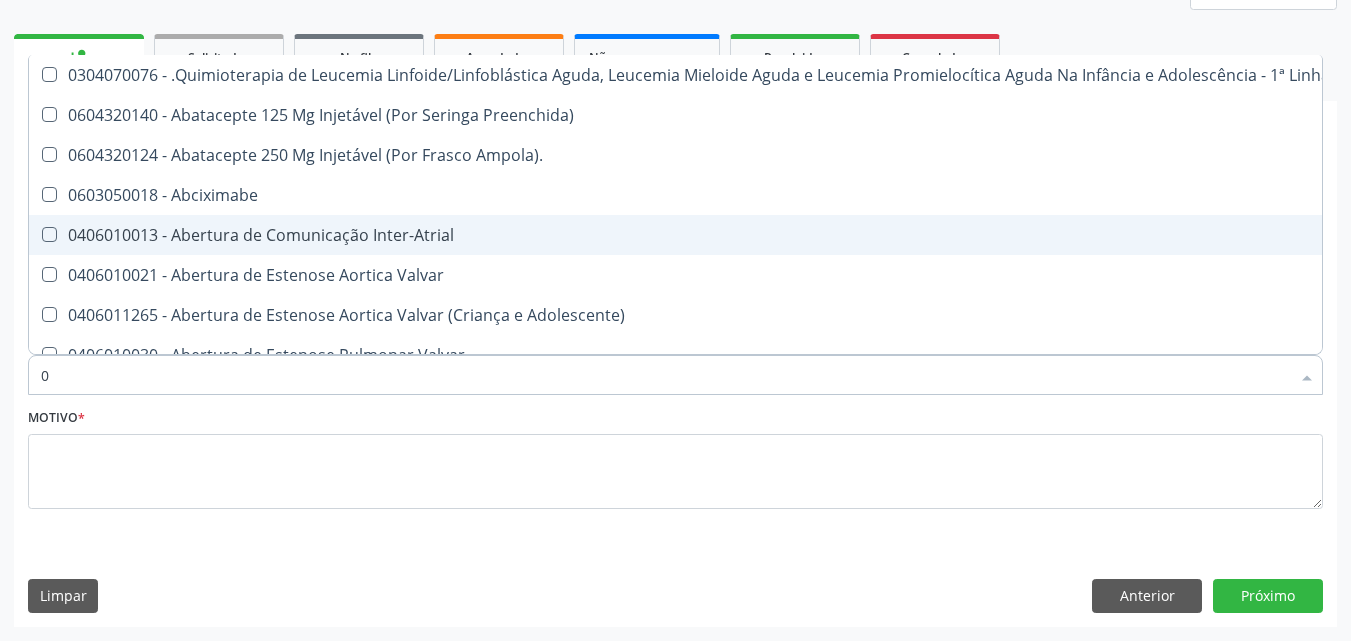 type on "02" 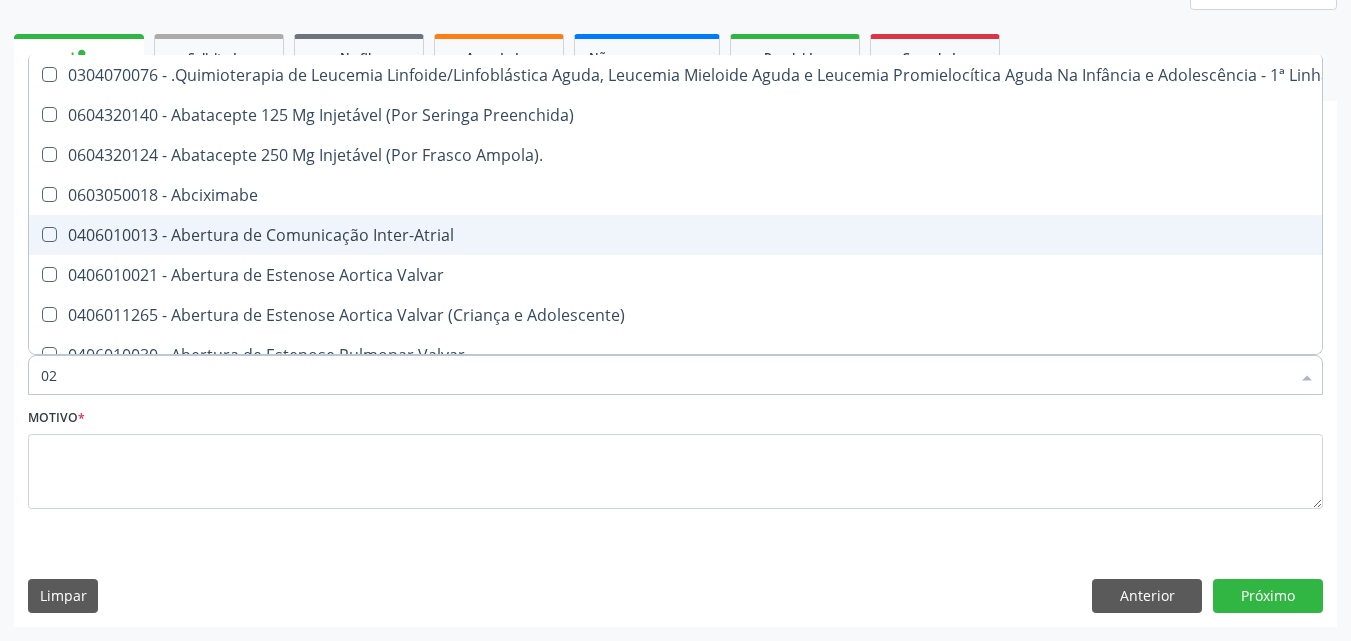 checkbox on "true" 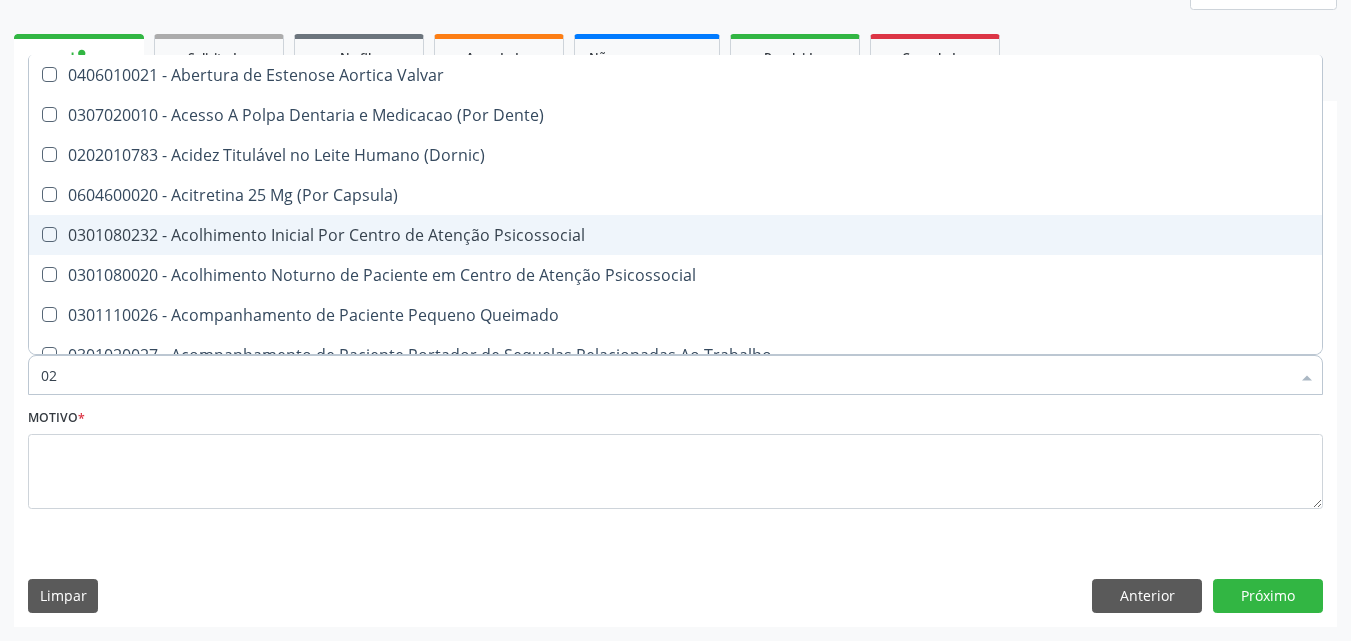 type on "020" 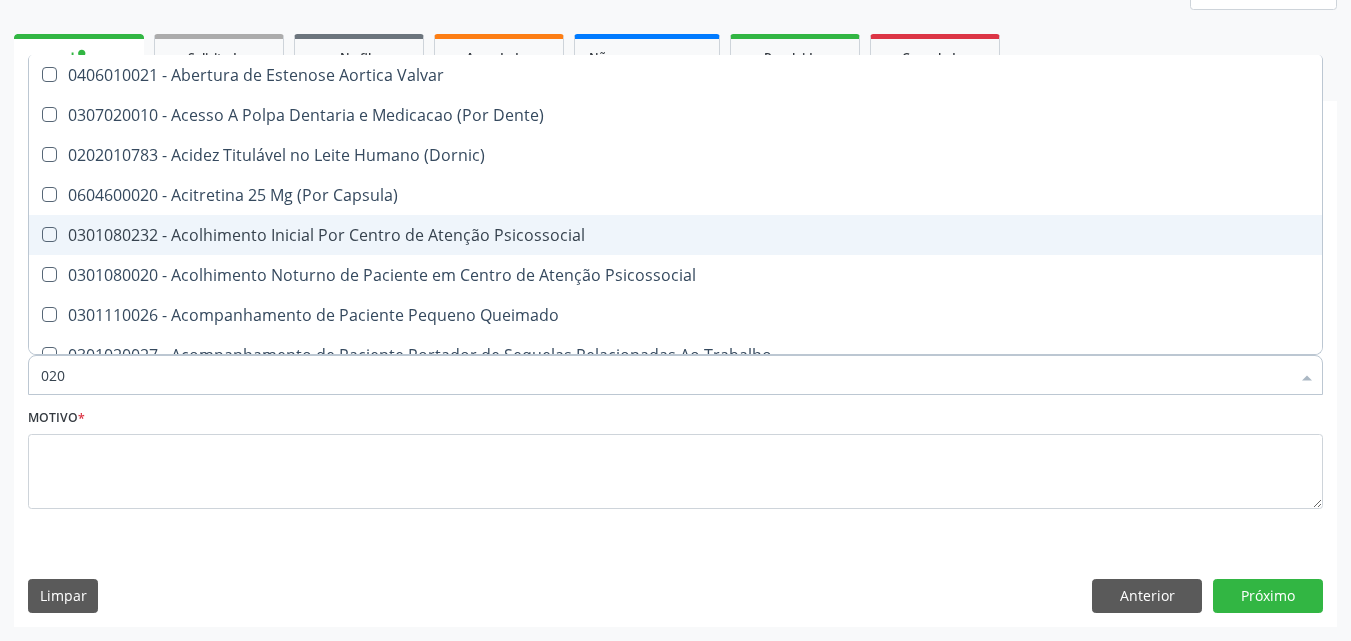 checkbox on "true" 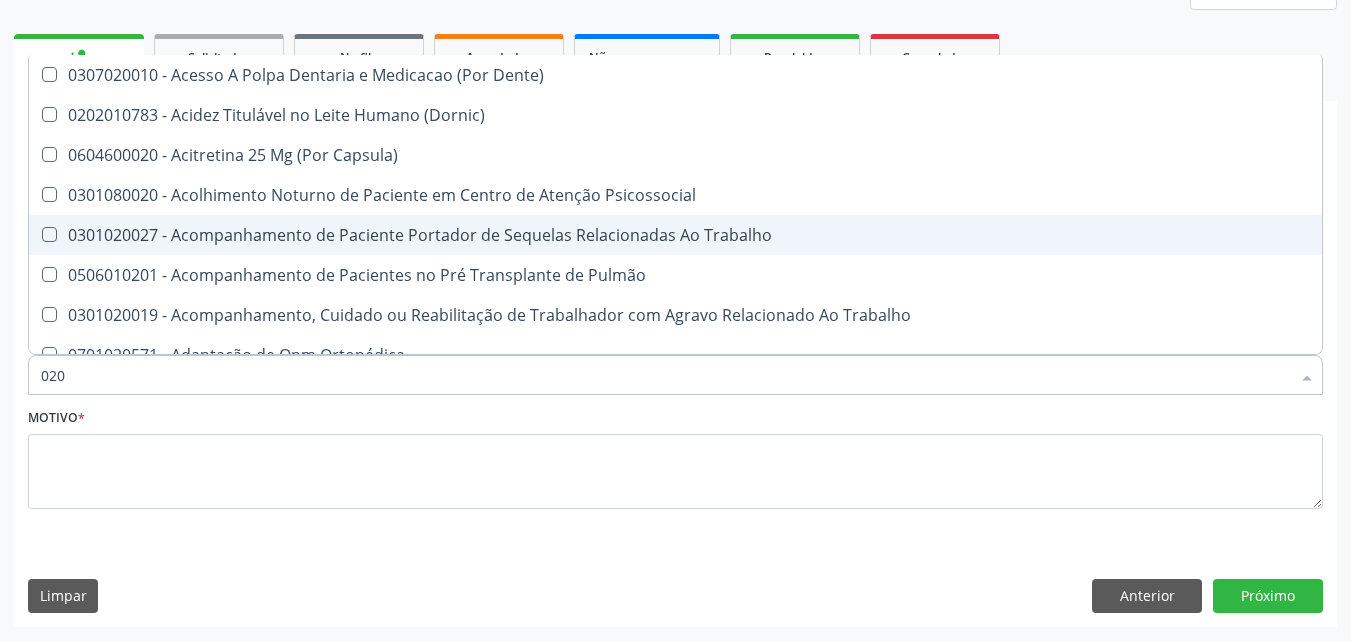 type on "0202" 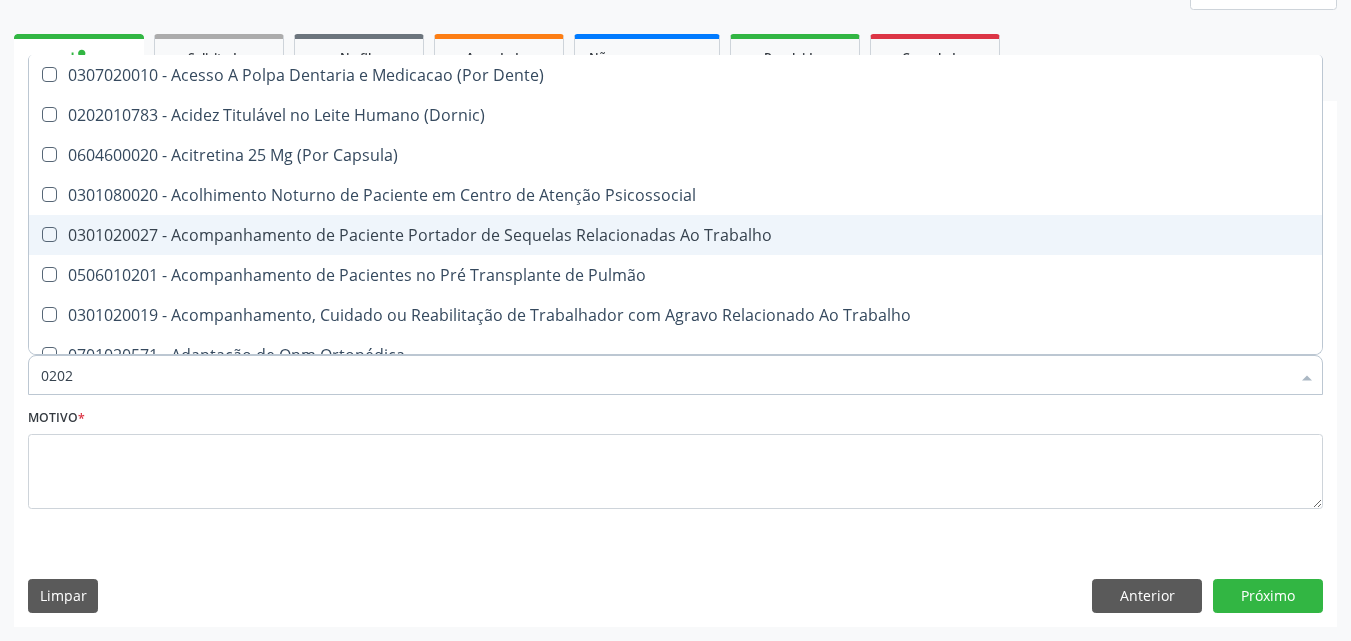 checkbox on "true" 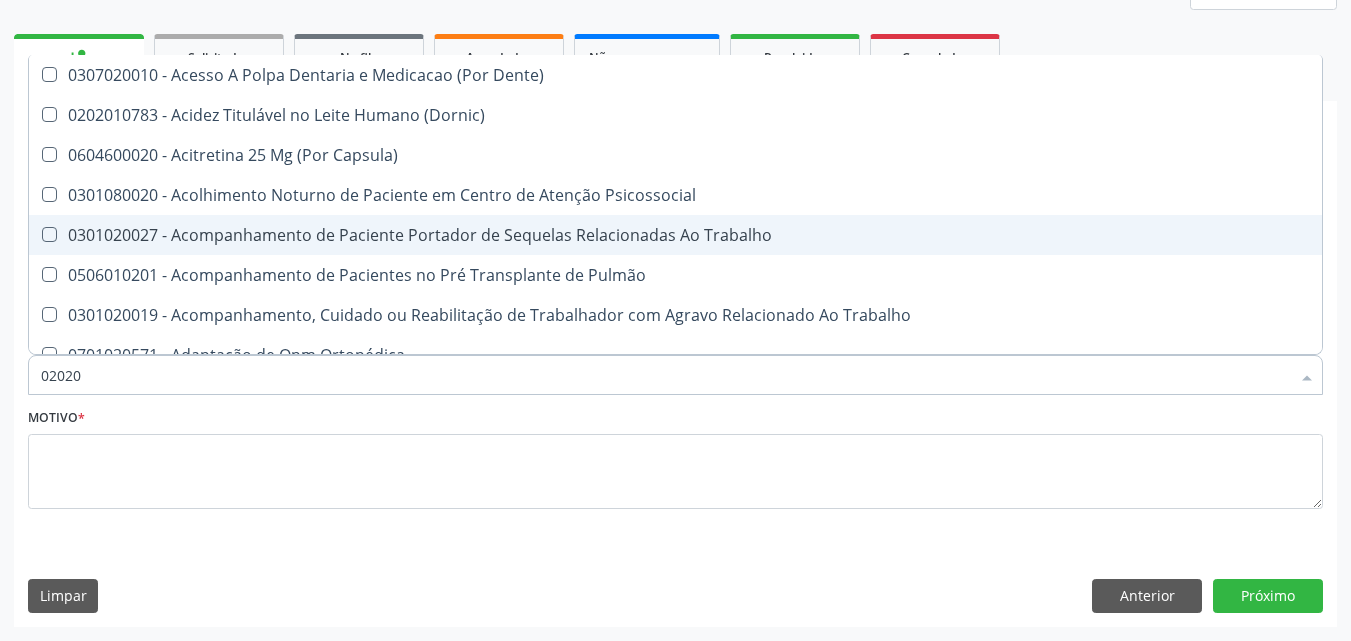 checkbox on "true" 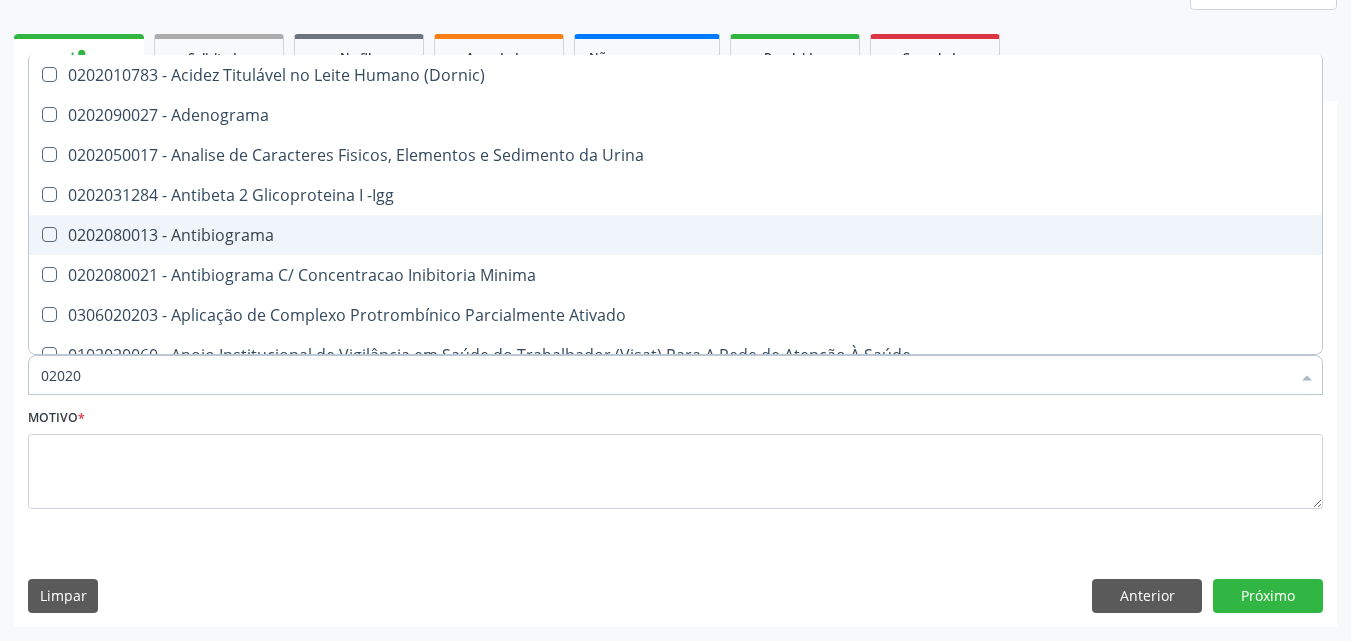 type on "020201" 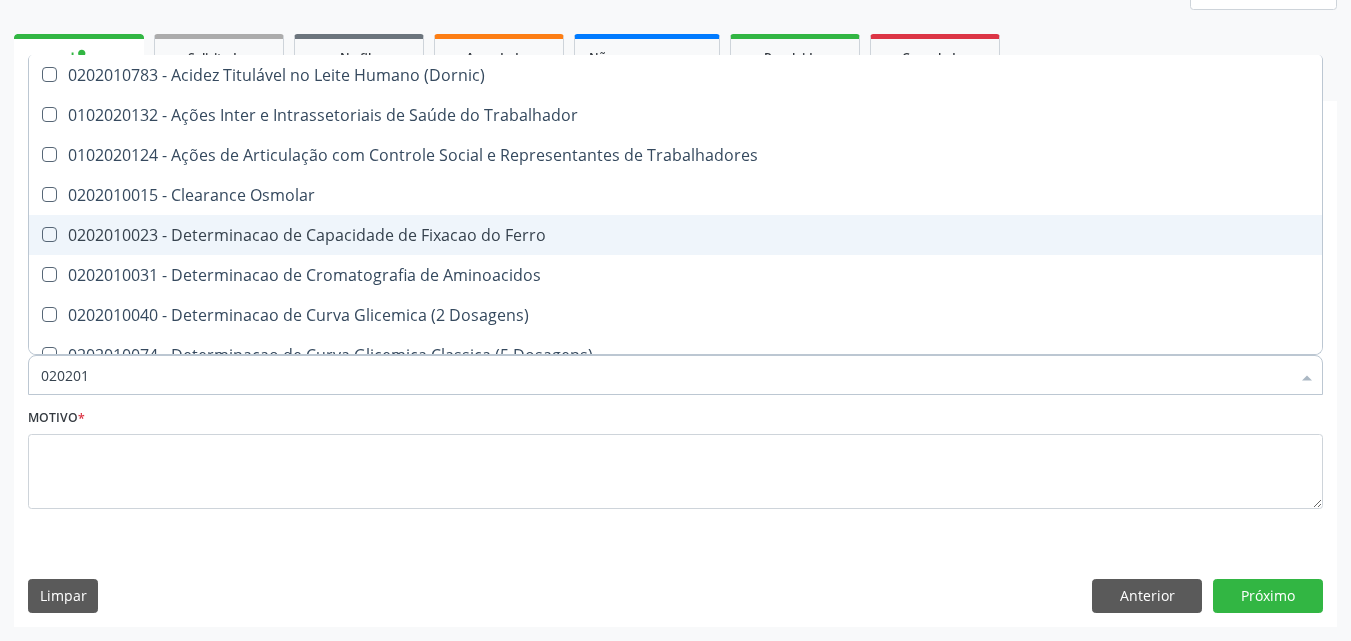 type on "0202010" 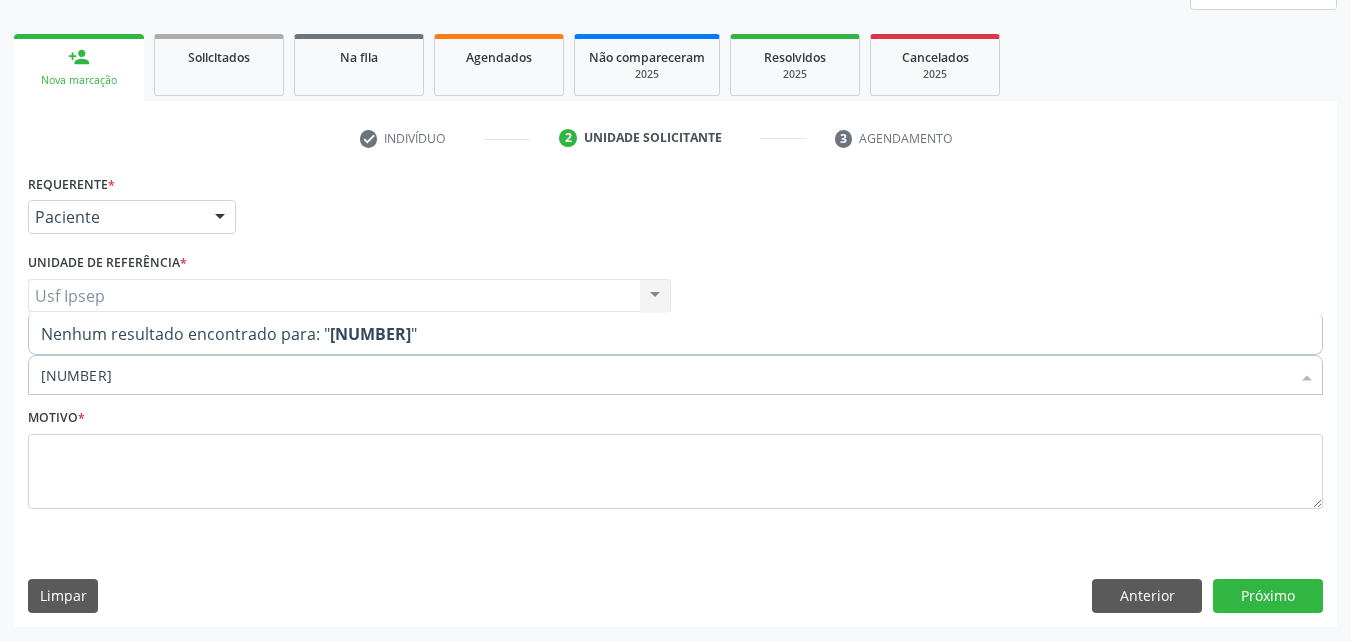 click on "[NUMBER]" at bounding box center (665, 375) 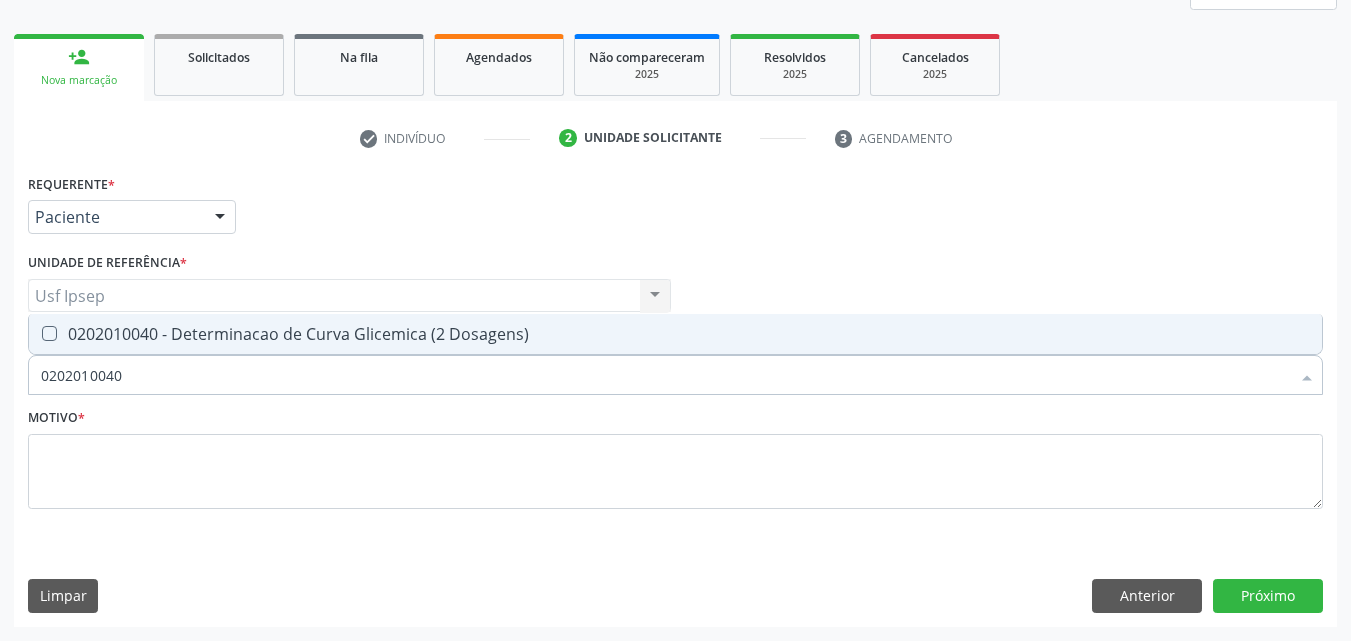 click at bounding box center [49, 333] 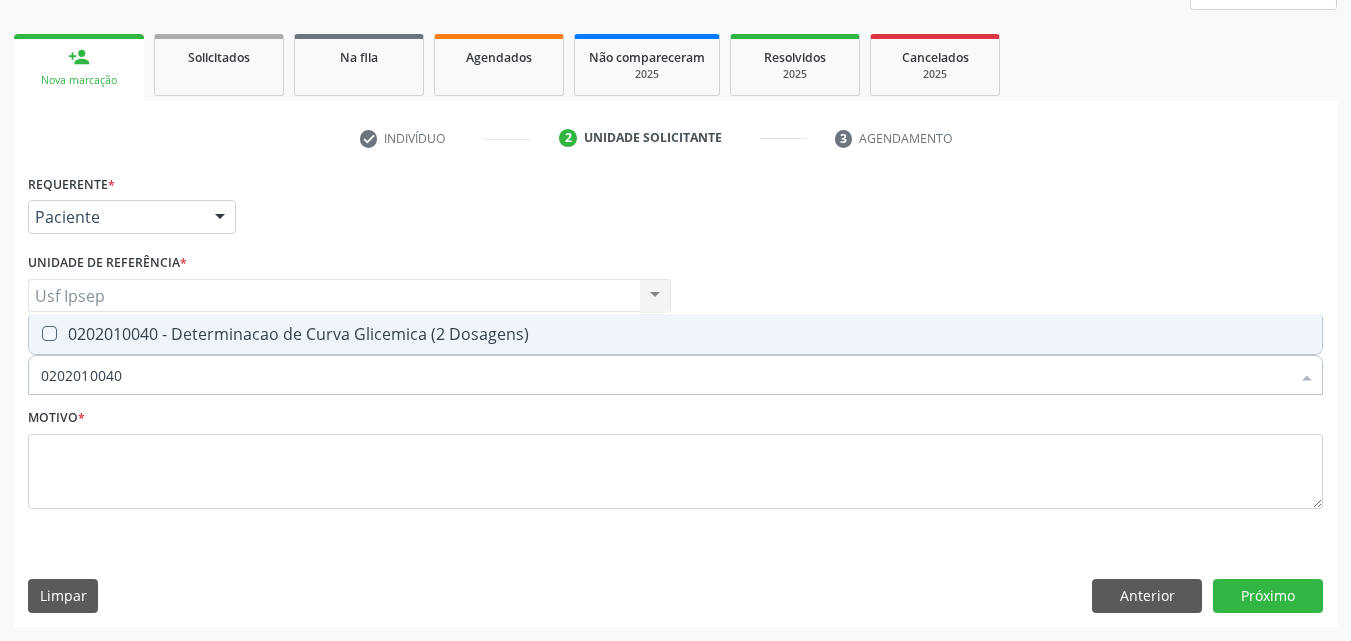 click at bounding box center (35, 333) 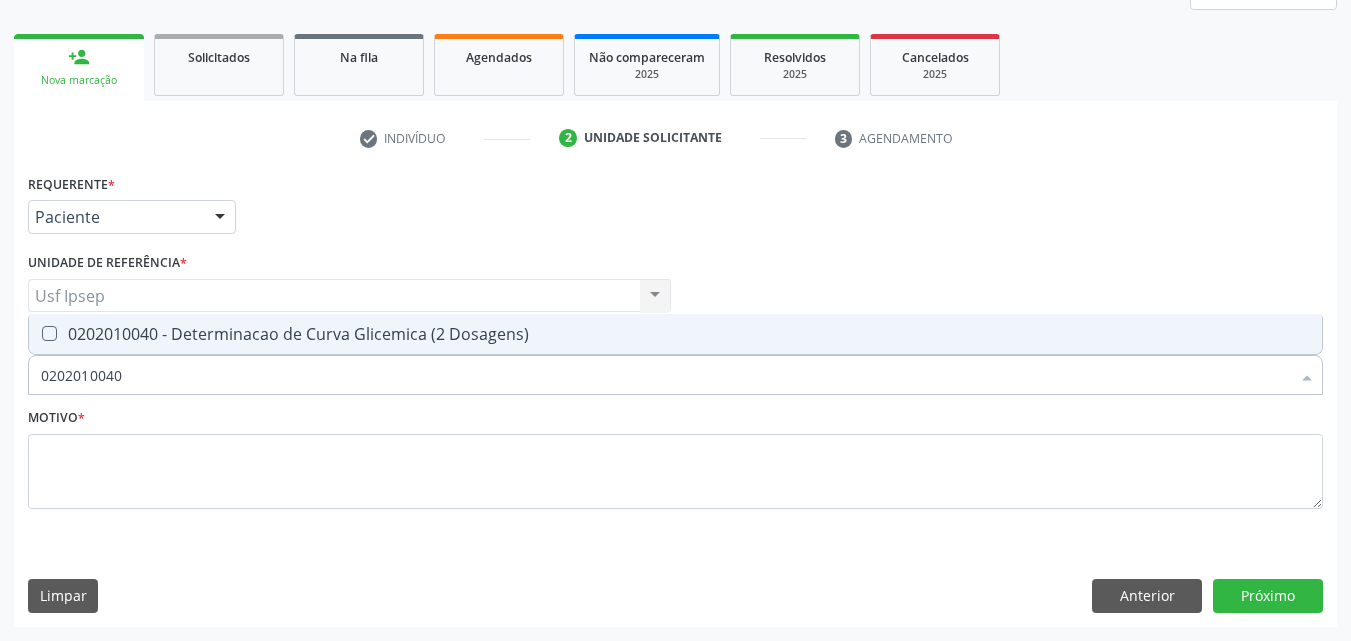 checkbox on "true" 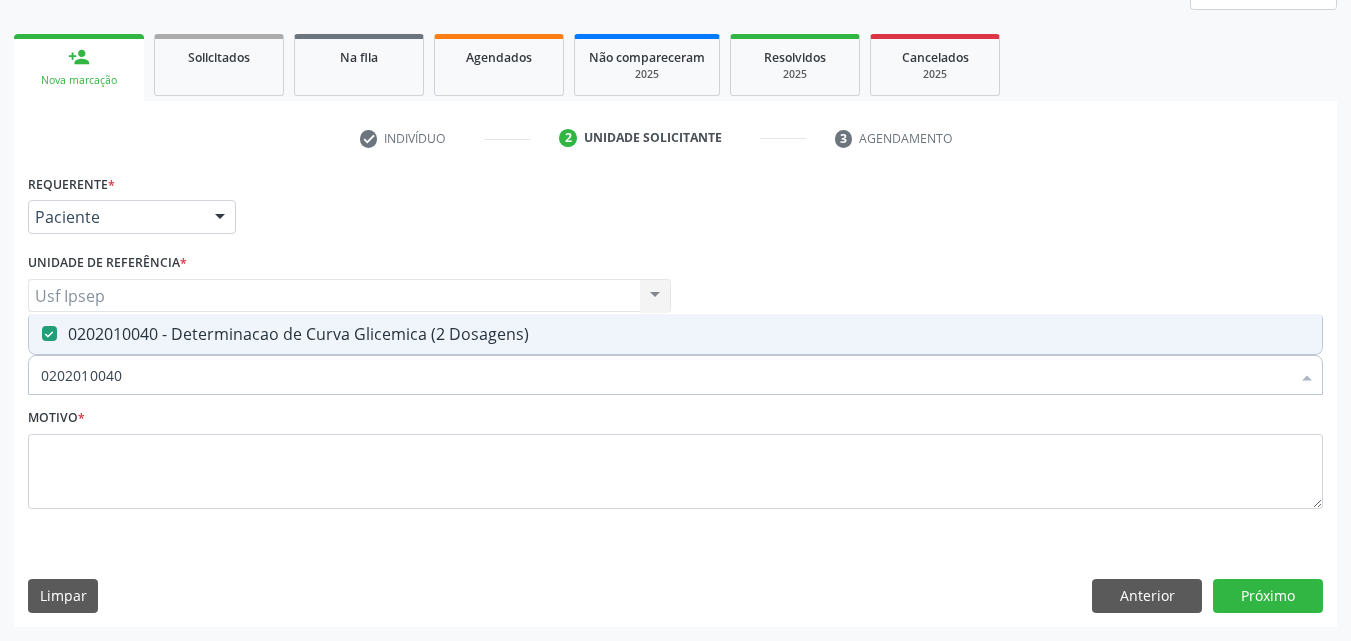 click on "0202010040" at bounding box center [665, 375] 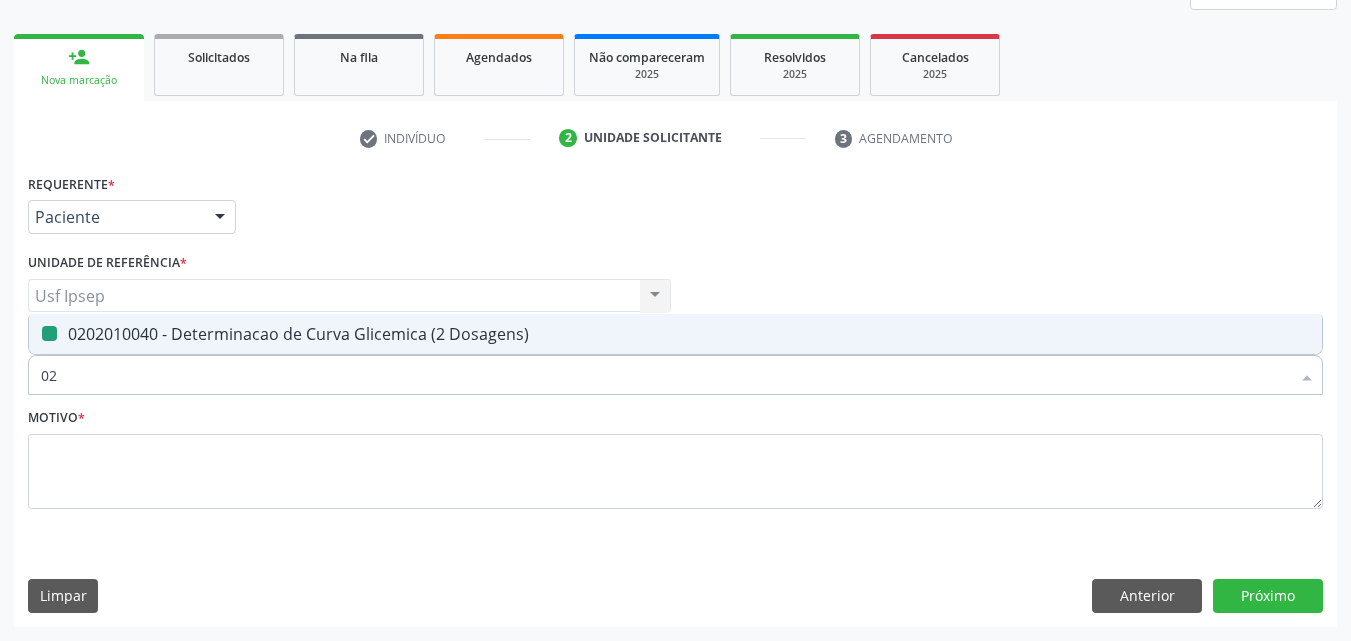 type on "0" 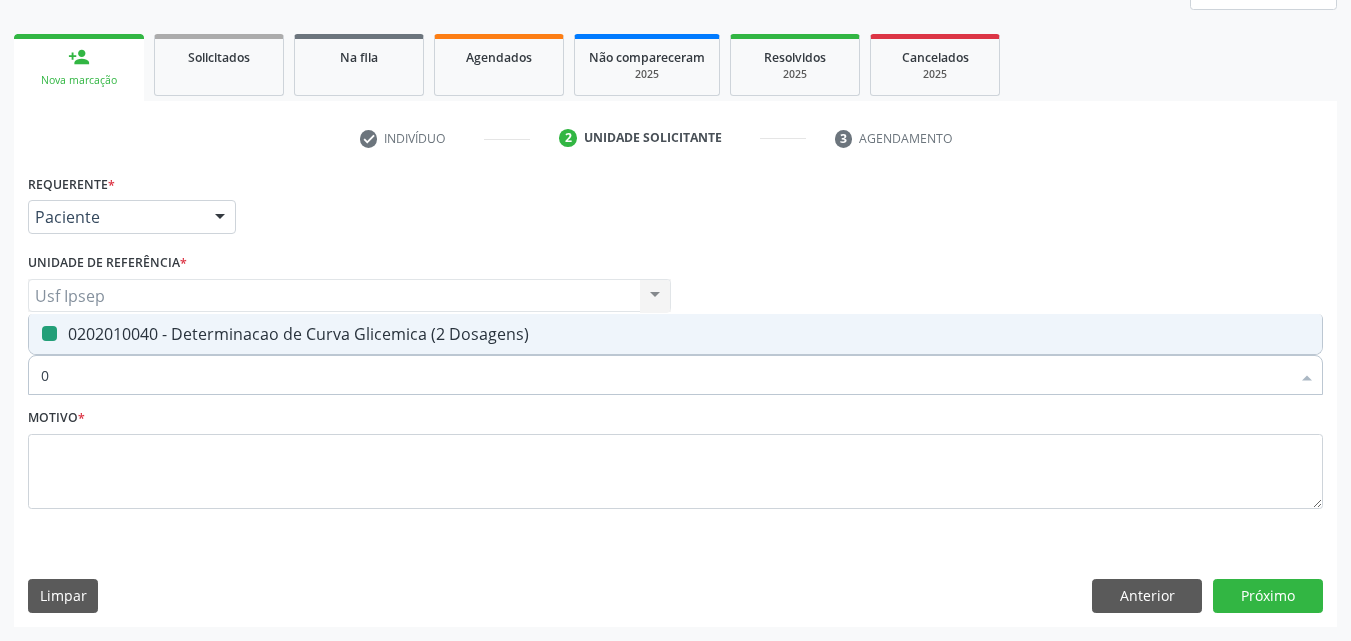 type 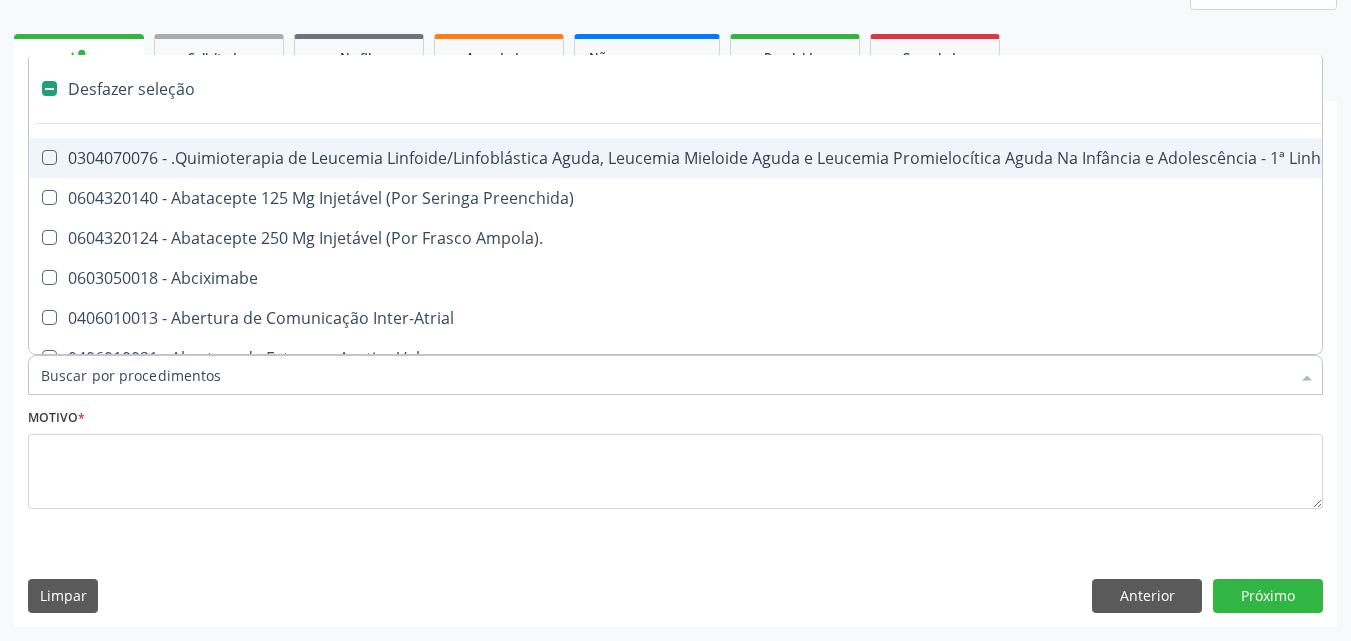checkbox on "false" 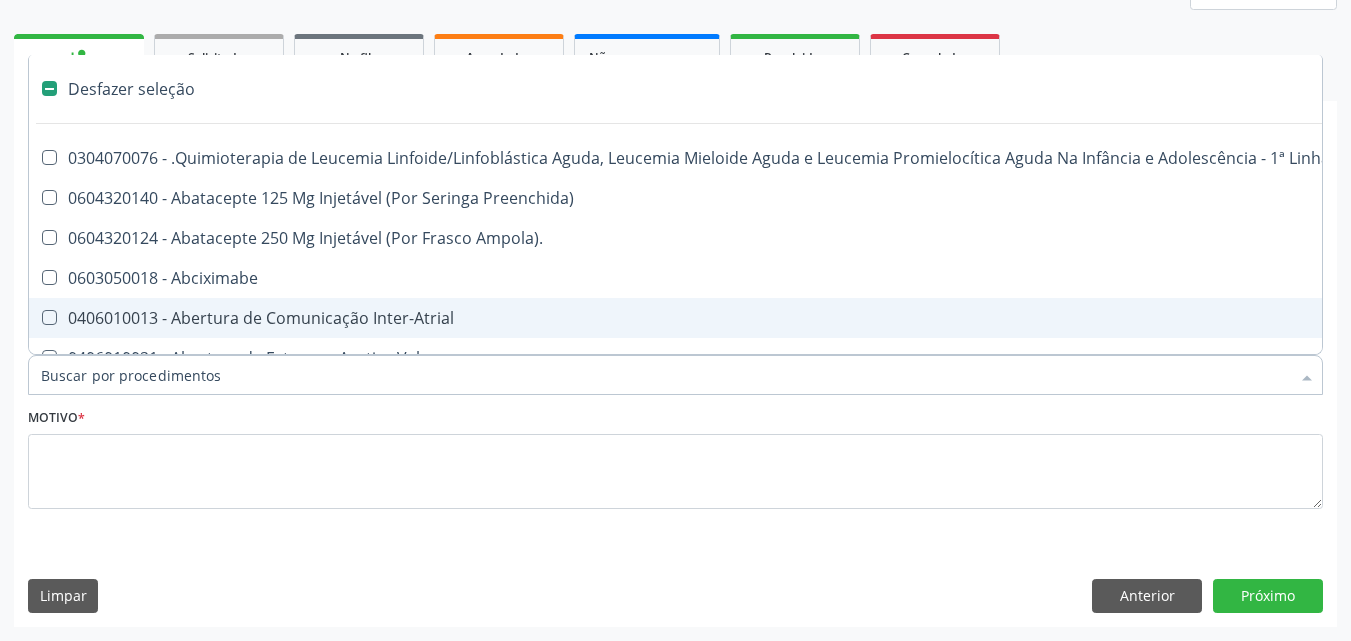 click on "Item de agendamento
*" at bounding box center (665, 375) 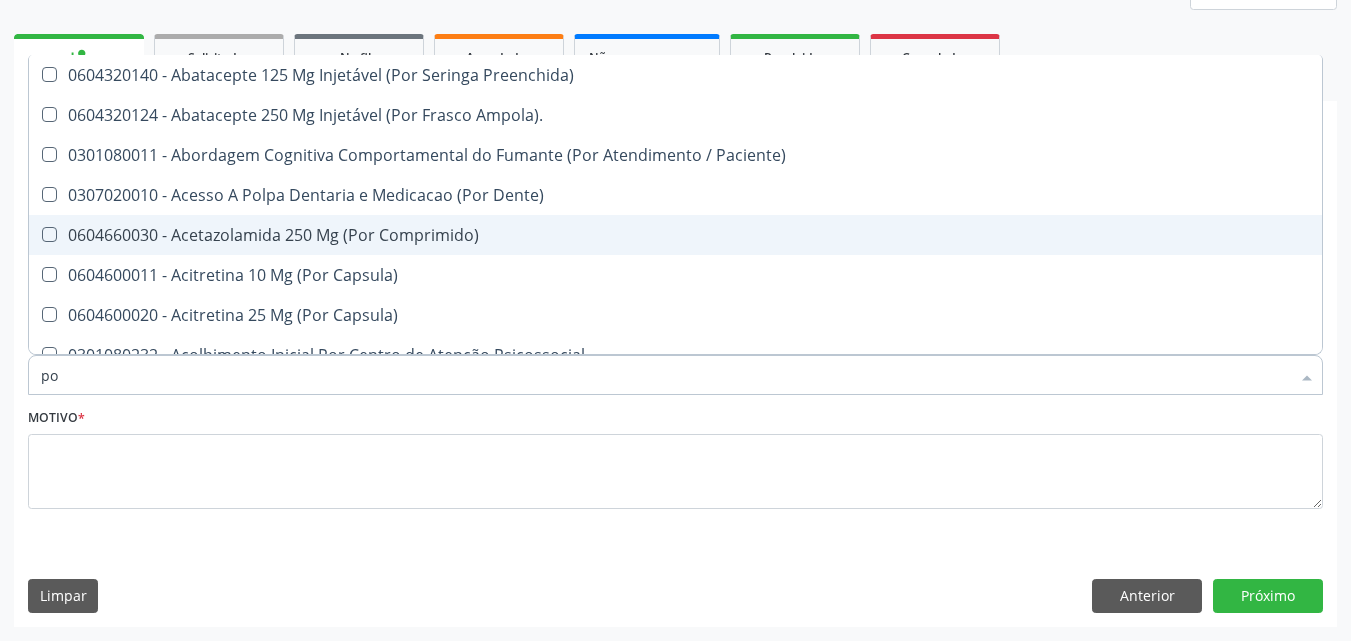 type on "p" 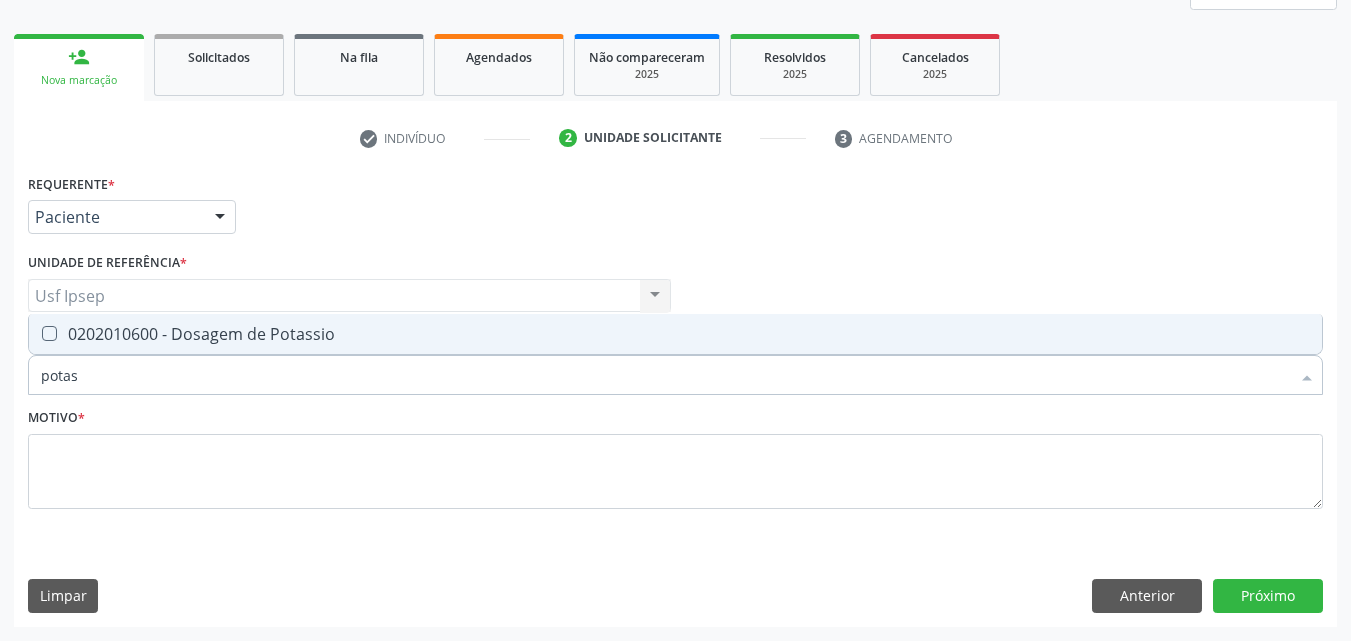 type on "potass" 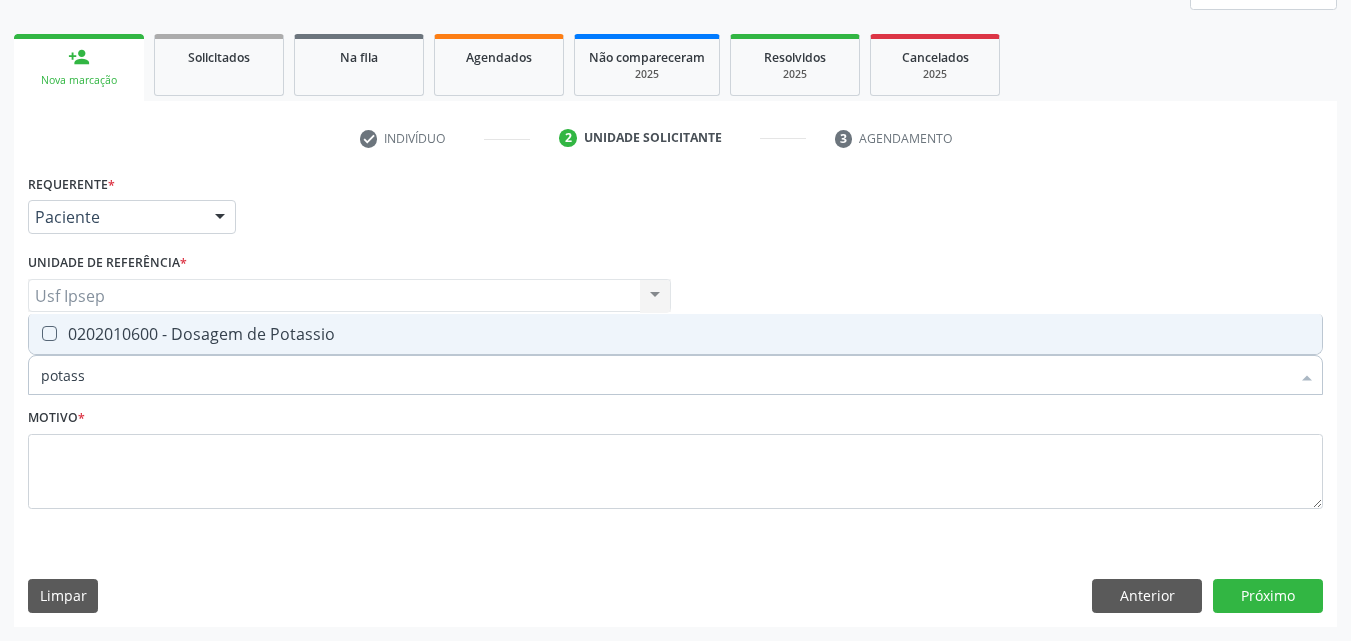 click at bounding box center [49, 333] 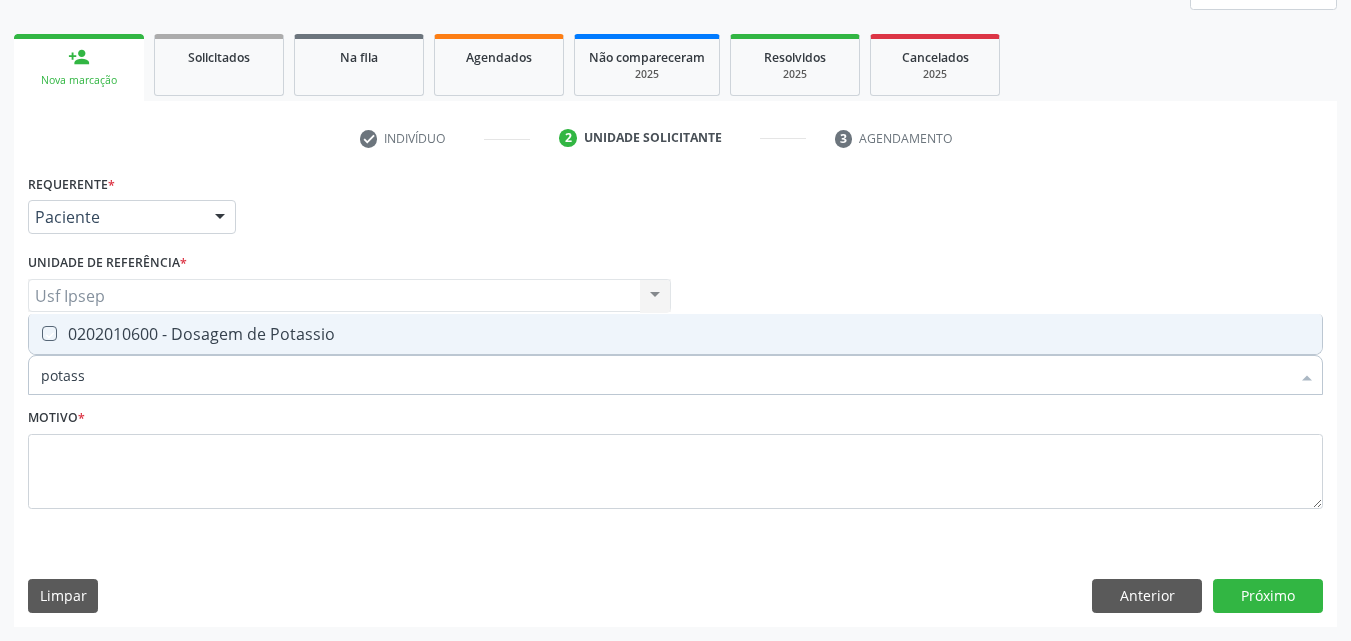 click at bounding box center [35, 333] 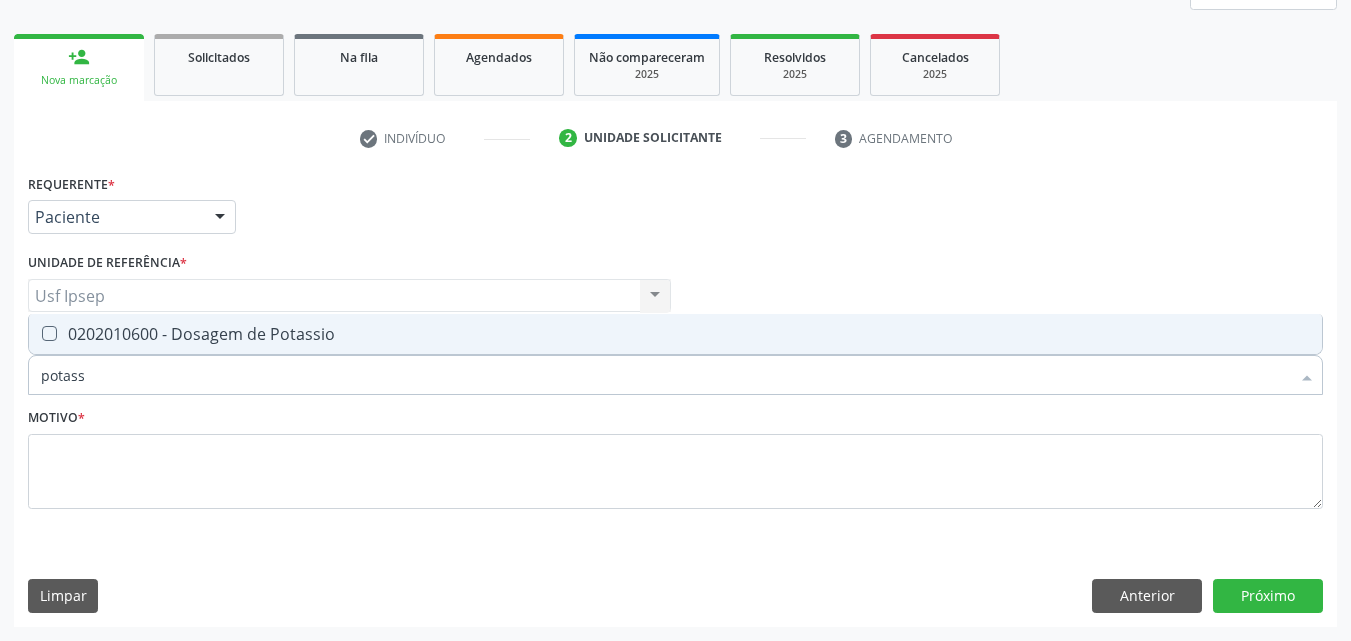 checkbox on "true" 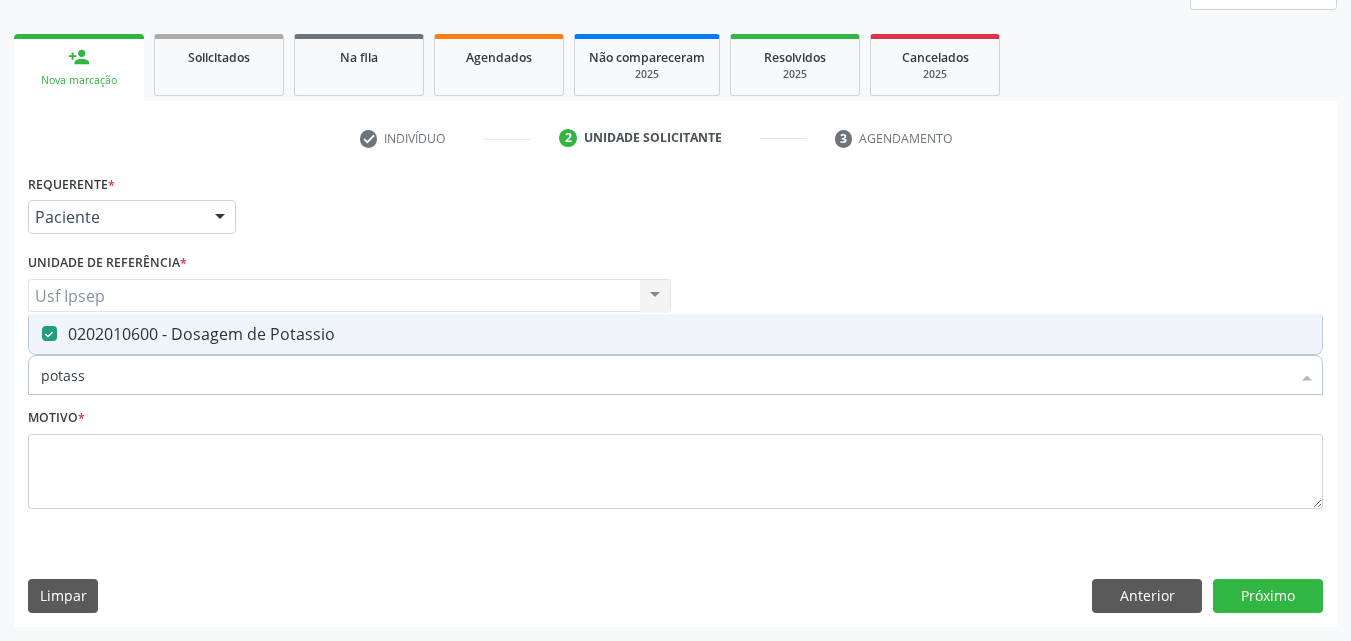 click on "potass" at bounding box center (665, 375) 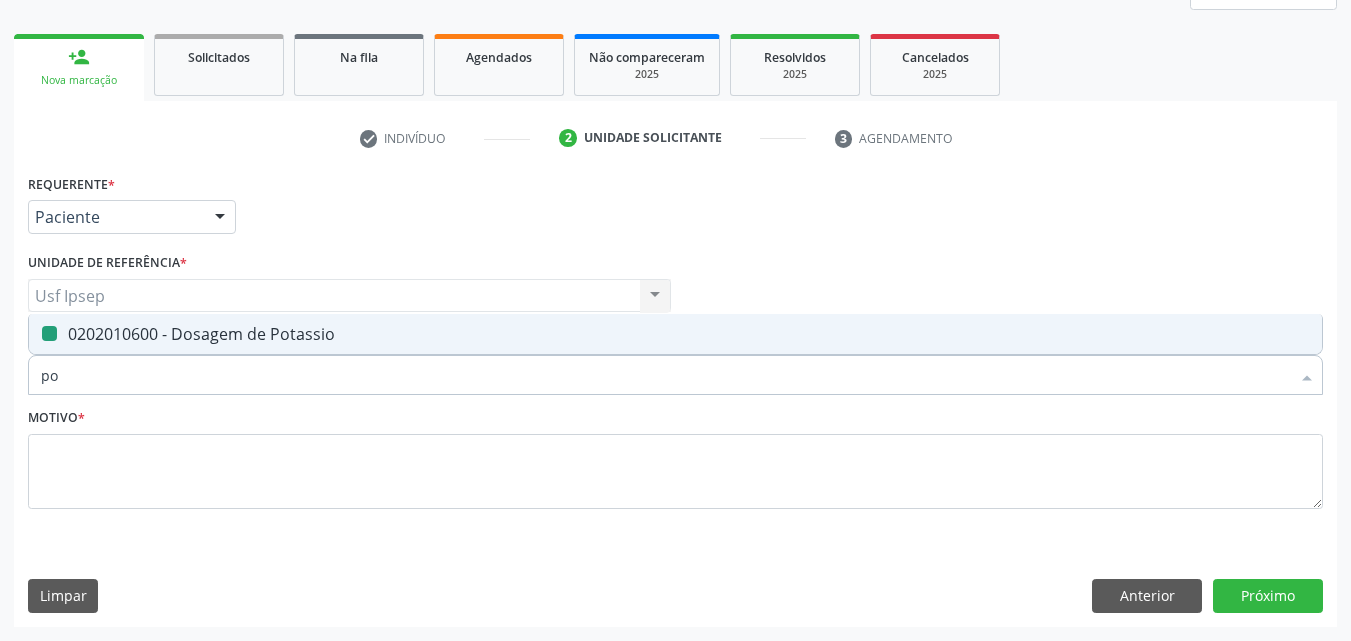 type on "p" 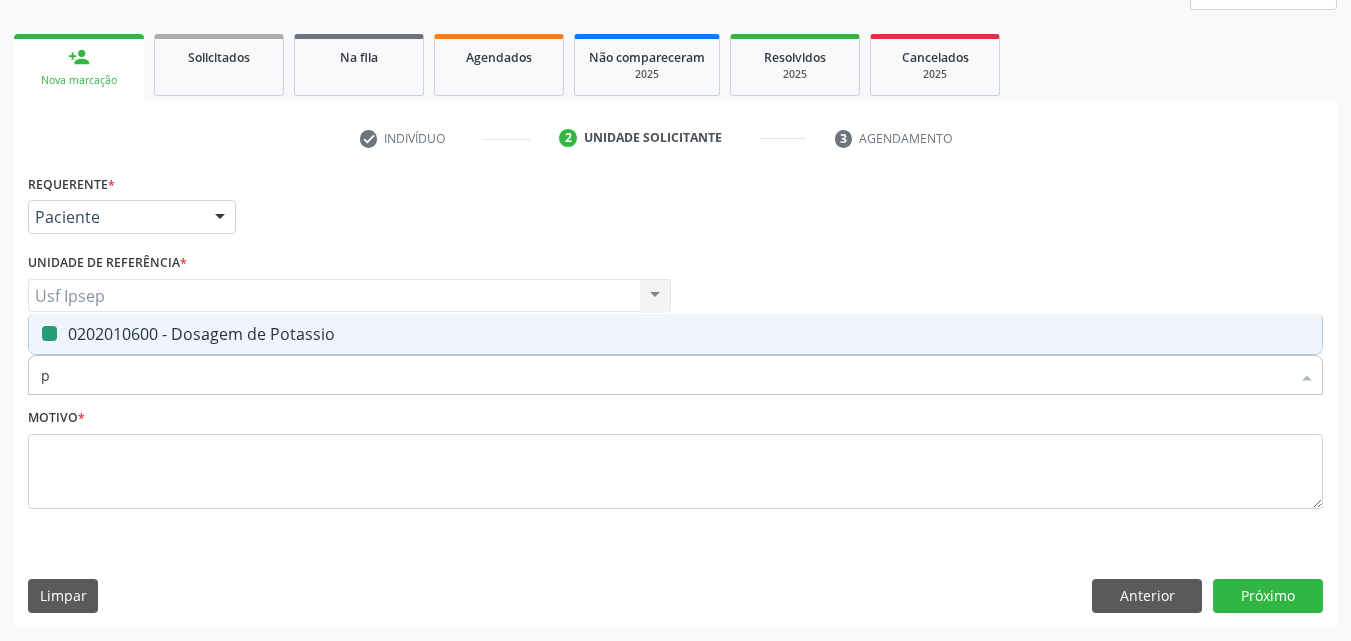 type 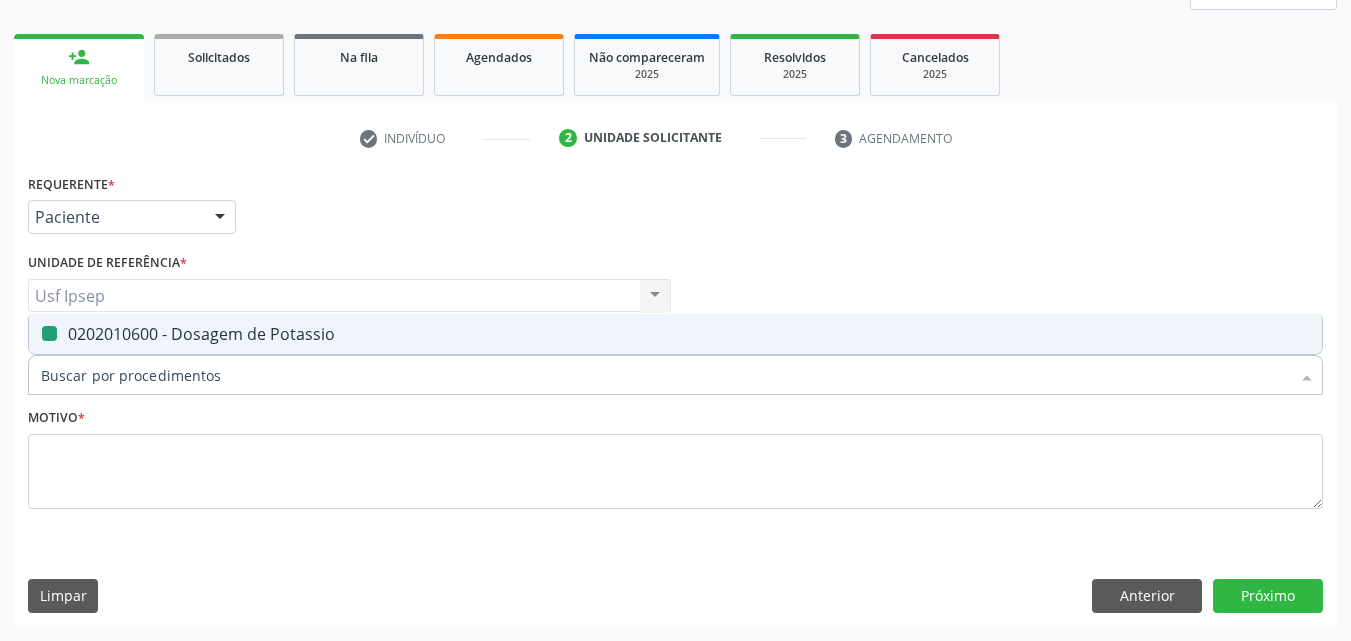 checkbox on "false" 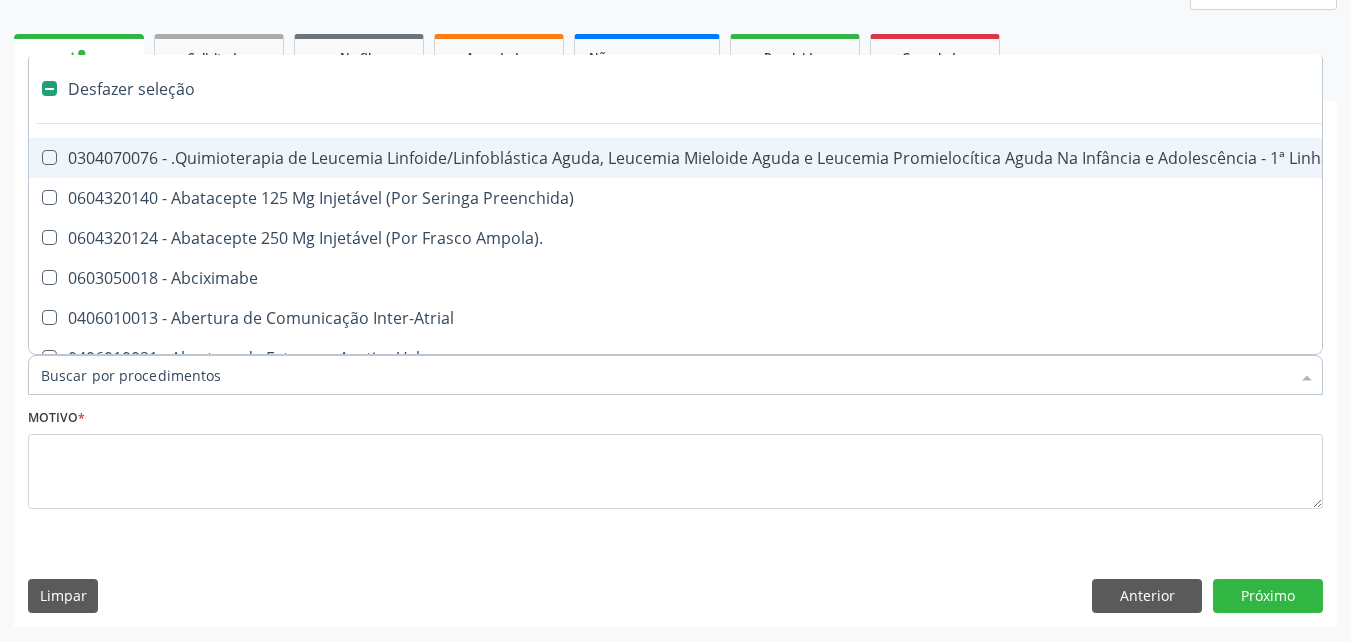 click on "Item de agendamento
*" at bounding box center (665, 375) 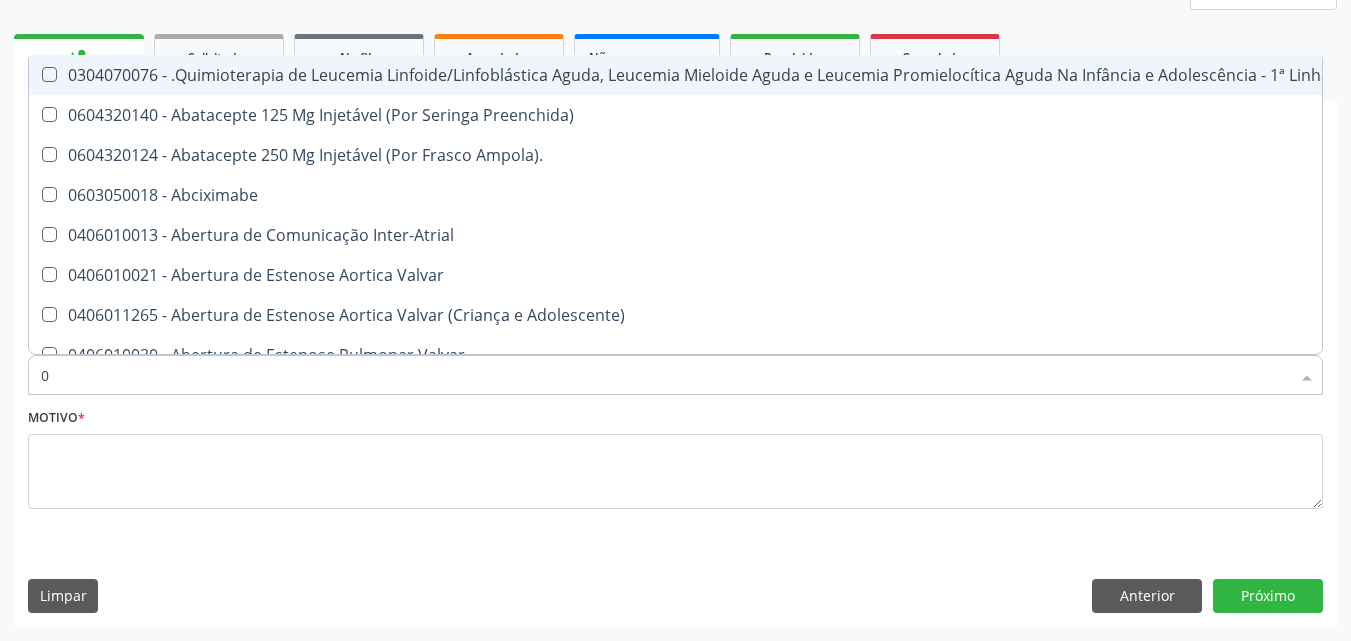type on "02" 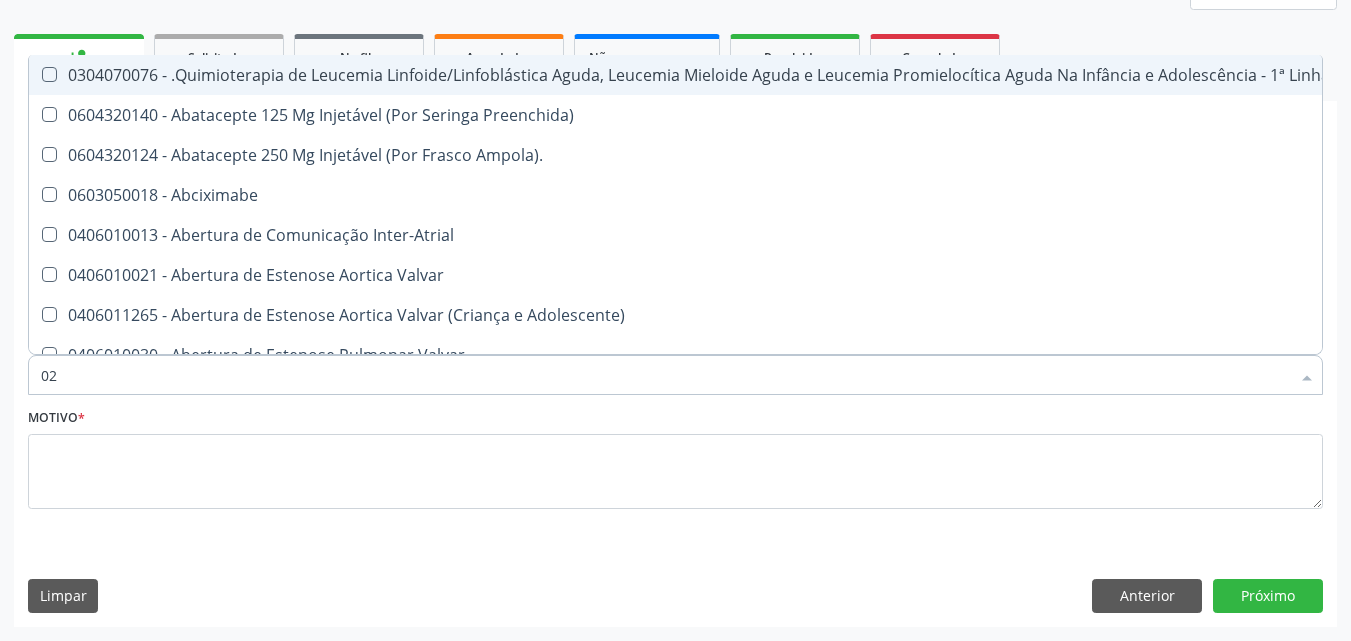 checkbox on "true" 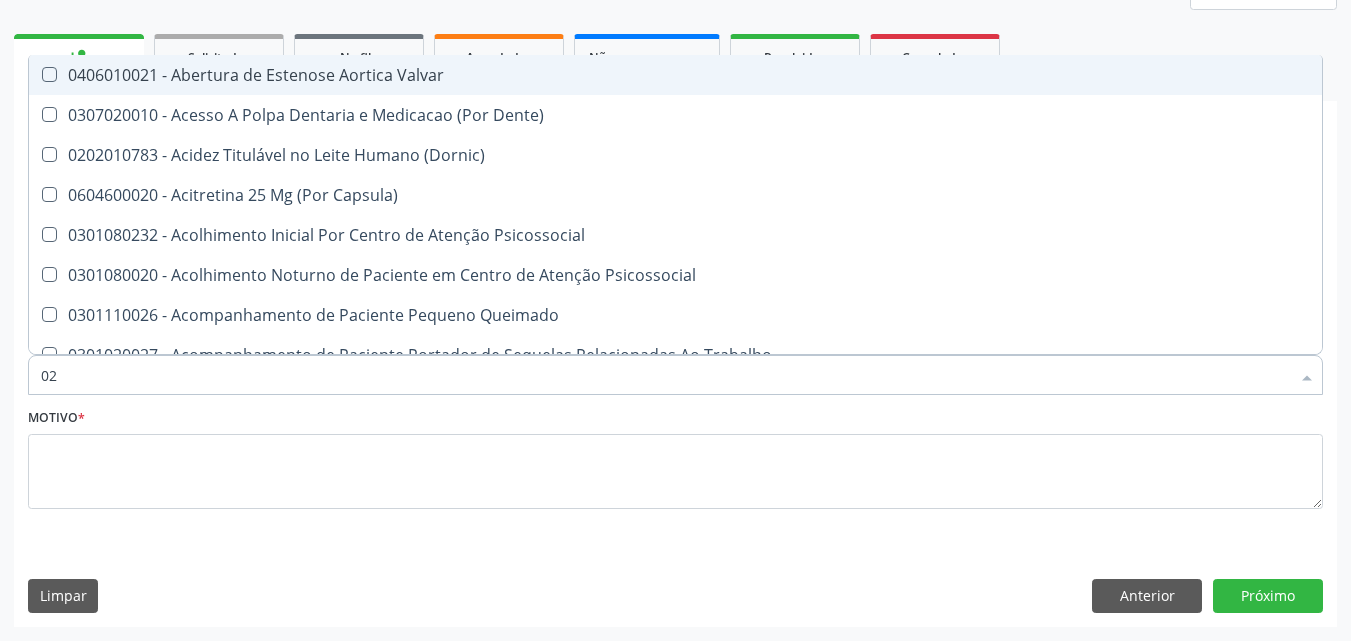 type on "020" 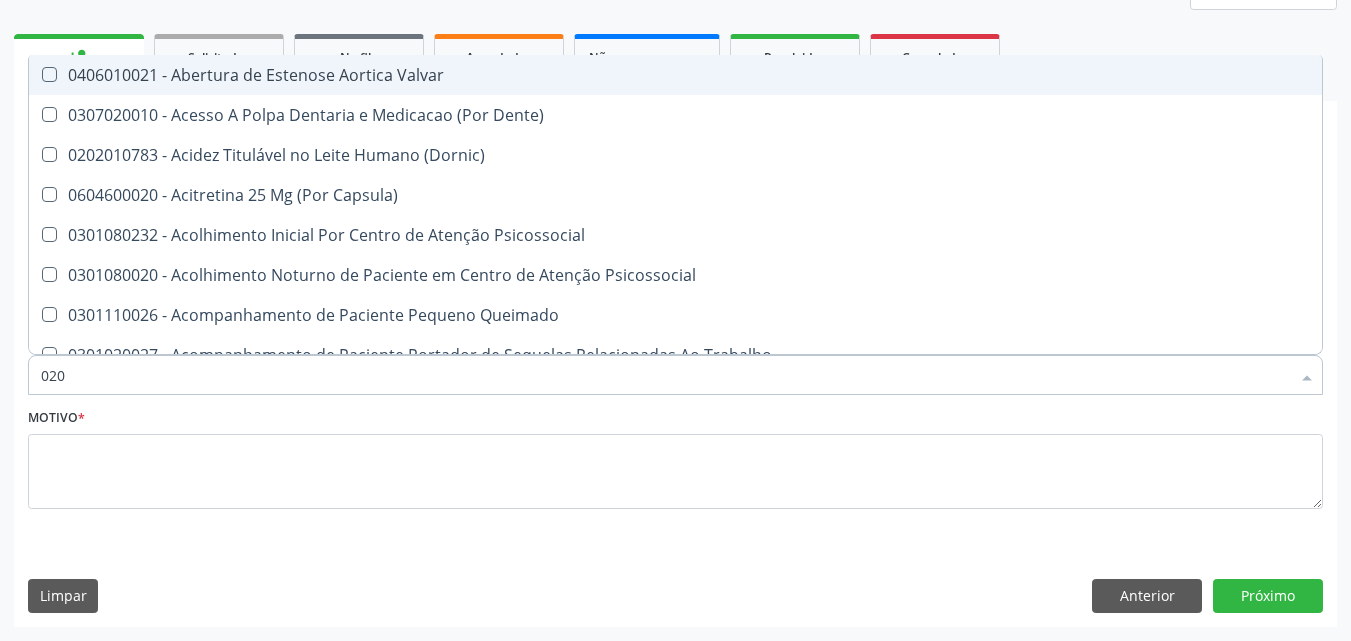 checkbox on "true" 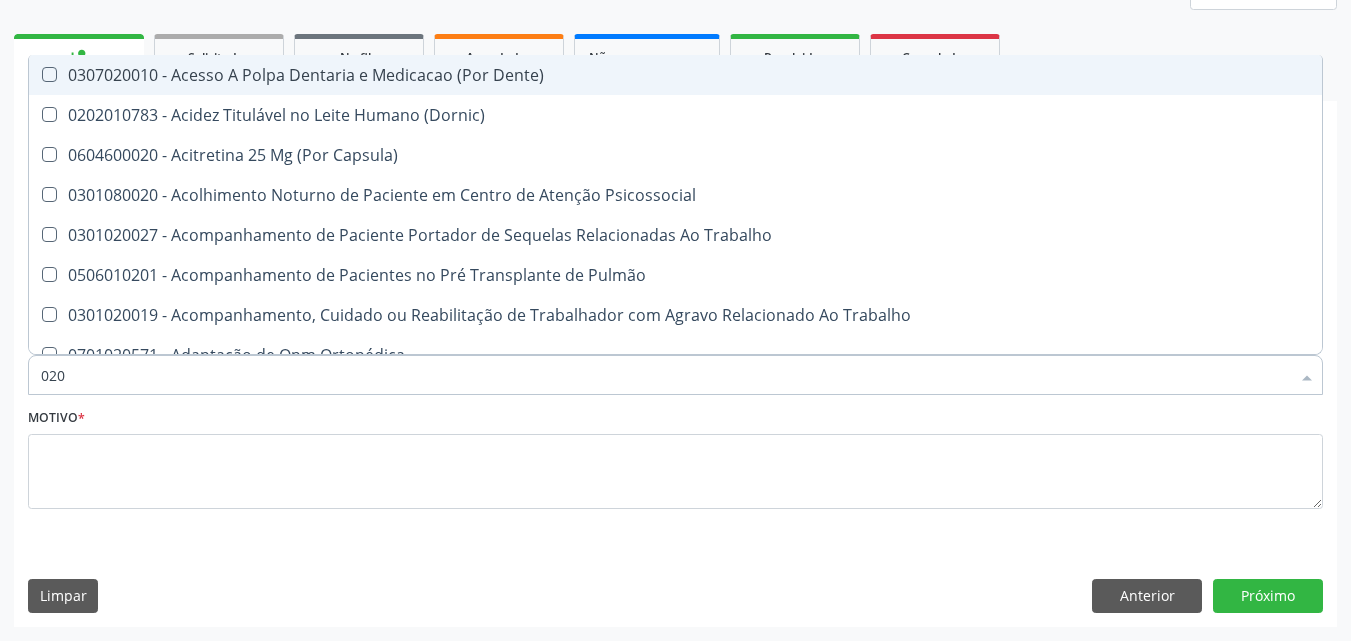 type on "0202" 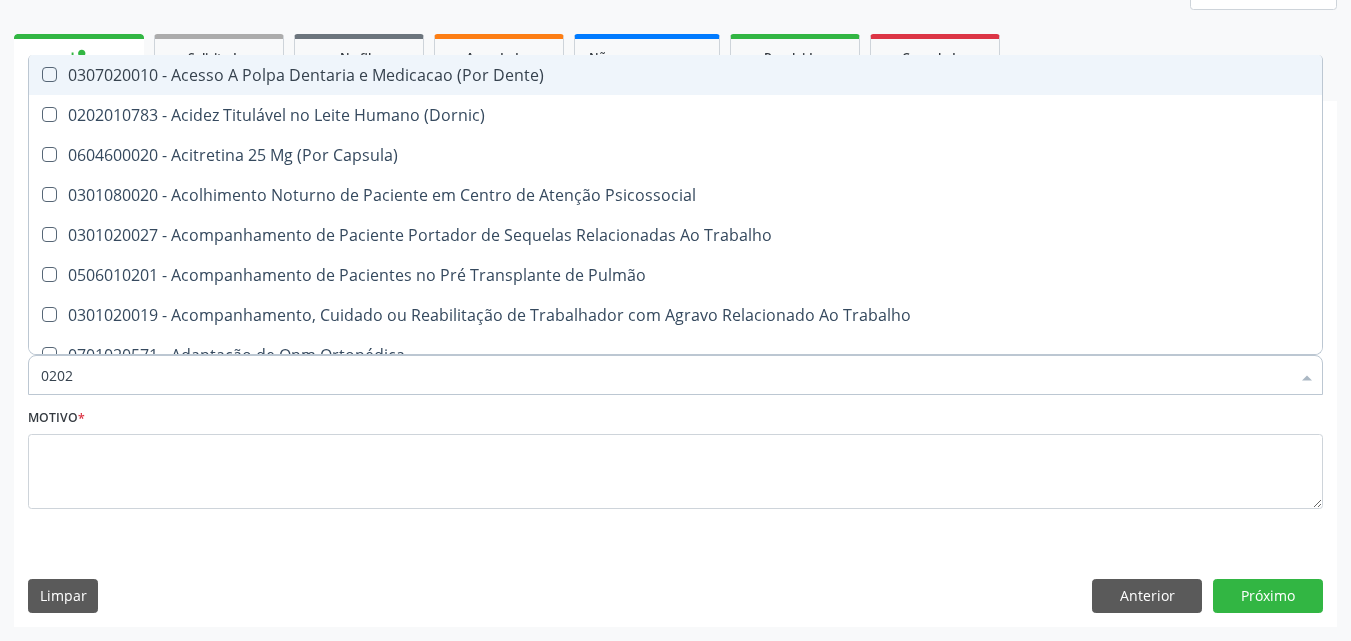 checkbox on "true" 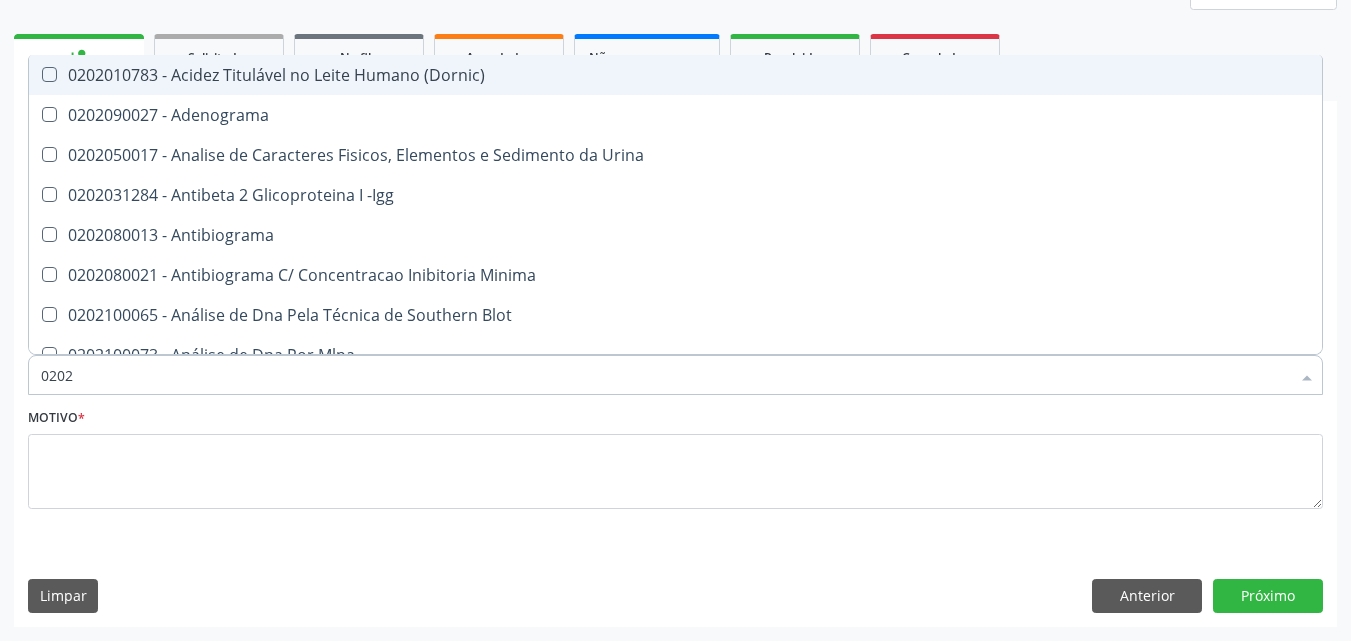 type on "02020" 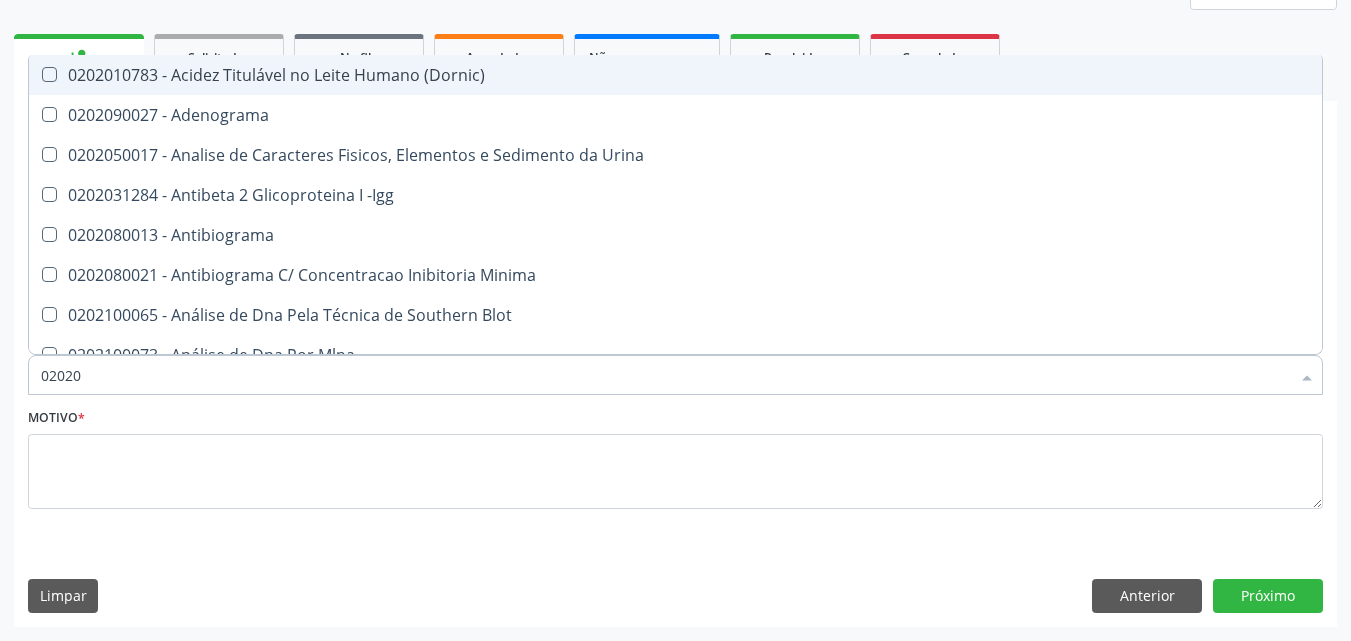 checkbox on "true" 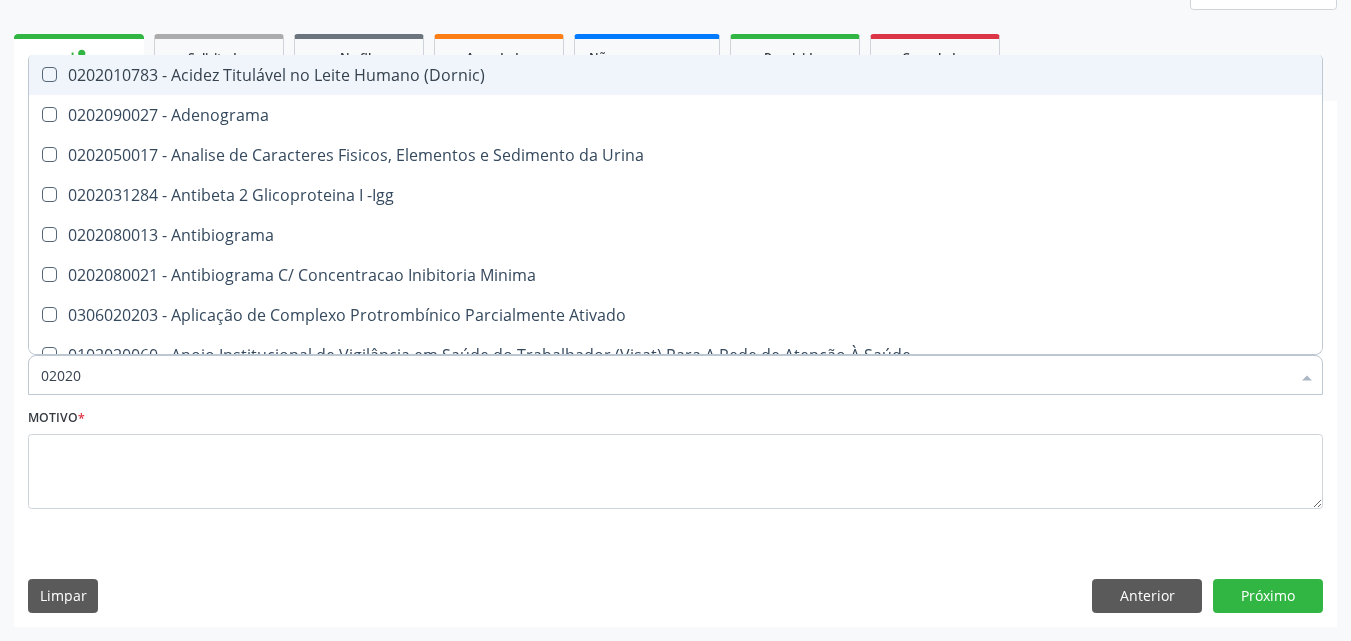 type on "020201" 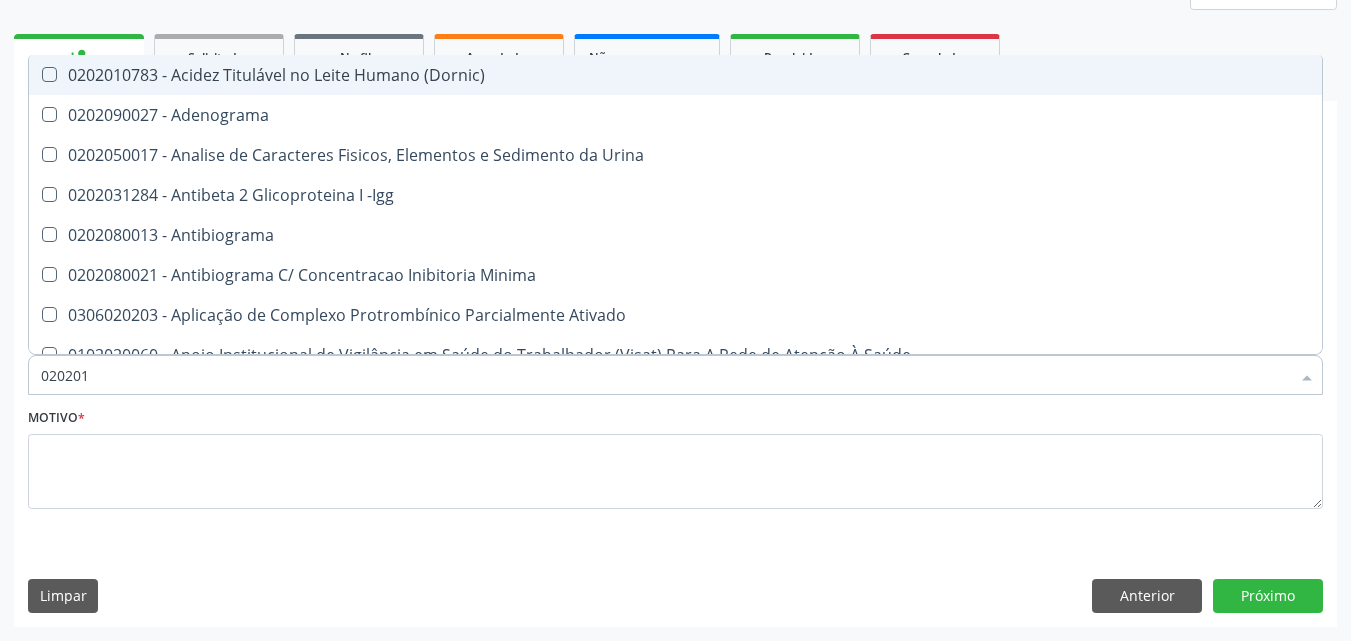 checkbox on "true" 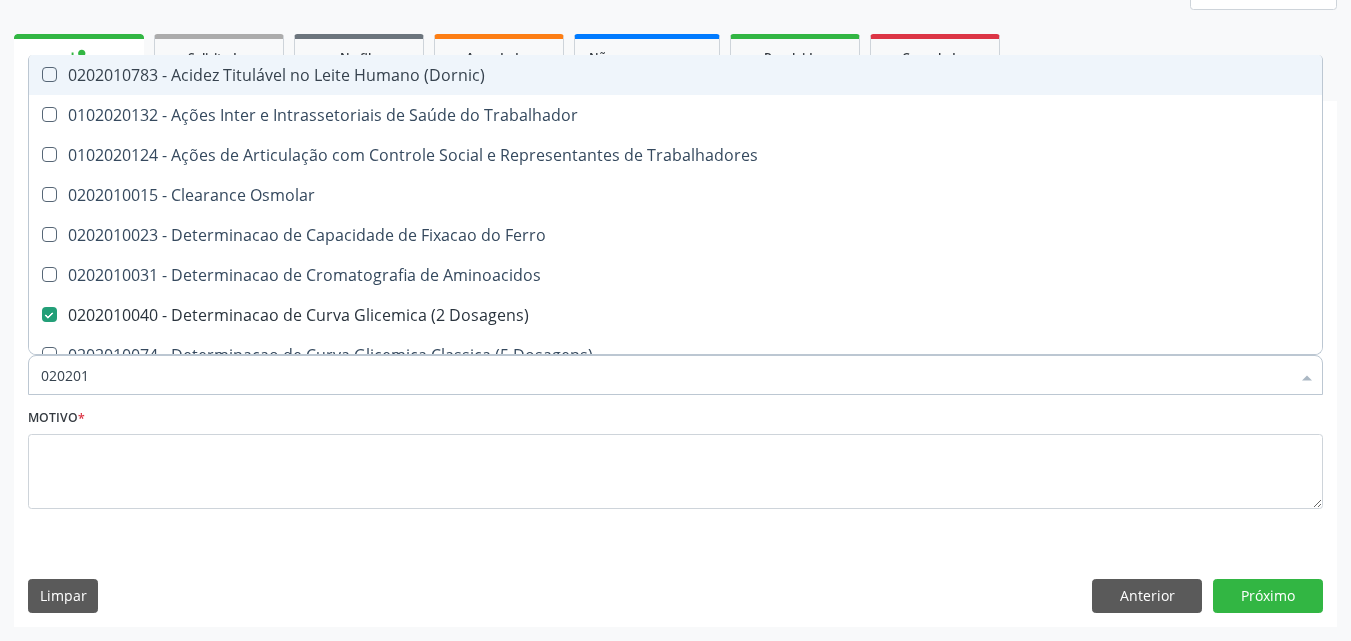 type on "0202010" 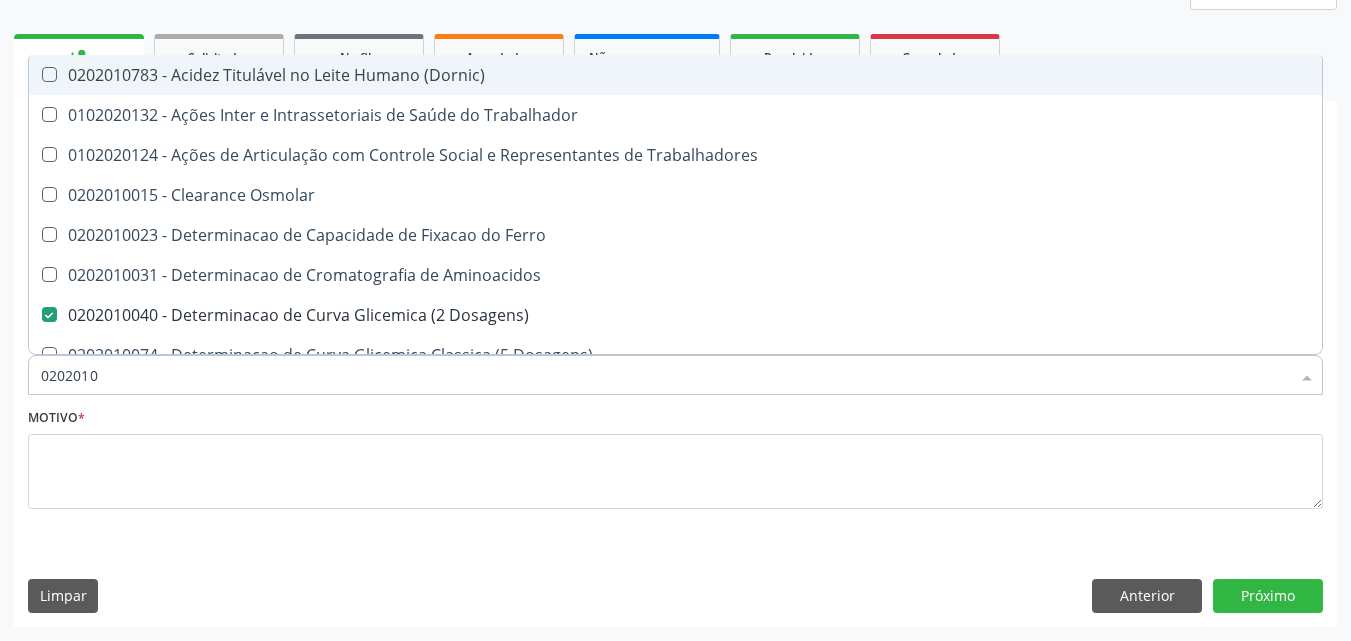 checkbox on "true" 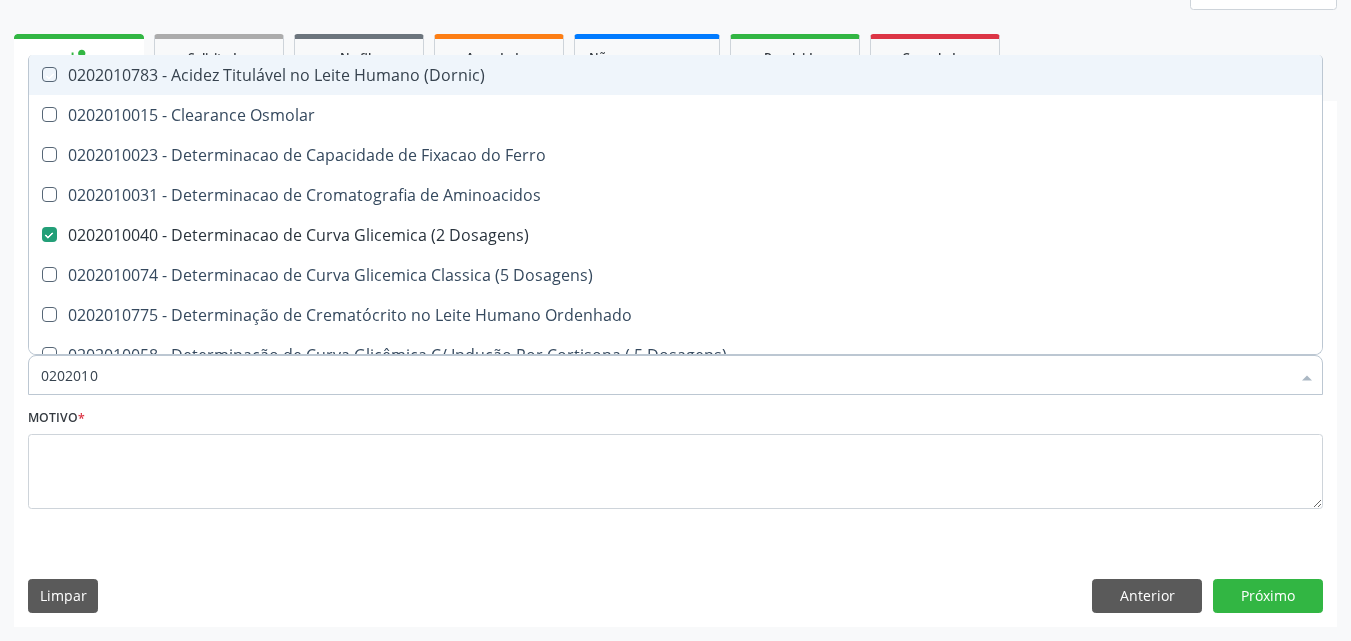 type on "02020106" 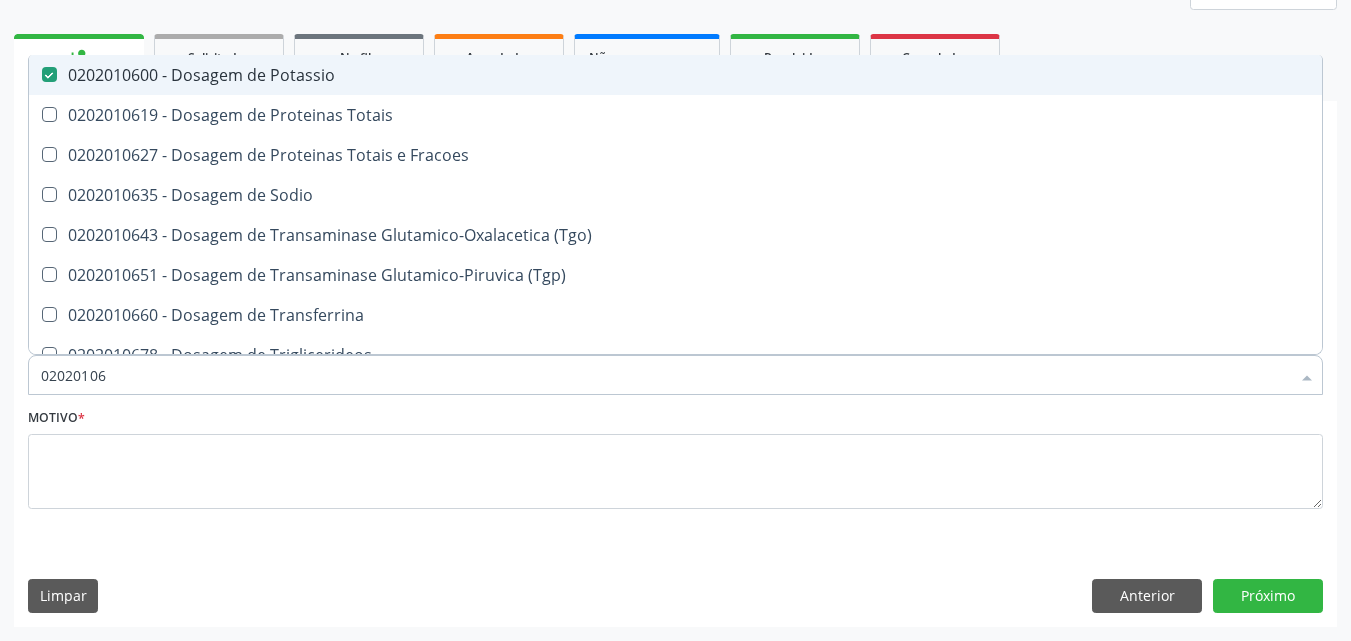 type on "020201067" 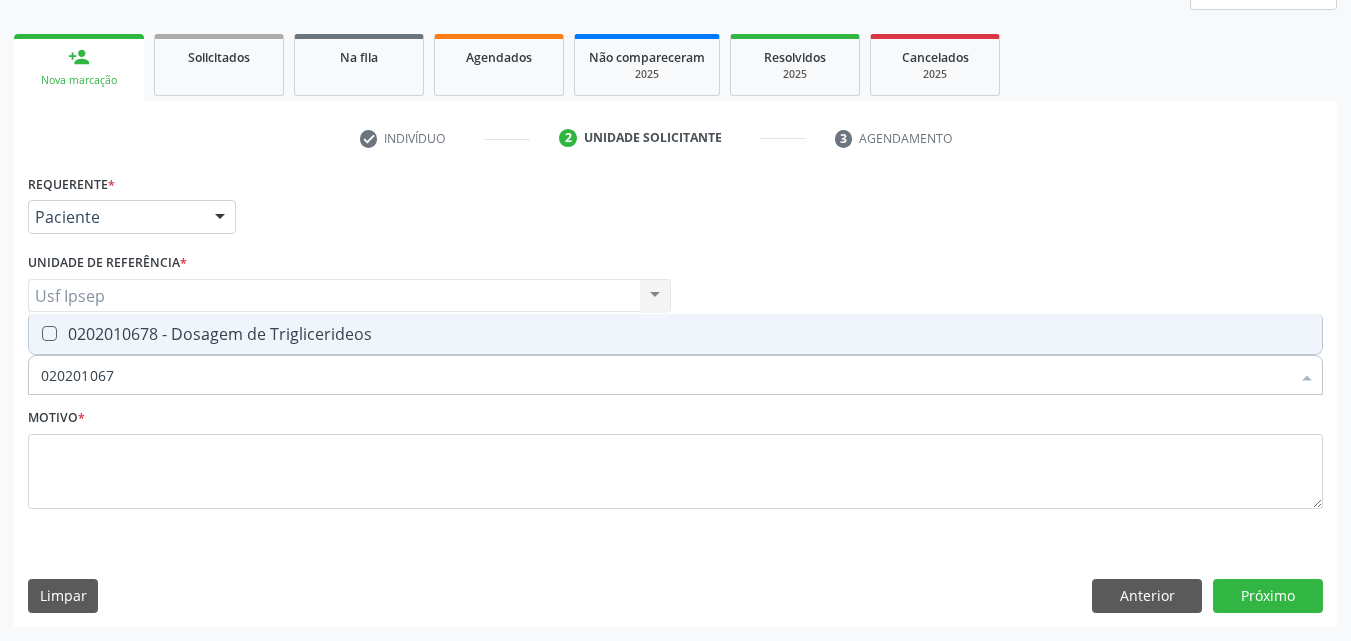 type on "0202010678" 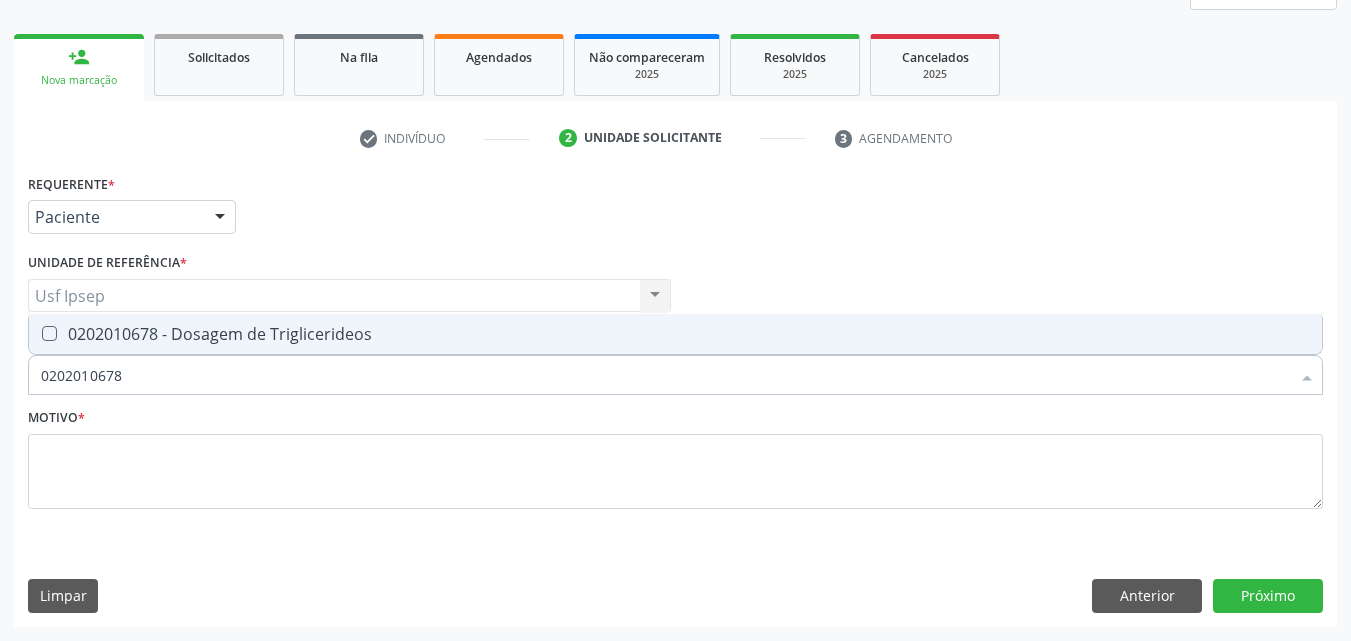 drag, startPoint x: 47, startPoint y: 325, endPoint x: 132, endPoint y: 358, distance: 91.18114 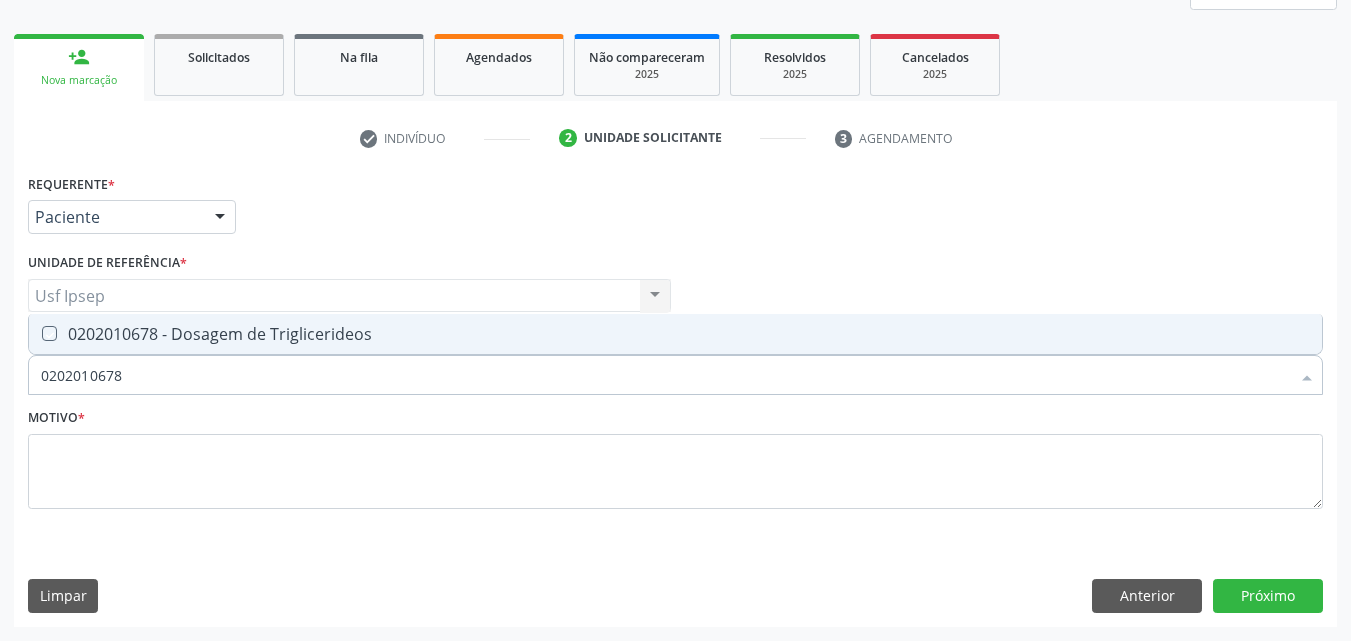 checkbox on "true" 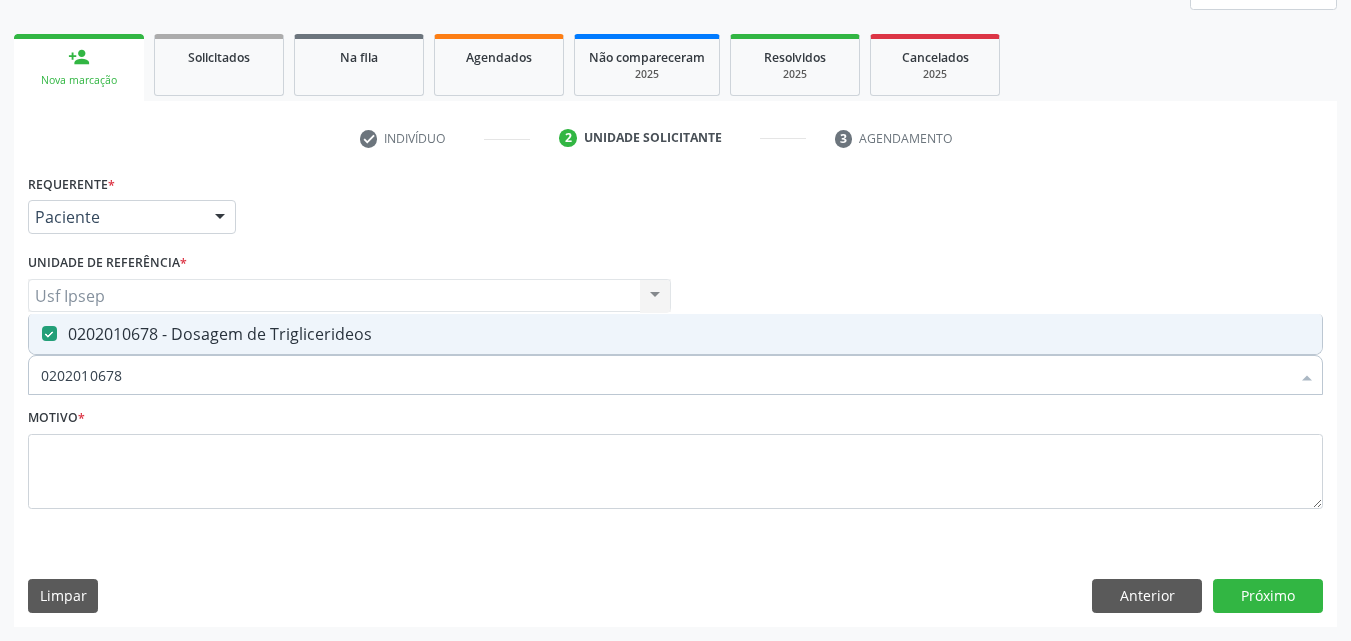 click on "0202010678" at bounding box center [665, 375] 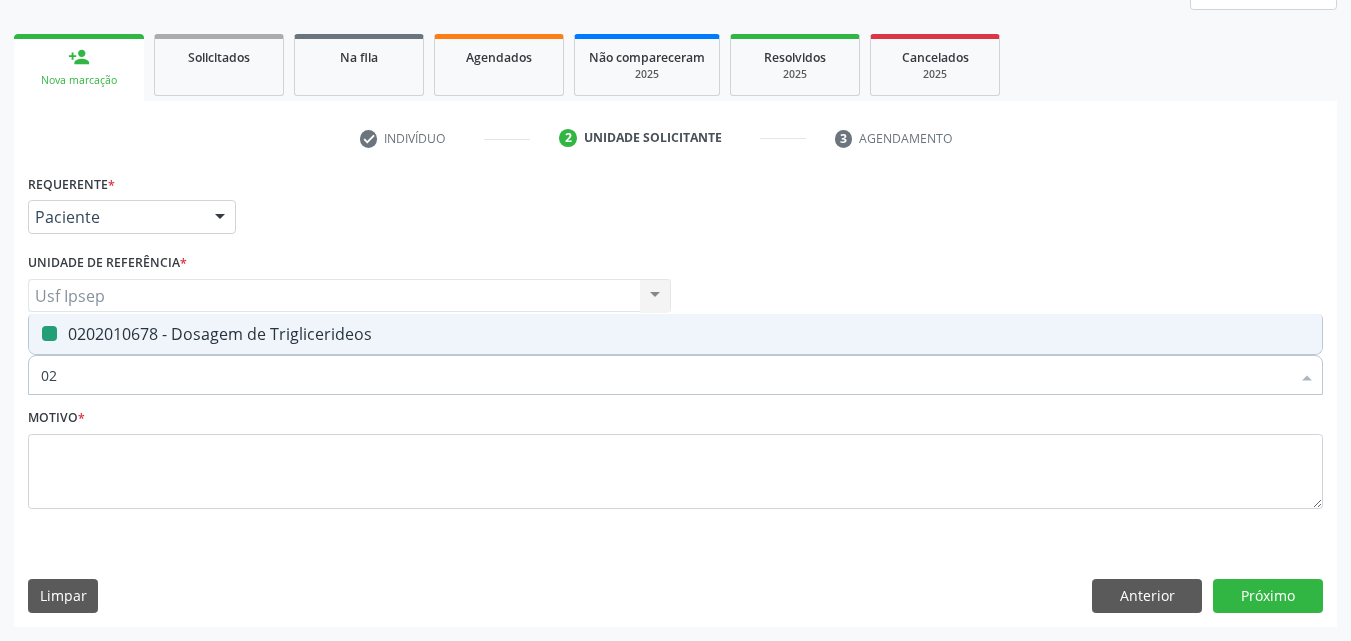 type on "0" 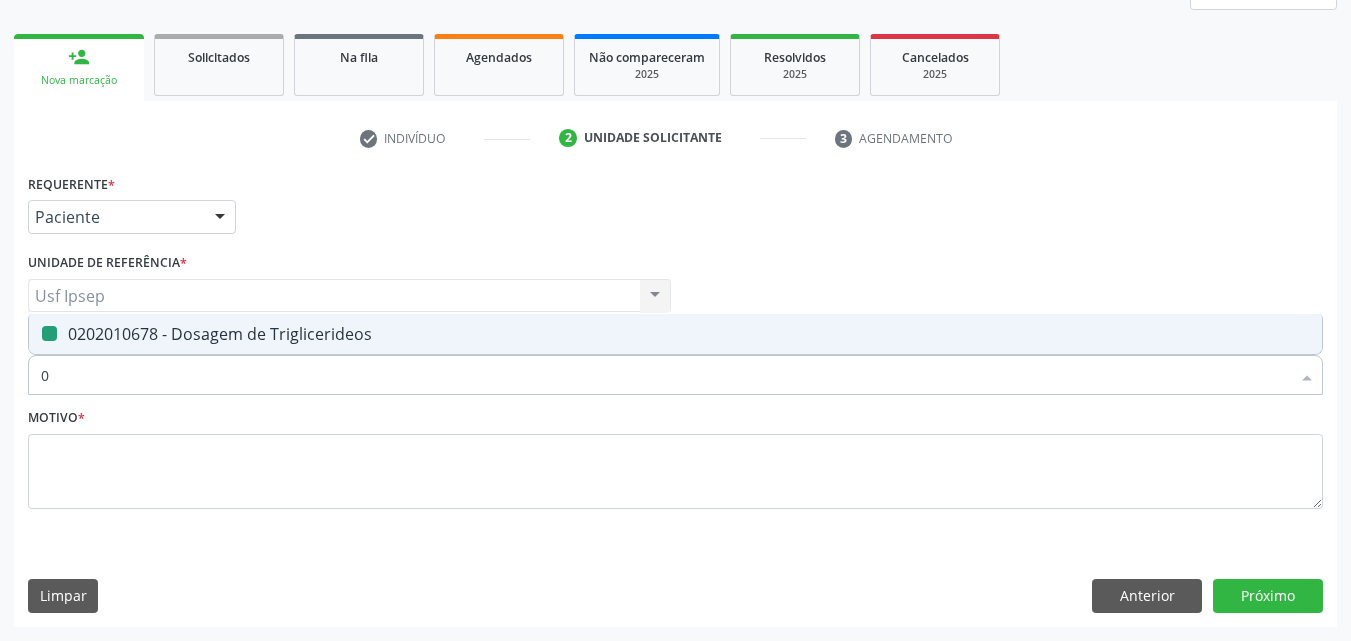 type 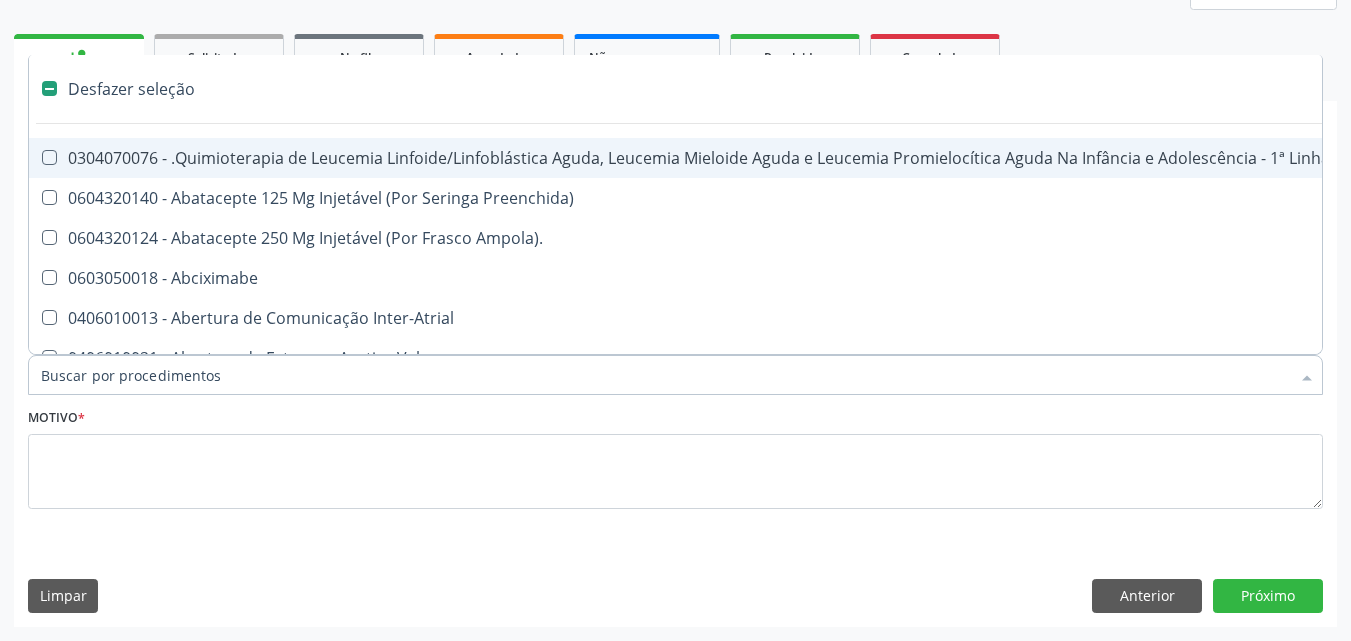 checkbox on "false" 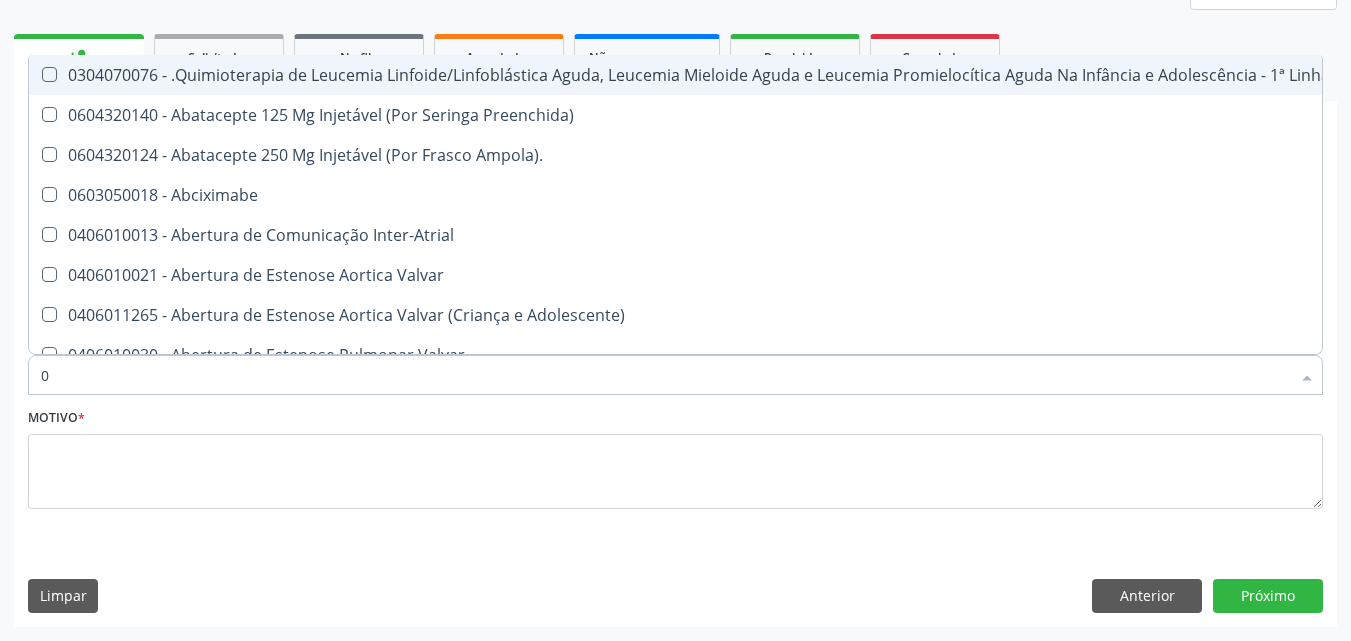 type on "02" 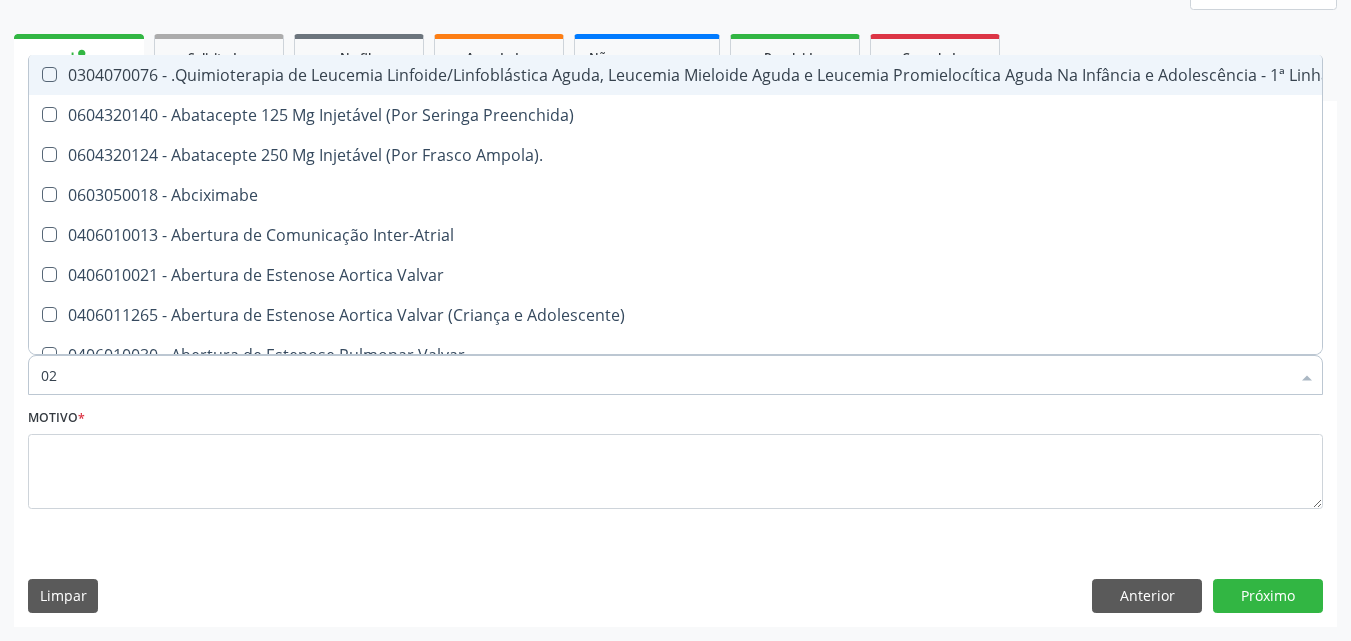 checkbox on "true" 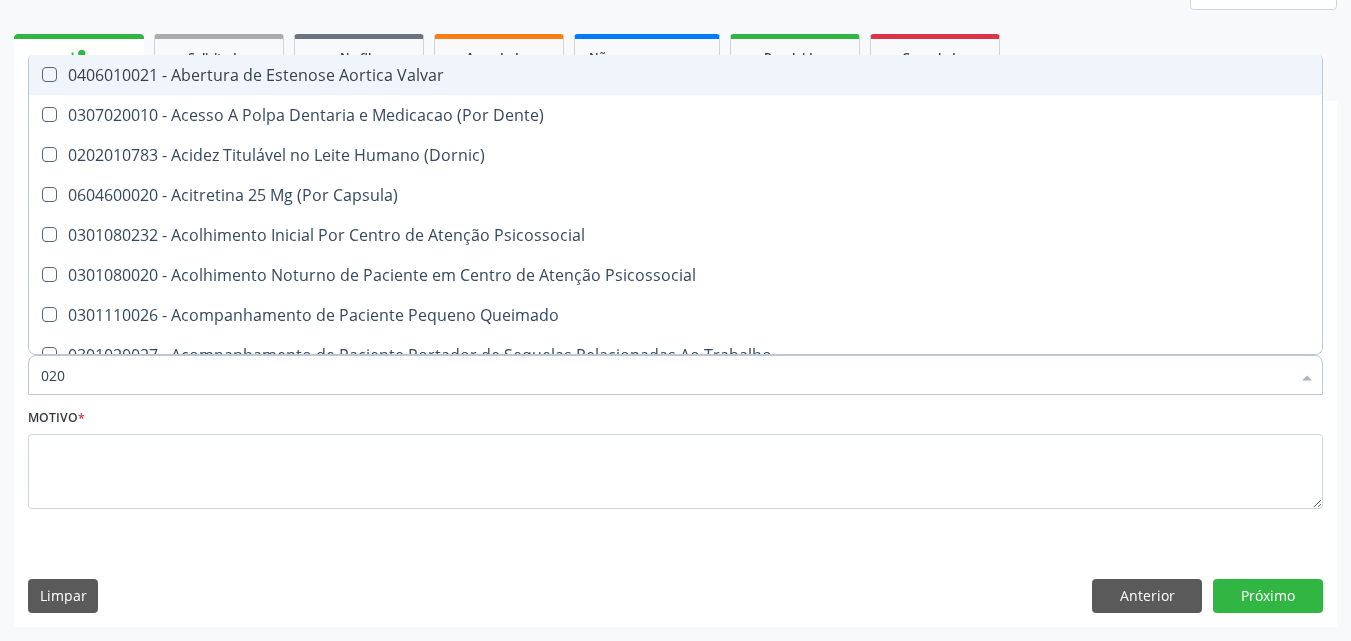 type on "0202" 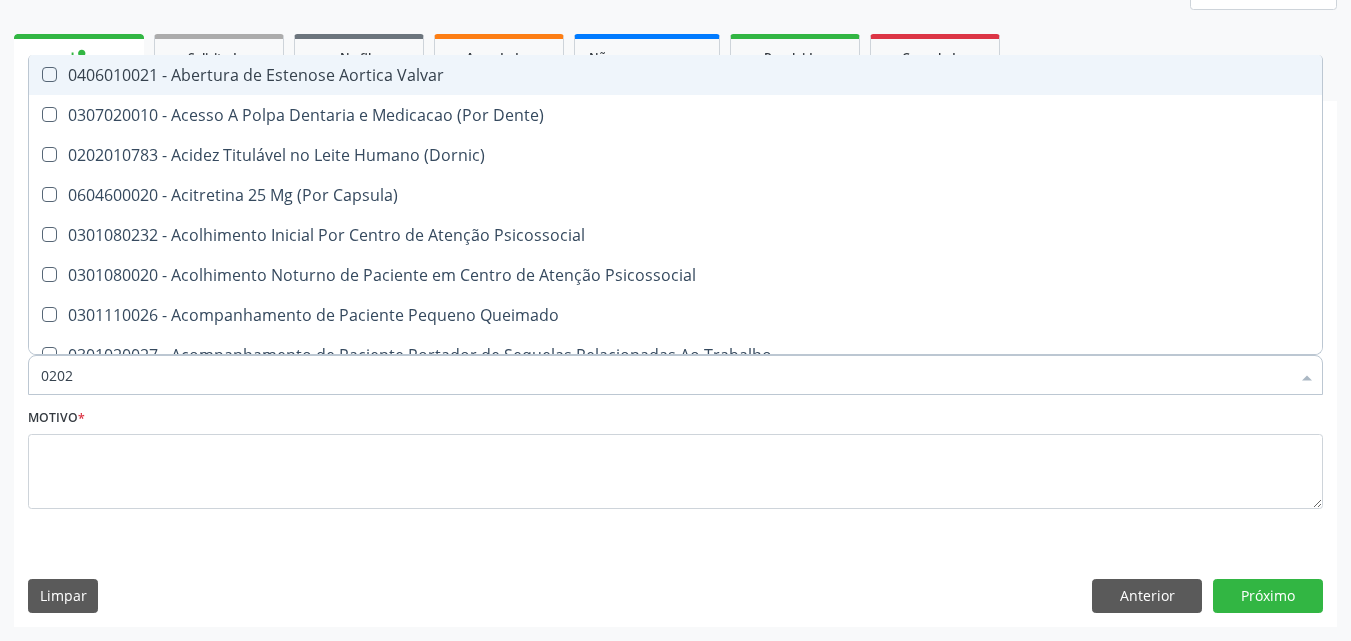 checkbox on "true" 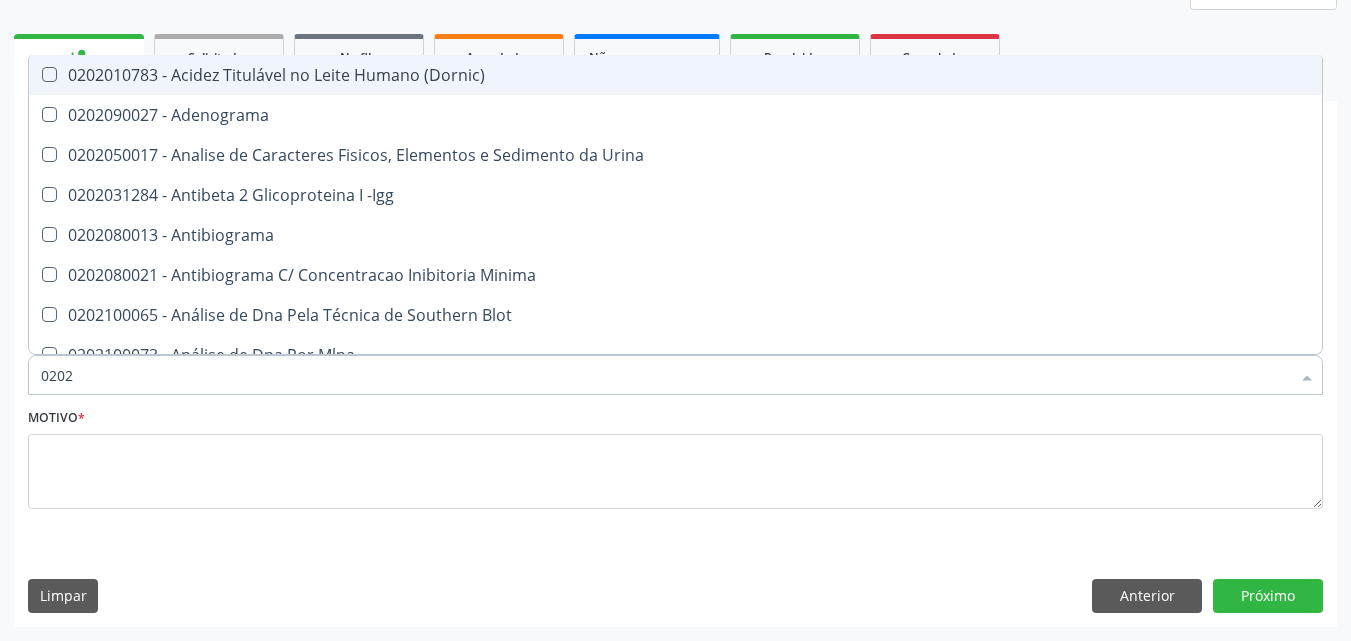 type on "02020" 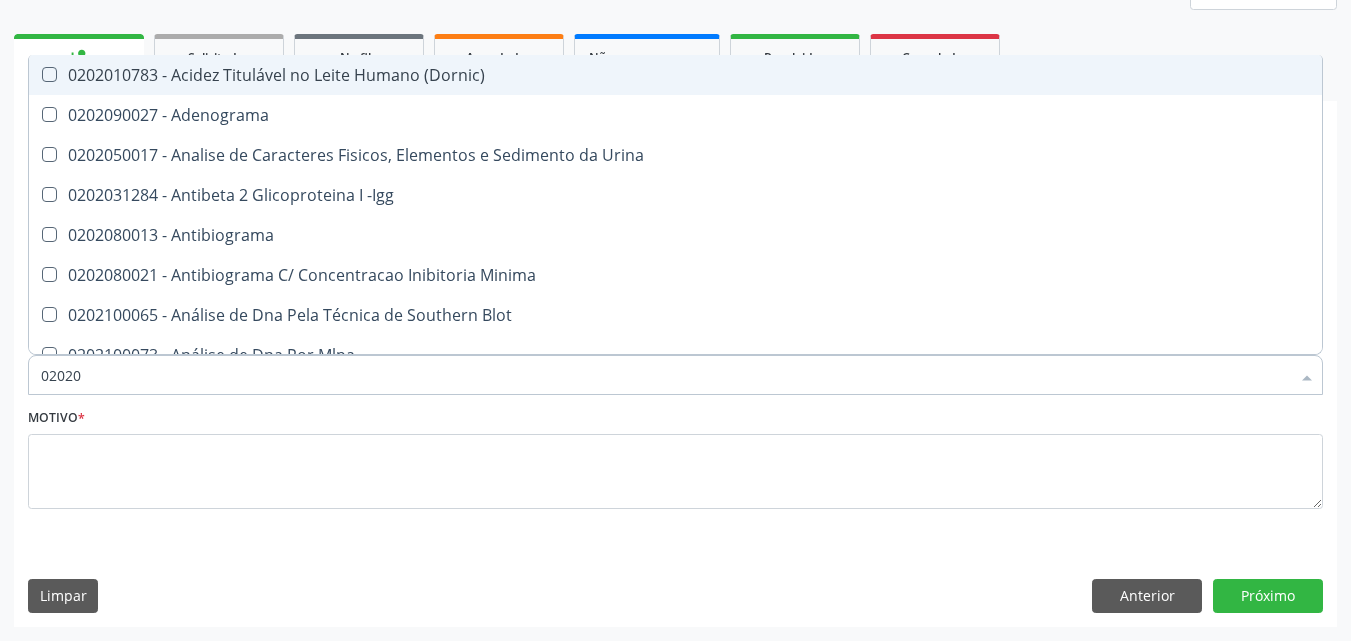 checkbox on "true" 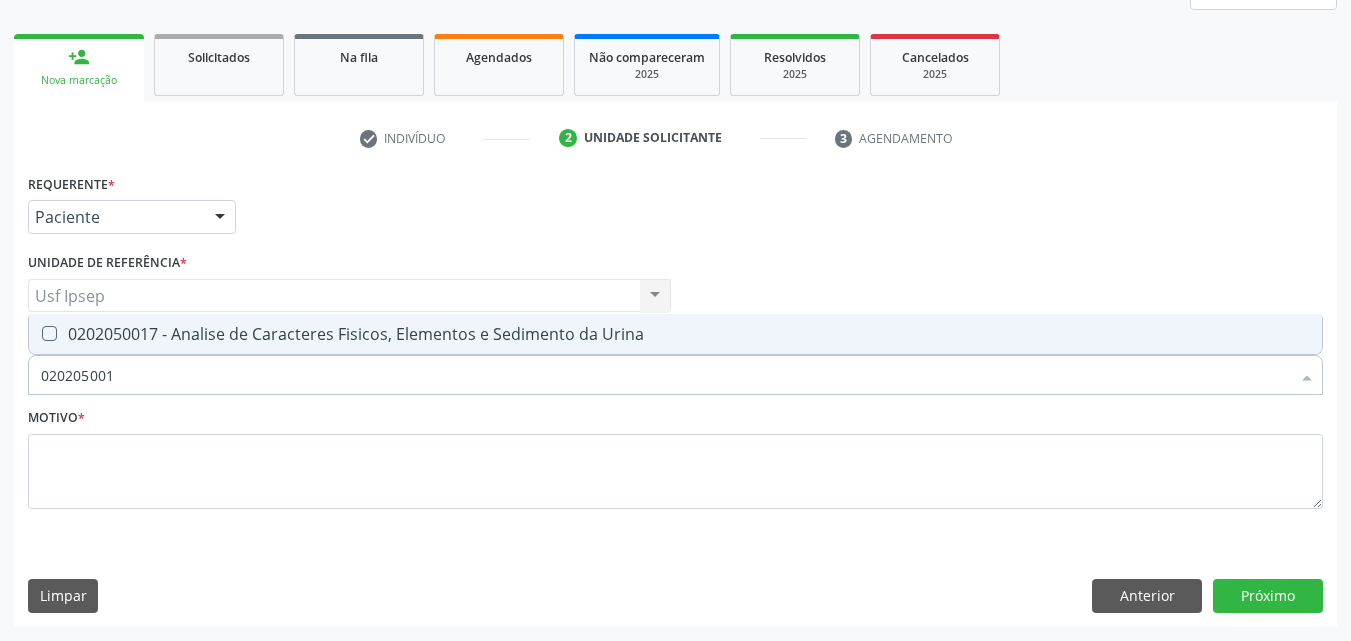 type on "0202050017" 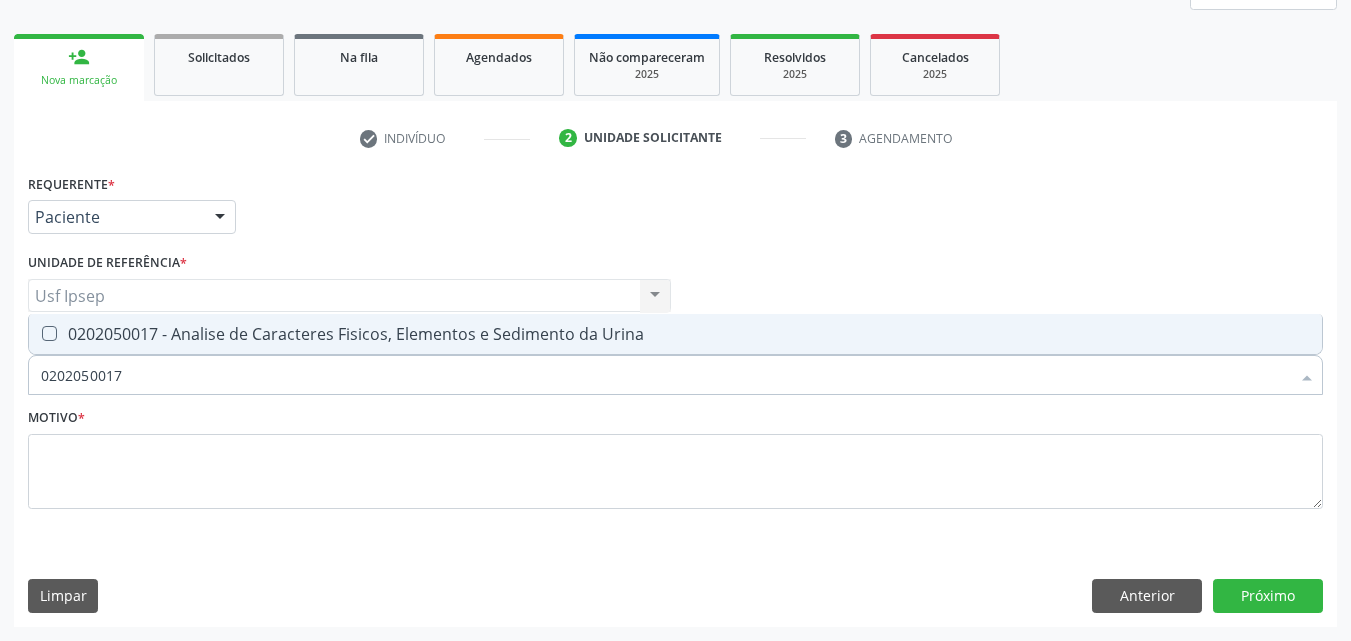 click on "0202050017 - Analise de Caracteres Fisicos, Elementos e Sedimento da Urina" at bounding box center [675, 334] 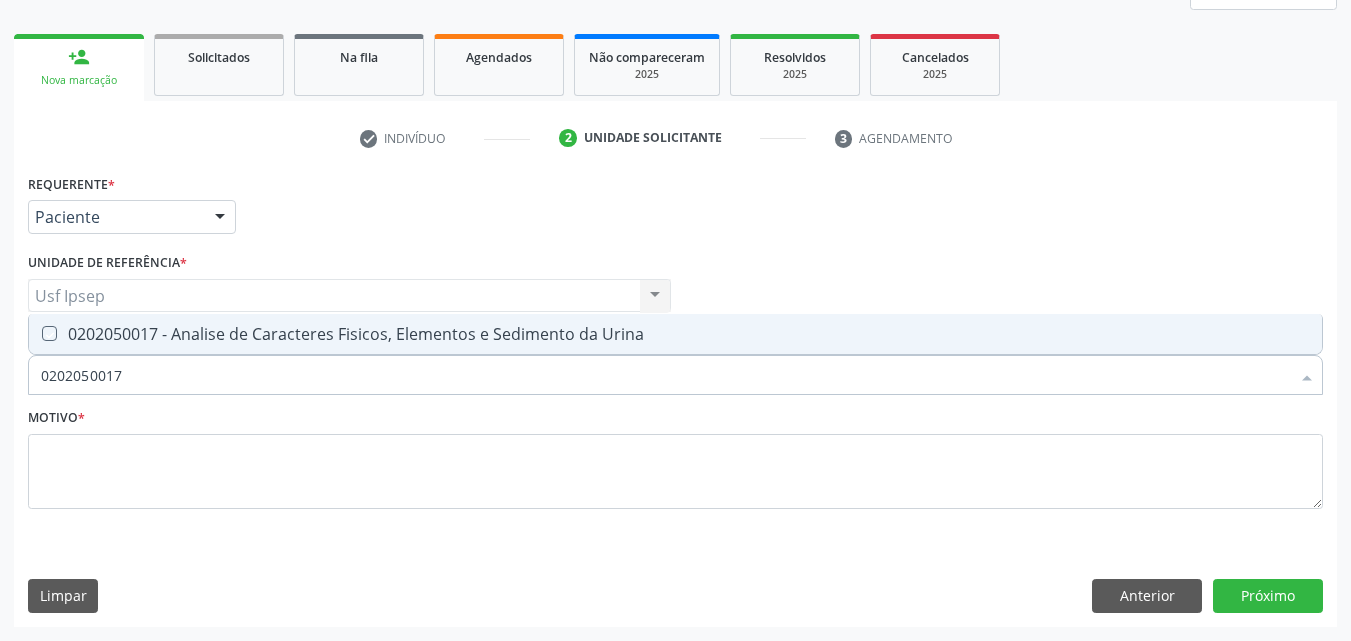 checkbox on "true" 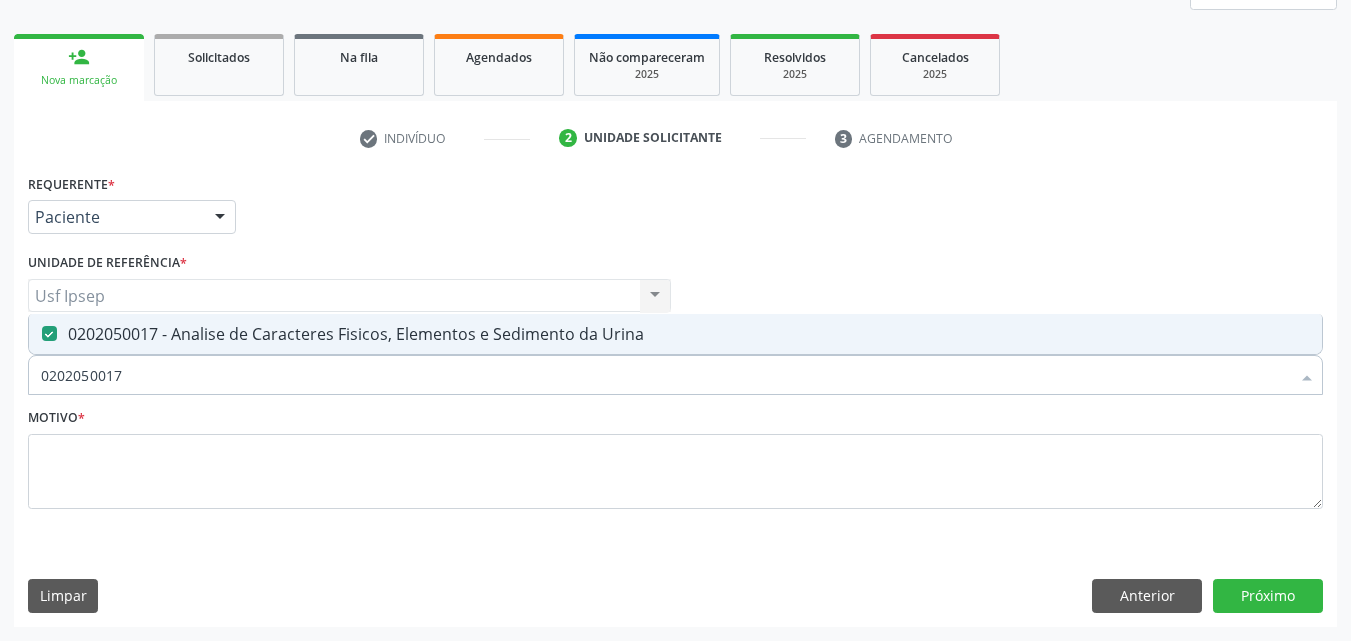 click on "0202050017" at bounding box center [665, 375] 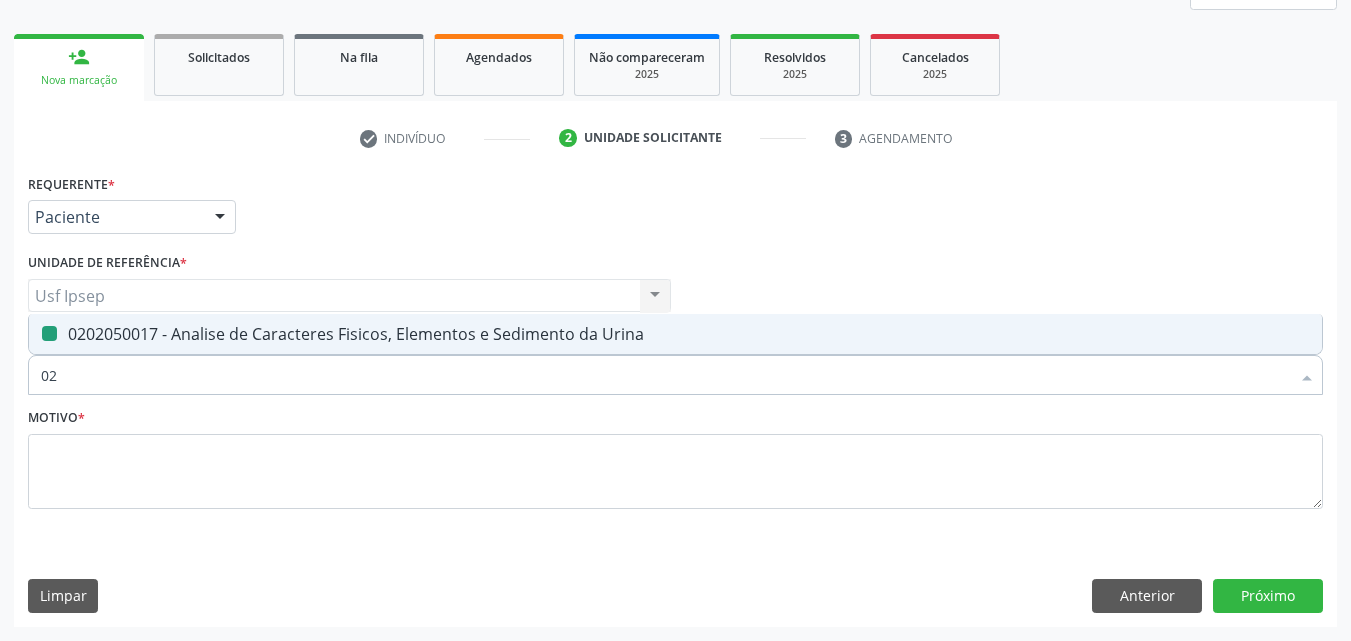 type on "0" 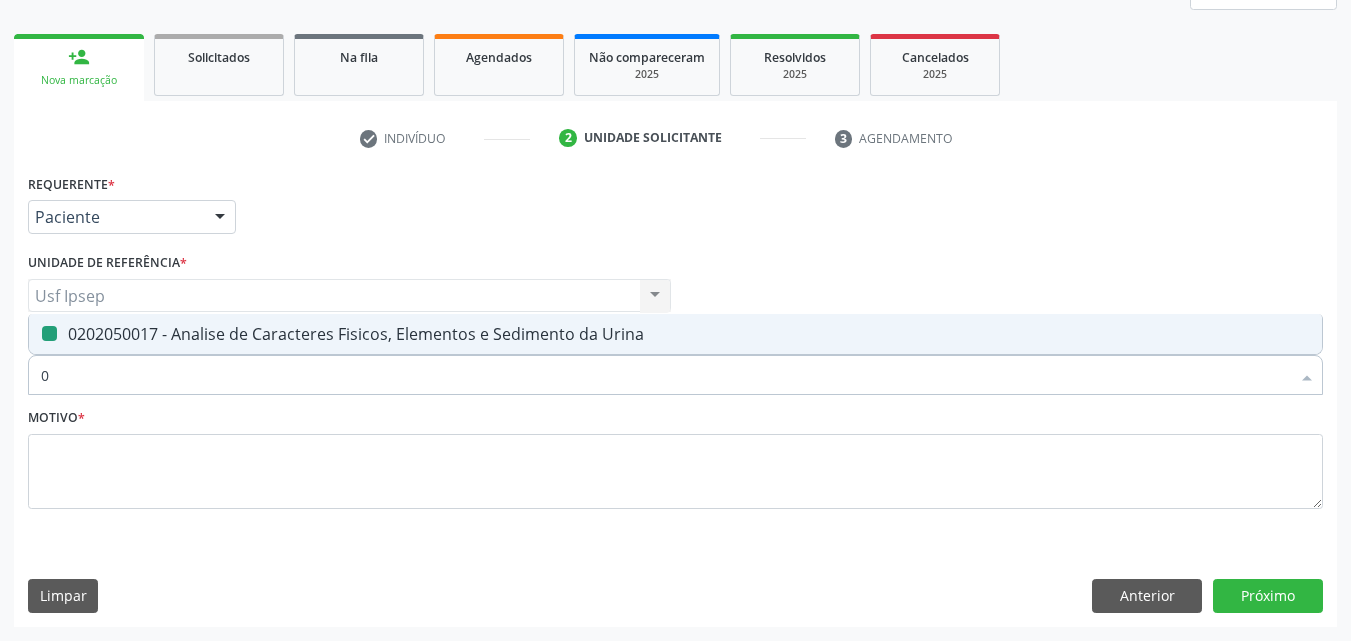 type 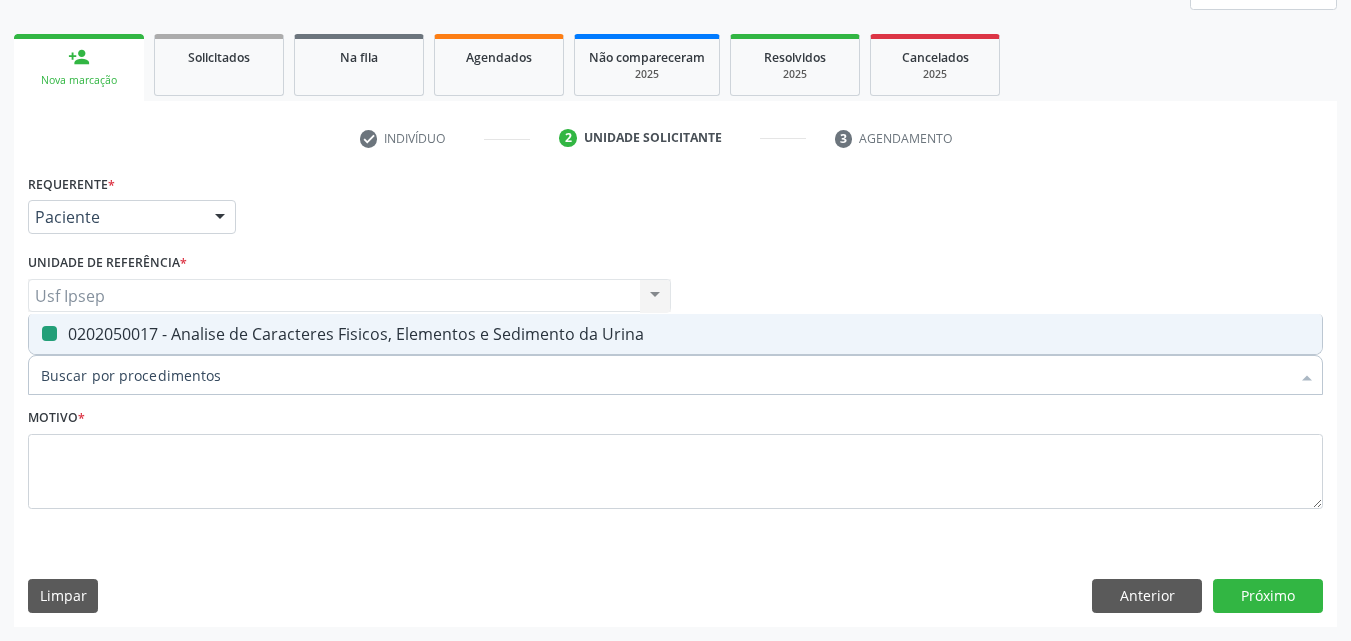 checkbox on "false" 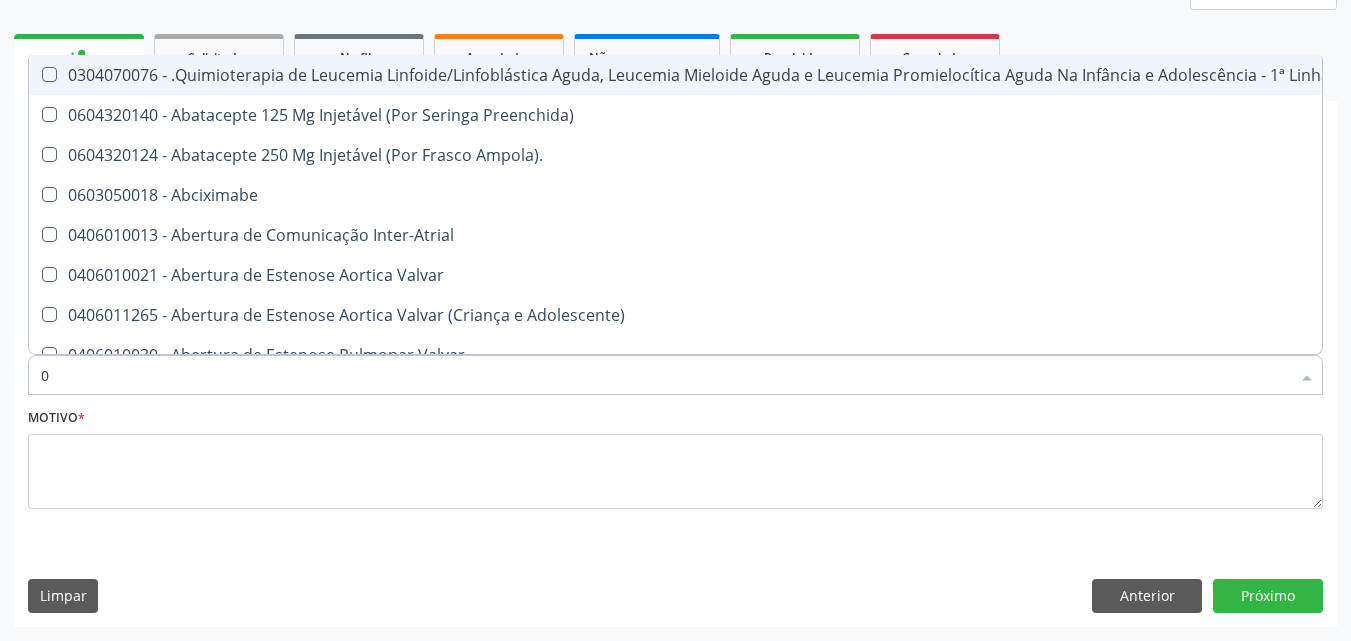 type on "02" 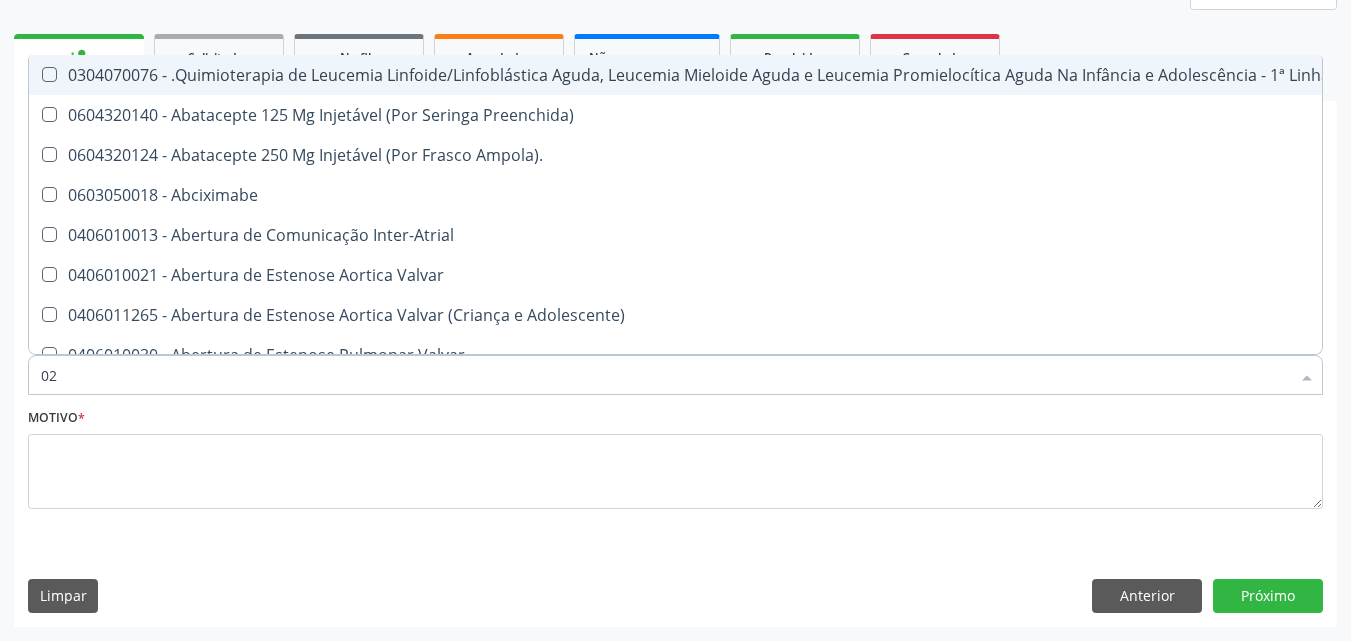 checkbox on "true" 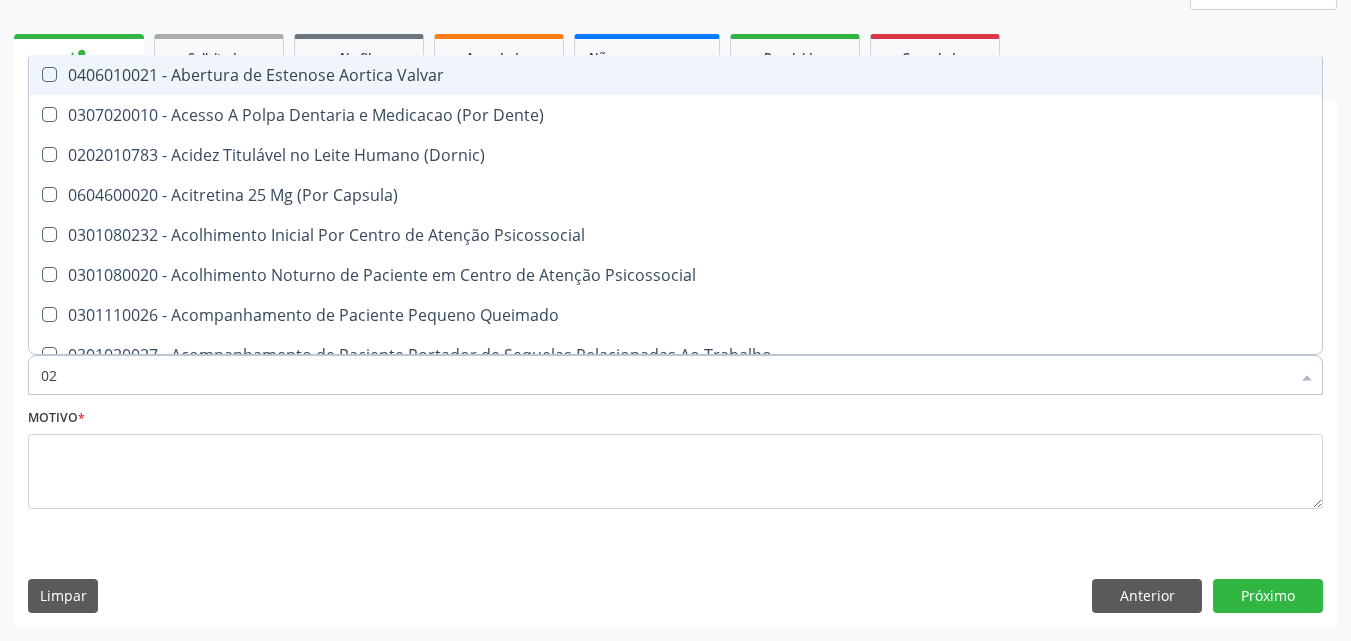 type on "020" 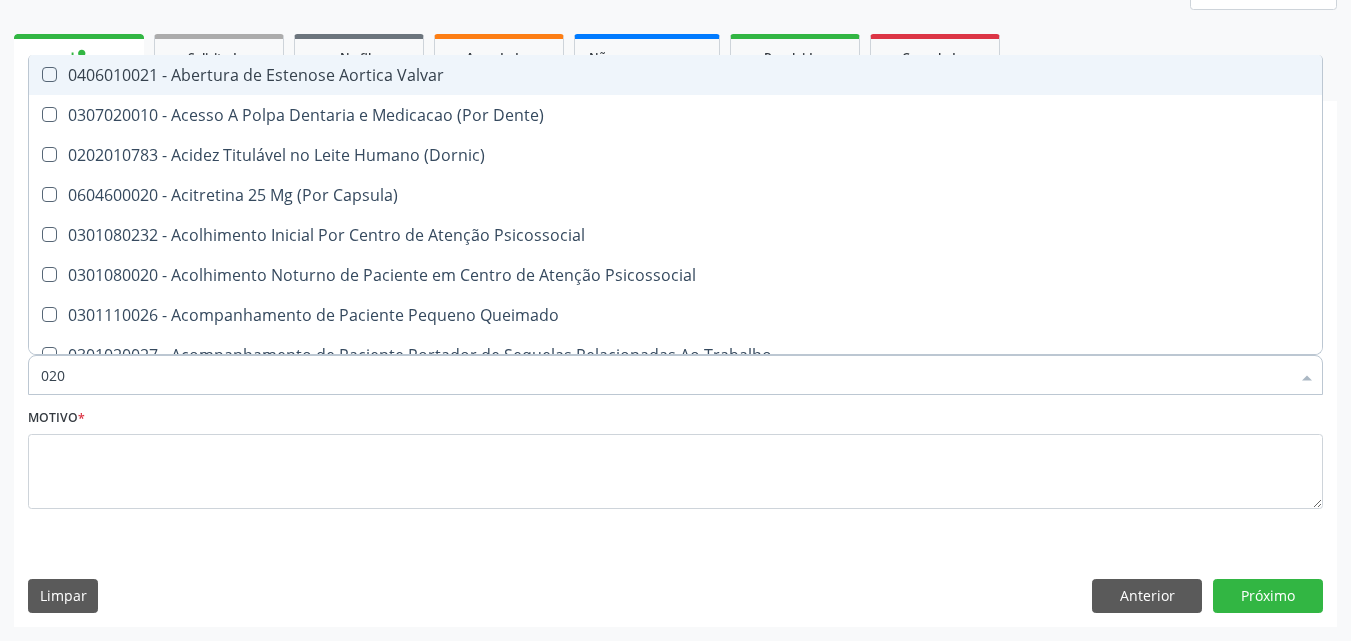 checkbox on "true" 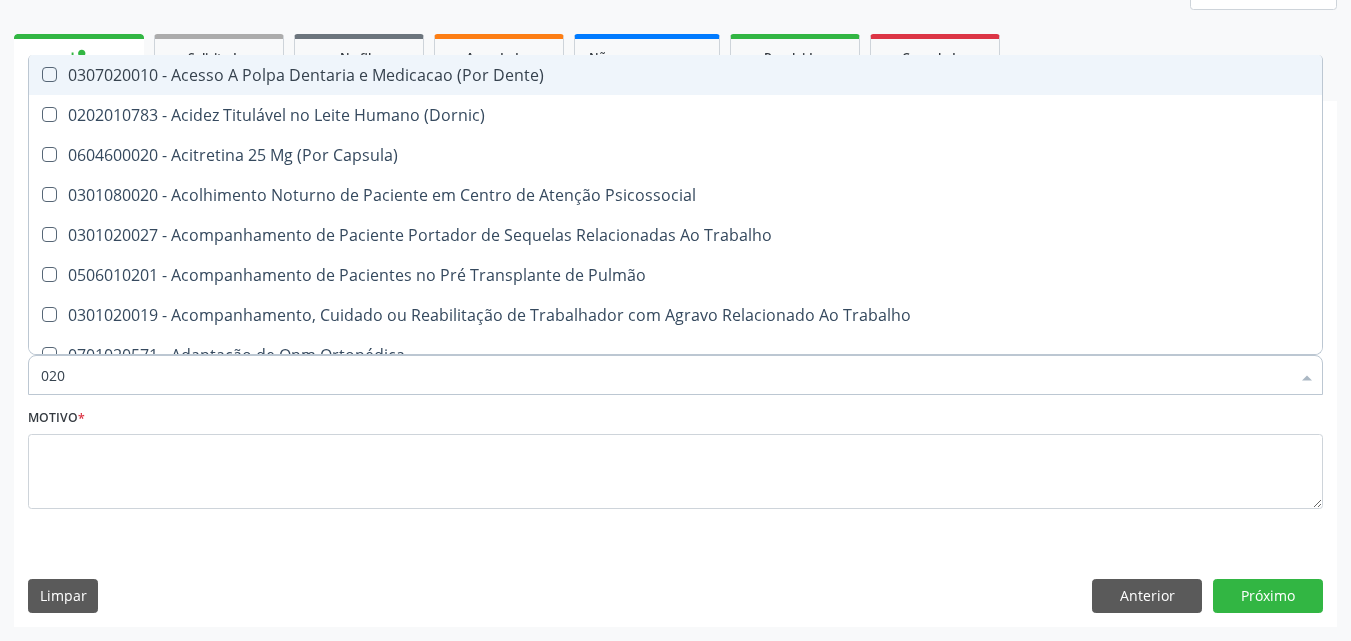 type on "0202" 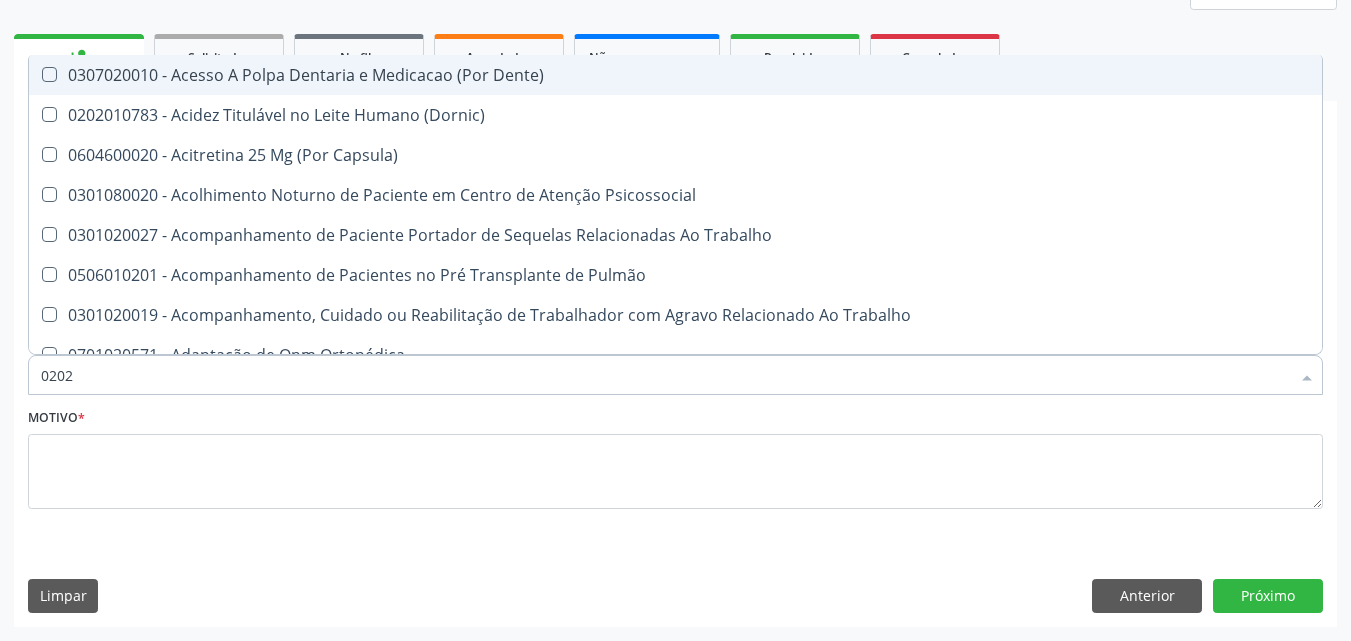 checkbox on "true" 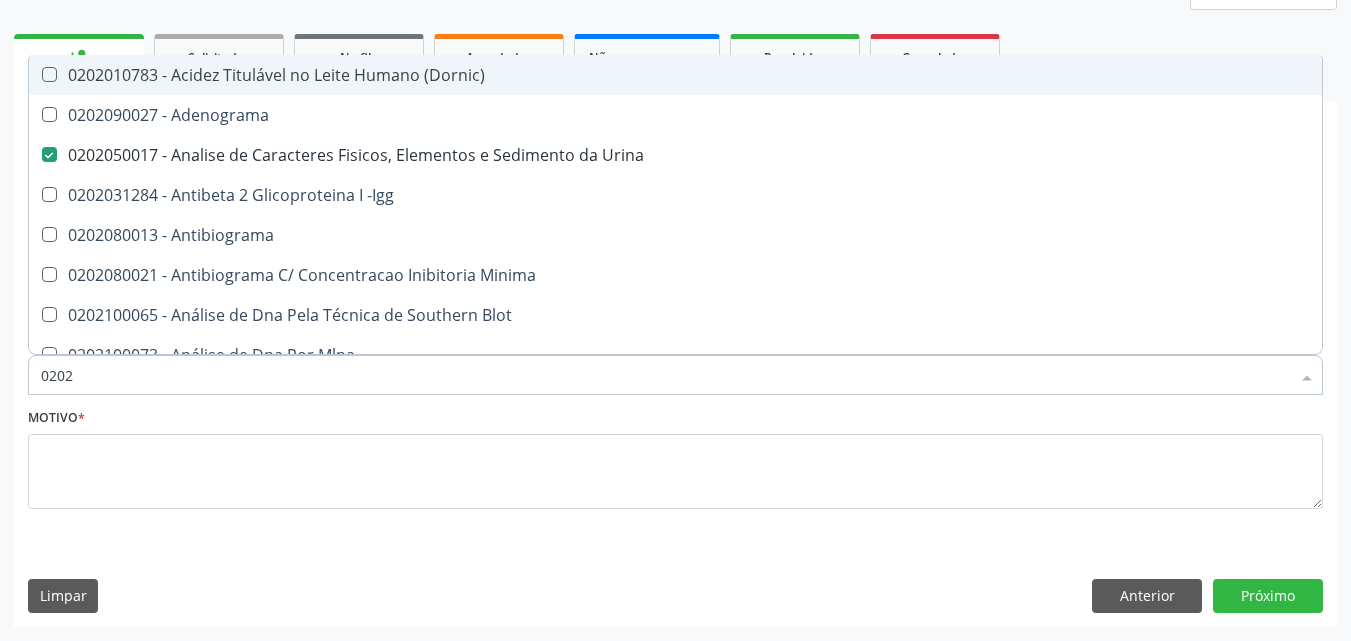 type on "02020" 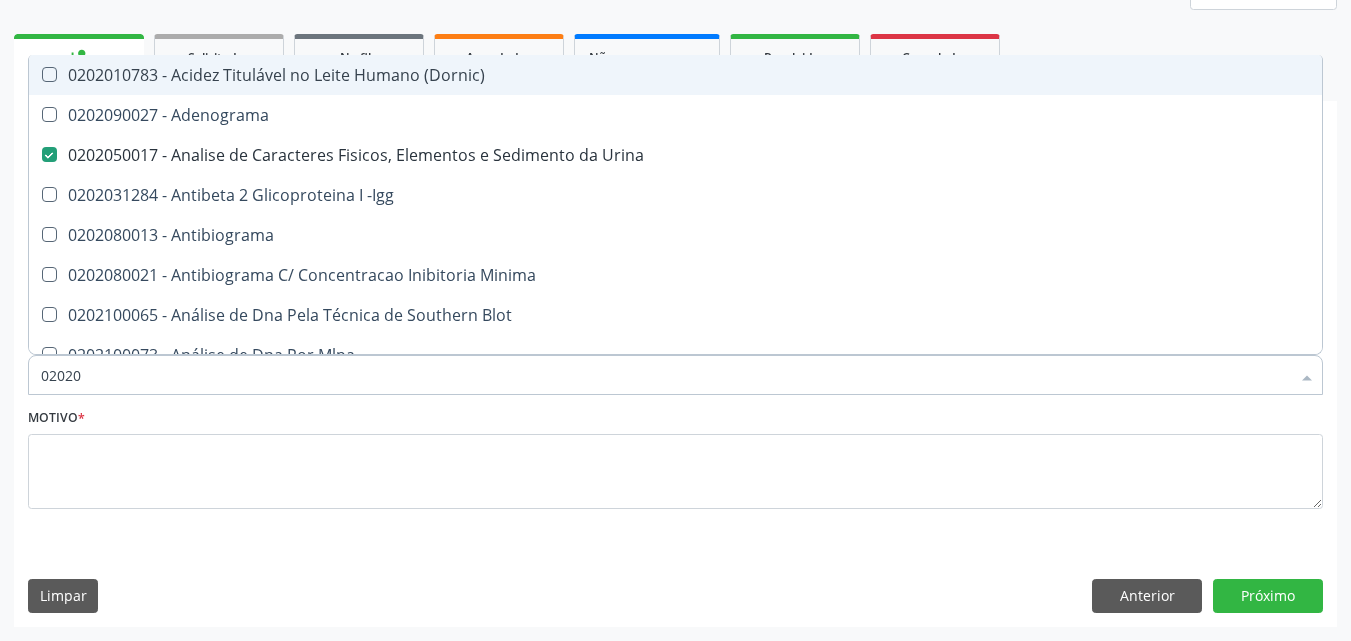 checkbox on "true" 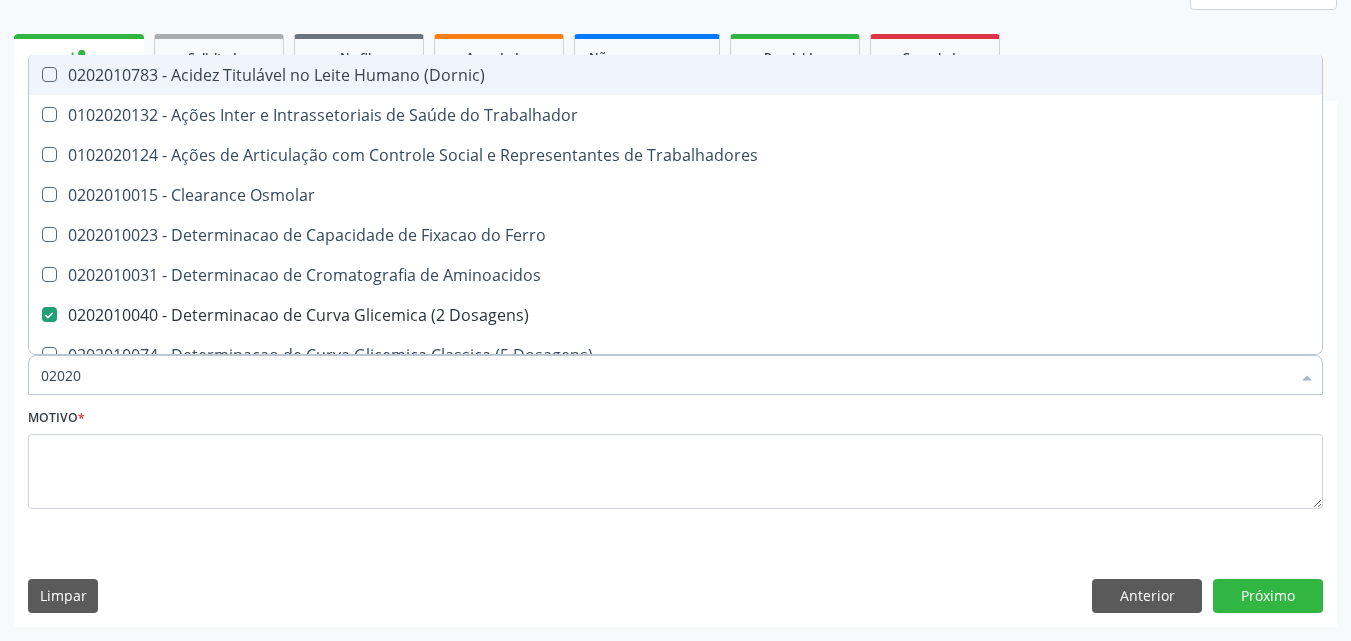 type on "020201" 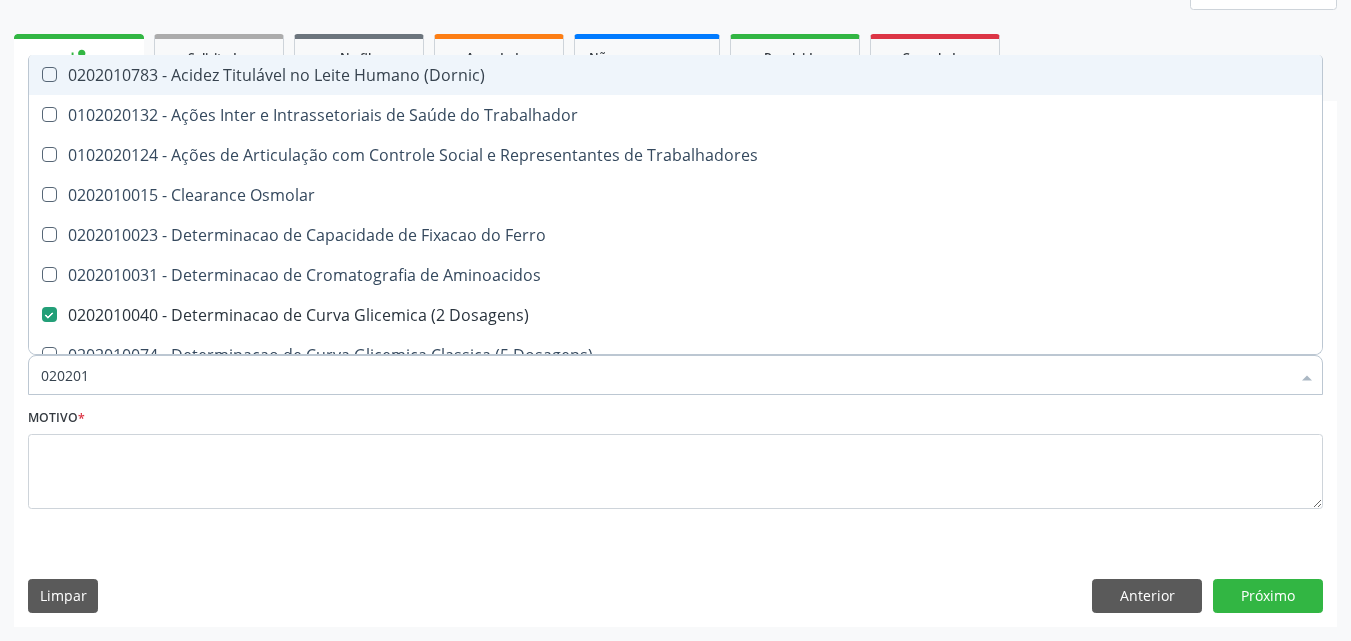 checkbox on "false" 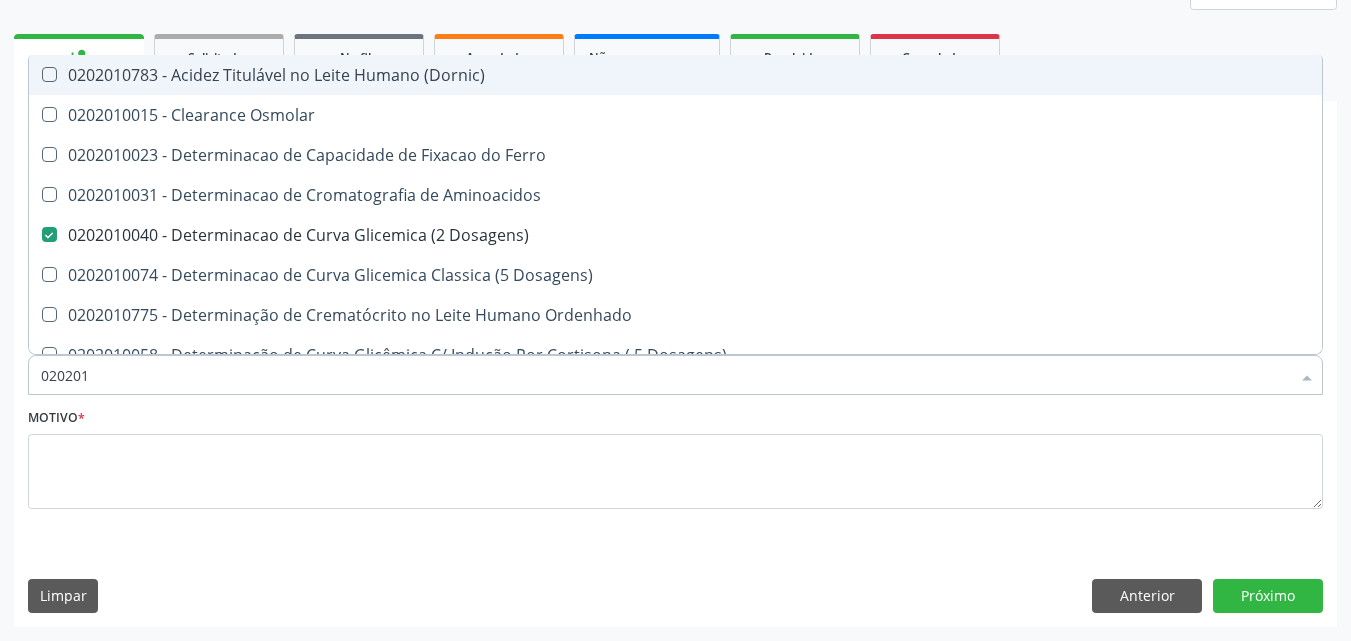type on "0202010" 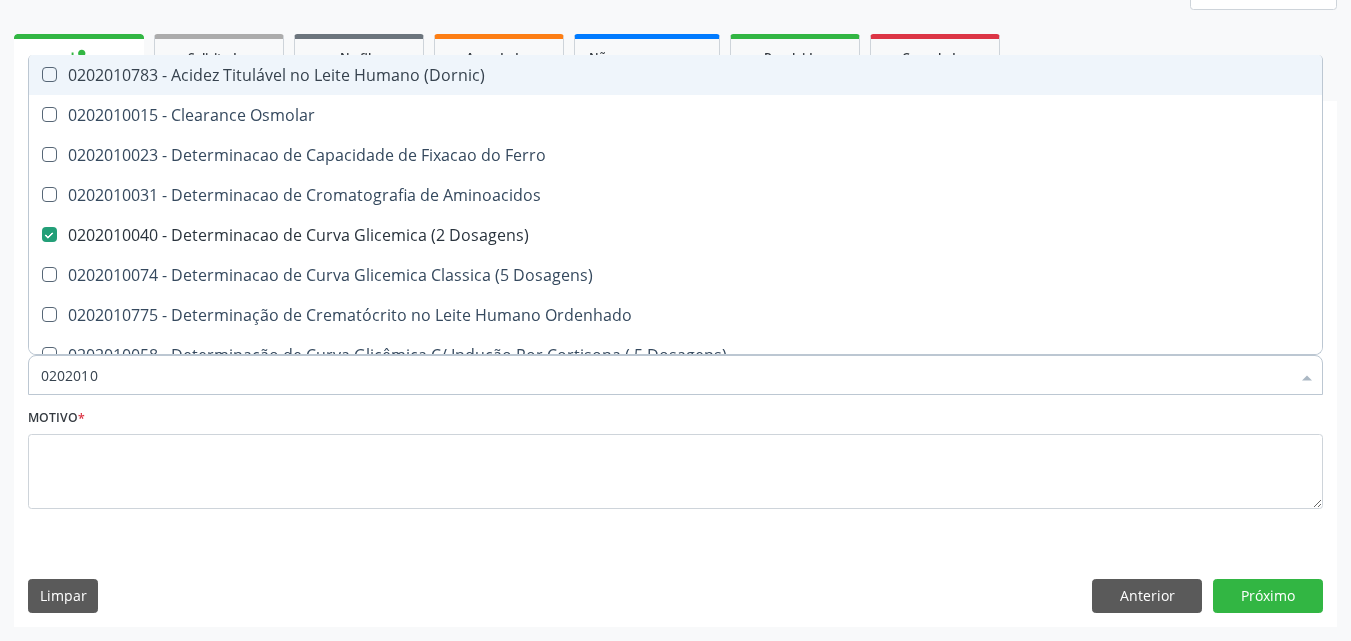 checkbox on "true" 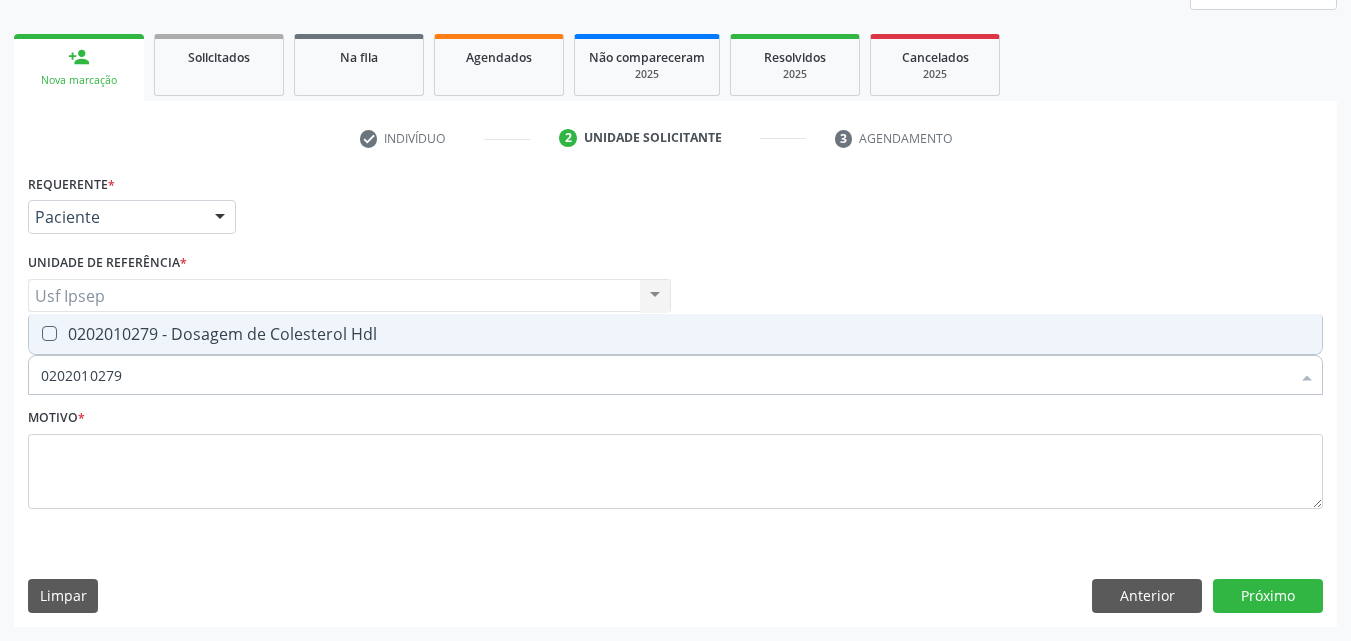 click at bounding box center (49, 333) 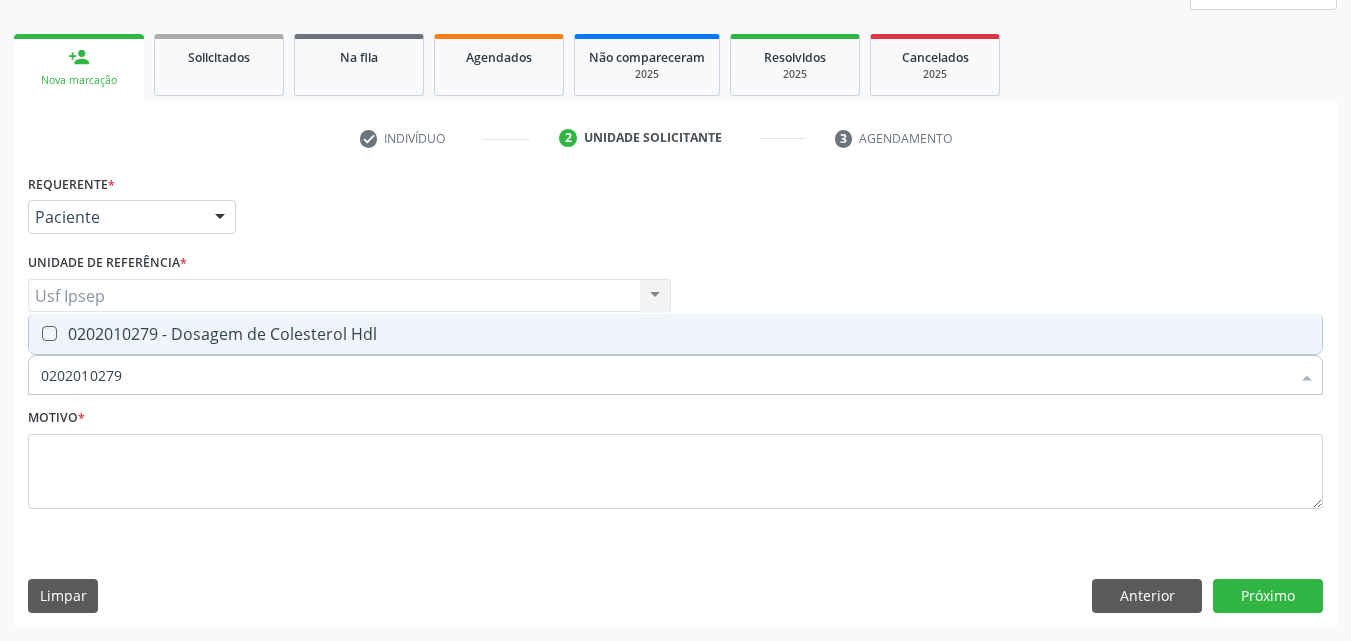 click at bounding box center [35, 333] 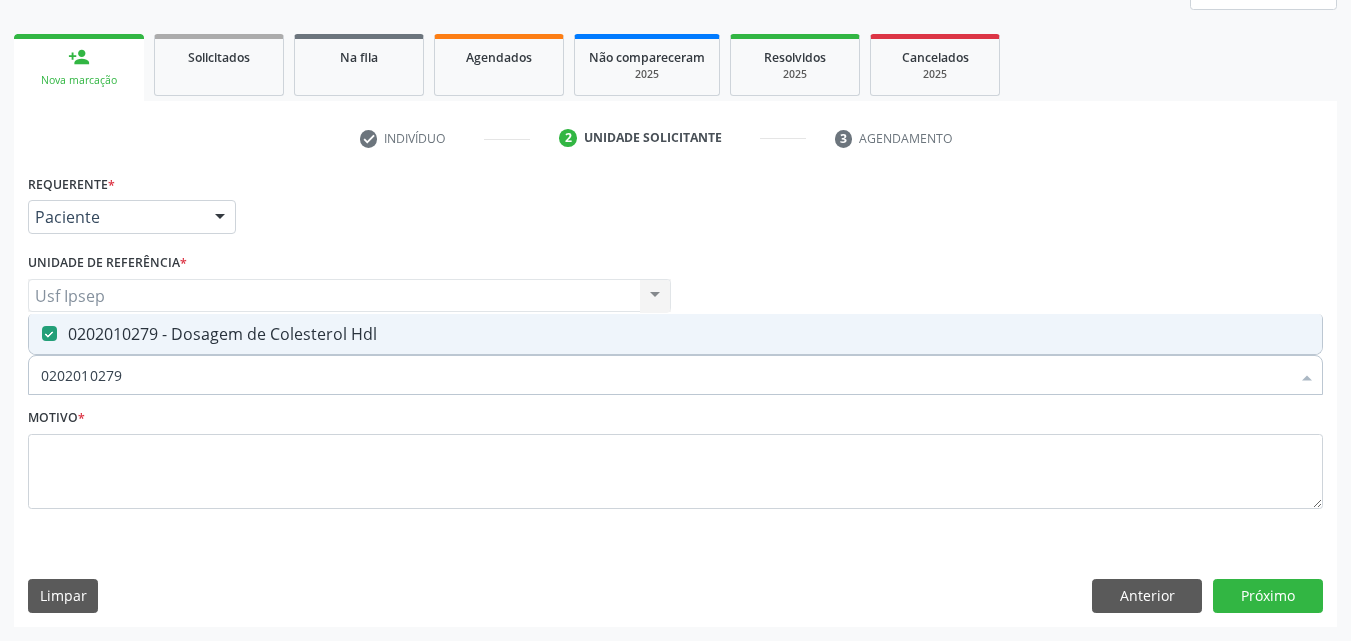 click on "0202010279" at bounding box center [665, 375] 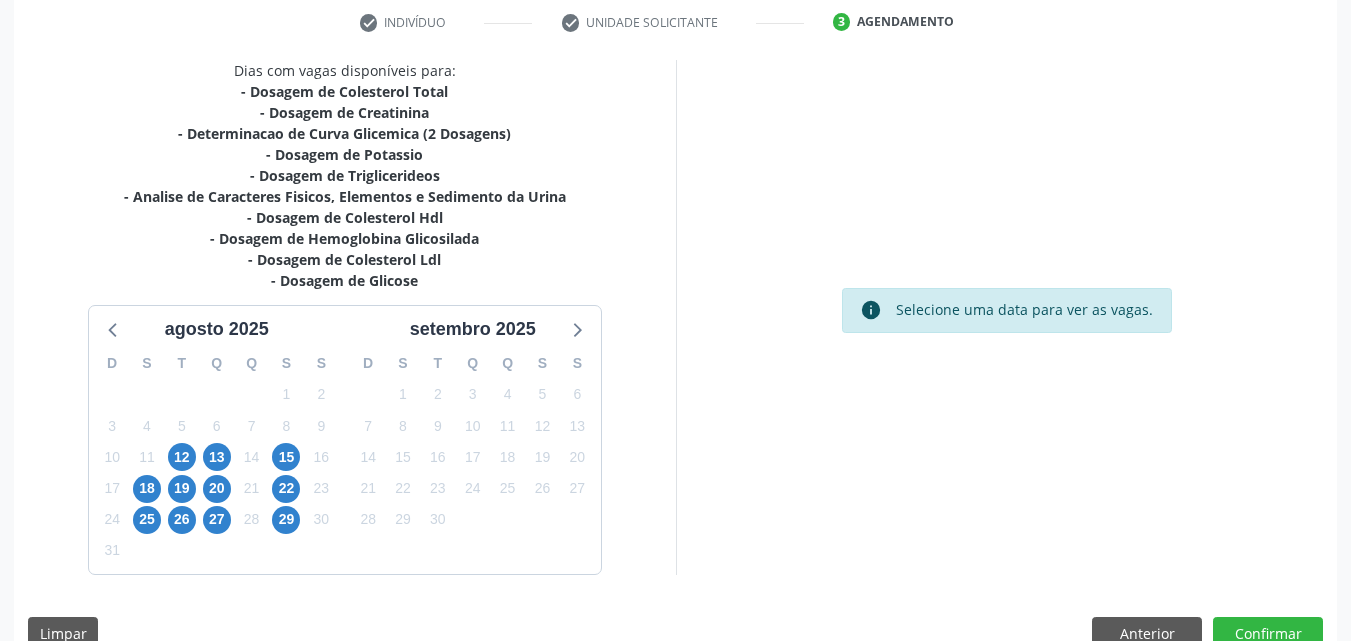 scroll, scrollTop: 418, scrollLeft: 0, axis: vertical 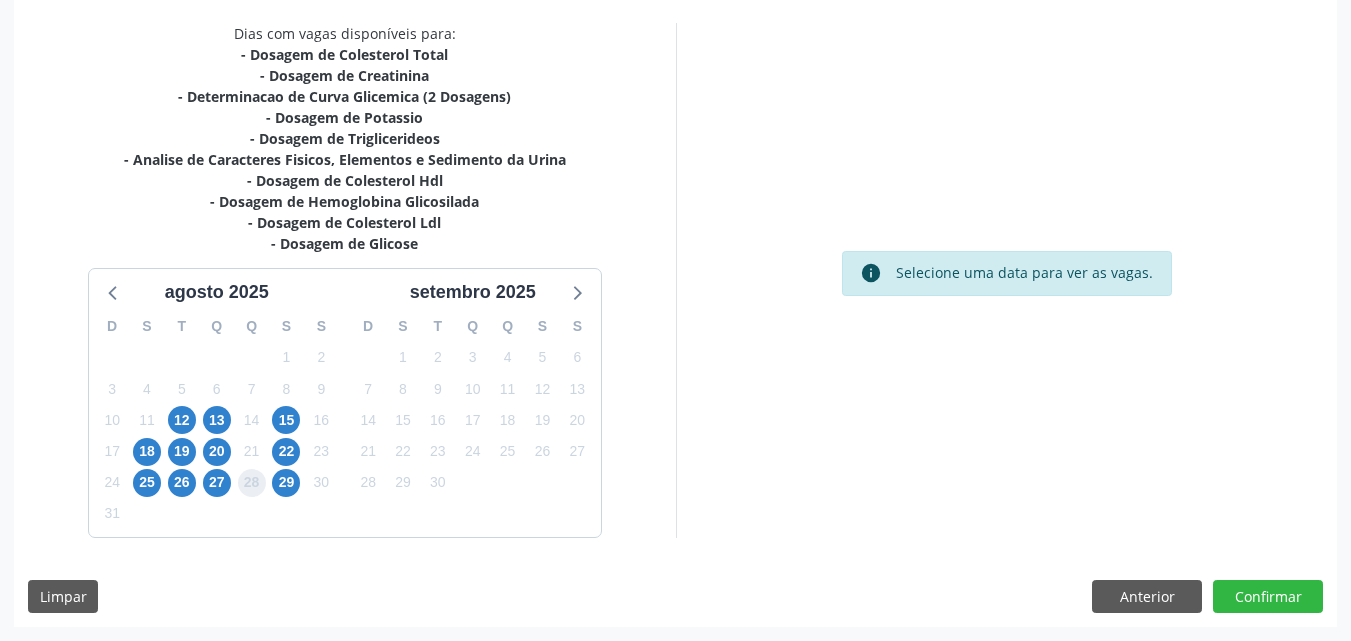 click on "28" at bounding box center [252, 483] 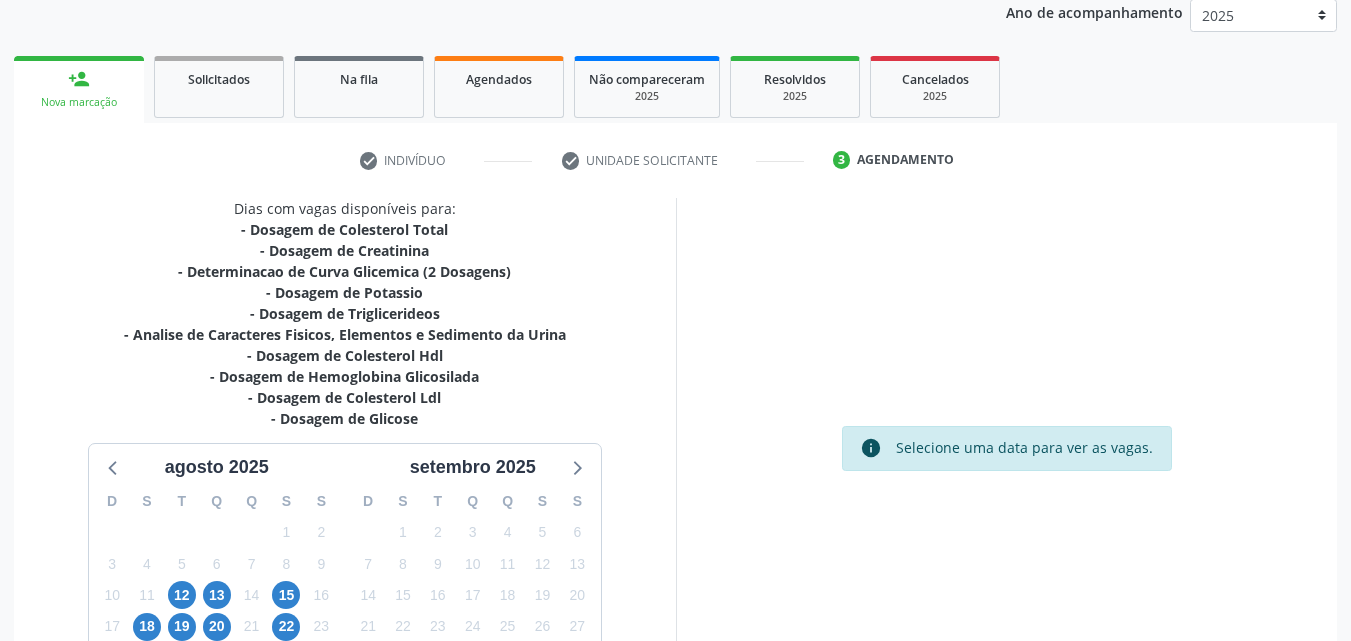 scroll, scrollTop: 300, scrollLeft: 0, axis: vertical 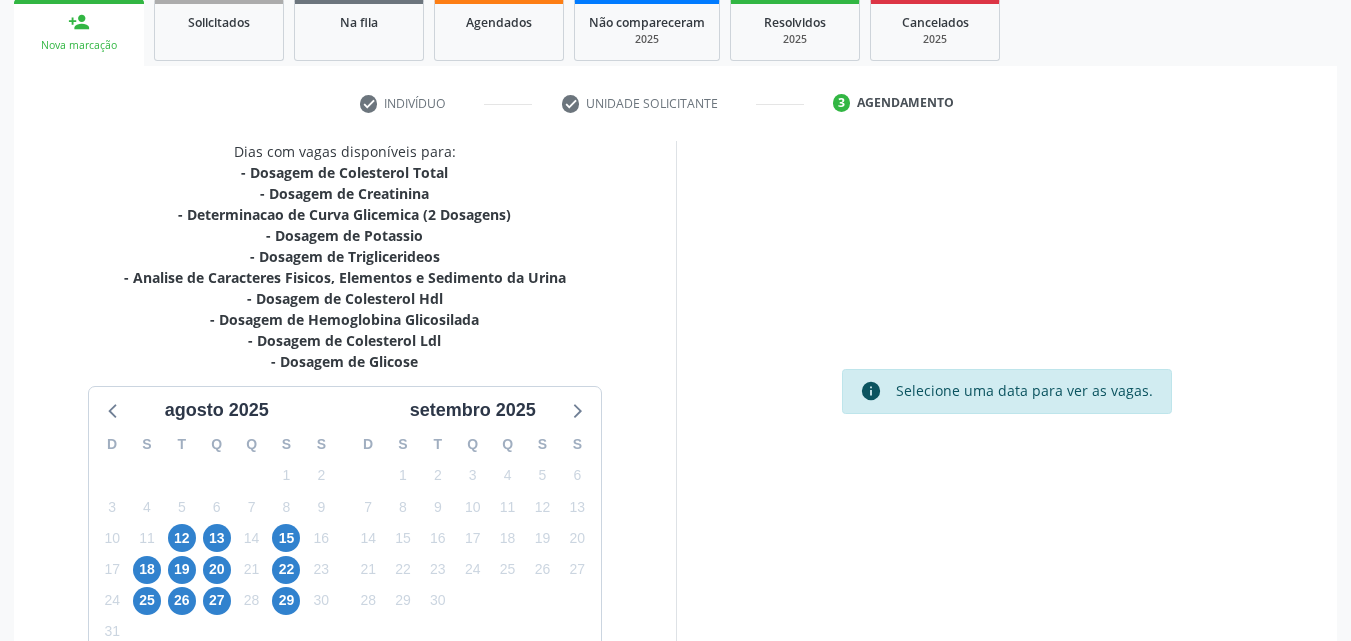 click on "info
Selecione uma data para ver as vagas." at bounding box center [1007, 398] 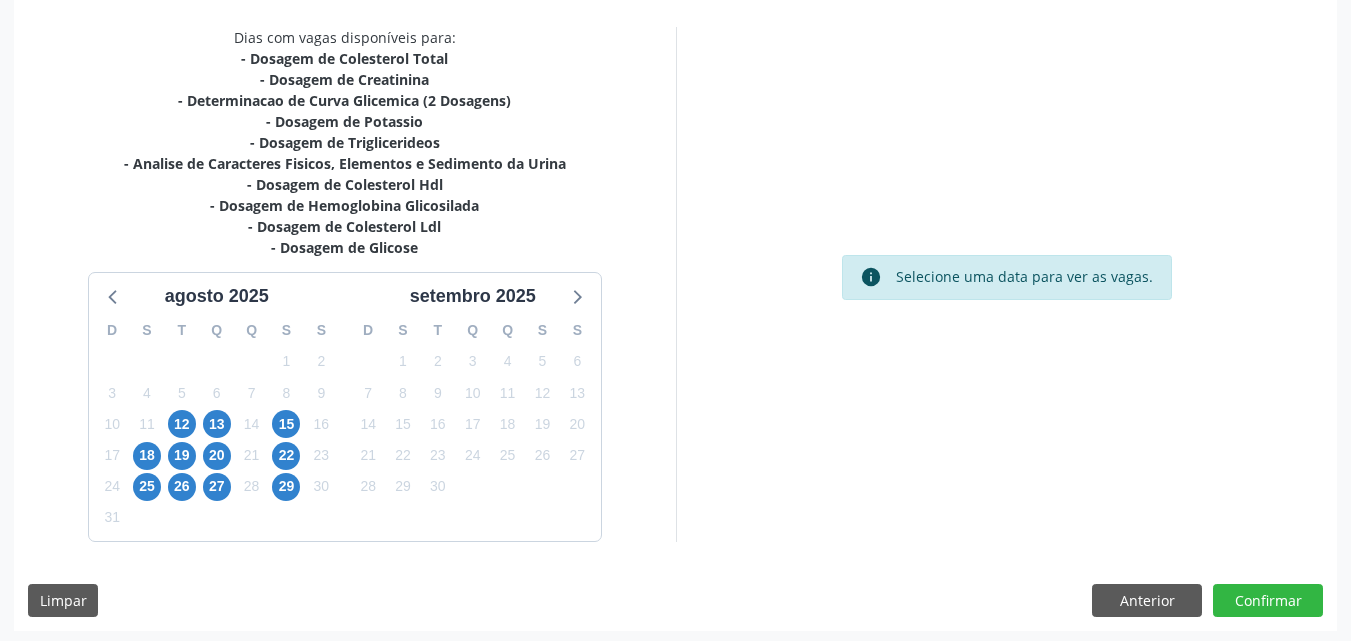 scroll, scrollTop: 418, scrollLeft: 0, axis: vertical 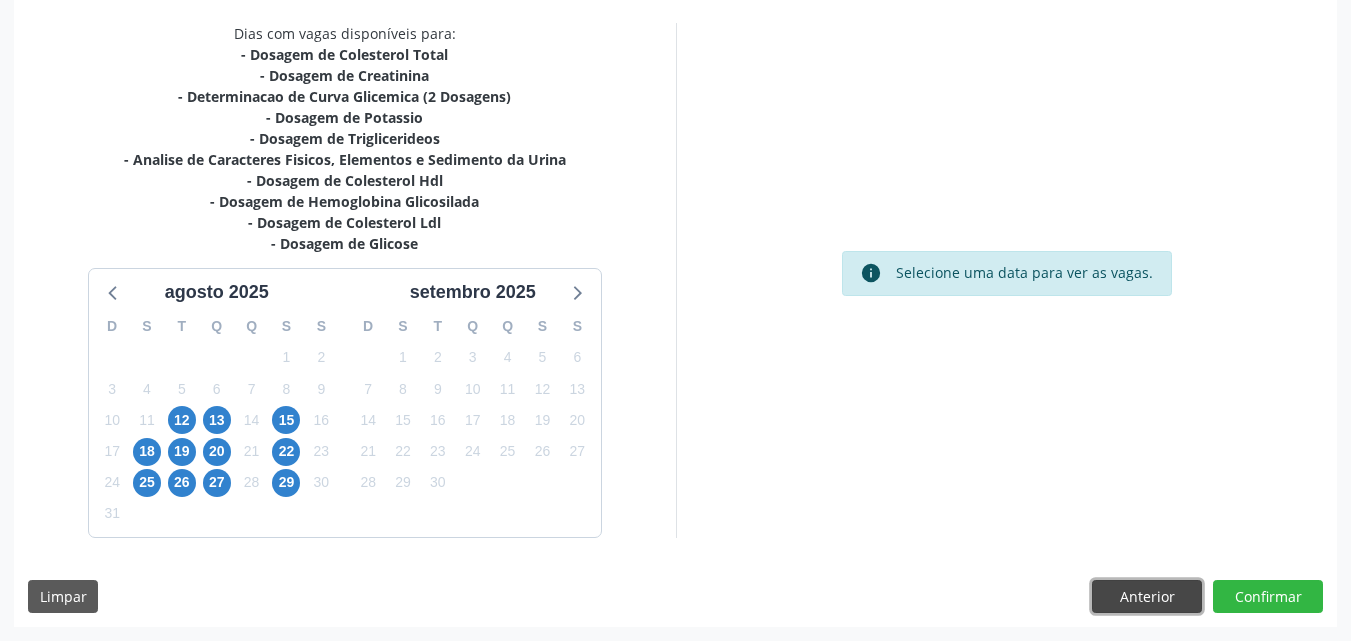 click on "Anterior" at bounding box center (1147, 597) 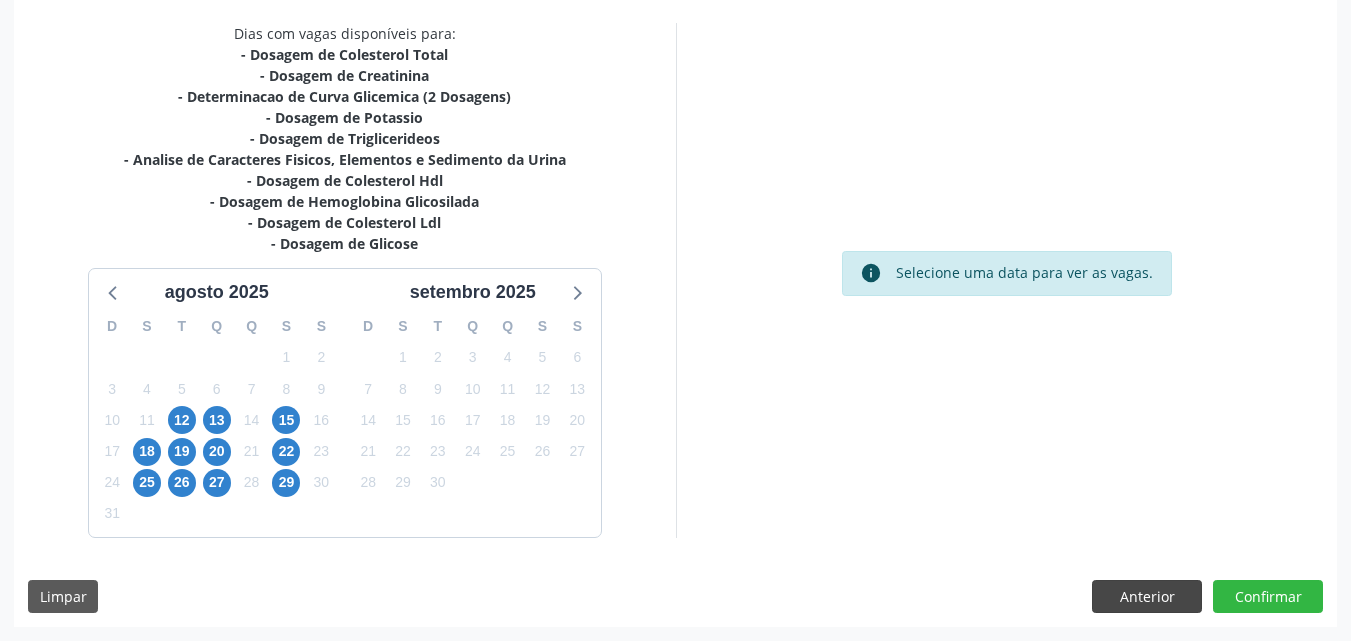 scroll, scrollTop: 265, scrollLeft: 0, axis: vertical 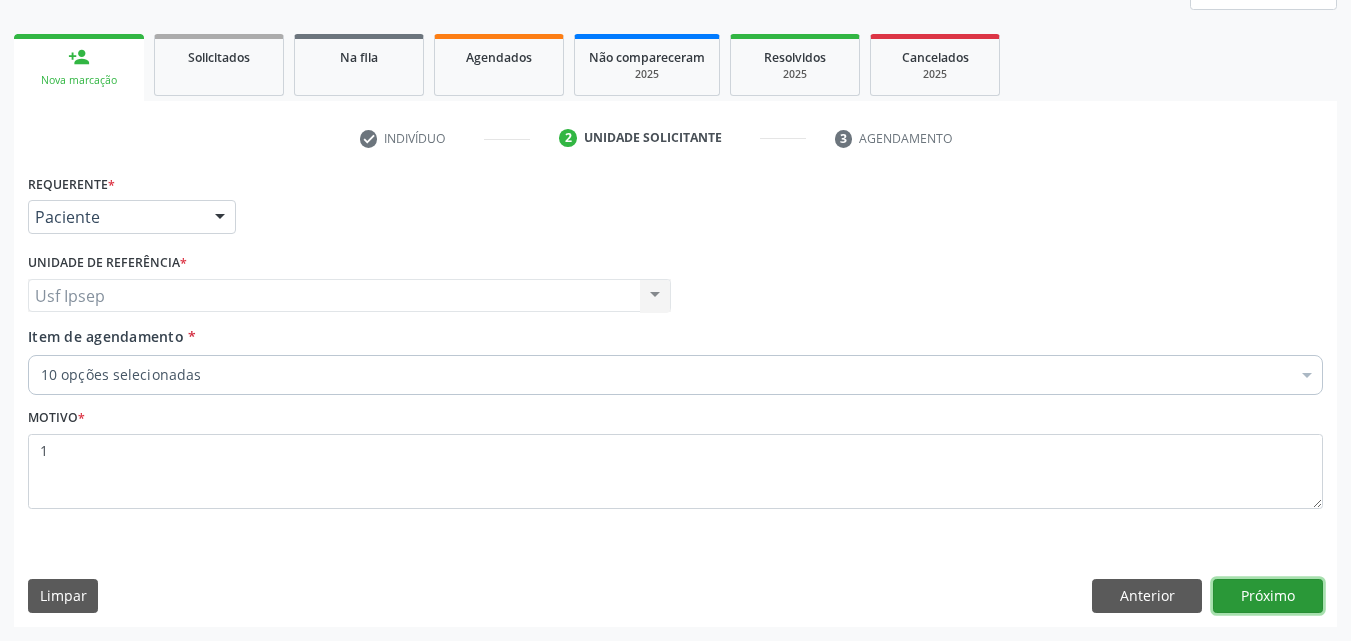 click on "Próximo" at bounding box center (1268, 596) 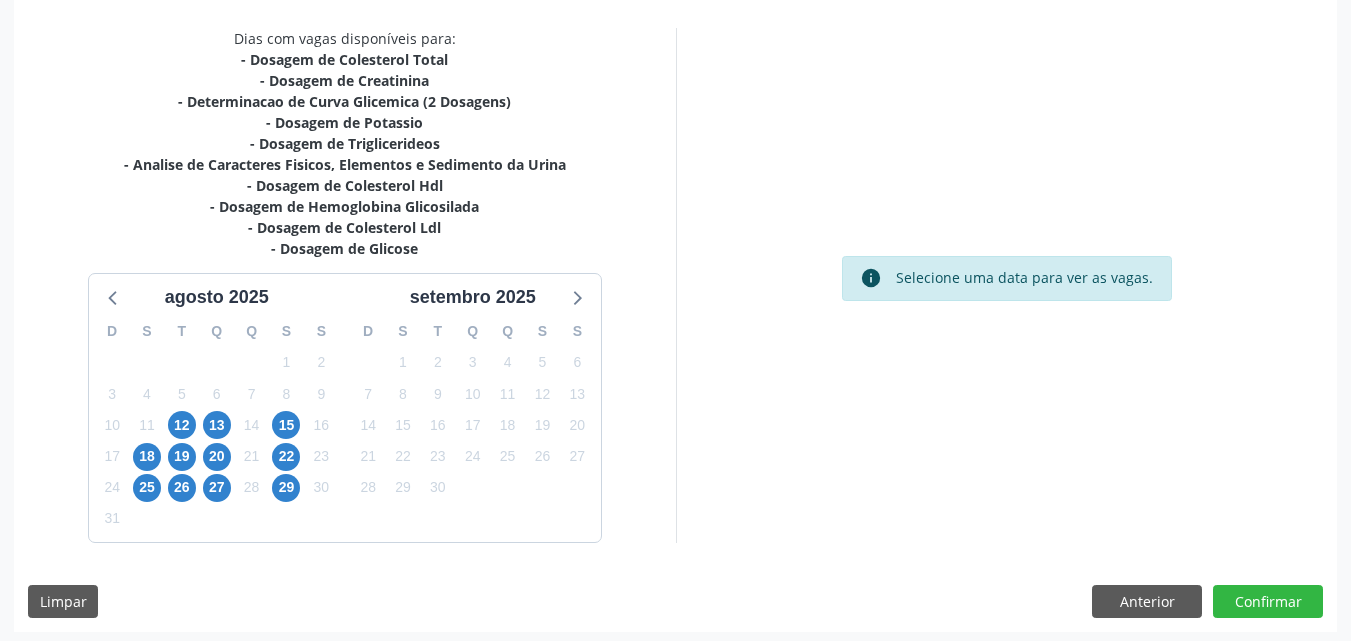 scroll, scrollTop: 418, scrollLeft: 0, axis: vertical 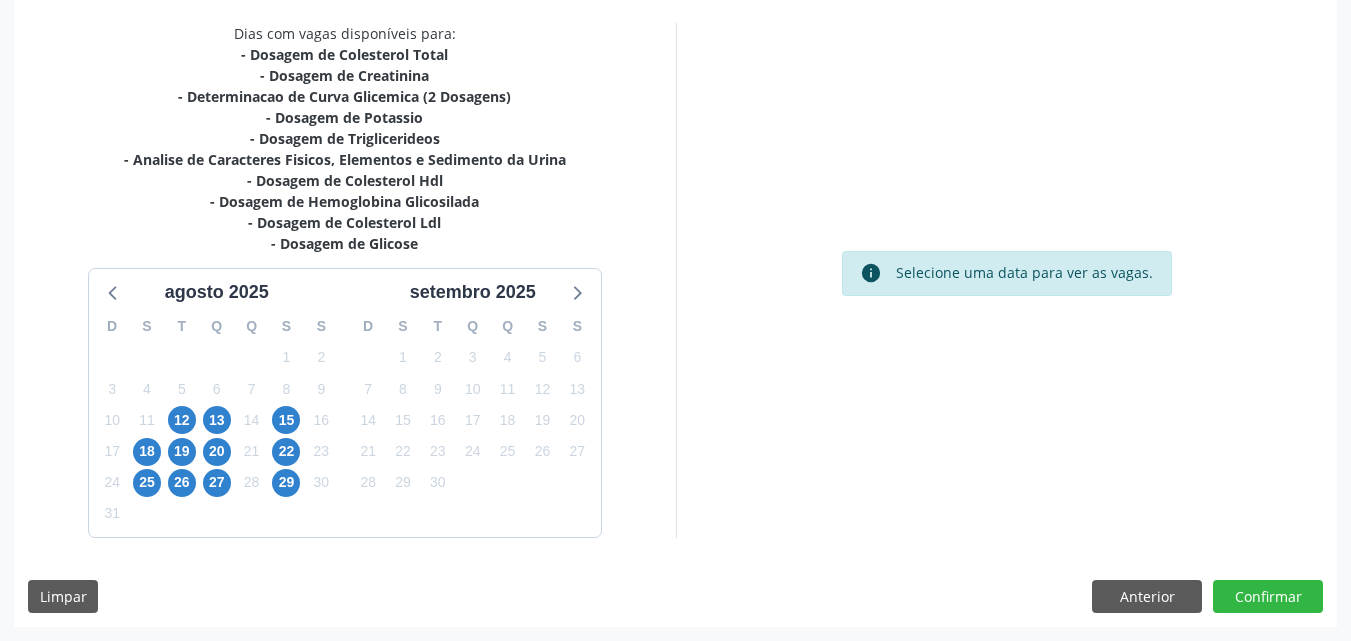 click on "info
Selecione uma data para ver as vagas." at bounding box center [1007, 280] 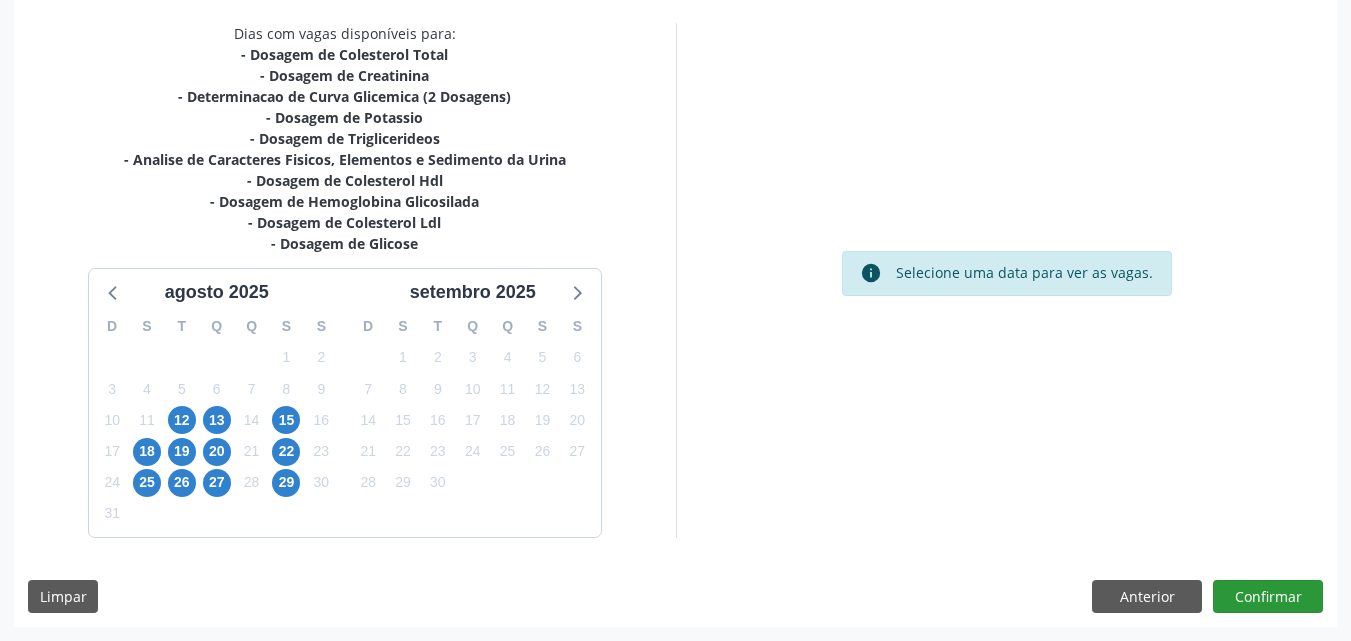 drag, startPoint x: 1314, startPoint y: 423, endPoint x: 1242, endPoint y: 592, distance: 183.69812 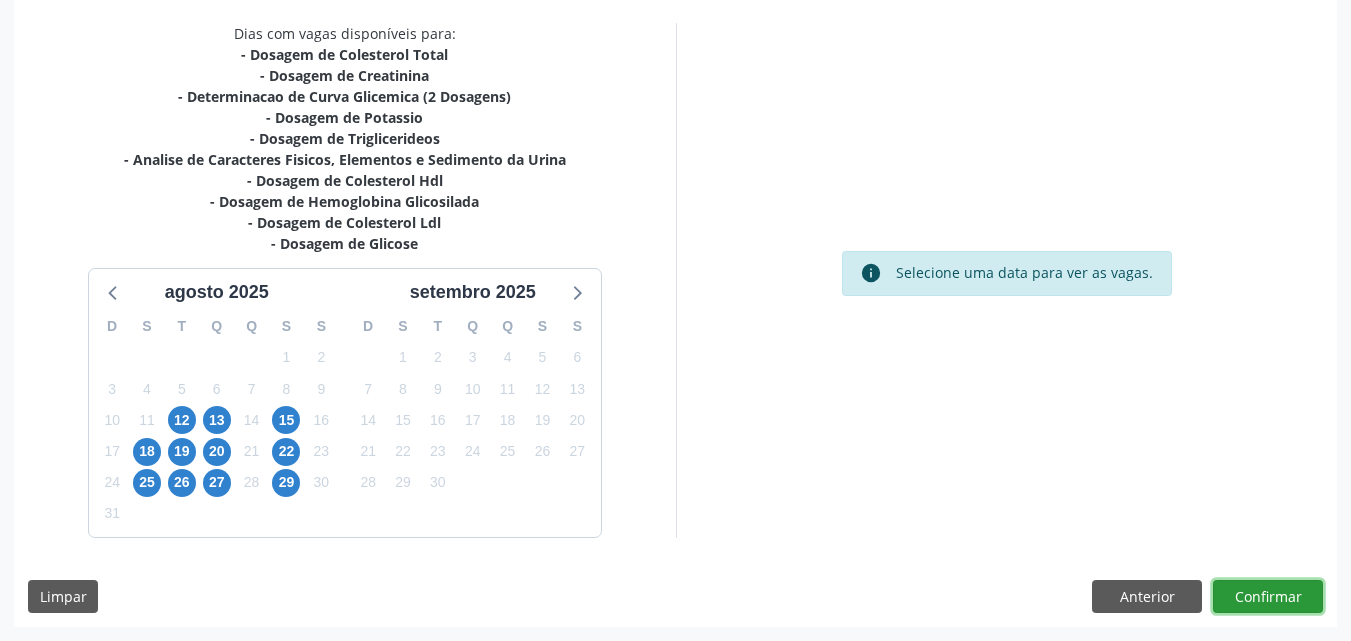 click on "Confirmar" at bounding box center (1268, 597) 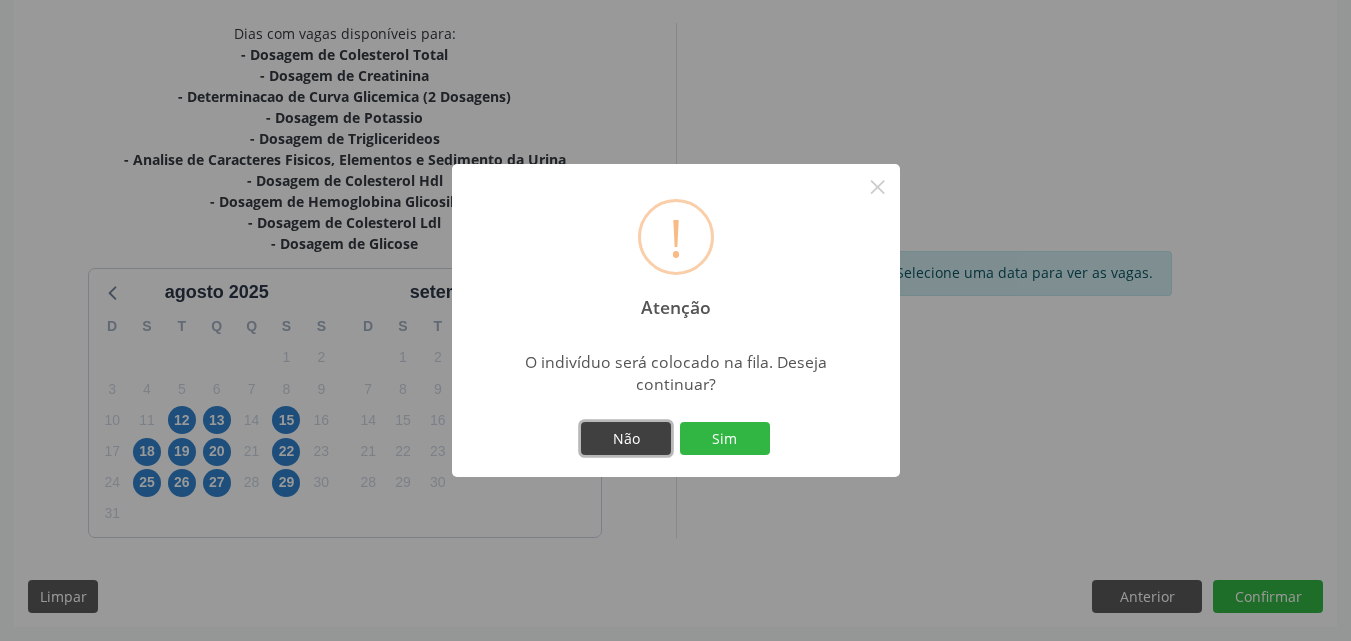 click on "Não" at bounding box center [626, 439] 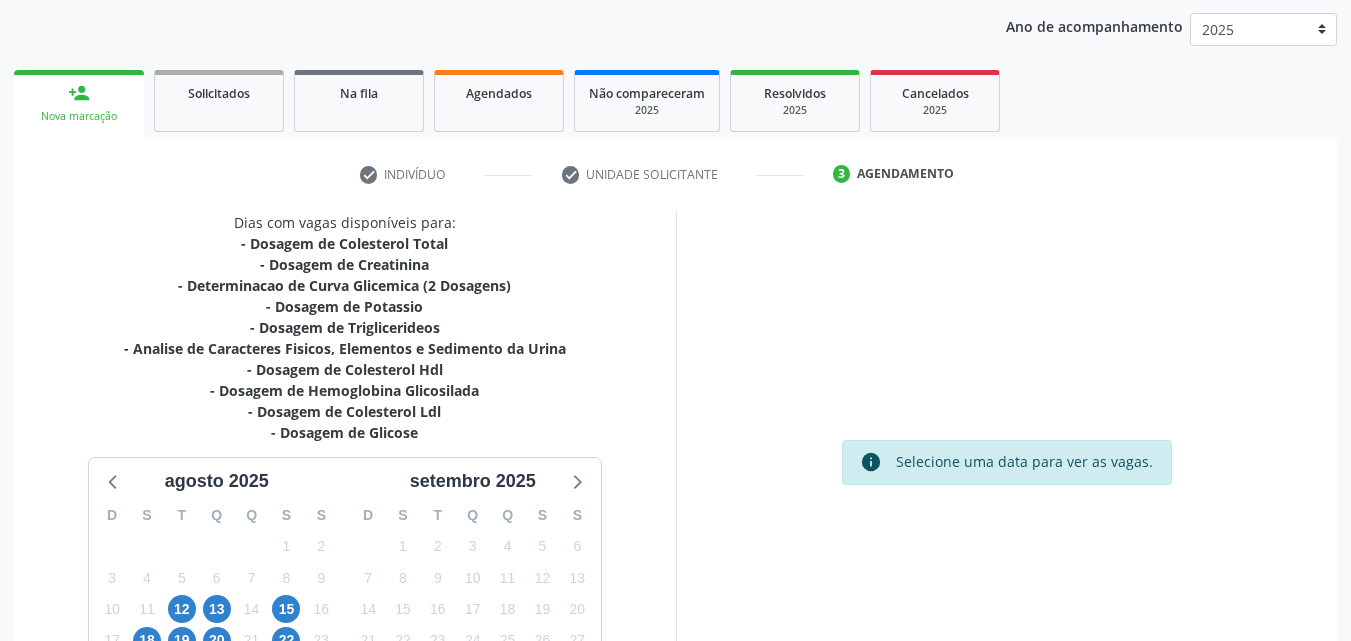 scroll, scrollTop: 218, scrollLeft: 0, axis: vertical 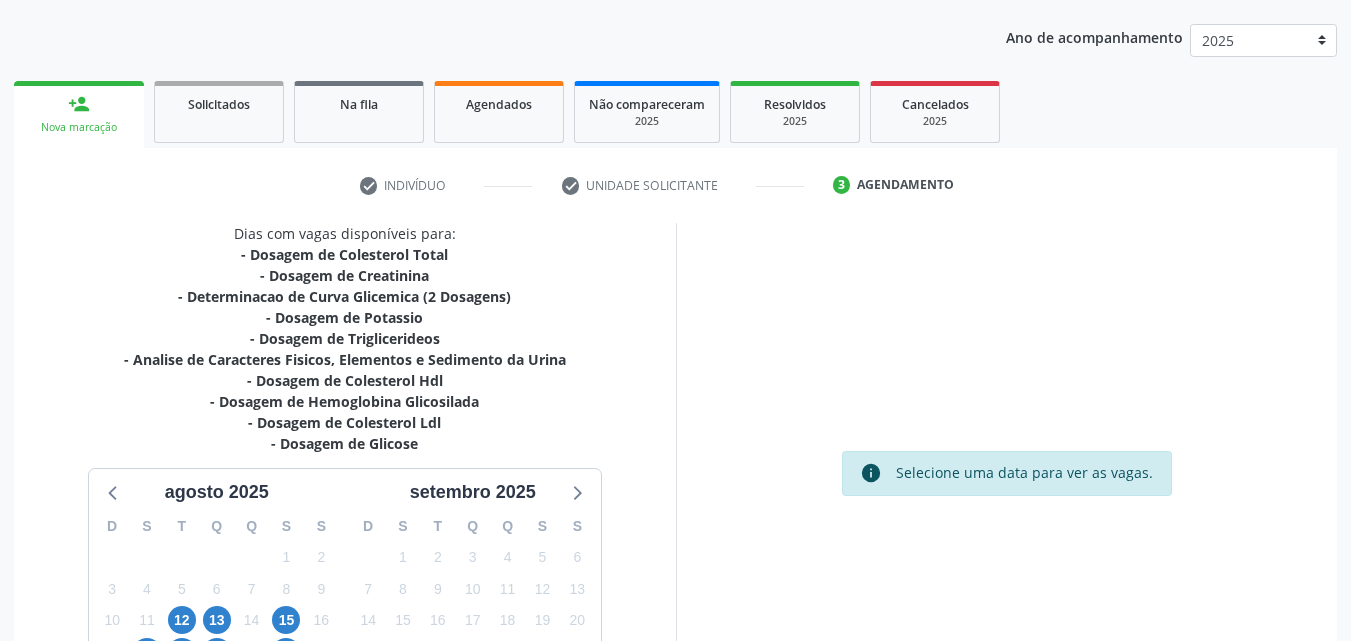 click on "- Determinacao de Curva Glicemica (2 Dosagens)" at bounding box center (345, 296) 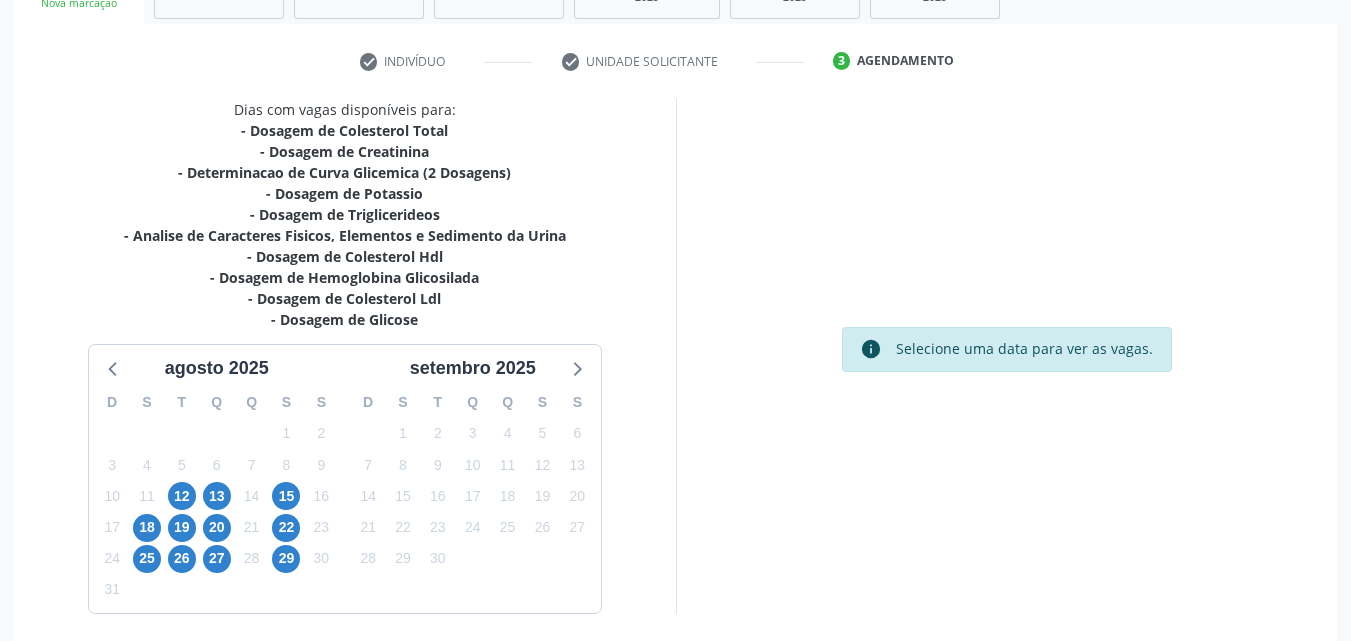 scroll, scrollTop: 418, scrollLeft: 0, axis: vertical 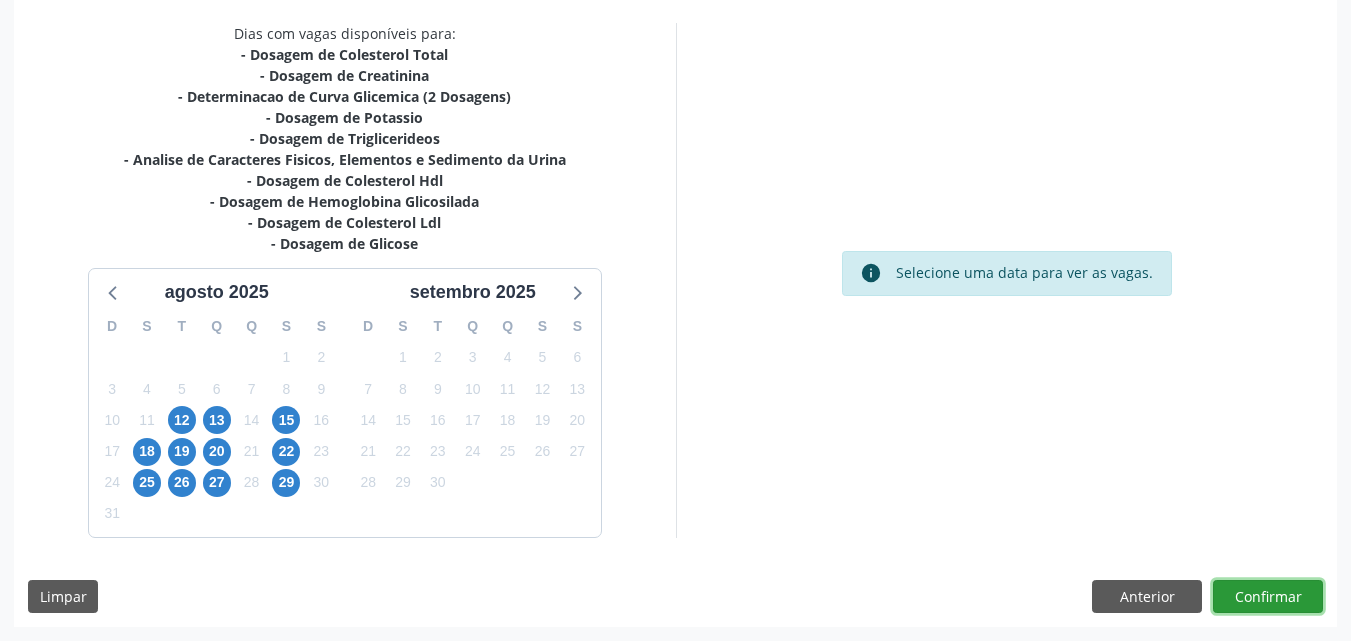 click on "Confirmar" at bounding box center (1268, 597) 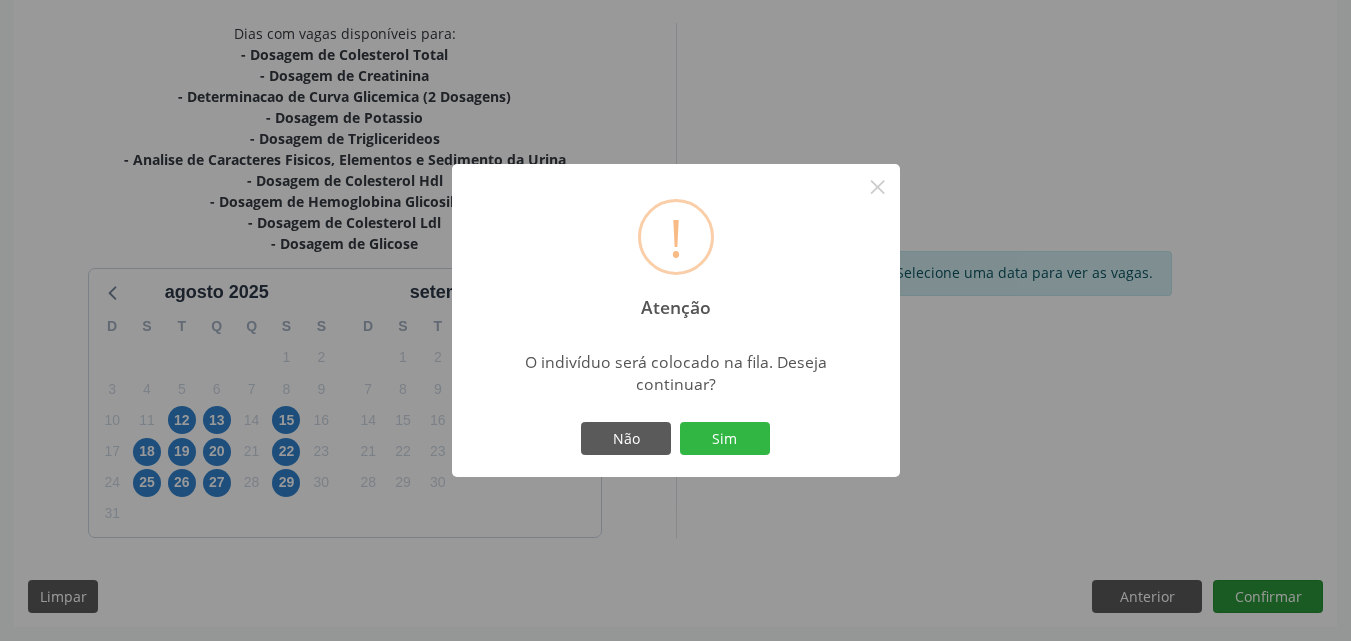 click on "! Atenção × O indivíduo será colocado na fila. Deseja continuar? Não Sim" at bounding box center (675, 320) 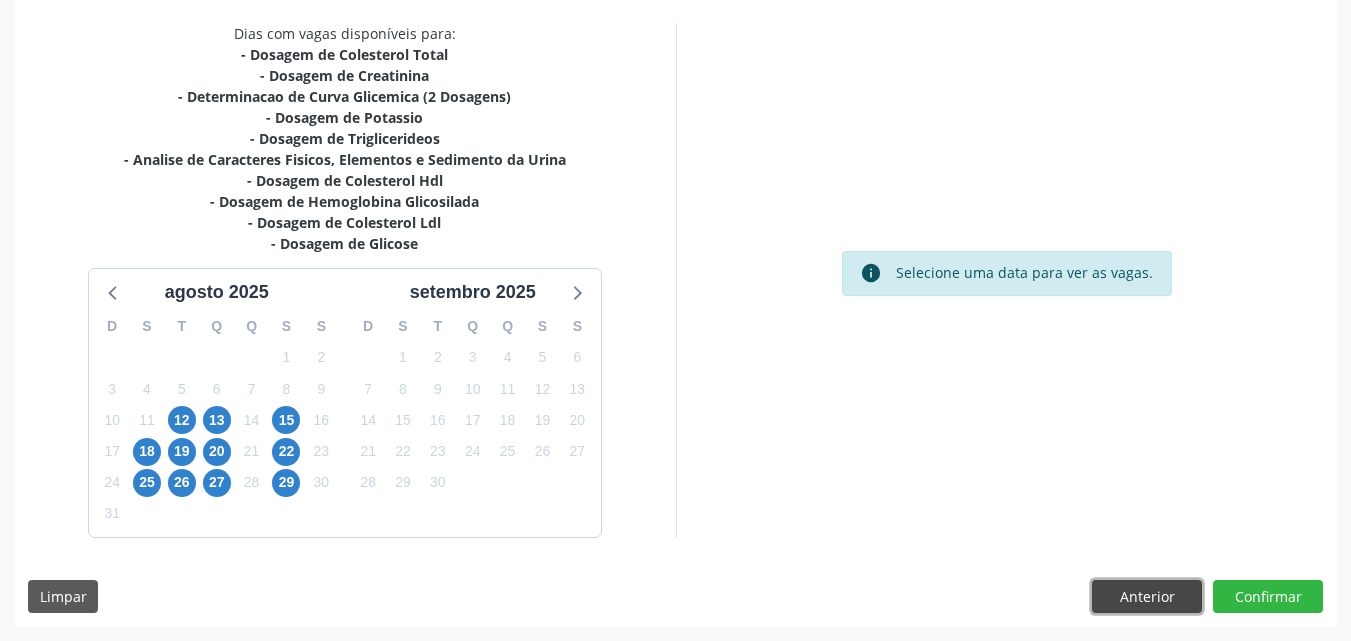click on "Anterior" at bounding box center (1147, 597) 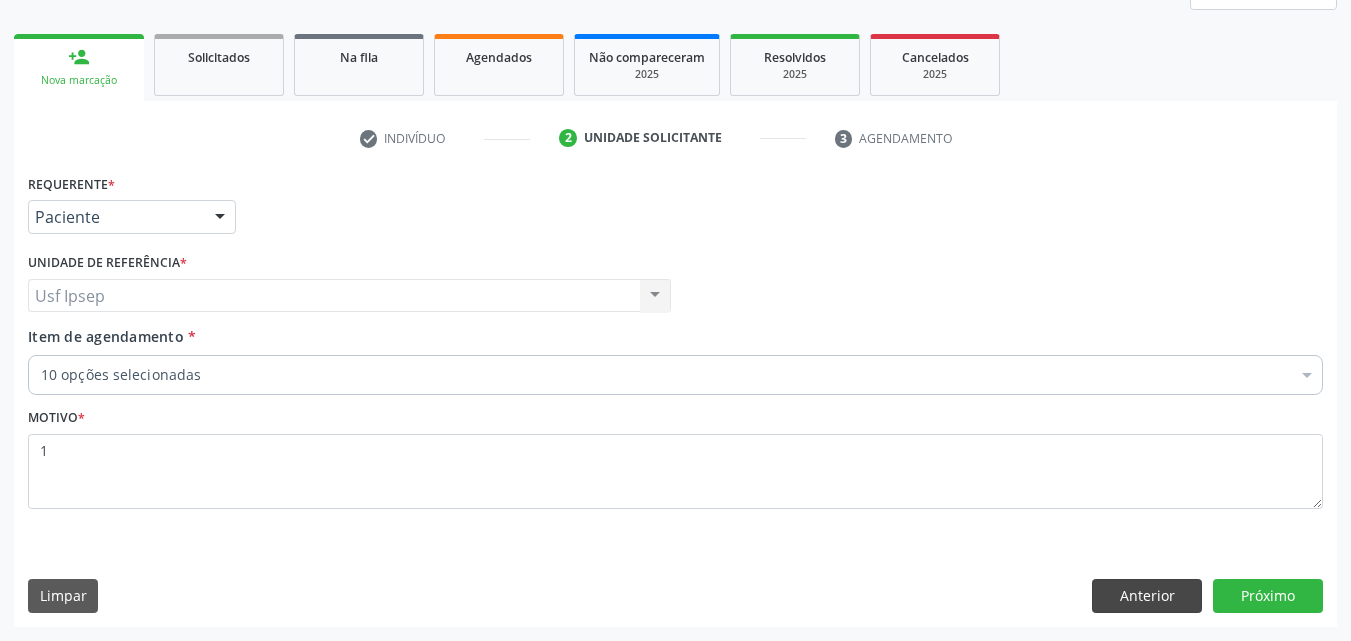 scroll, scrollTop: 265, scrollLeft: 0, axis: vertical 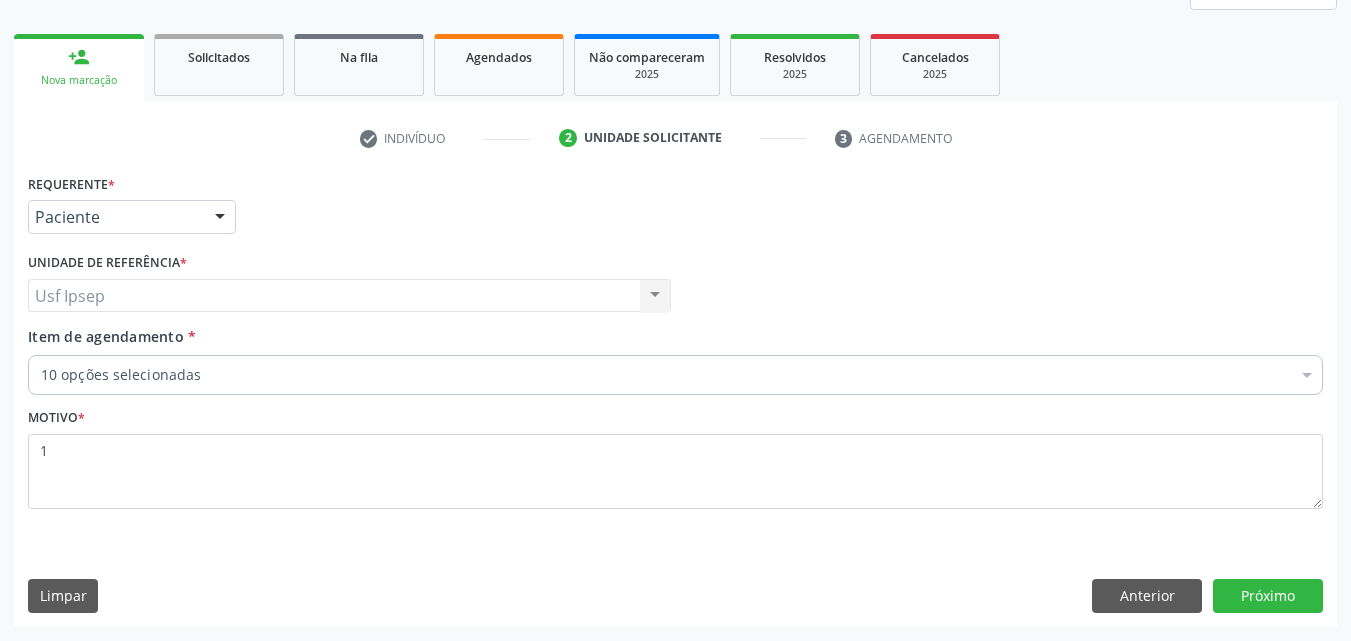 click on "Item de agendamento" at bounding box center [106, 336] 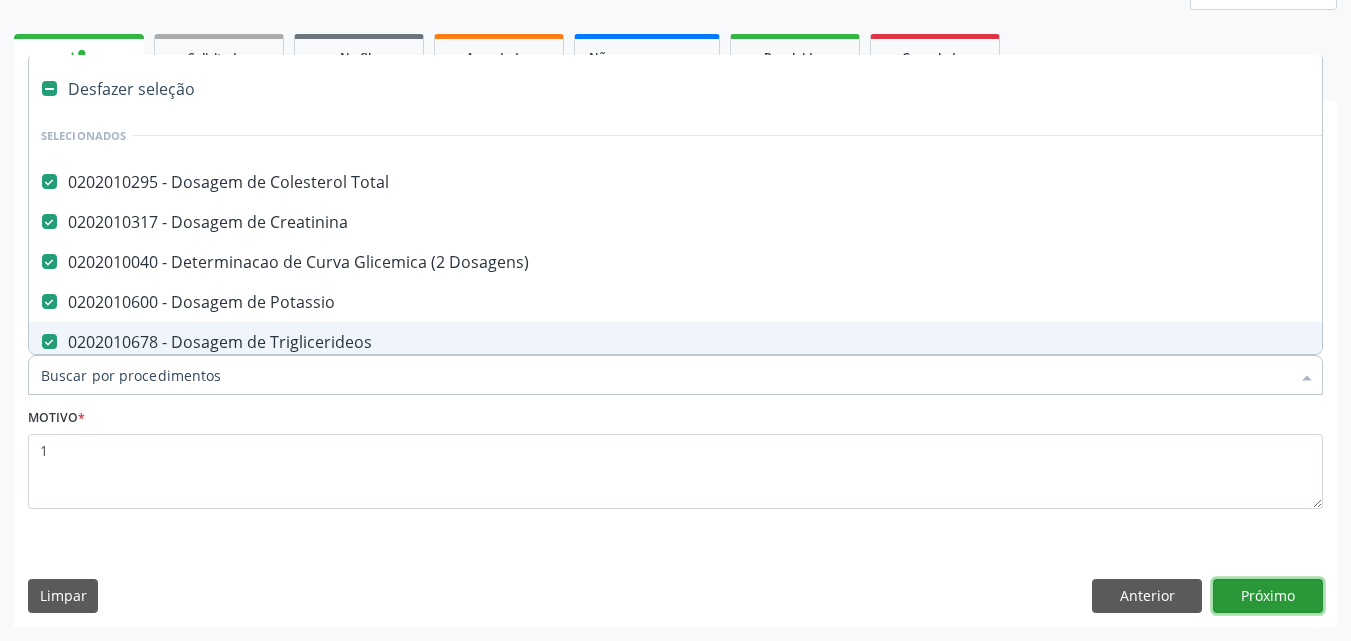 click on "Próximo" at bounding box center [1268, 596] 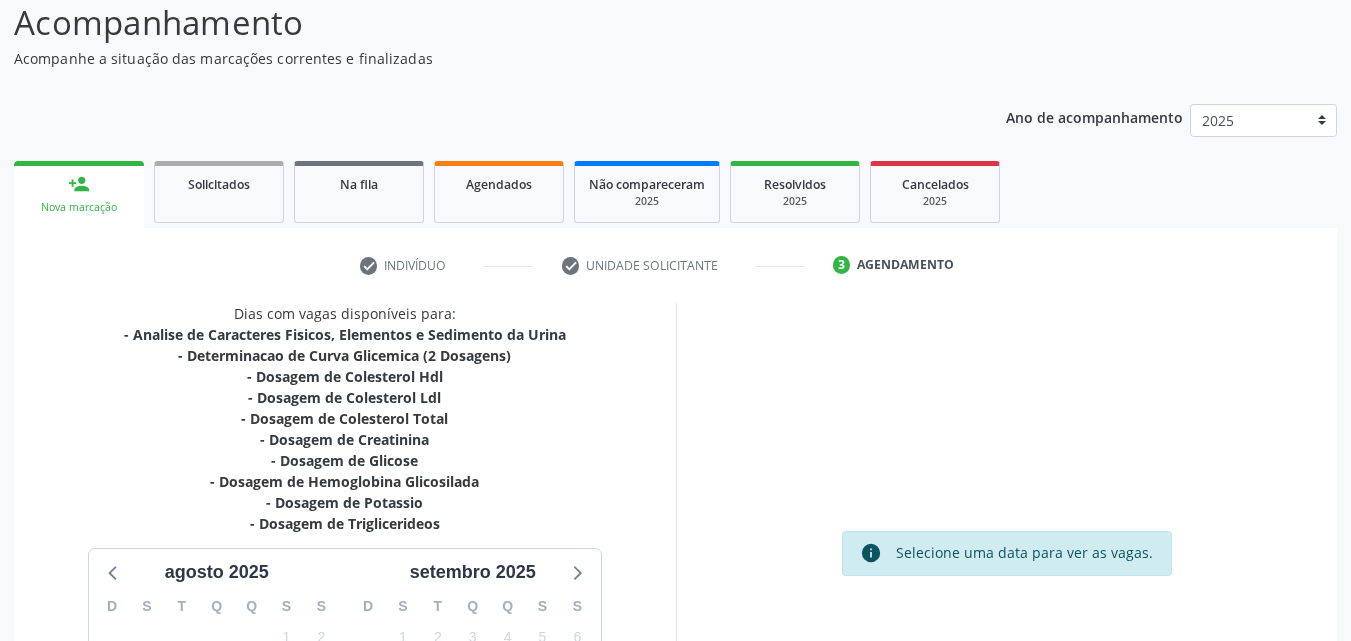 scroll, scrollTop: 418, scrollLeft: 0, axis: vertical 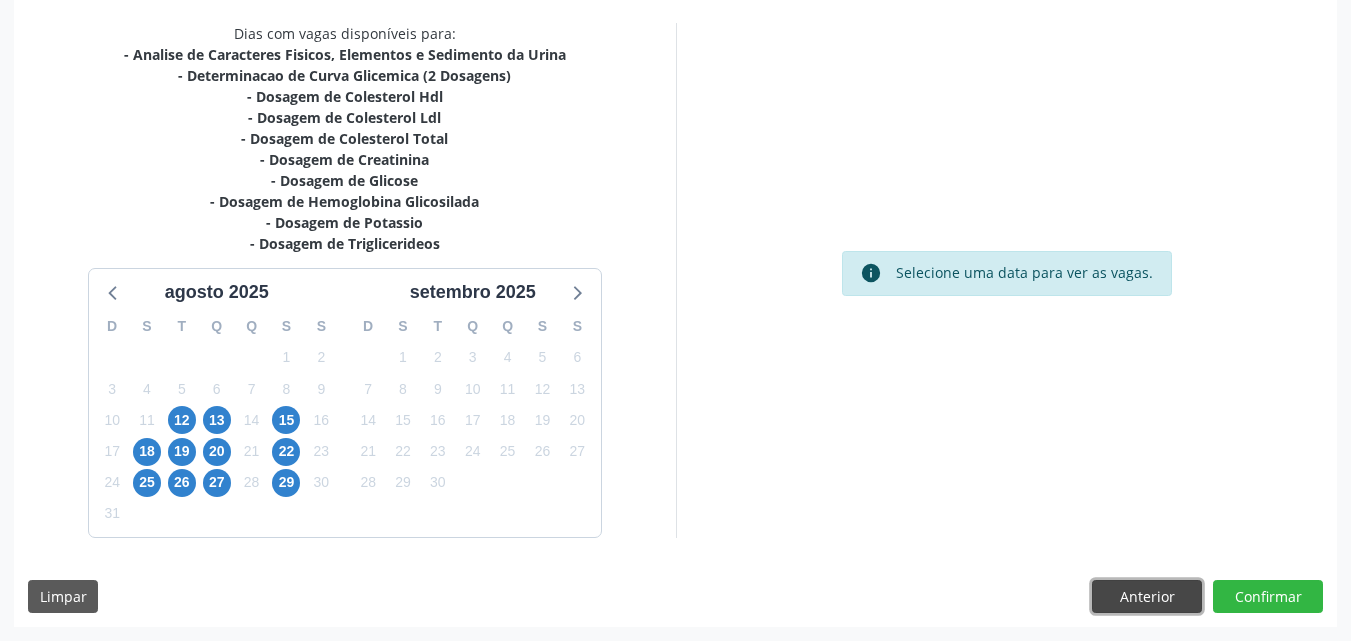 click on "Anterior" at bounding box center (1147, 597) 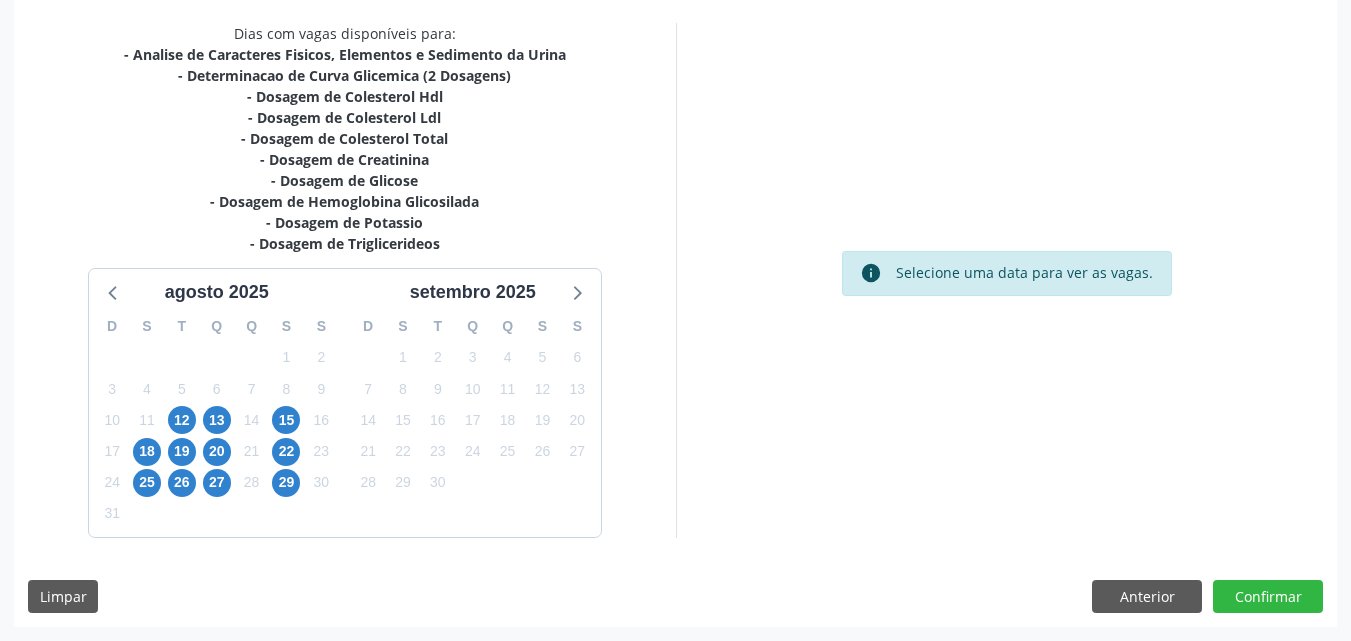 scroll, scrollTop: 265, scrollLeft: 0, axis: vertical 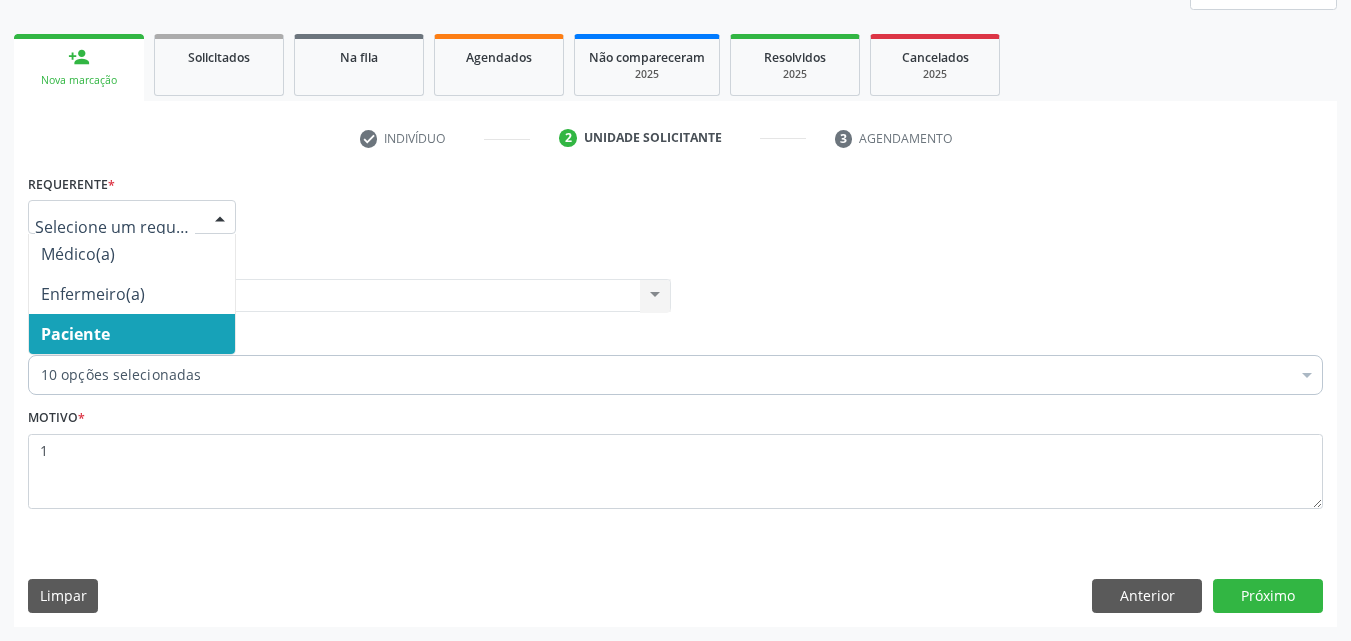 click at bounding box center [132, 217] 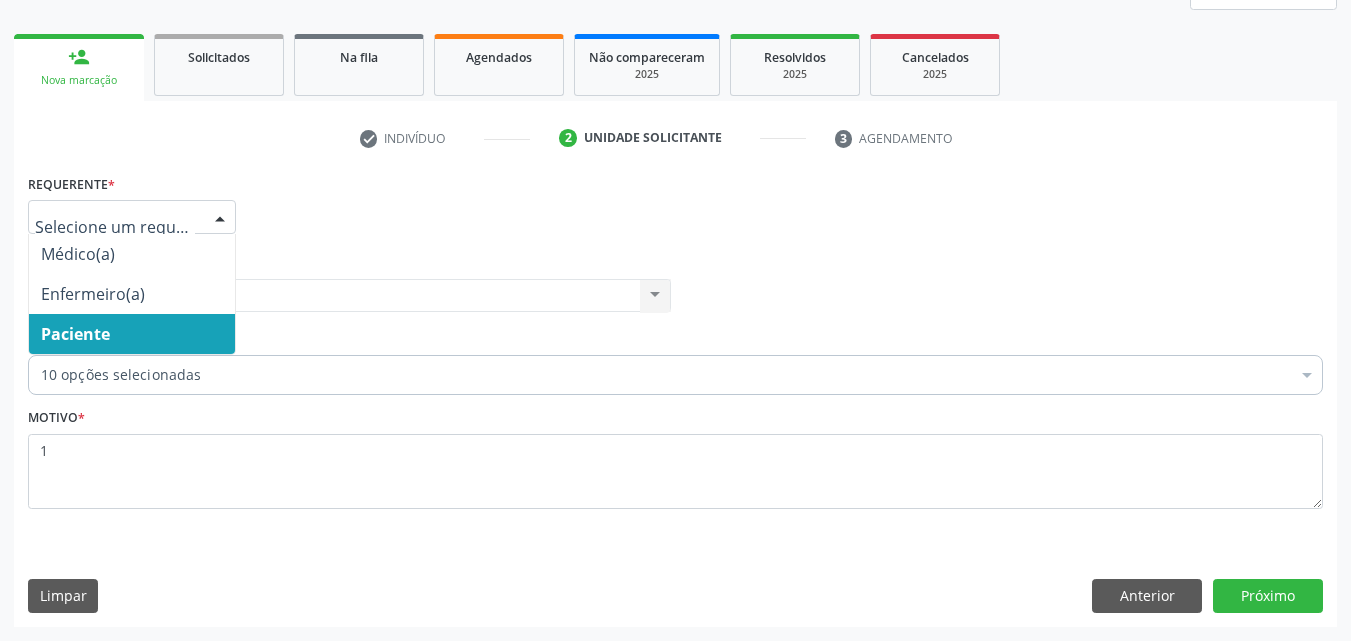 click on "Paciente" at bounding box center (75, 334) 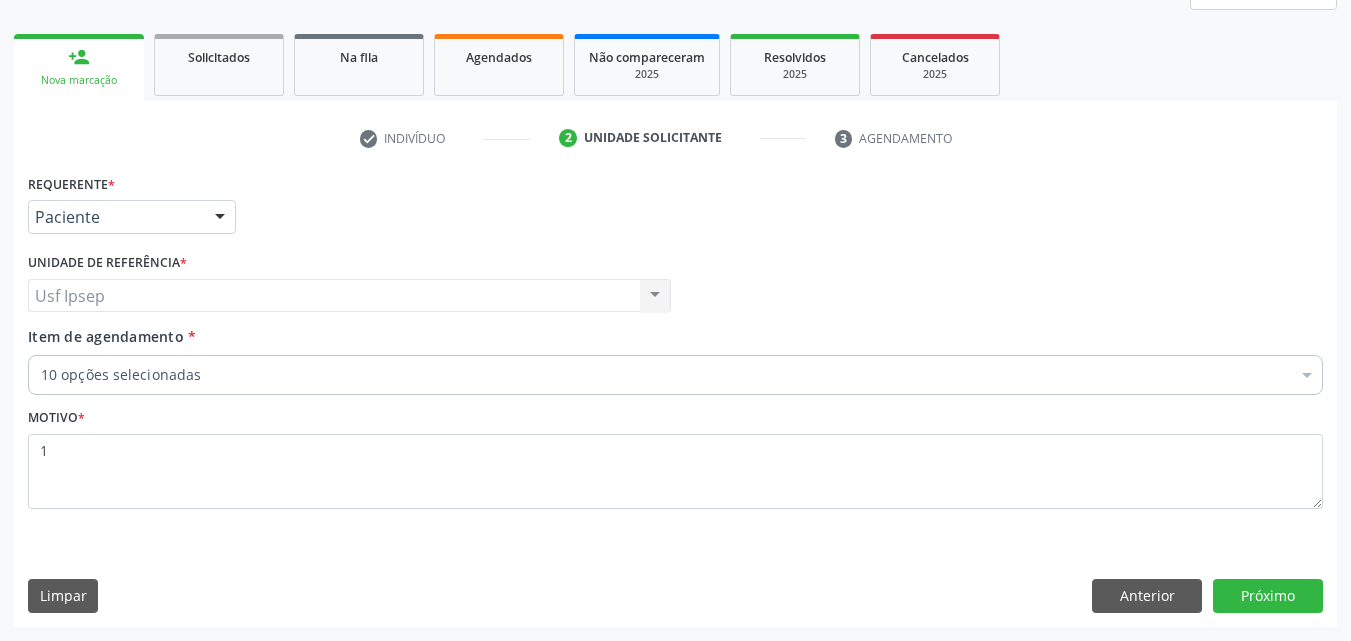 click on "Item de agendamento" at bounding box center [106, 336] 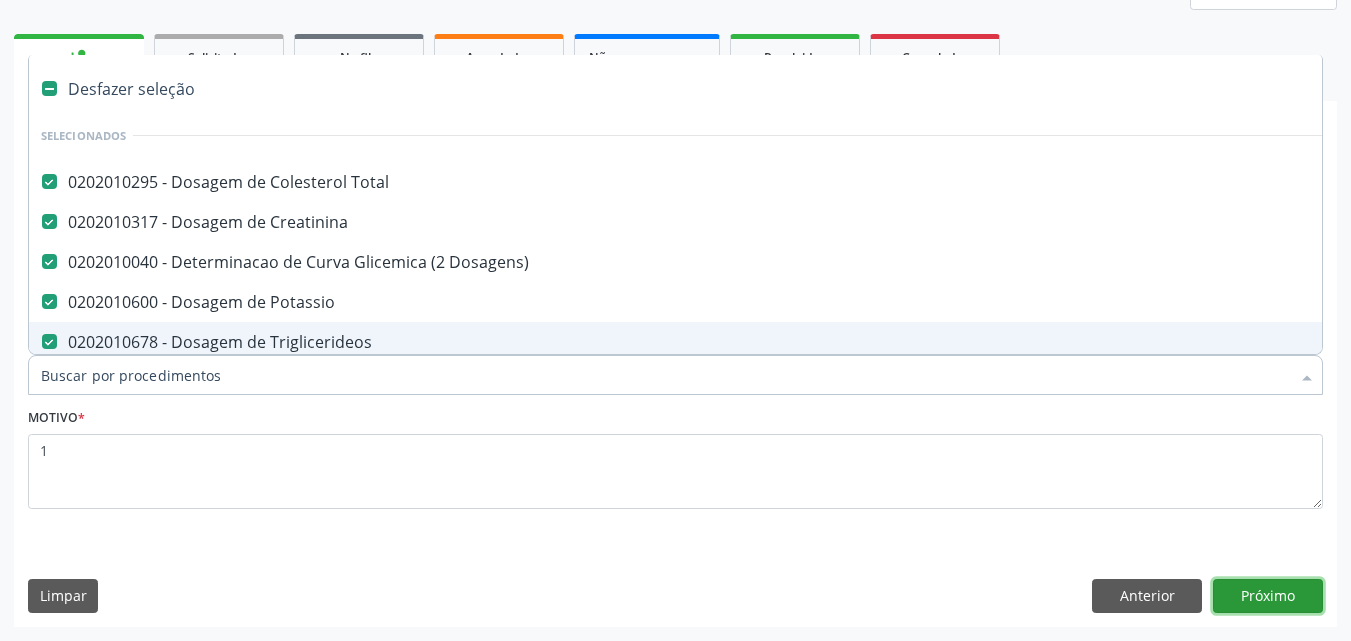 click on "Próximo" at bounding box center [1268, 596] 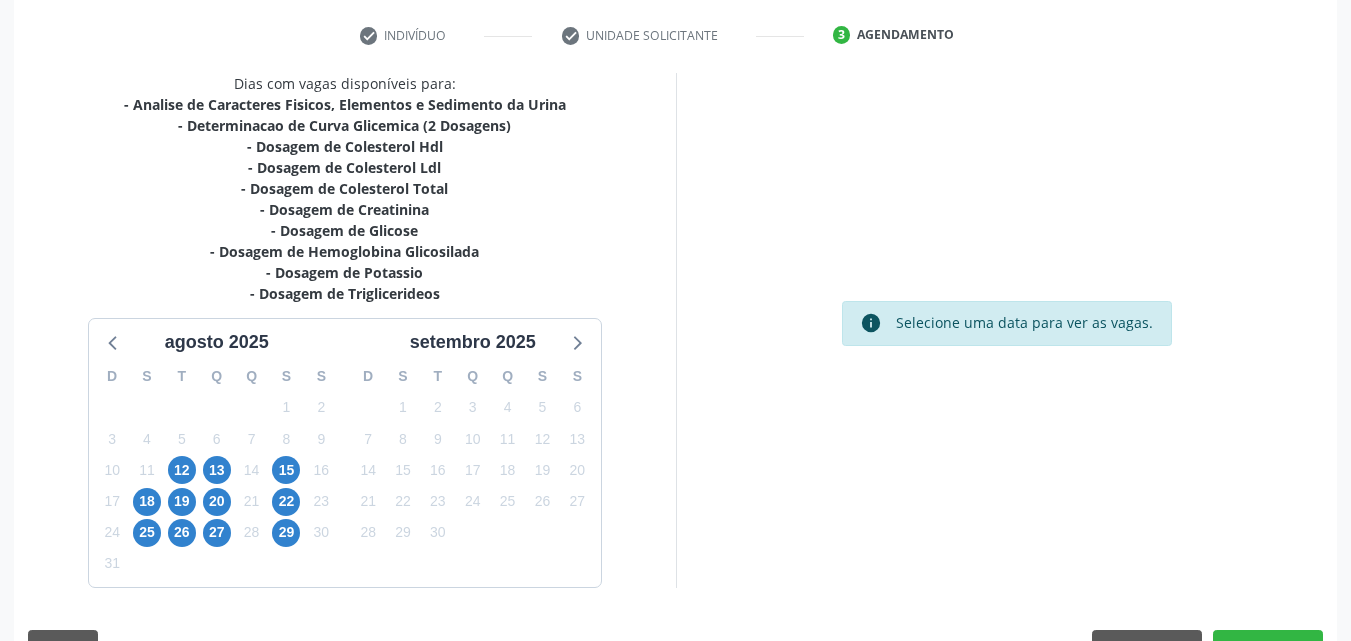 scroll, scrollTop: 418, scrollLeft: 0, axis: vertical 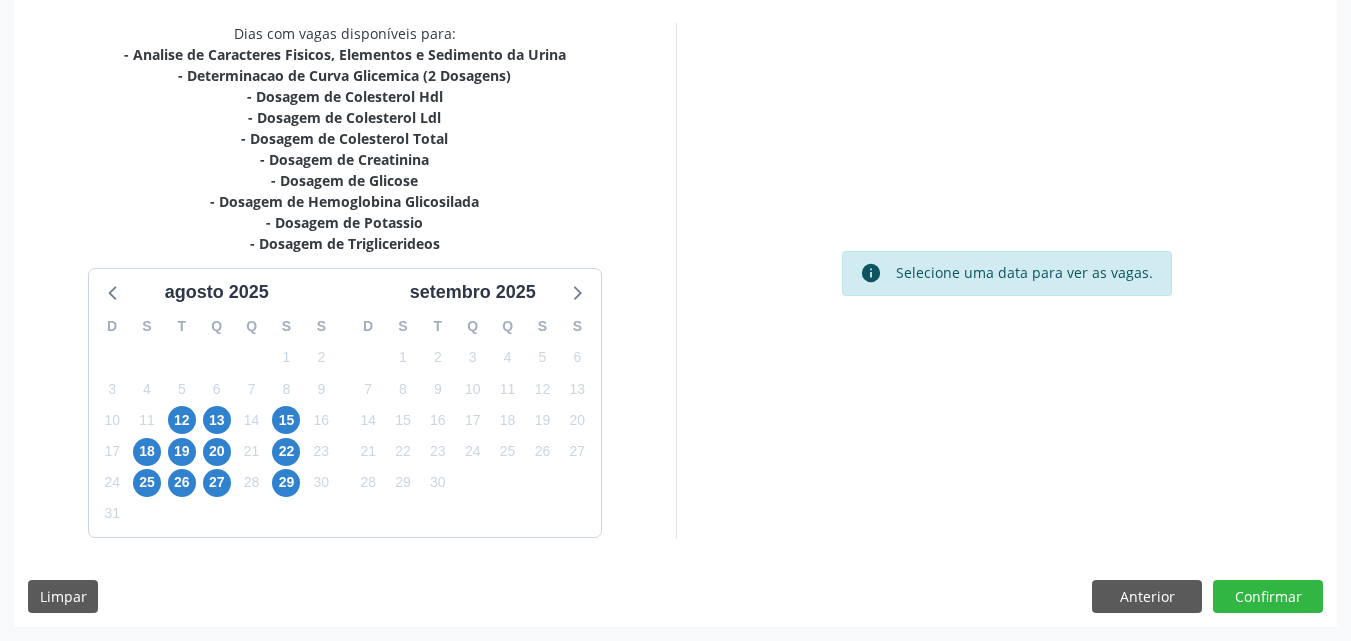drag, startPoint x: 829, startPoint y: 240, endPoint x: 786, endPoint y: 229, distance: 44.38468 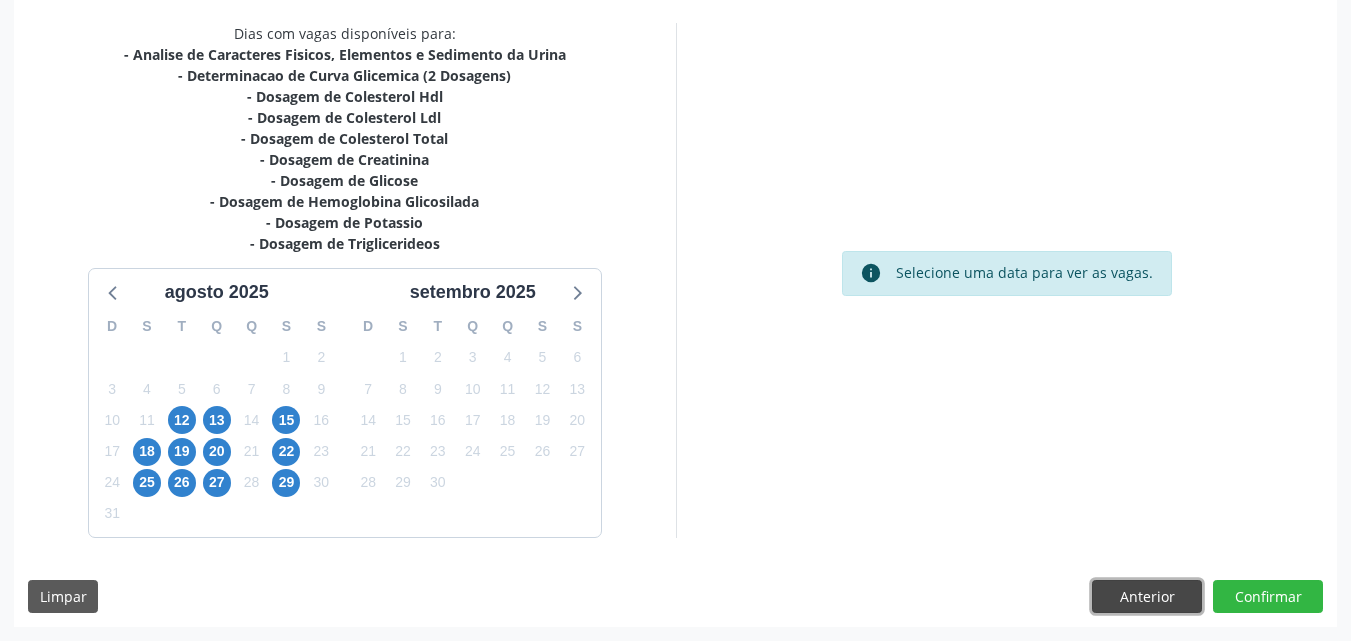 drag, startPoint x: 1159, startPoint y: 600, endPoint x: 1159, endPoint y: 587, distance: 13 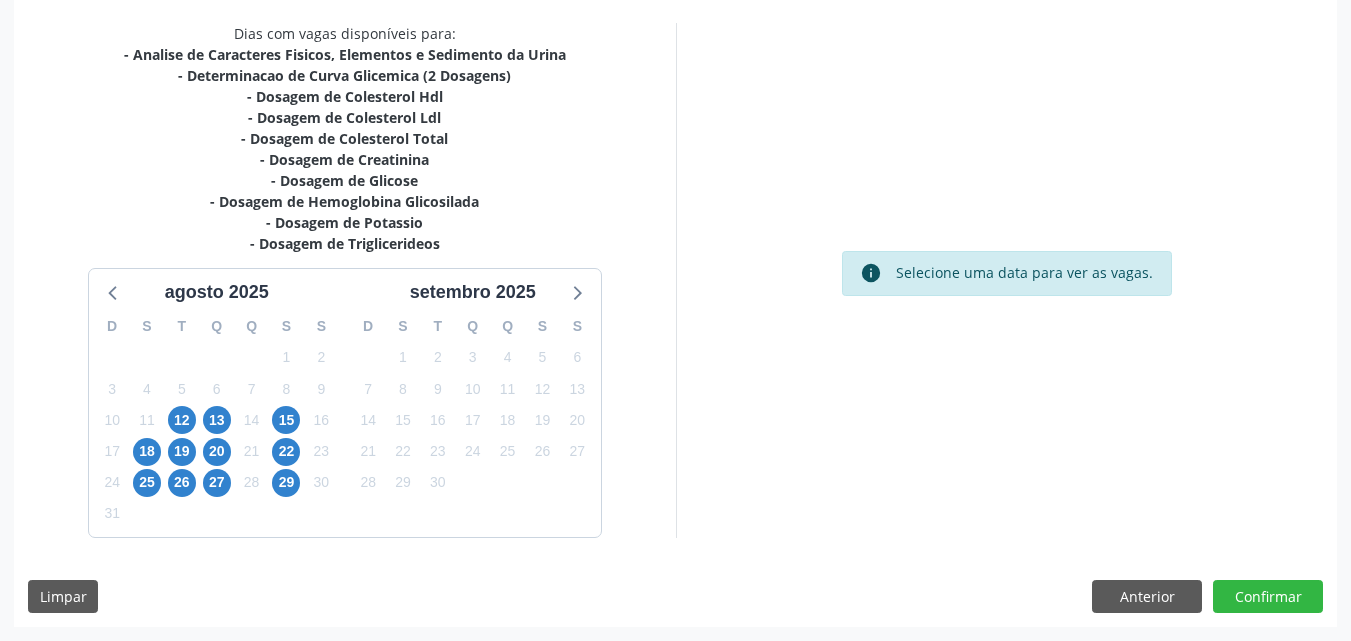 scroll, scrollTop: 265, scrollLeft: 0, axis: vertical 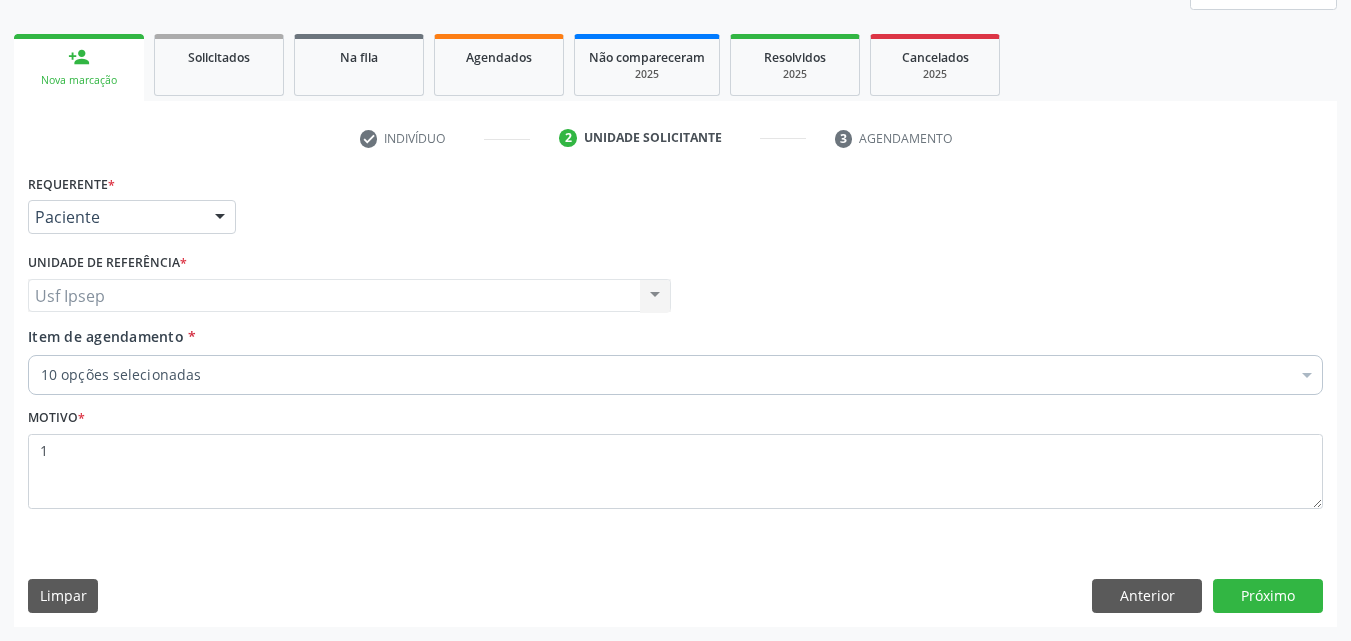 click at bounding box center [220, 218] 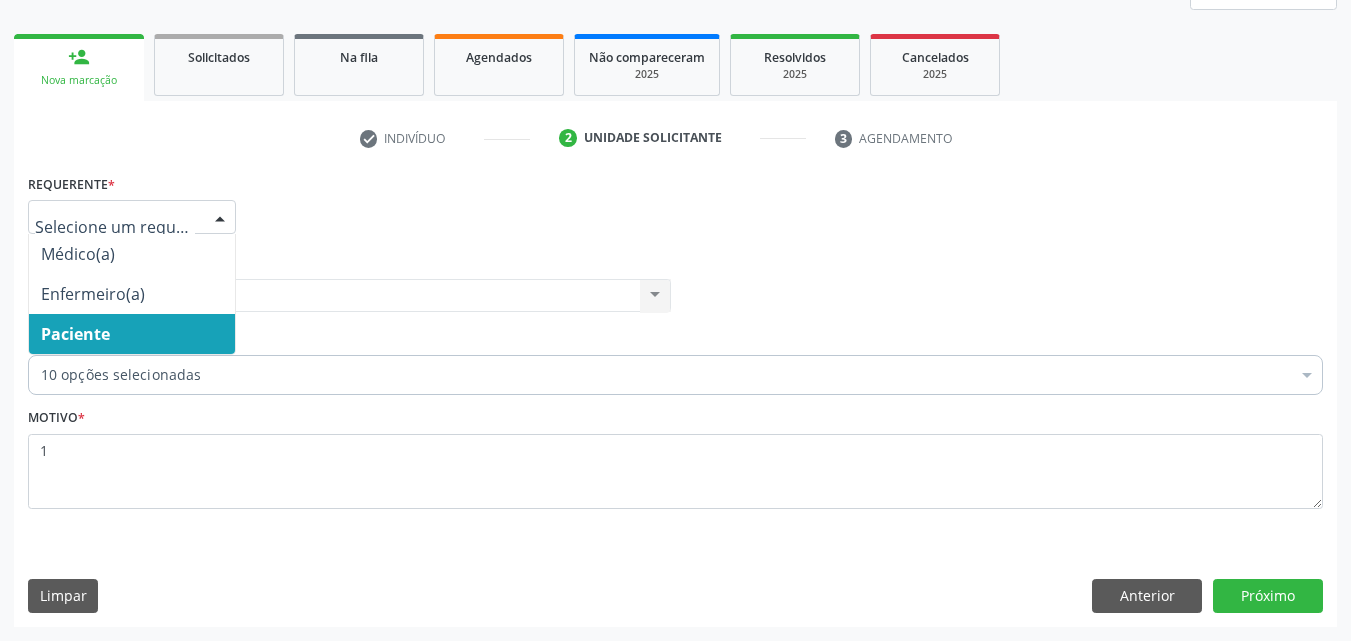 click on "Paciente" at bounding box center [132, 334] 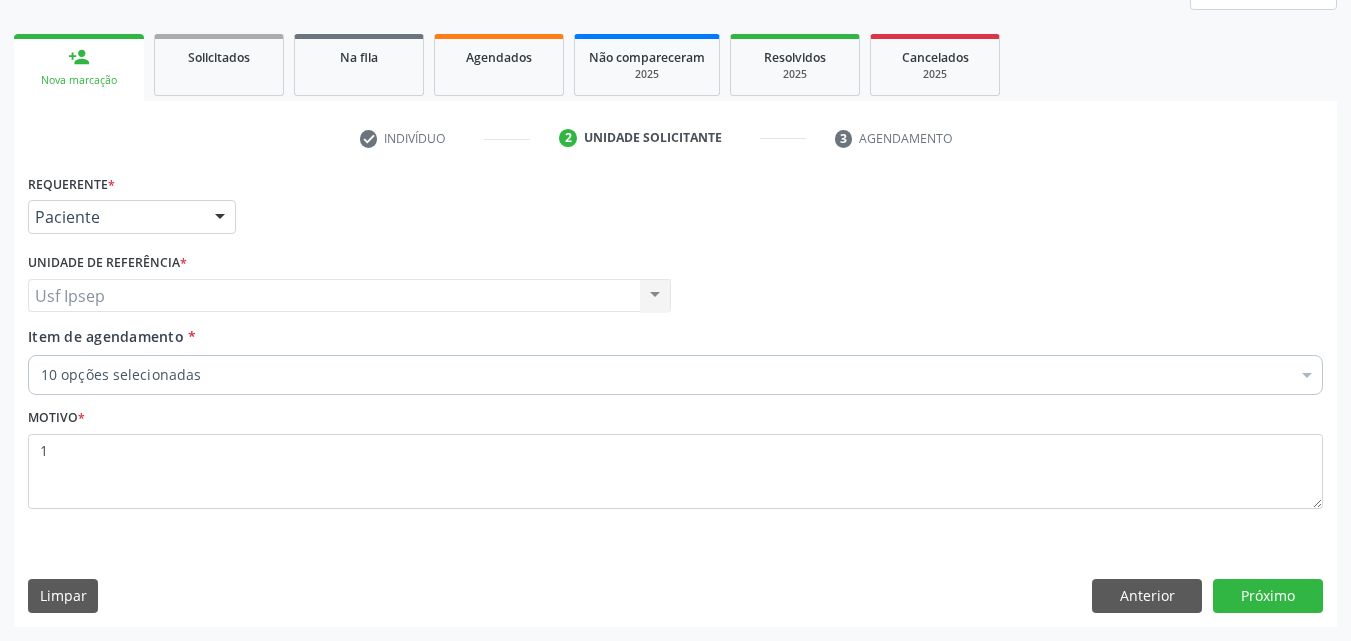 click on "Item de agendamento" at bounding box center [106, 336] 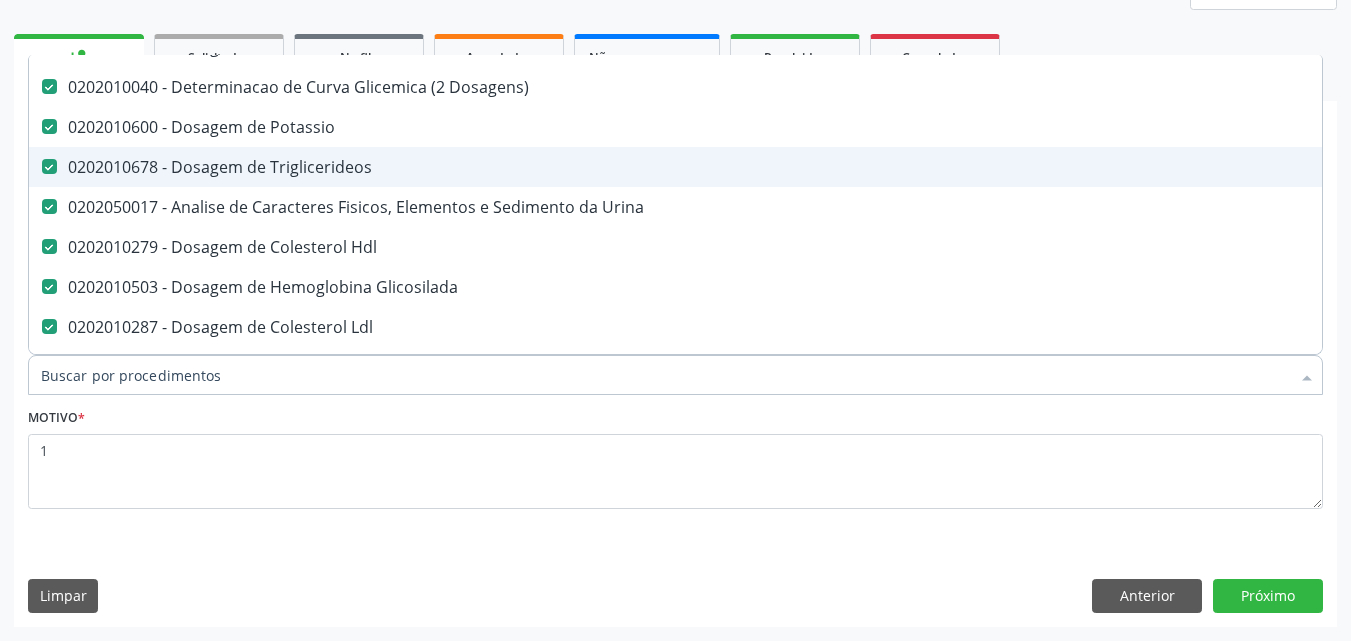 scroll, scrollTop: 200, scrollLeft: 0, axis: vertical 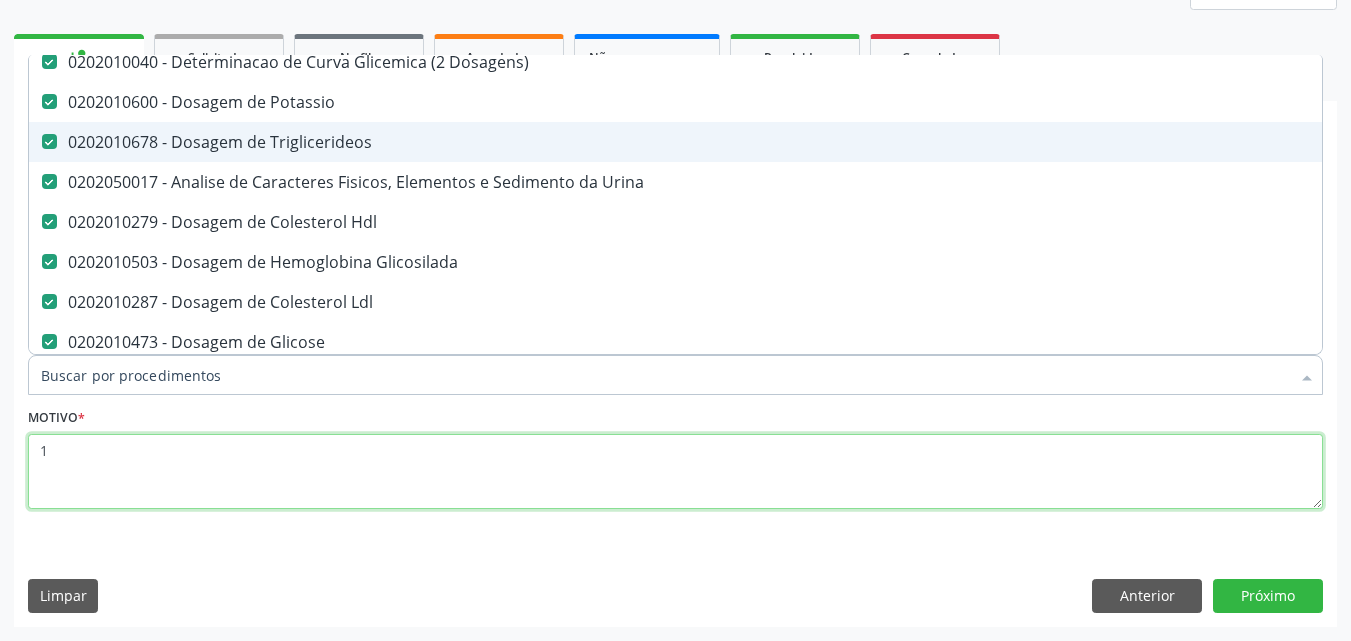 click on "1" at bounding box center [675, 472] 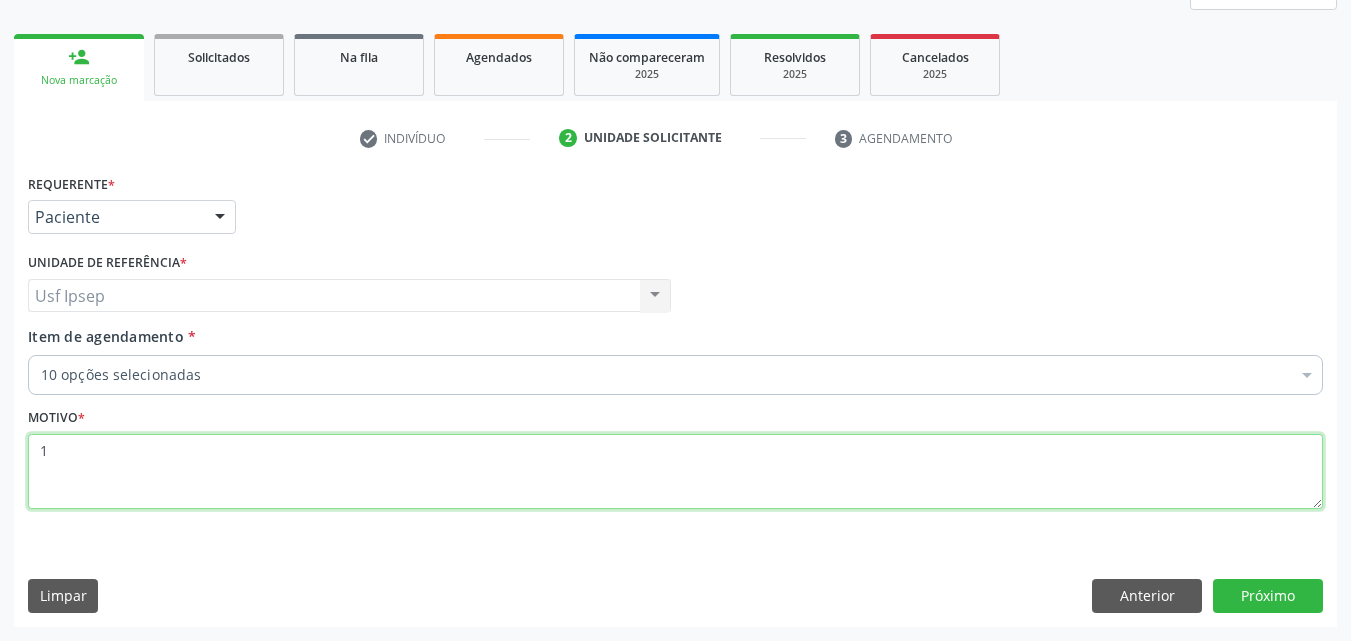 scroll, scrollTop: 0, scrollLeft: 0, axis: both 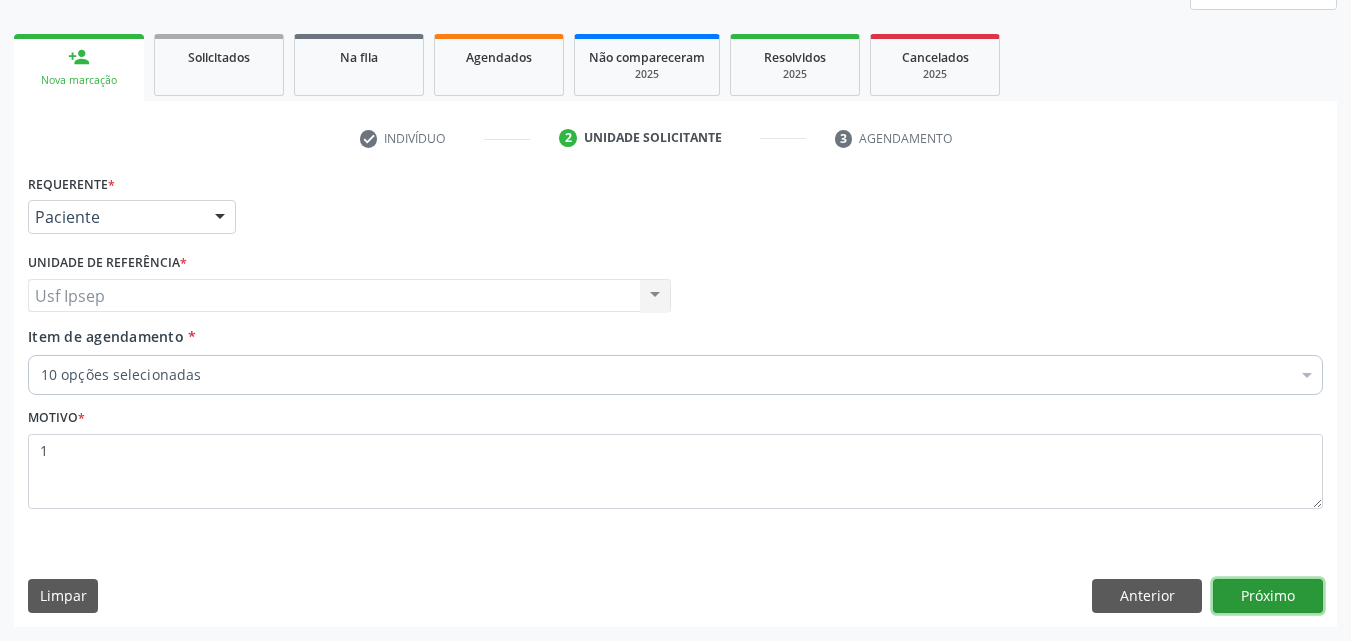 click on "Próximo" at bounding box center [1268, 596] 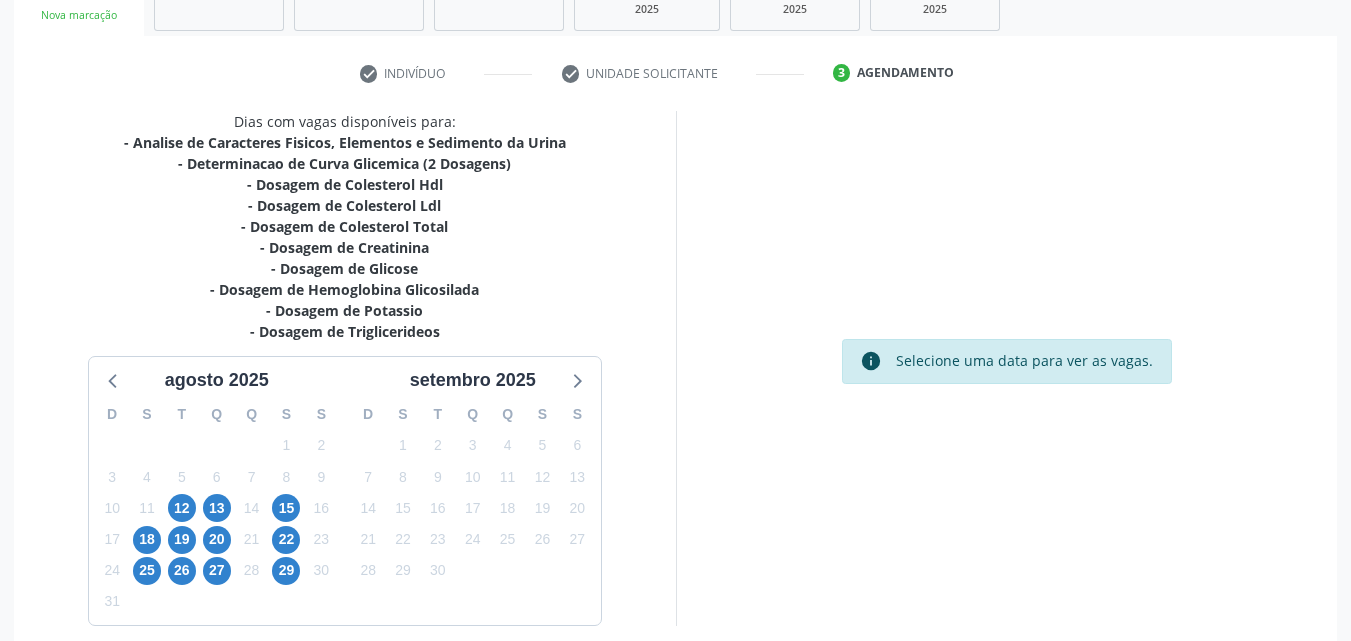 scroll, scrollTop: 418, scrollLeft: 0, axis: vertical 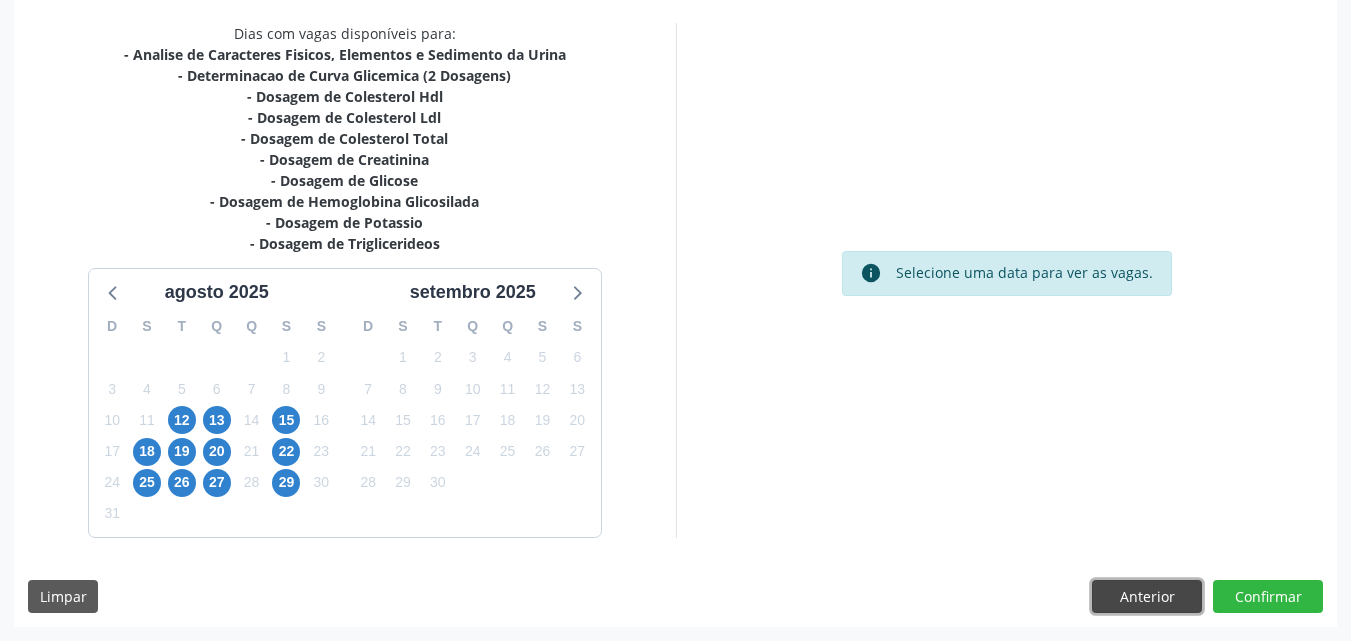 drag, startPoint x: 1142, startPoint y: 599, endPoint x: 1105, endPoint y: 587, distance: 38.8973 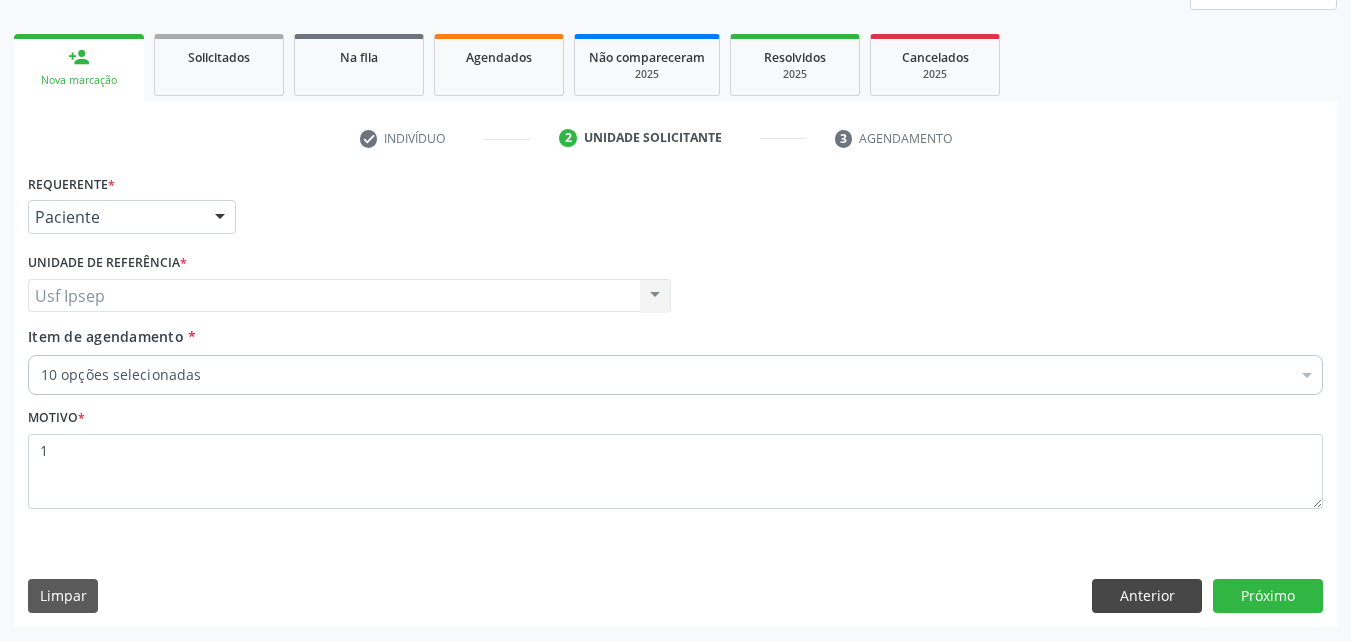 scroll, scrollTop: 265, scrollLeft: 0, axis: vertical 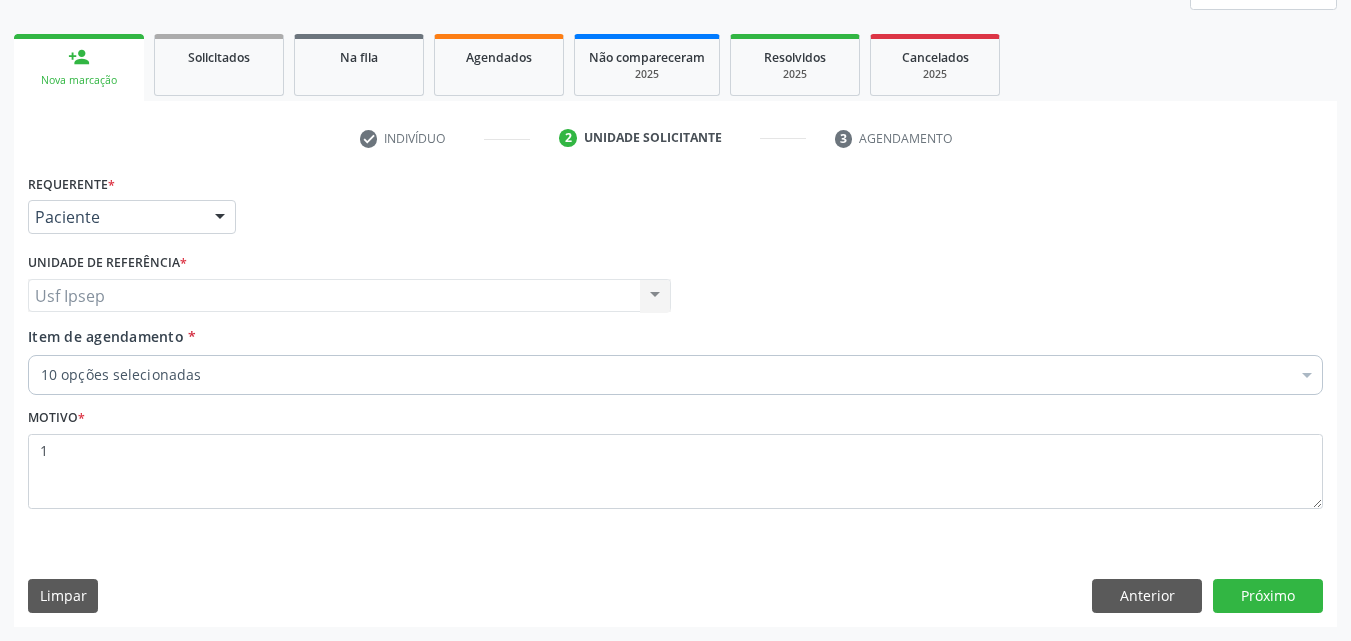 click on "Item de agendamento" at bounding box center [106, 336] 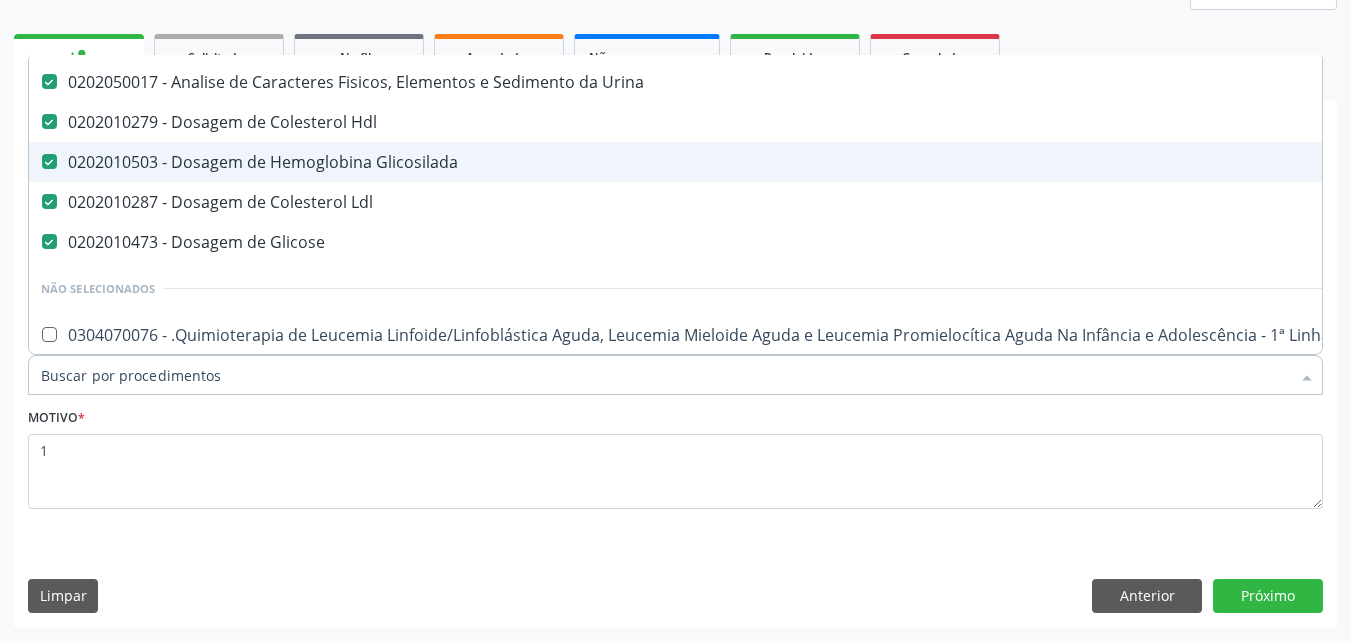 scroll, scrollTop: 200, scrollLeft: 0, axis: vertical 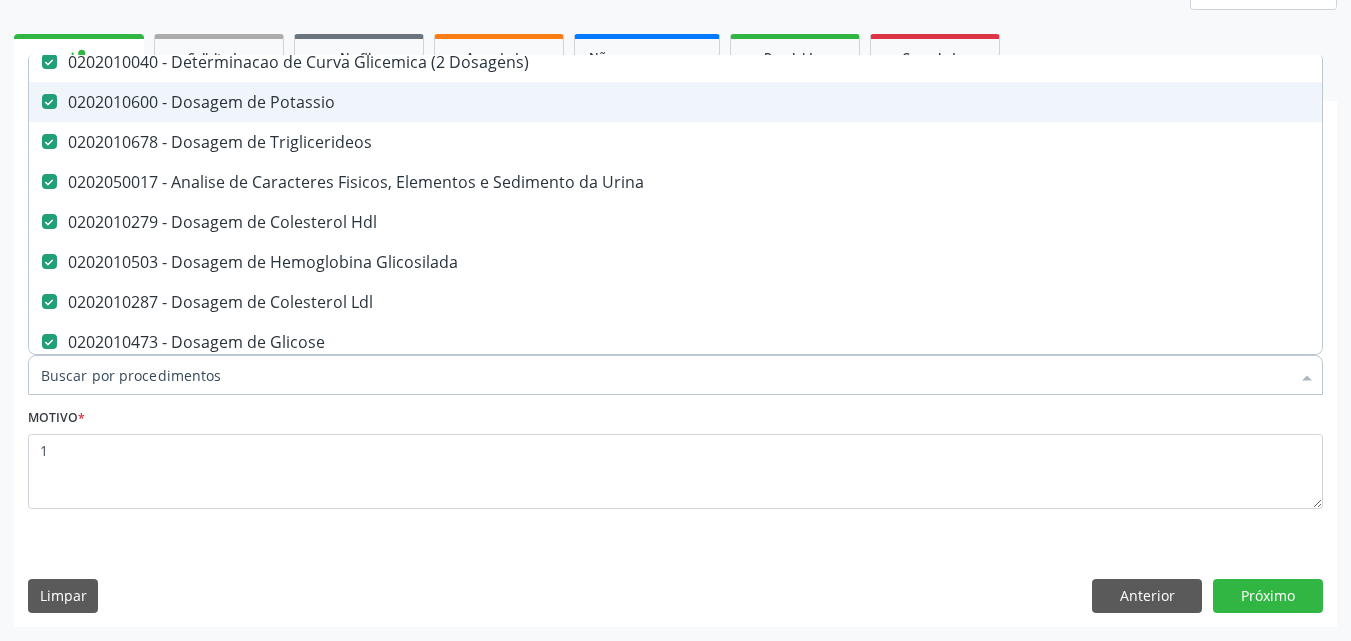 click on "0202010600 - Dosagem de Potassio" at bounding box center (819, 102) 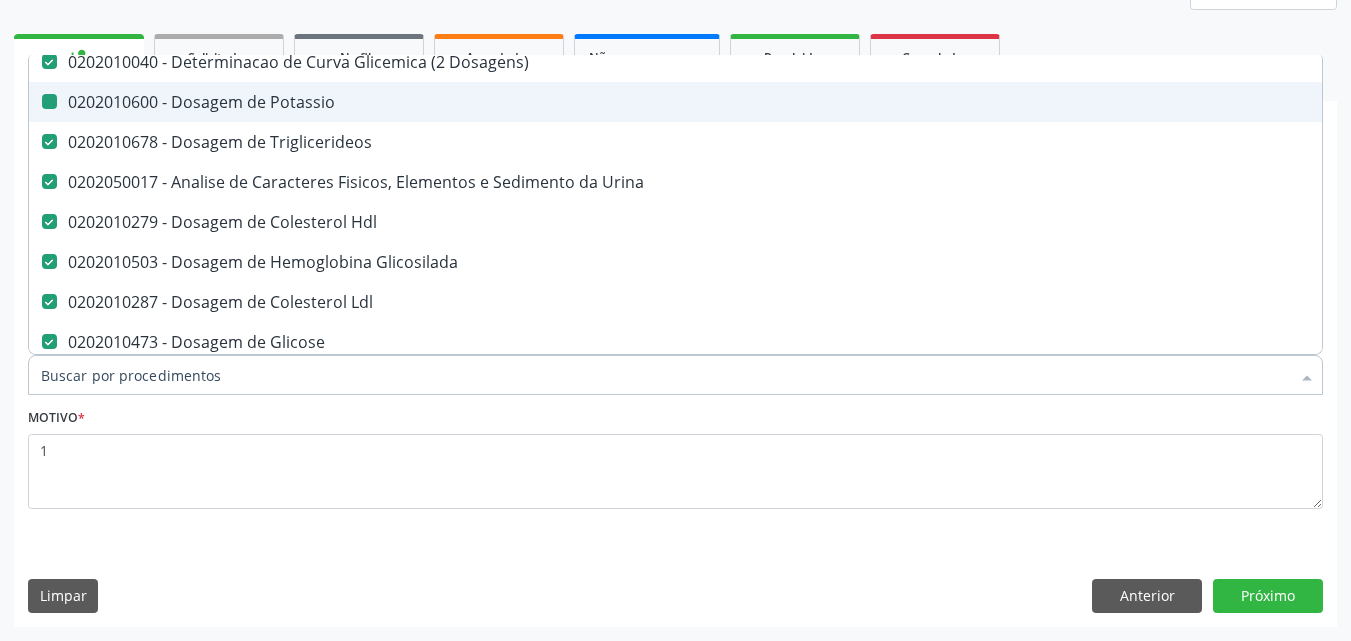 checkbox on "false" 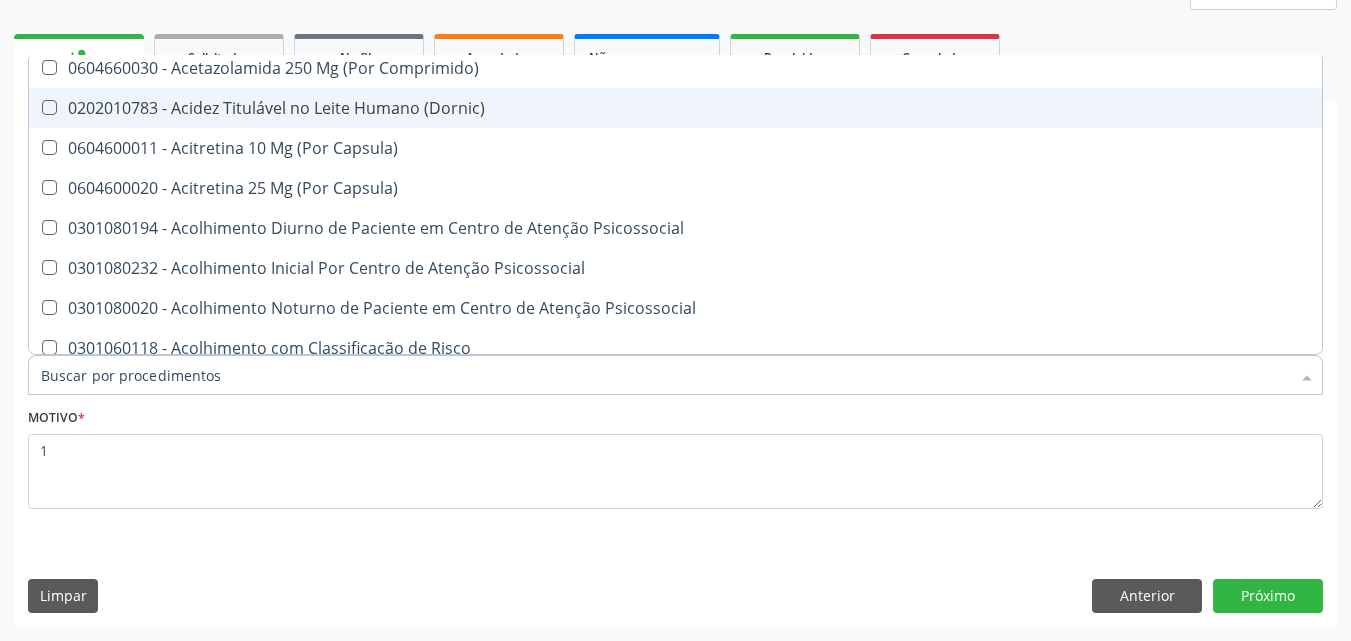 scroll, scrollTop: 1100, scrollLeft: 0, axis: vertical 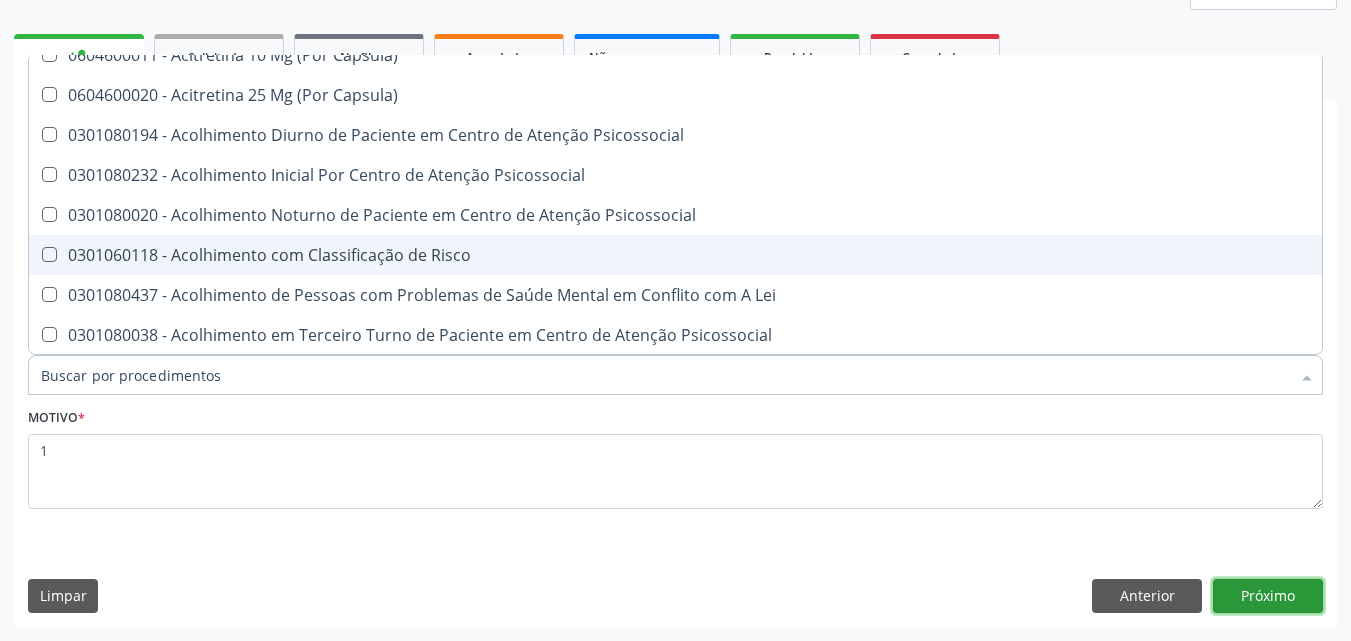 click on "Próximo" at bounding box center (1268, 596) 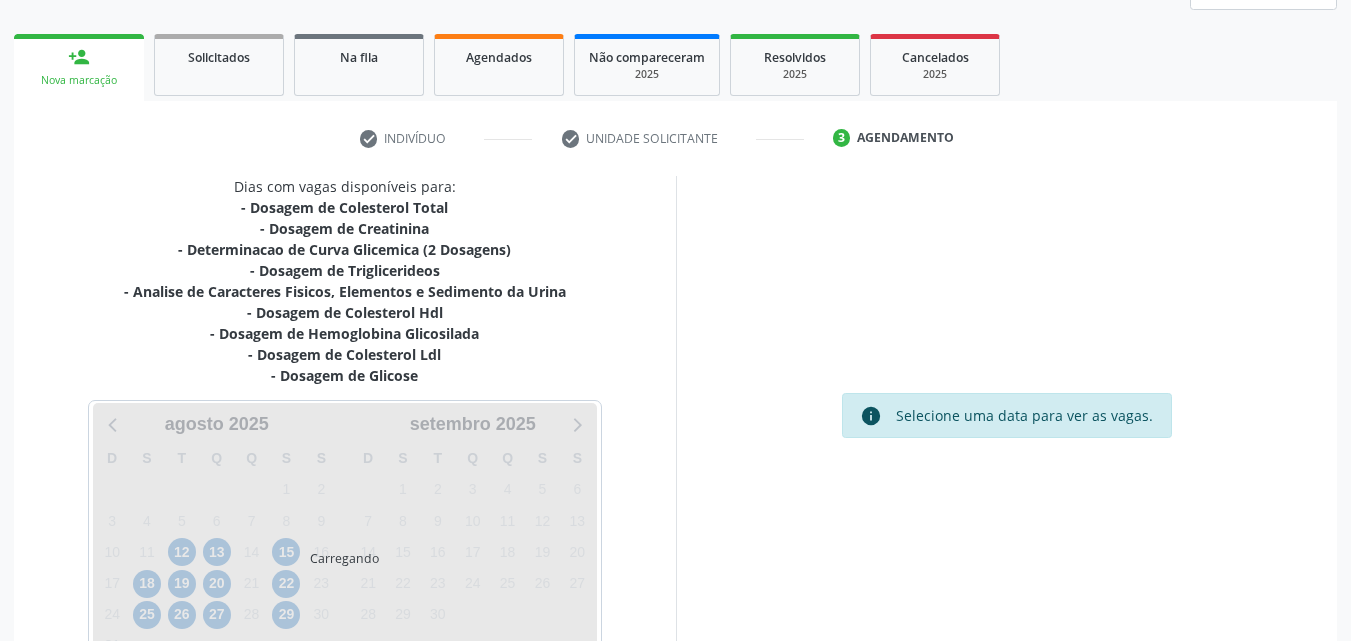 scroll, scrollTop: 0, scrollLeft: 0, axis: both 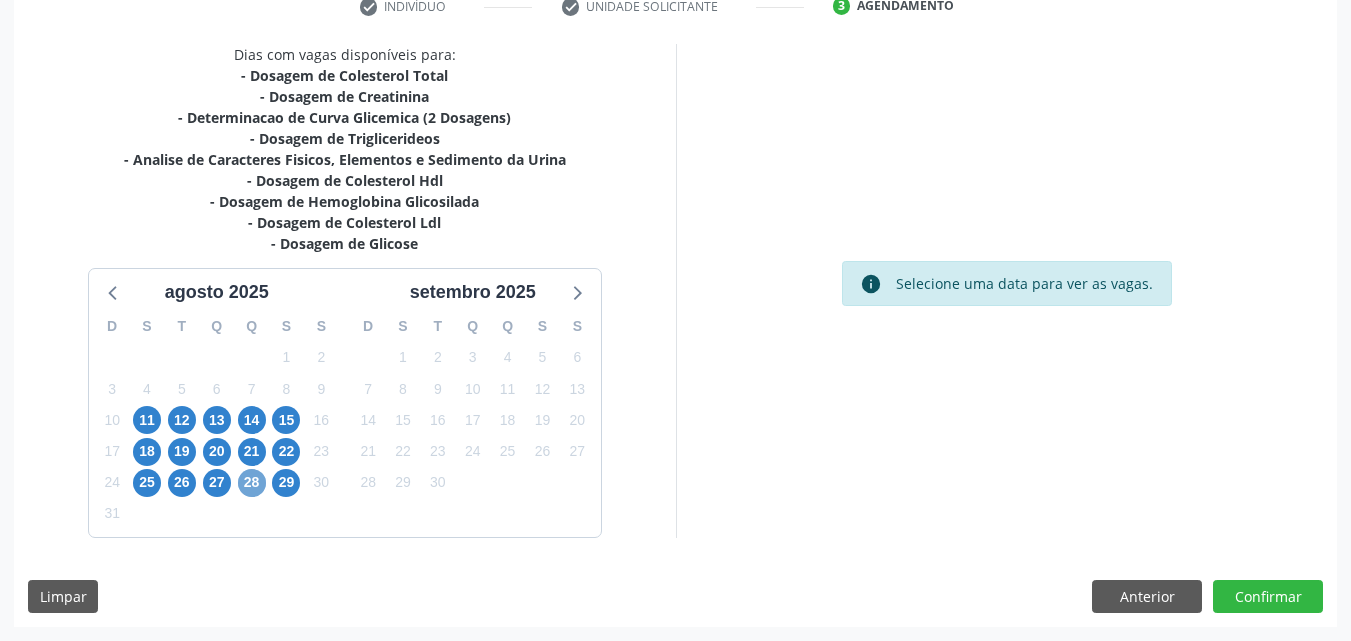 click on "28" at bounding box center [252, 483] 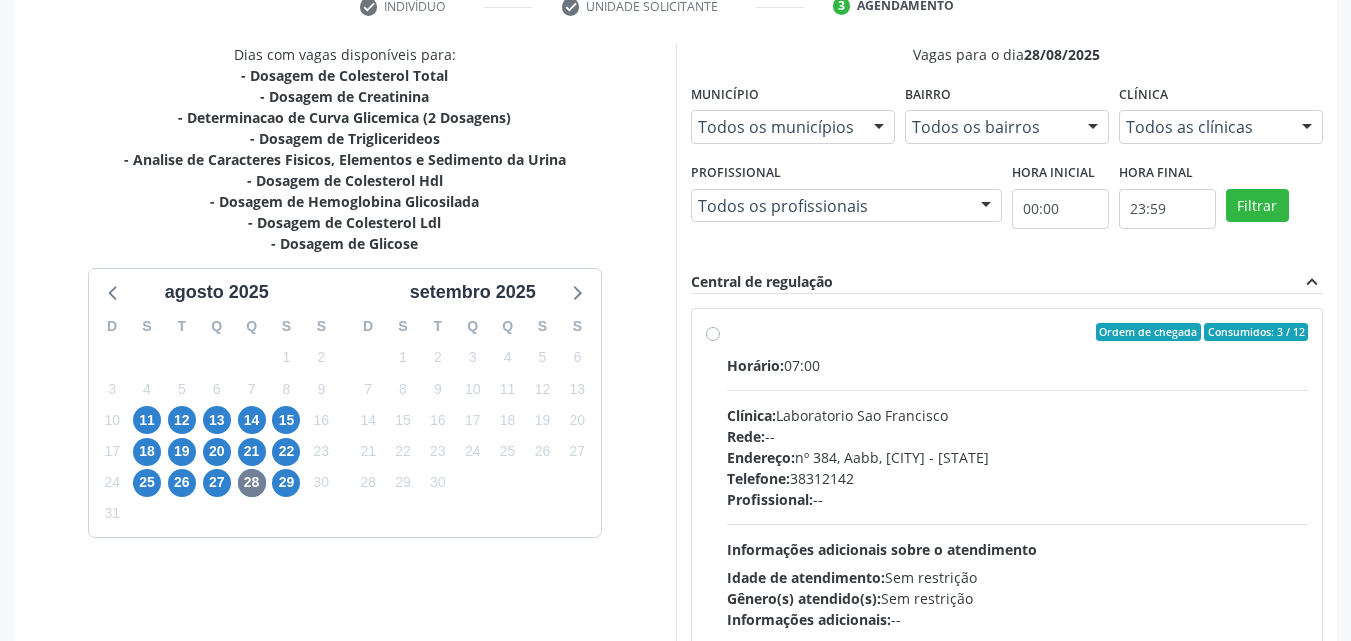click on "Clínica:  Laboratorio Sao Francisco" at bounding box center (1018, 415) 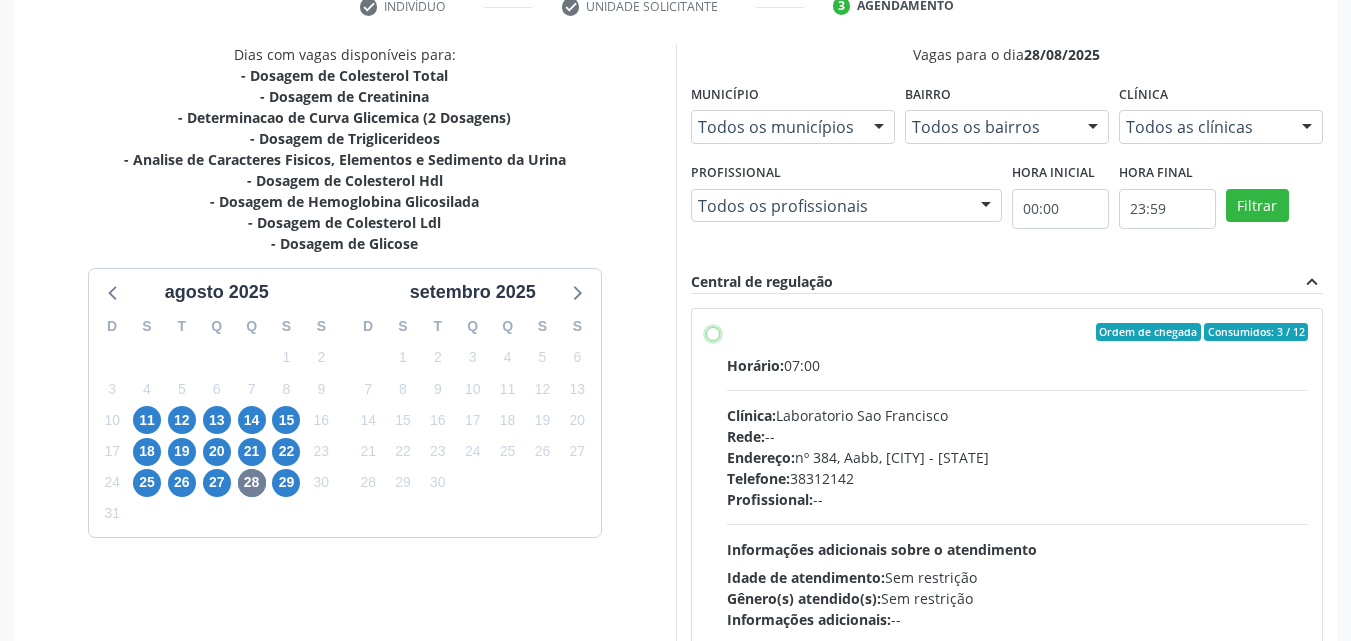 click on "Ordem de chegada
Consumidos: 3 / 12
Horário:   07:00
Clínica:  Laboratorio Sao Francisco
Rede:
--
Endereço:   nº 384, Aabb, Serra Talhada - PE
Telefone:   38312142
Profissional:
--
Informações adicionais sobre o atendimento
Idade de atendimento:
Sem restrição
Gênero(s) atendido(s):
Sem restrição
Informações adicionais:
--" at bounding box center [713, 332] 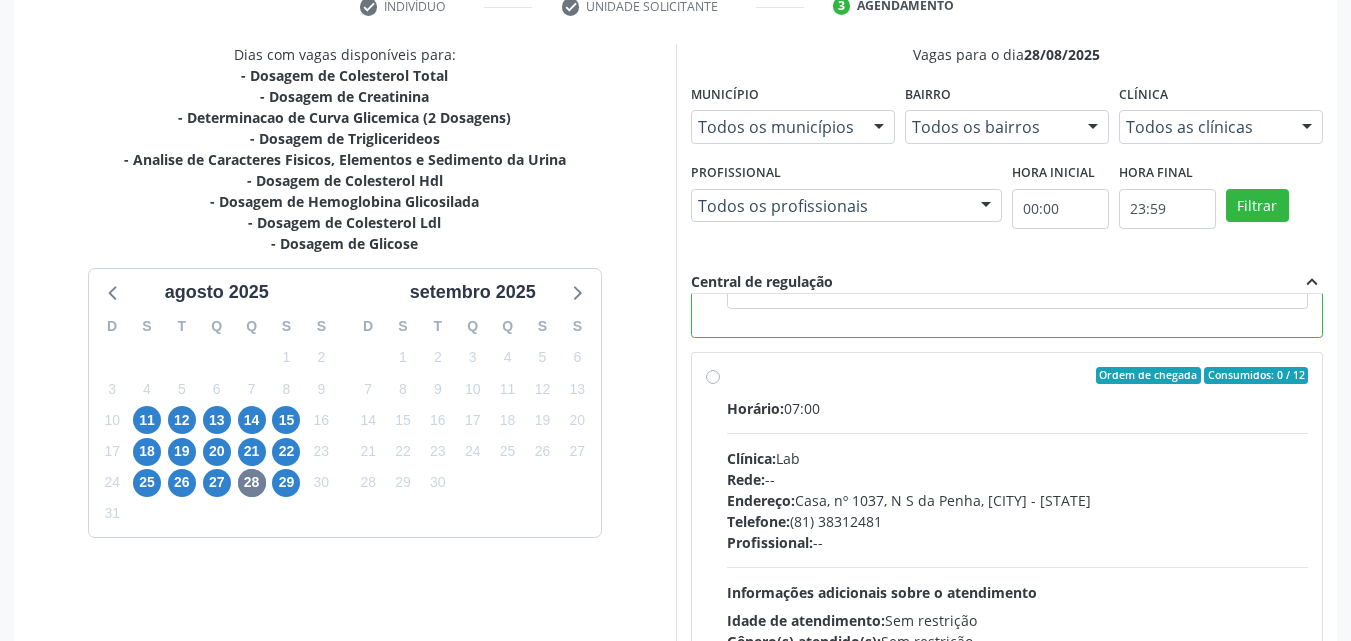 scroll, scrollTop: 450, scrollLeft: 0, axis: vertical 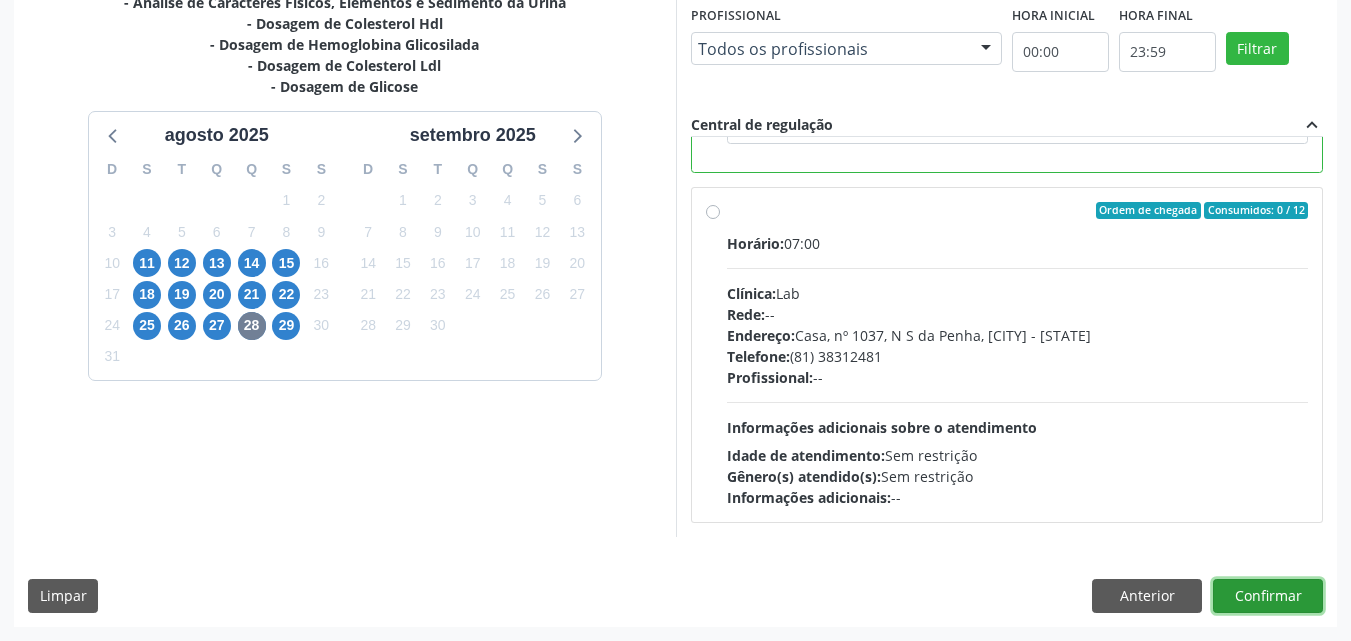 click on "Confirmar" at bounding box center (1268, 596) 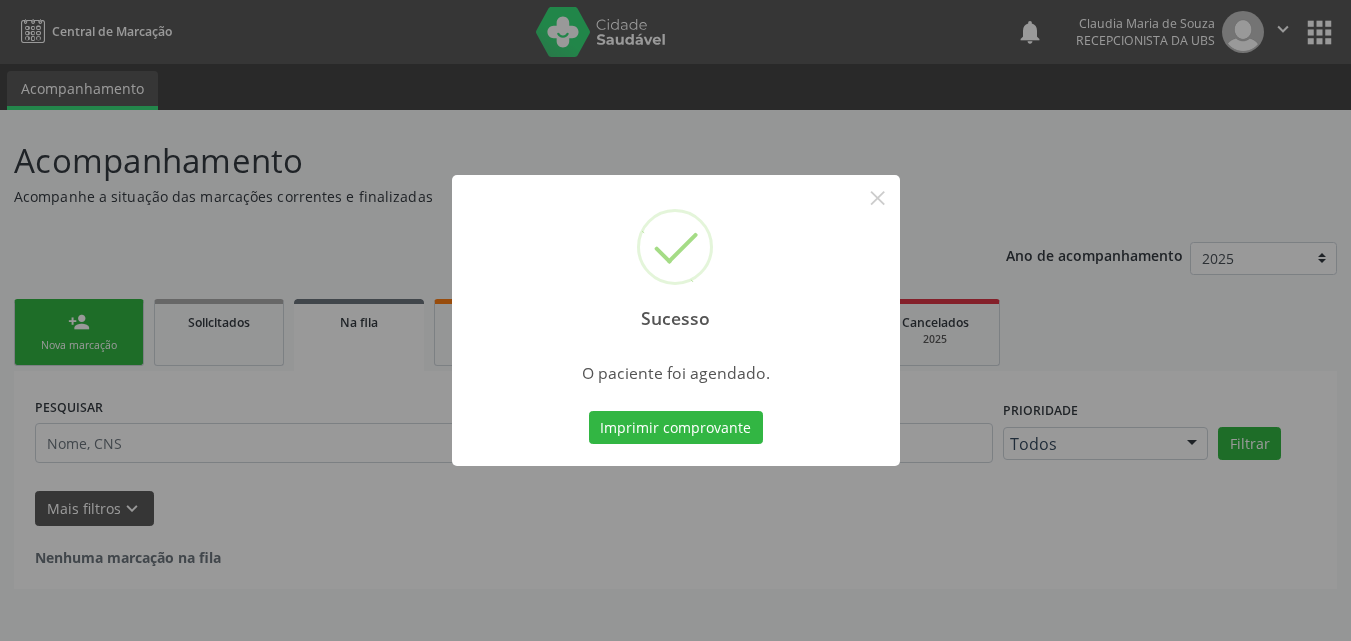 scroll, scrollTop: 0, scrollLeft: 0, axis: both 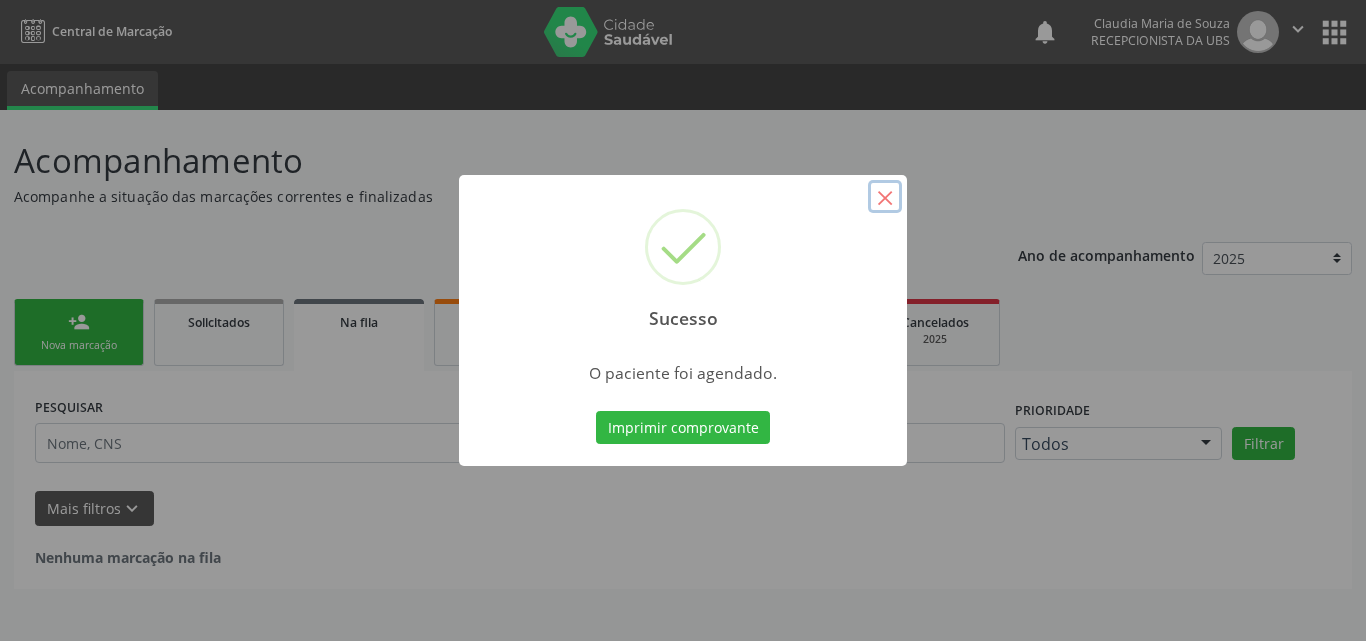 click on "×" at bounding box center [885, 197] 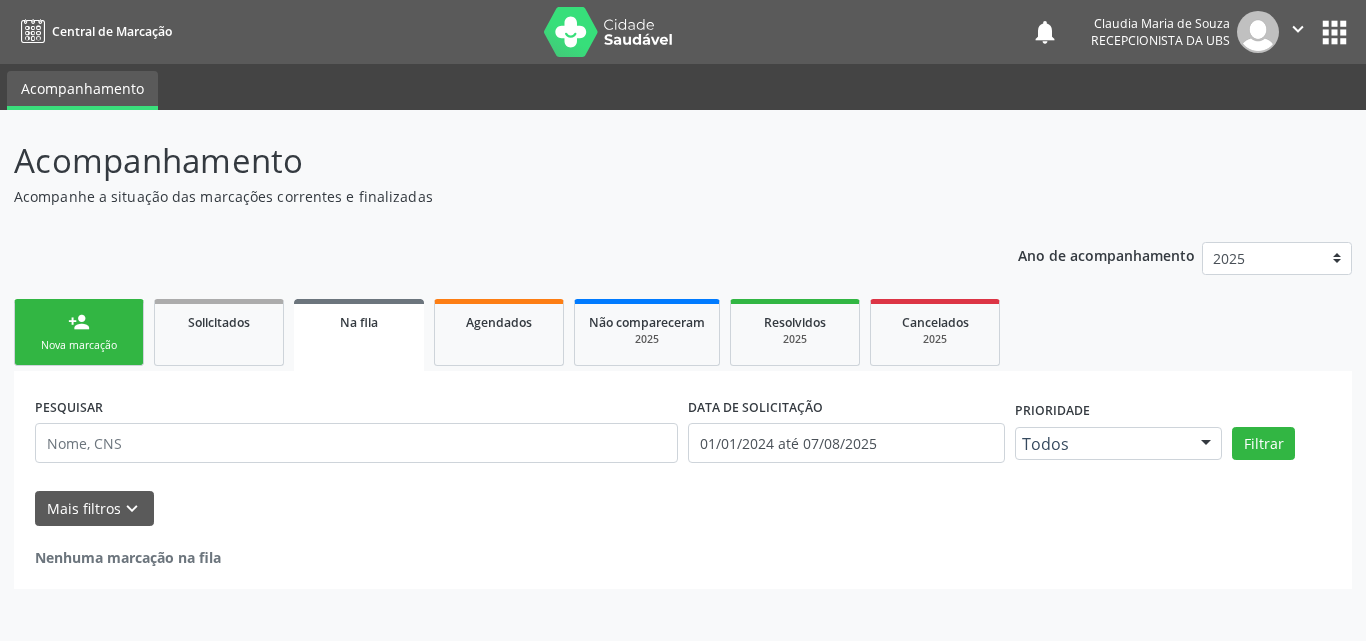 click on "Nova marcação" at bounding box center (79, 345) 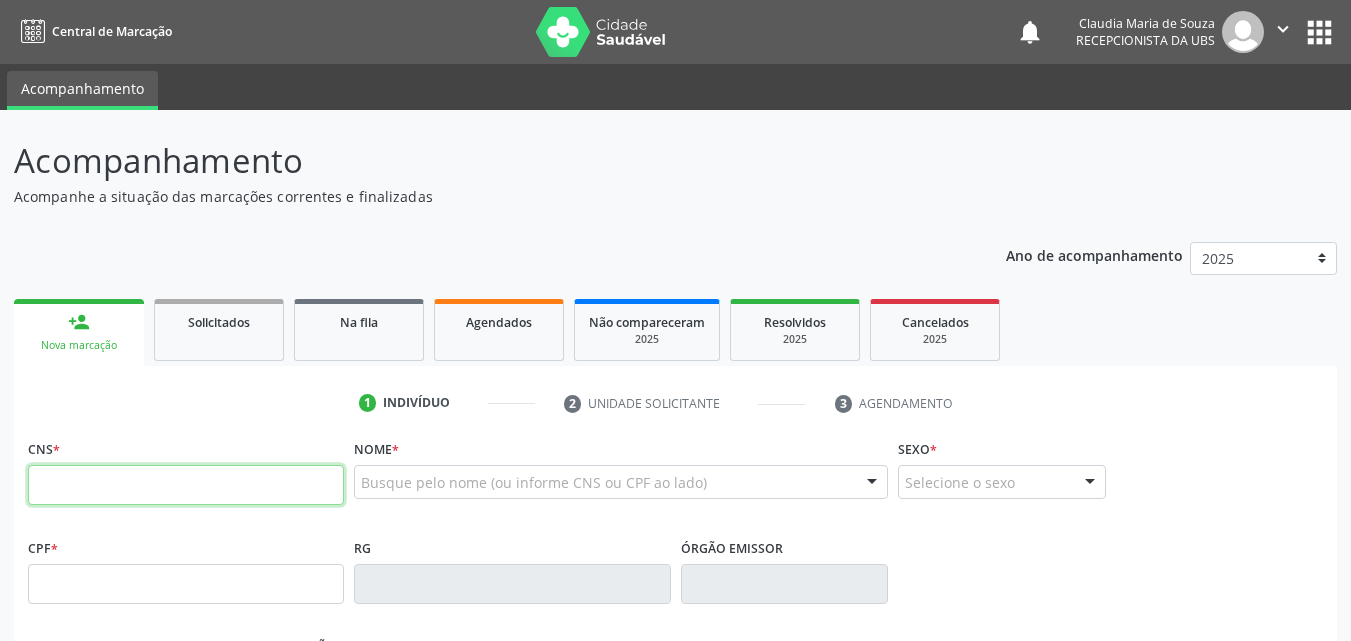 click at bounding box center (186, 485) 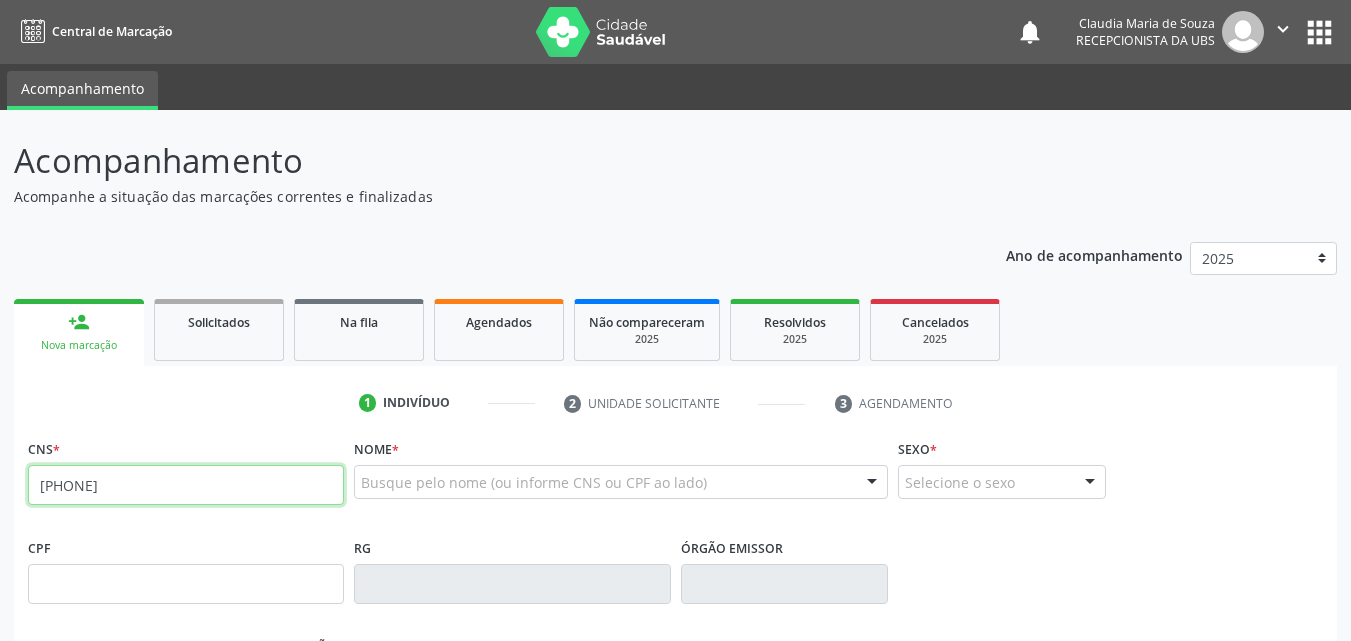 drag, startPoint x: 153, startPoint y: 484, endPoint x: 140, endPoint y: 483, distance: 13.038404 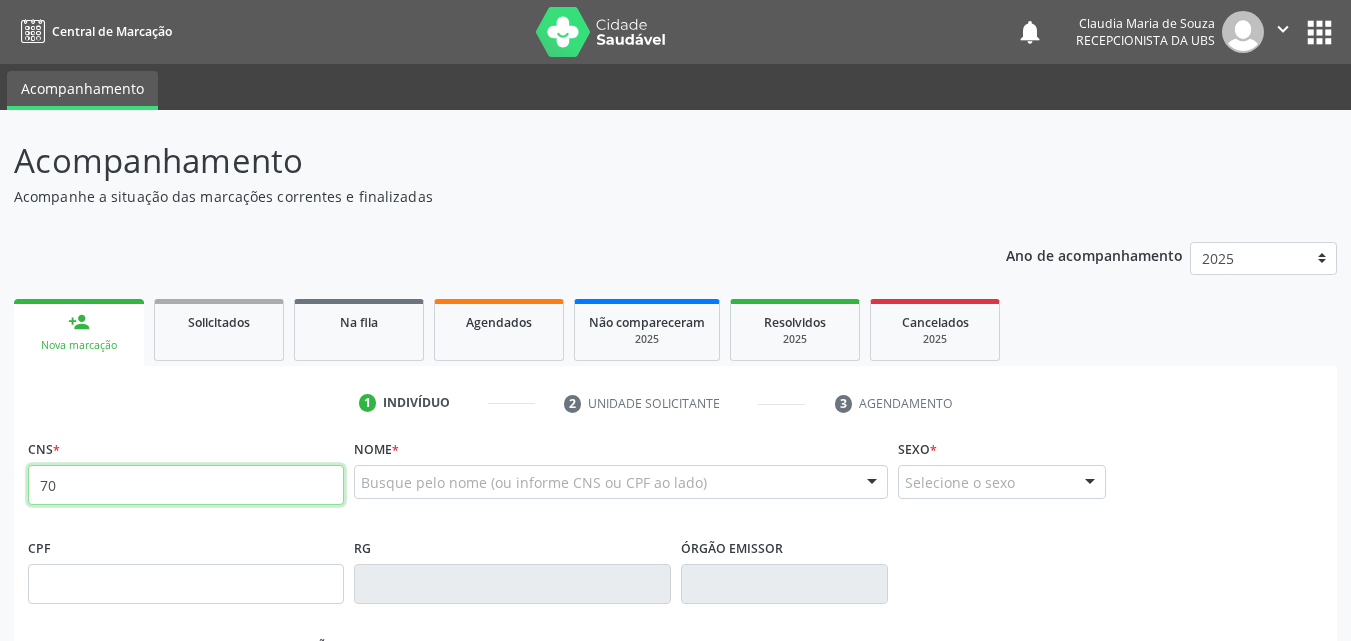 type on "7" 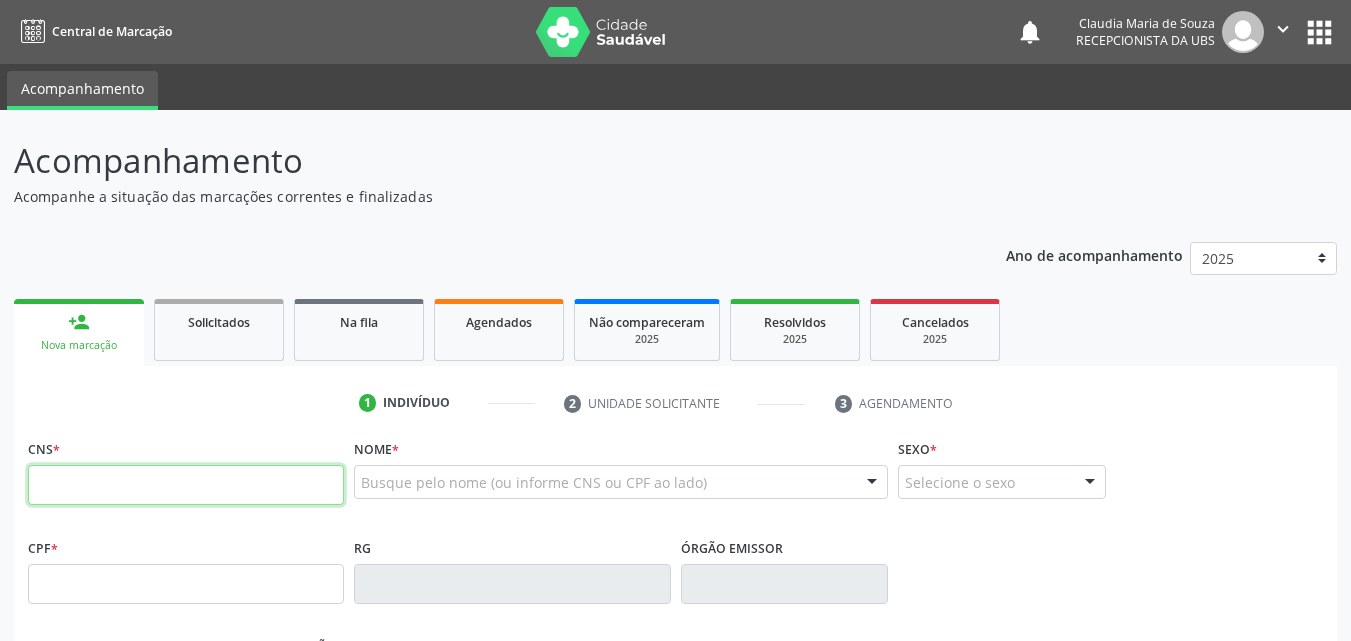 click at bounding box center (186, 485) 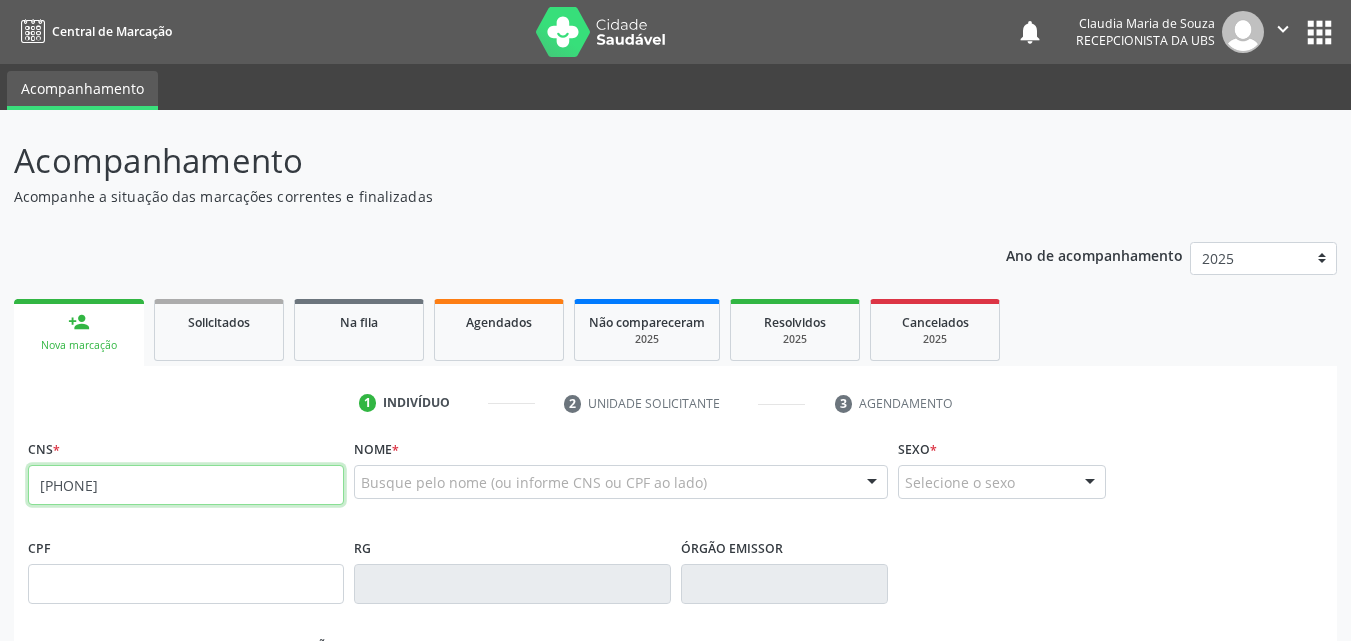 type on "801 4404 7254 4042" 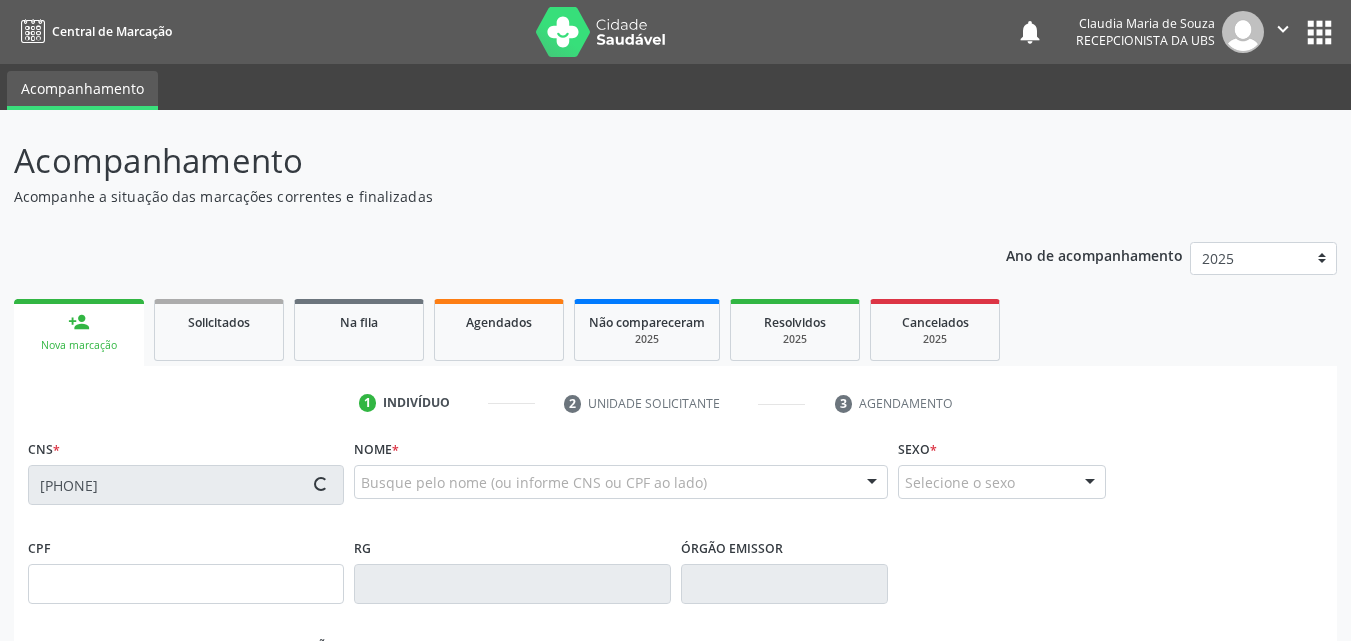 type on "12/06/1958" 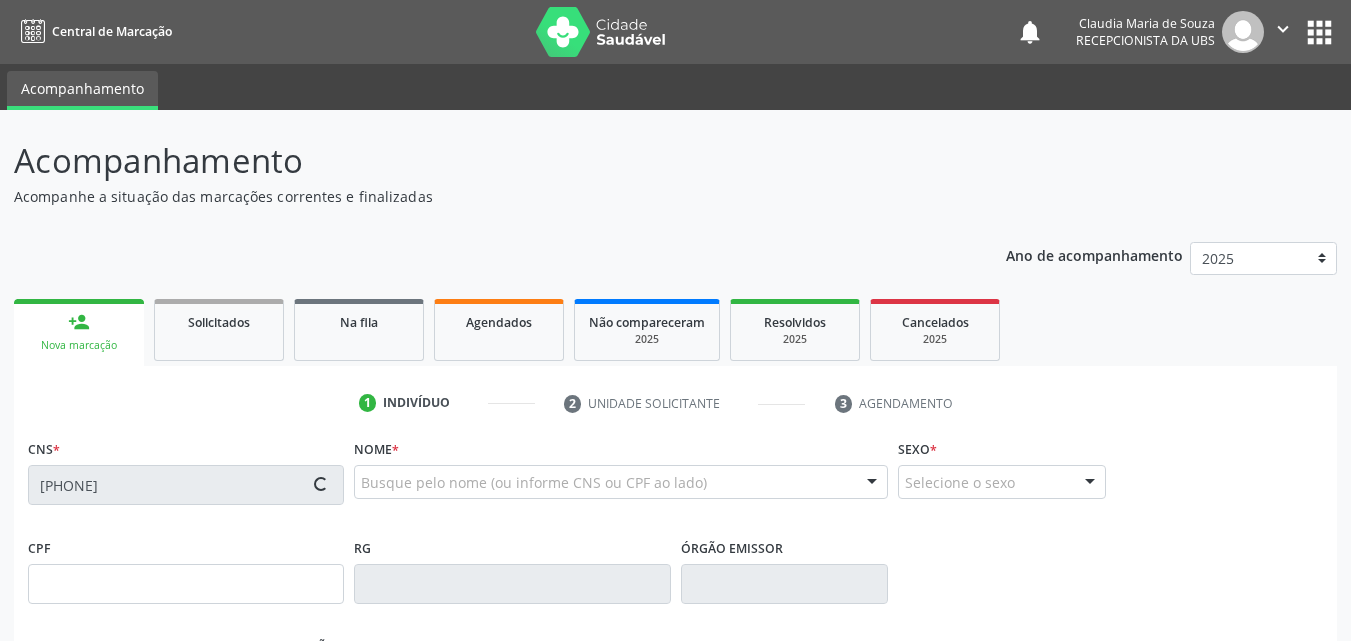 type on "Izabel Marcolino da Silva" 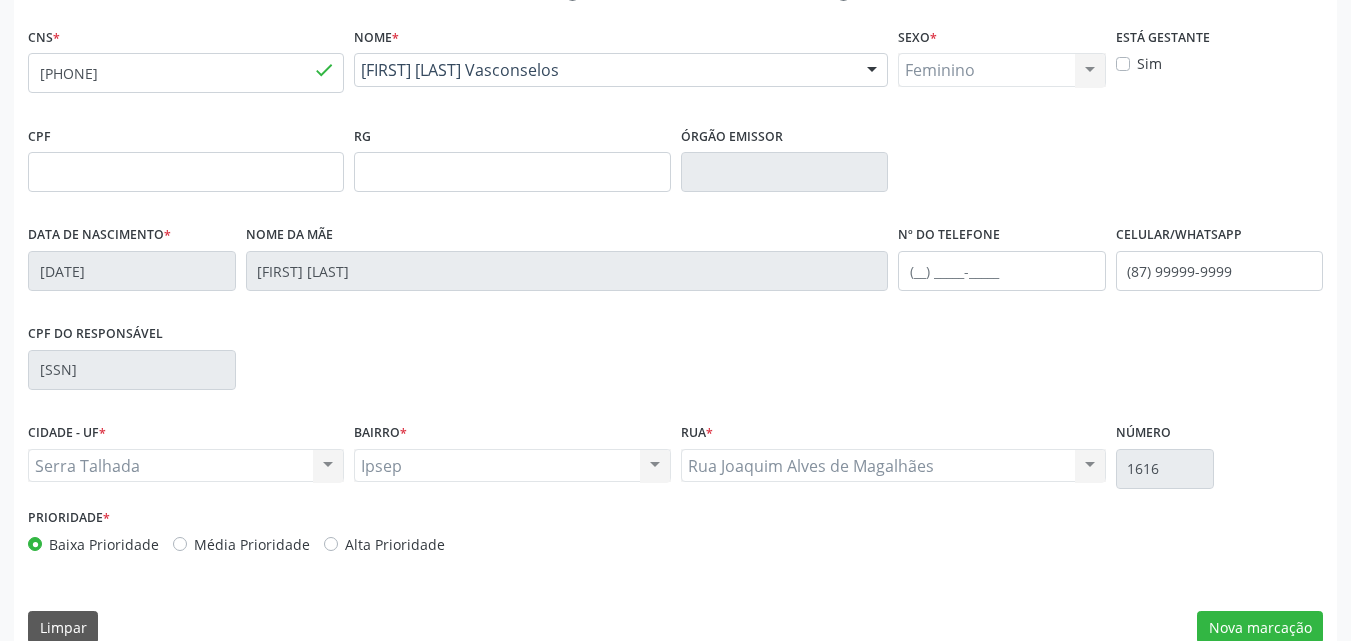 scroll, scrollTop: 443, scrollLeft: 0, axis: vertical 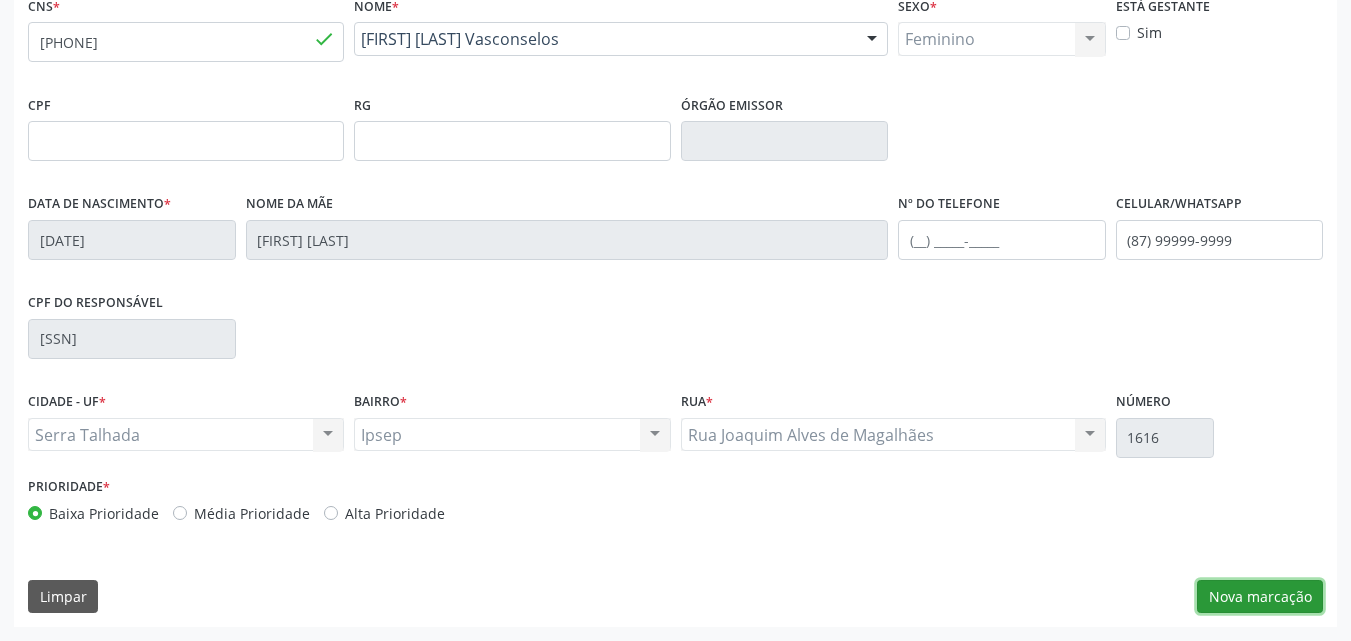 click on "Nova marcação" at bounding box center [1260, 597] 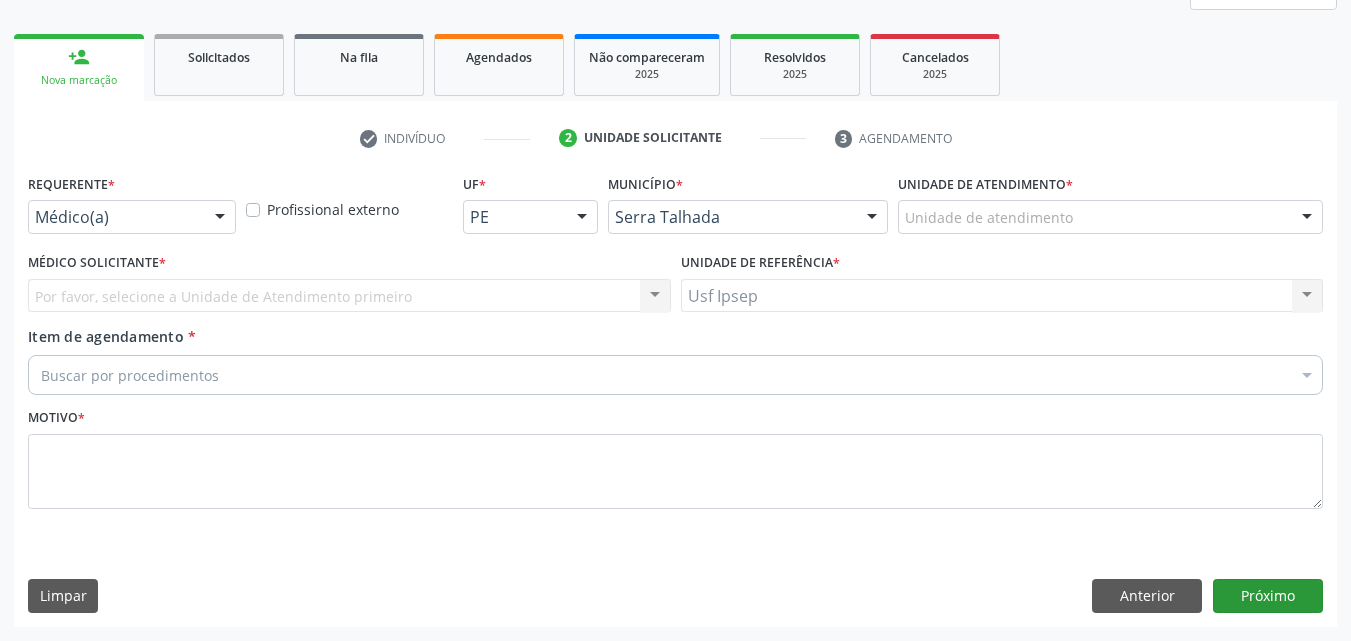 scroll, scrollTop: 265, scrollLeft: 0, axis: vertical 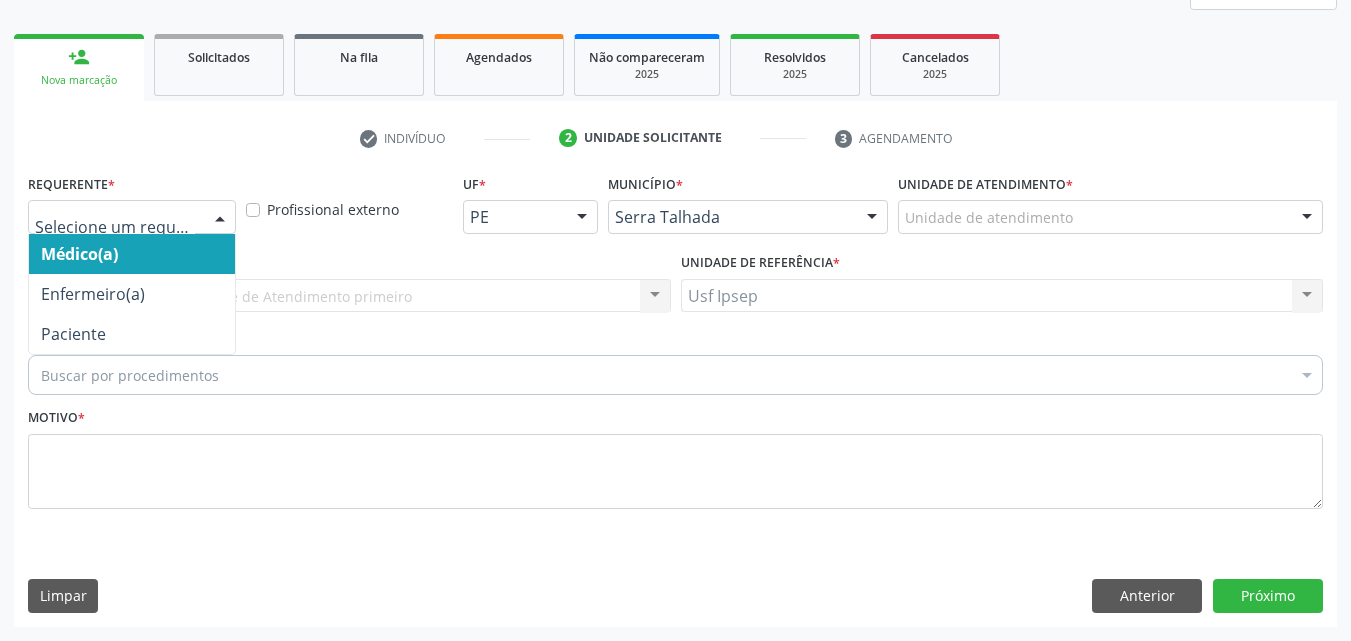 drag, startPoint x: 214, startPoint y: 212, endPoint x: 212, endPoint y: 239, distance: 27.073973 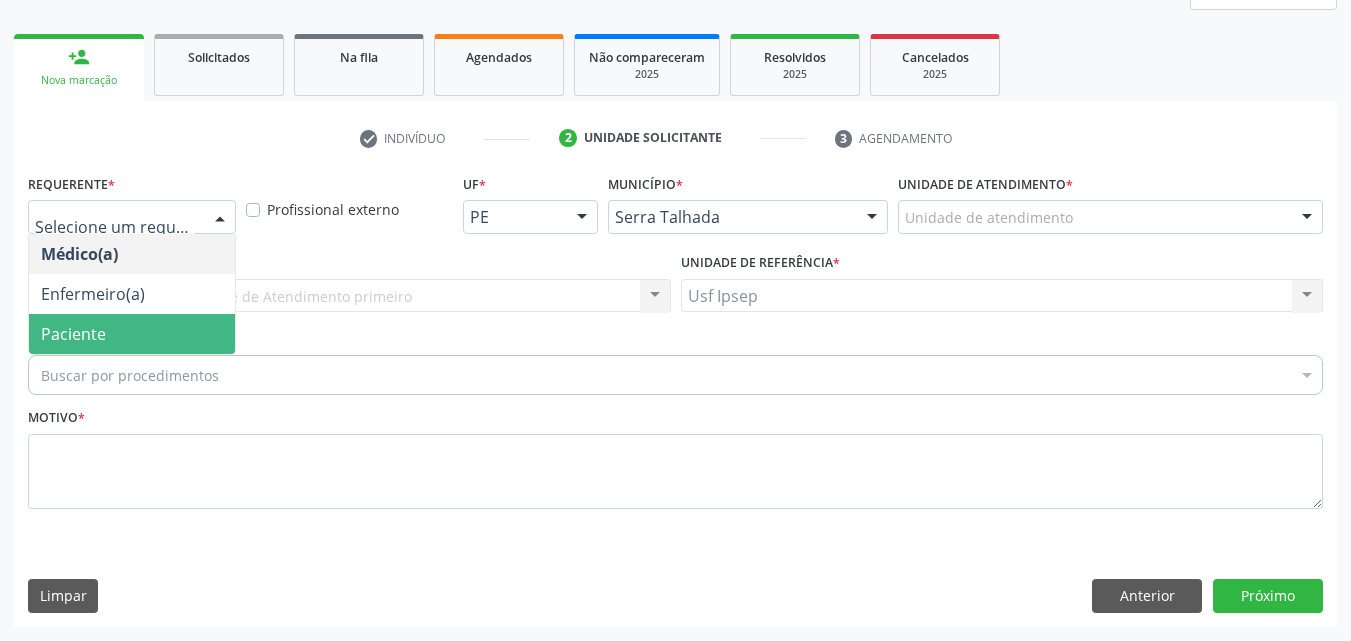 click on "Paciente" at bounding box center (132, 334) 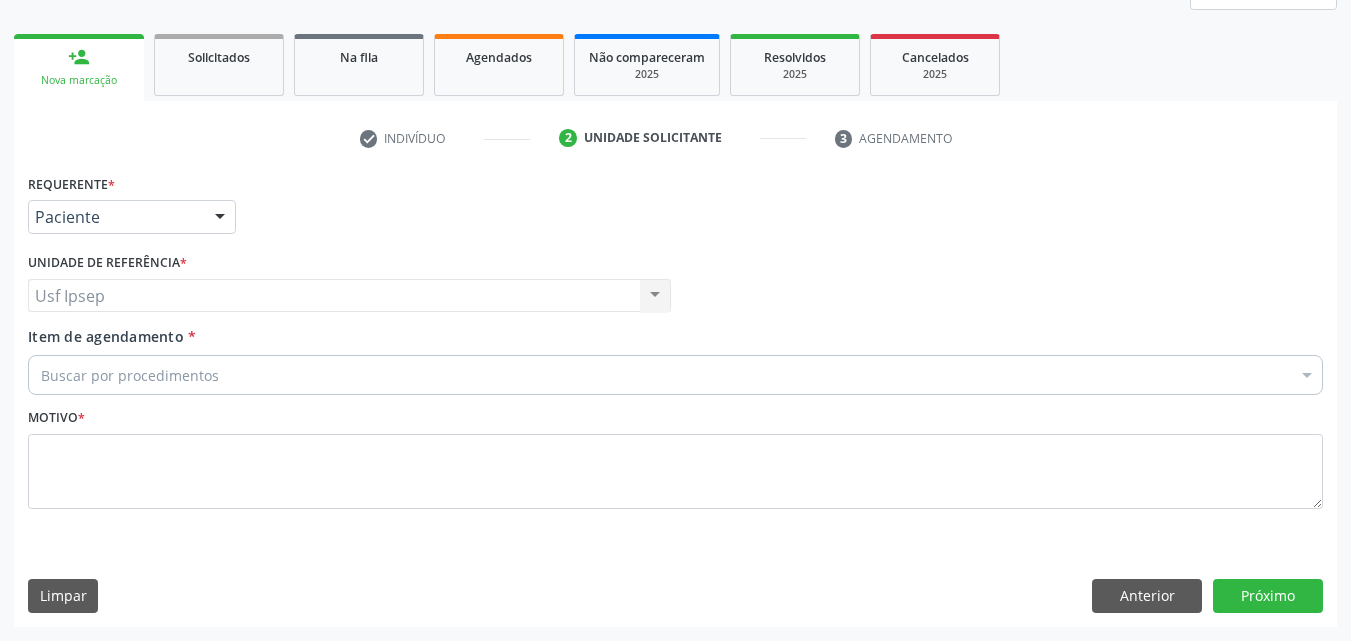 click on "Item de agendamento" at bounding box center (106, 336) 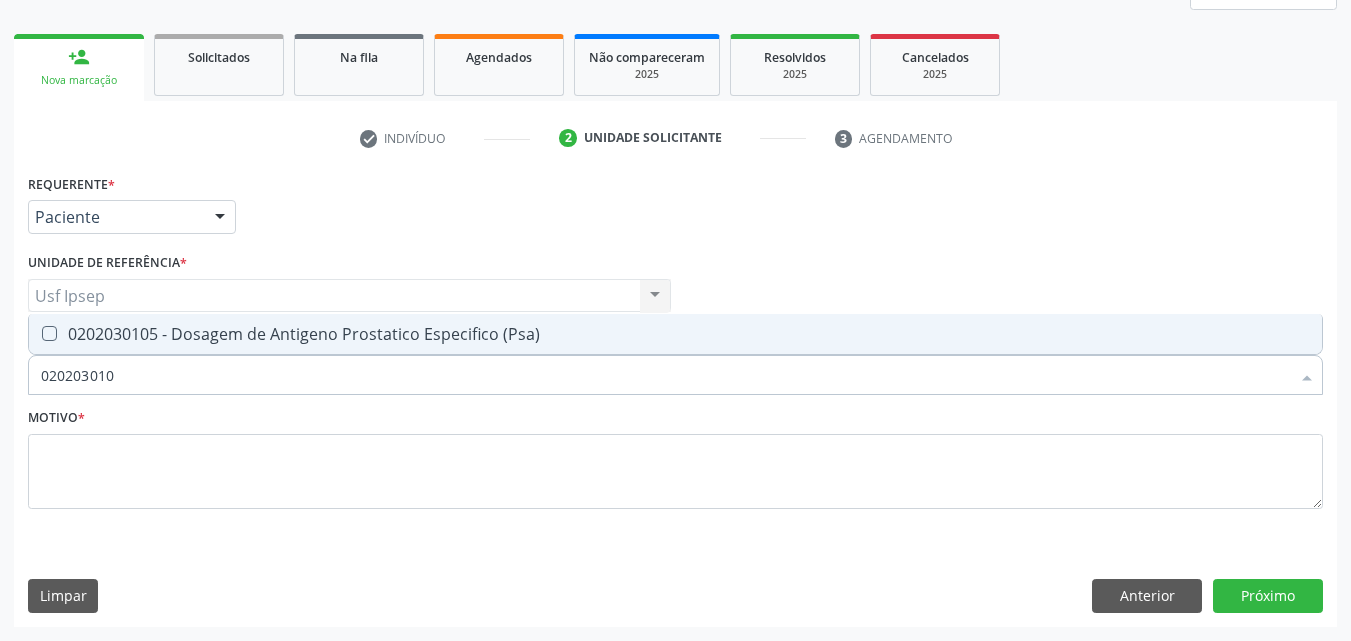 type on "0202030105" 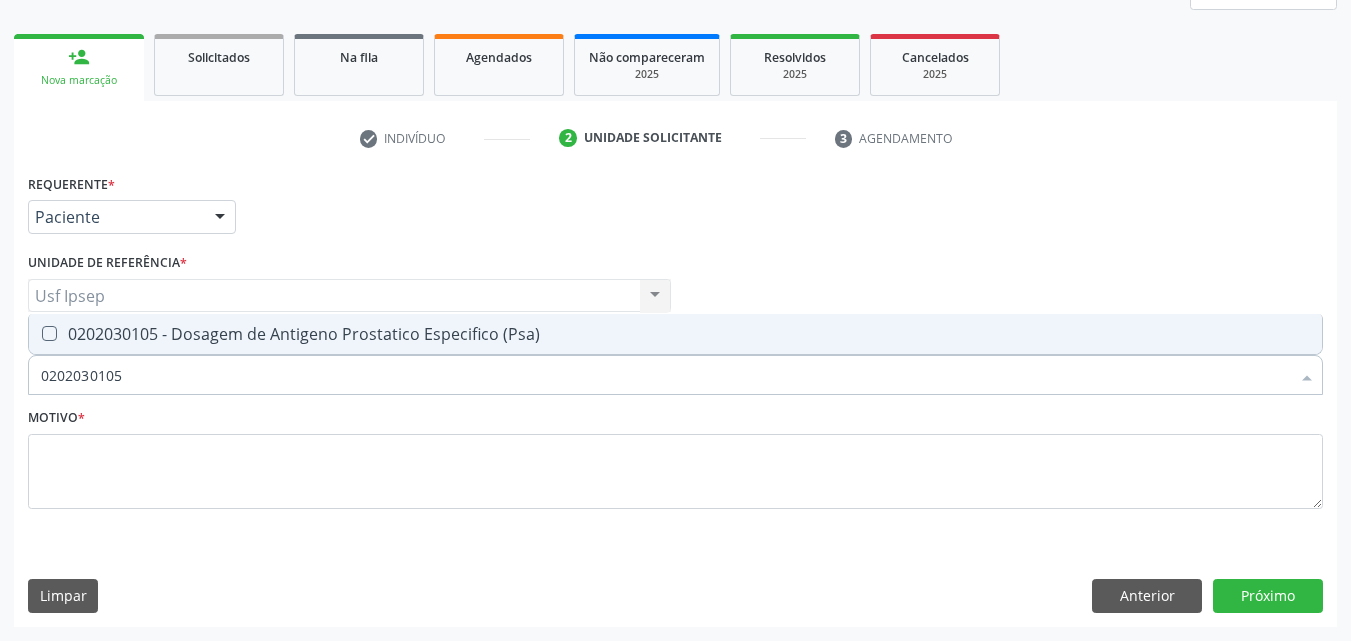 drag, startPoint x: 45, startPoint y: 334, endPoint x: 70, endPoint y: 344, distance: 26.925823 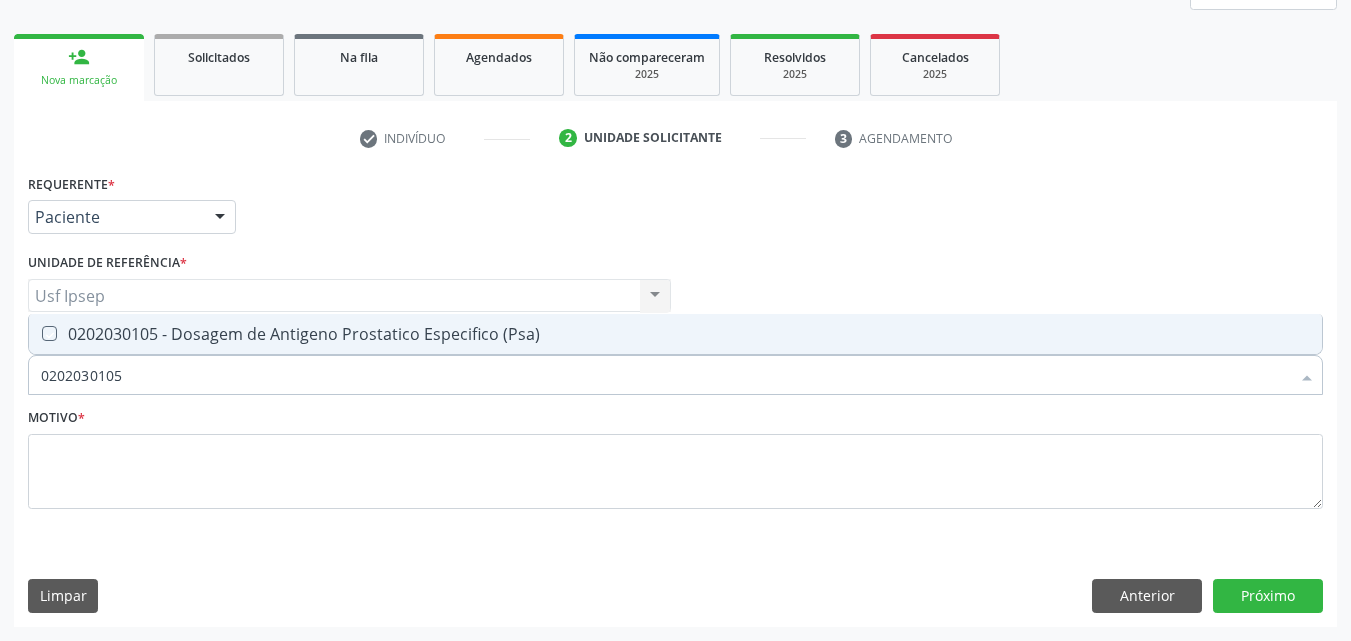 checkbox on "true" 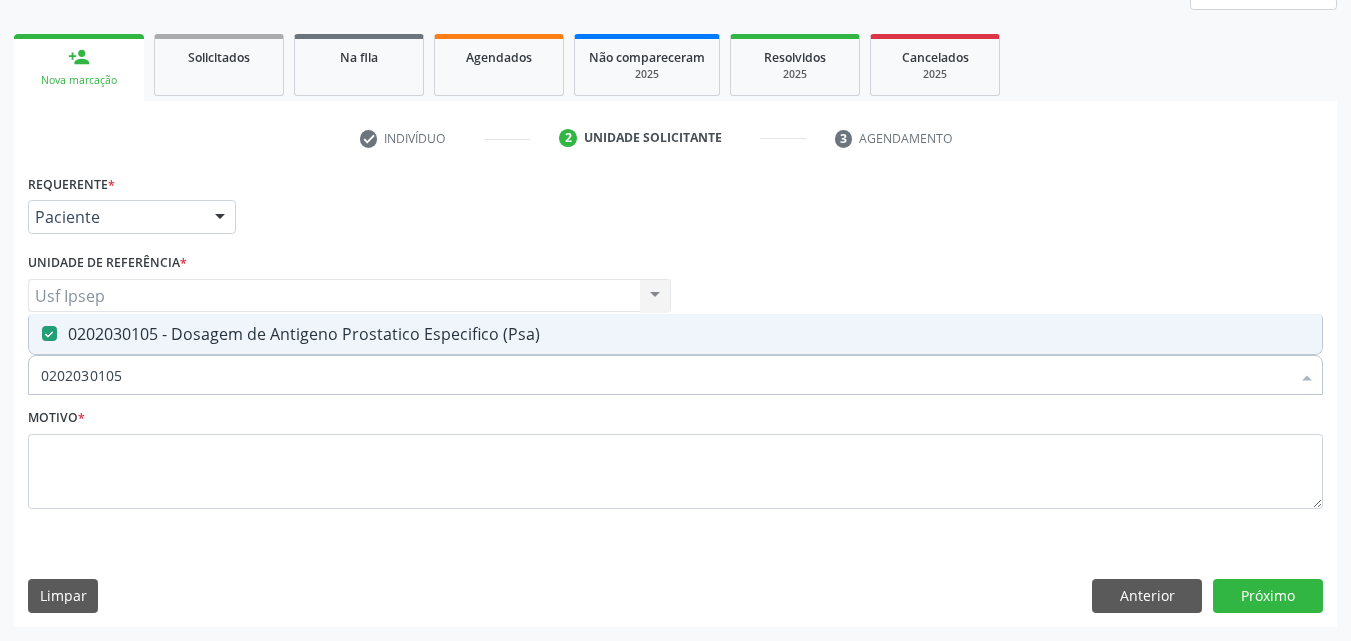 click on "0202030105" at bounding box center (665, 375) 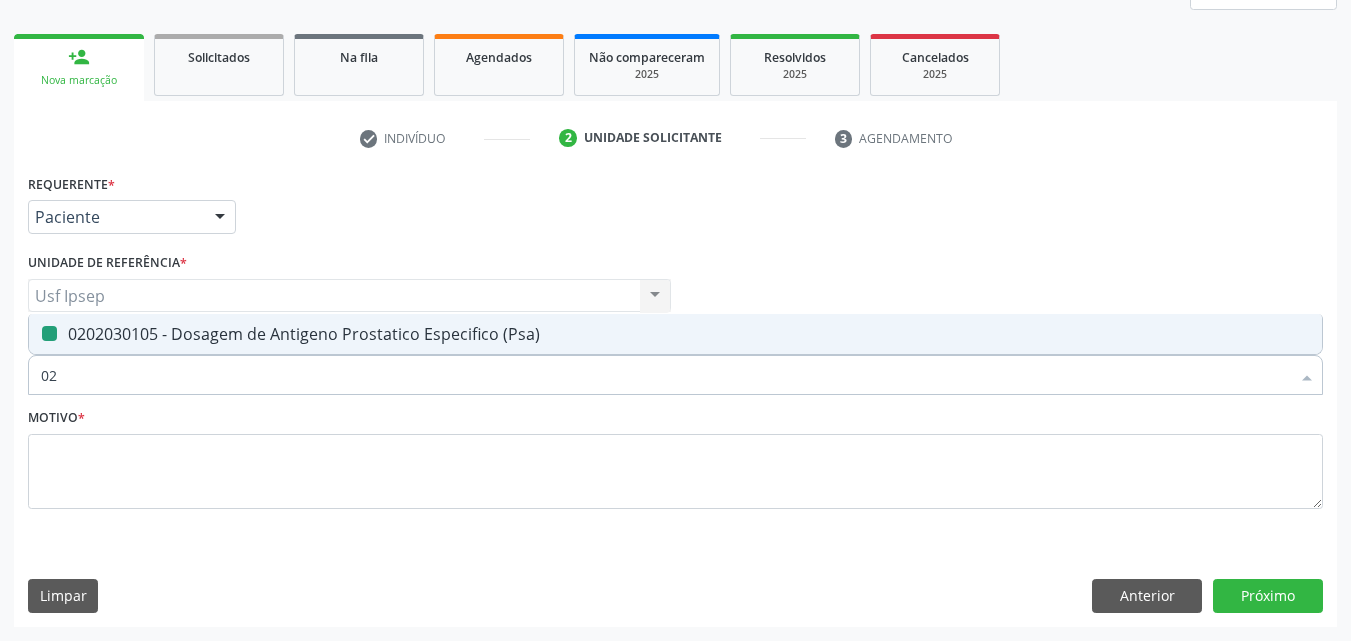 type on "0" 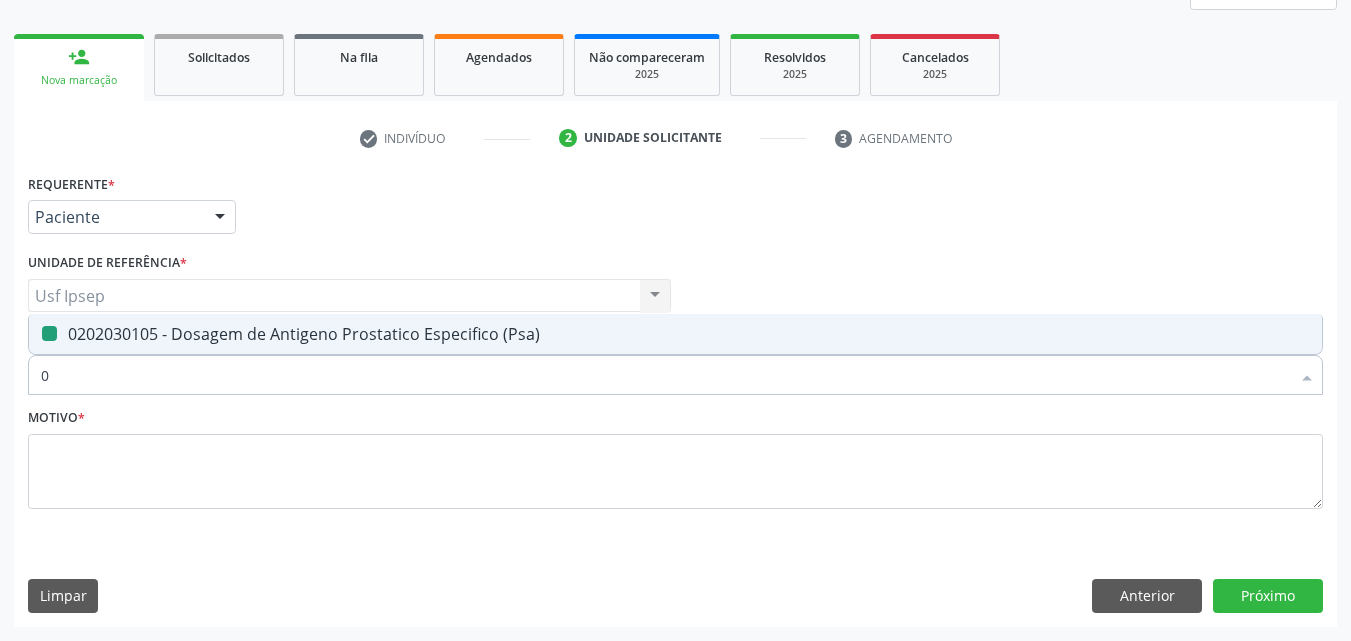 type 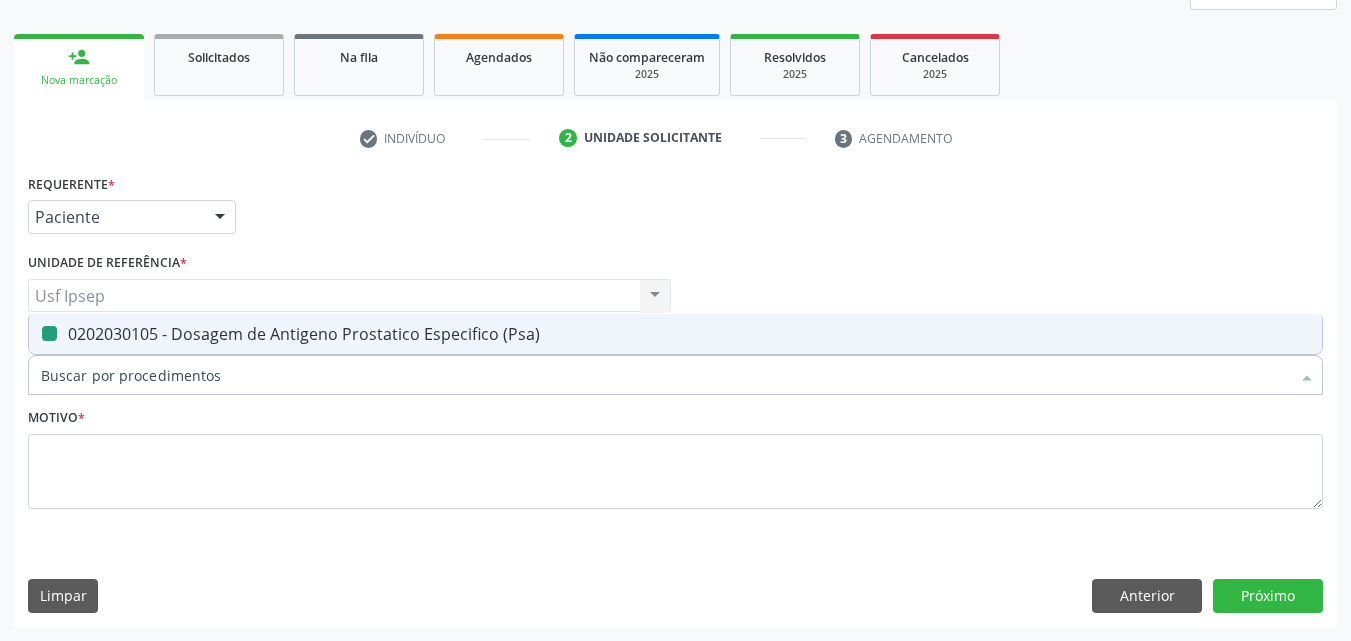 checkbox on "false" 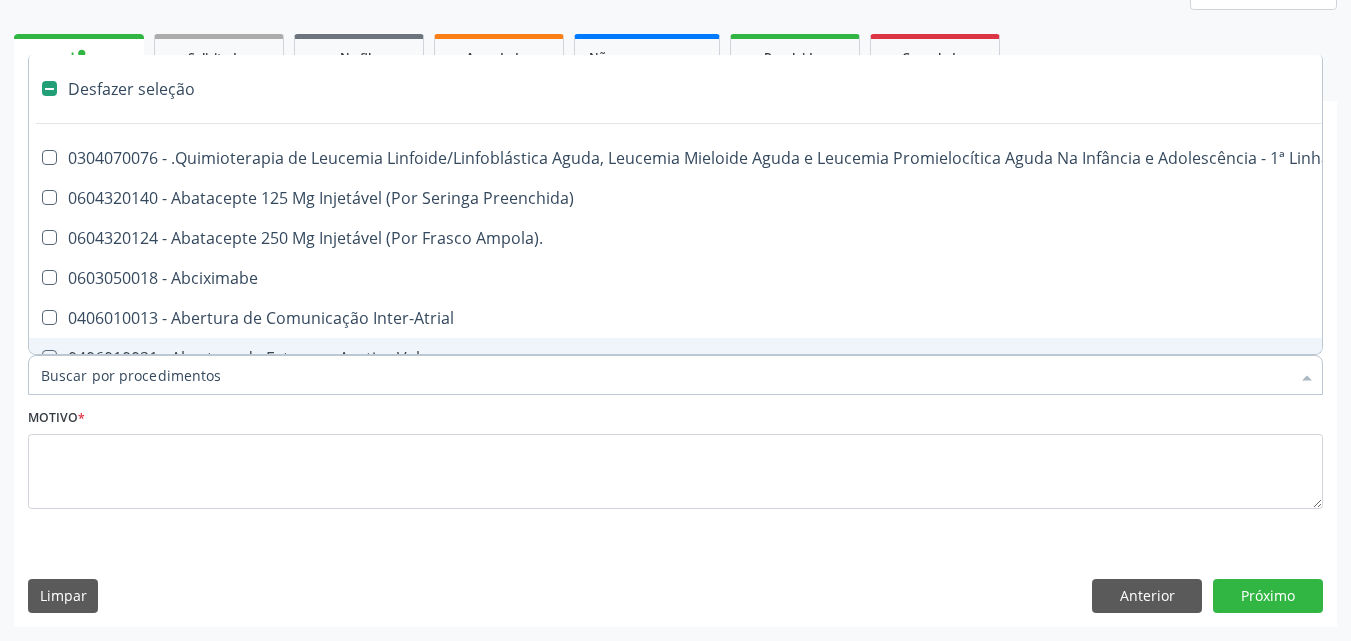 click on "Item de agendamento
*" at bounding box center (665, 375) 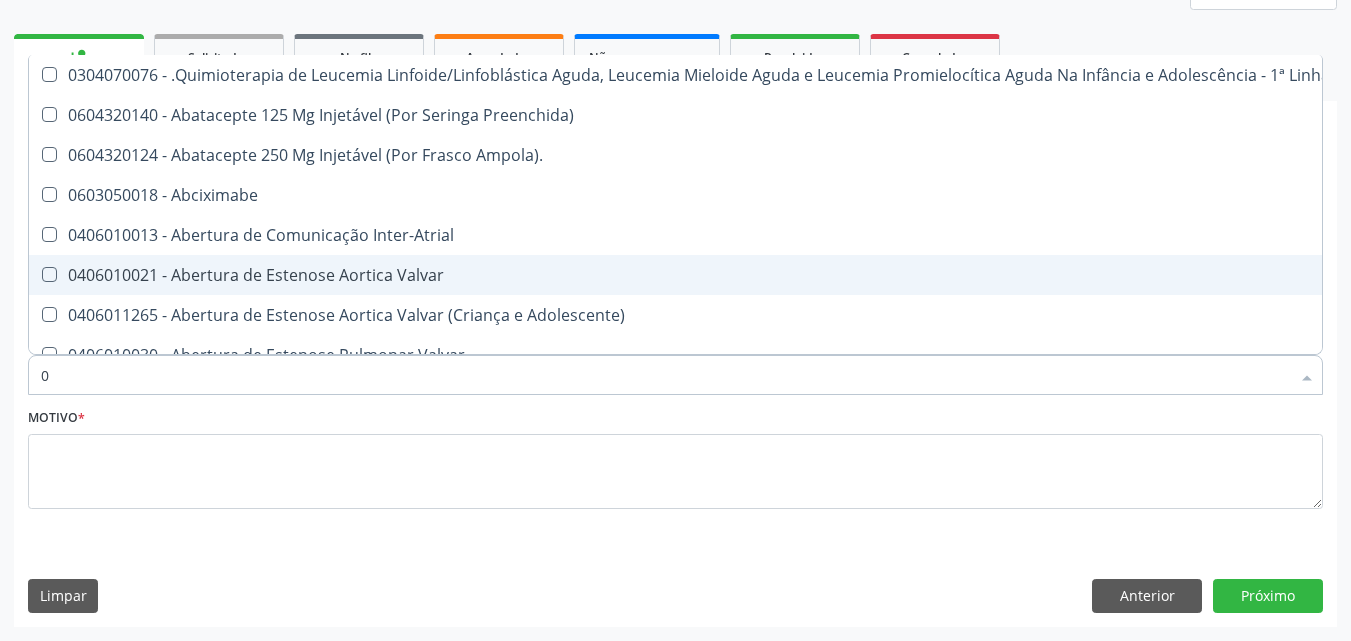 type on "02" 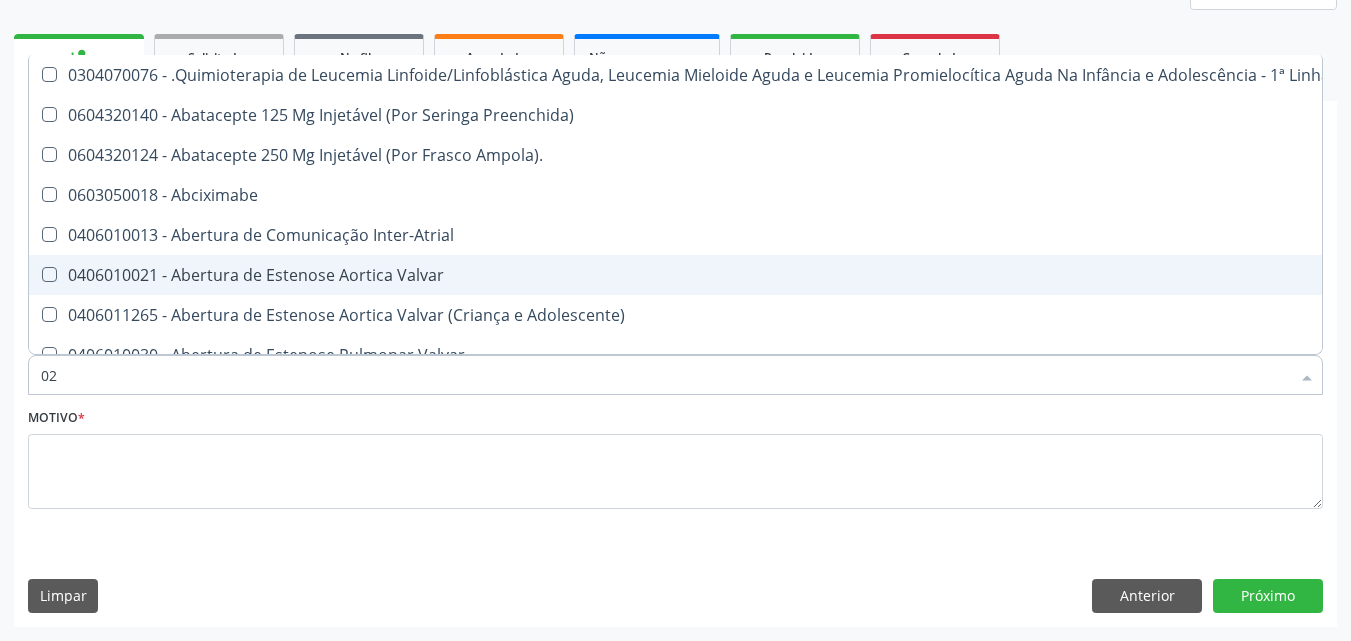 checkbox on "true" 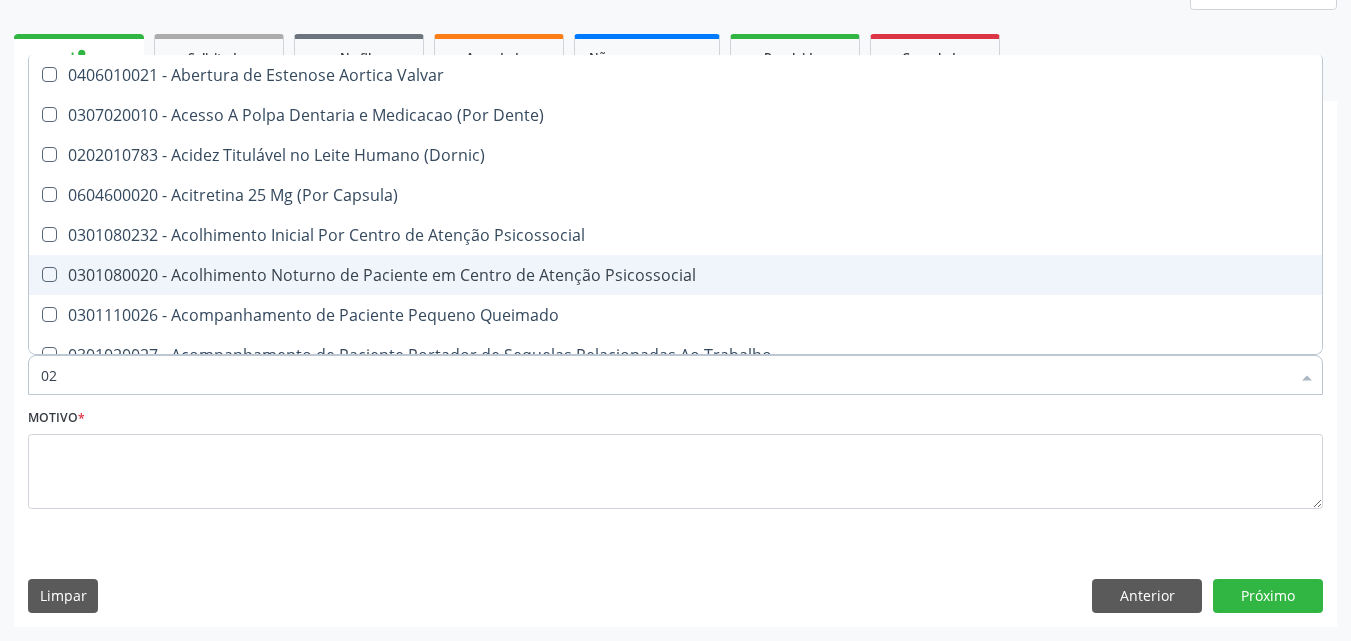 type on "020" 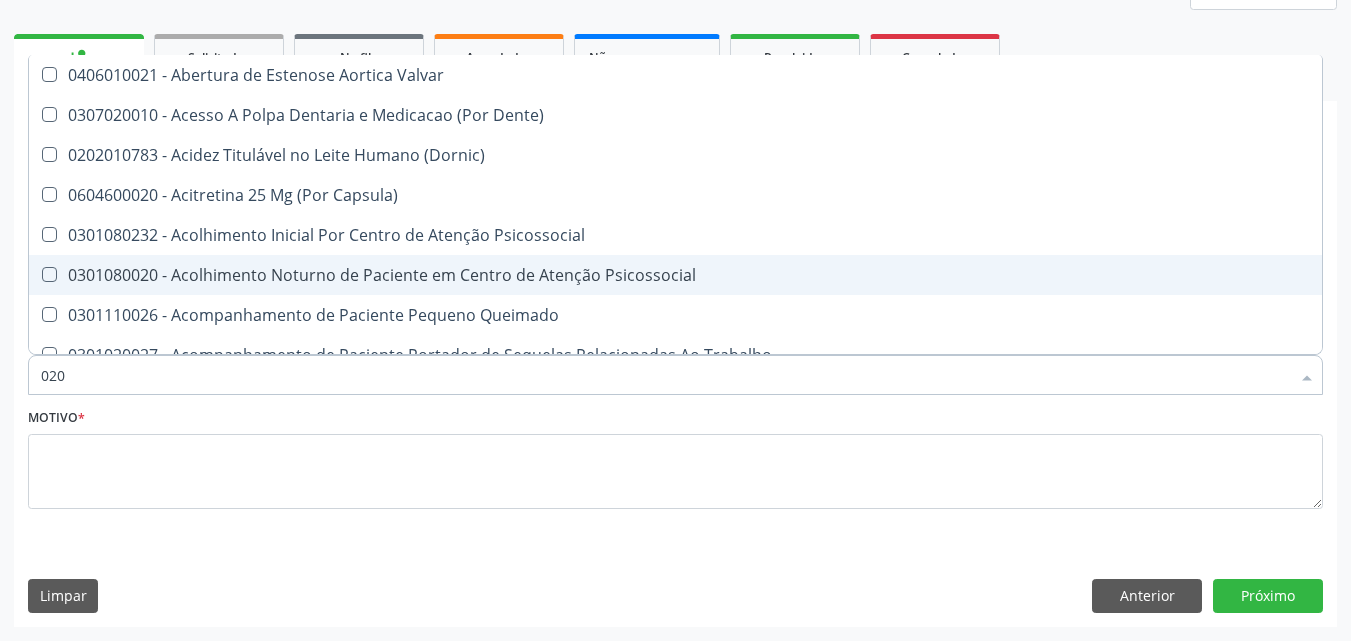 checkbox on "true" 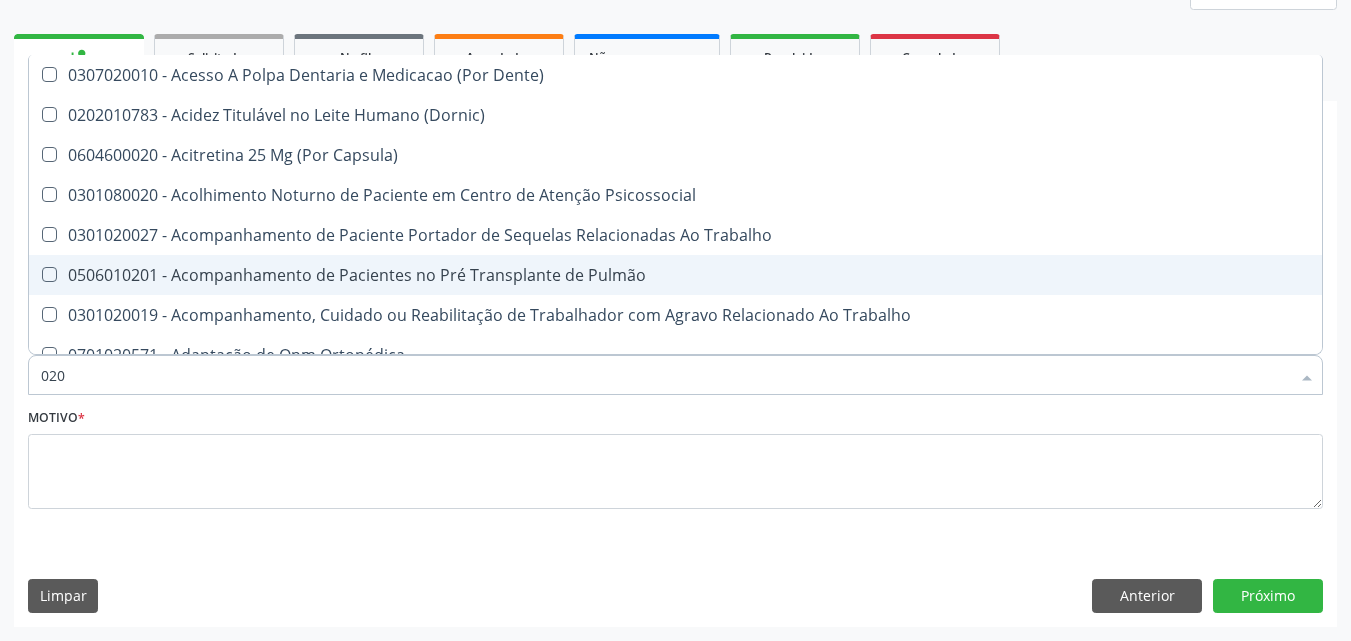 type on "0202" 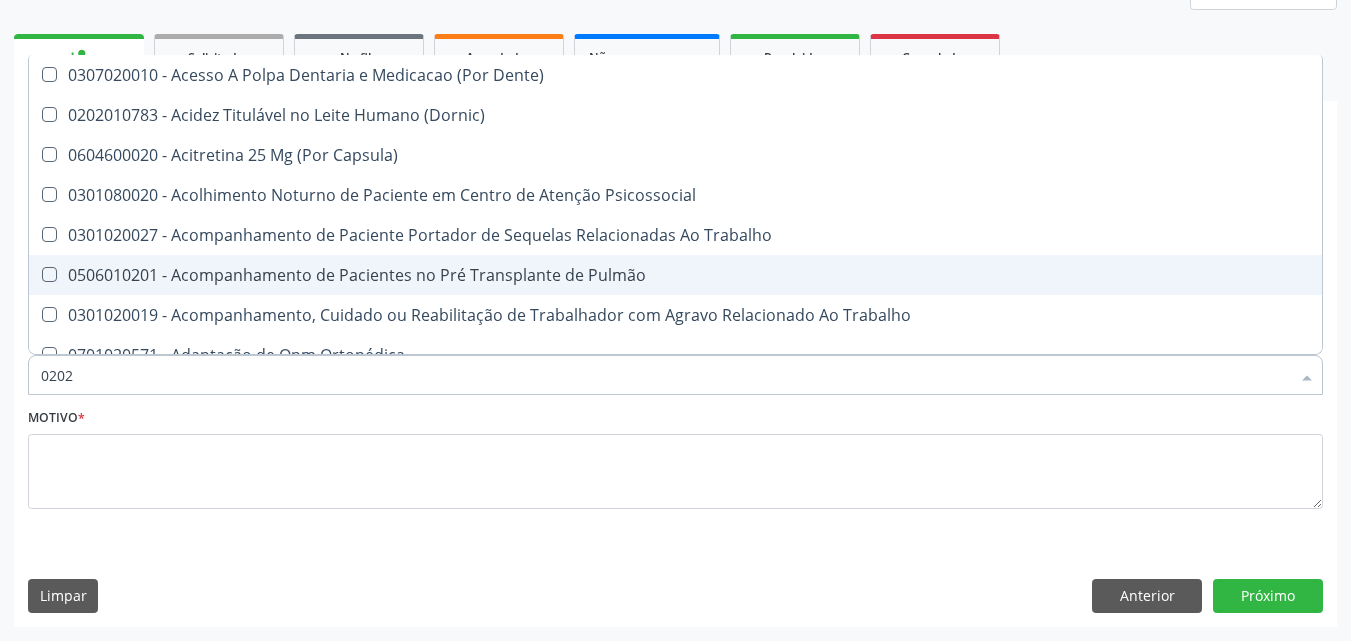 checkbox on "true" 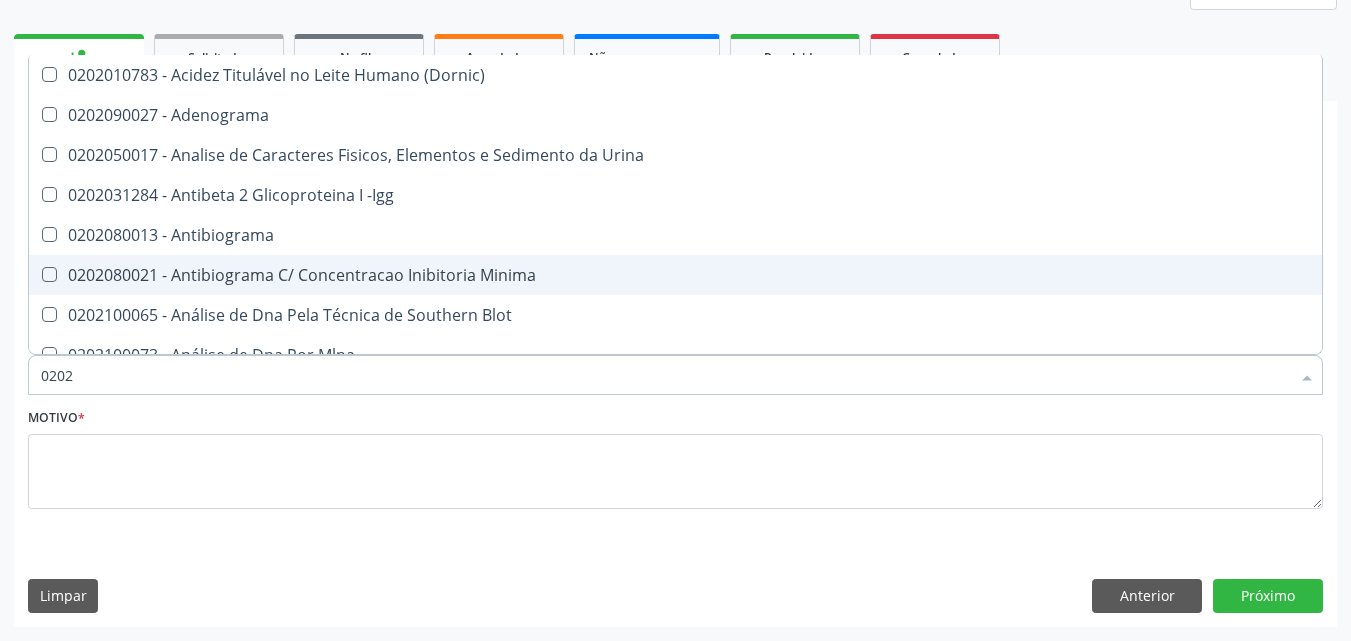 type on "02020" 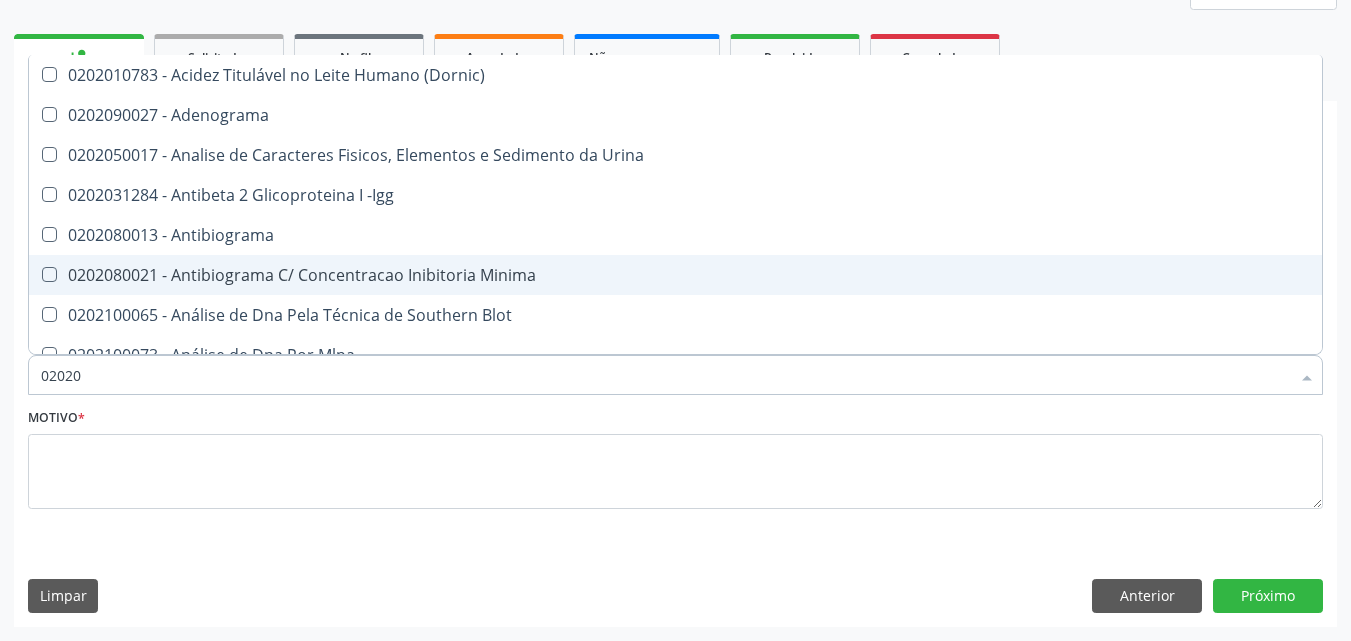 checkbox on "true" 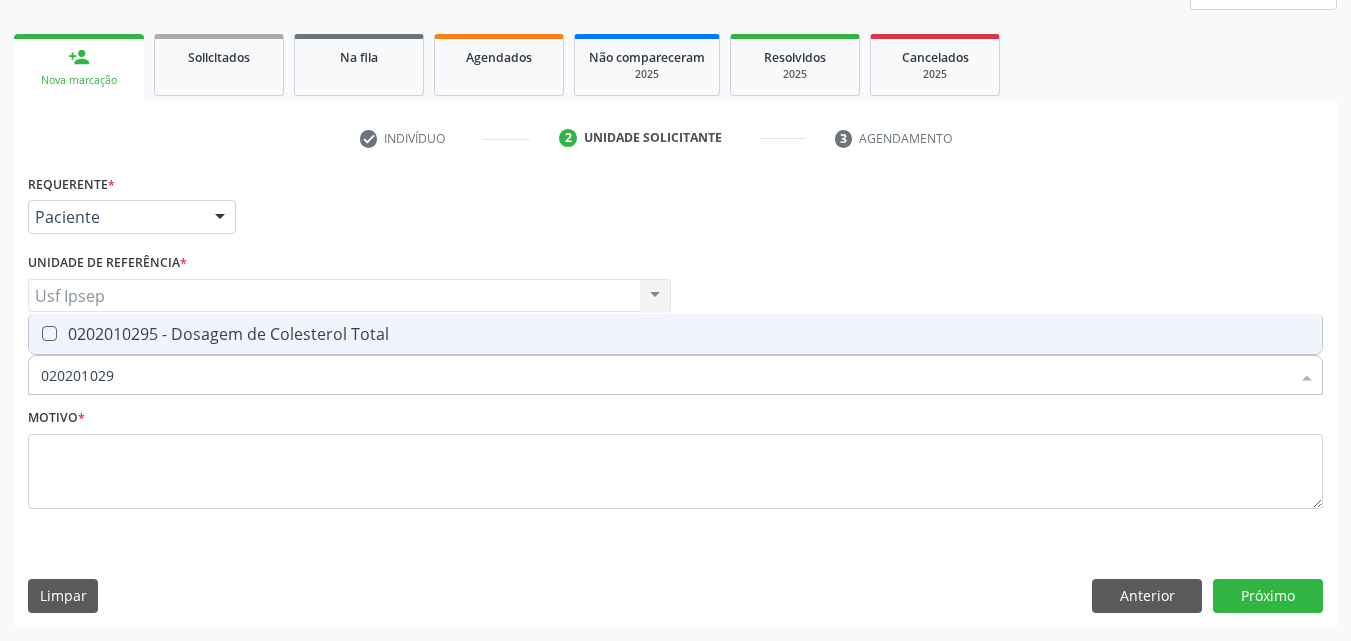 type on "0202010295" 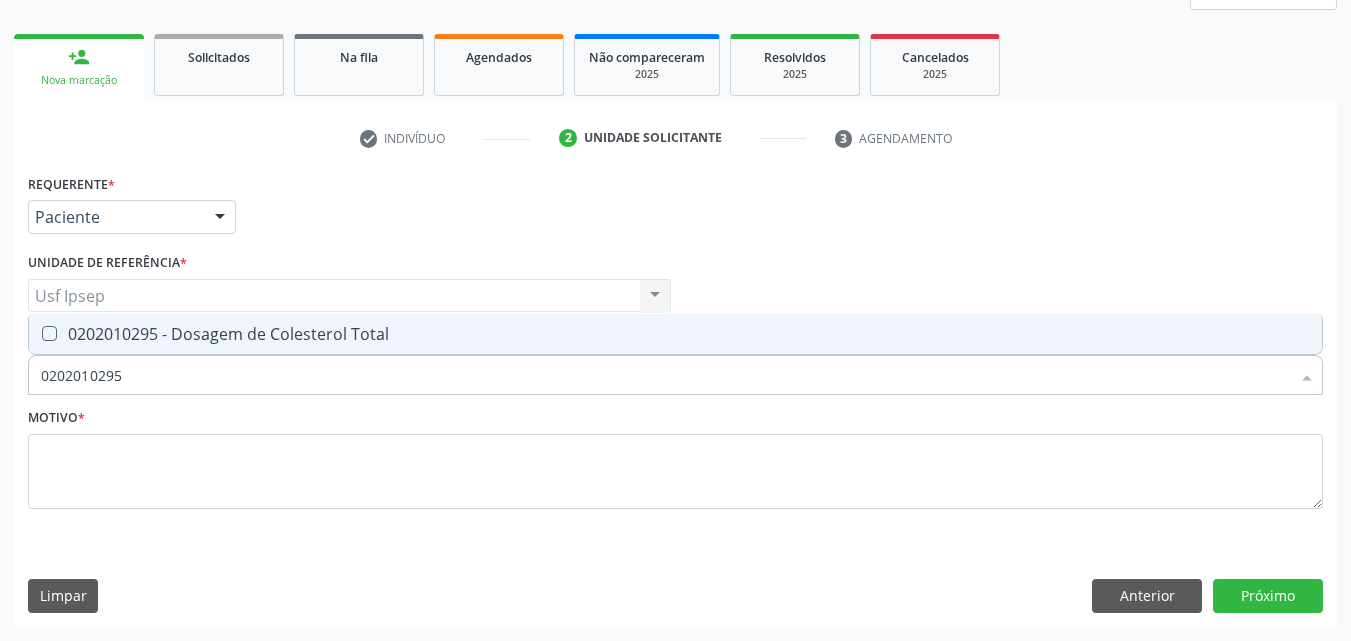click at bounding box center (49, 333) 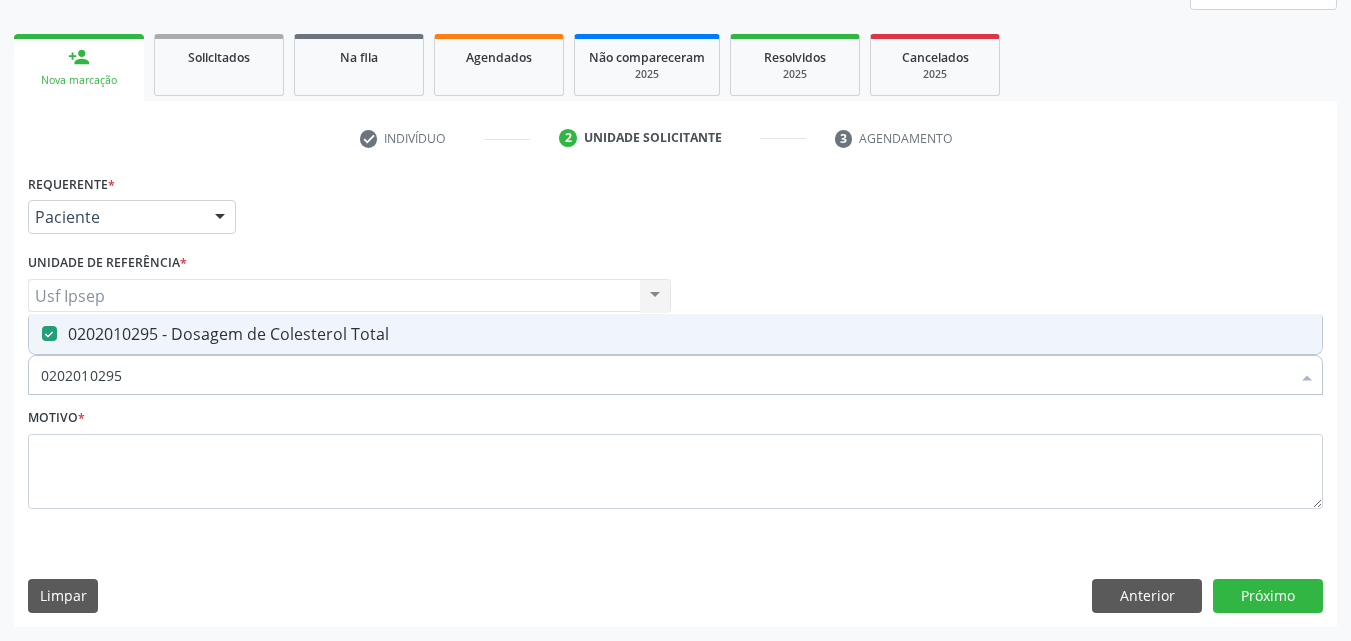 click on "0202010295" at bounding box center [665, 375] 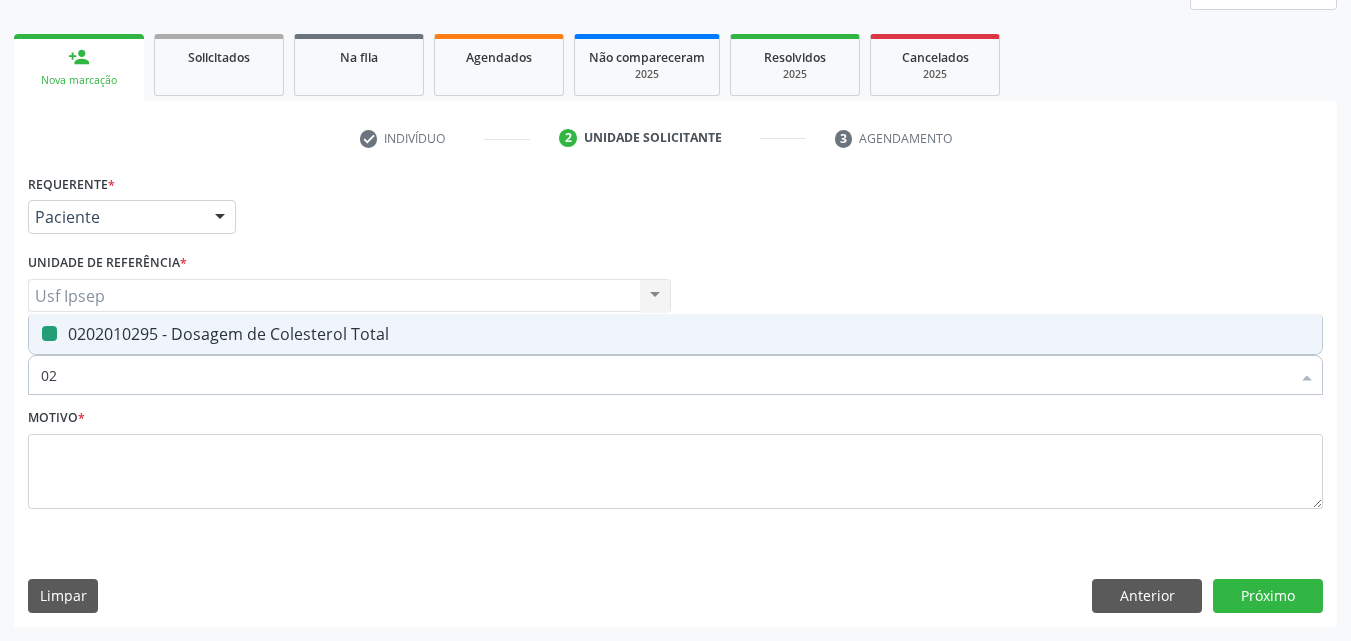 type on "0" 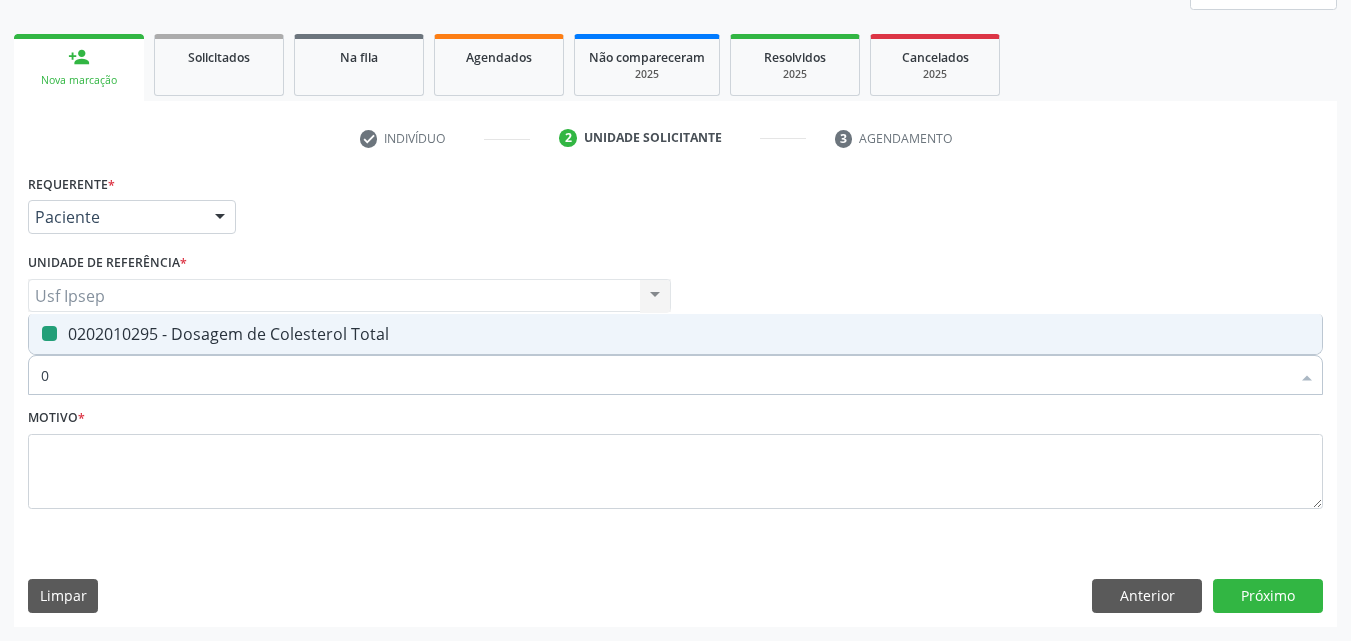 type 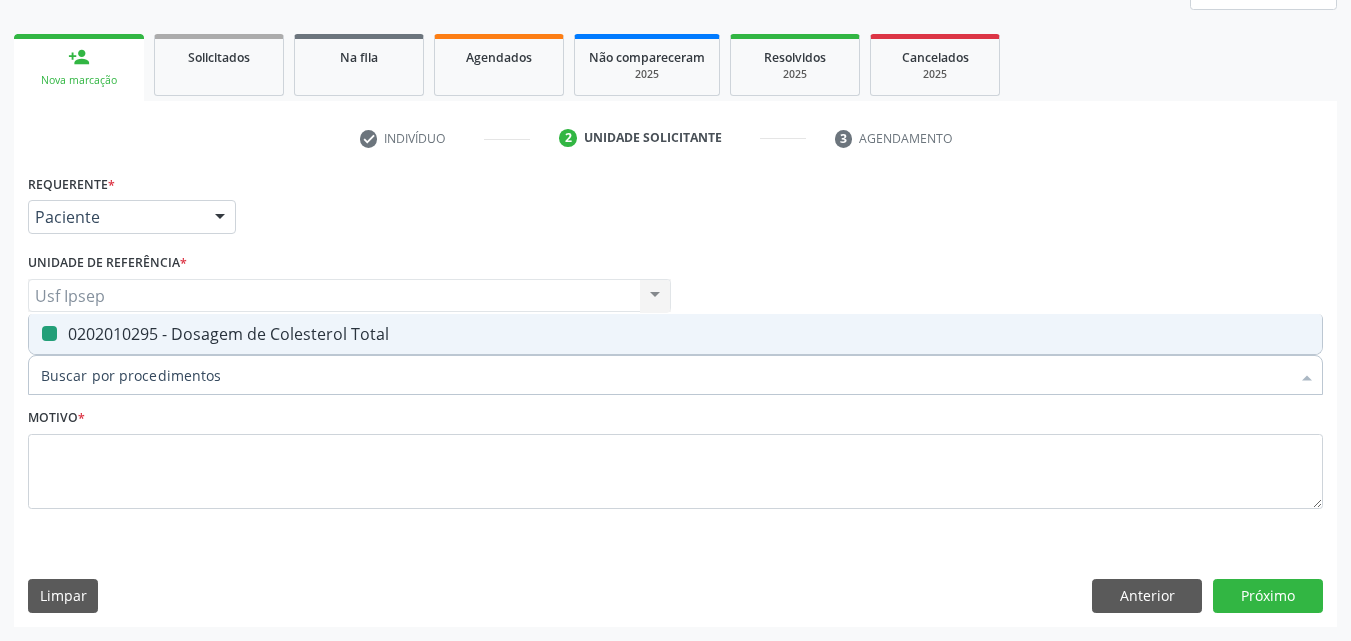 checkbox on "false" 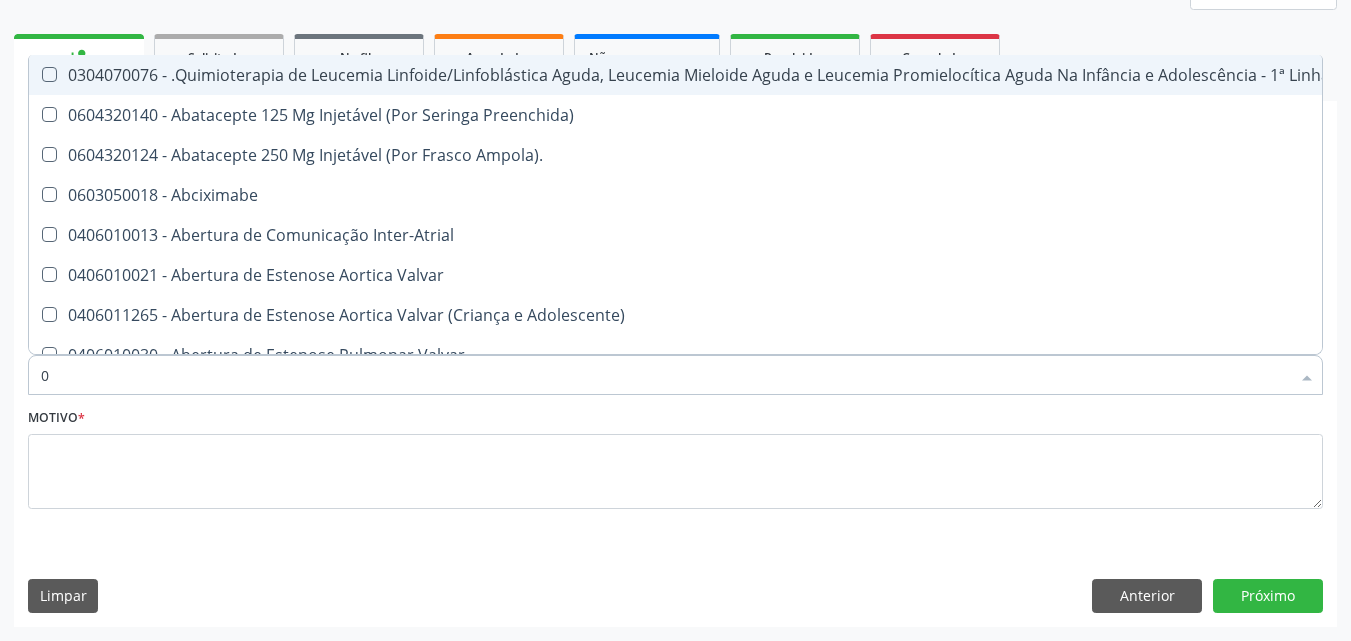 type on "02" 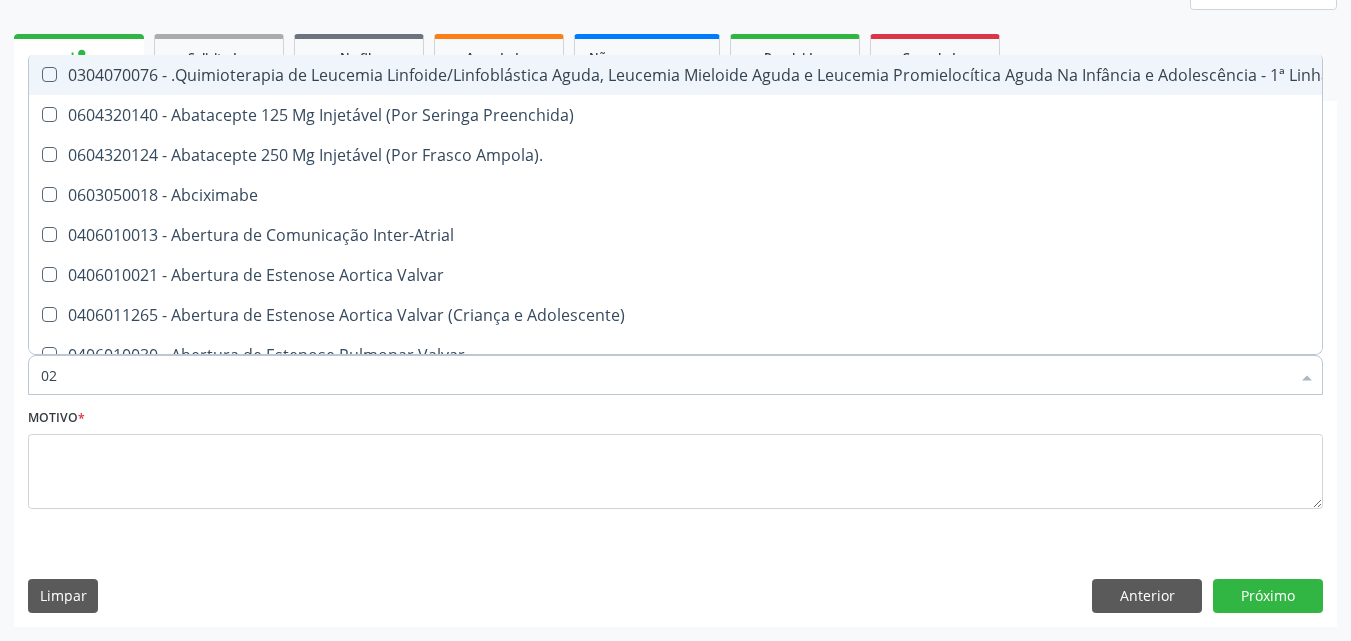 checkbox on "true" 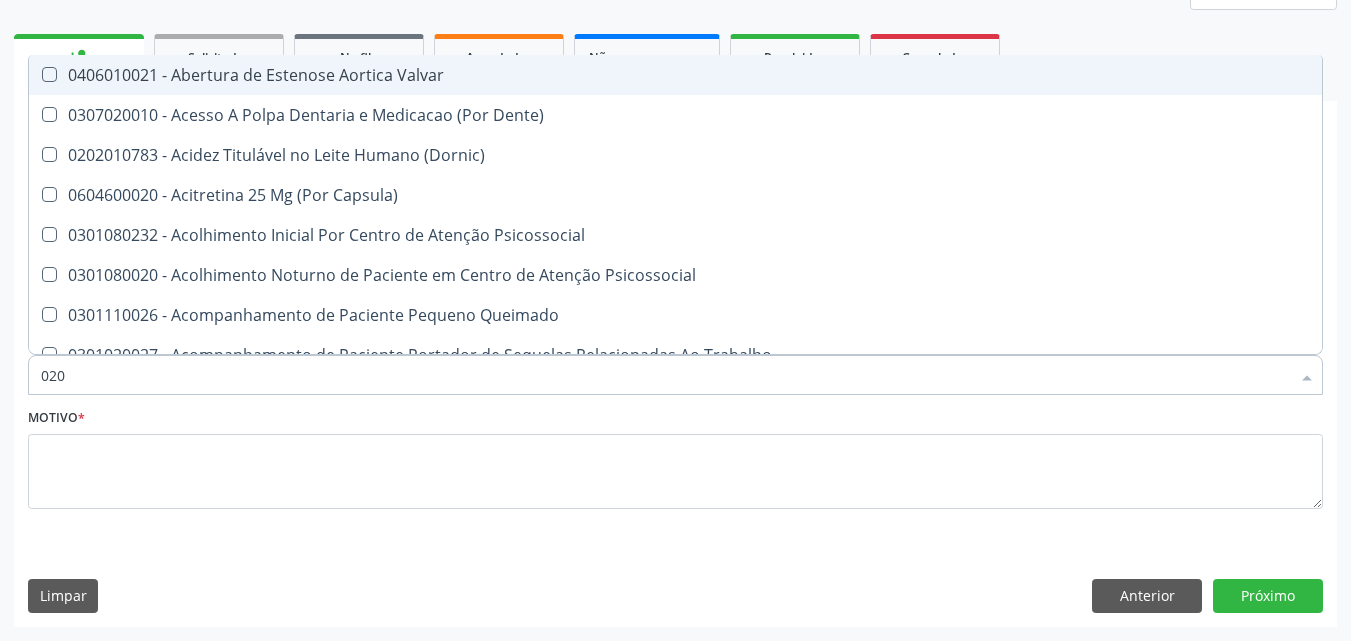 type on "0202" 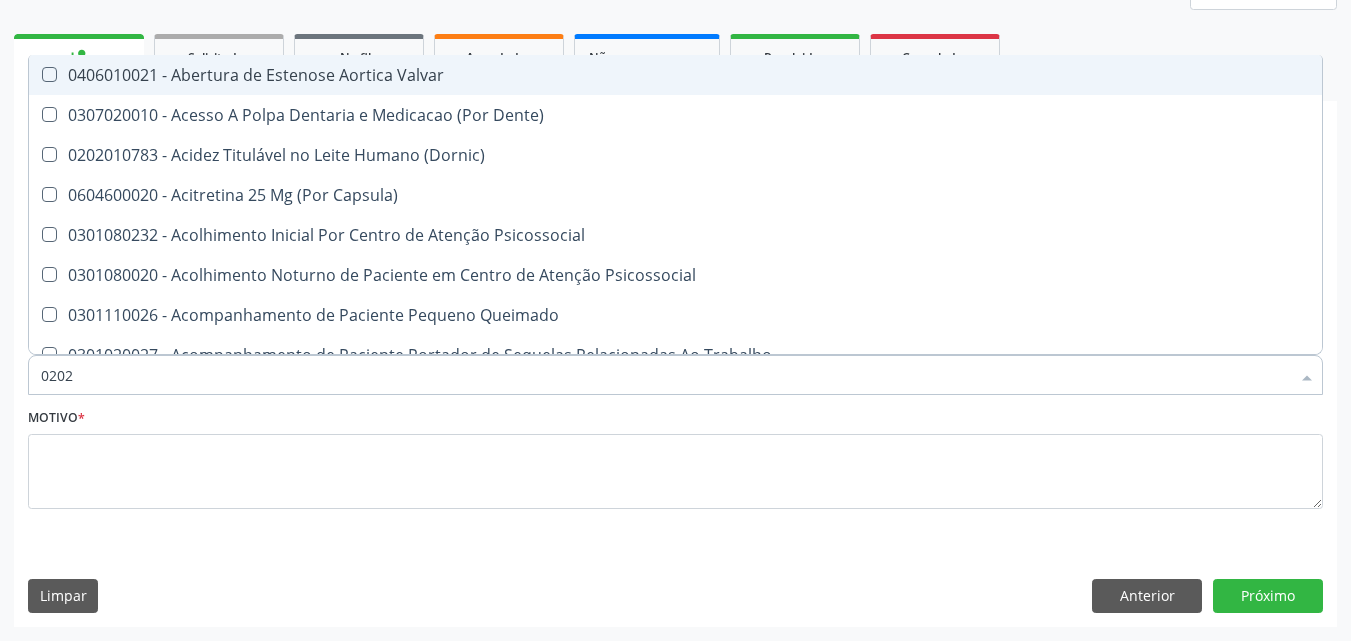 checkbox on "true" 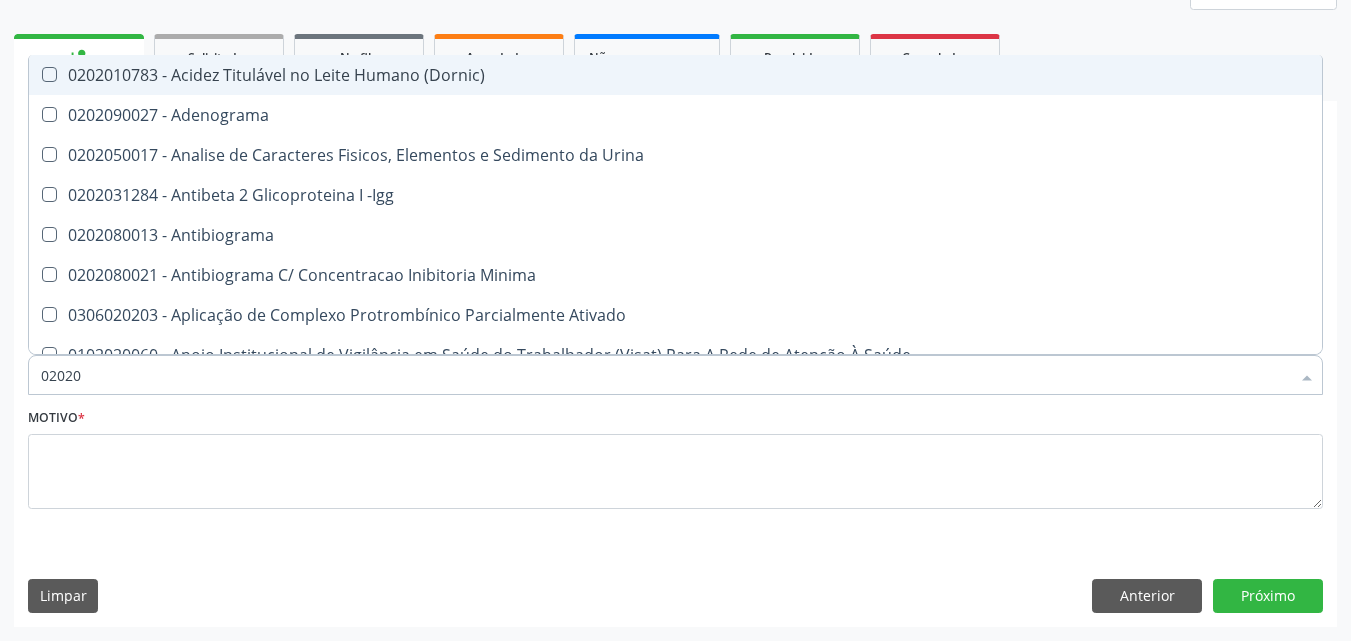checkbox on "true" 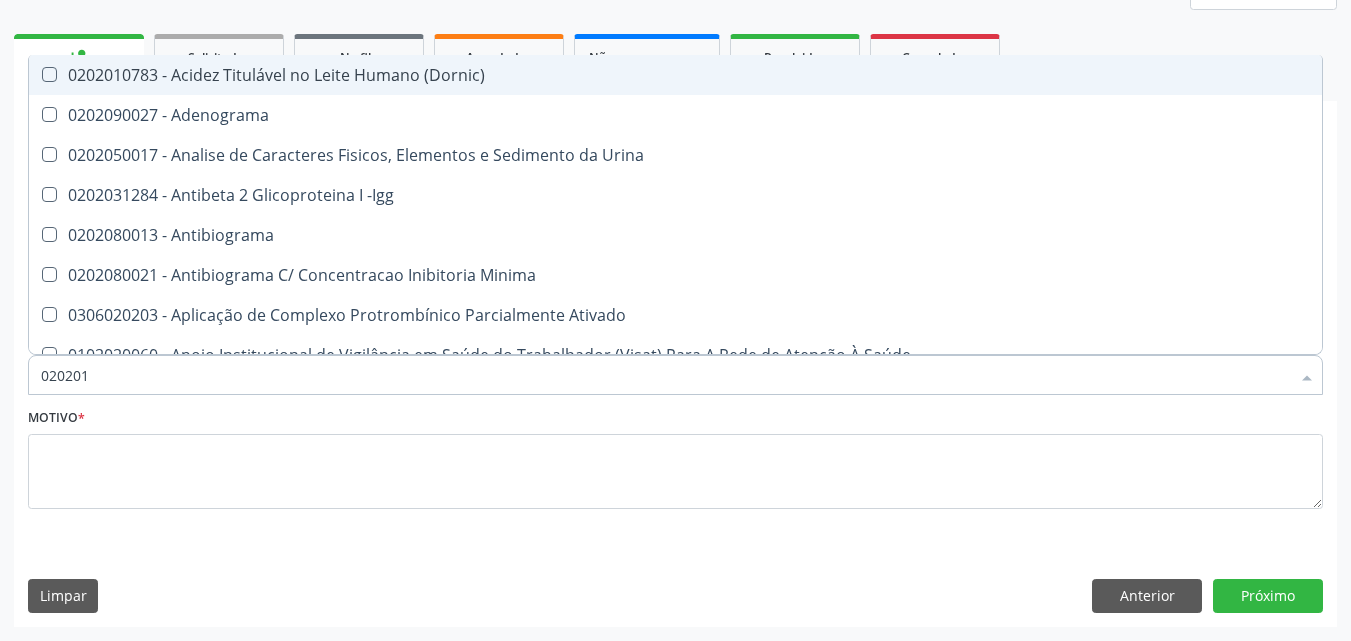 checkbox on "true" 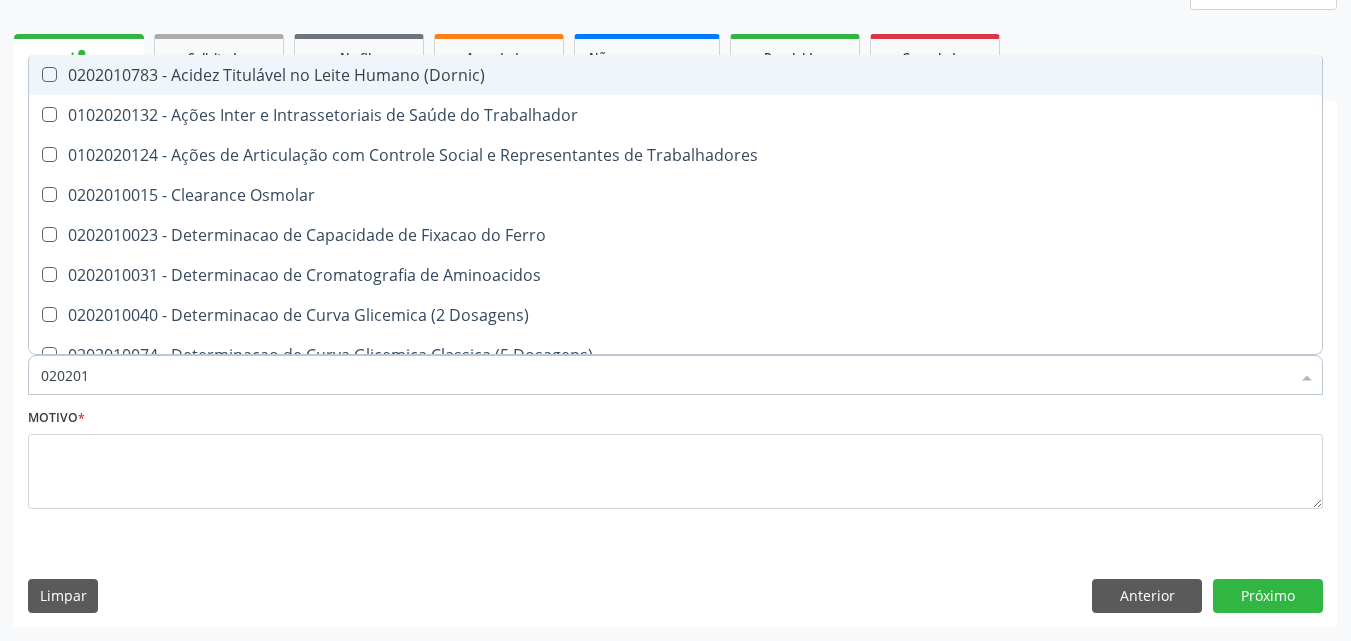 type on "0202010" 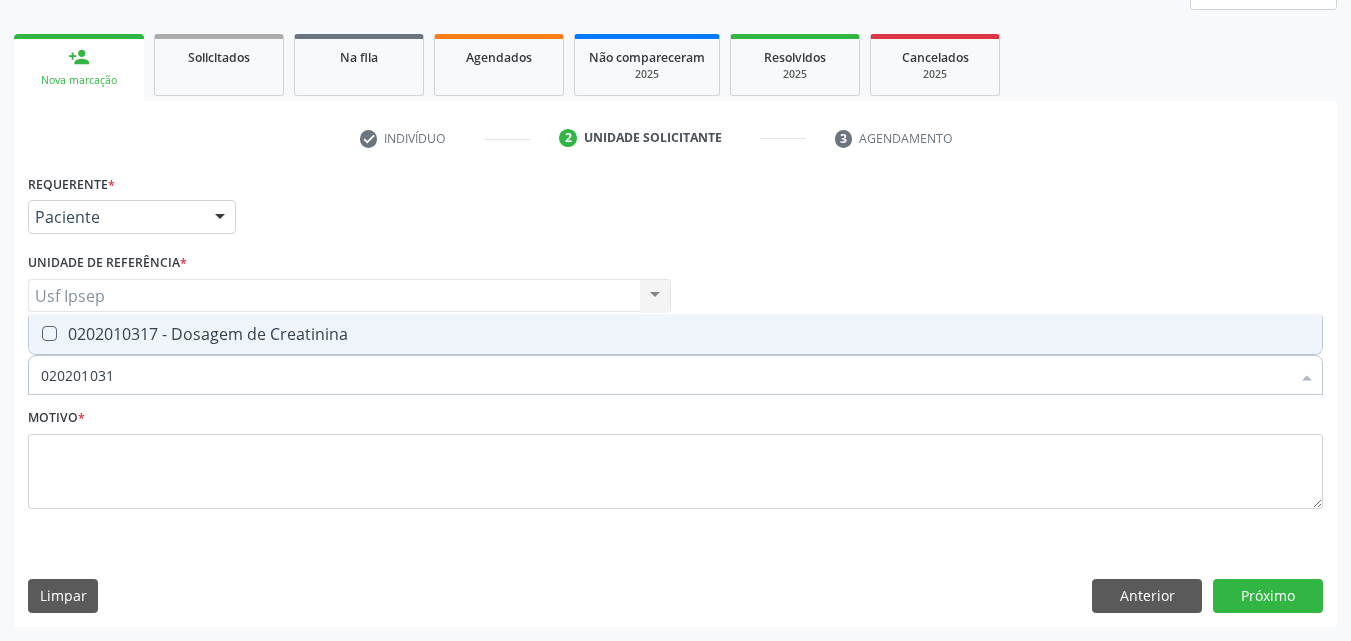 type on "0202010317" 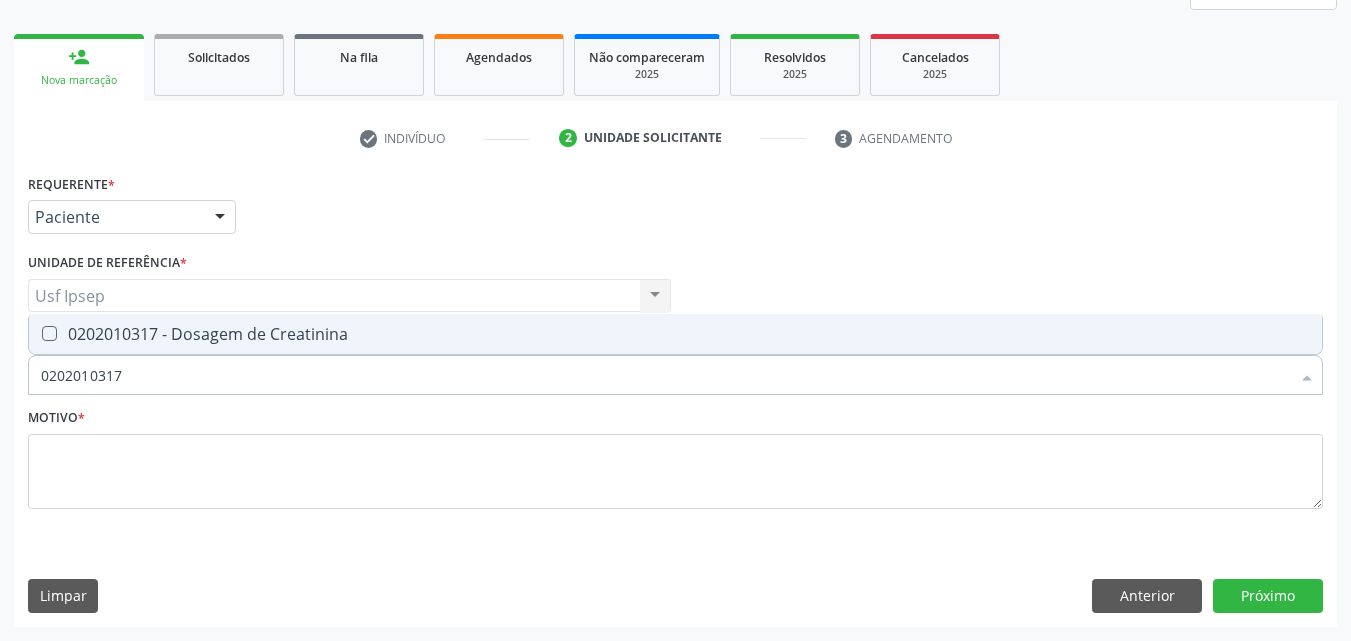 click at bounding box center [49, 333] 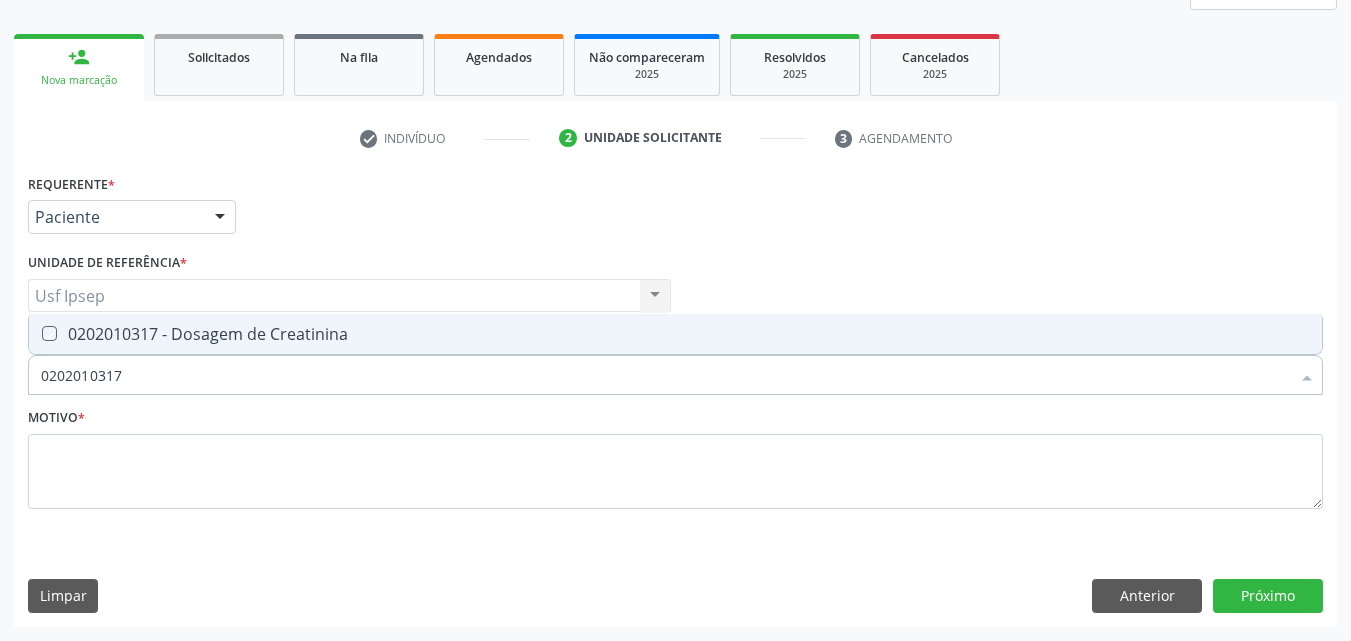 click at bounding box center (35, 333) 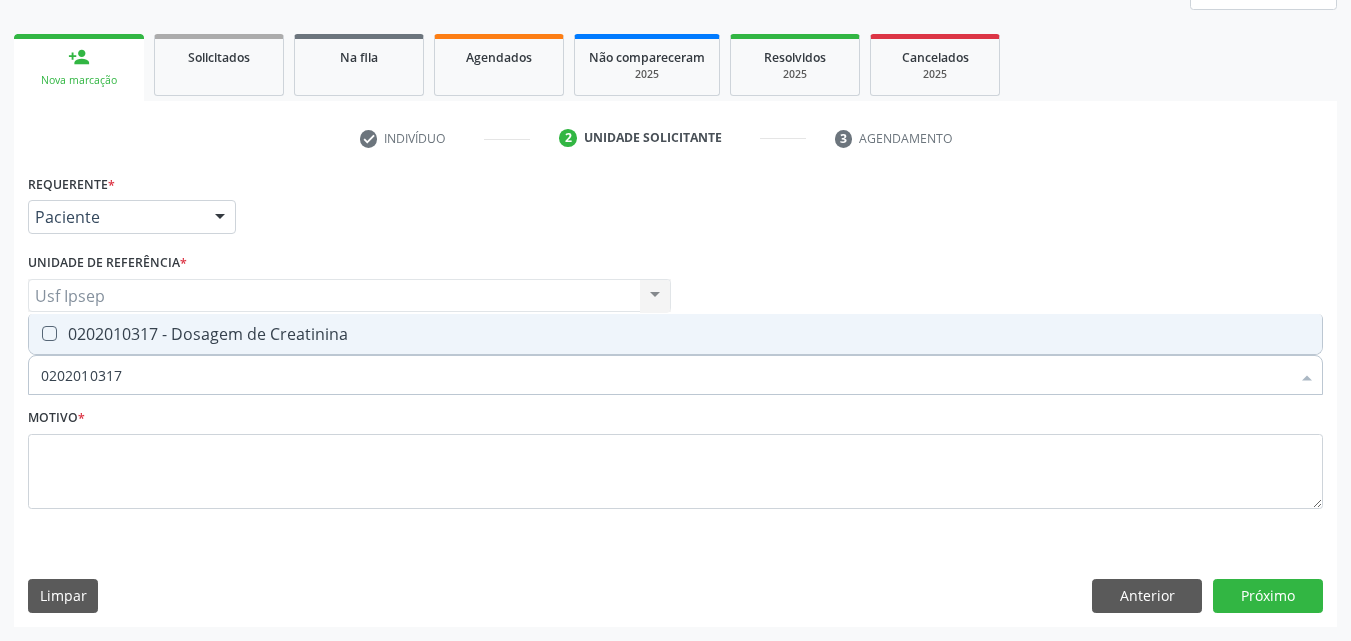 checkbox on "true" 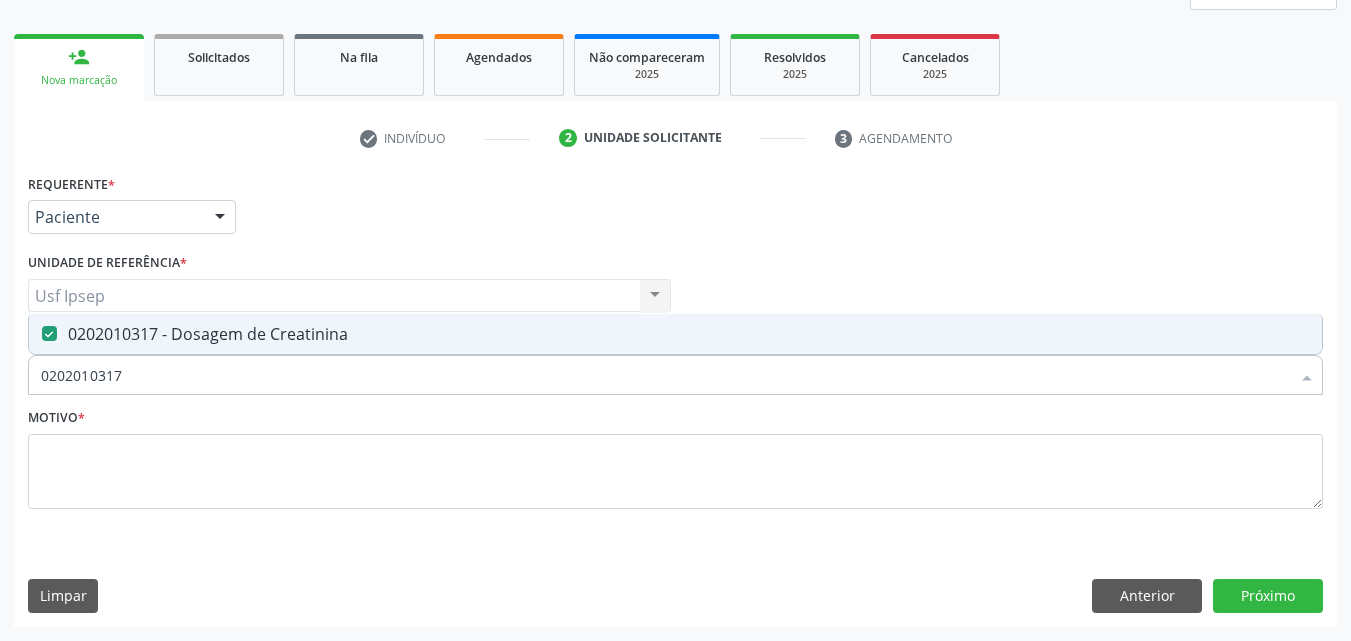 click on "0202010317" at bounding box center [665, 375] 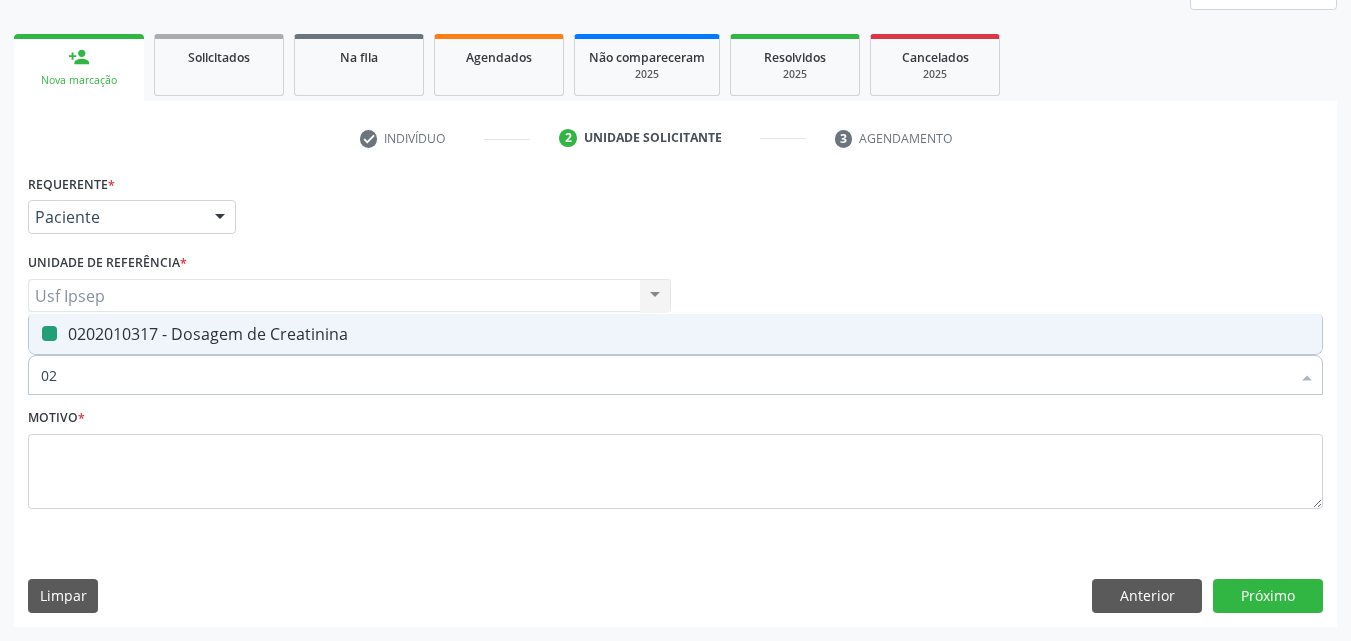 type on "0" 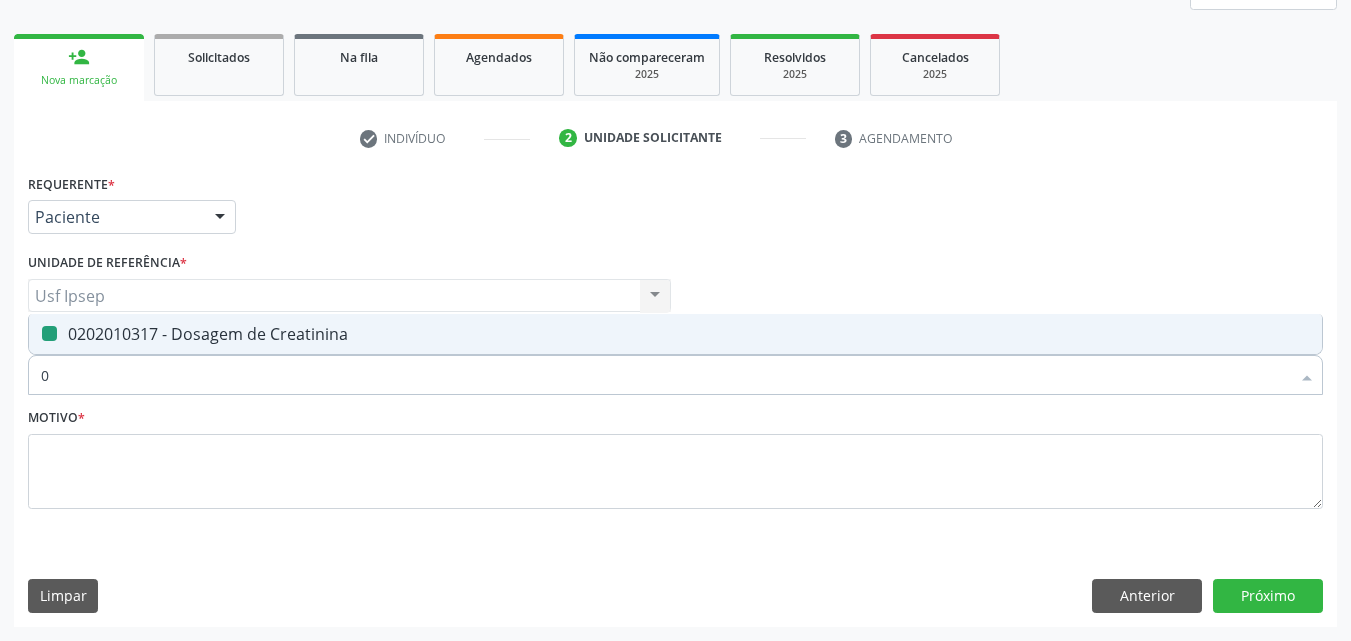 type 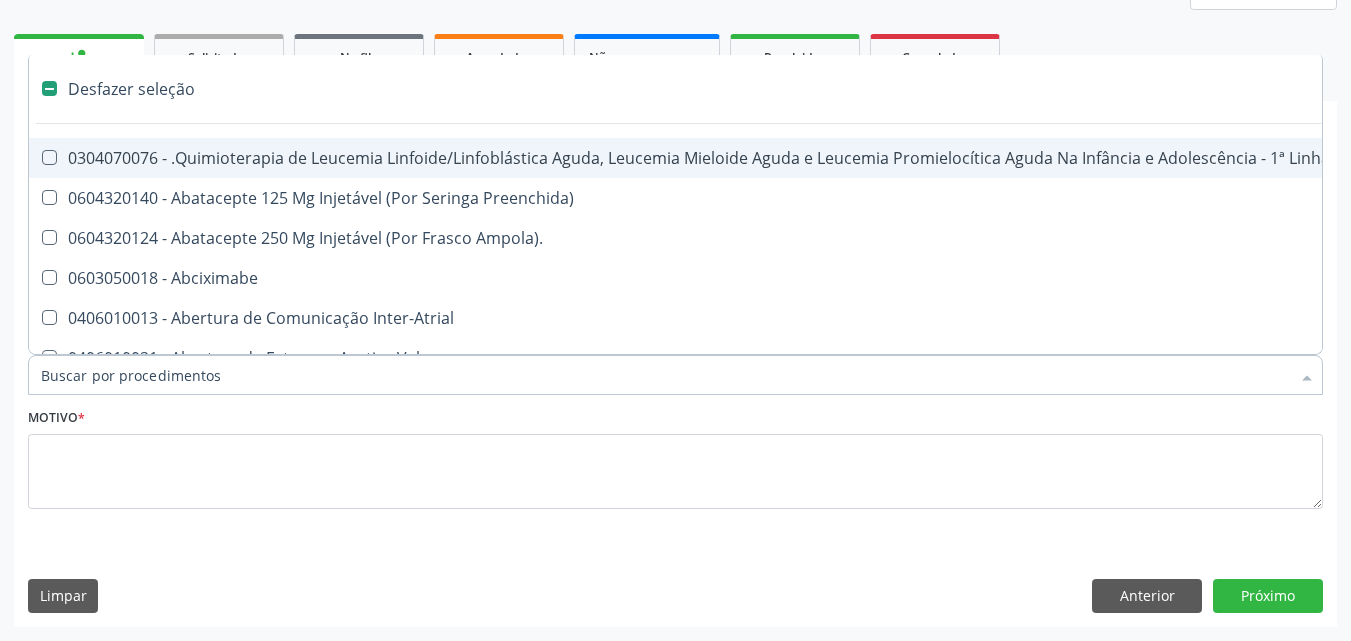 checkbox on "false" 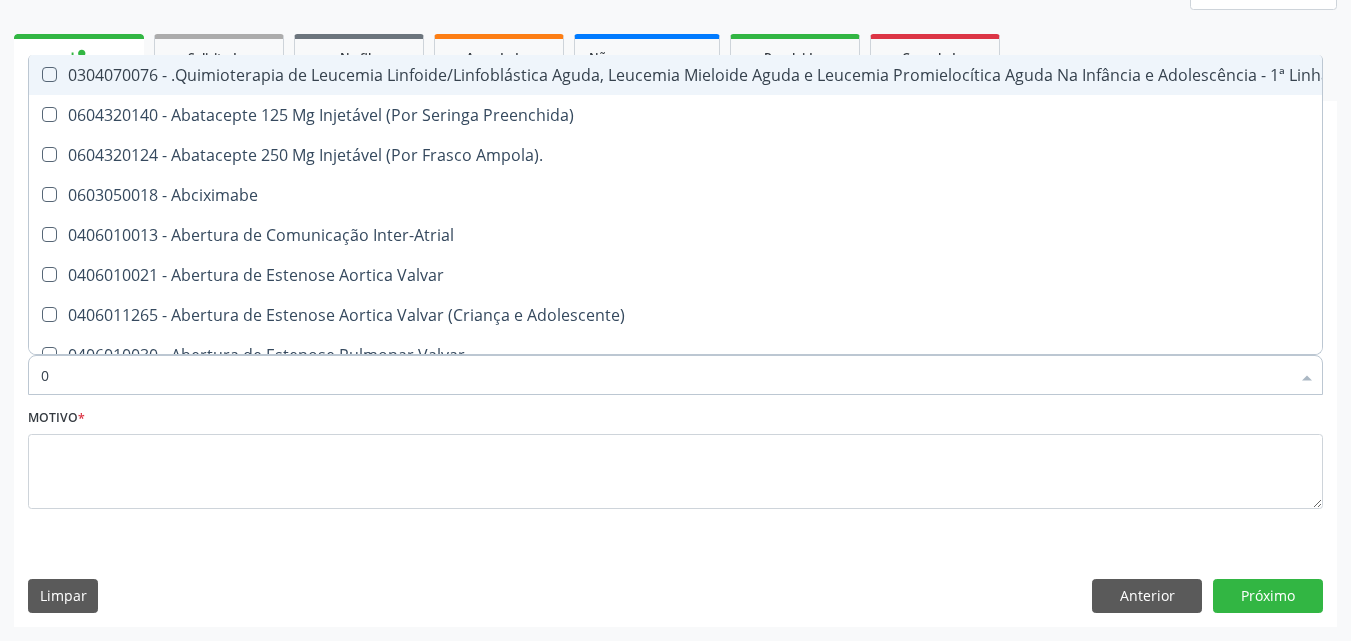 type on "02" 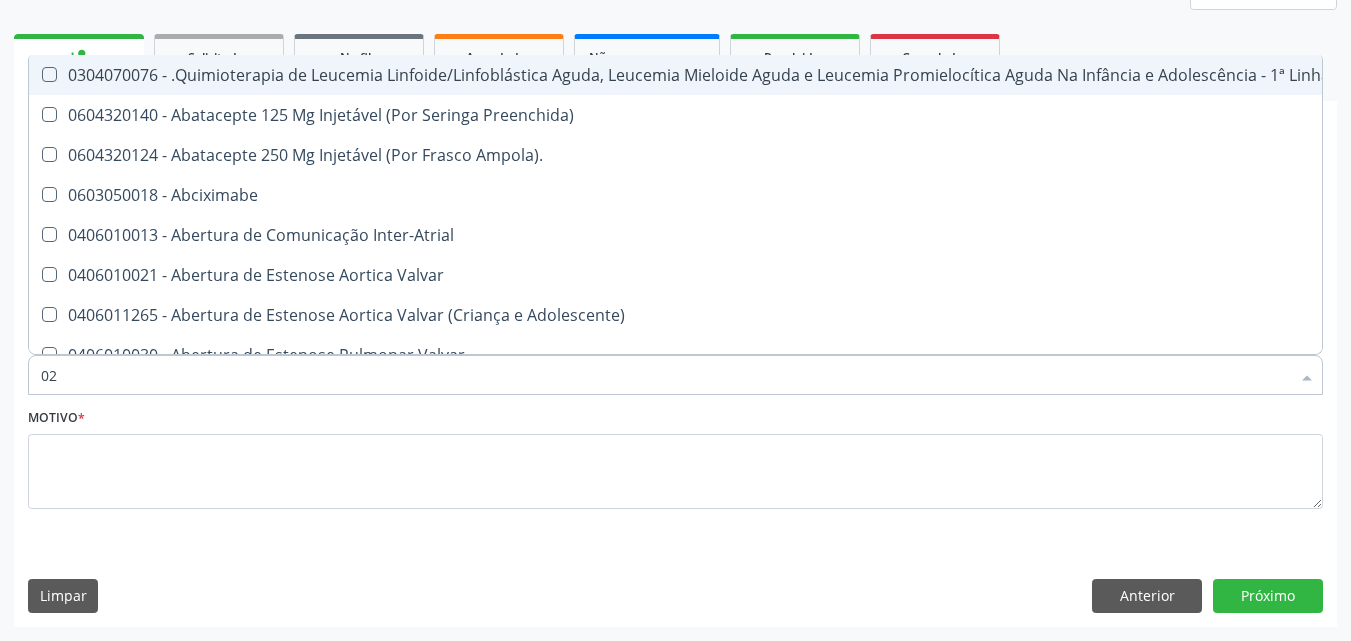 checkbox on "true" 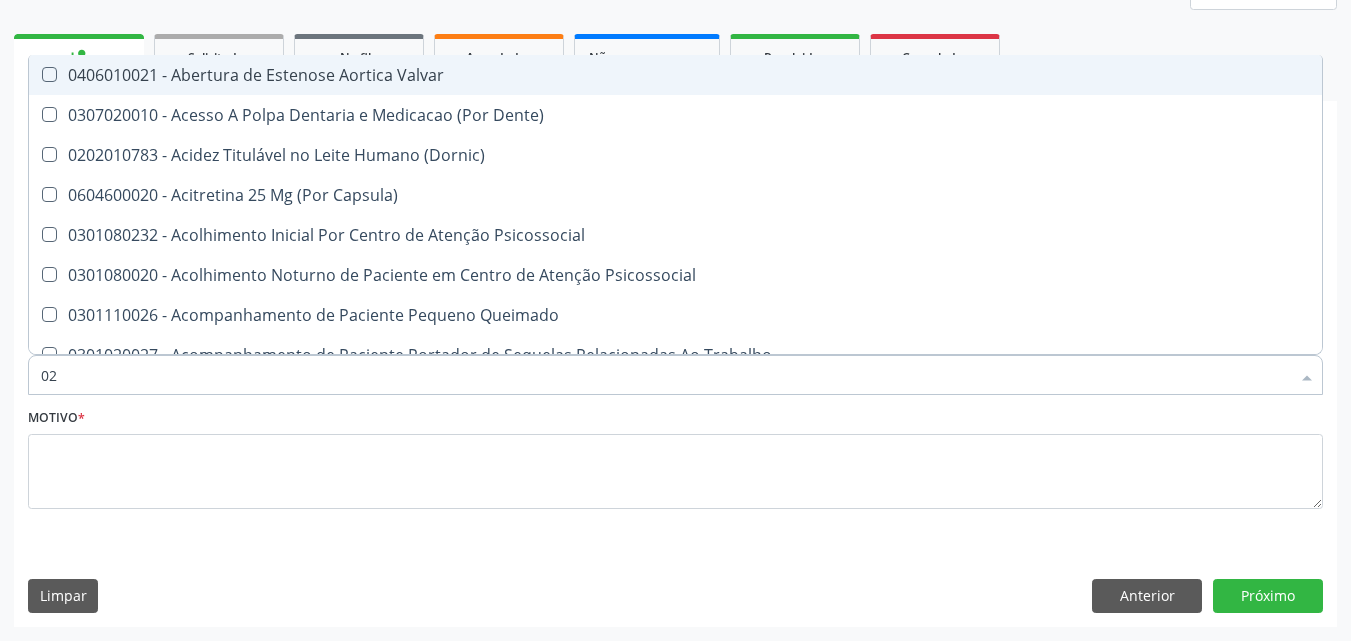 type on "020" 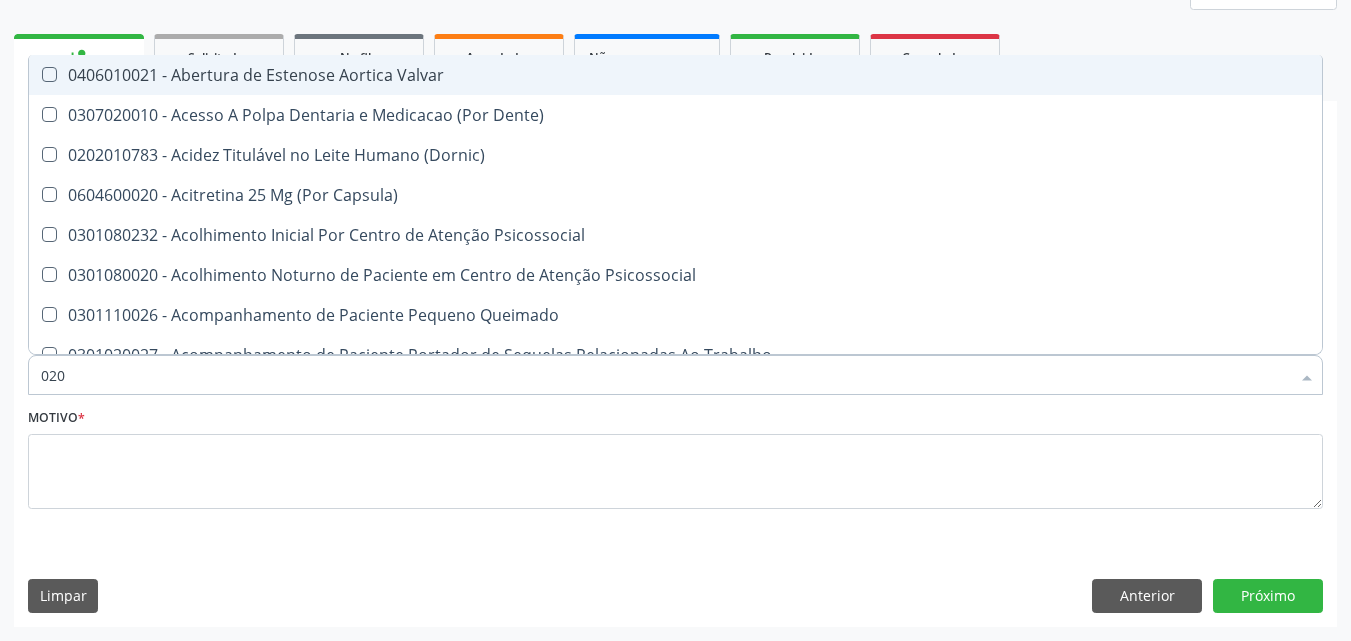 checkbox on "true" 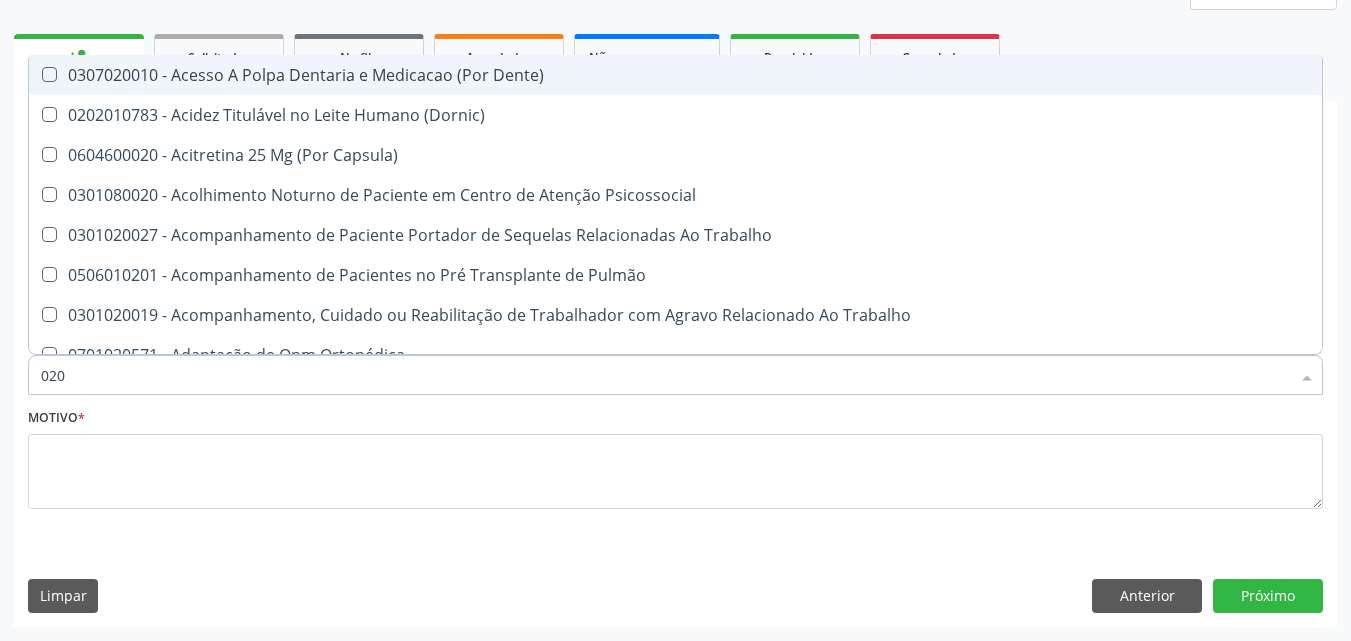 type on "0202" 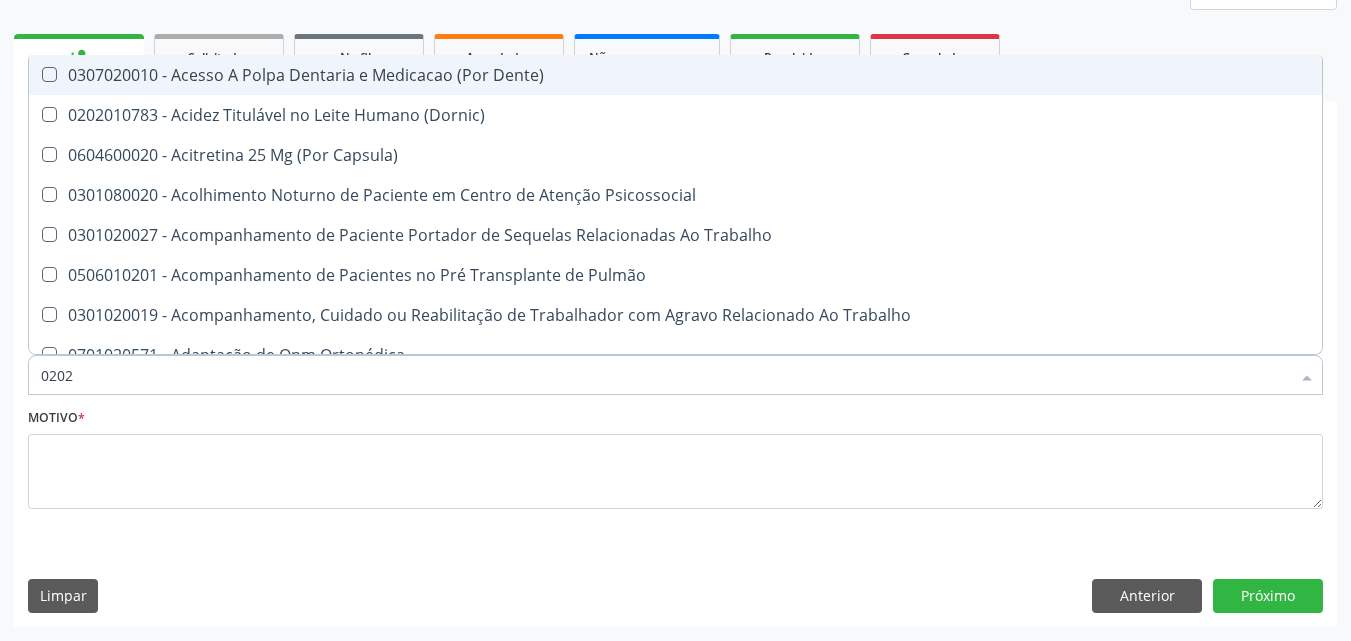 checkbox on "true" 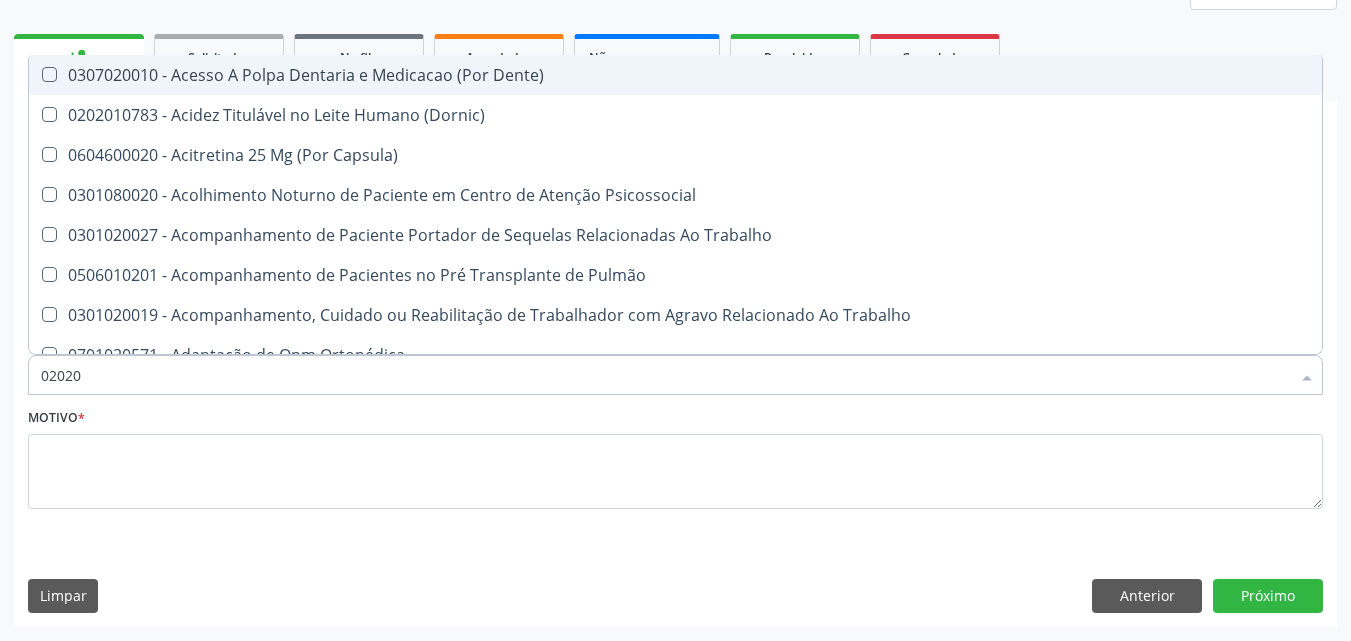 checkbox on "true" 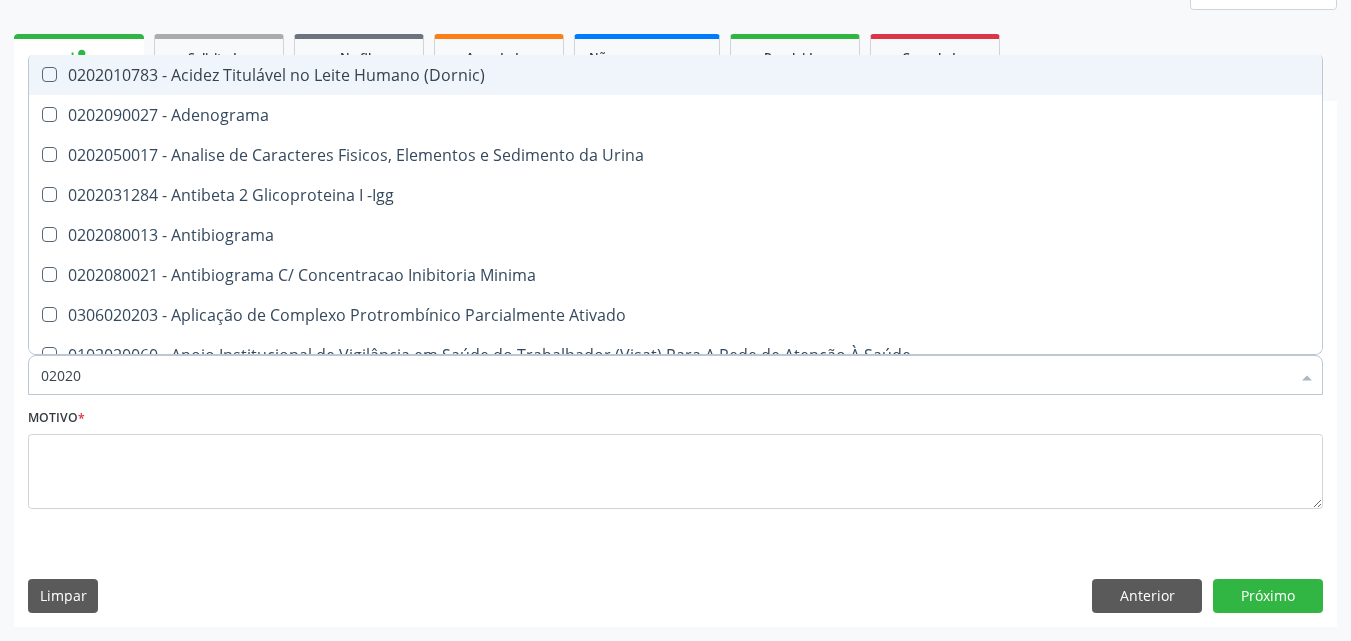 type on "020201" 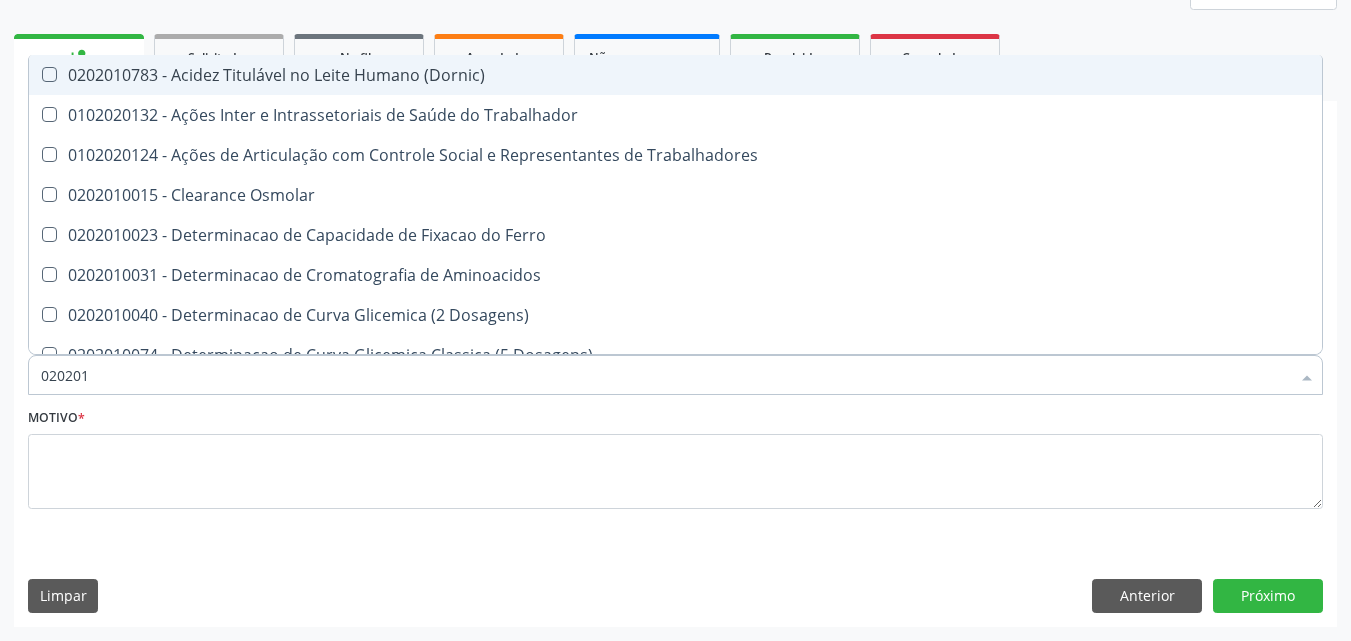 type on "0202010" 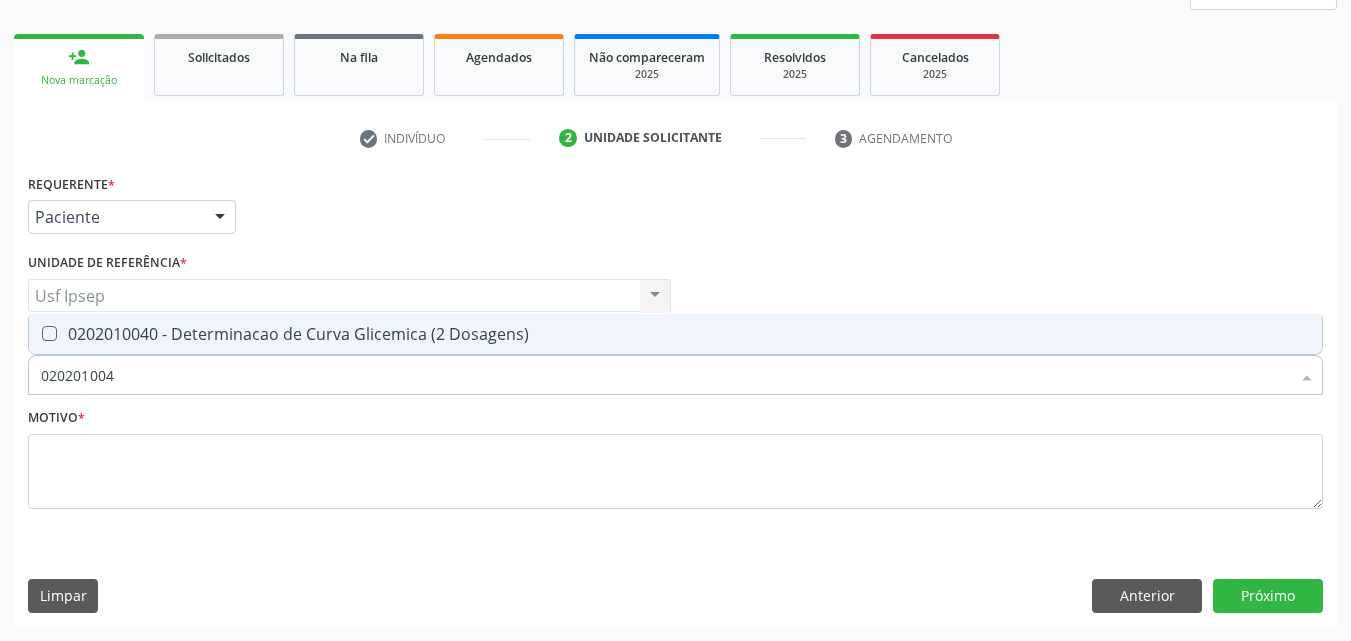 type on "0202010040" 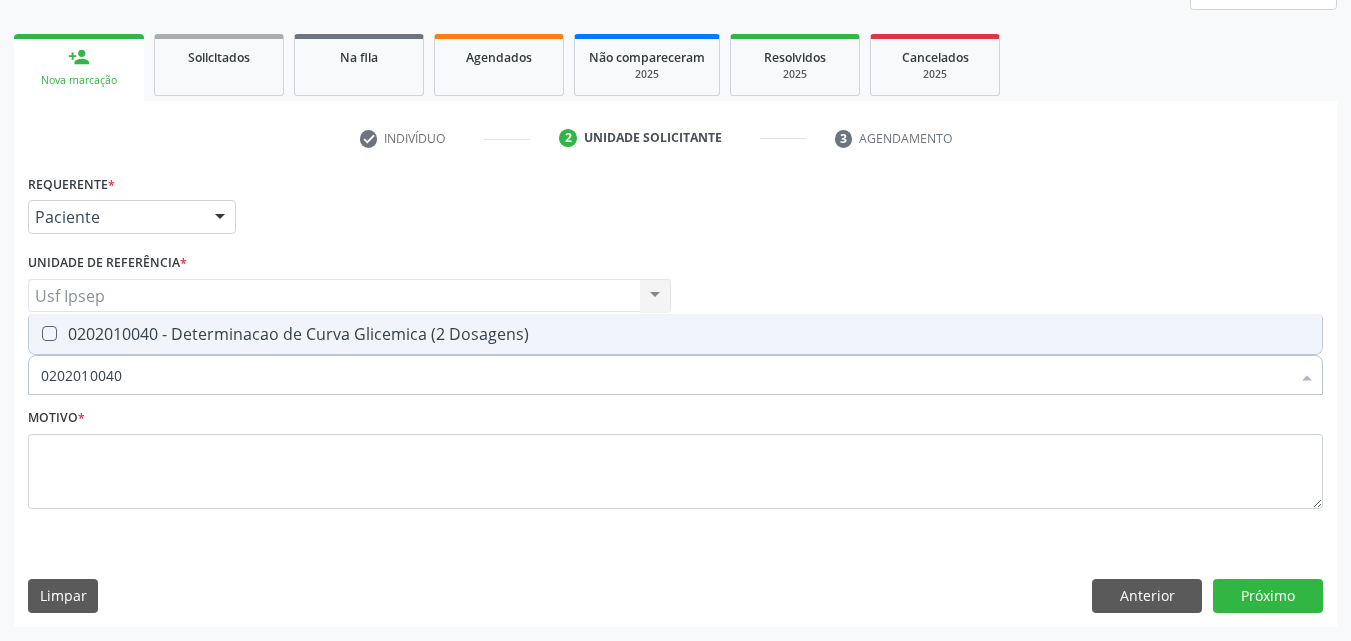click at bounding box center (49, 333) 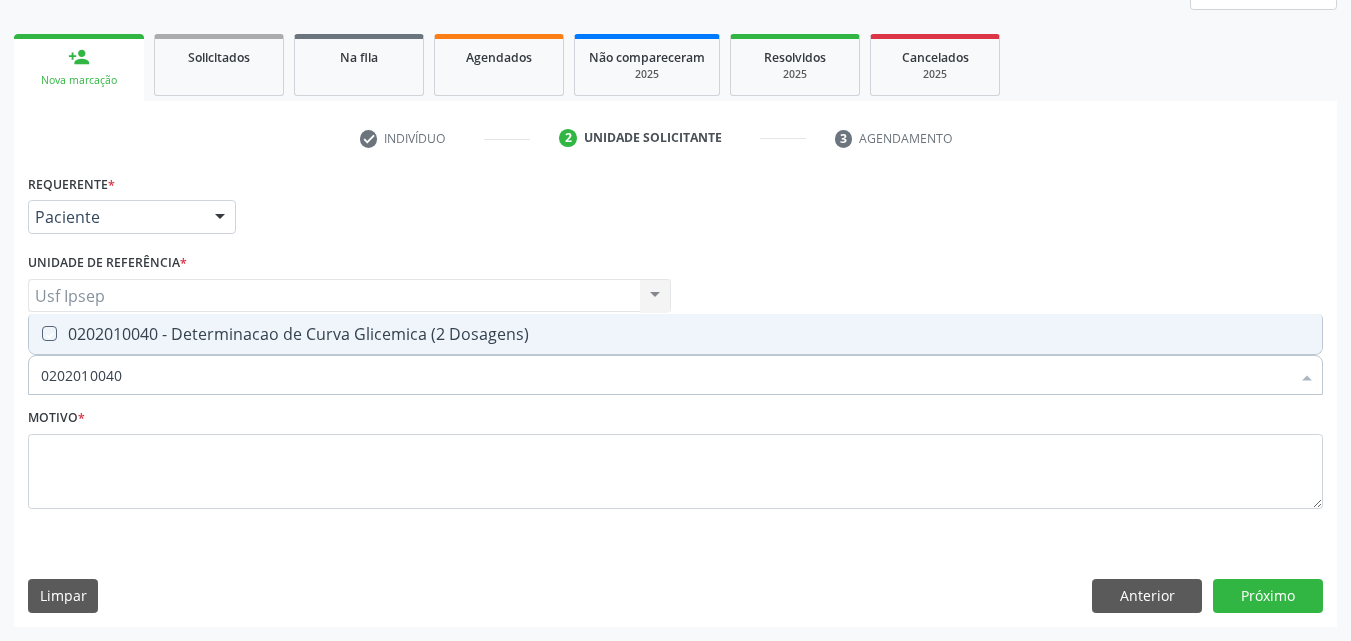 checkbox on "true" 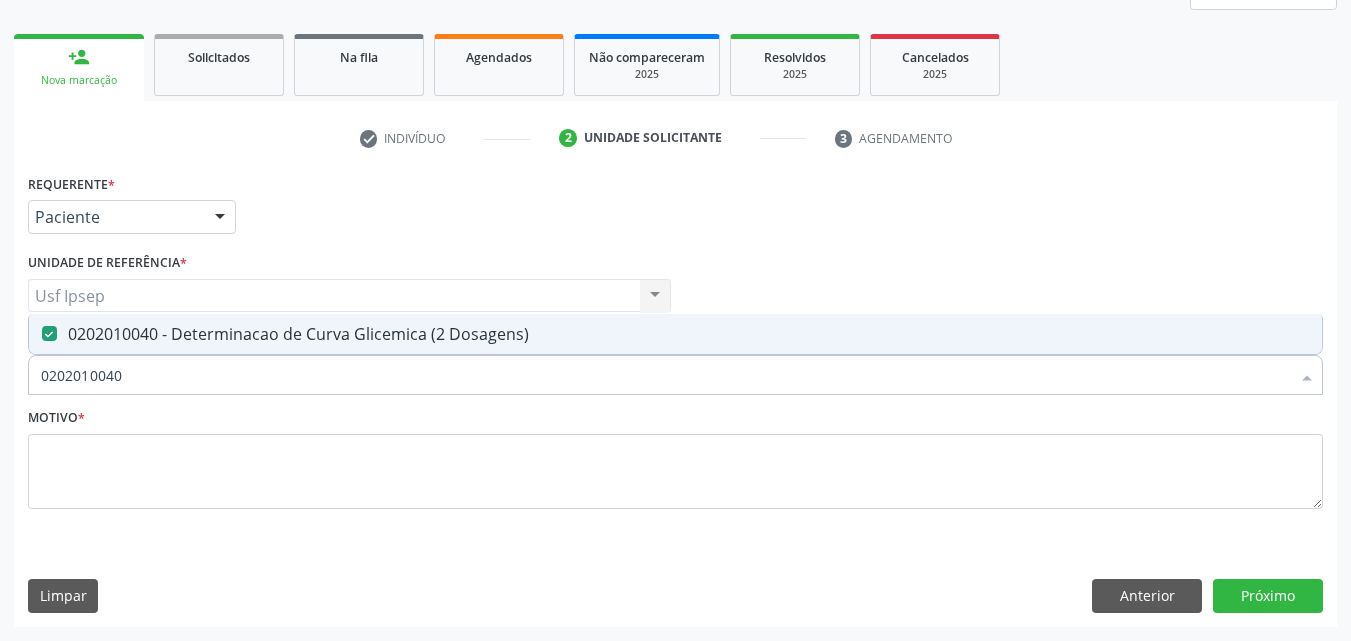 click on "0202010040" at bounding box center (665, 375) 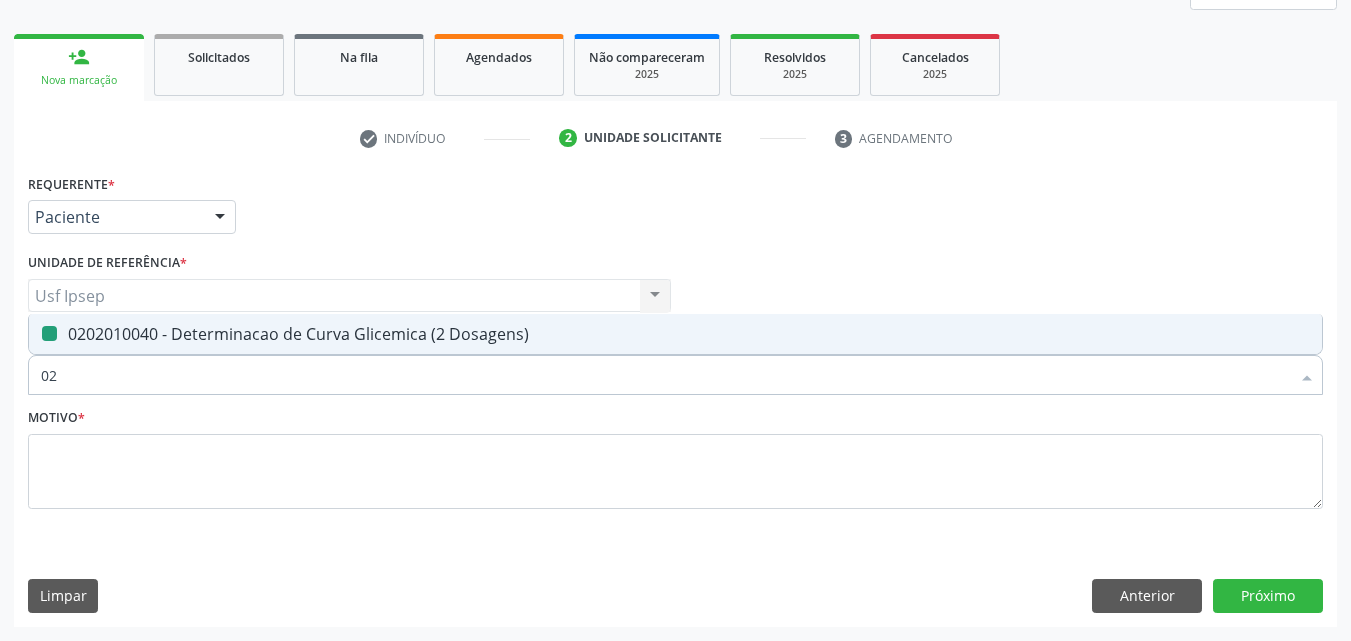 type on "0" 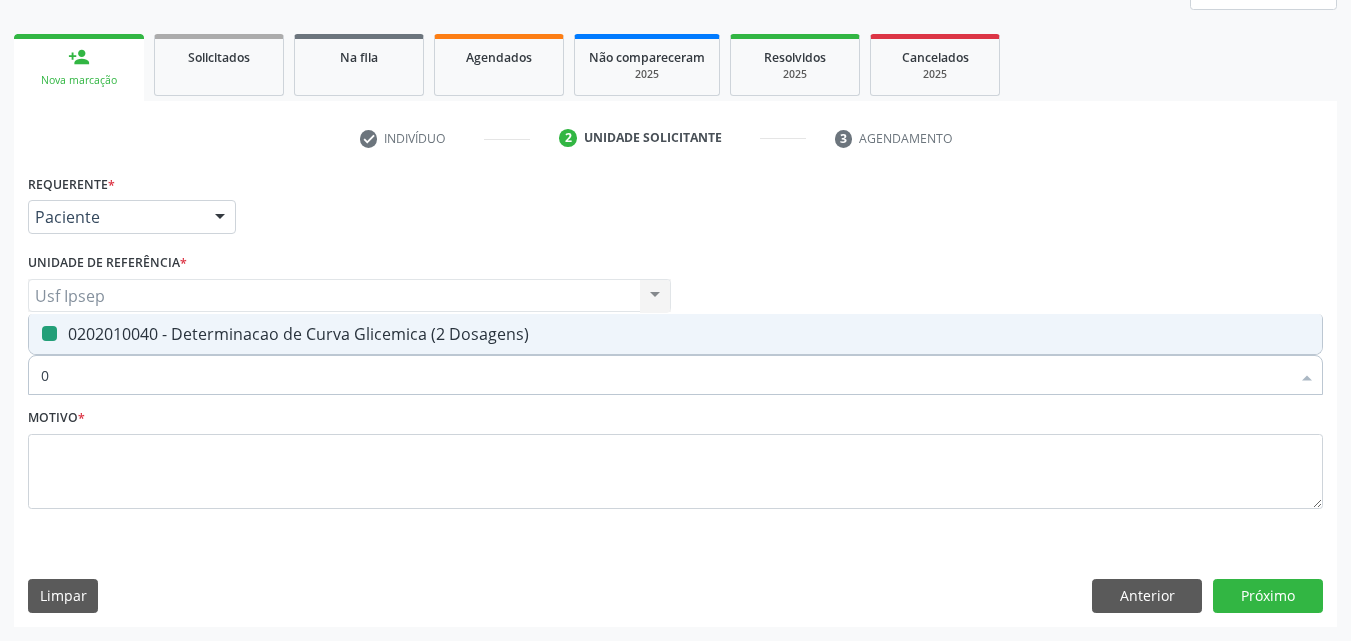 type 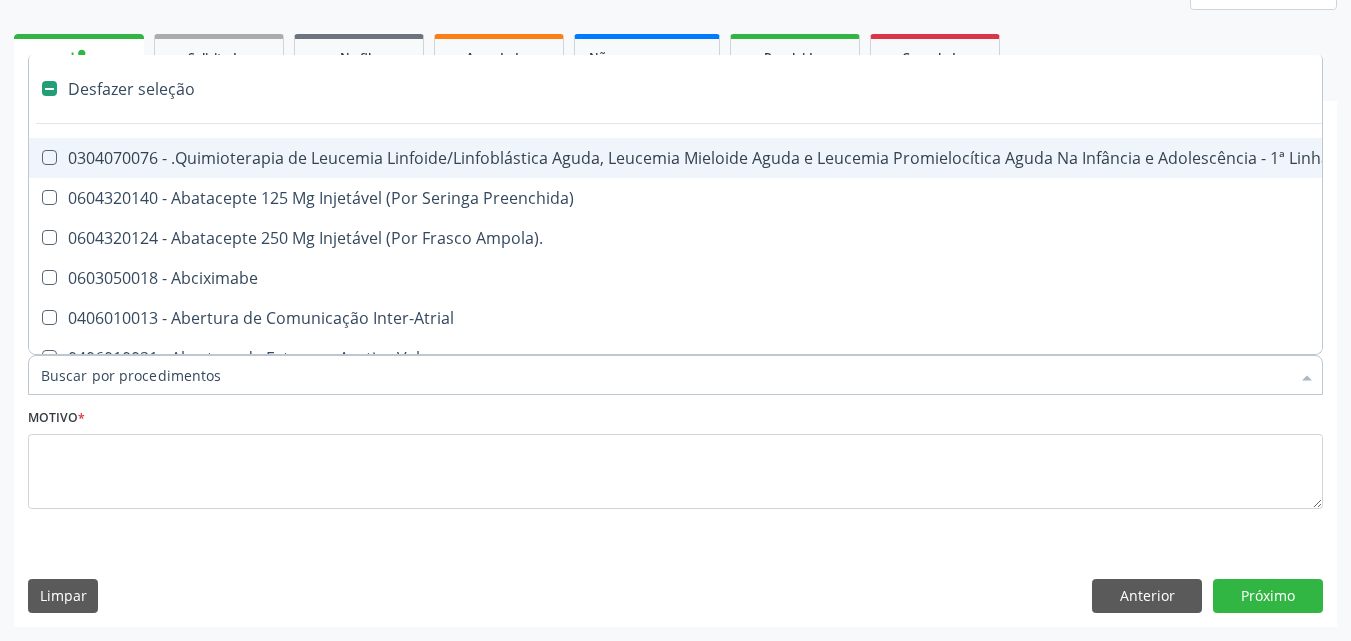 checkbox on "false" 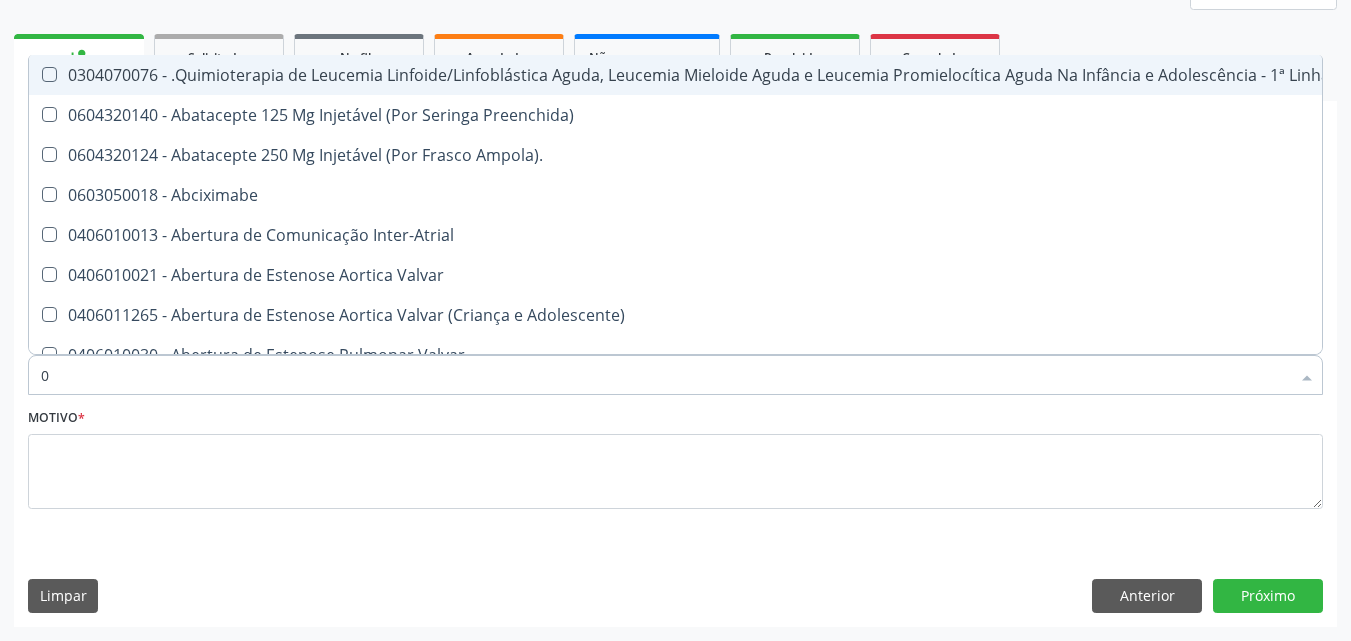 type on "02" 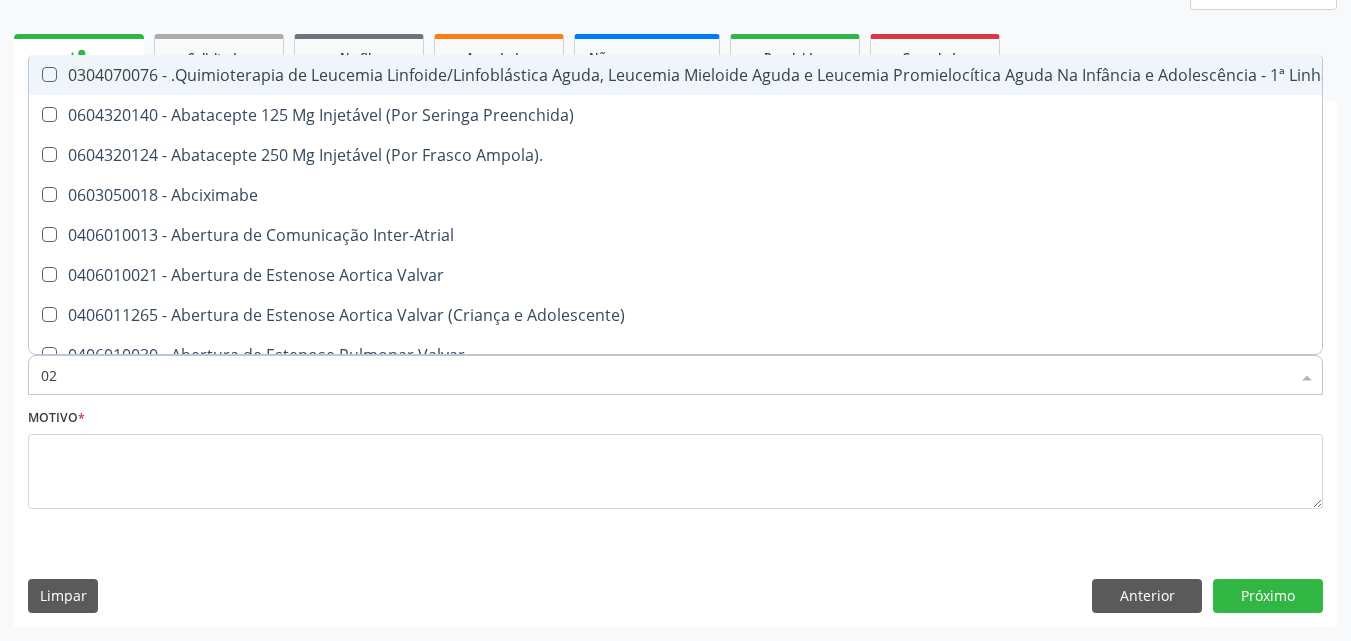 checkbox on "true" 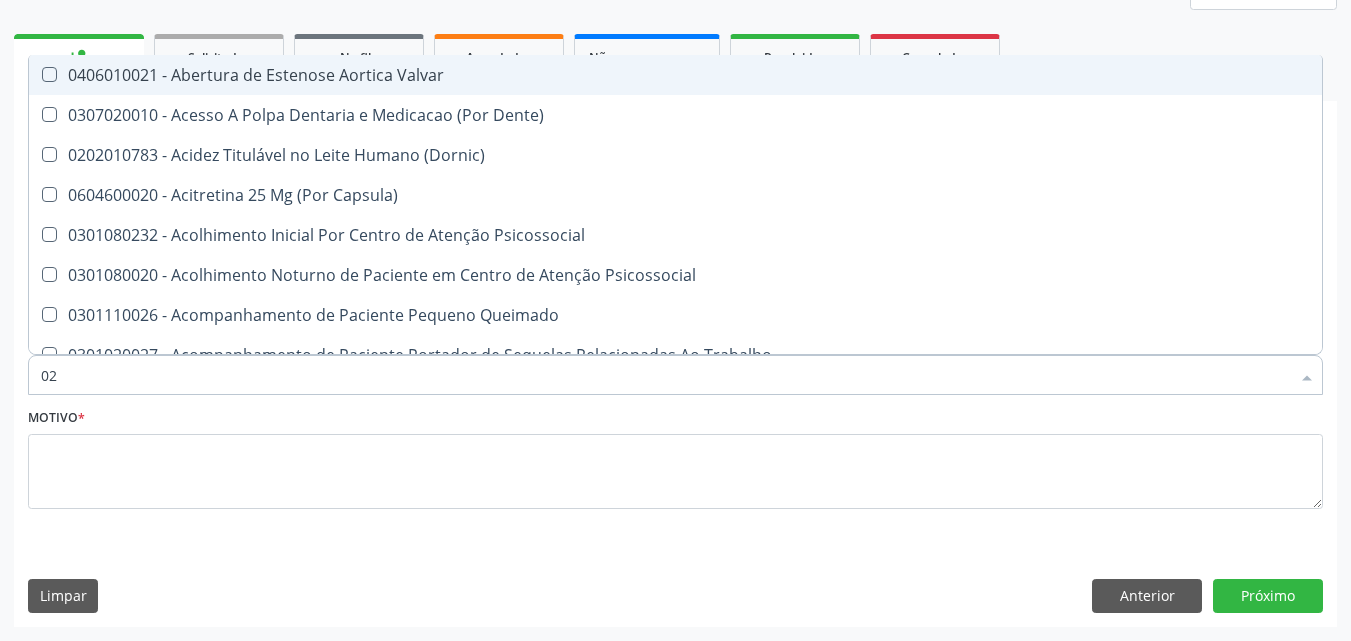 type on "020" 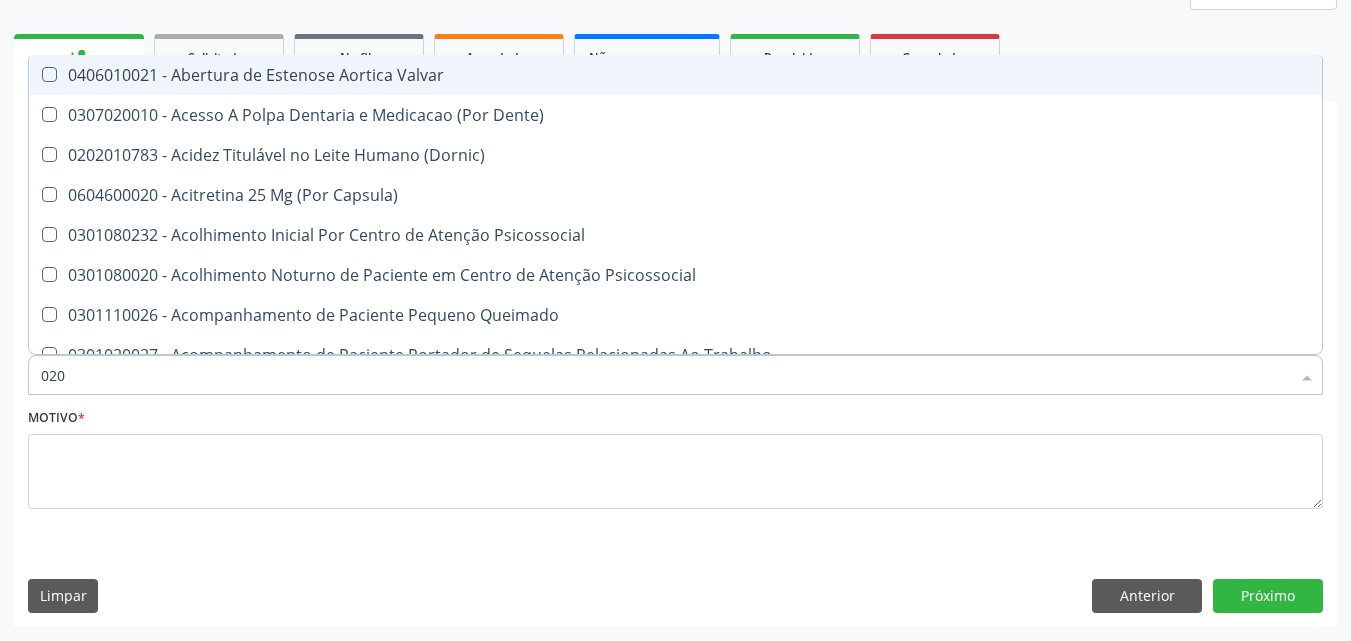 checkbox on "true" 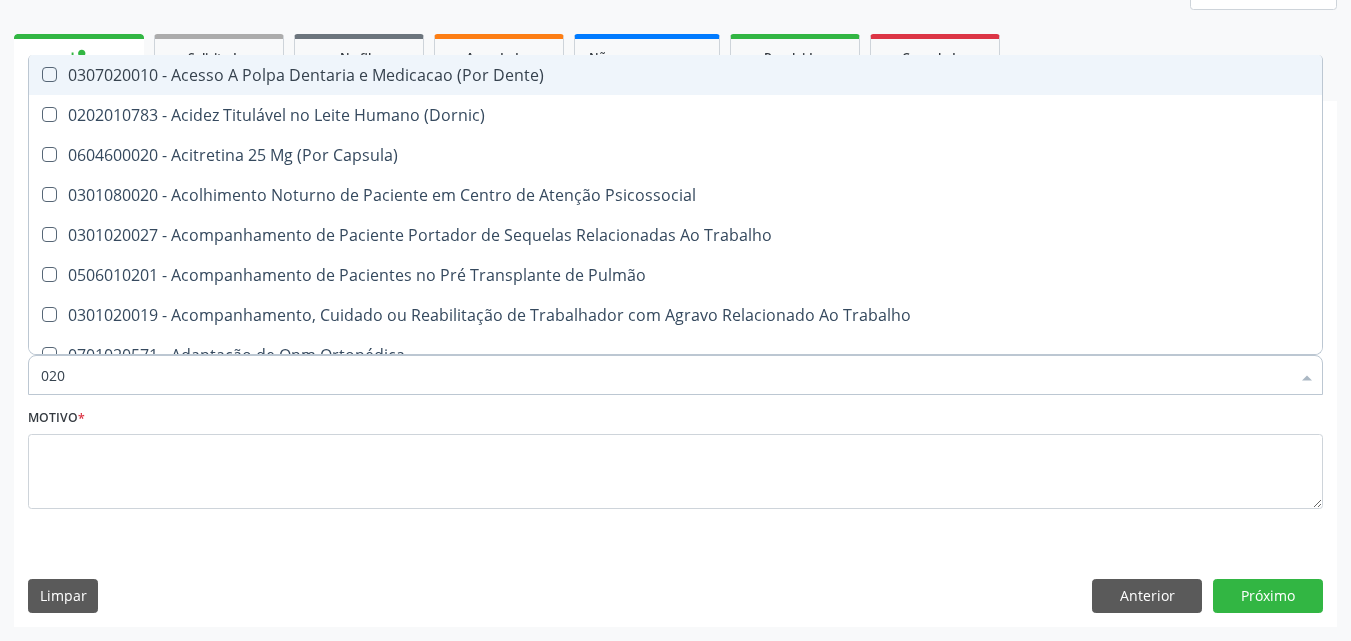 type on "0202" 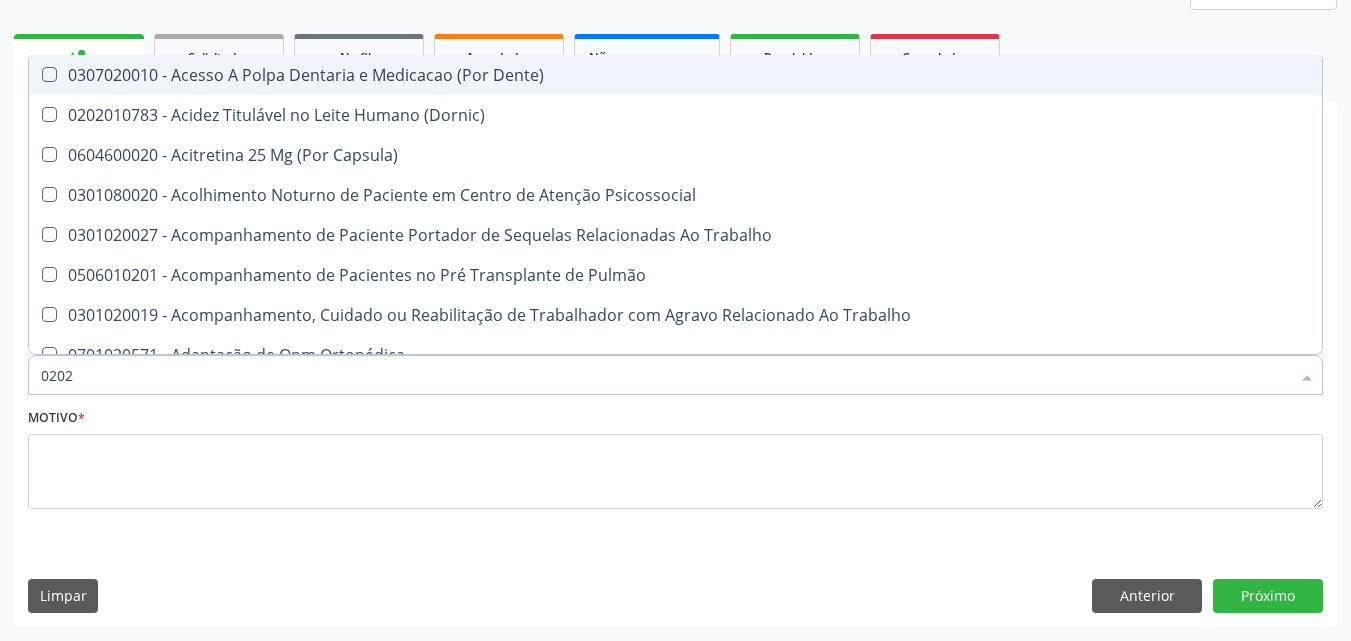 checkbox on "true" 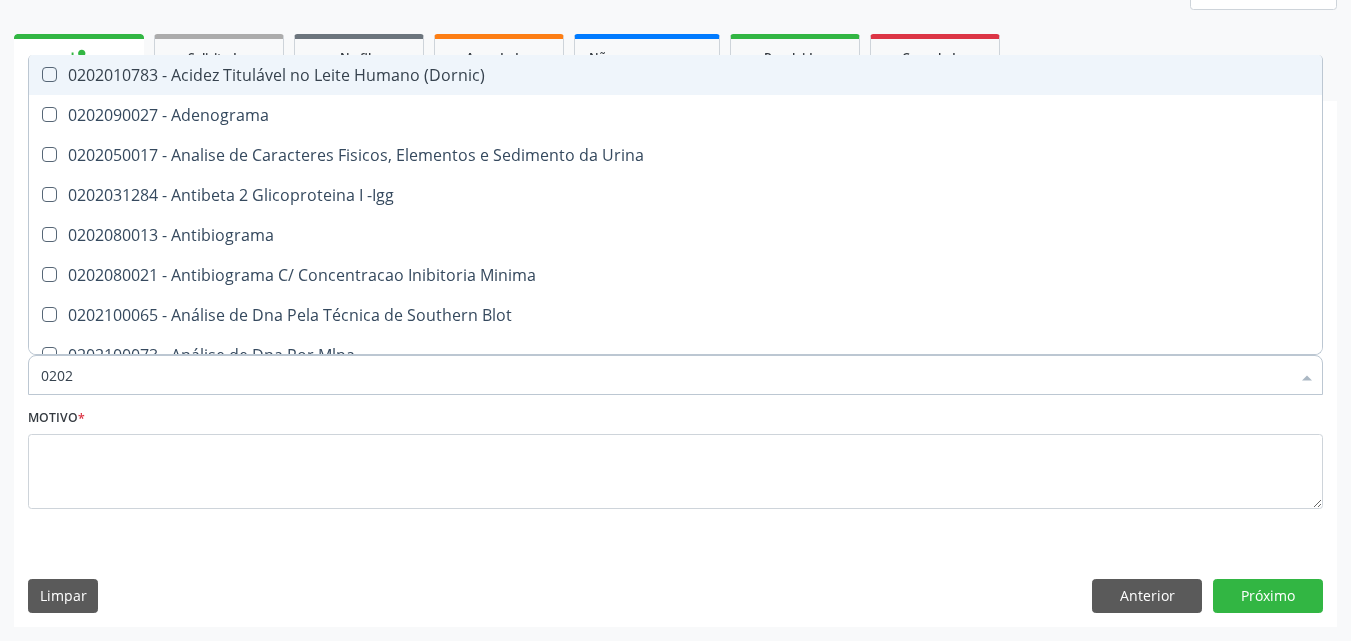 type on "02020" 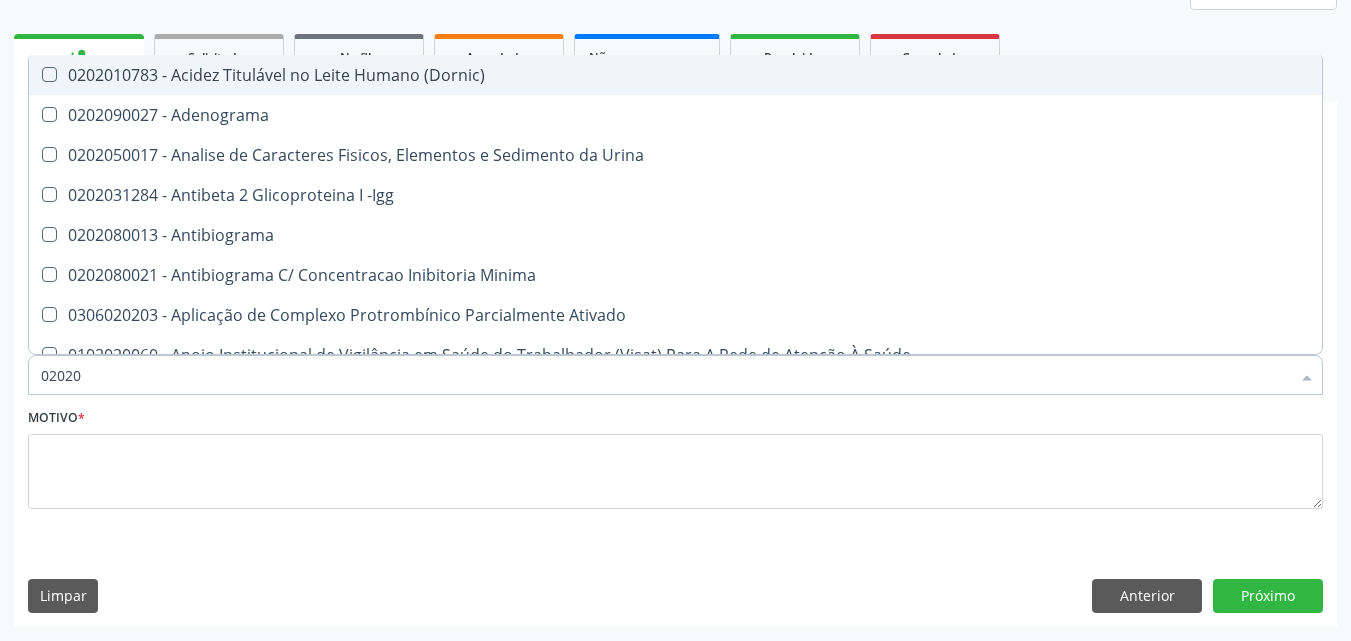 checkbox on "true" 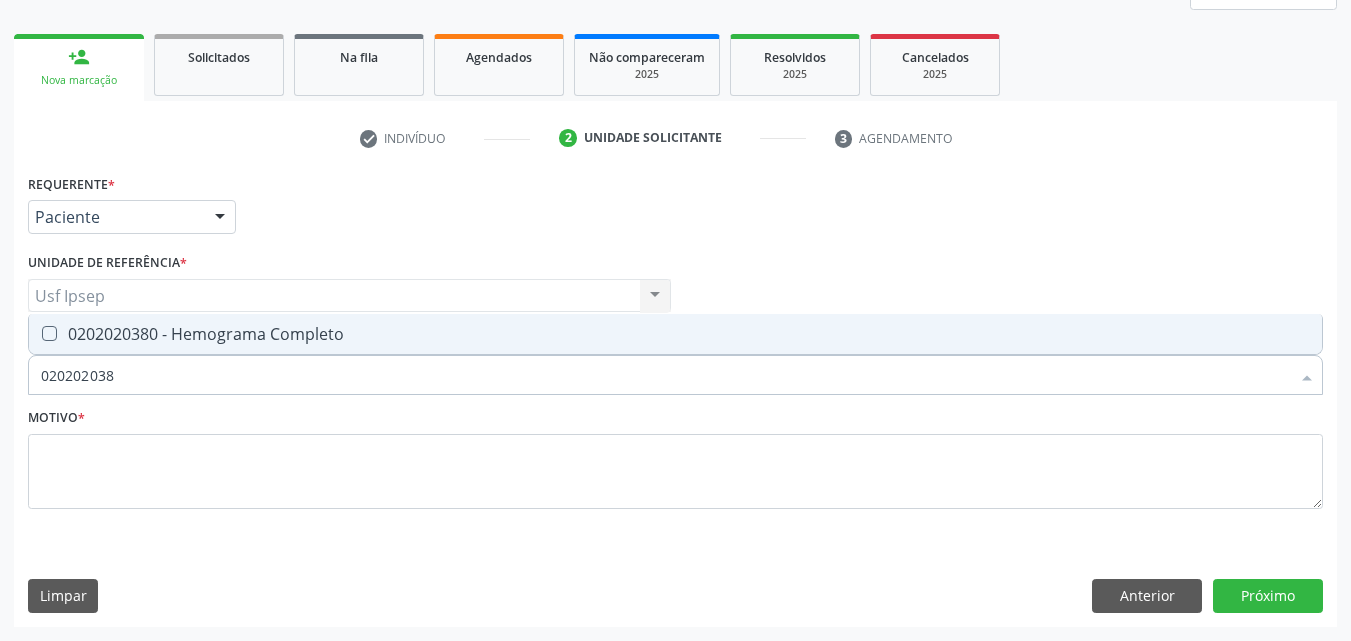 type on "0202020380" 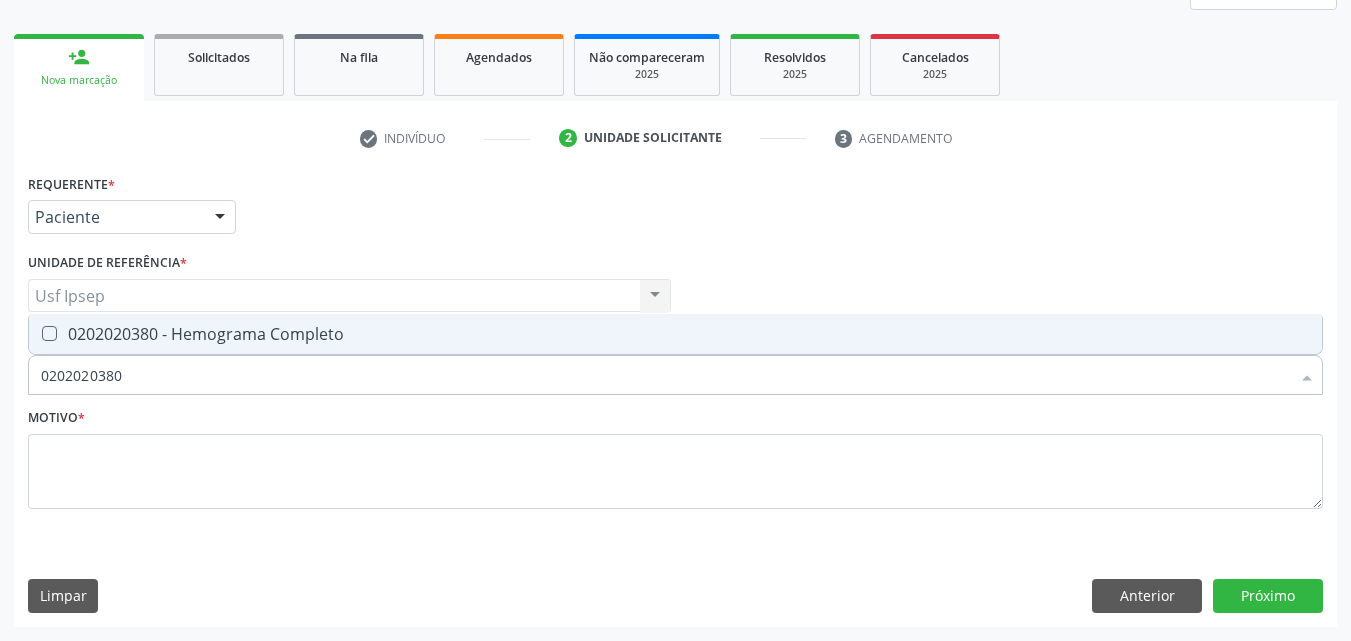click at bounding box center [49, 333] 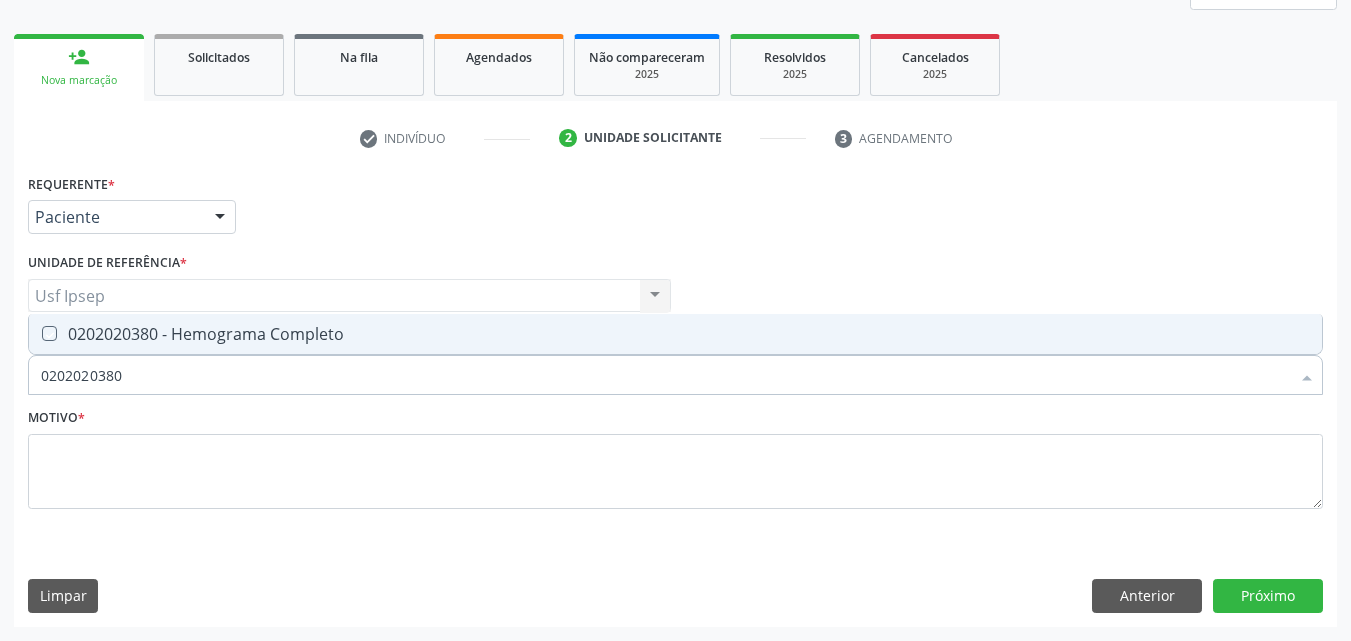 click at bounding box center [35, 333] 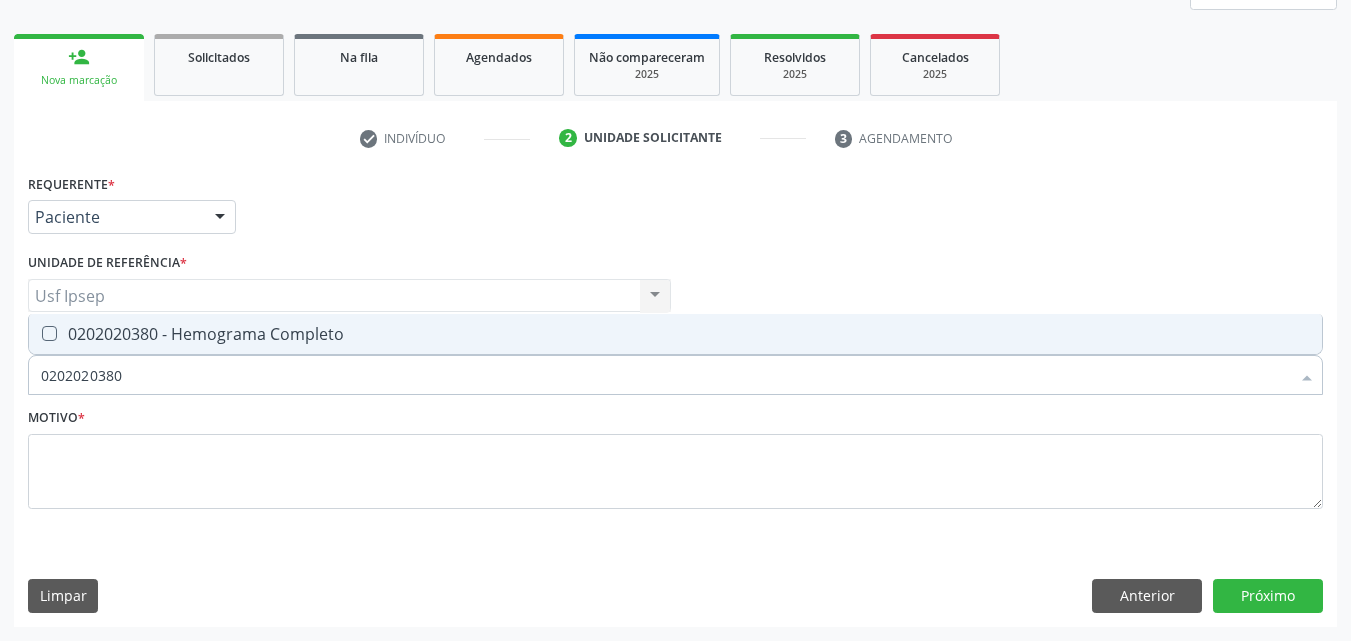 checkbox on "true" 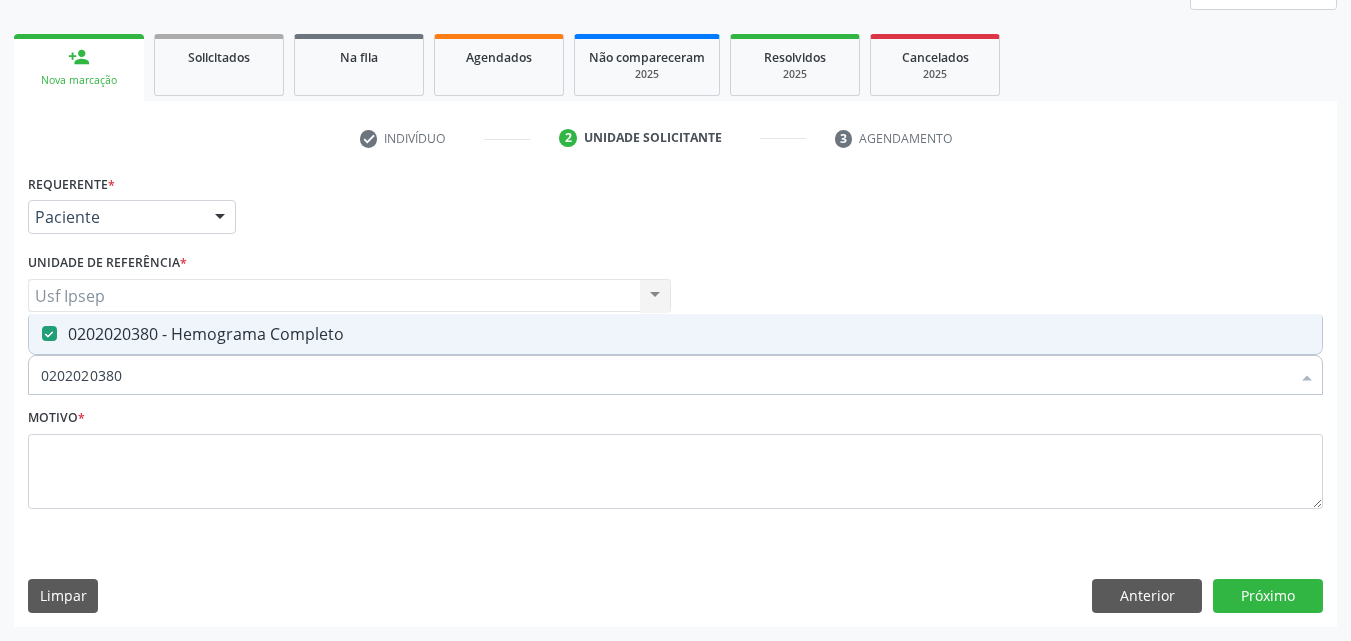 click on "0202020380" at bounding box center [665, 375] 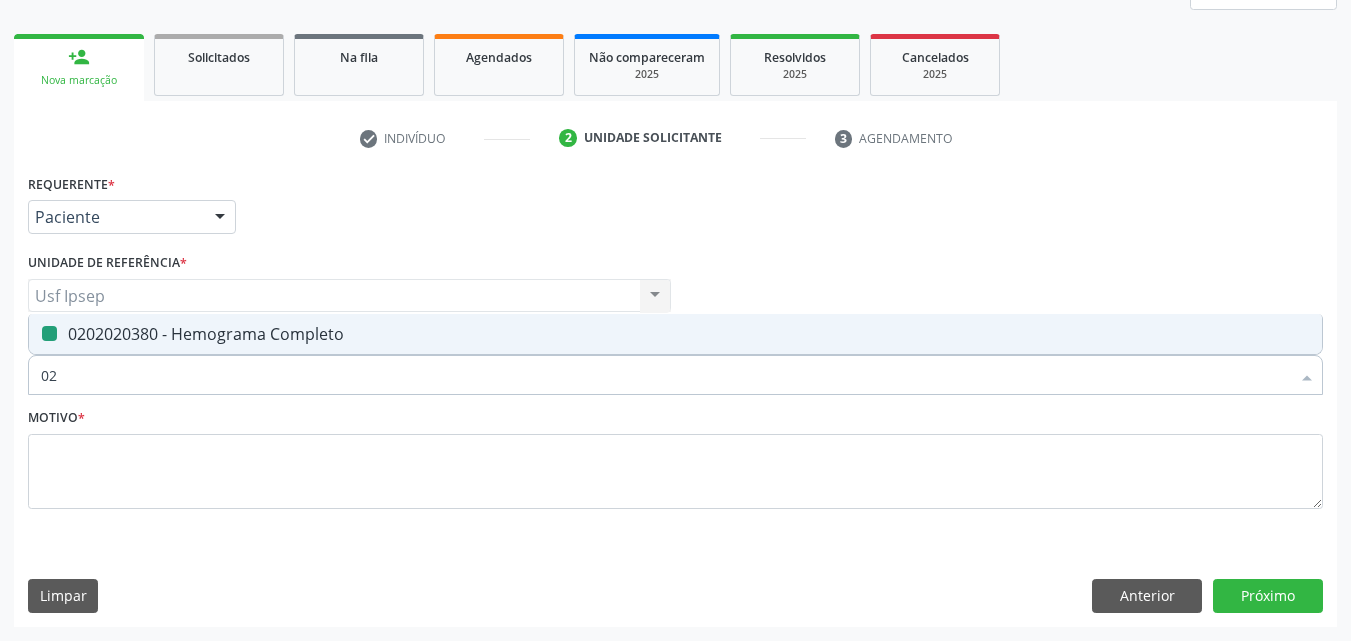 type on "0" 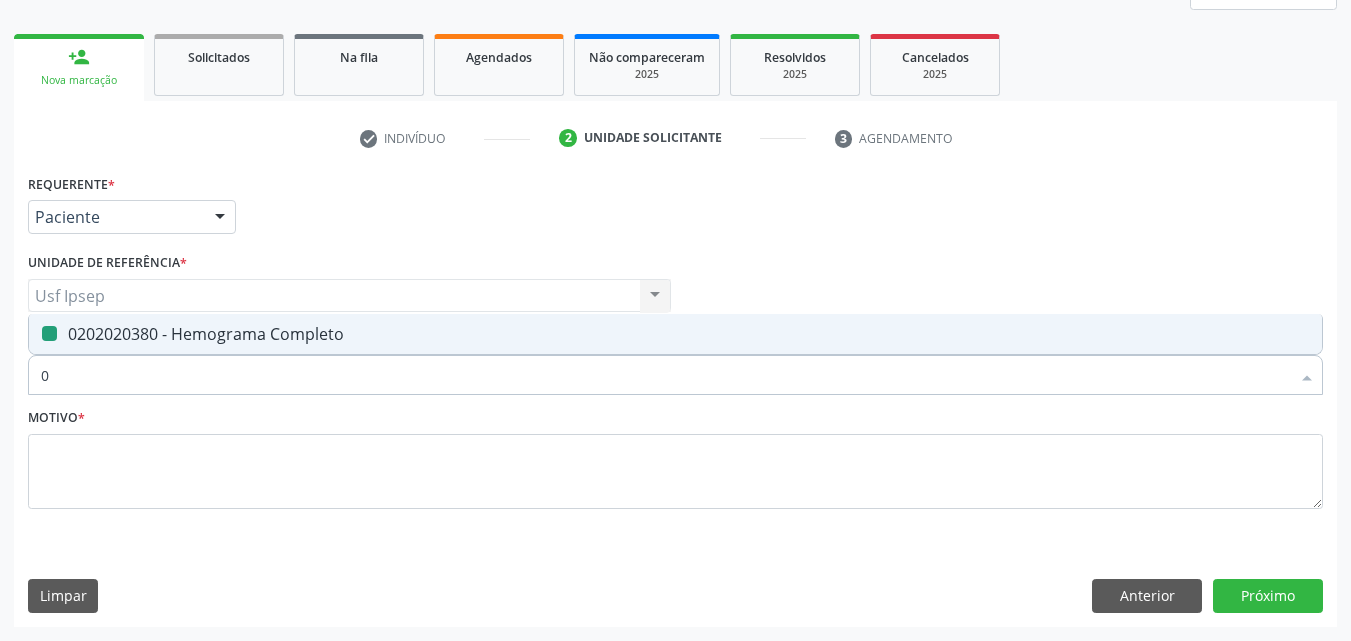 type 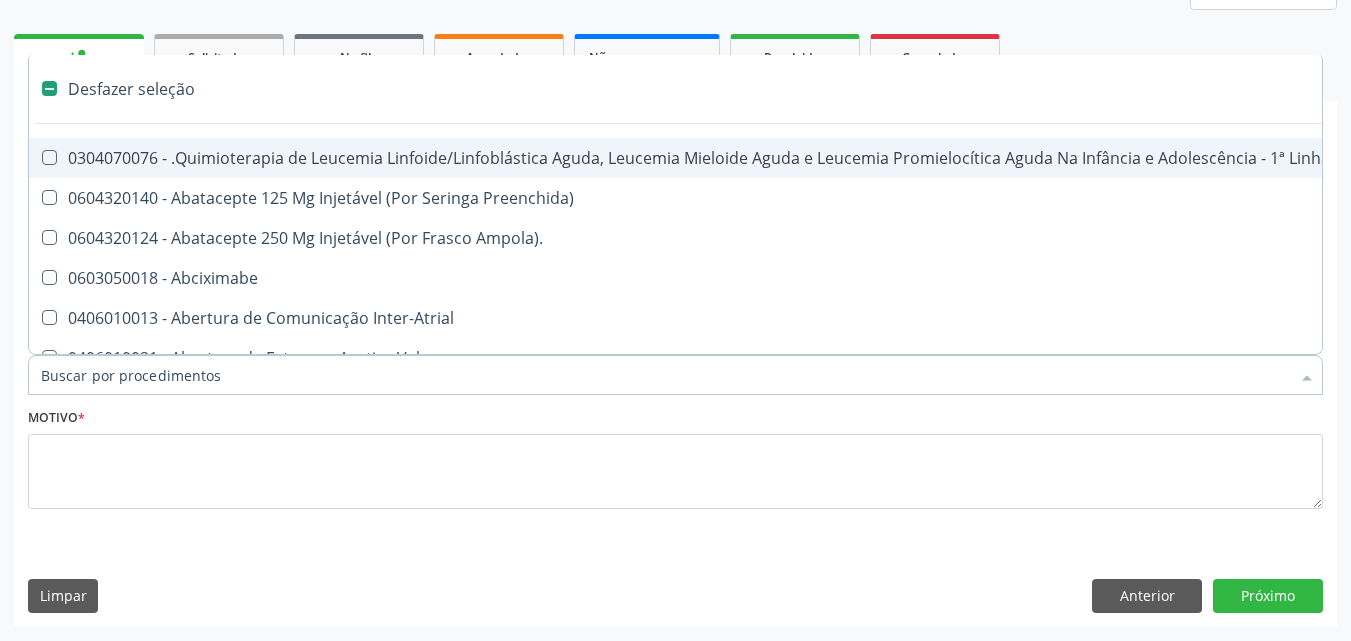 checkbox on "false" 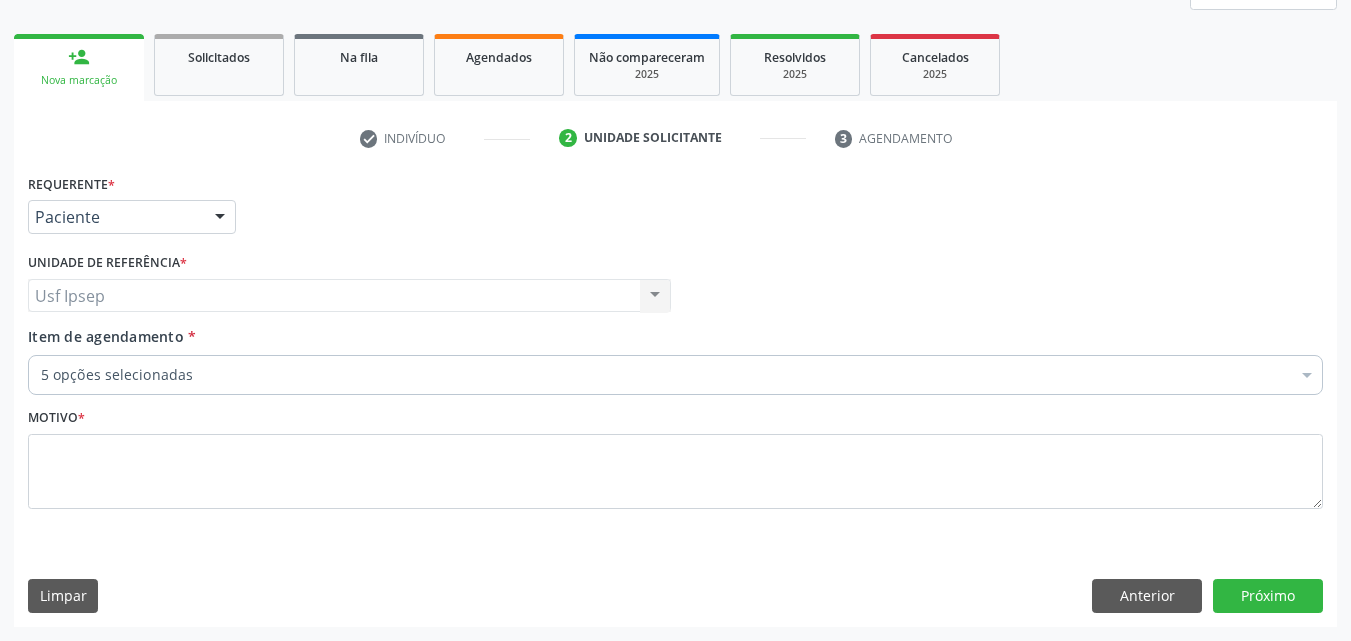 checkbox on "true" 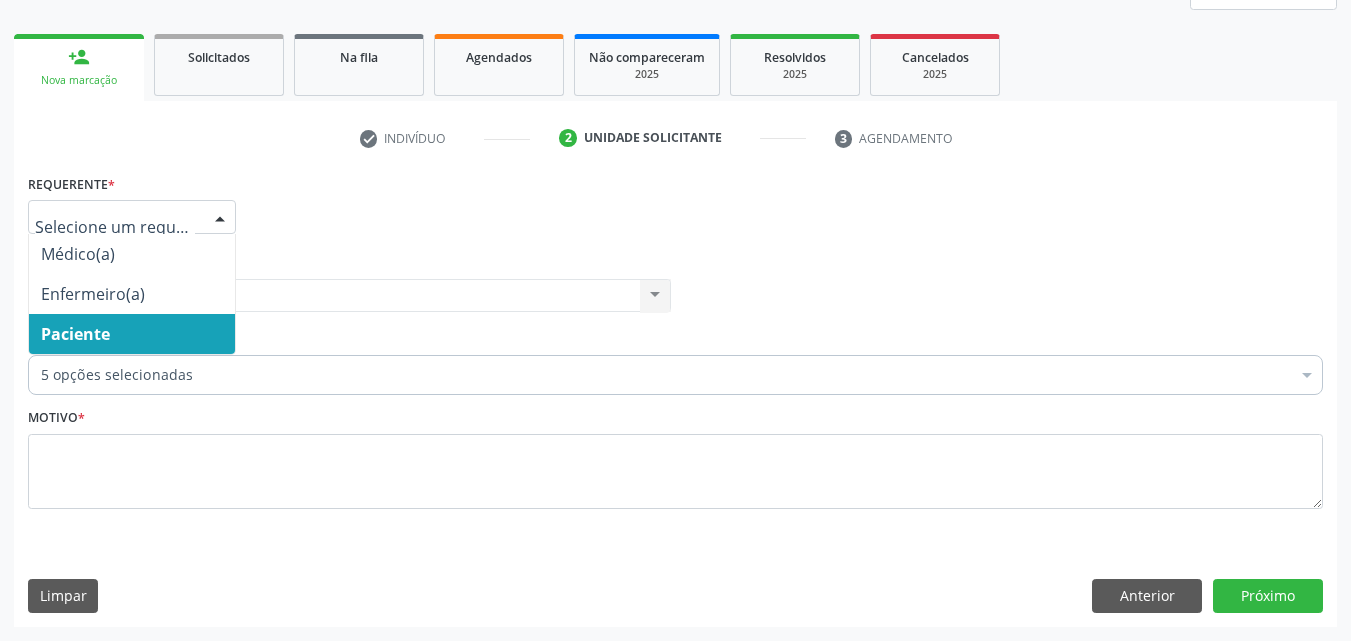 click at bounding box center (220, 218) 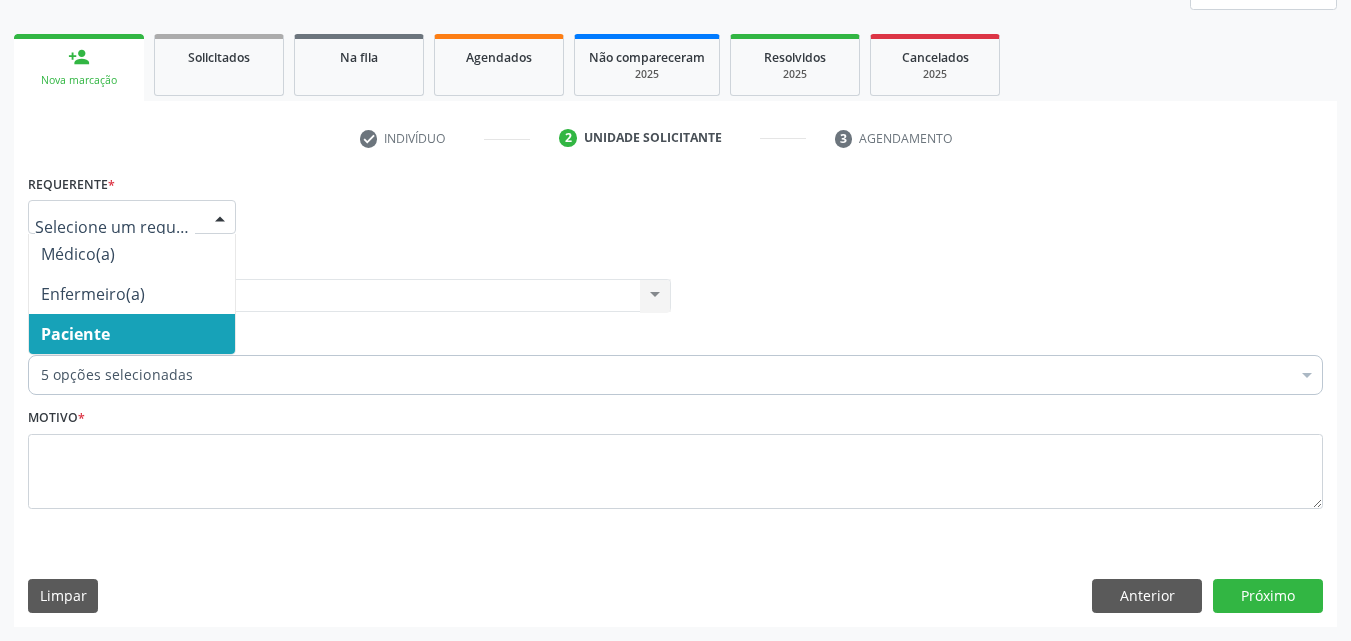 click on "Paciente" at bounding box center (132, 334) 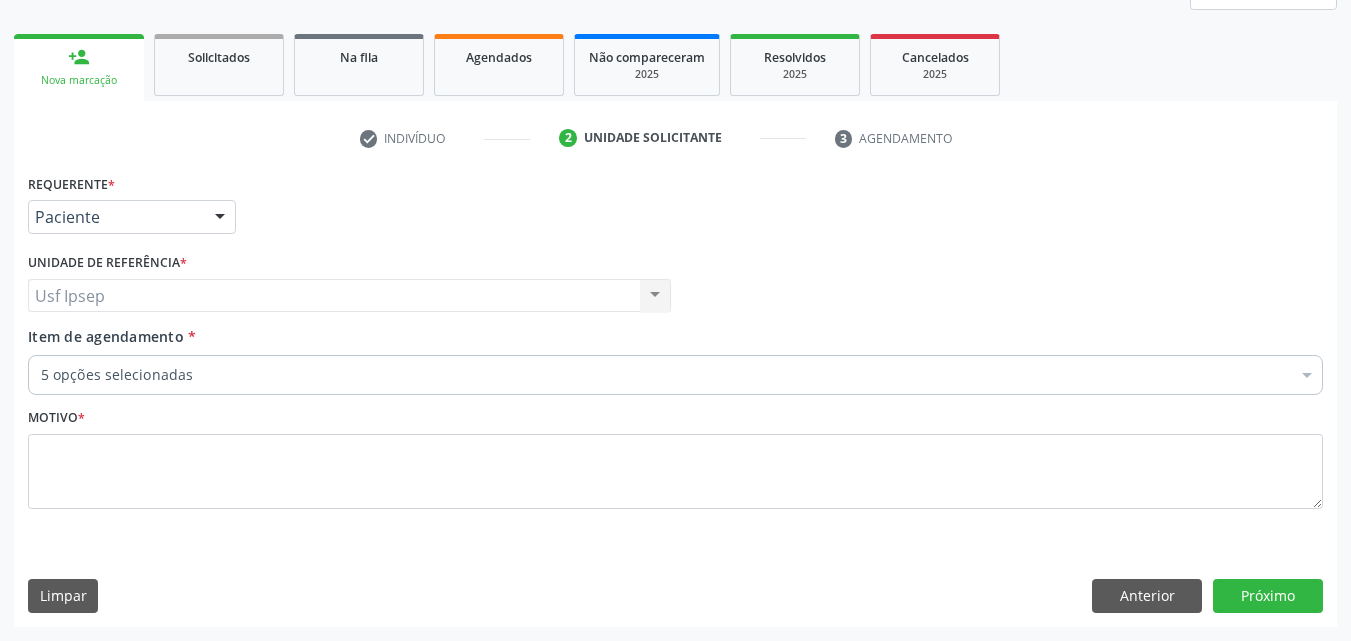 click on "Item de agendamento" at bounding box center [106, 336] 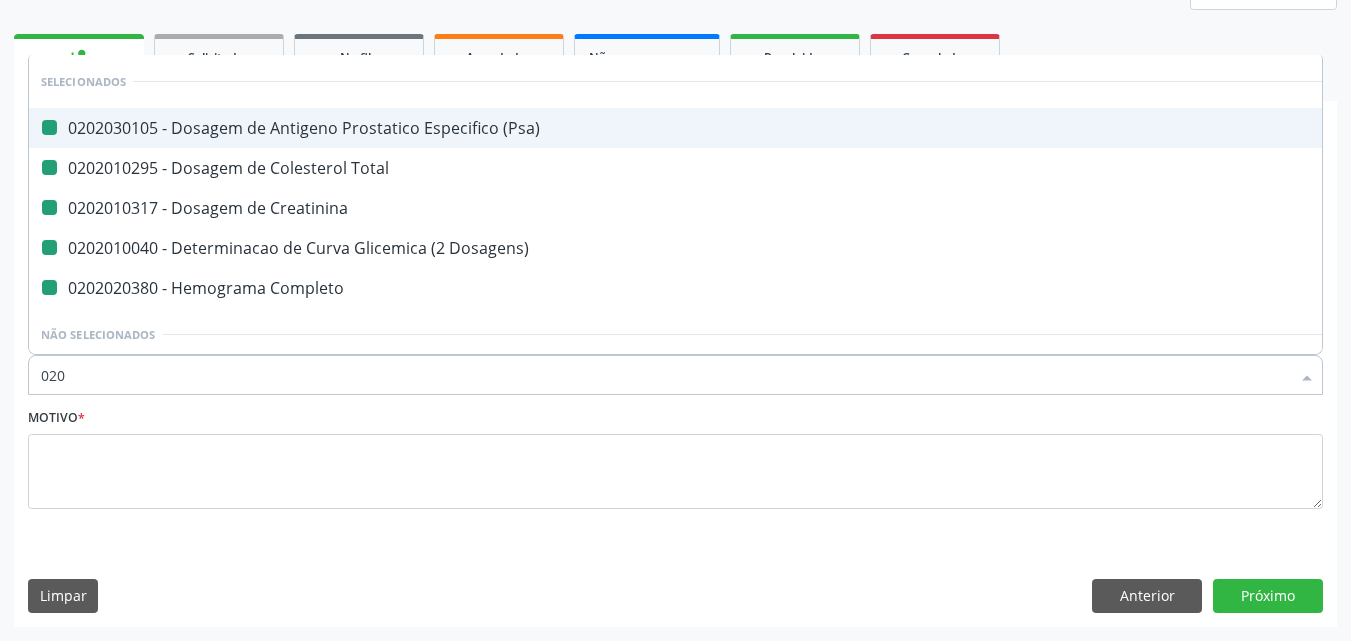 type on "0200" 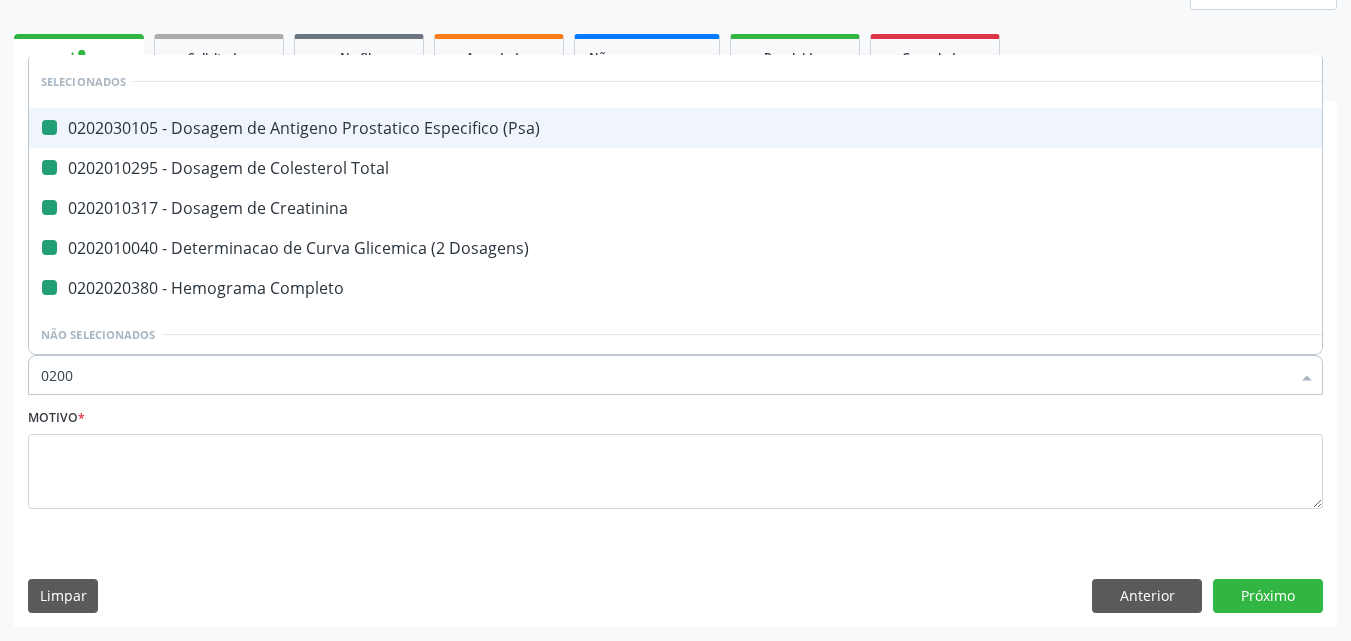 checkbox on "false" 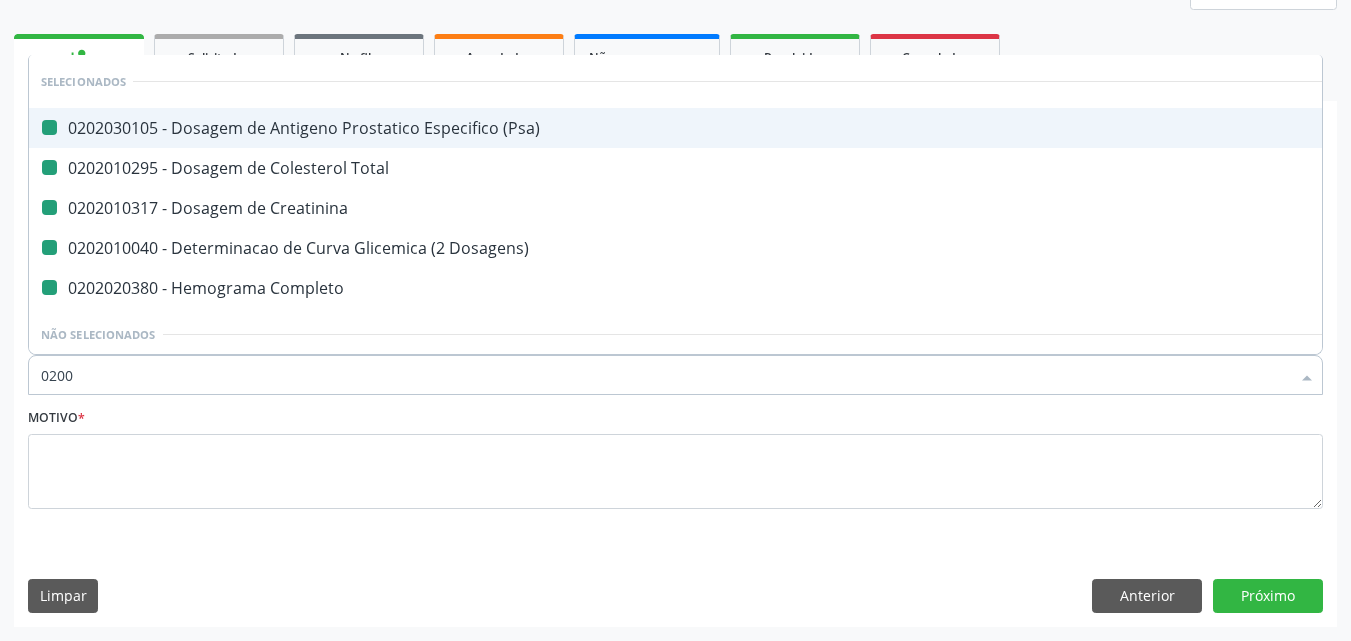 checkbox on "false" 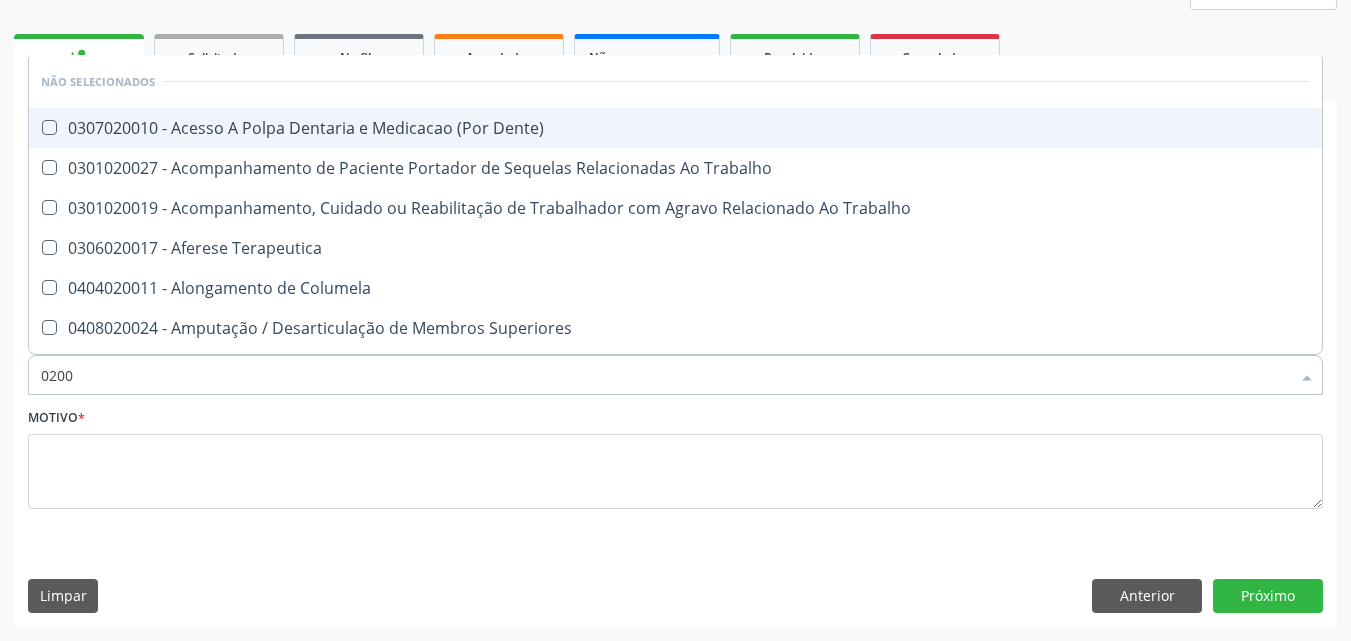 type on "020" 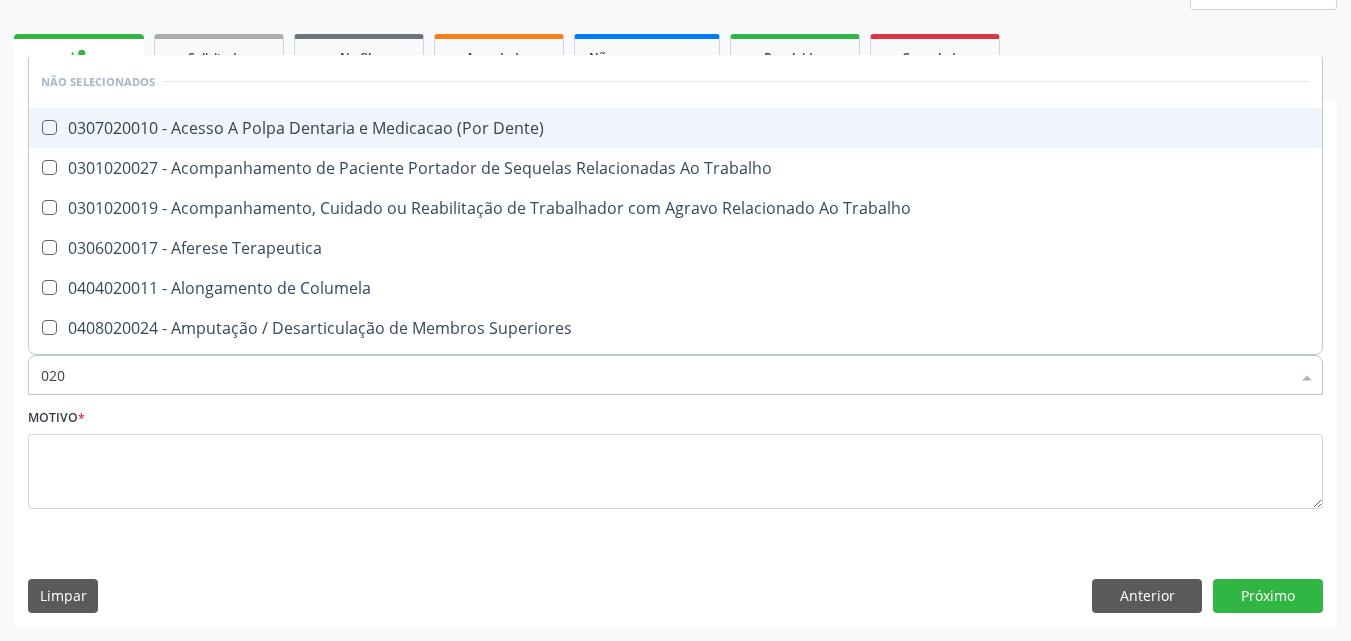 checkbox on "true" 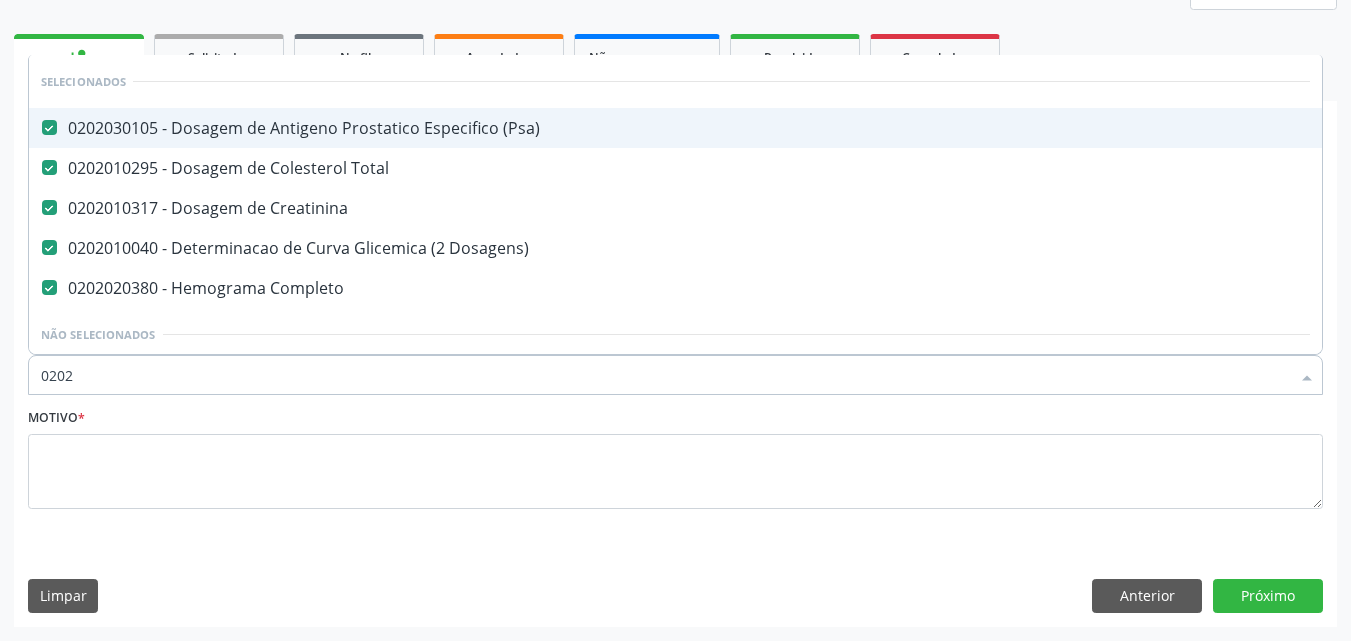 type on "02020" 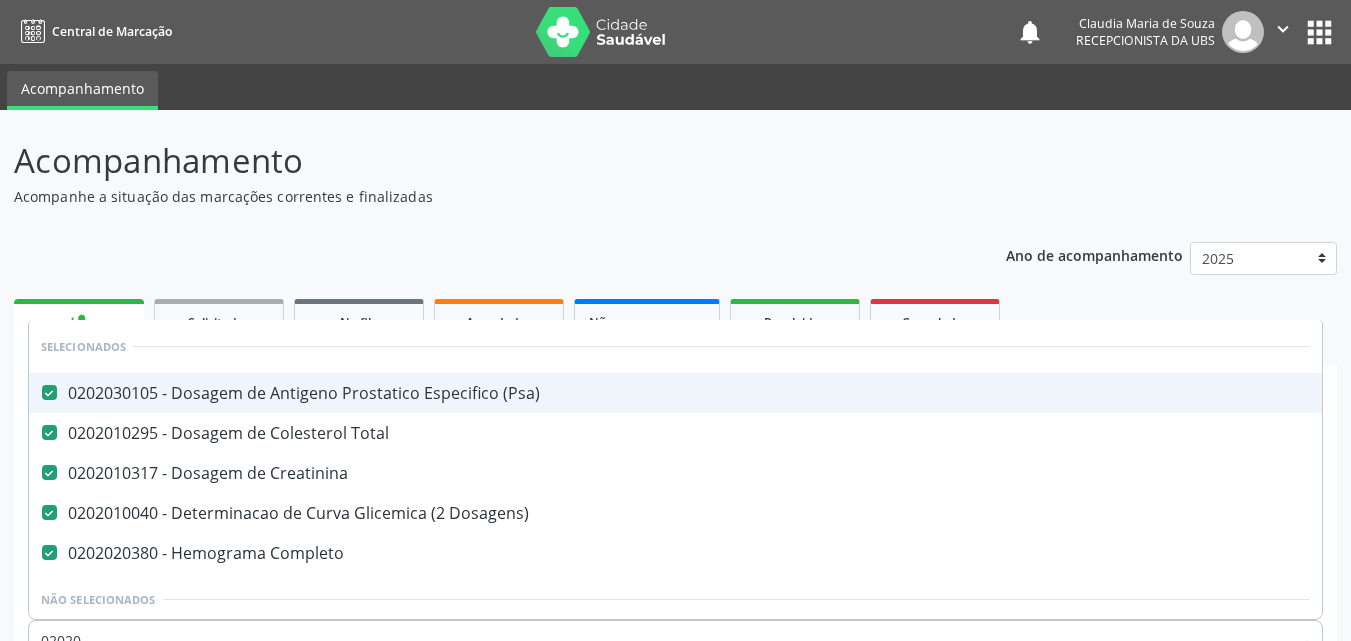 scroll, scrollTop: 265, scrollLeft: 0, axis: vertical 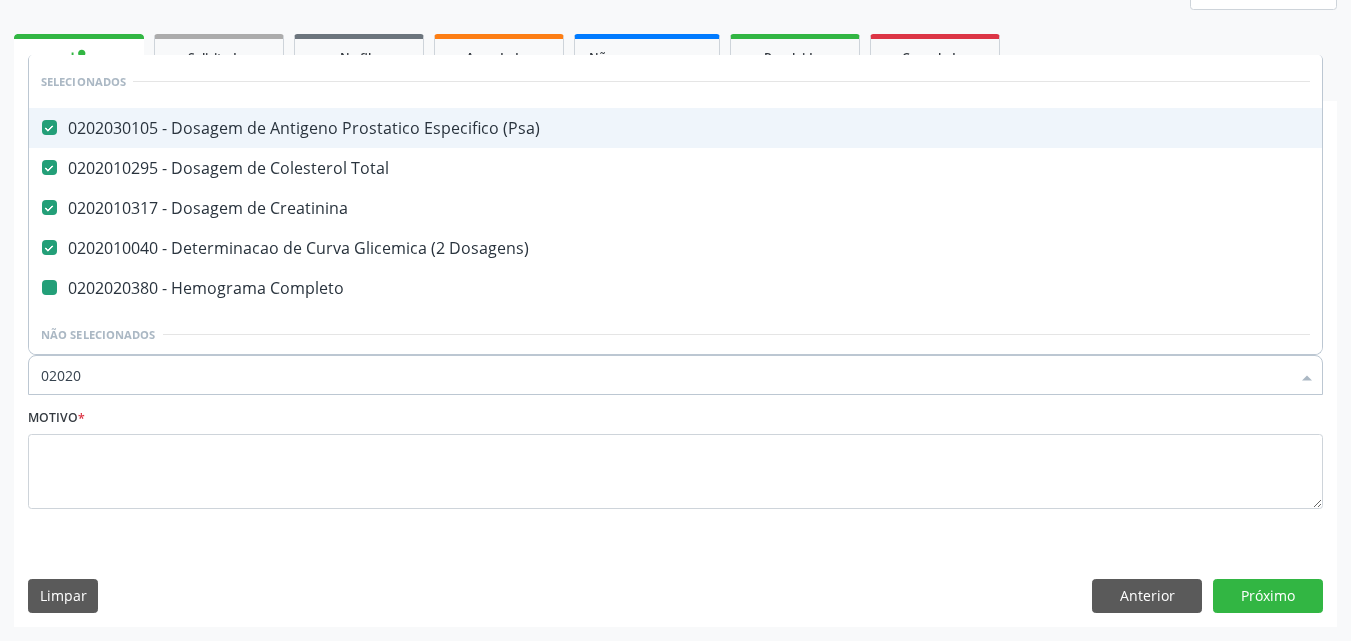 type on "020201" 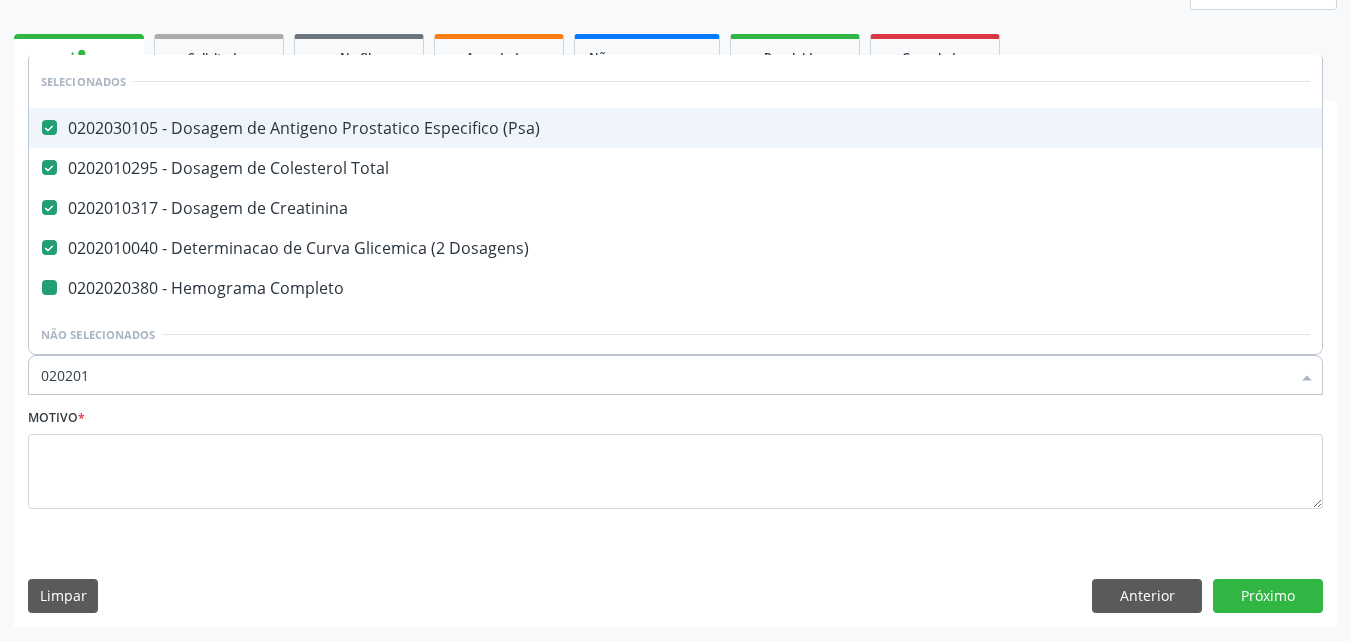 checkbox on "false" 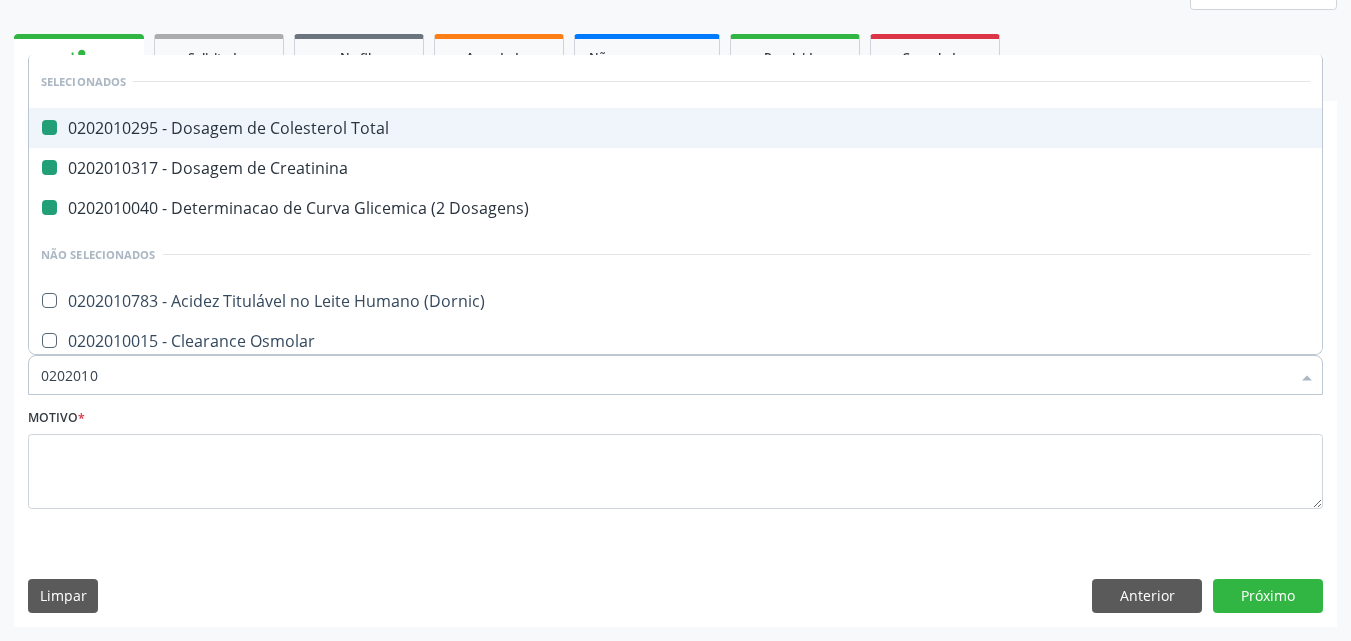 type on "02020106" 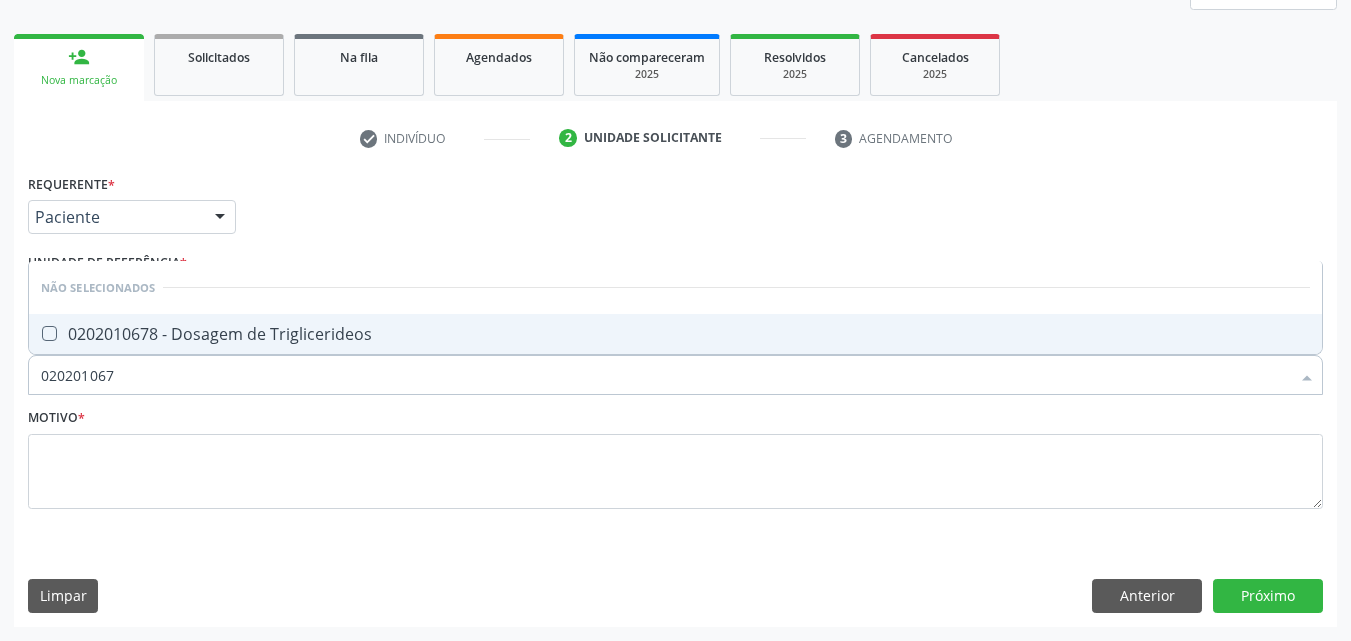 type on "0202010678" 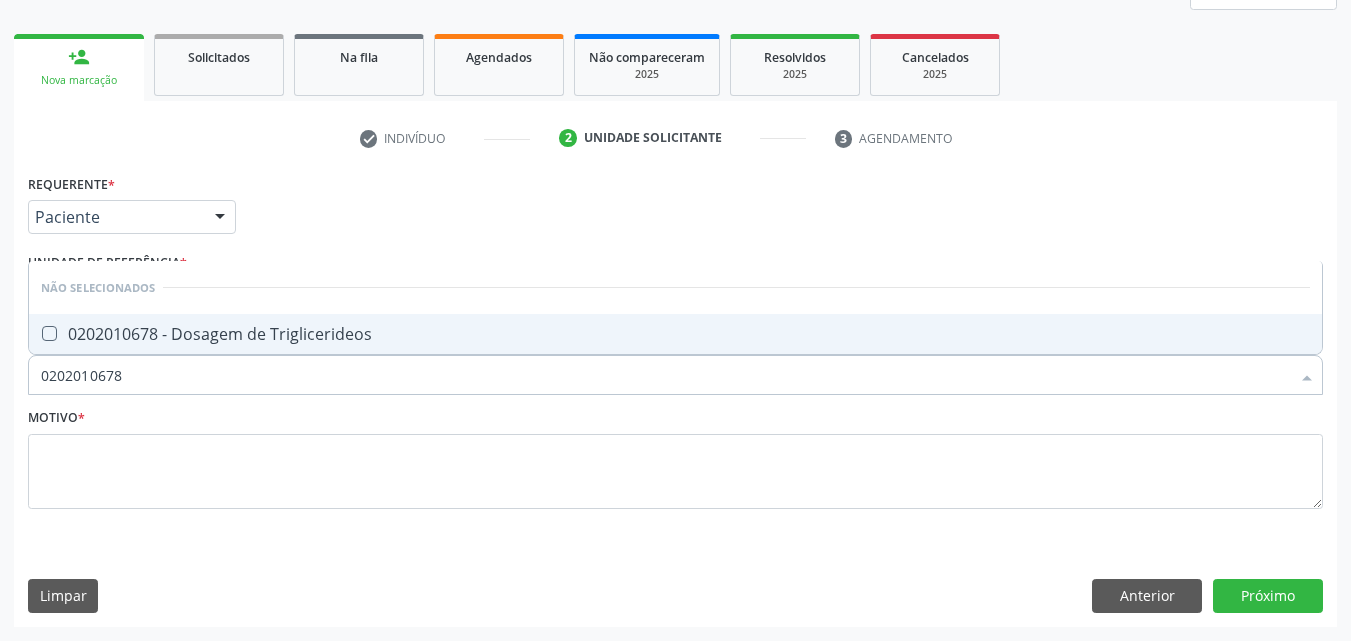 drag, startPoint x: 47, startPoint y: 334, endPoint x: 100, endPoint y: 391, distance: 77.83315 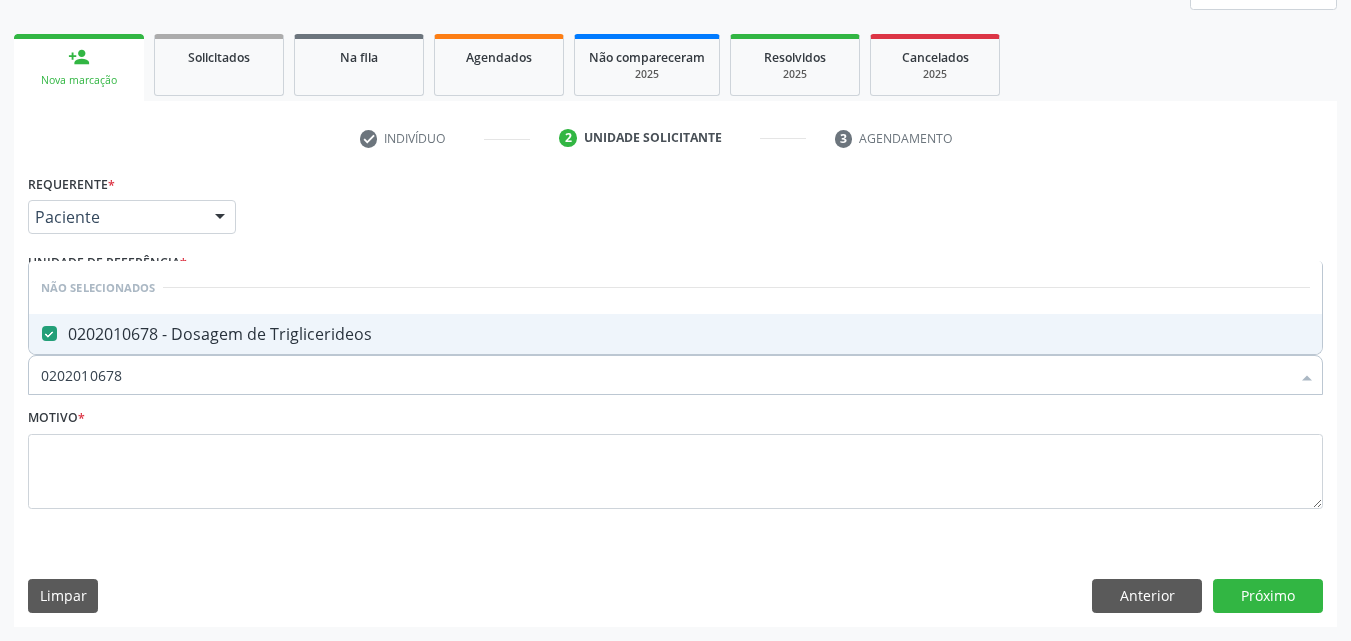click on "0202010678" at bounding box center [665, 375] 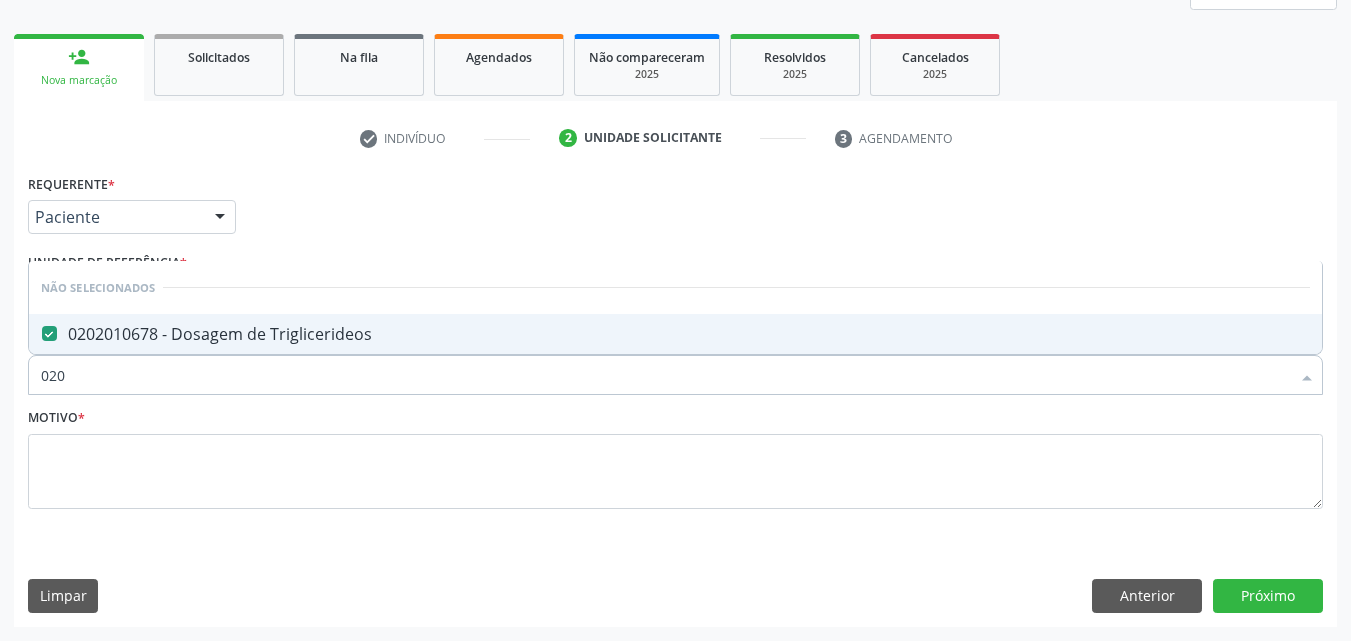 type on "02" 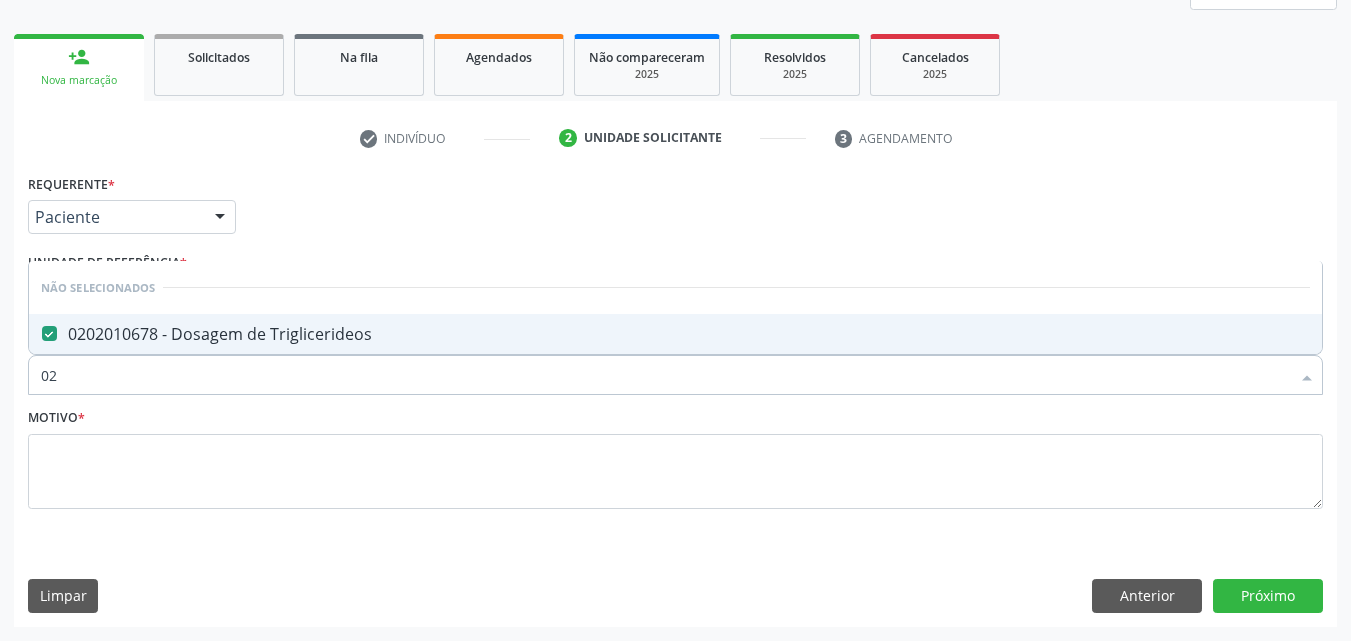 type on "0" 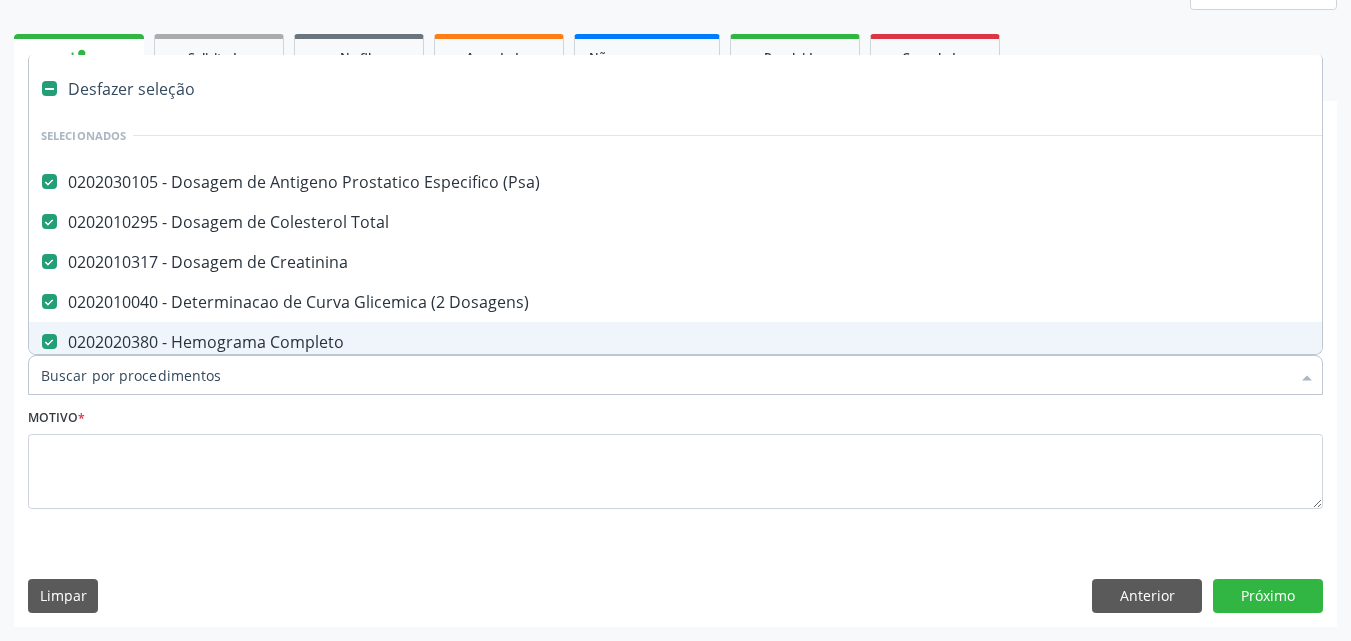 click on "Item de agendamento
*" at bounding box center (665, 375) 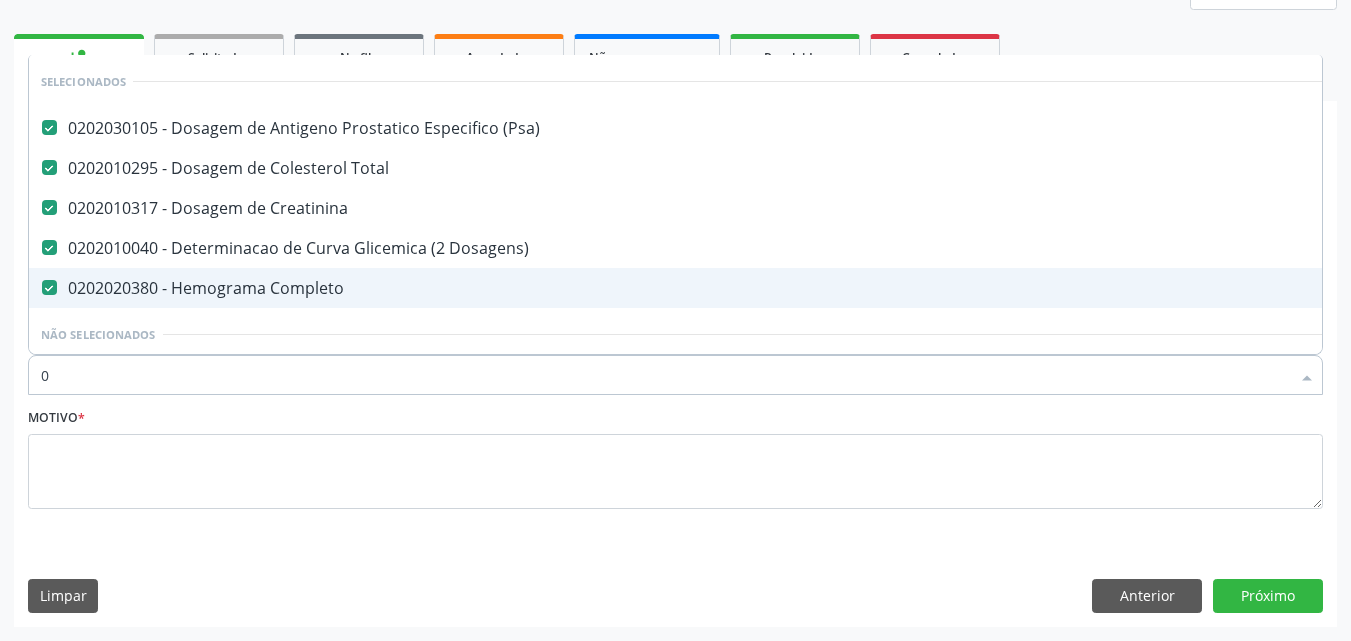 type on "02" 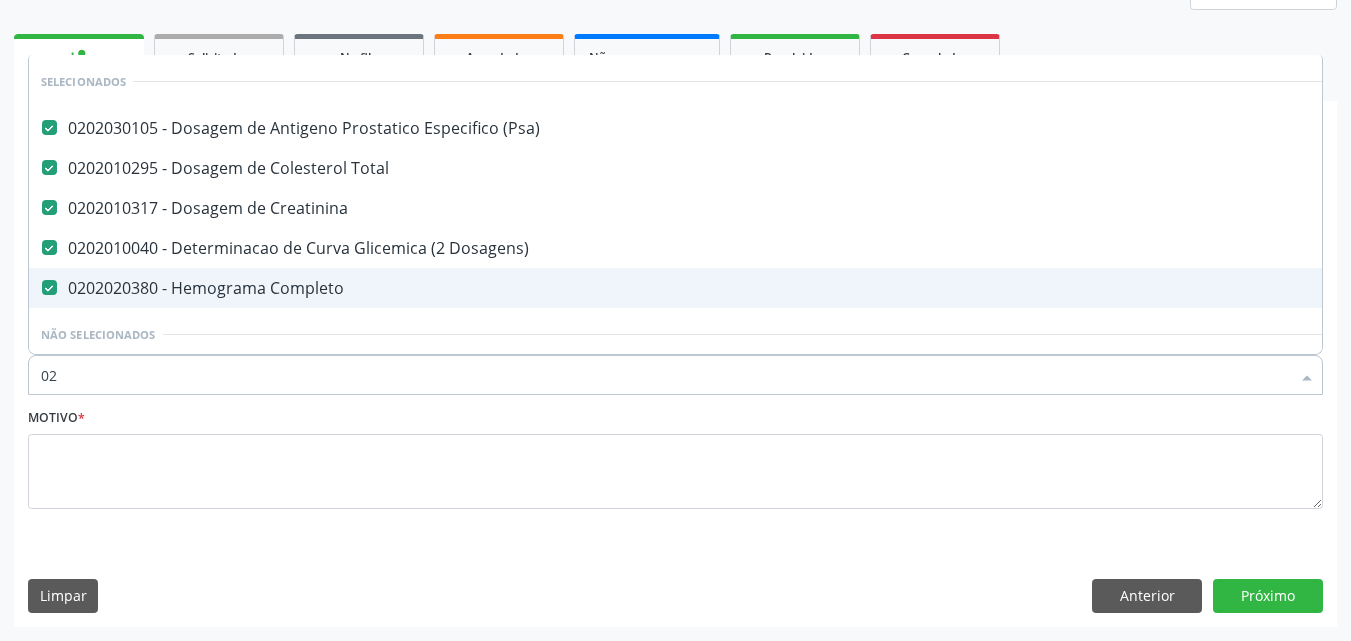 checkbox on "true" 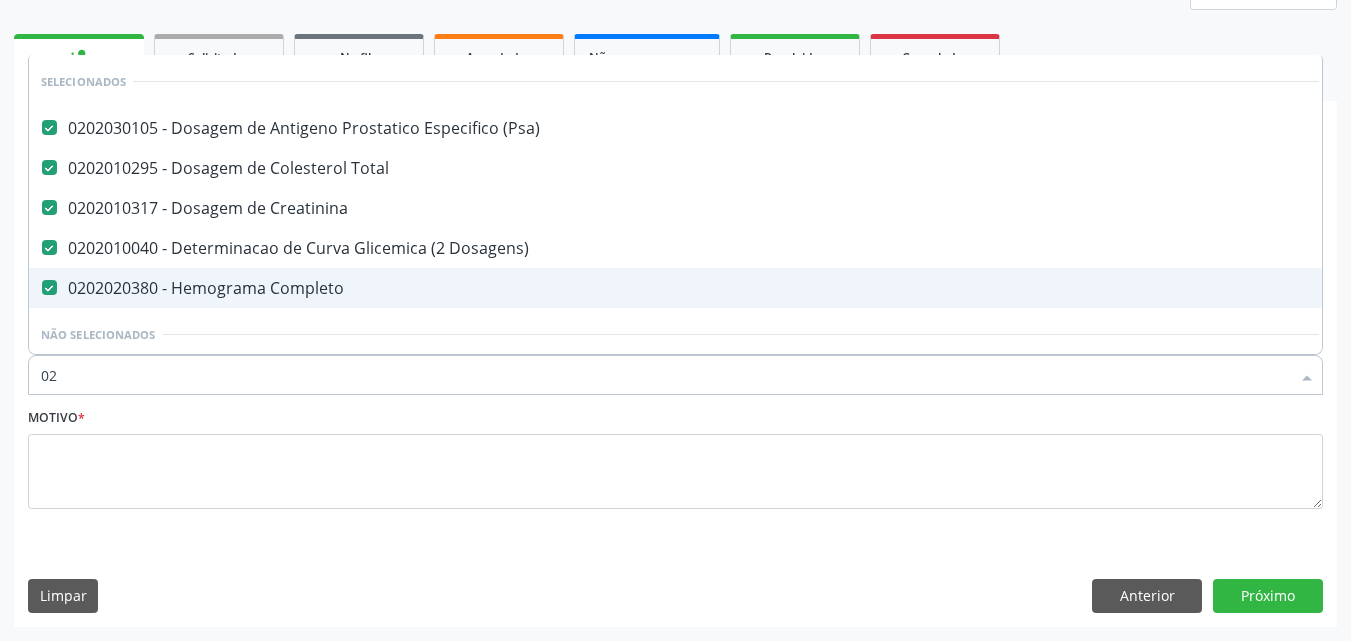 type on "020" 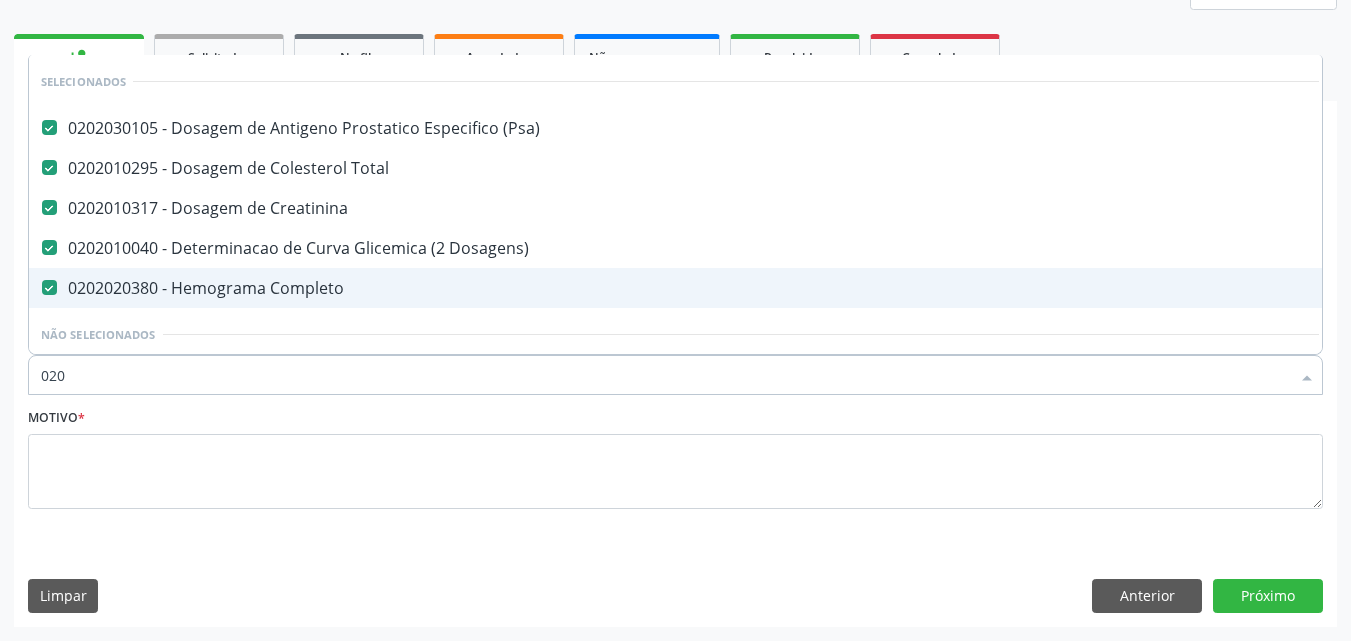 checkbox on "true" 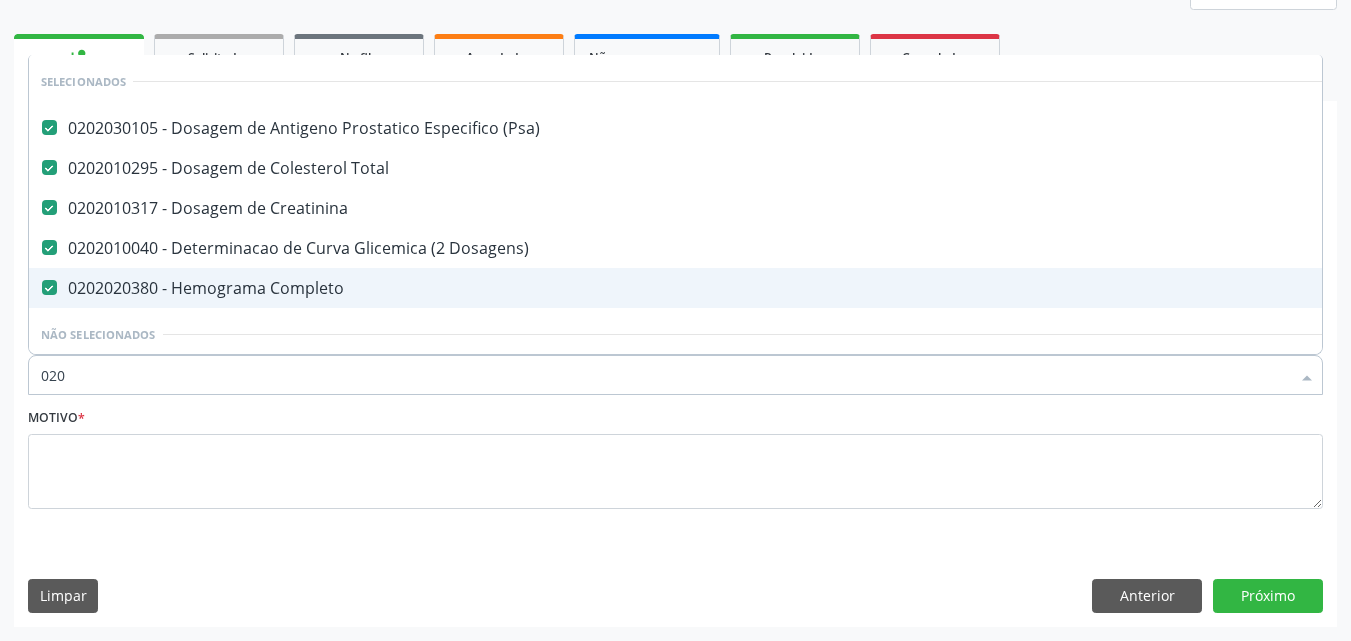 type on "0202" 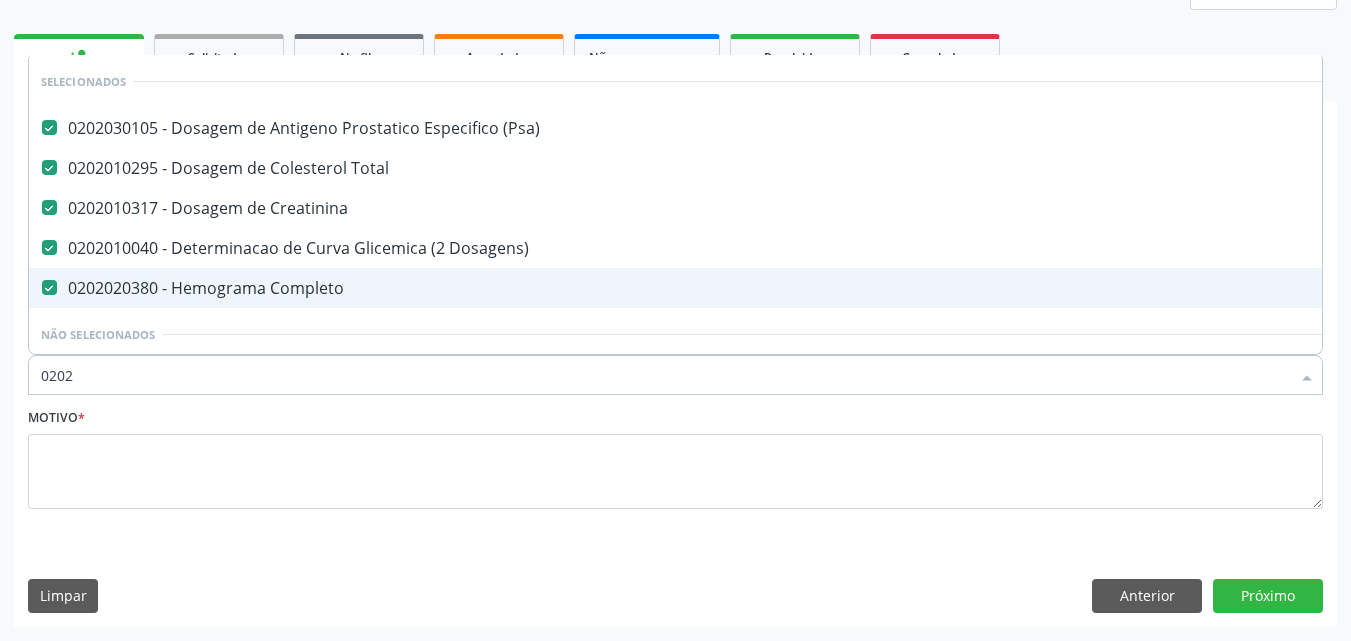 checkbox on "true" 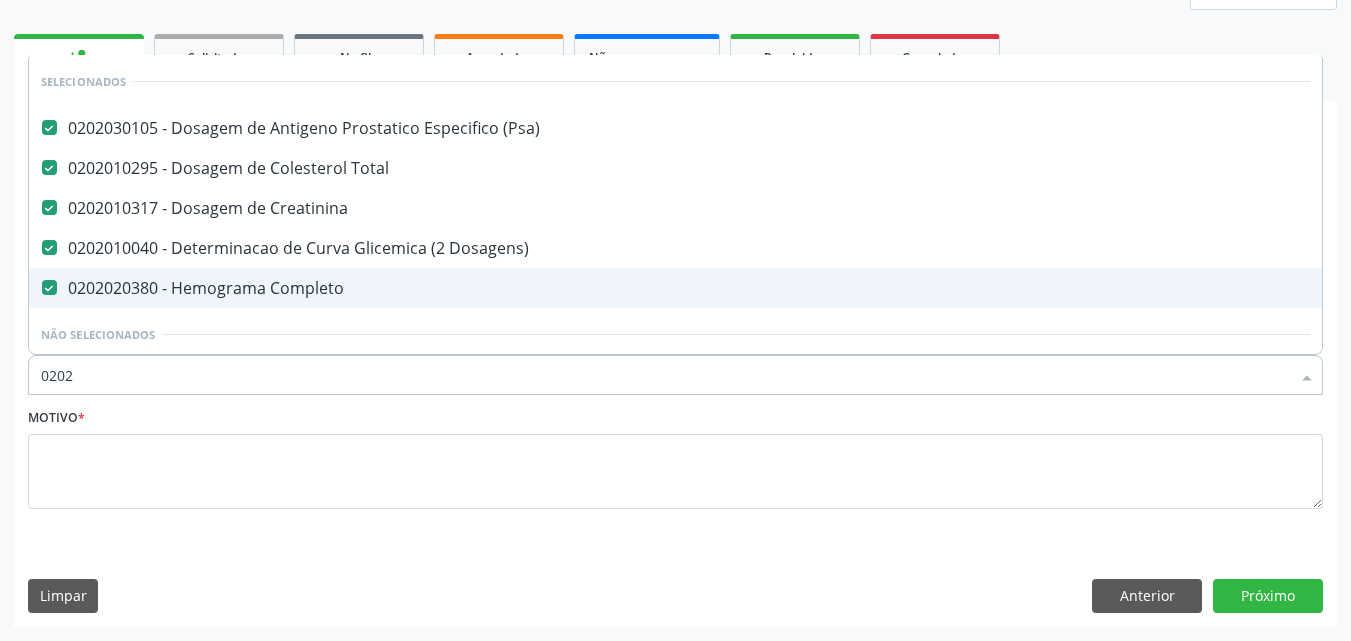type on "02020" 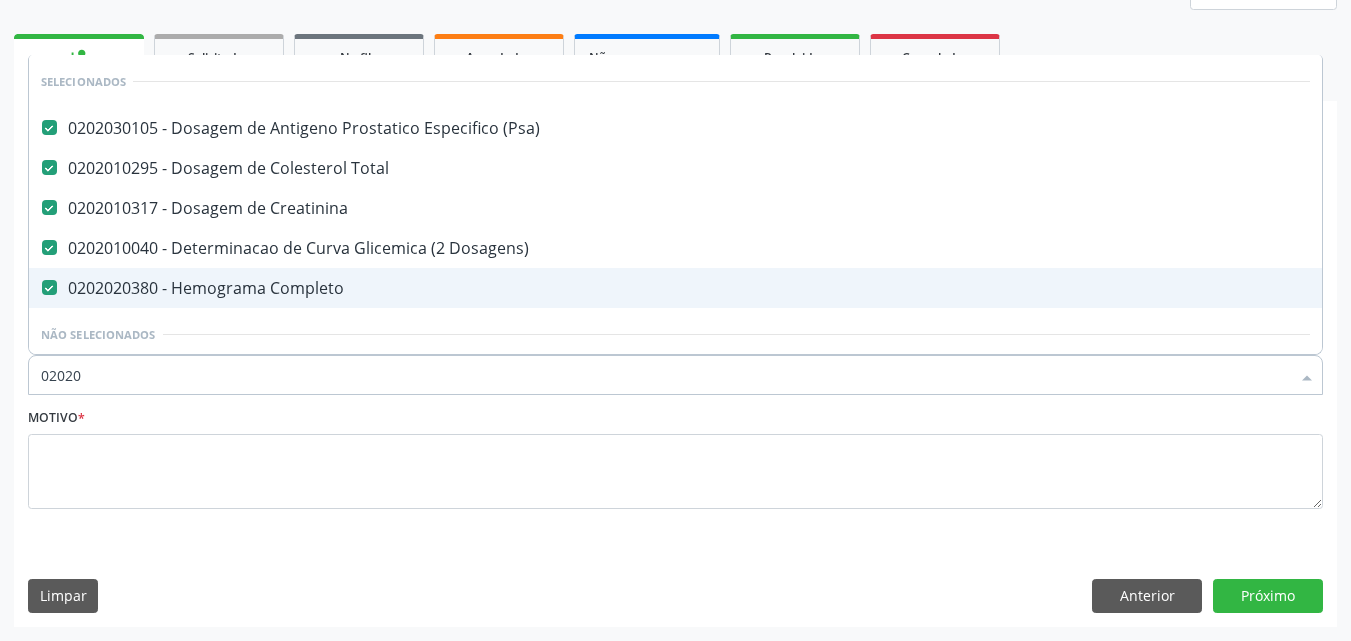 checkbox on "true" 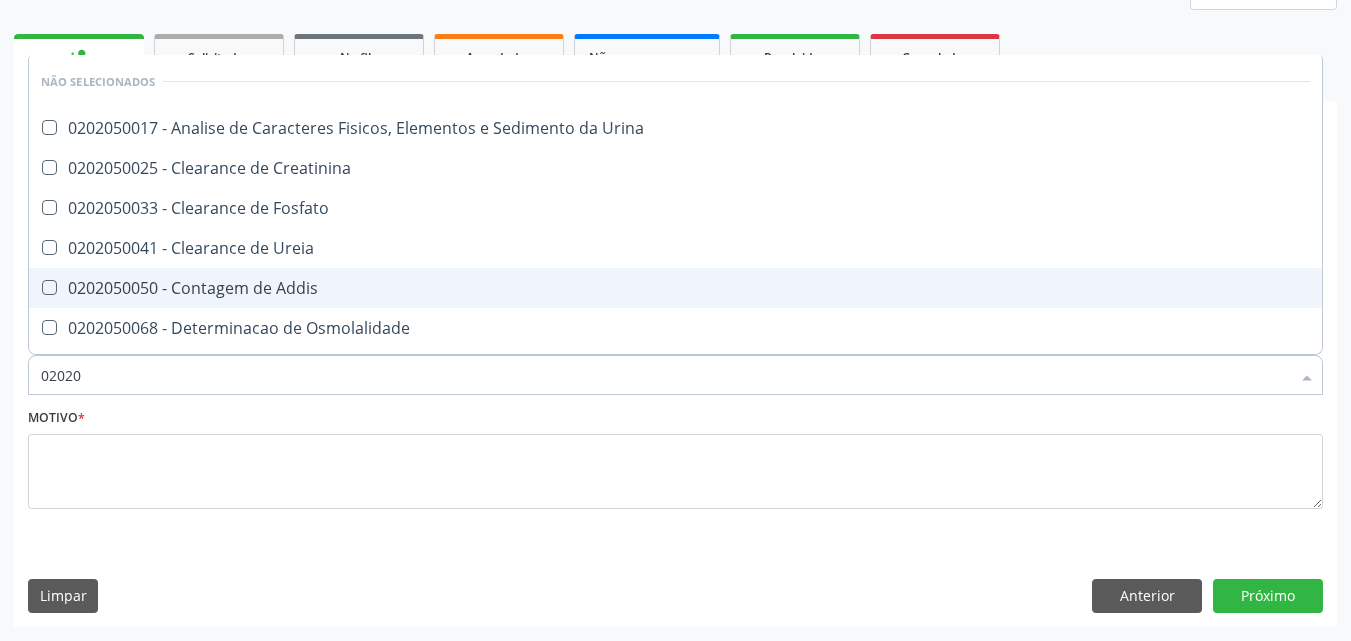 type on "020205" 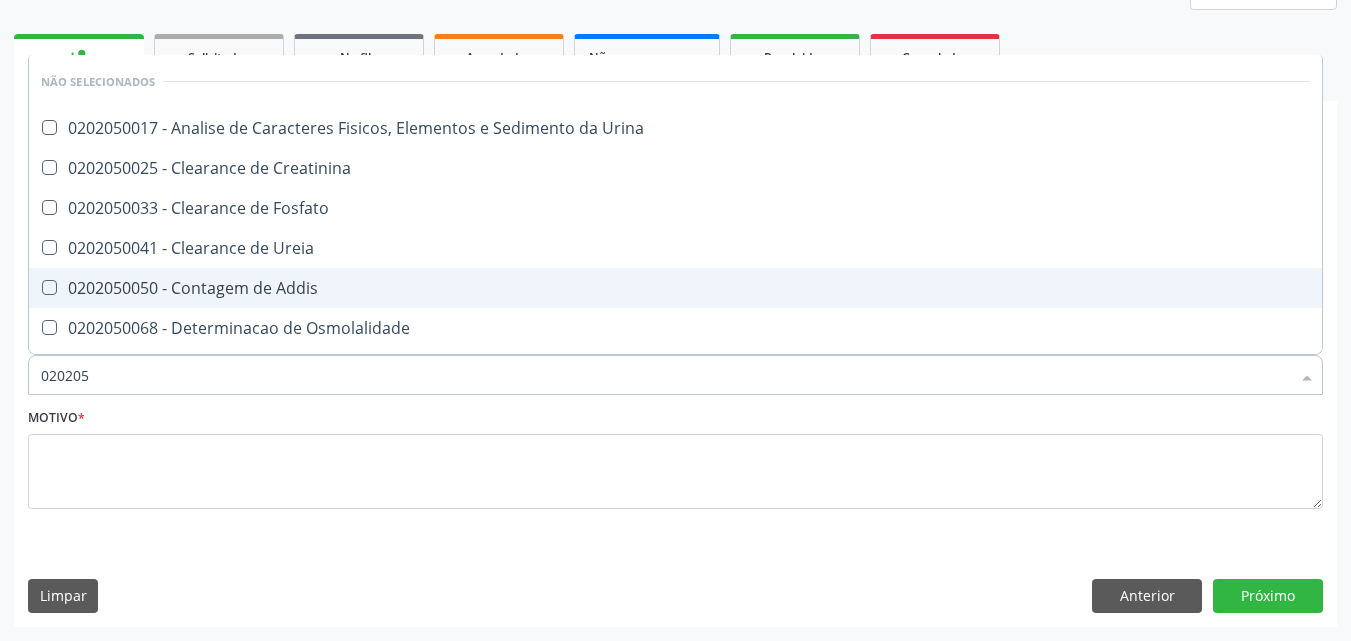checkbox on "false" 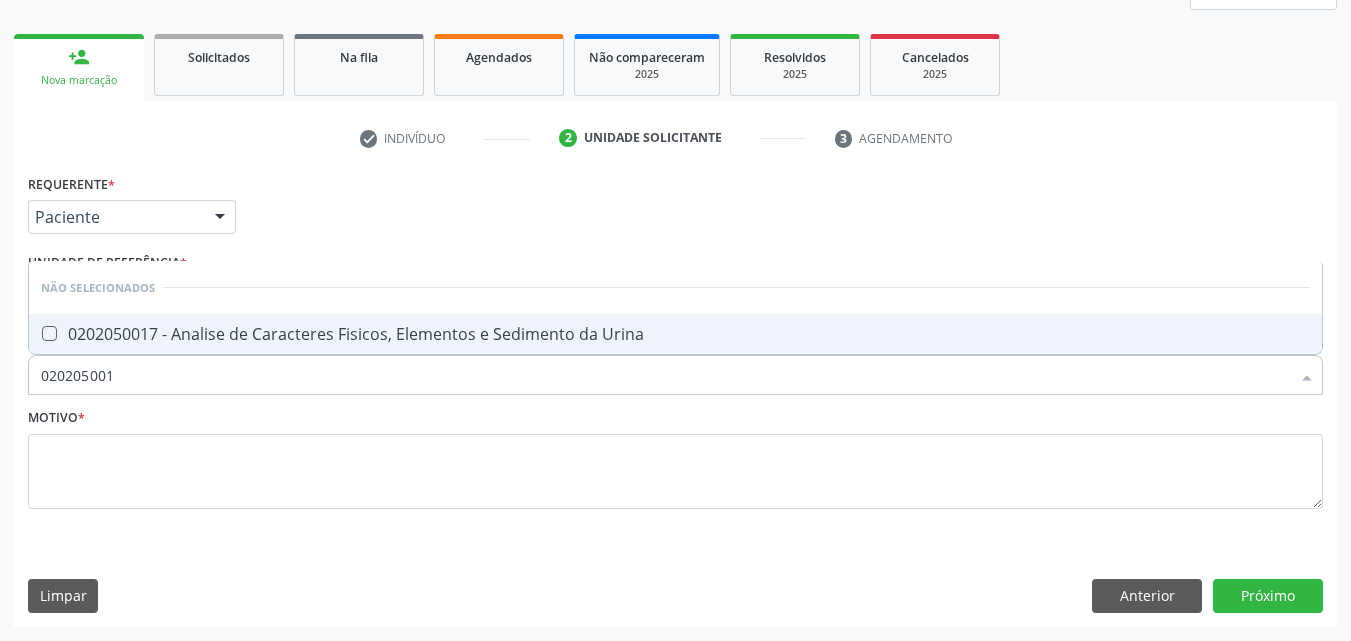 type on "0202050017" 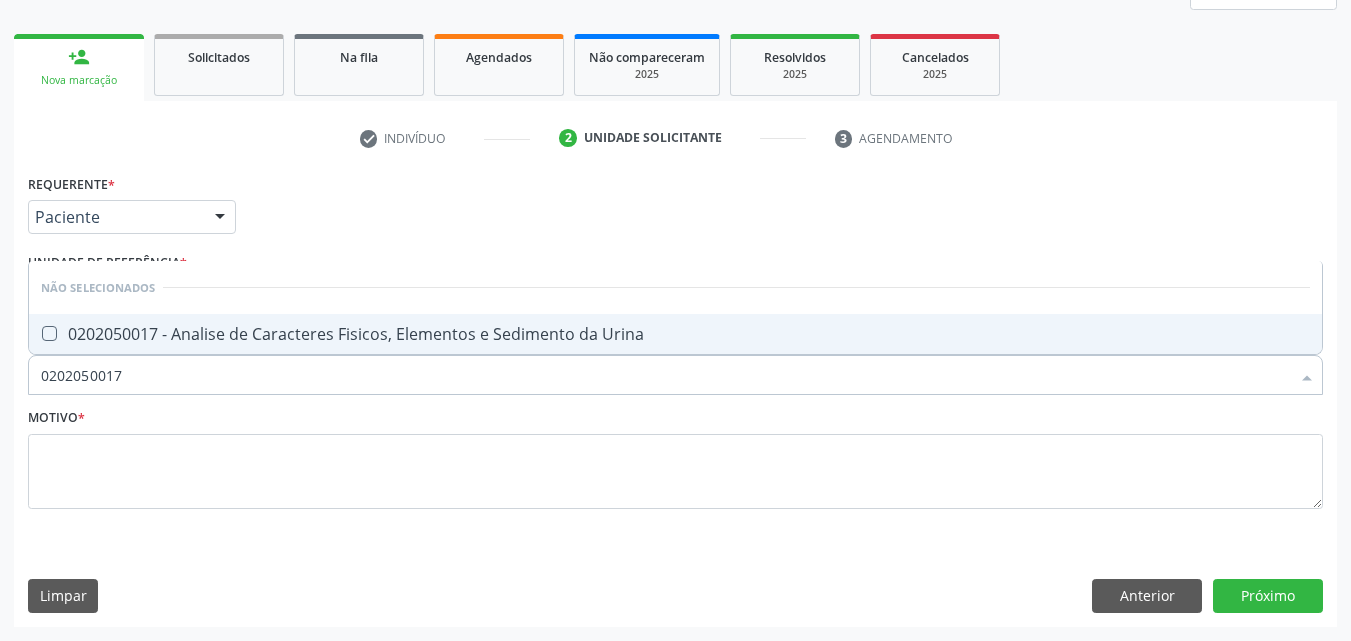 drag, startPoint x: 43, startPoint y: 332, endPoint x: 42, endPoint y: 361, distance: 29.017237 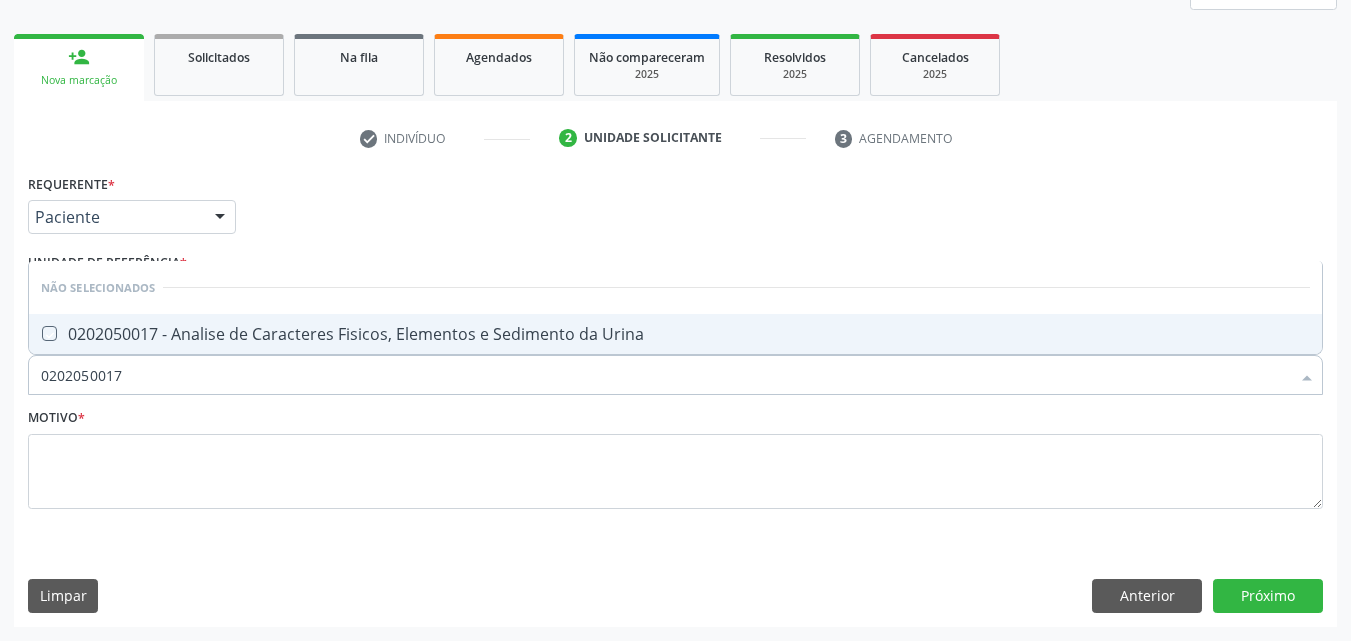 click at bounding box center (35, 333) 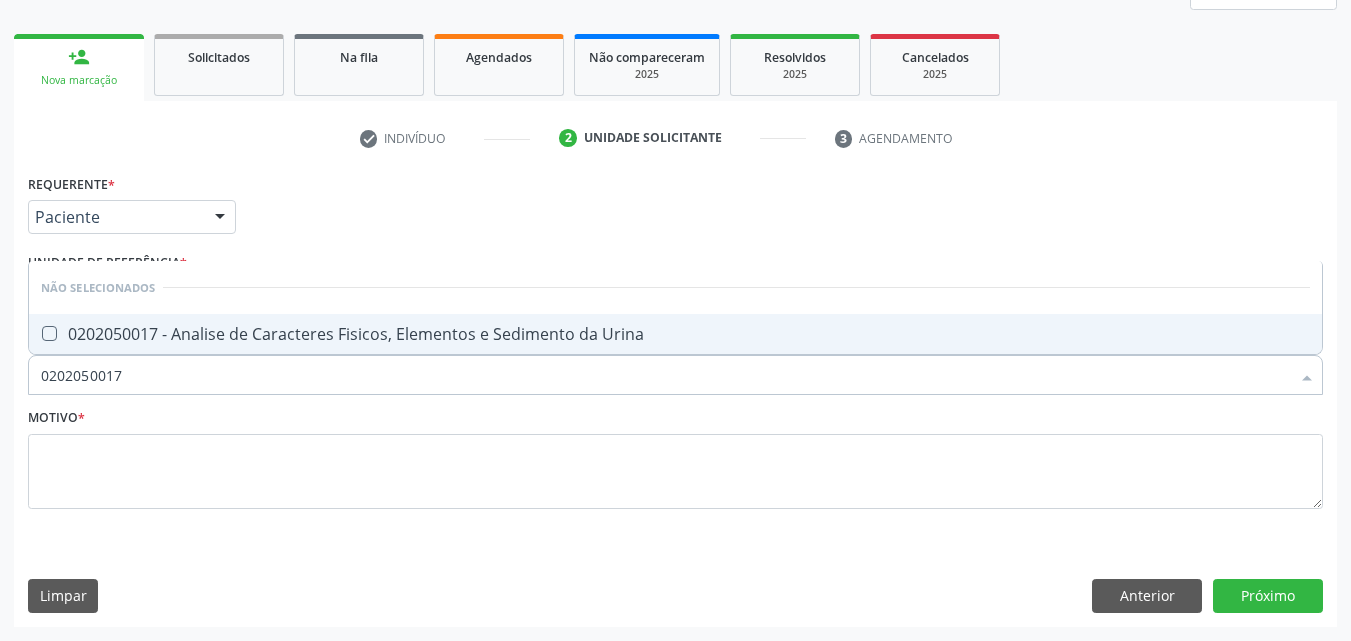 checkbox on "true" 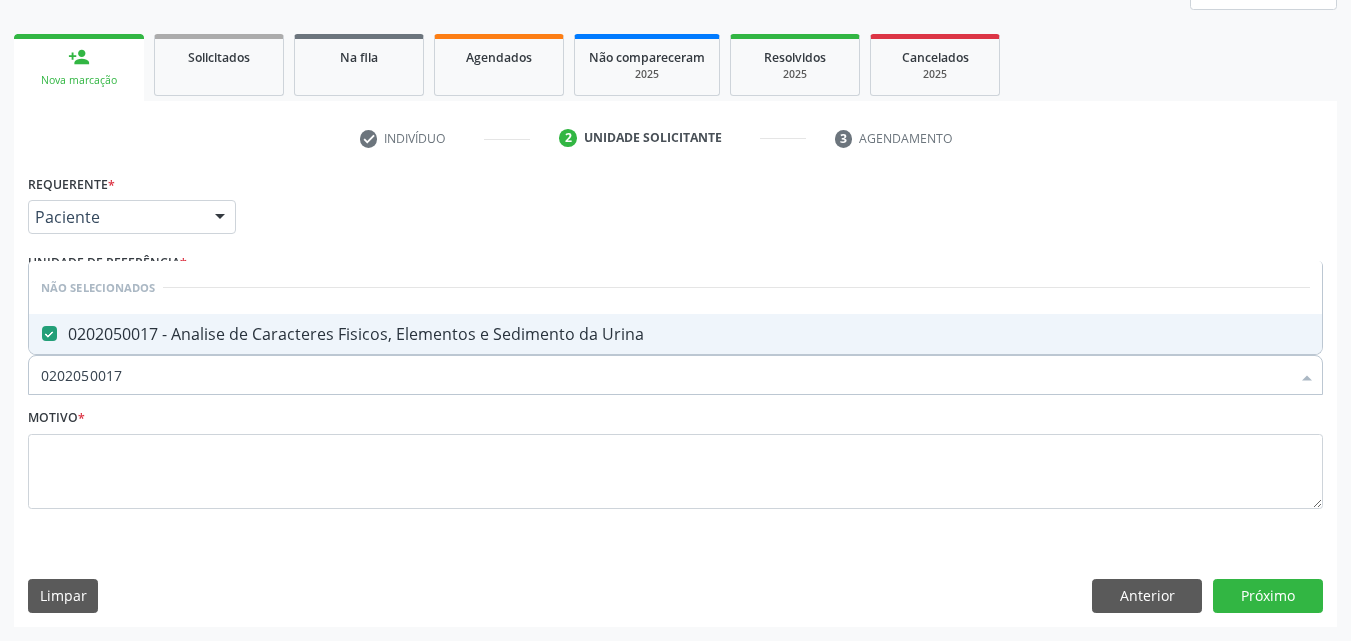 drag, startPoint x: 105, startPoint y: 372, endPoint x: 121, endPoint y: 364, distance: 17.888544 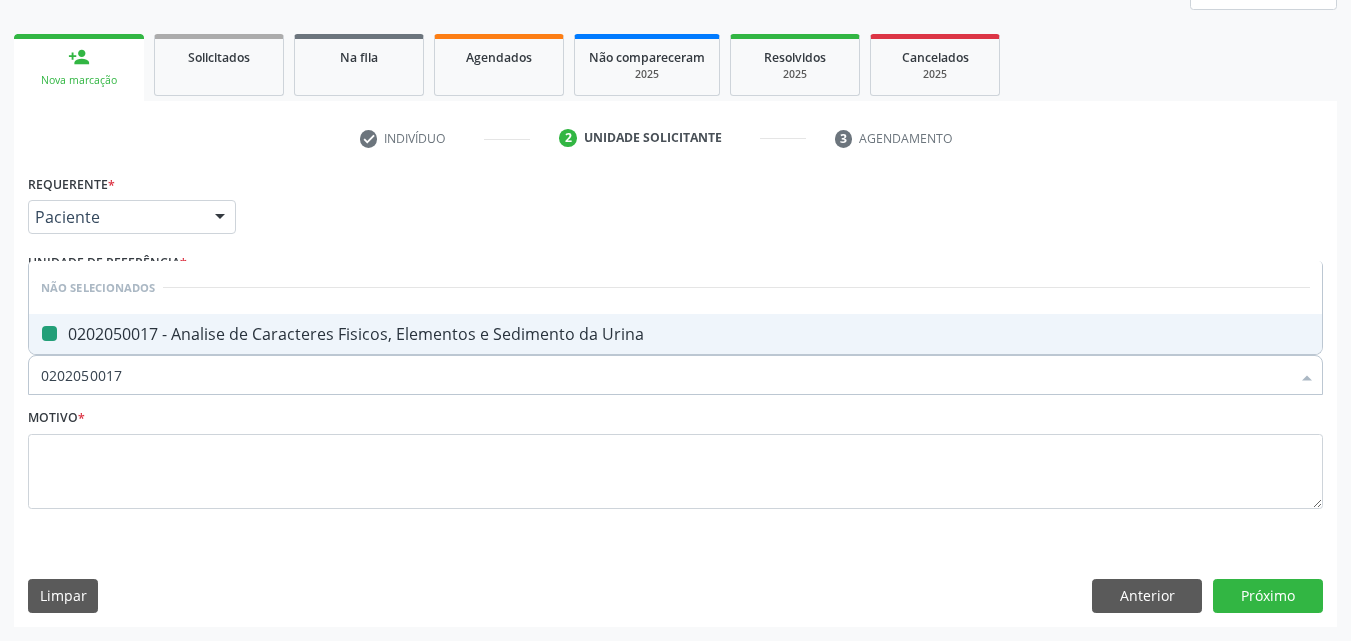 type on "020205017" 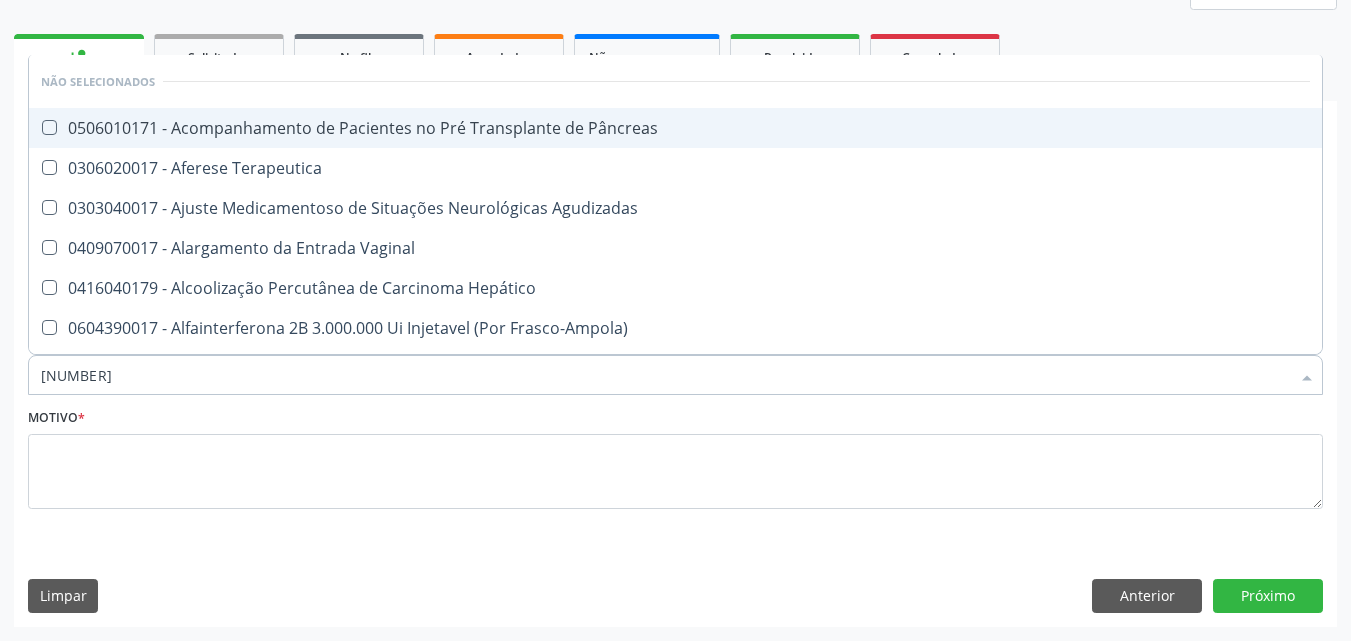 type on "17" 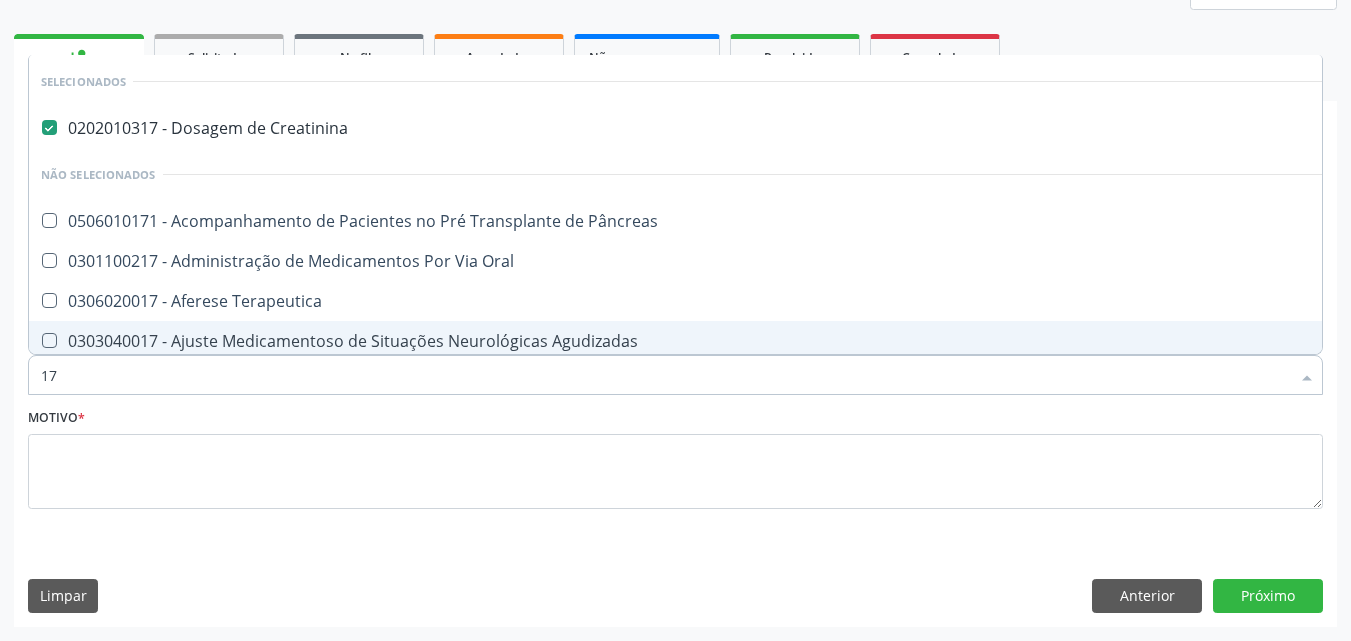 click on "17" at bounding box center (665, 375) 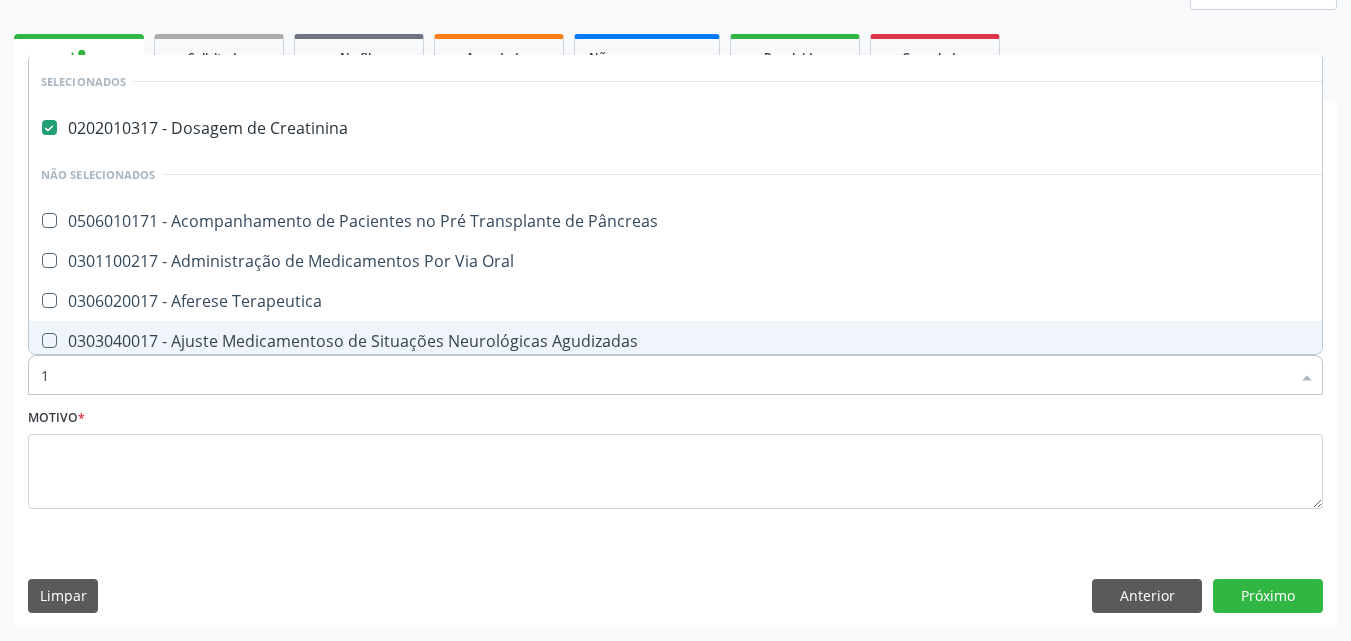 checkbox on "true" 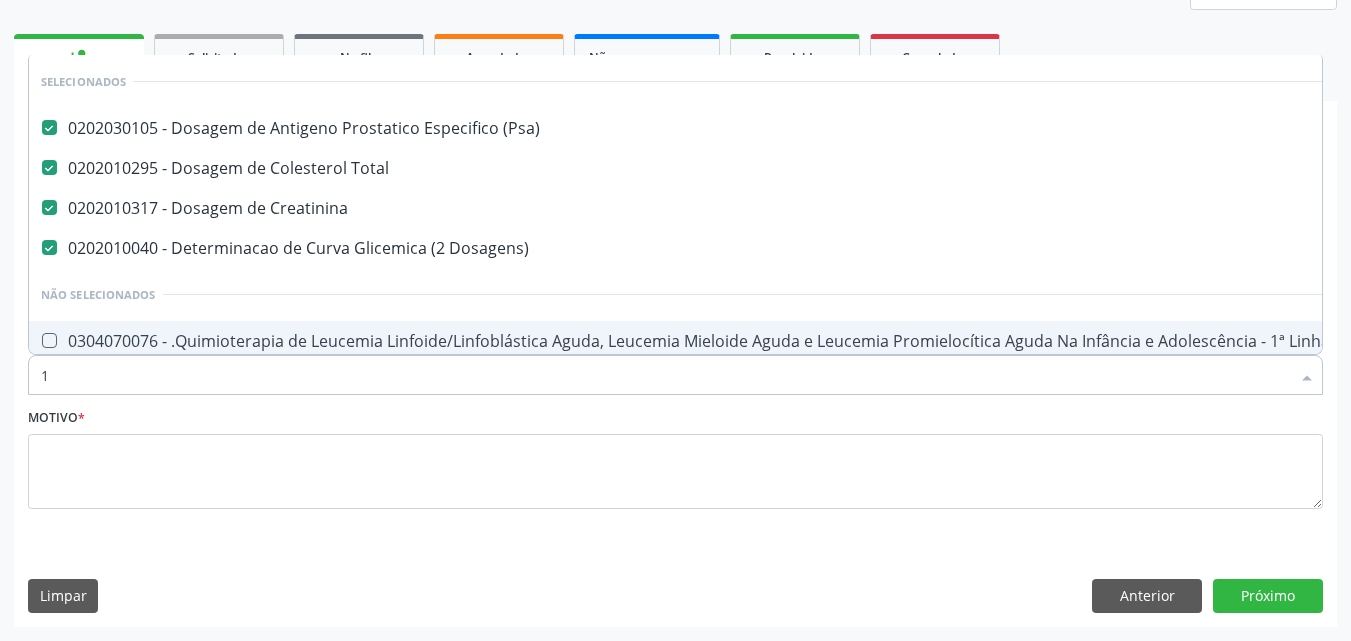 type 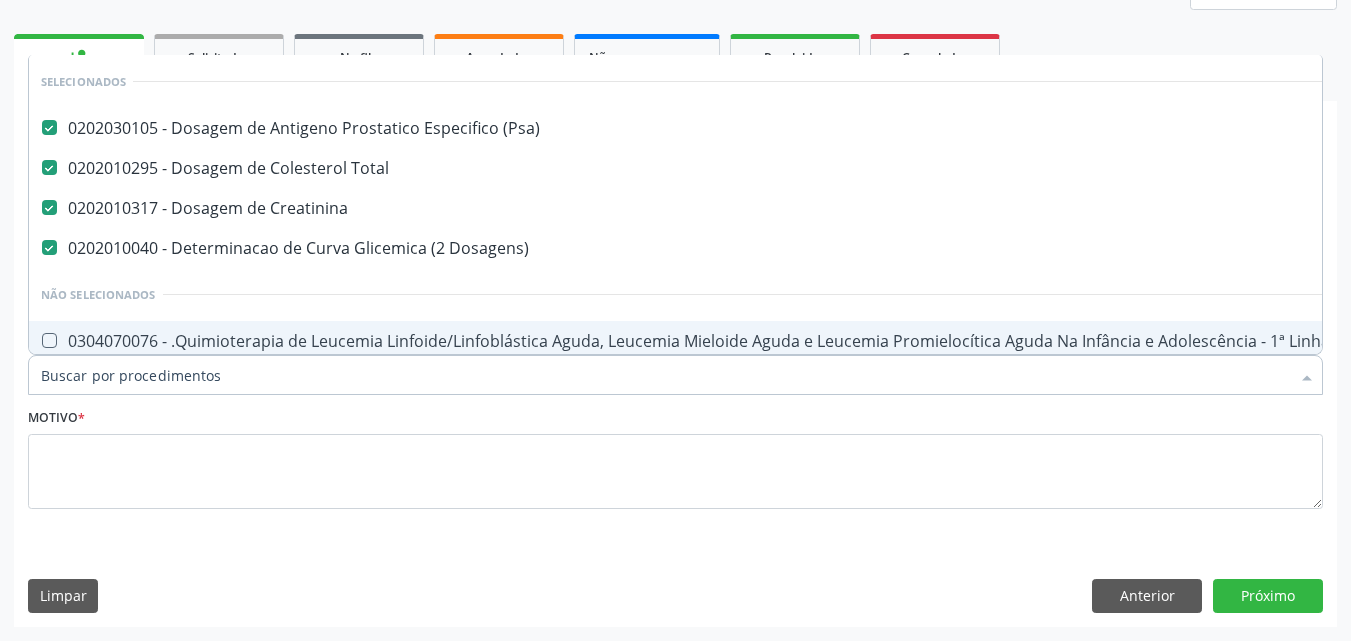 checkbox on "false" 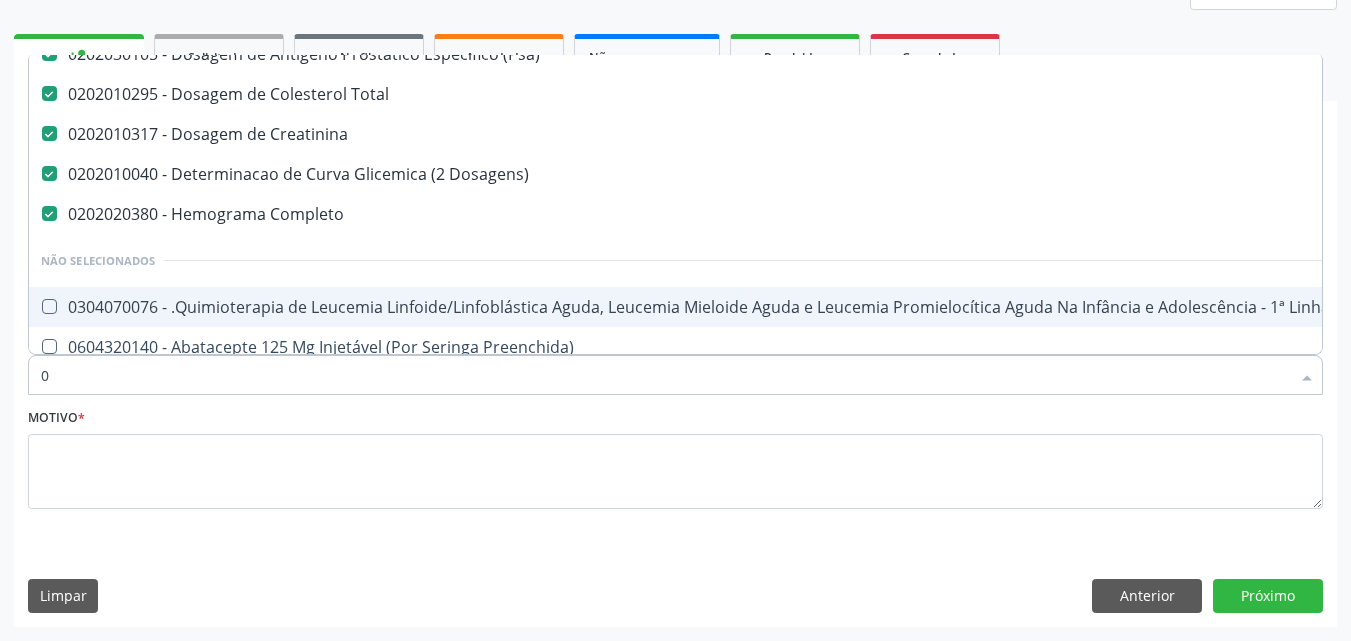 scroll, scrollTop: 20, scrollLeft: 0, axis: vertical 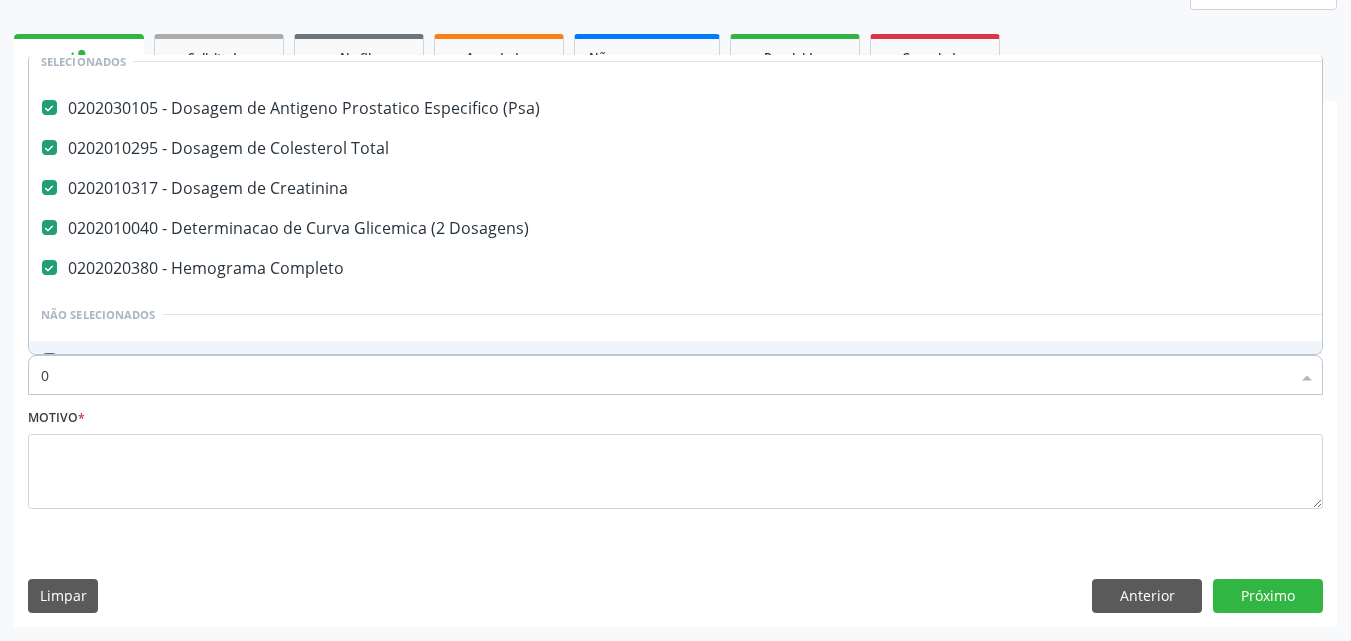 type on "02" 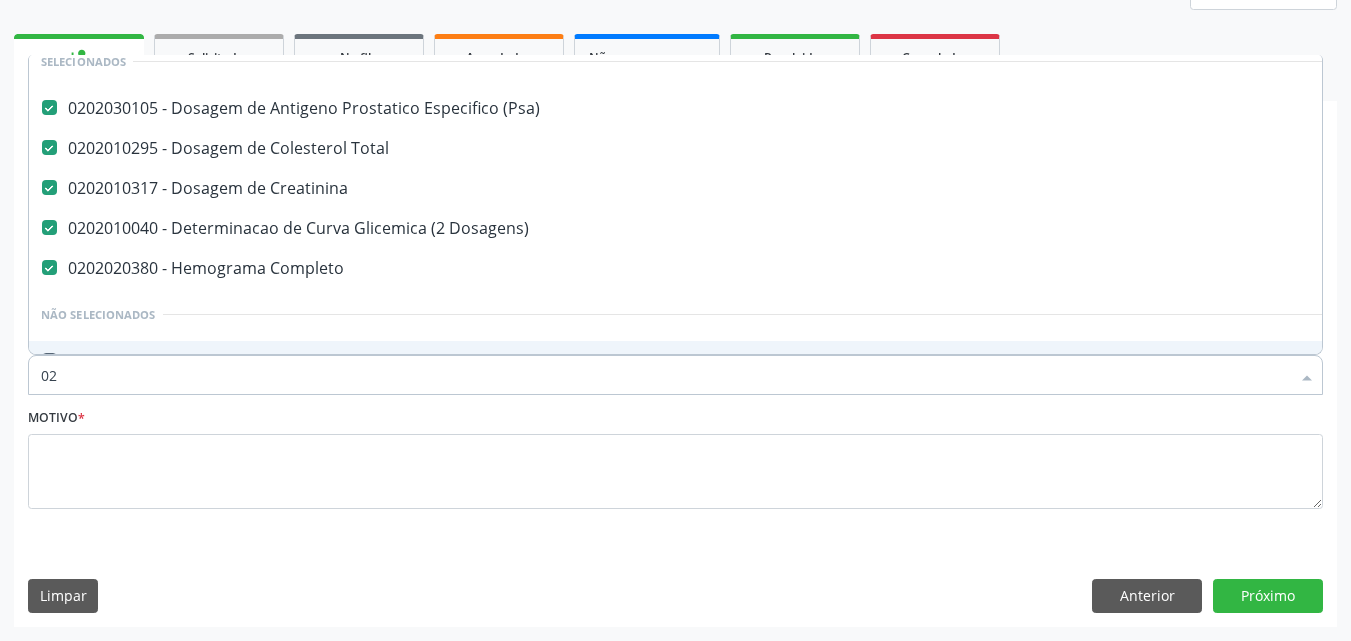 checkbox on "true" 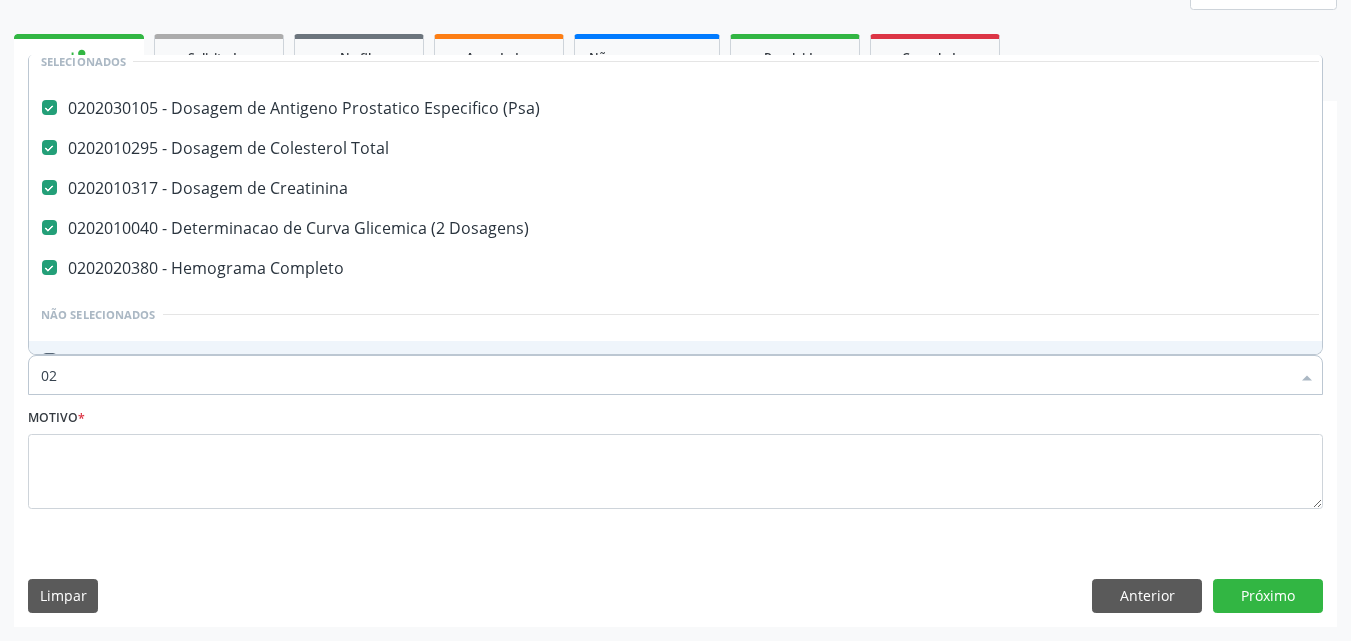 type on "020" 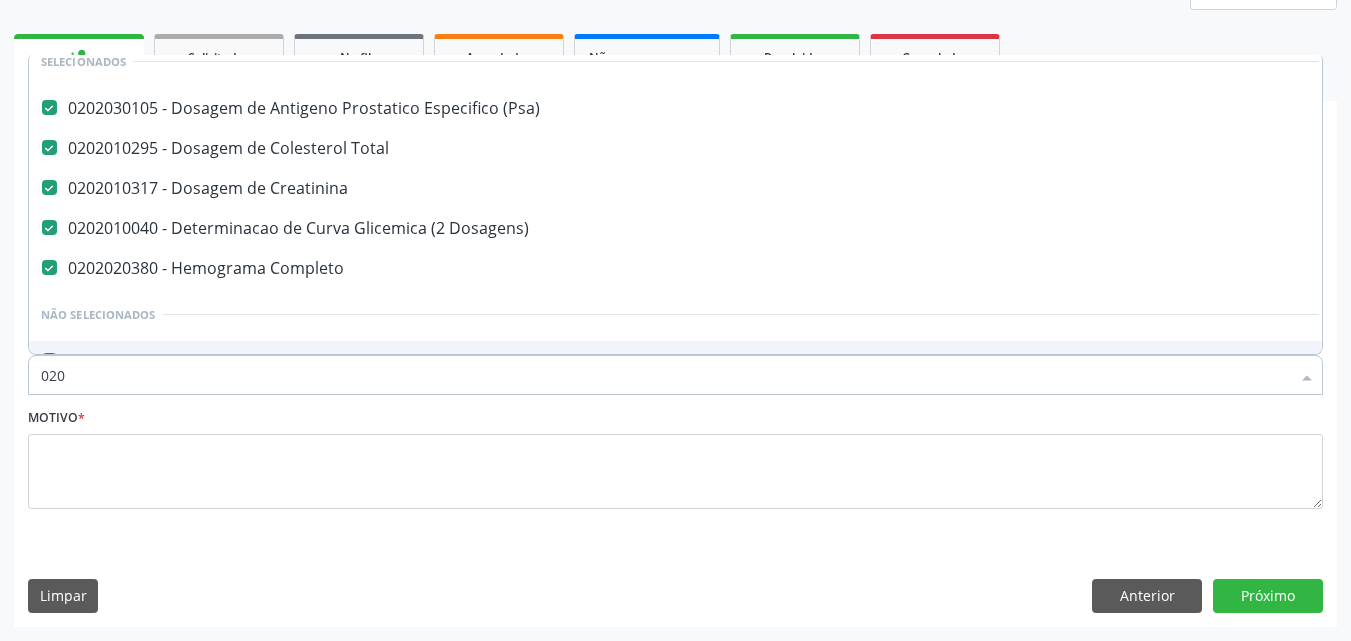 checkbox on "true" 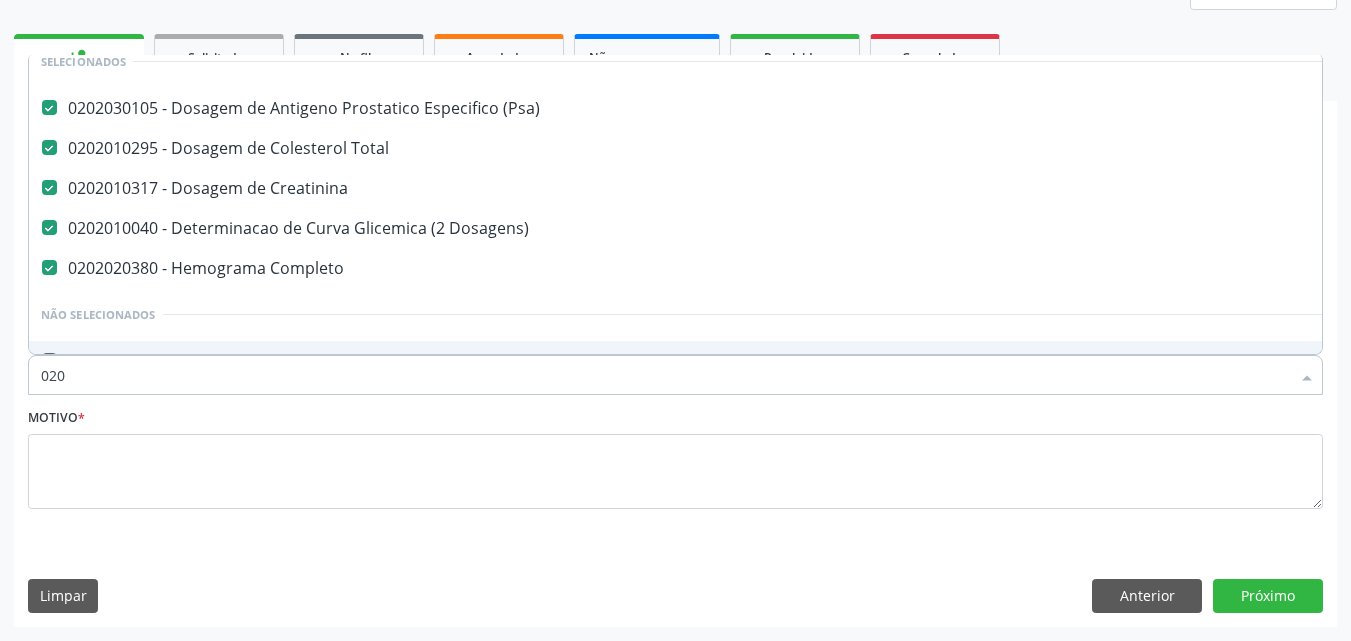 type on "0202" 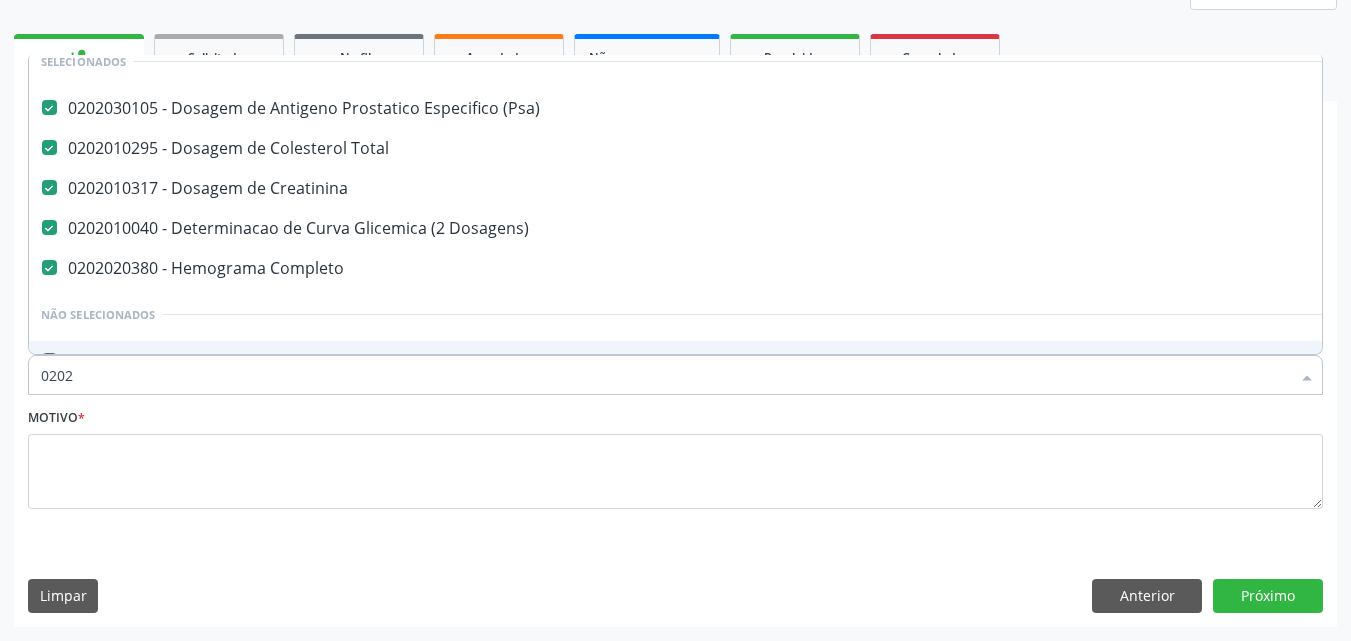 checkbox on "true" 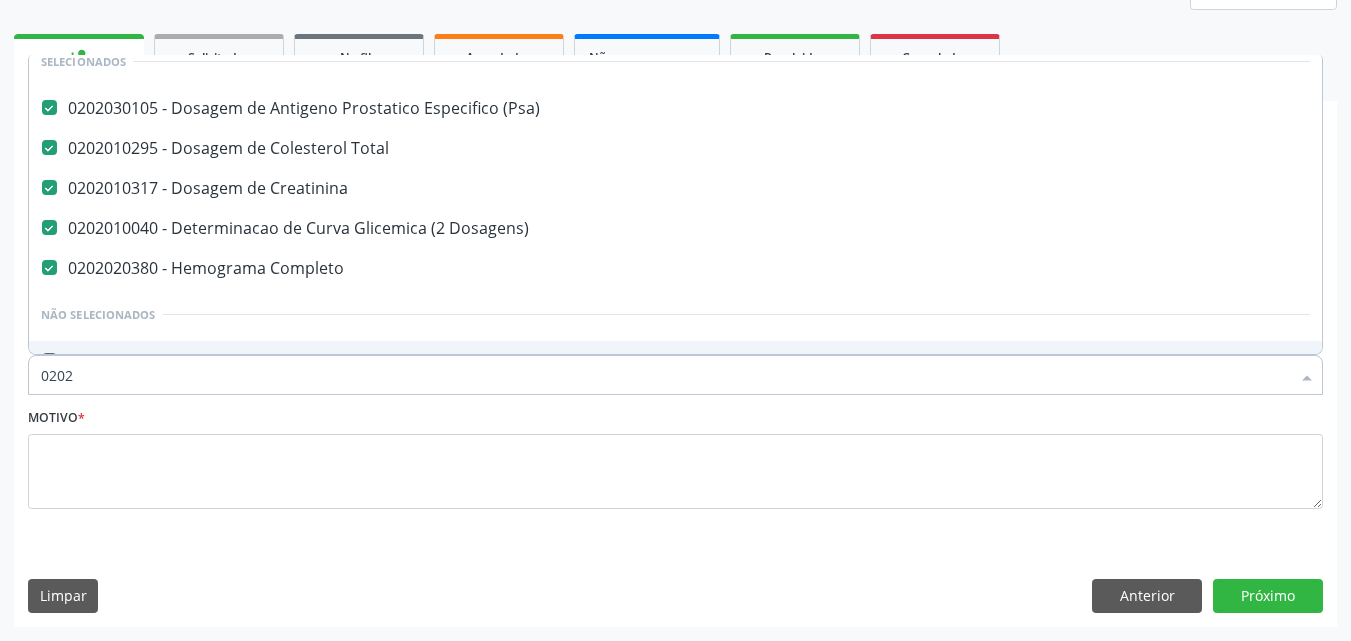 type on "02020" 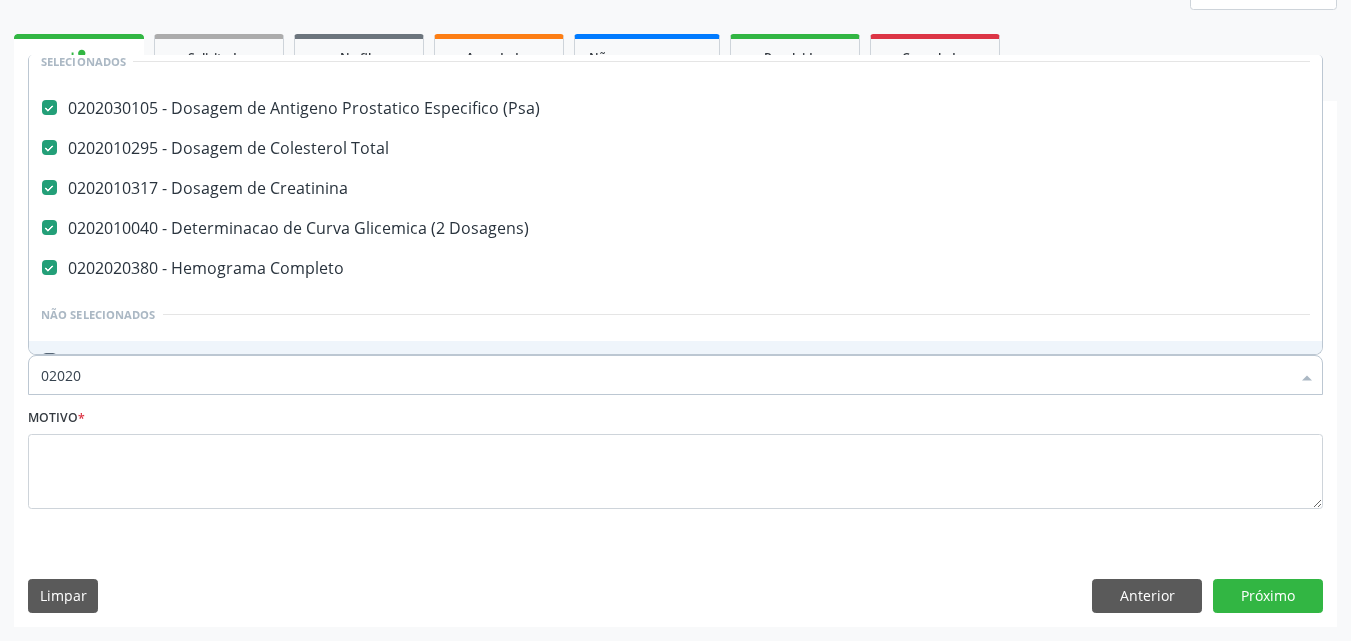 checkbox on "true" 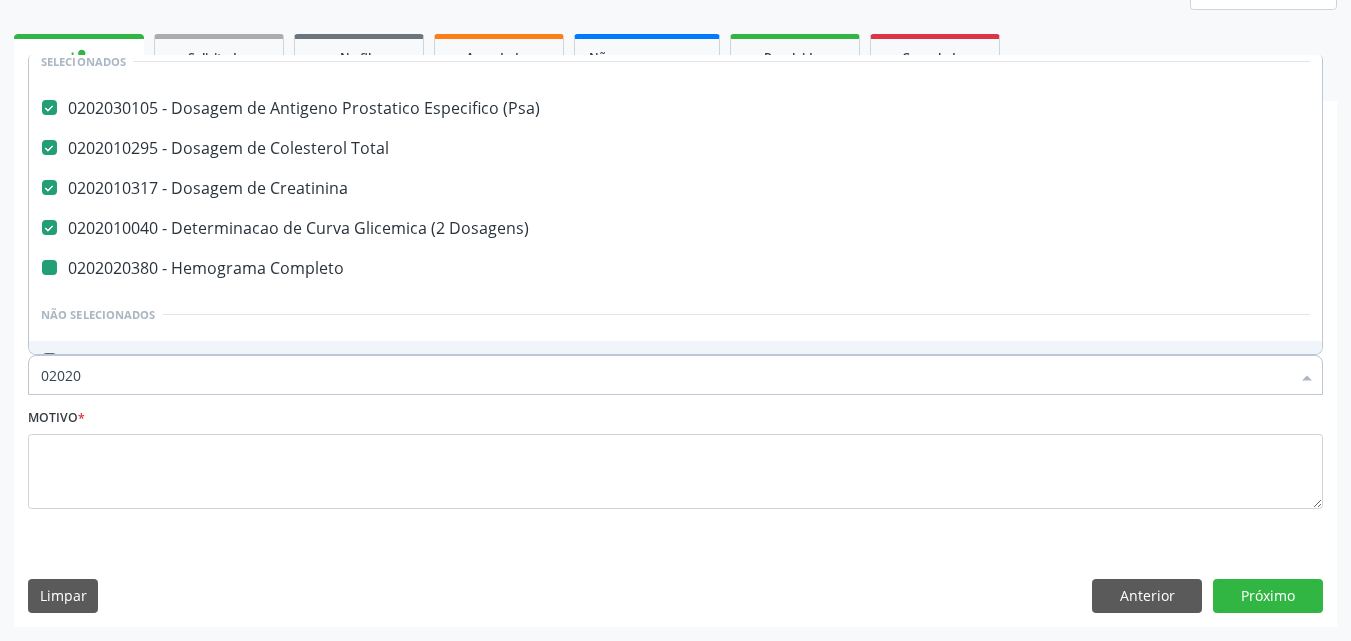 type on "020201" 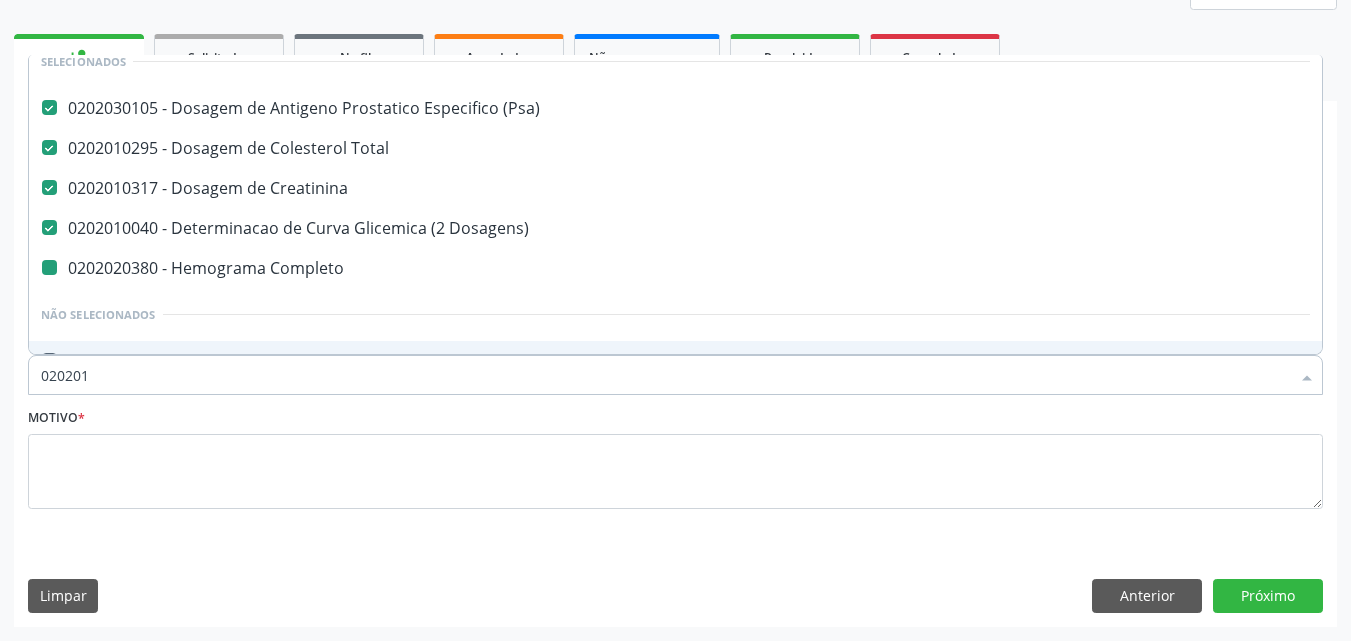 checkbox on "false" 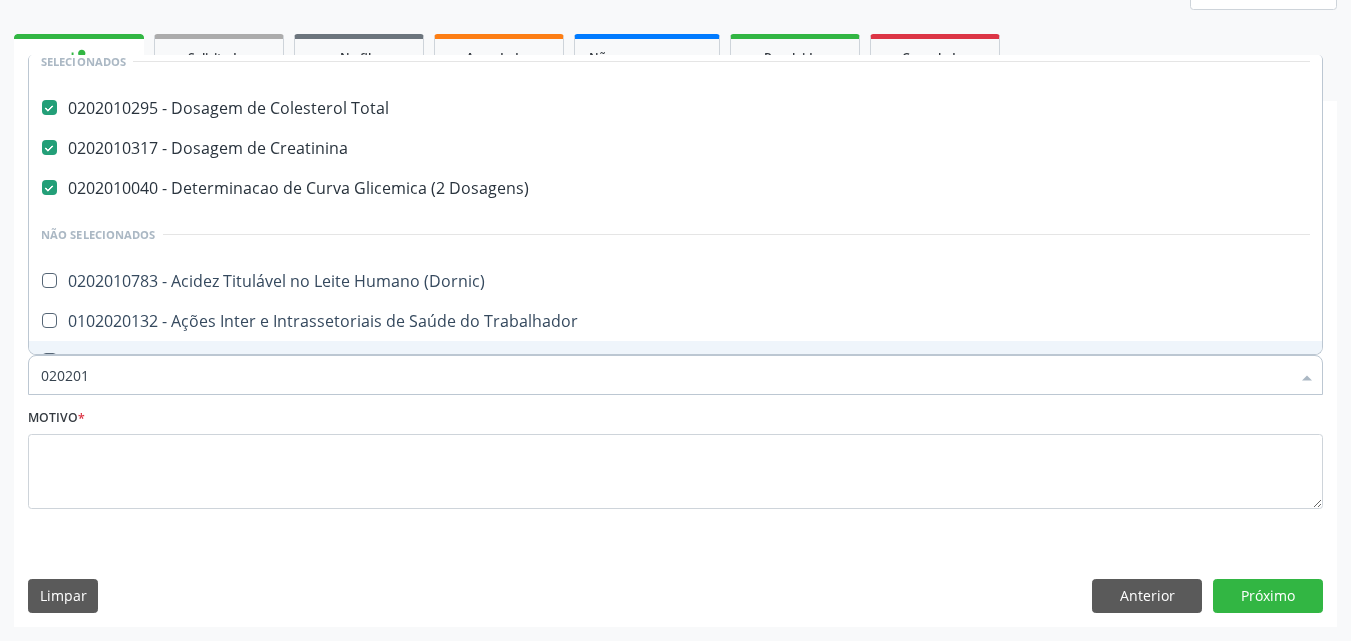 type on "0202010" 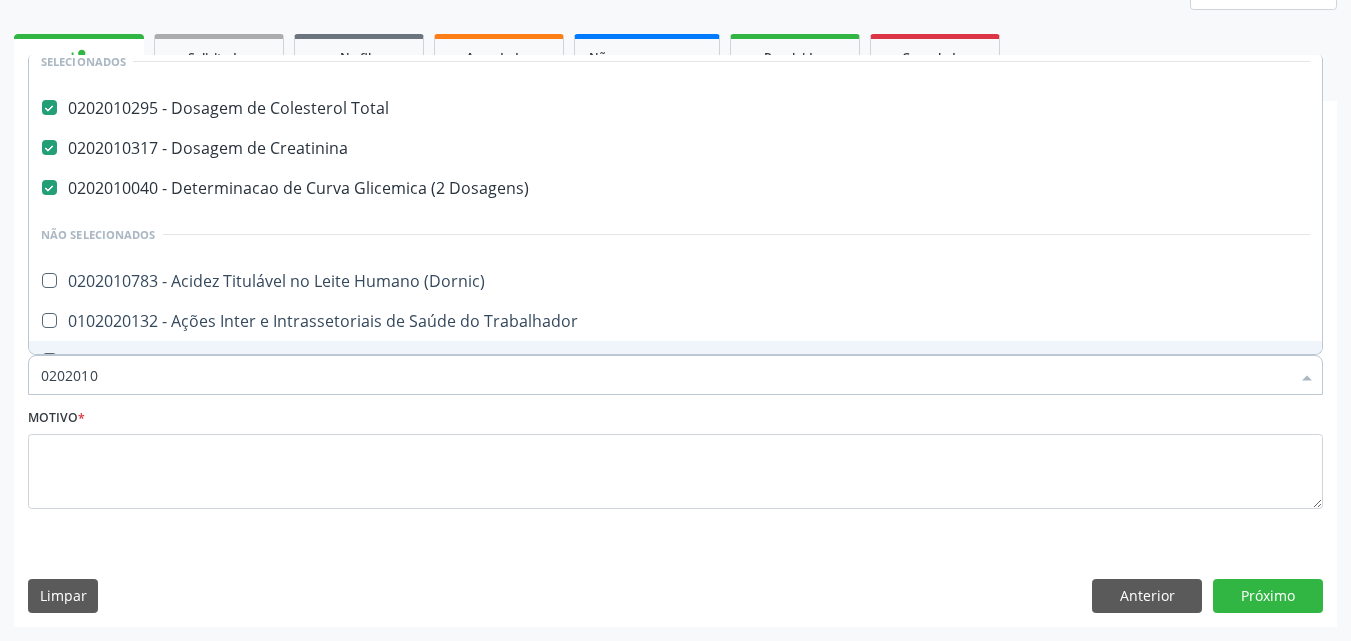 checkbox on "true" 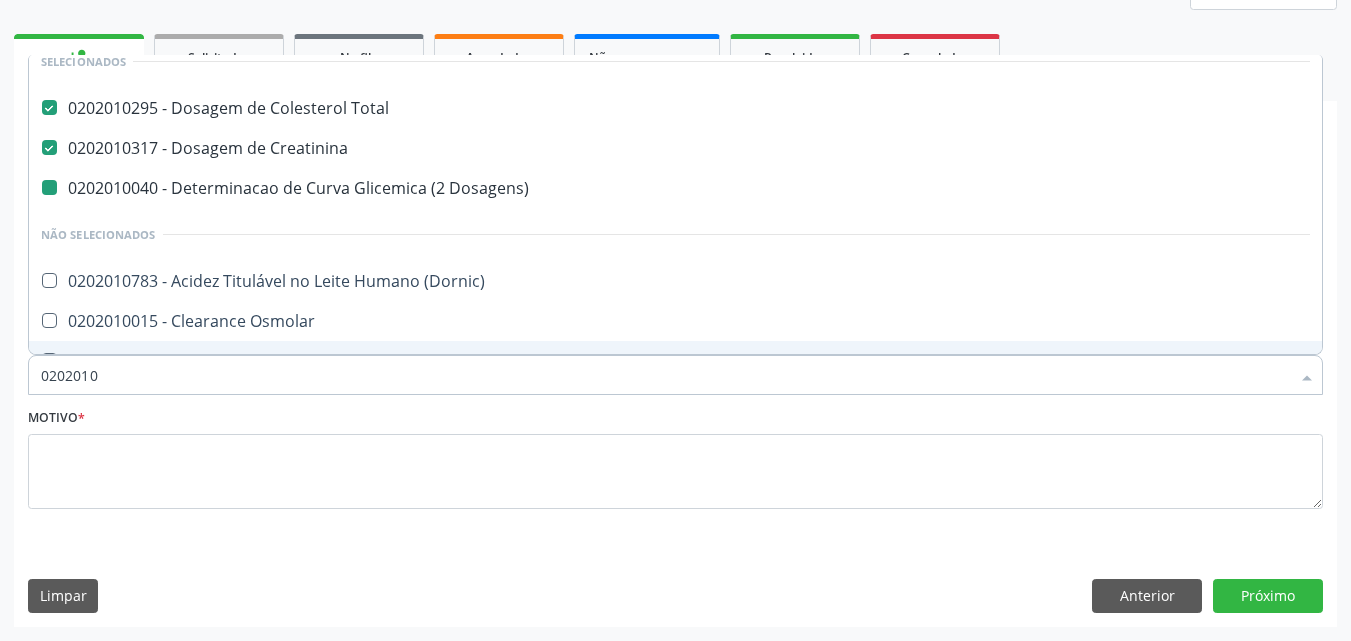 type on "02020100" 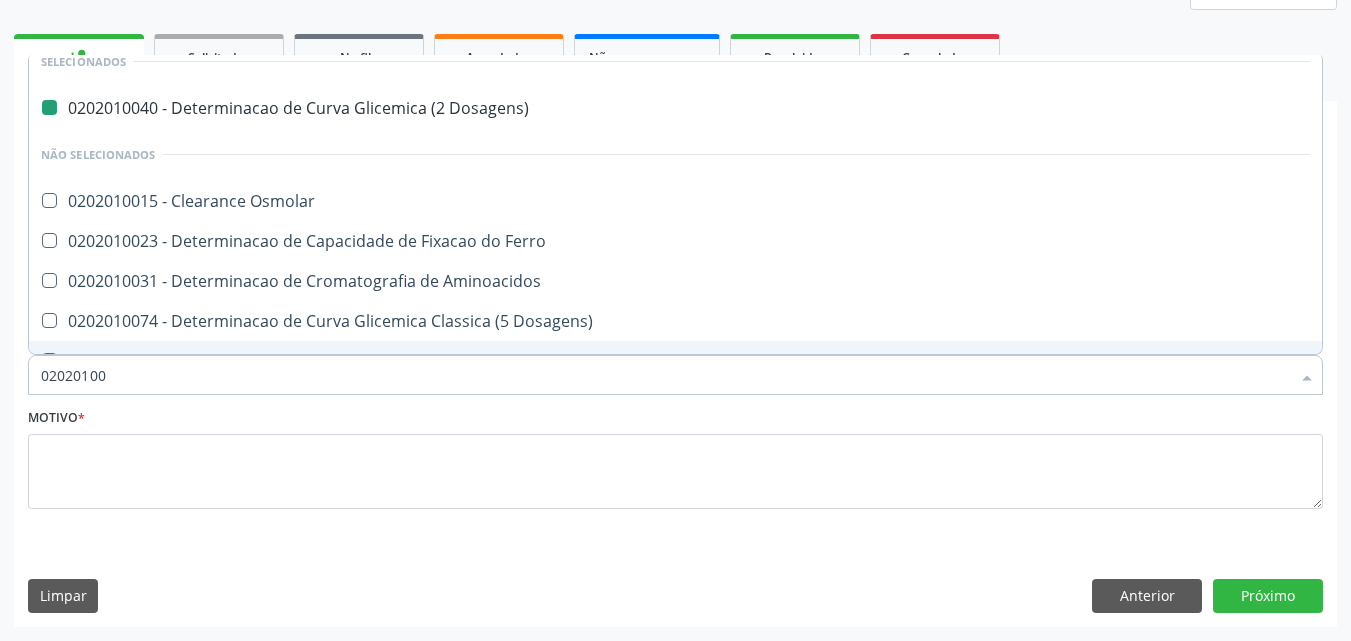 type on "[NUMBER]" 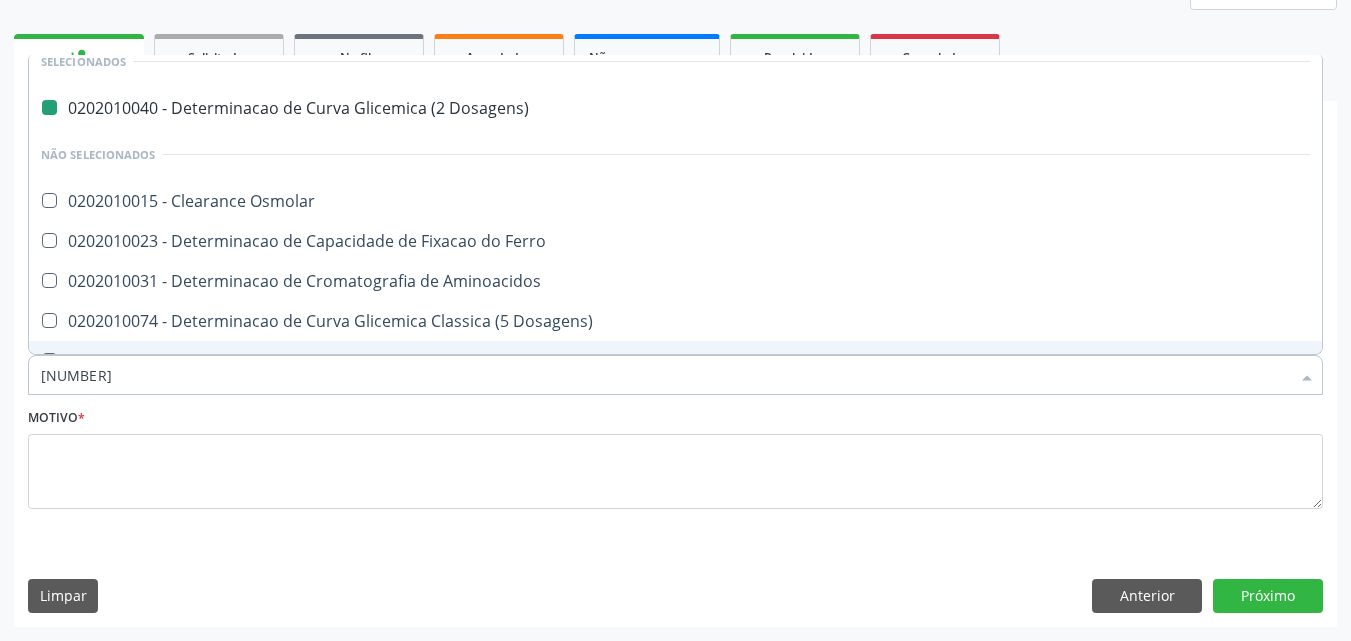 scroll, scrollTop: 0, scrollLeft: 0, axis: both 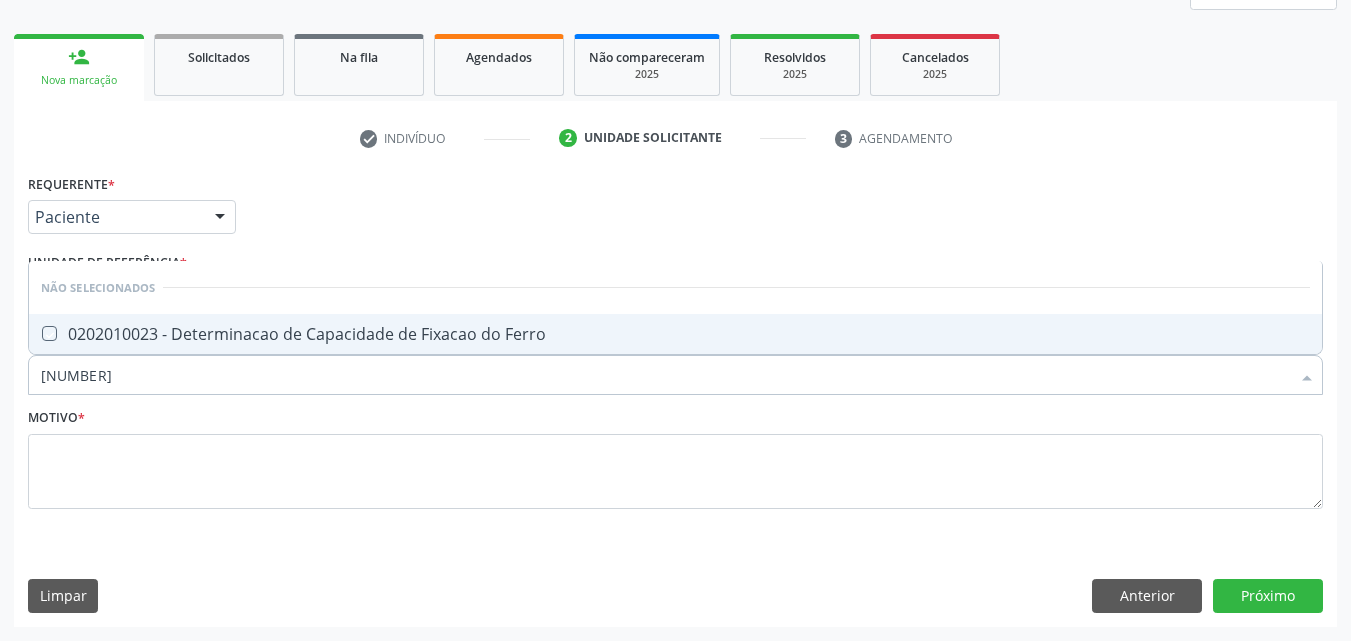 type on "02020100" 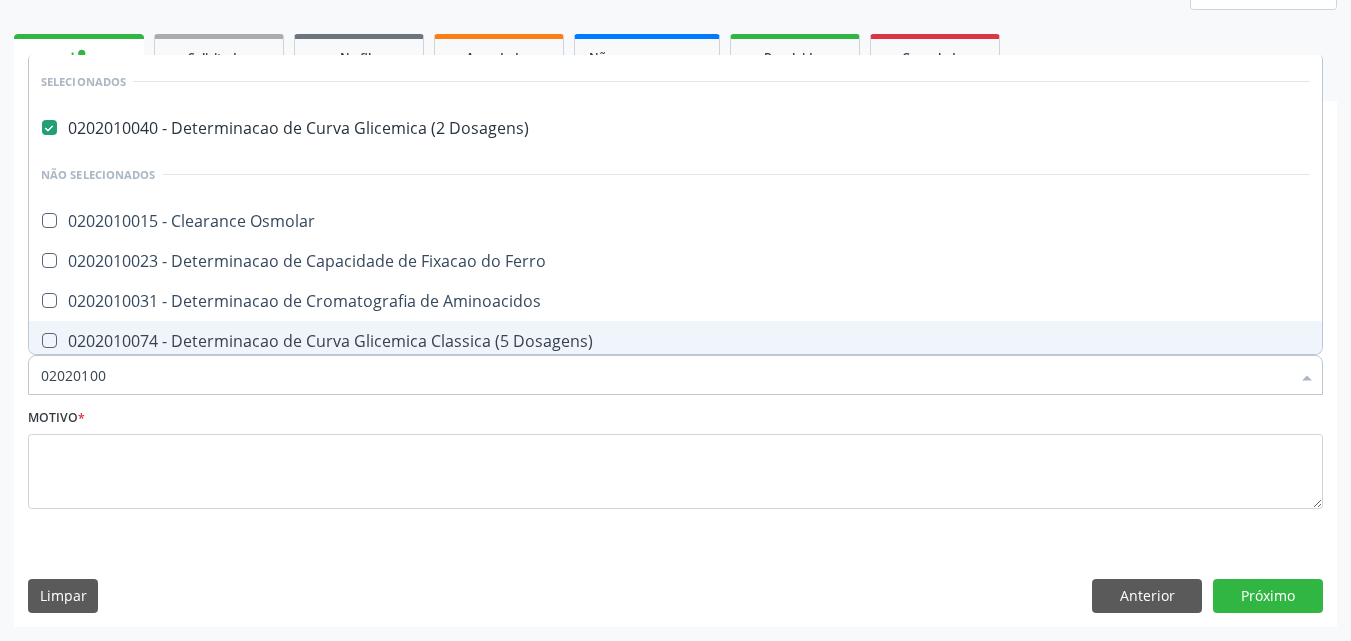 type on "0202010" 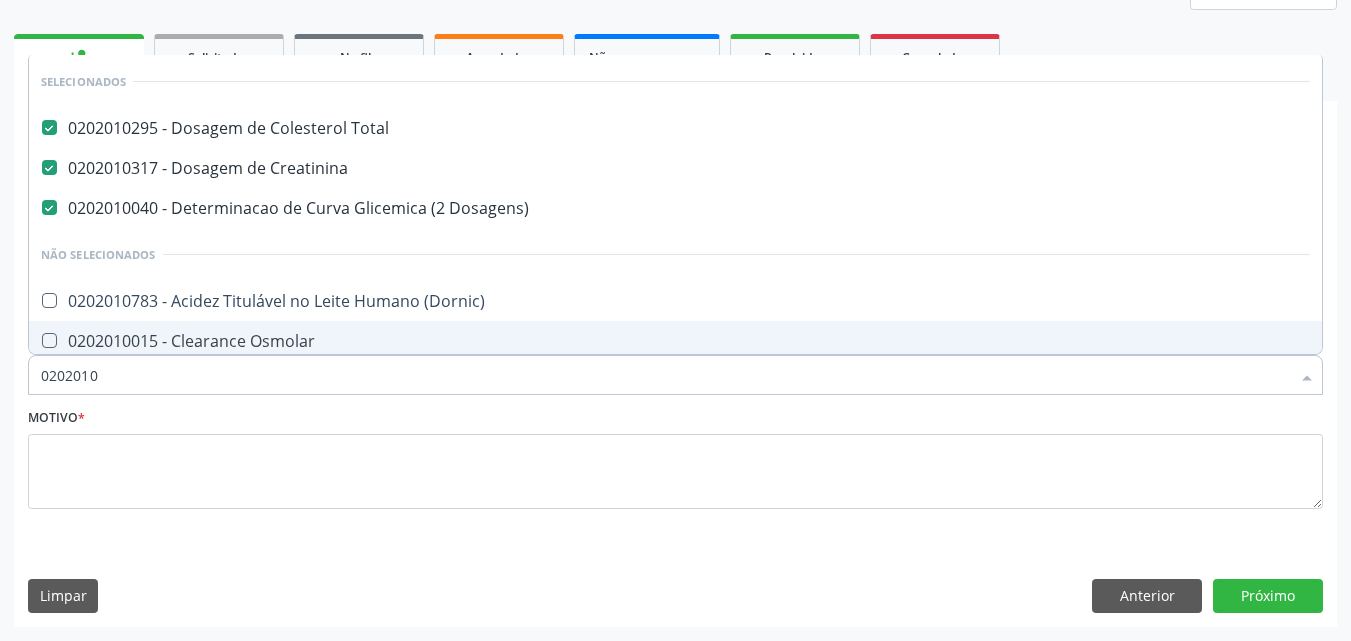 type on "020201" 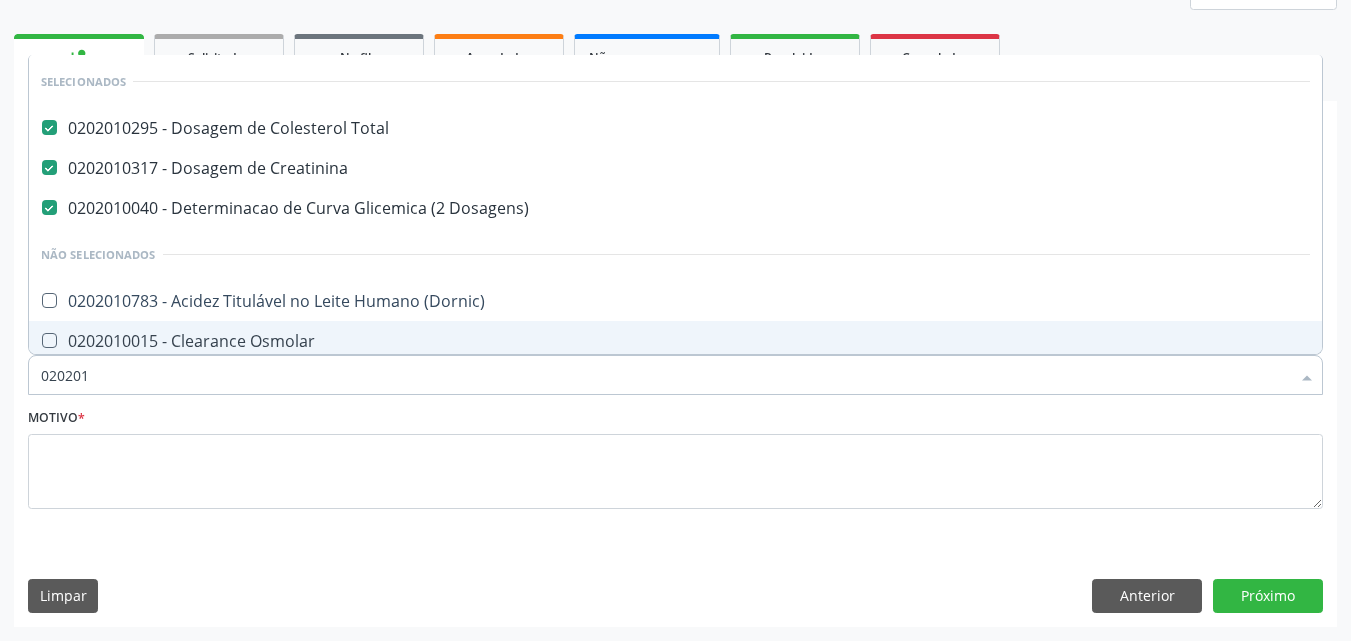checkbox on "false" 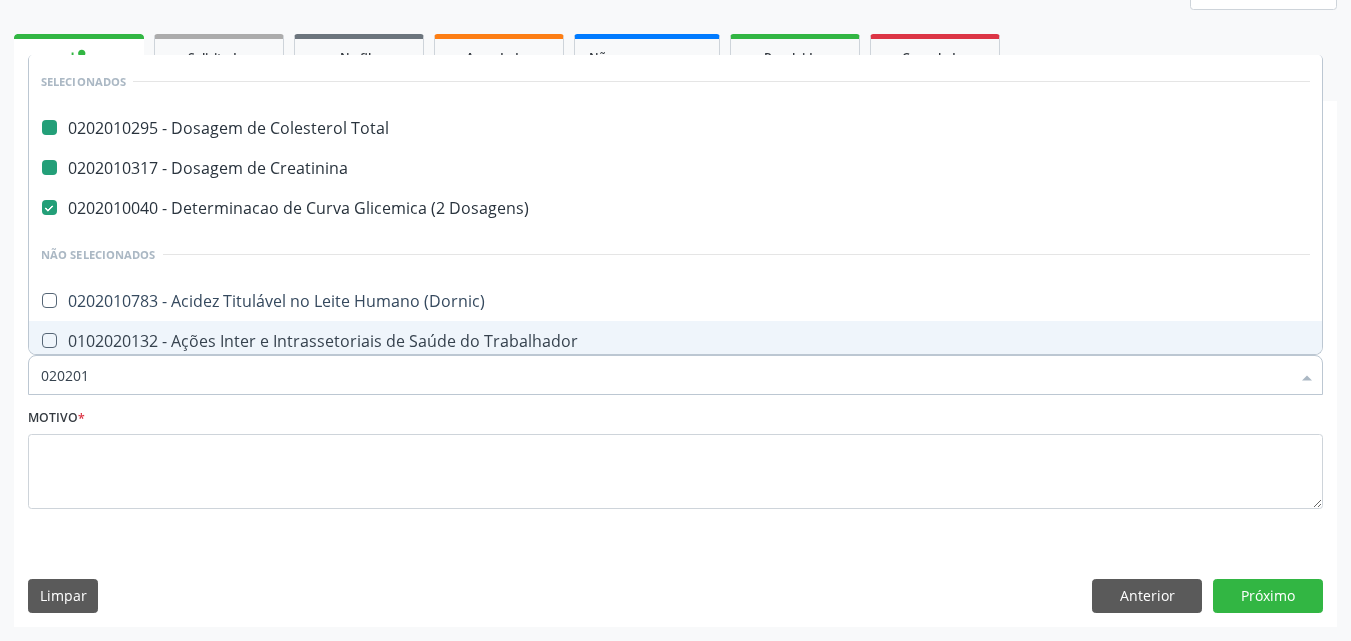 type on "[NUMBER]" 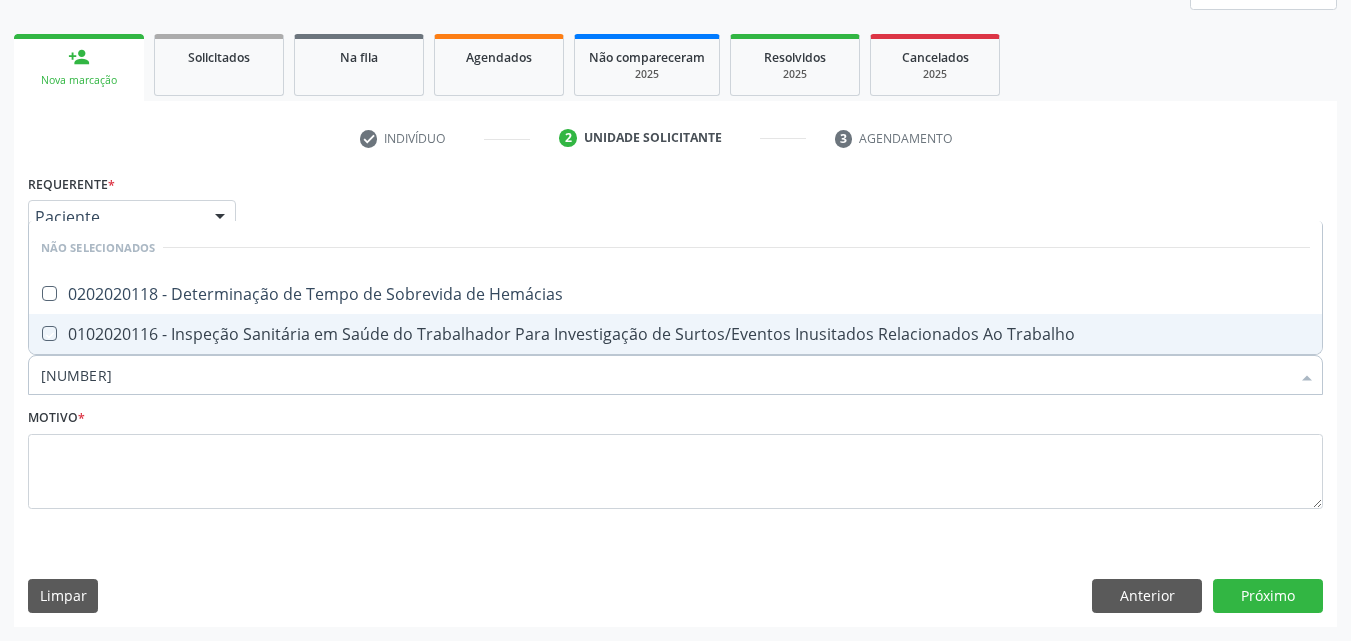 type on "020201" 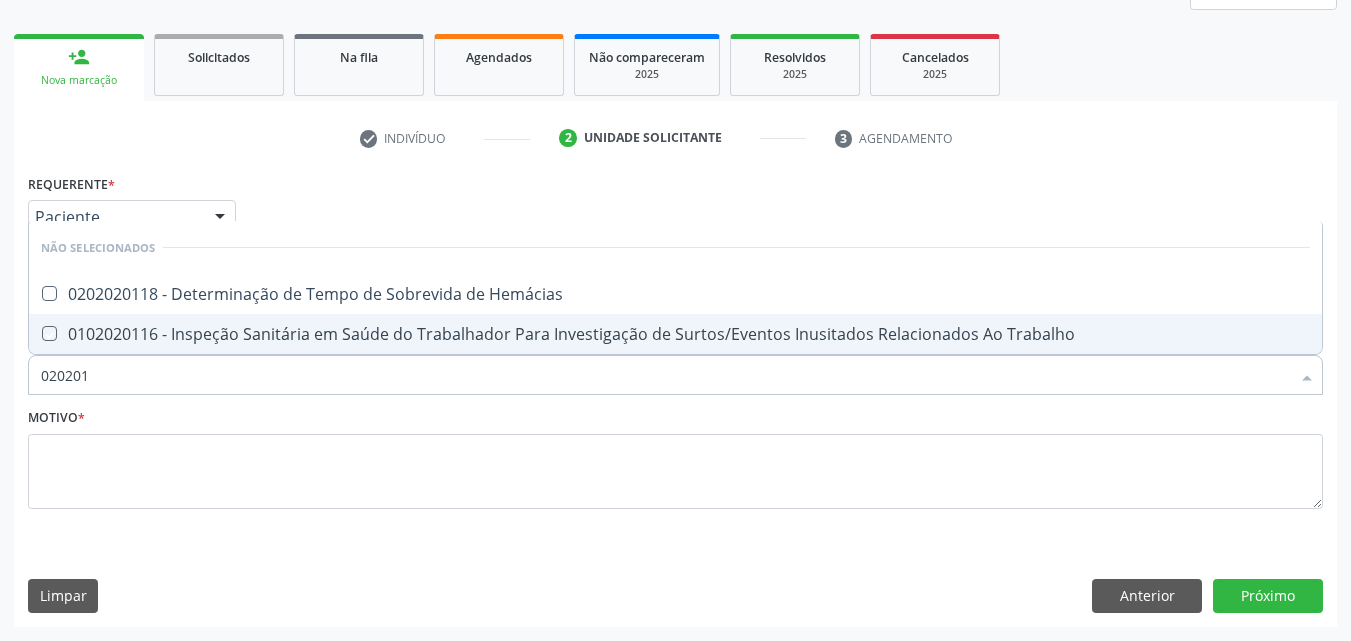 checkbox on "true" 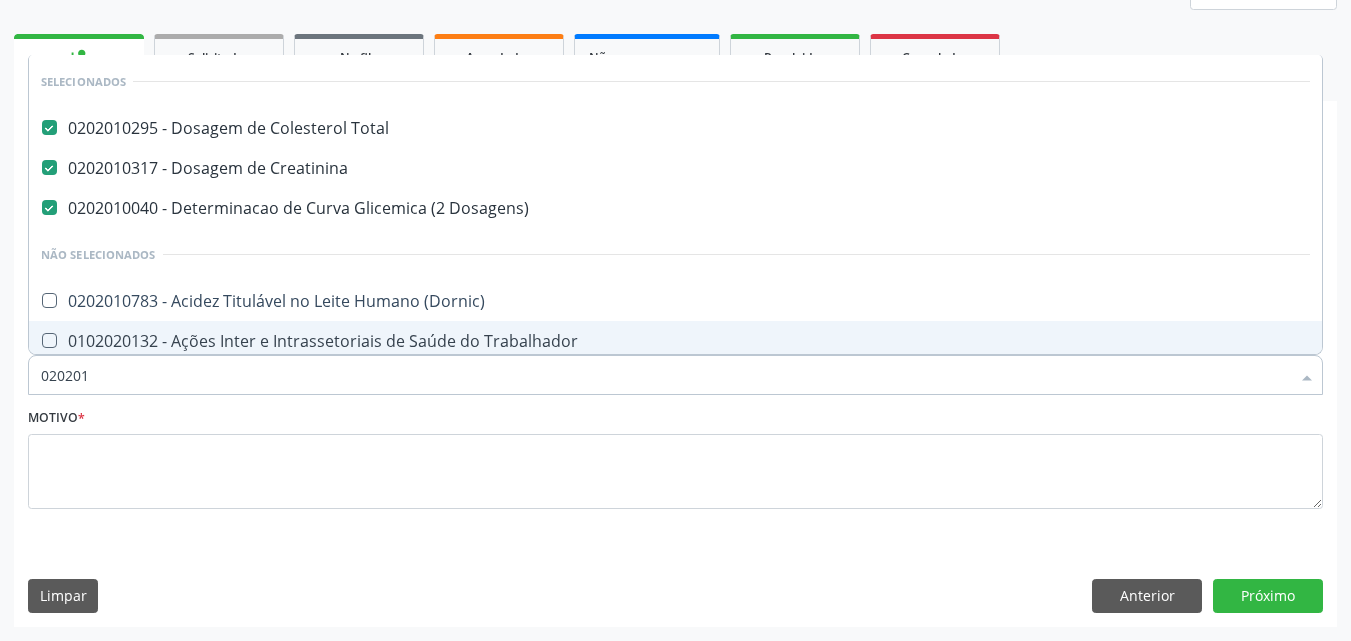 type on "02020" 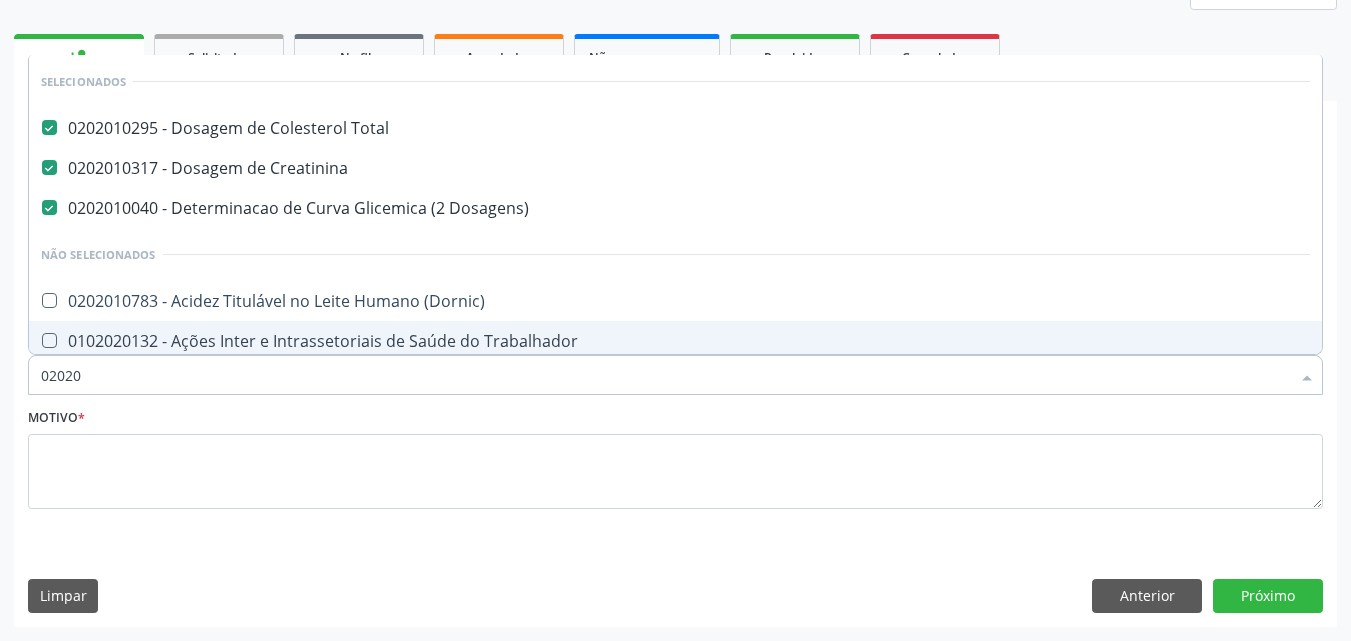 checkbox on "true" 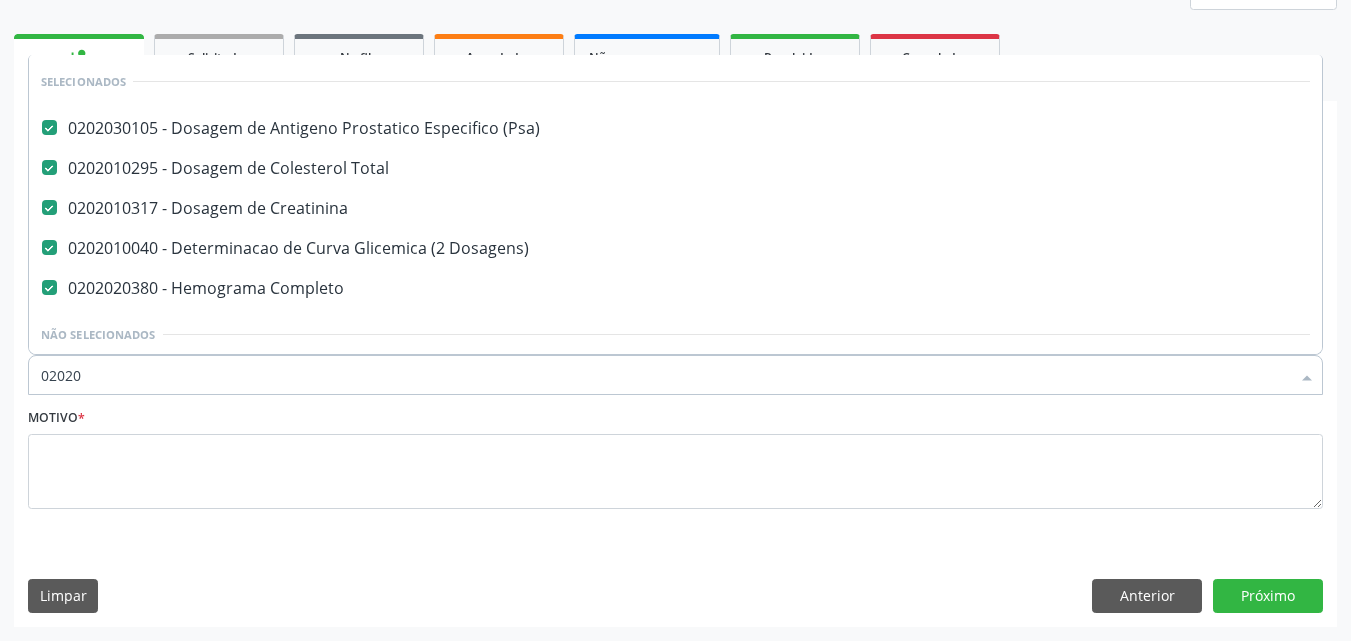 scroll, scrollTop: 20, scrollLeft: 0, axis: vertical 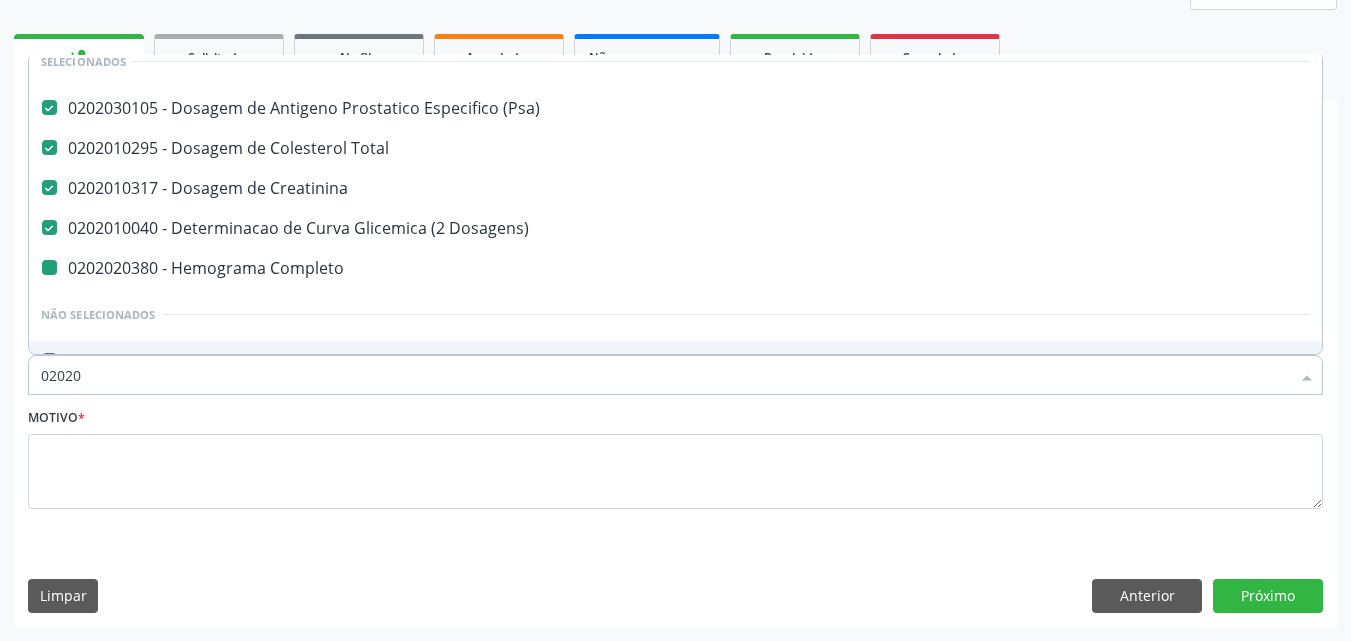 type on "020201" 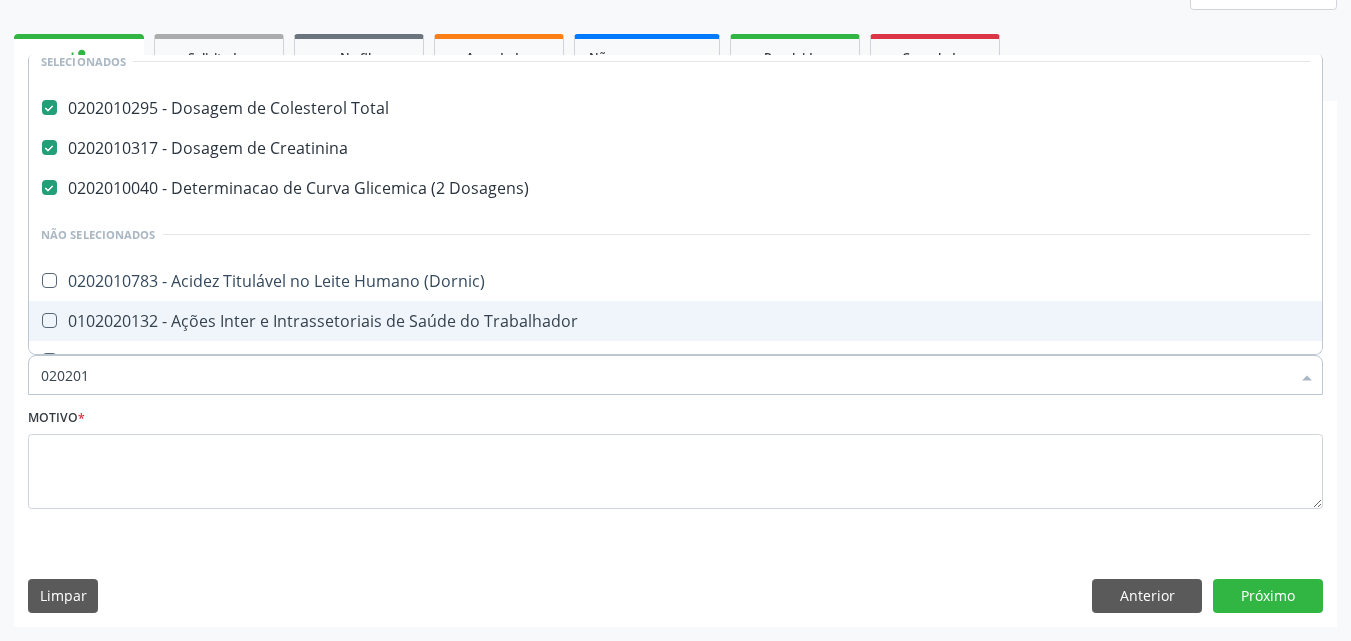 type on "0202010" 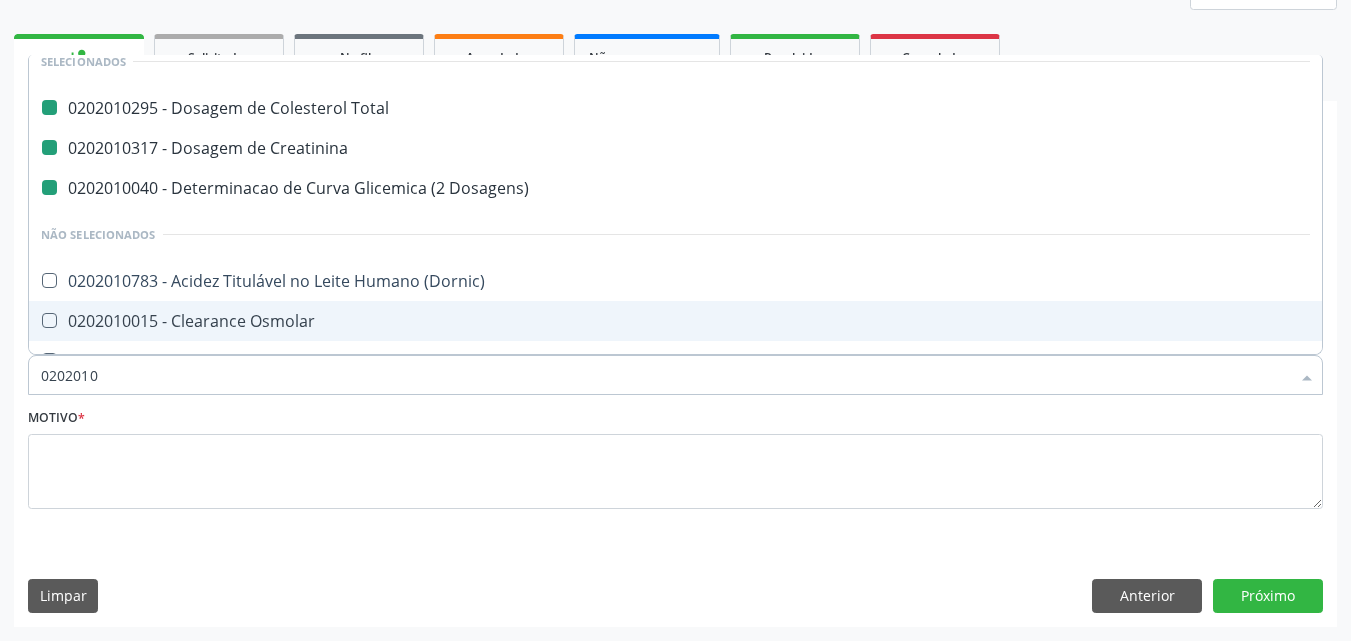 type on "02020104" 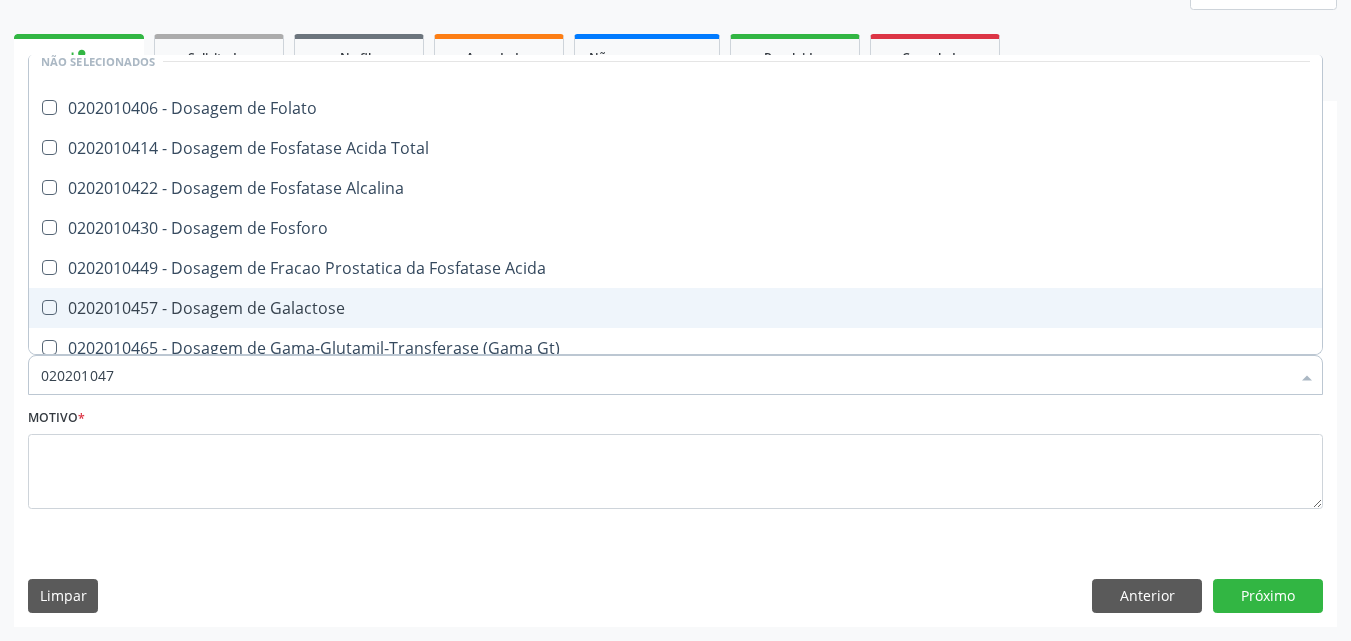 scroll, scrollTop: 0, scrollLeft: 0, axis: both 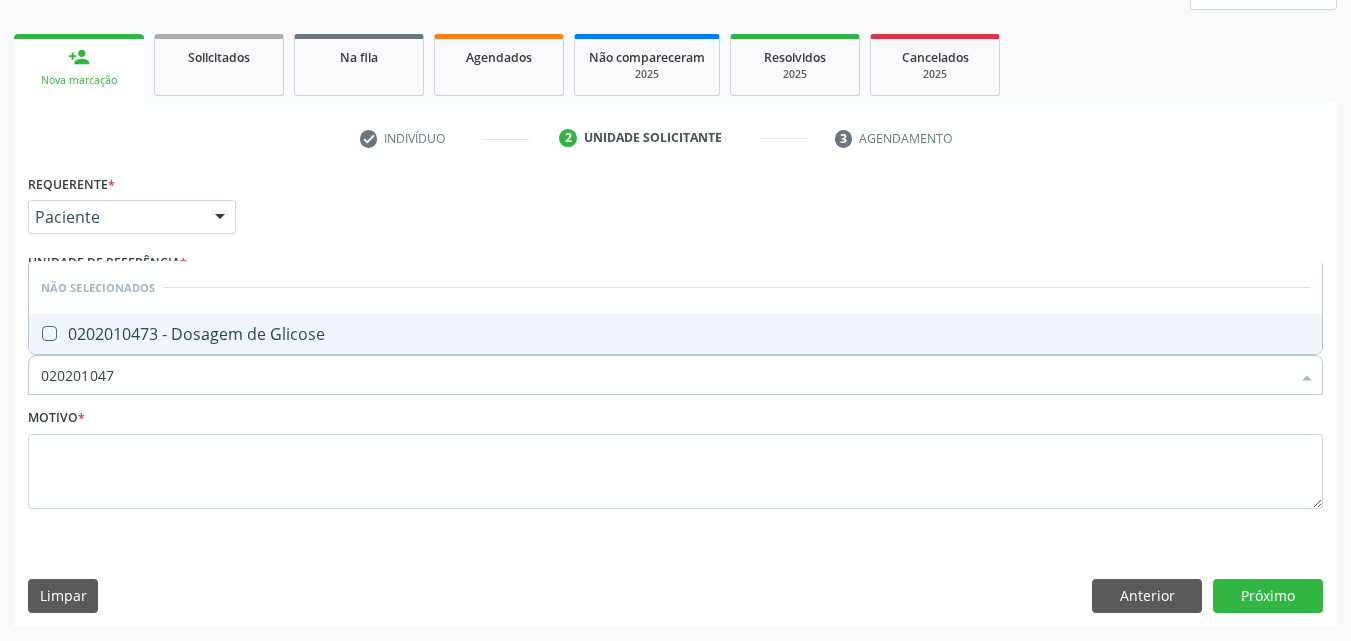 type on "0202010473" 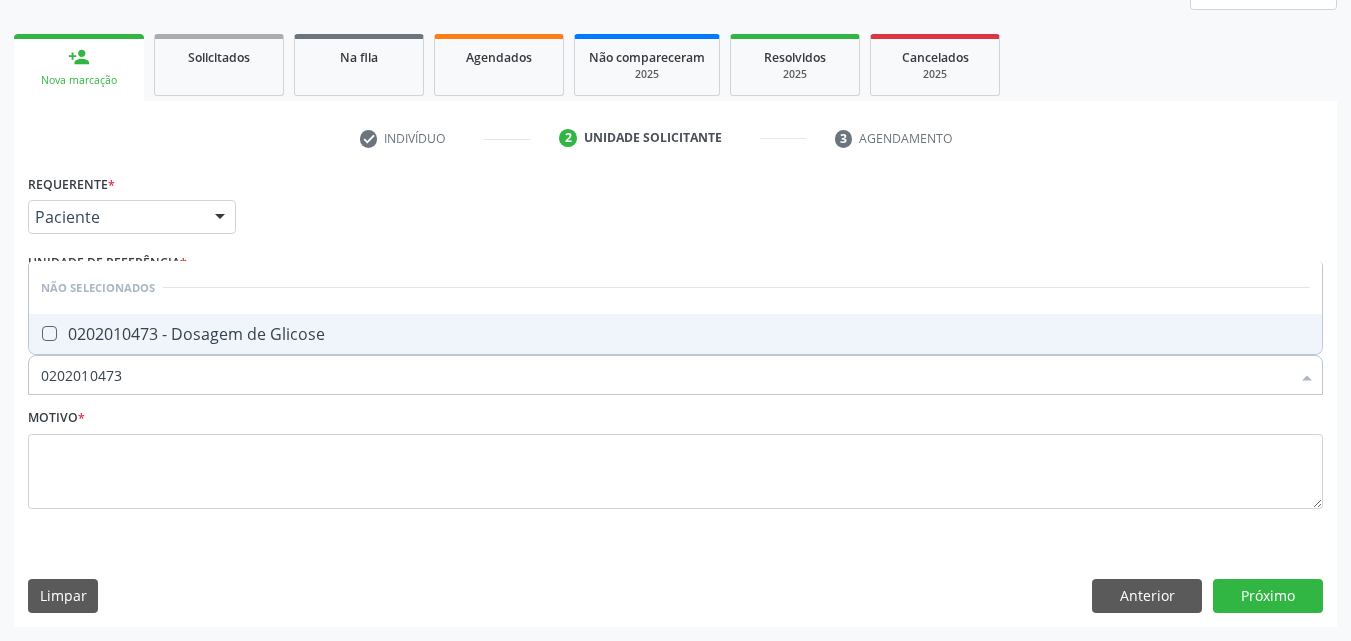 click on "0202010473 - Dosagem de Glicose" at bounding box center (675, 334) 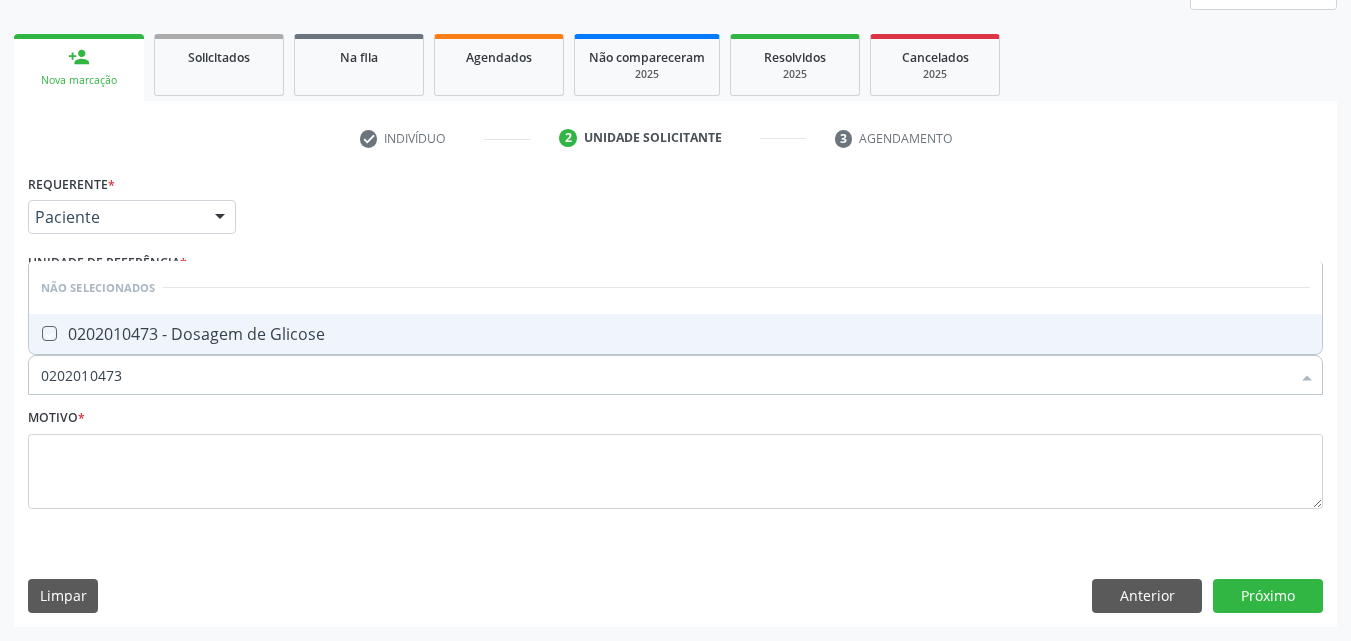 checkbox on "true" 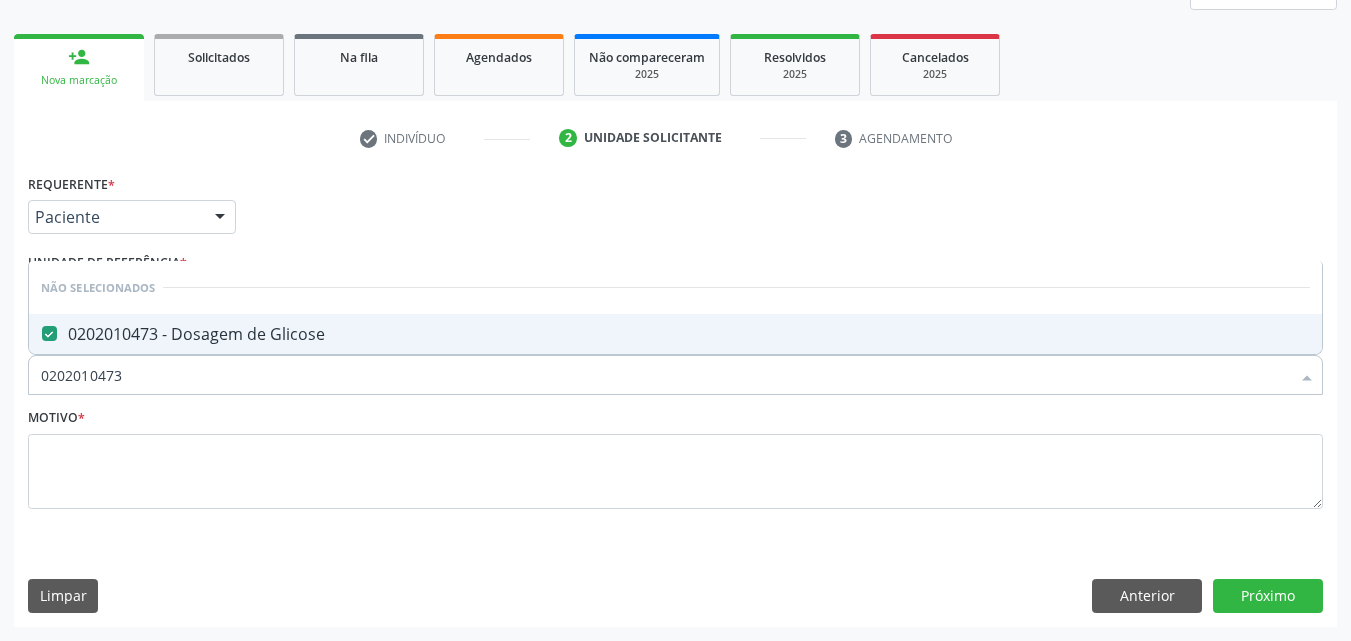 drag, startPoint x: 124, startPoint y: 370, endPoint x: 138, endPoint y: 370, distance: 14 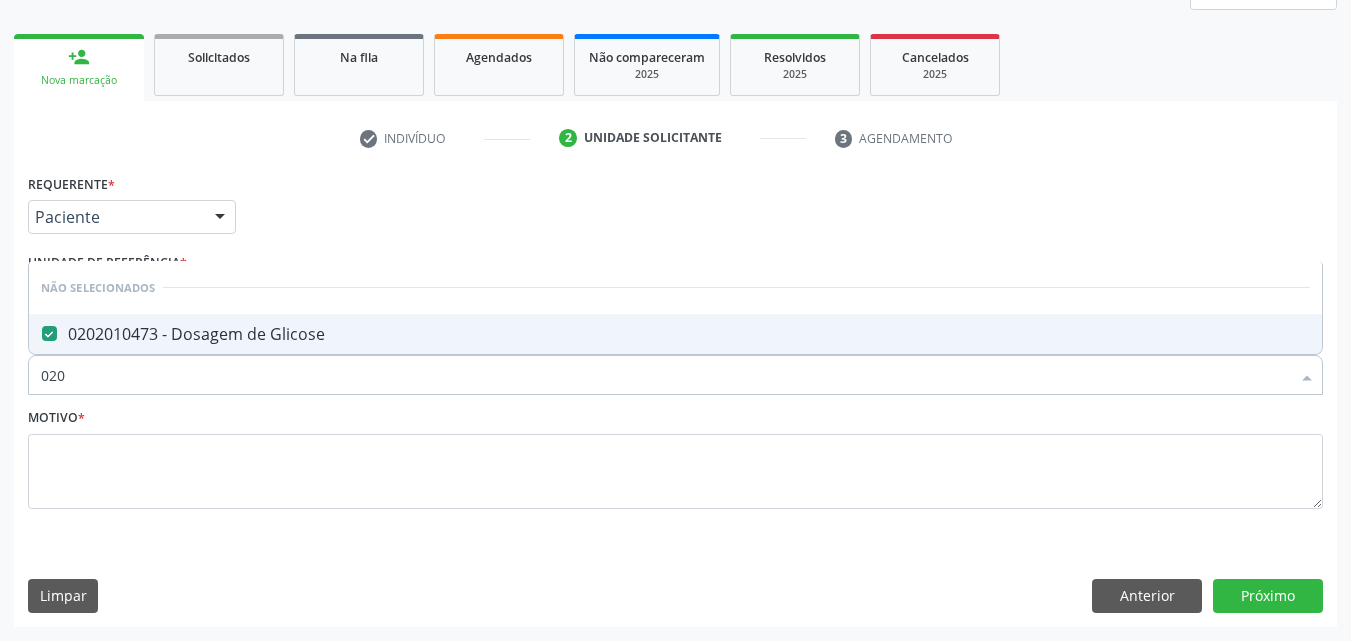 type on "02" 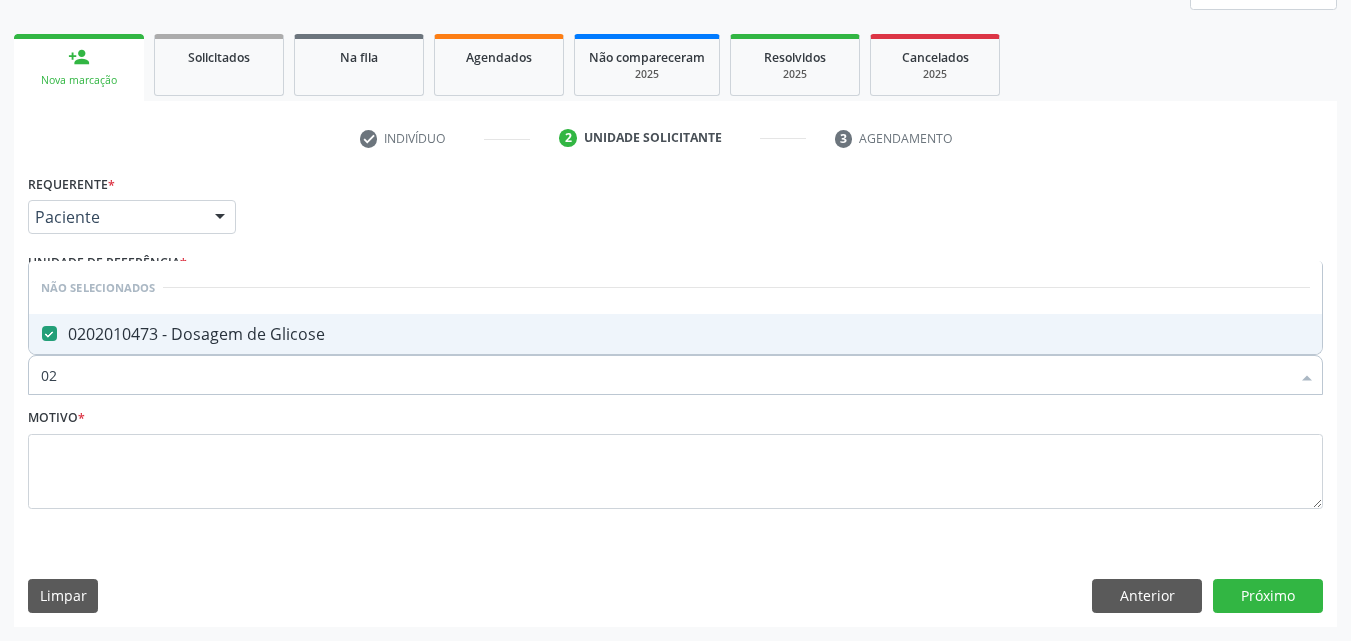 type on "0" 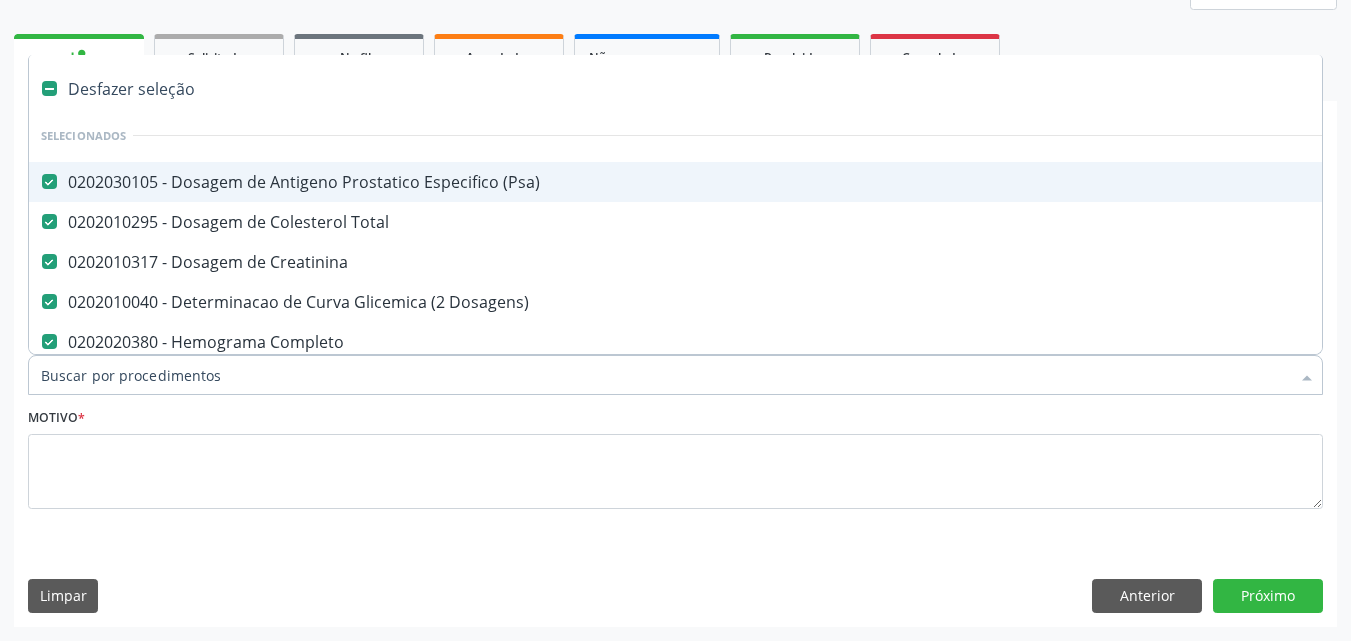 click at bounding box center [675, 375] 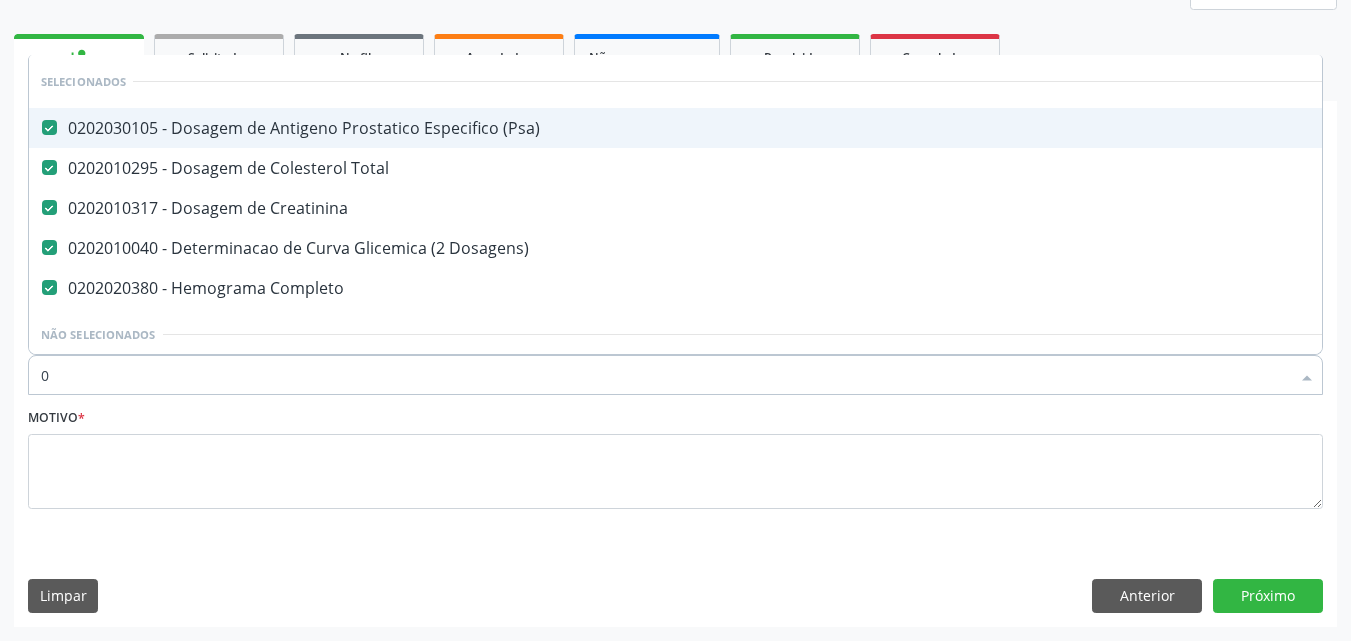 type on "02" 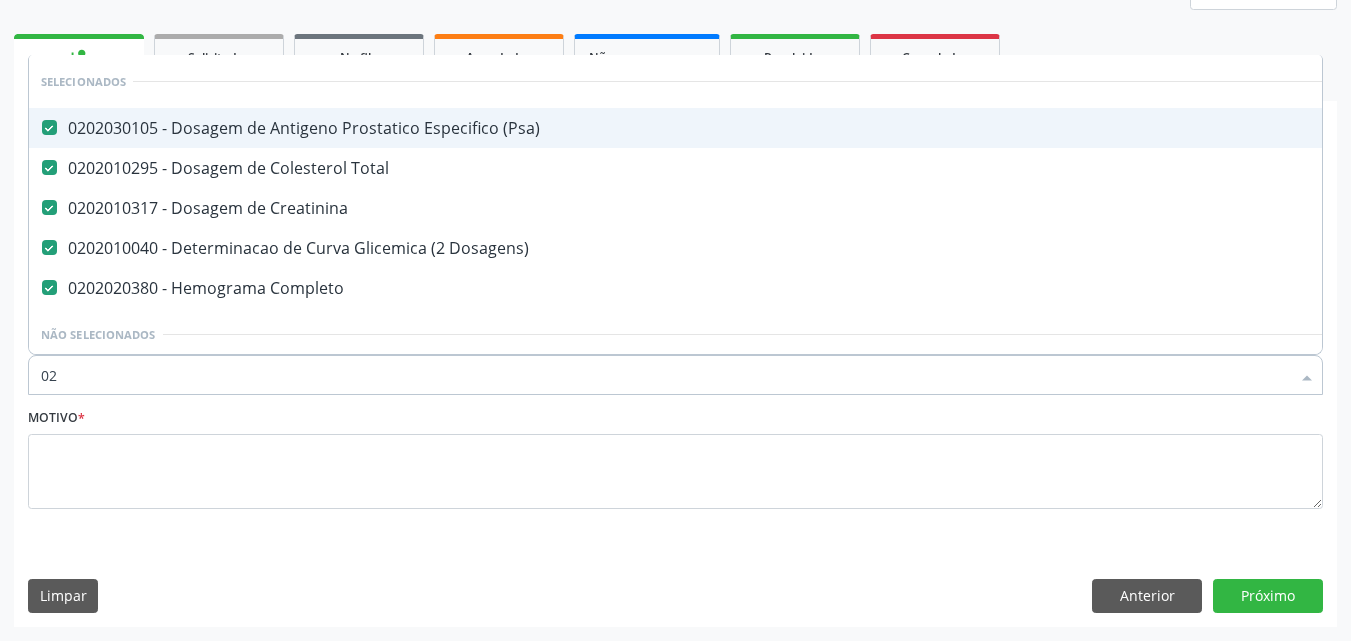 checkbox on "true" 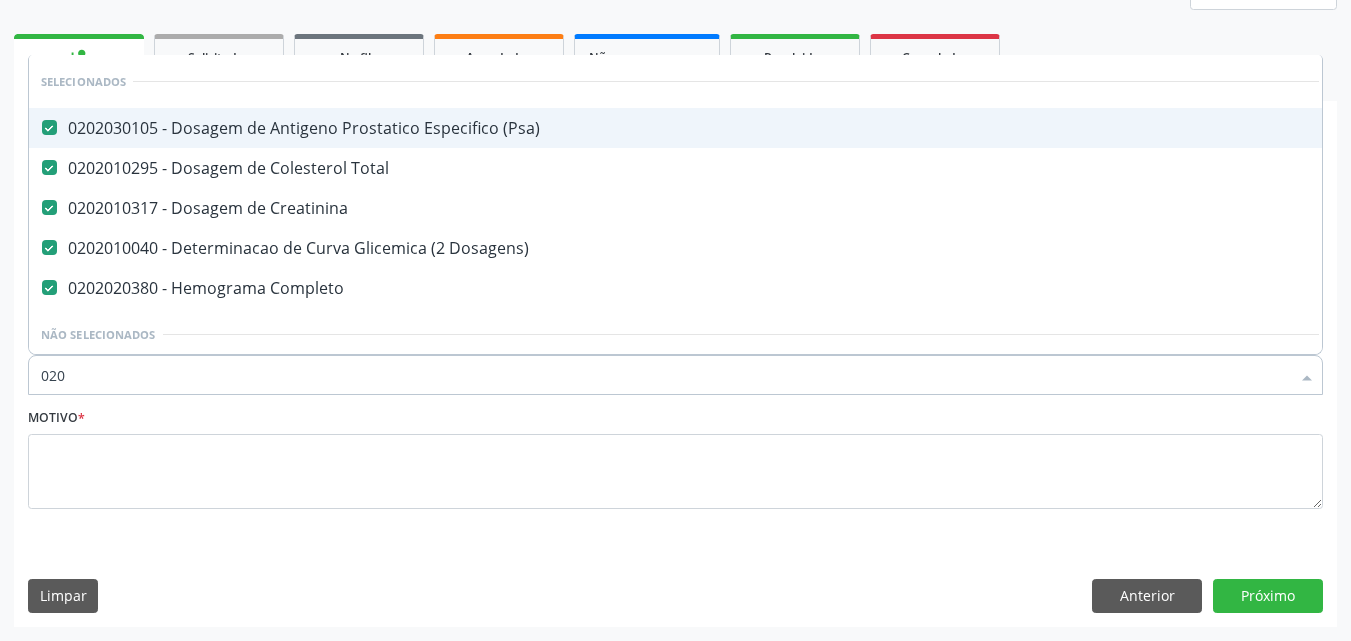 type on "0202" 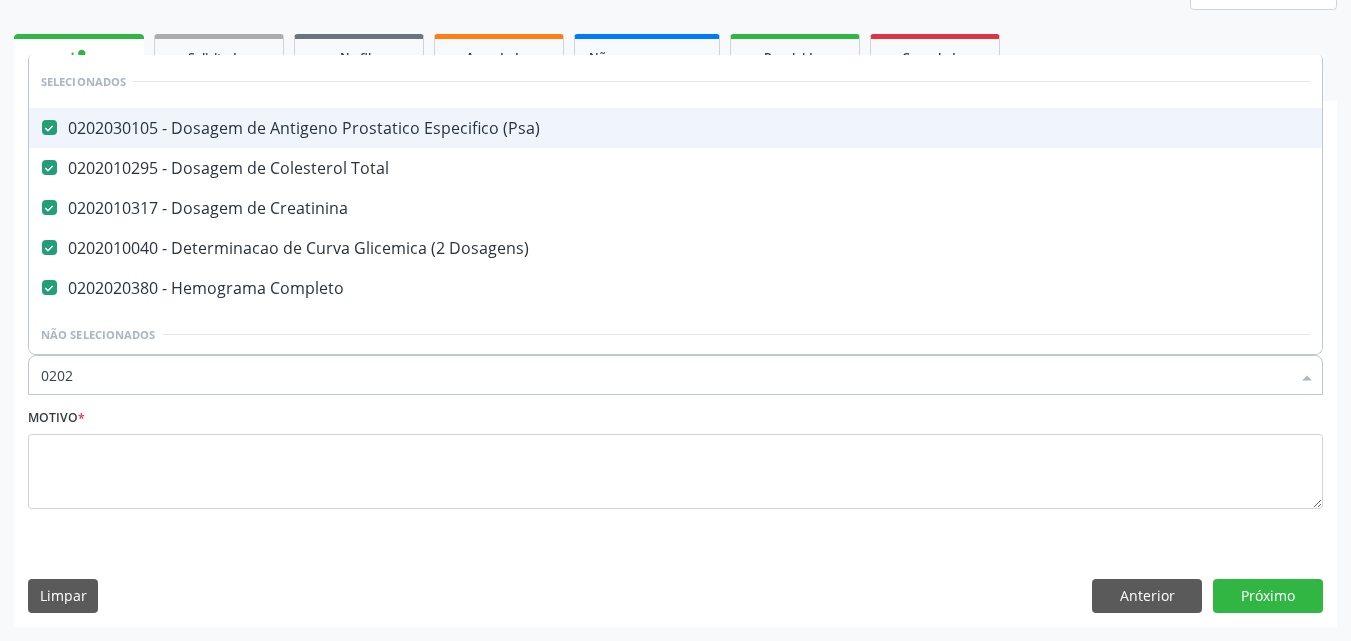checkbox on "true" 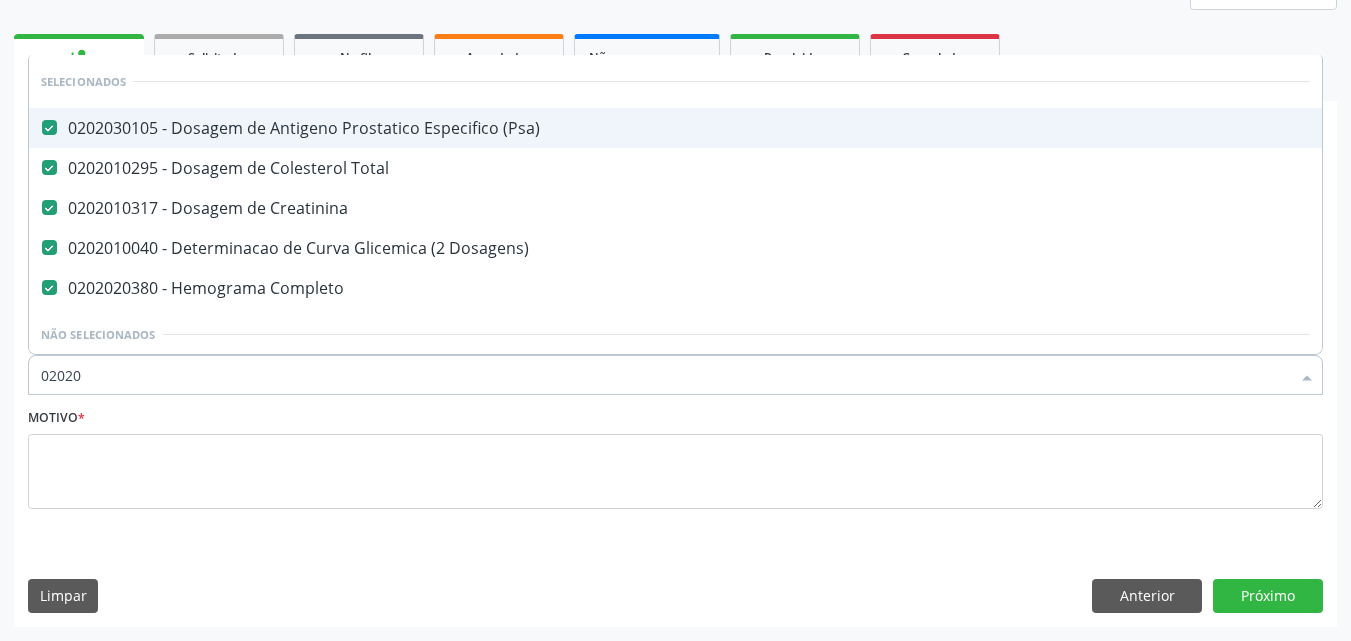 checkbox on "true" 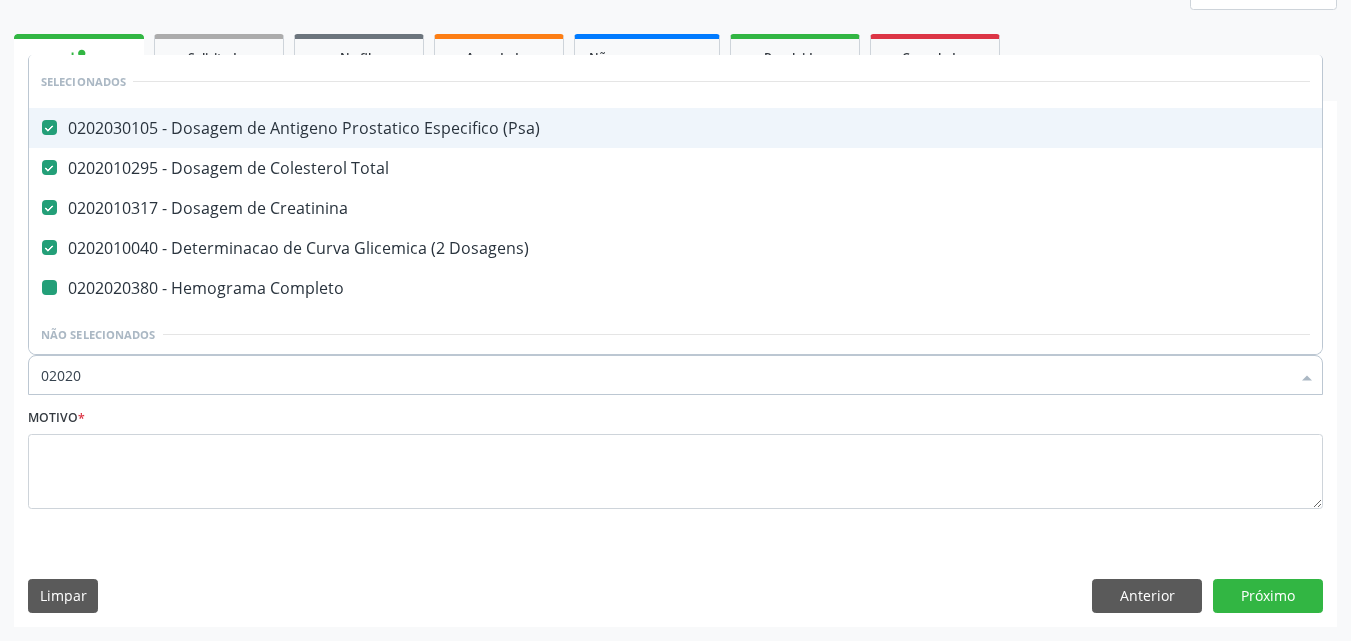 type on "020201" 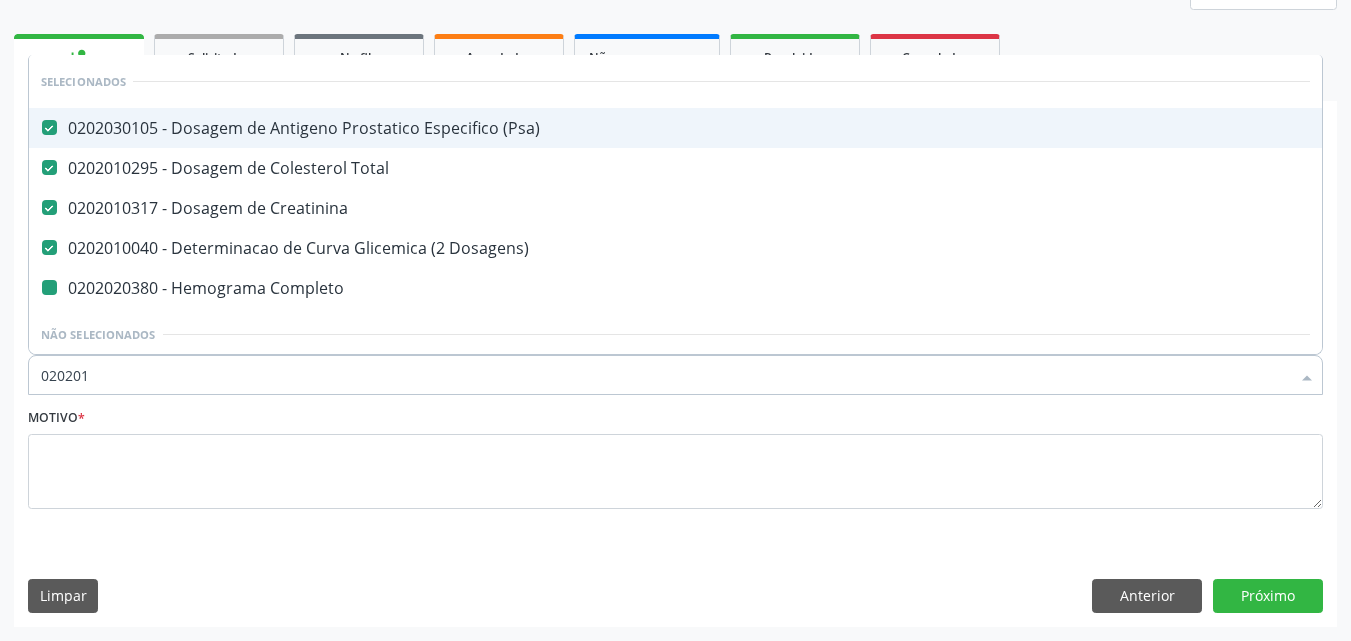 checkbox on "false" 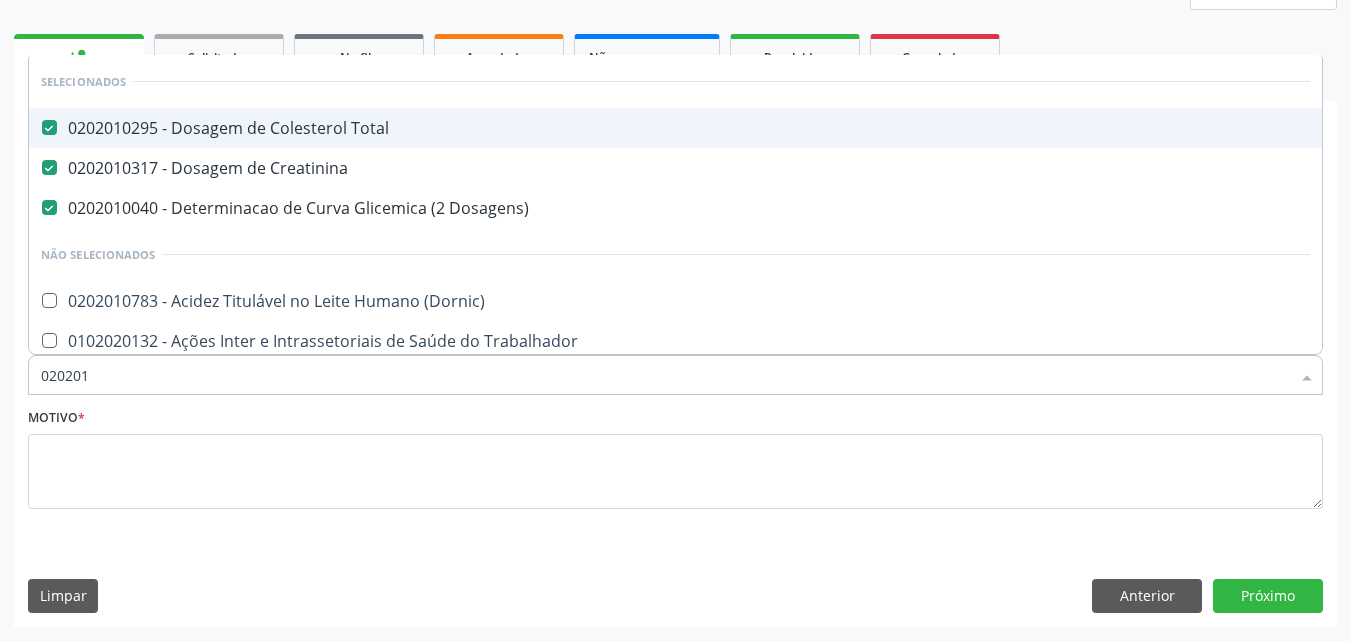type on "0202010" 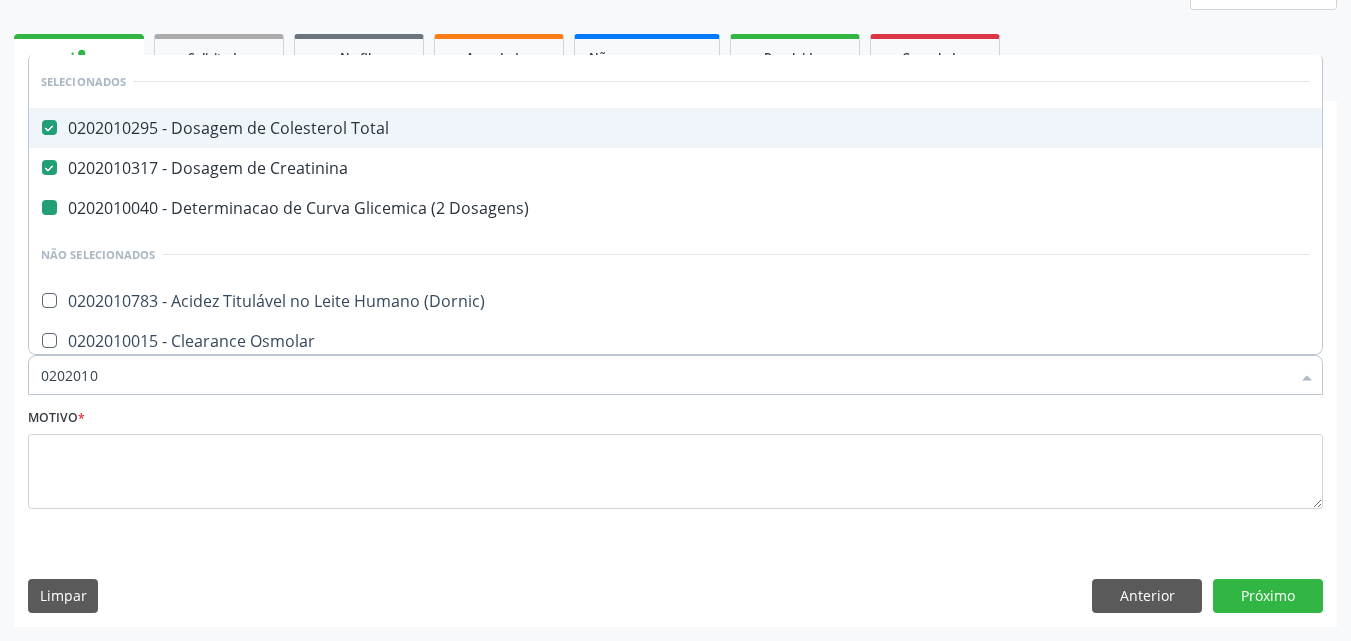 type on "02020102" 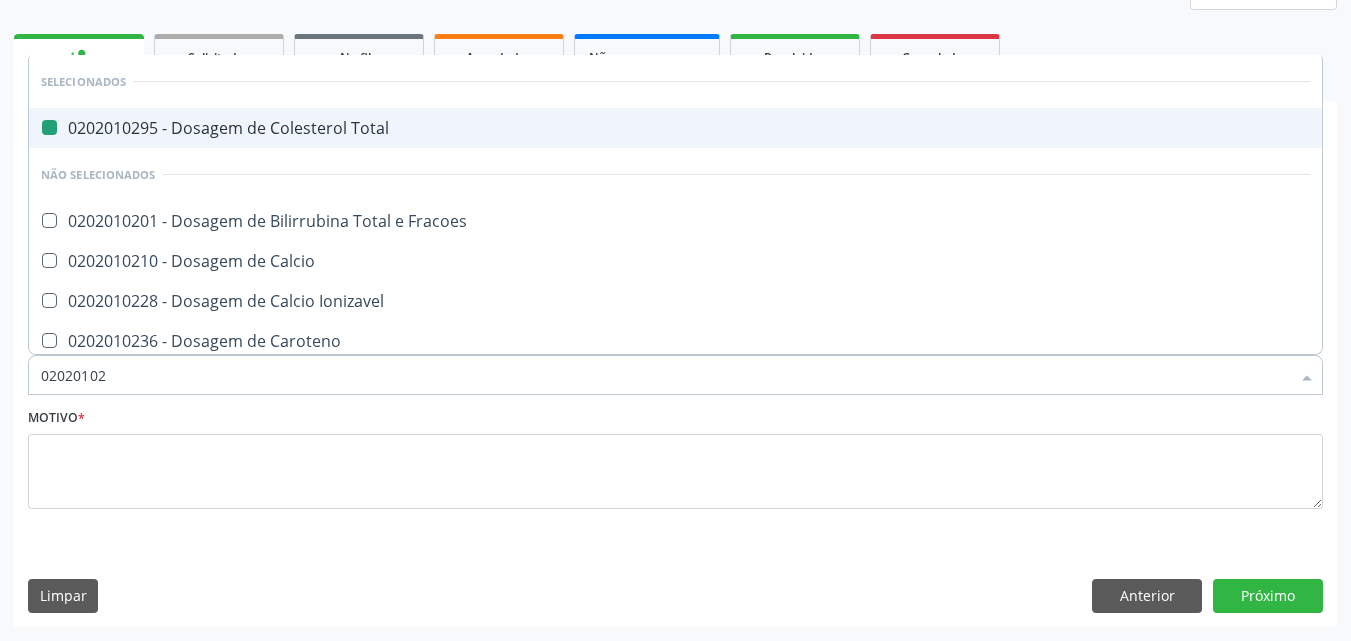 type on "020201027" 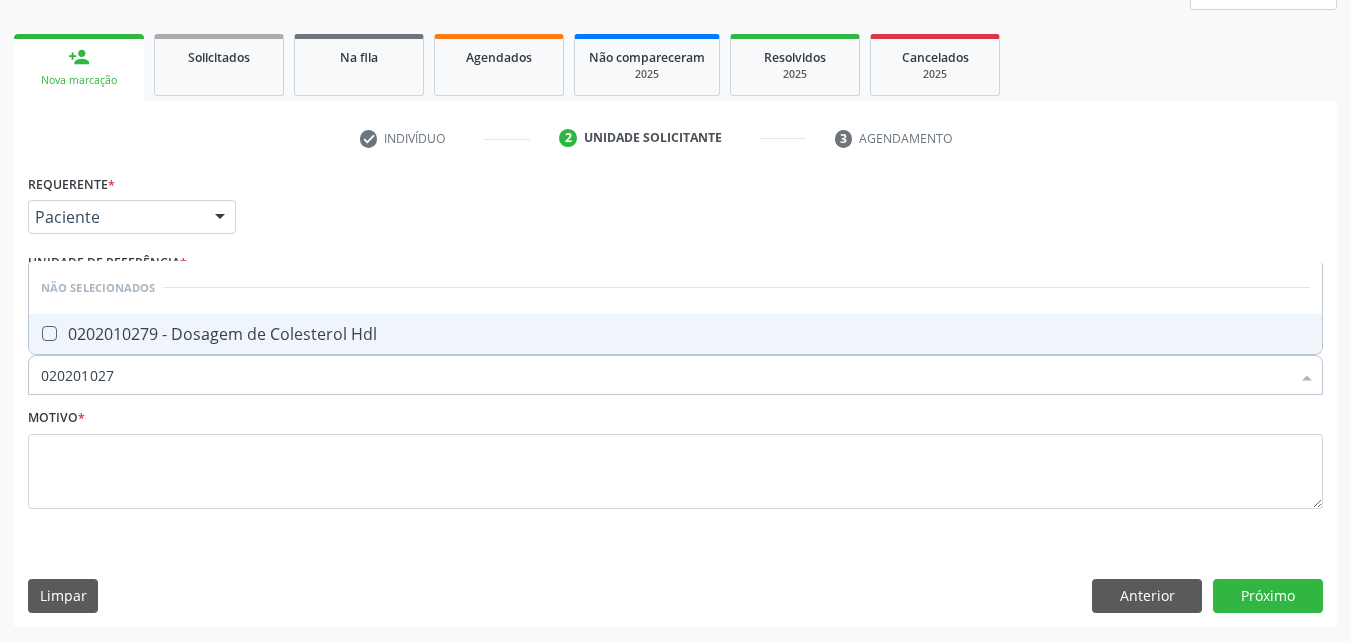 type on "0202010279" 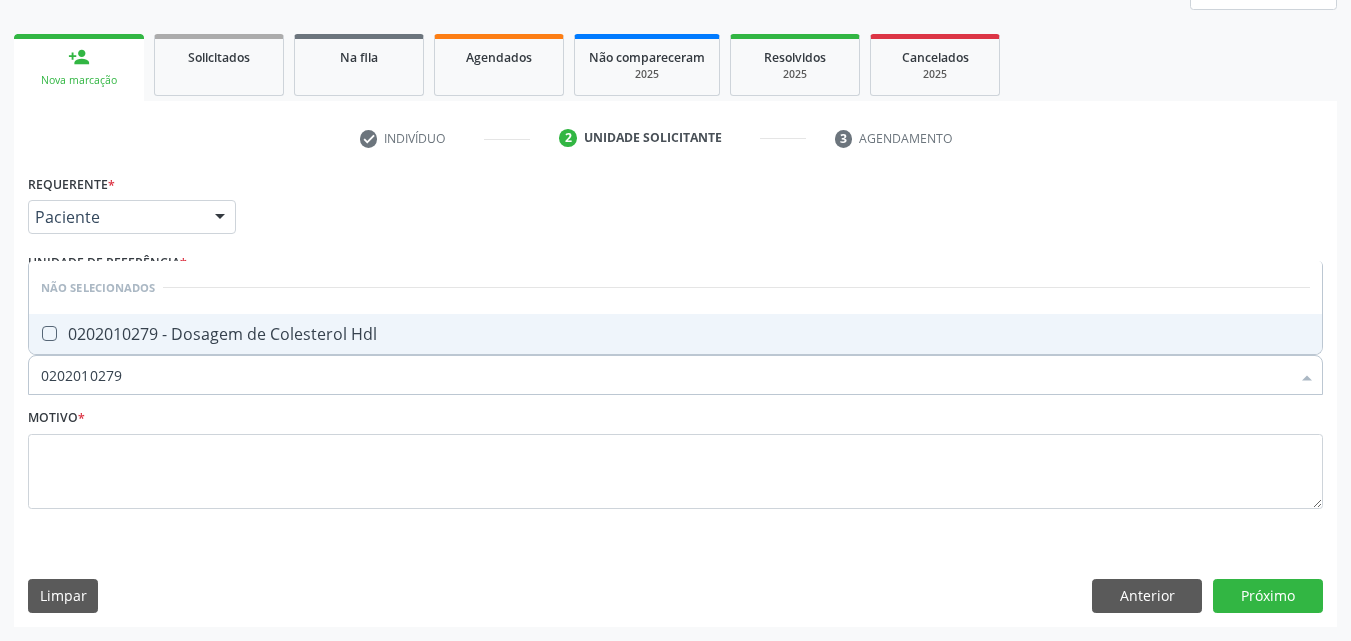 click at bounding box center [49, 333] 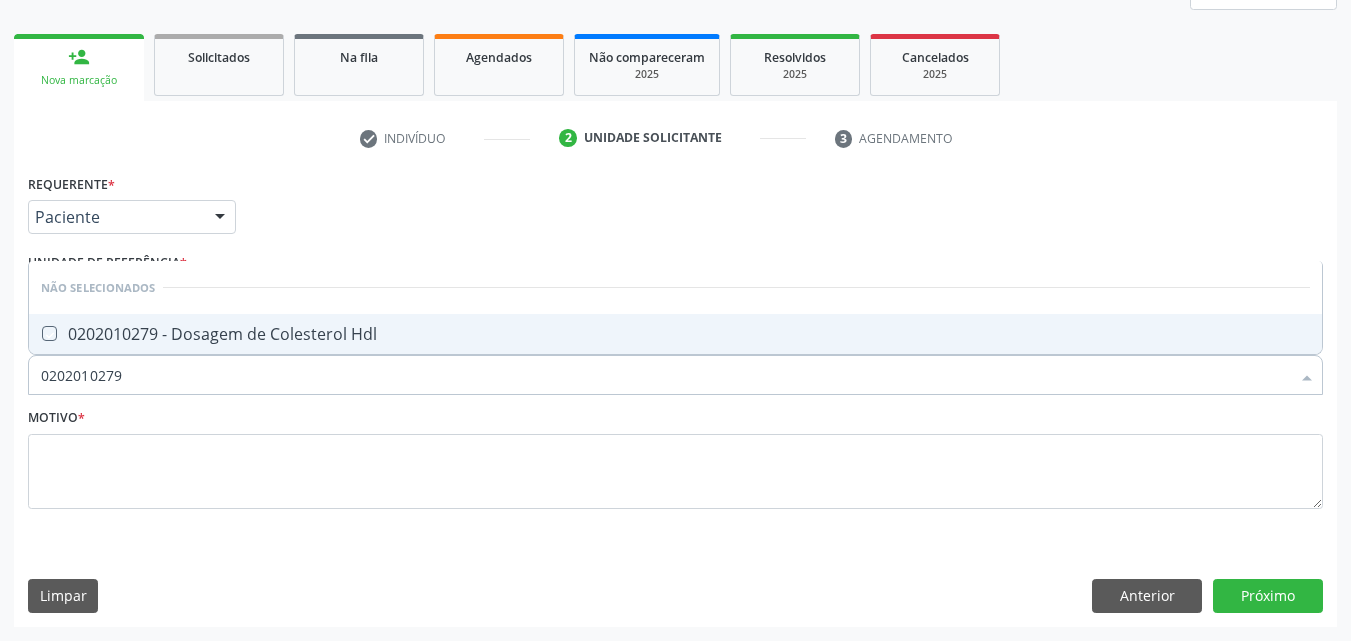 click at bounding box center [35, 333] 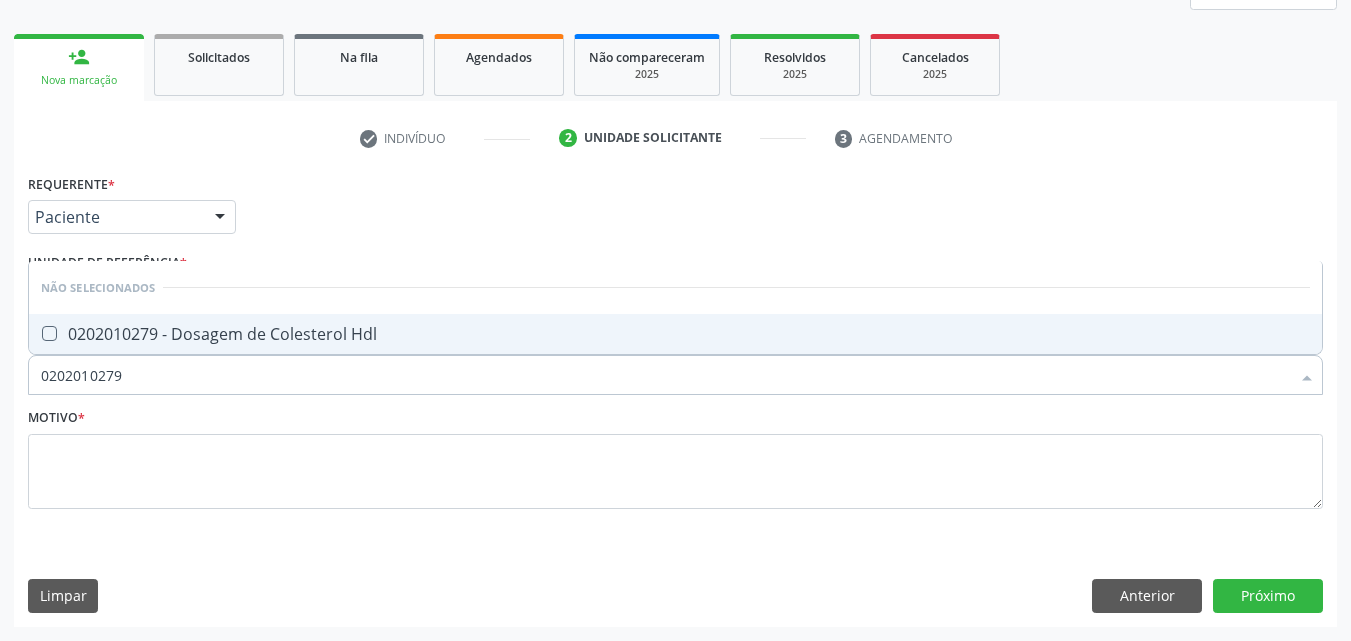 checkbox on "true" 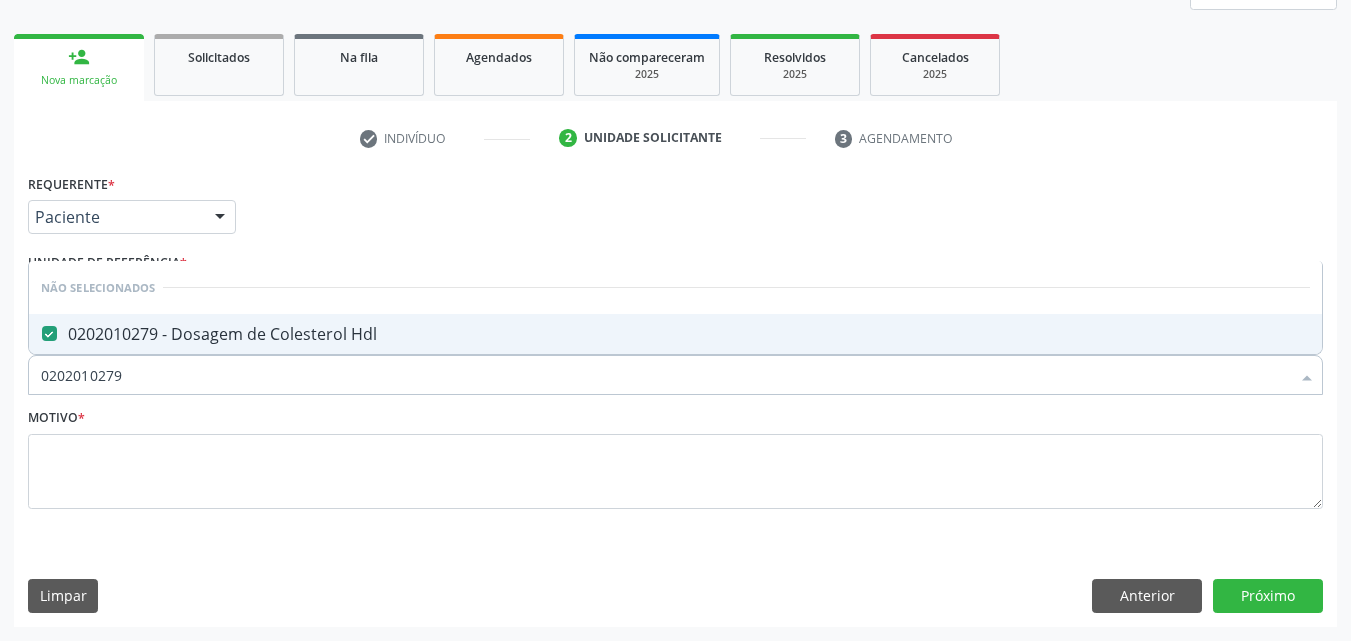 click on "0202010279" at bounding box center (665, 375) 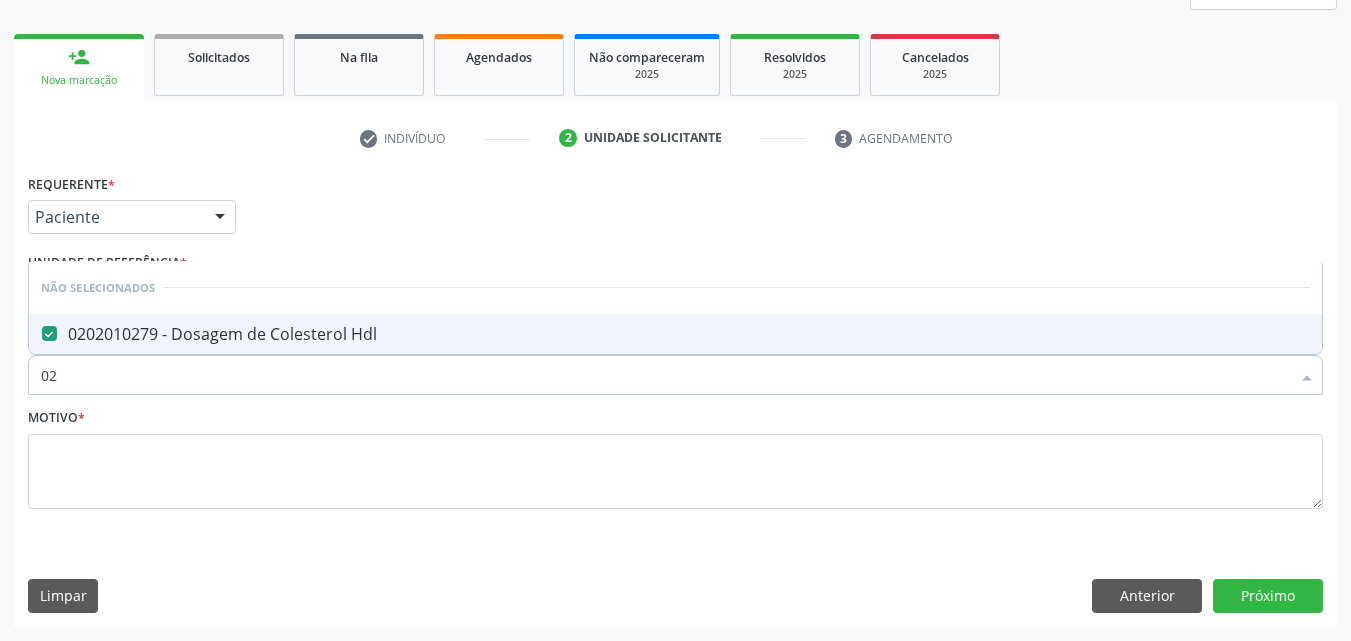 type on "0" 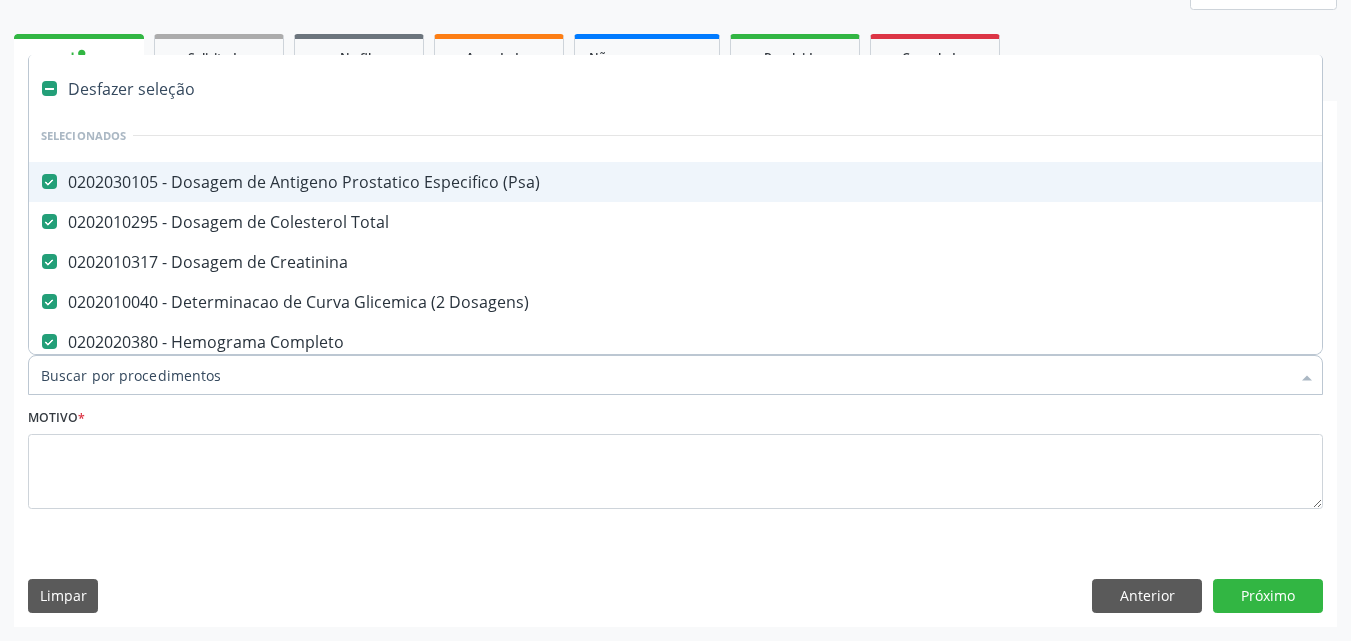 click on "Item de agendamento
*" at bounding box center (665, 375) 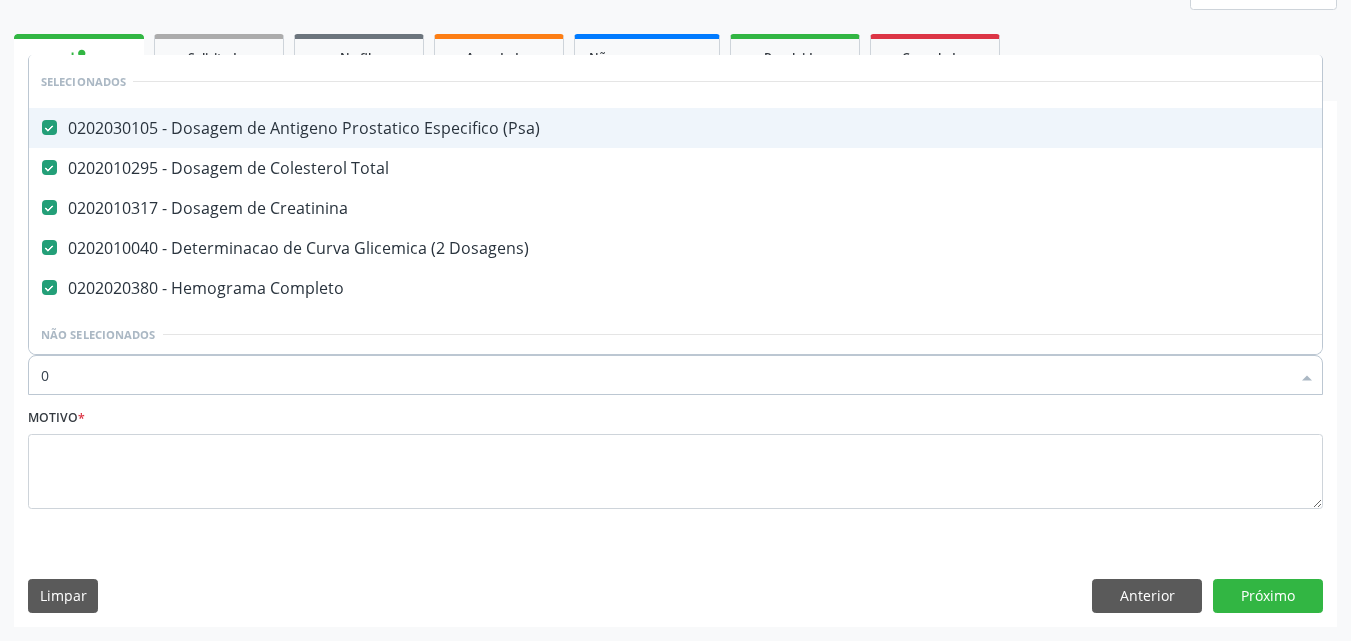 type on "02" 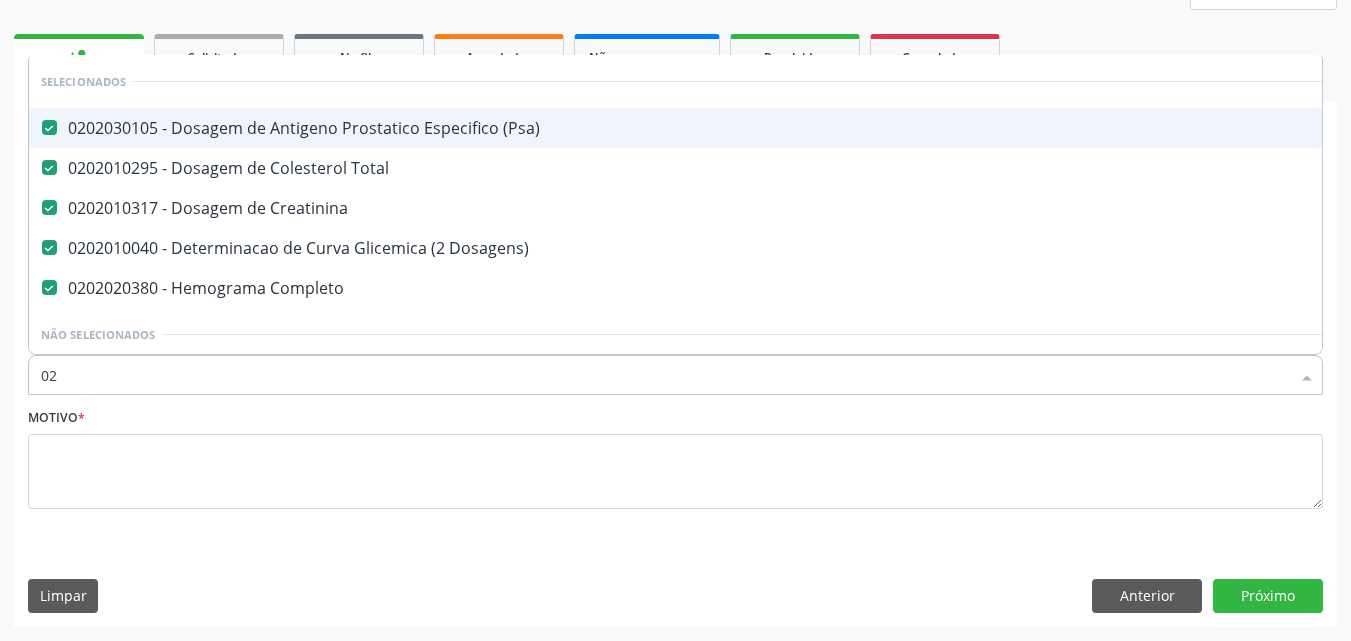 checkbox on "true" 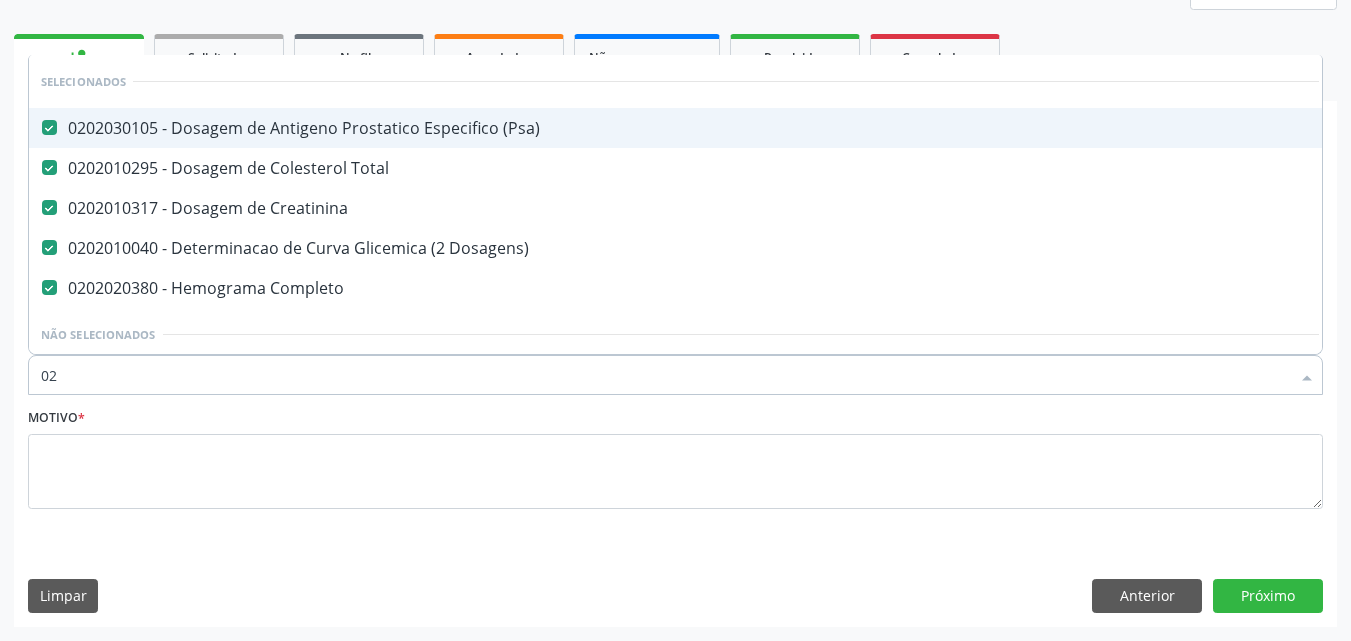 type on "020" 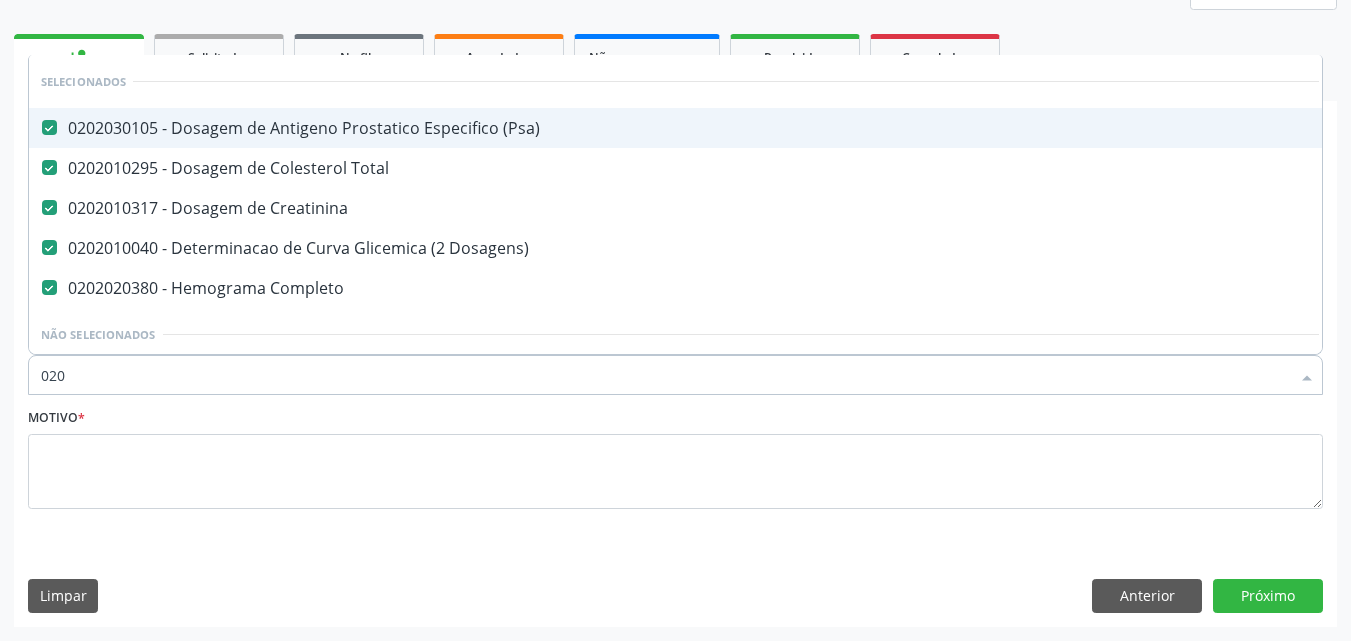 checkbox on "true" 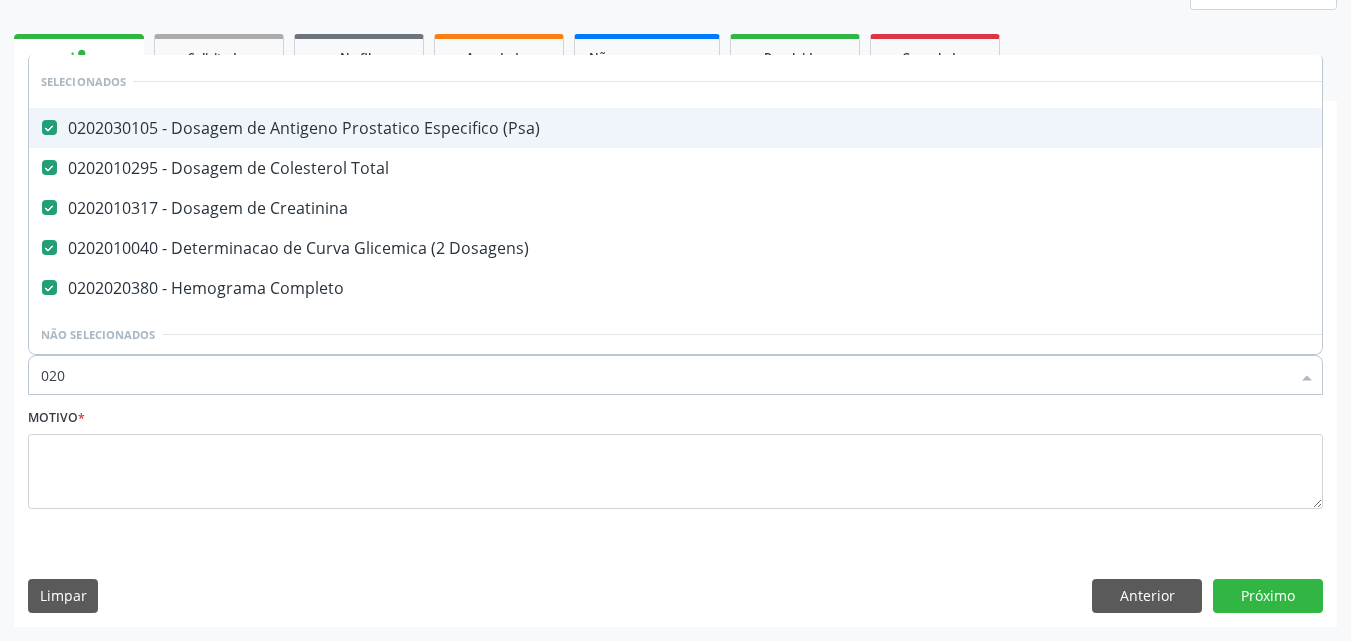 type on "0202" 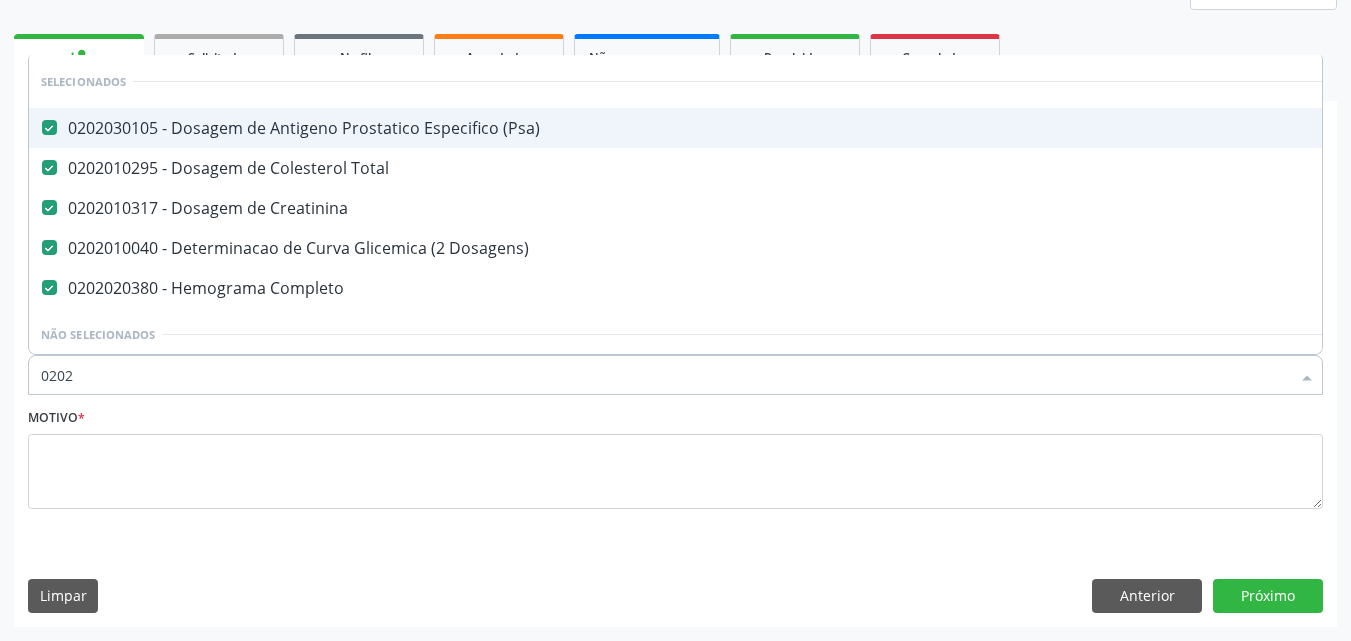 checkbox on "true" 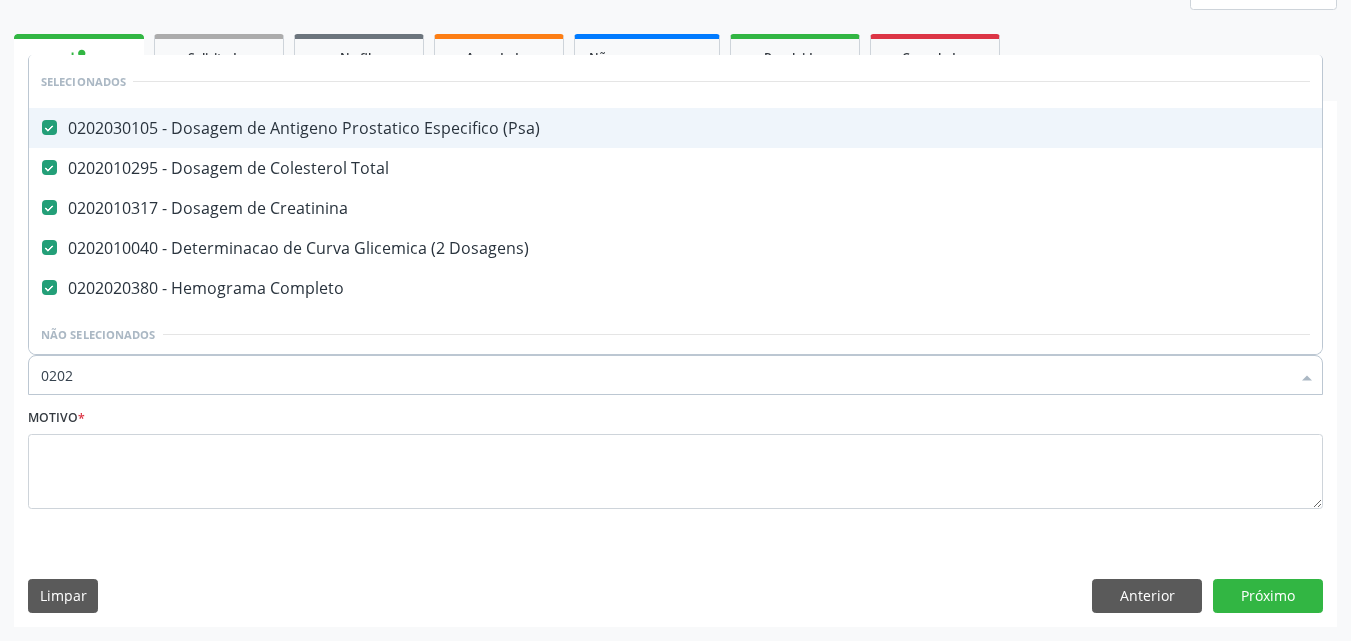 type on "02020" 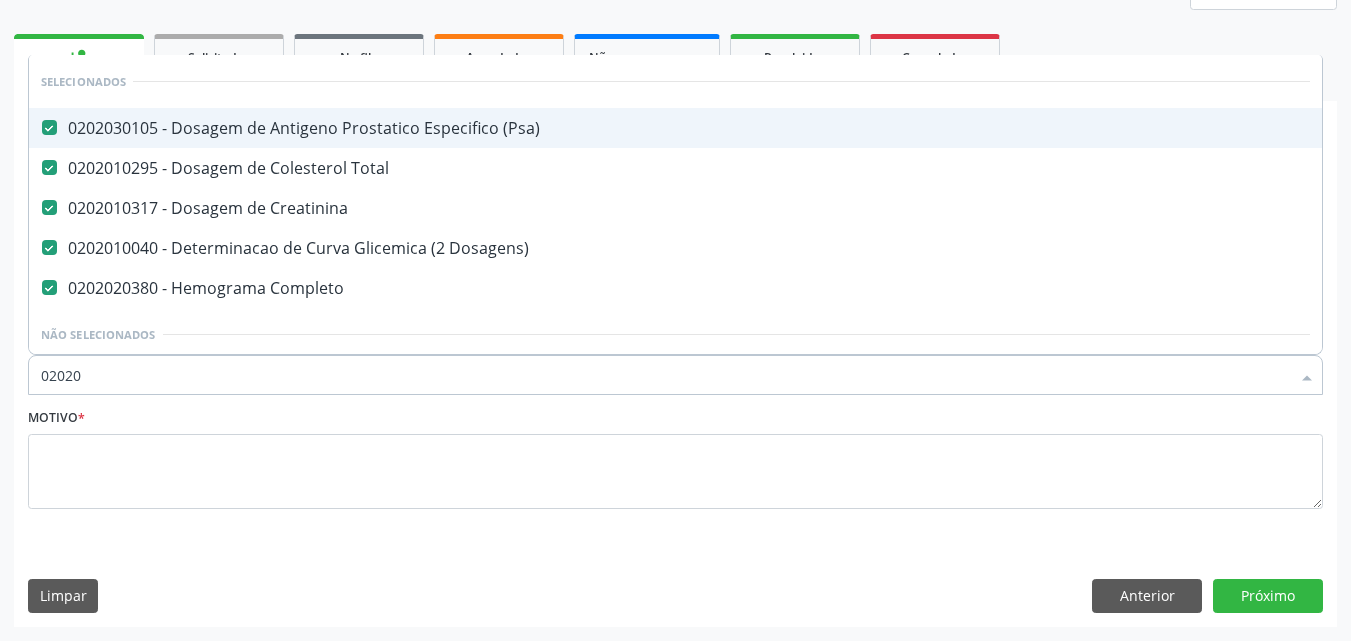 checkbox on "true" 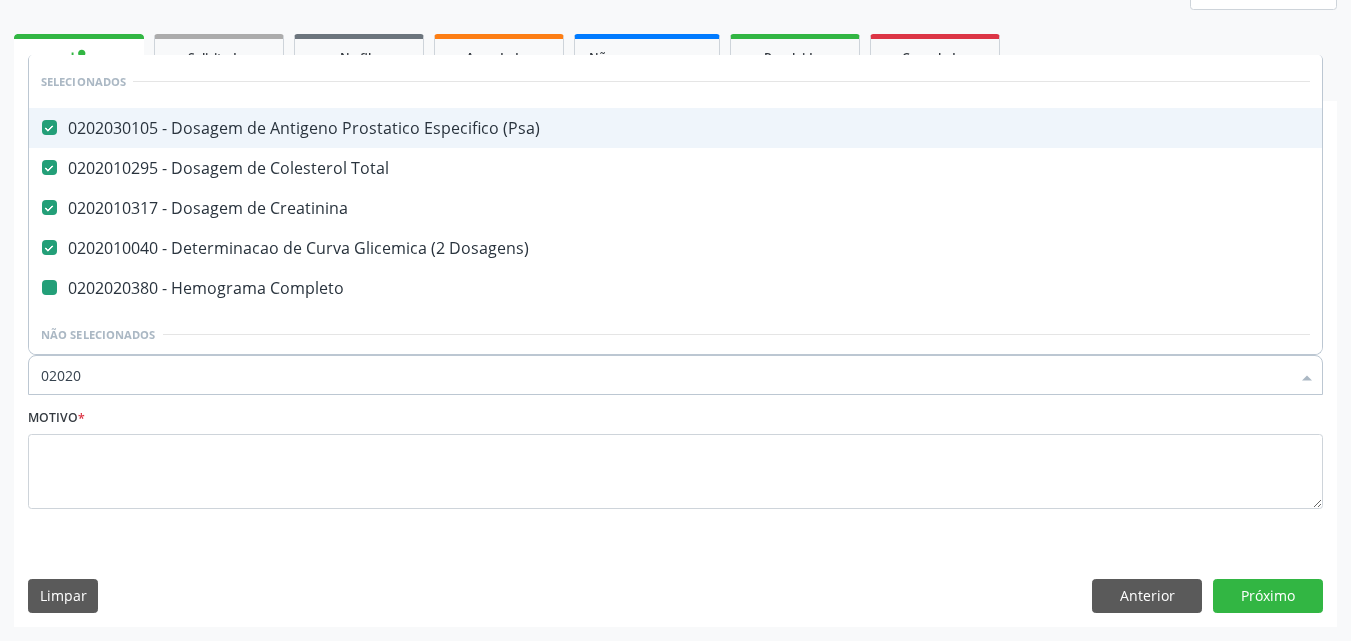 type on "020201" 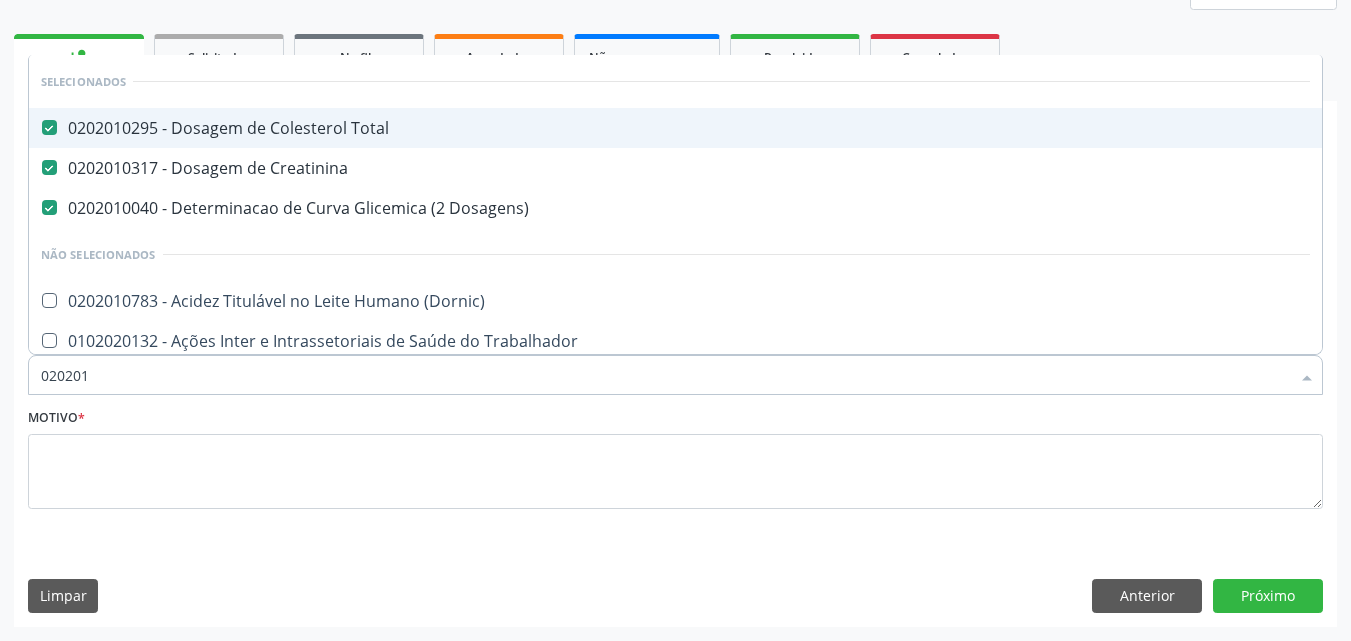 checkbox on "false" 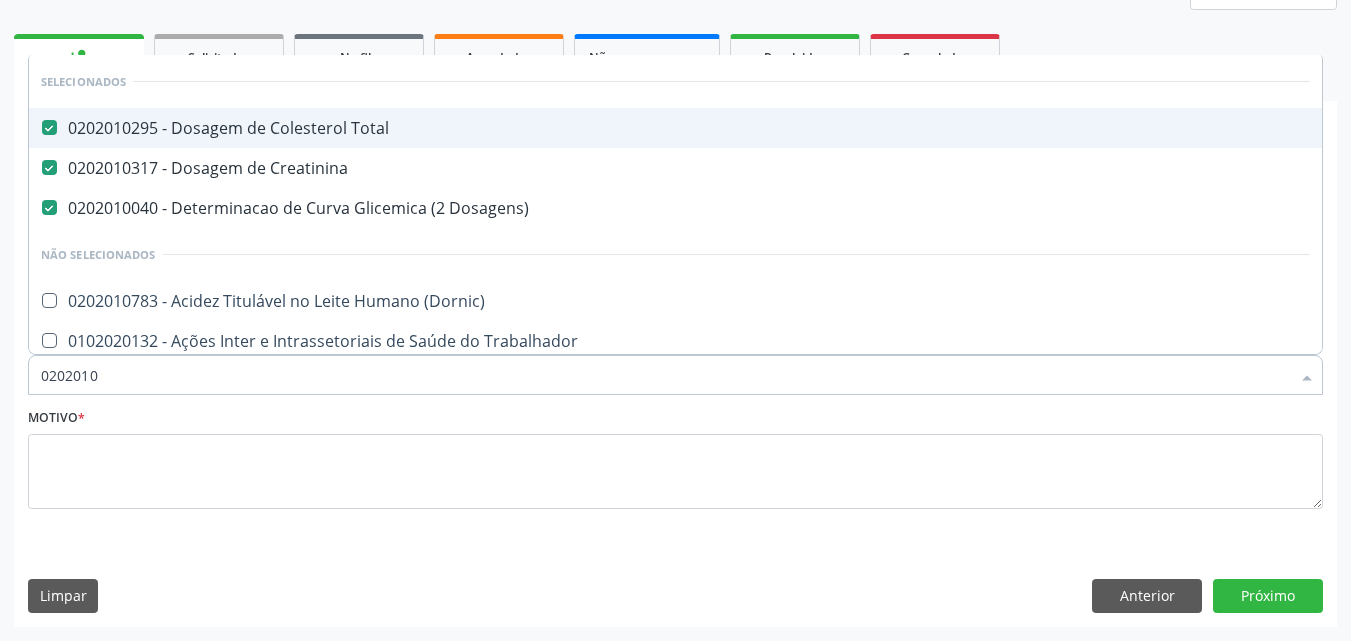 checkbox on "true" 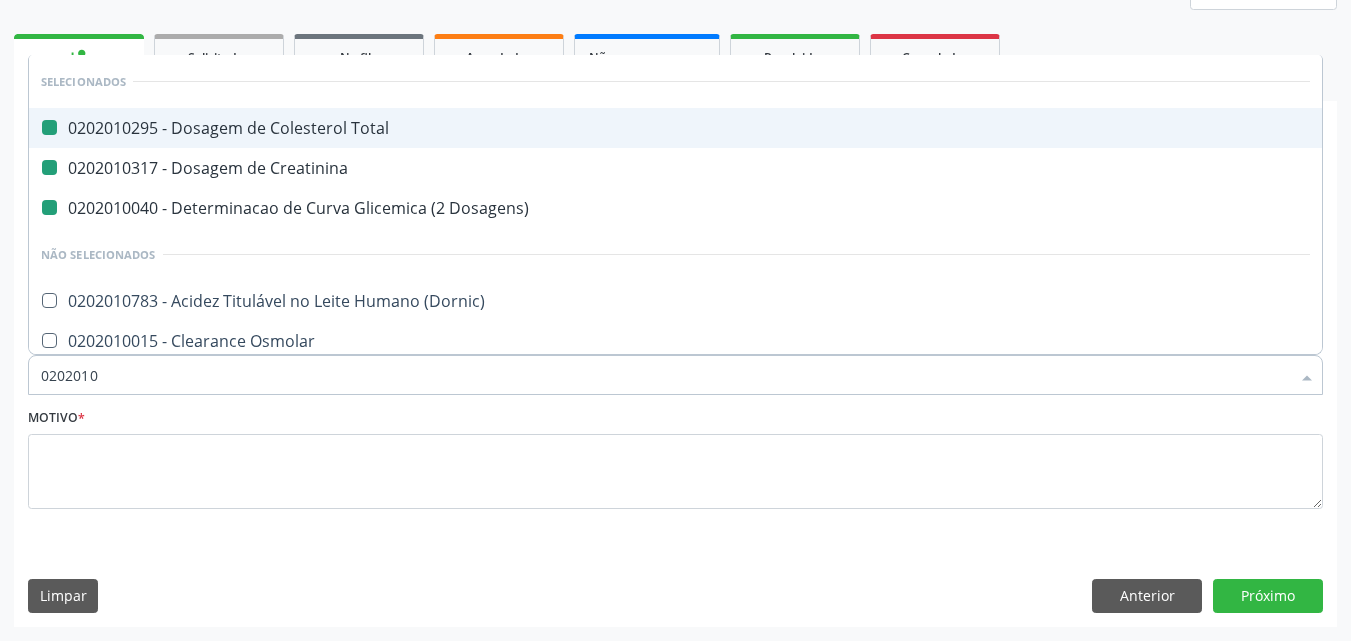type on "02020105" 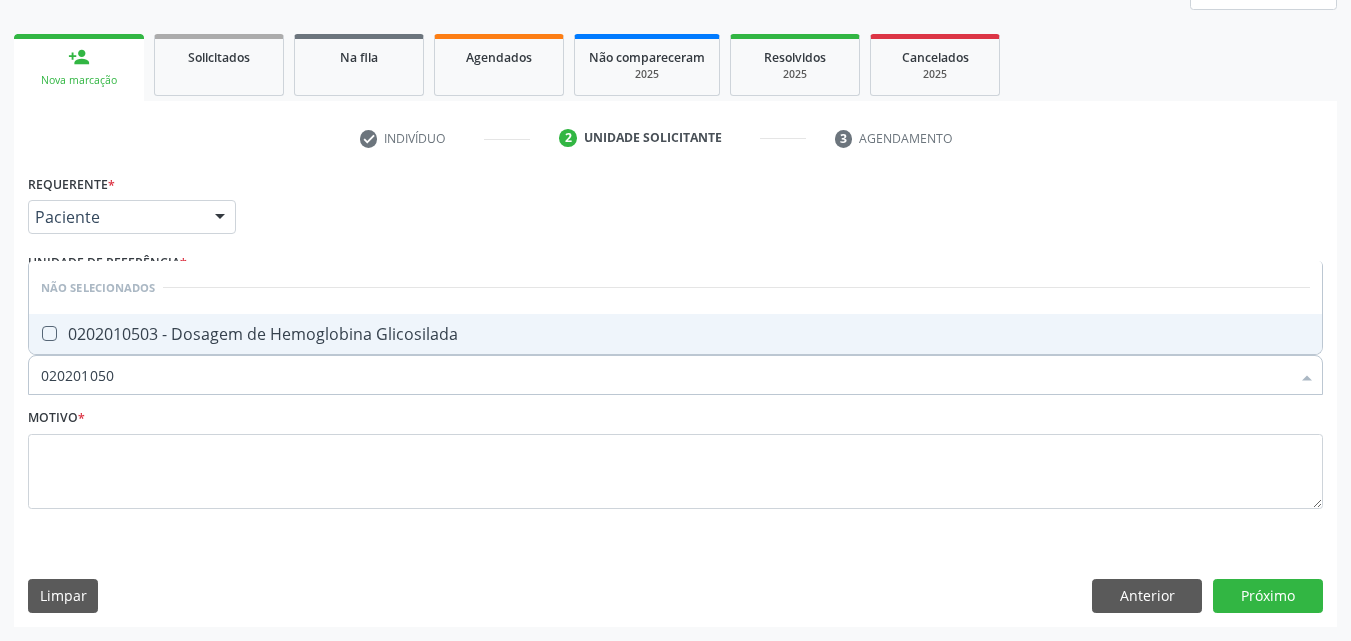 type on "0202010503" 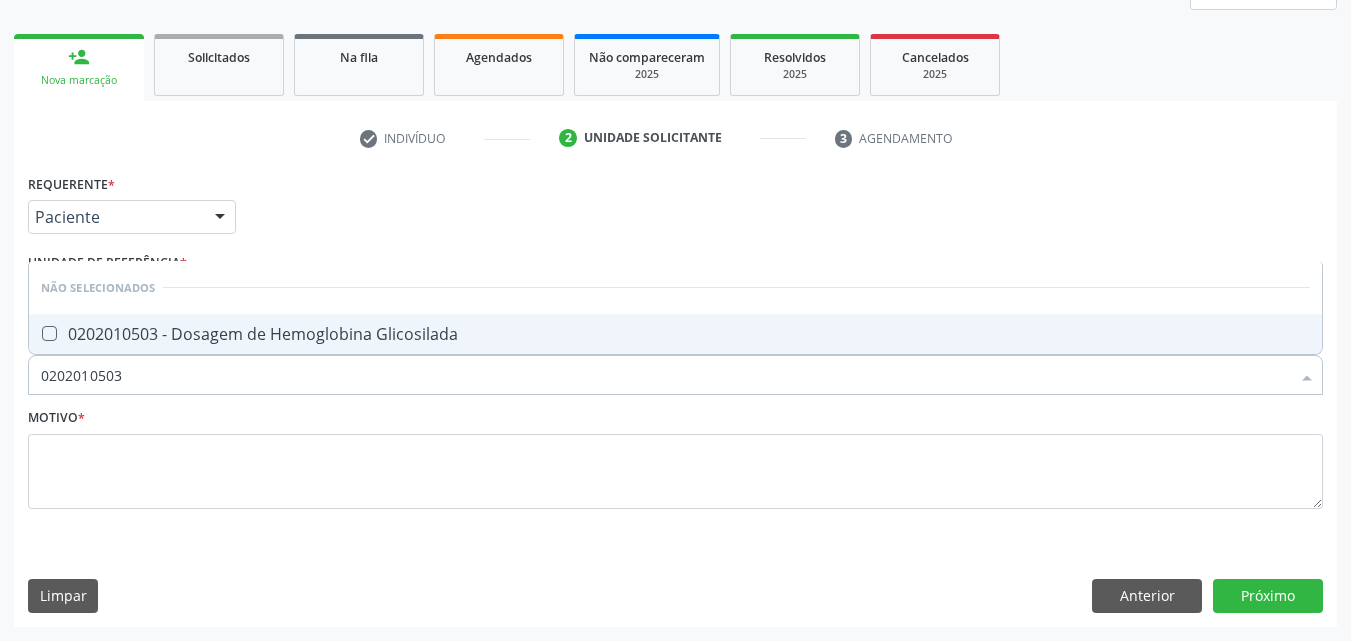 drag, startPoint x: 44, startPoint y: 325, endPoint x: 53, endPoint y: 343, distance: 20.12461 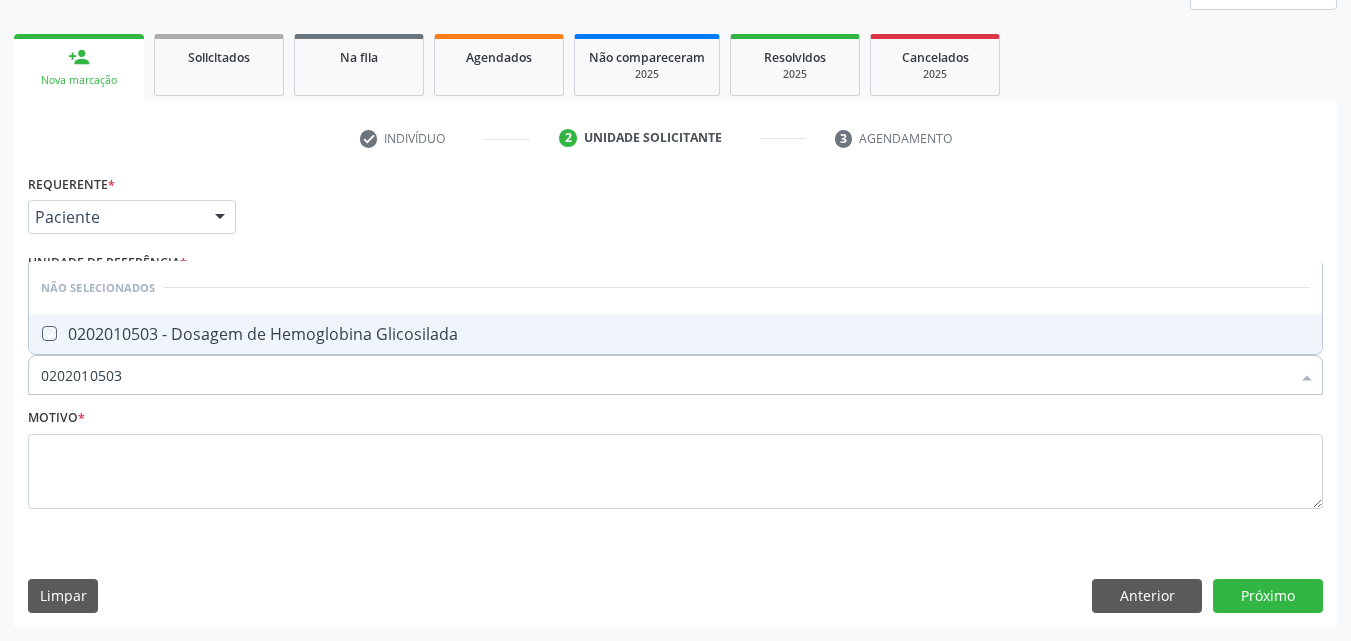 checkbox on "true" 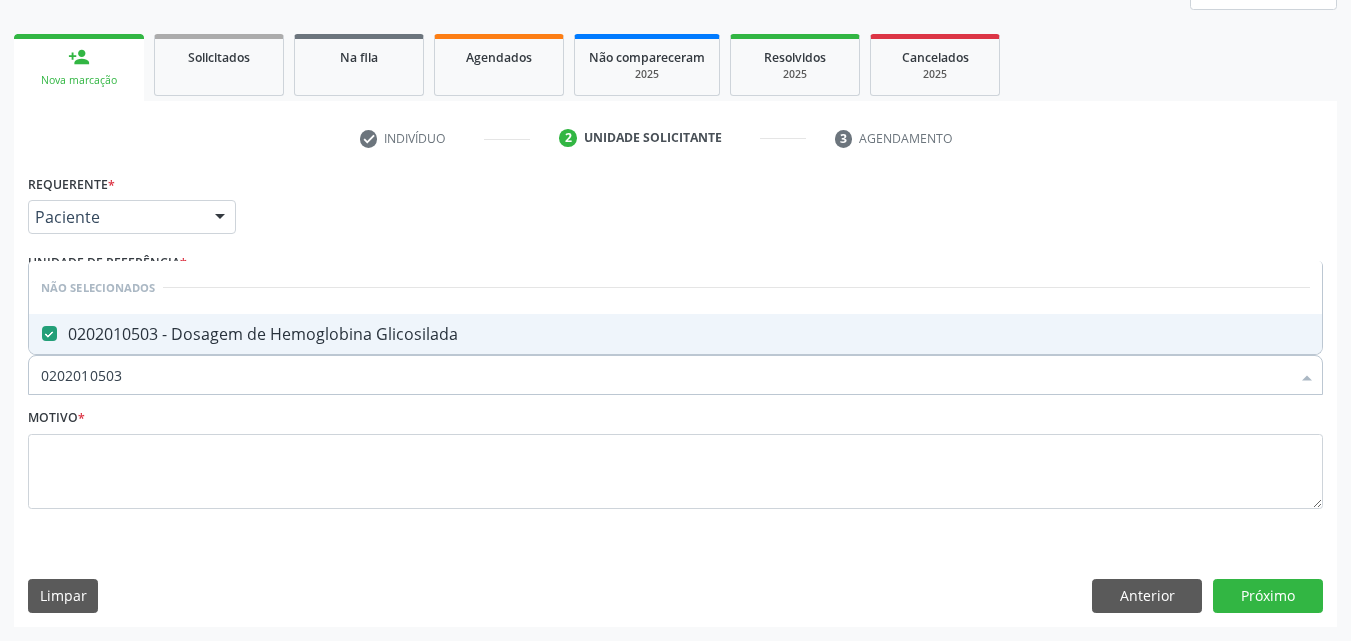 drag, startPoint x: 123, startPoint y: 380, endPoint x: 156, endPoint y: 371, distance: 34.20526 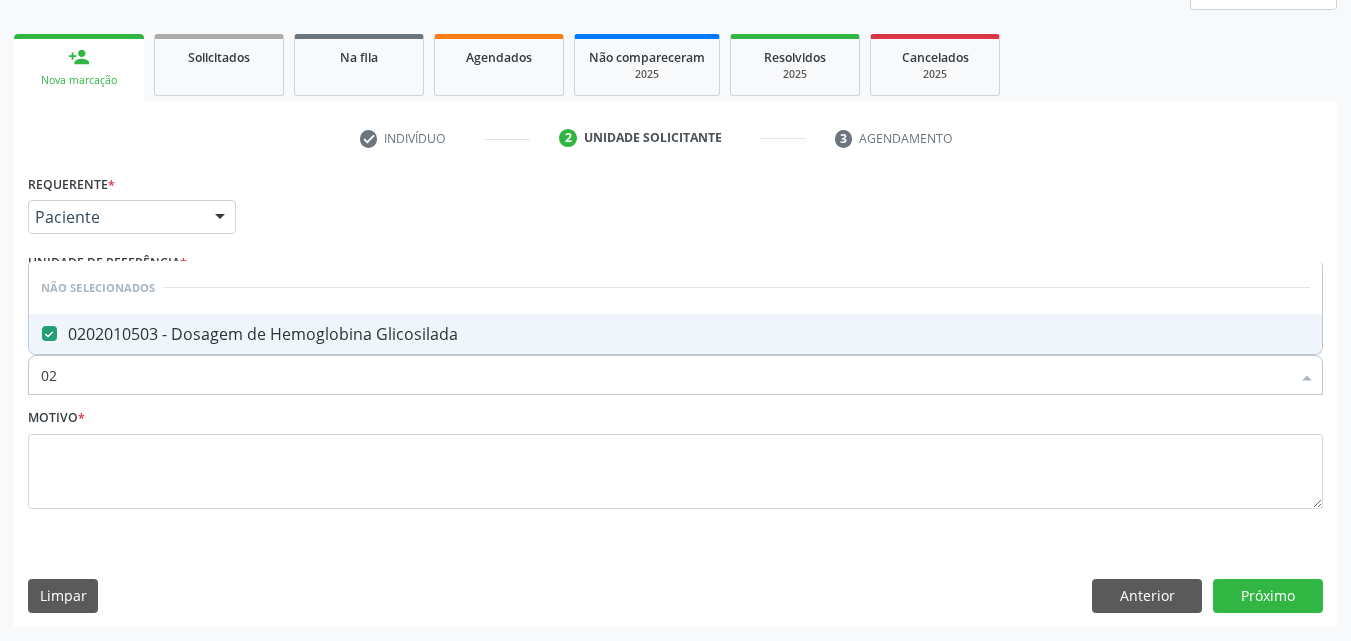type on "0" 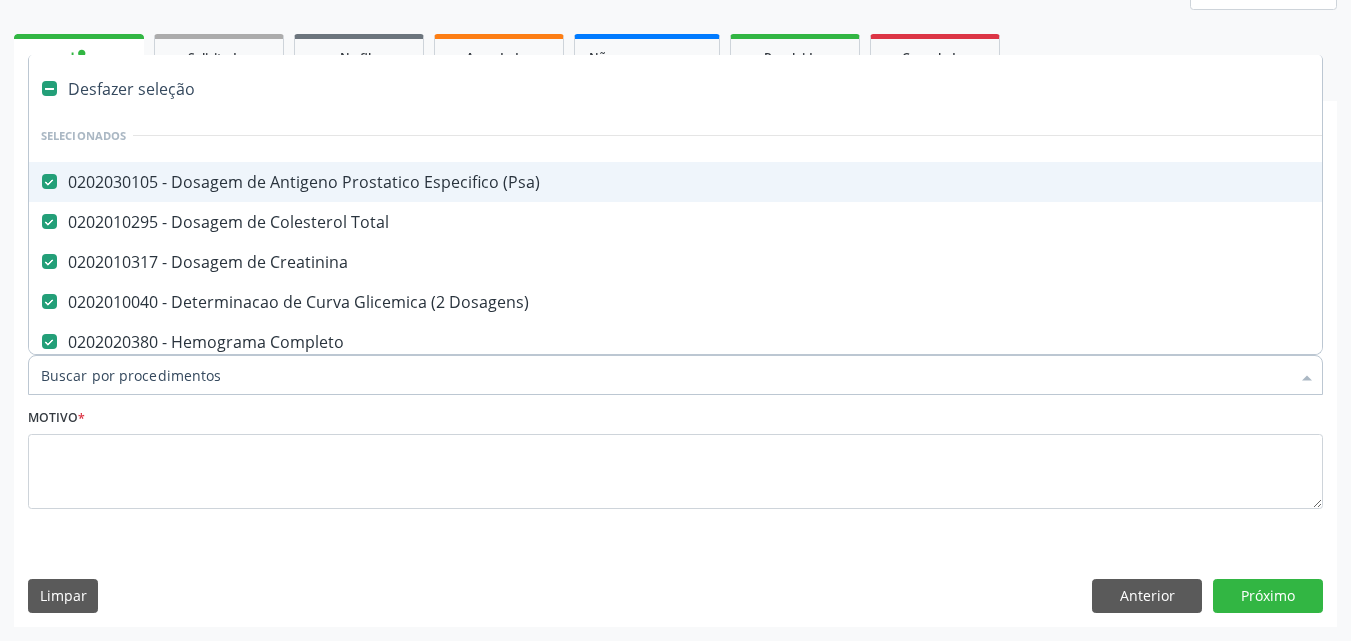 click on "Item de agendamento
*" at bounding box center [665, 375] 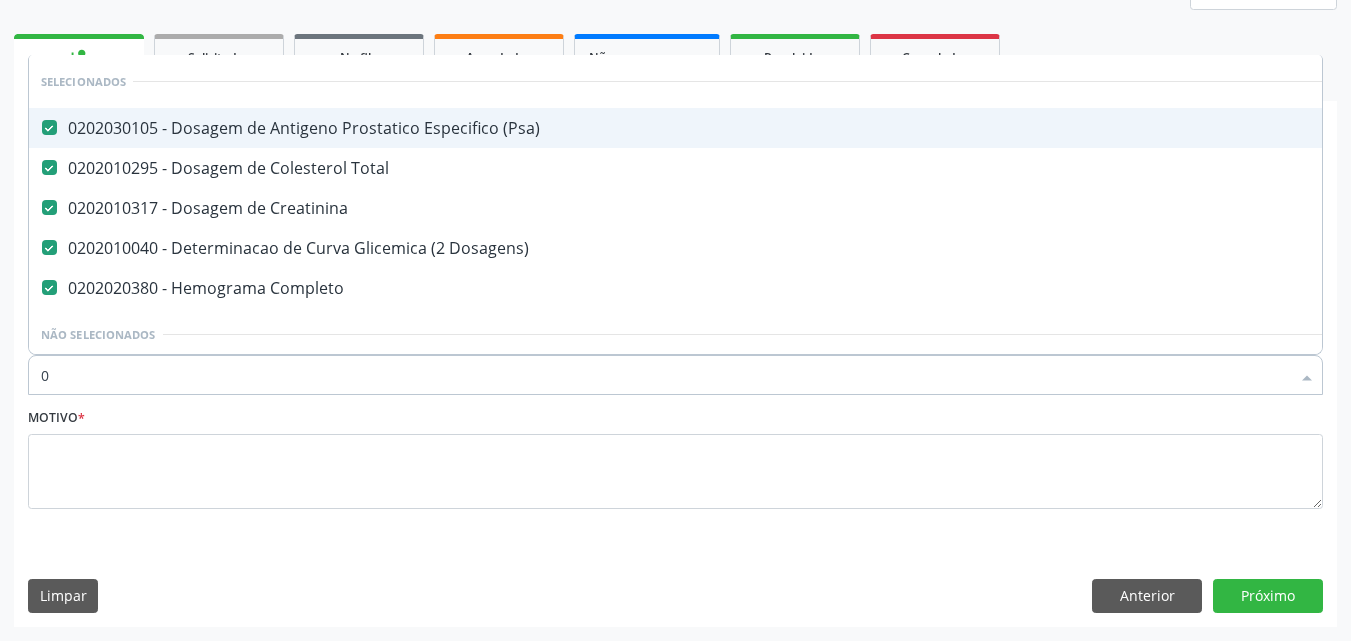 type on "02" 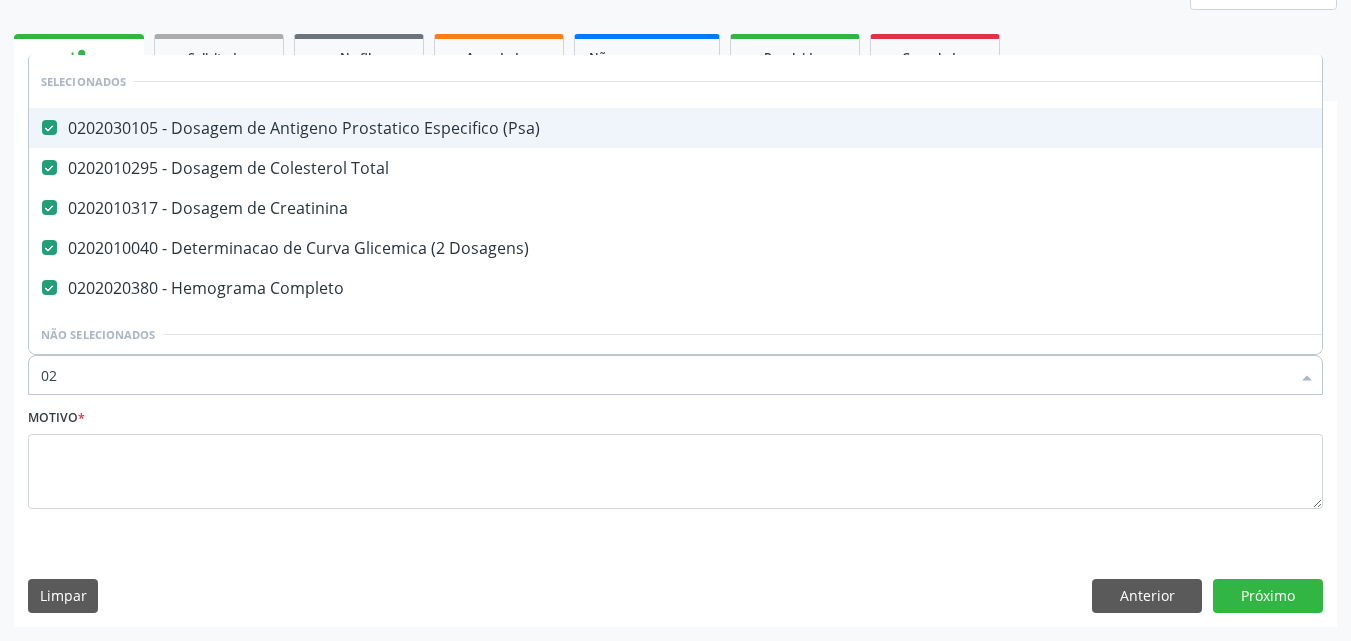 checkbox on "true" 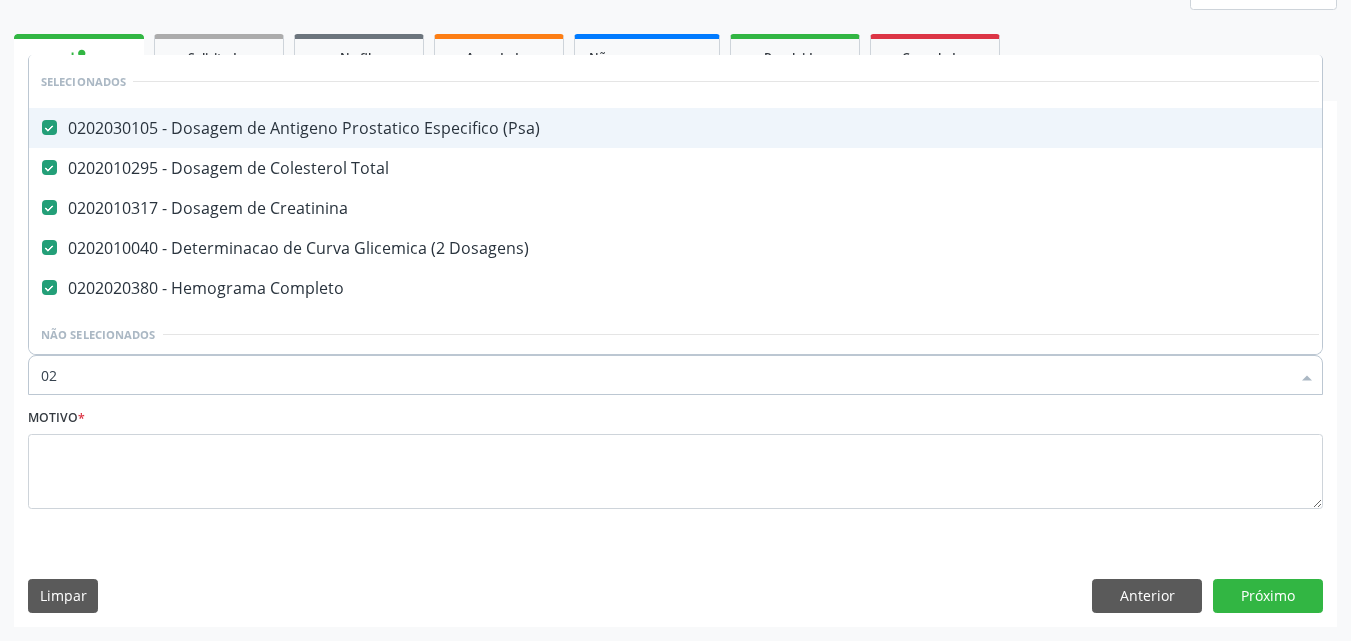 type on "020" 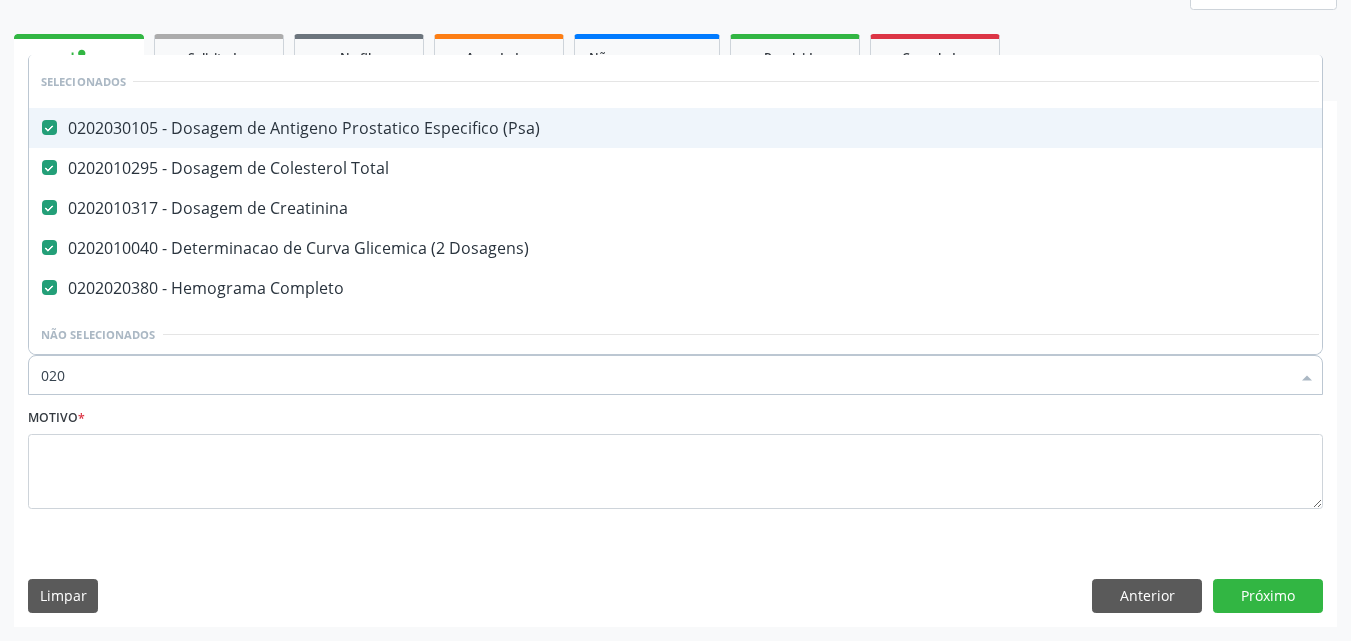 checkbox on "true" 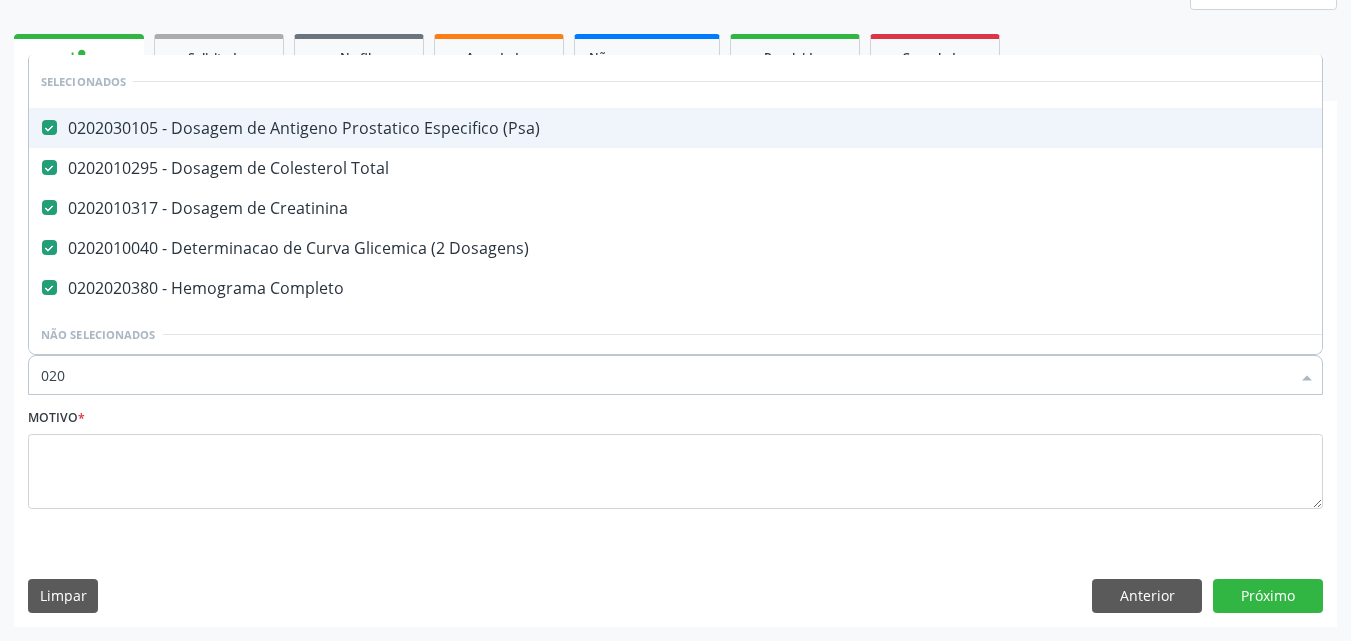 type on "0202" 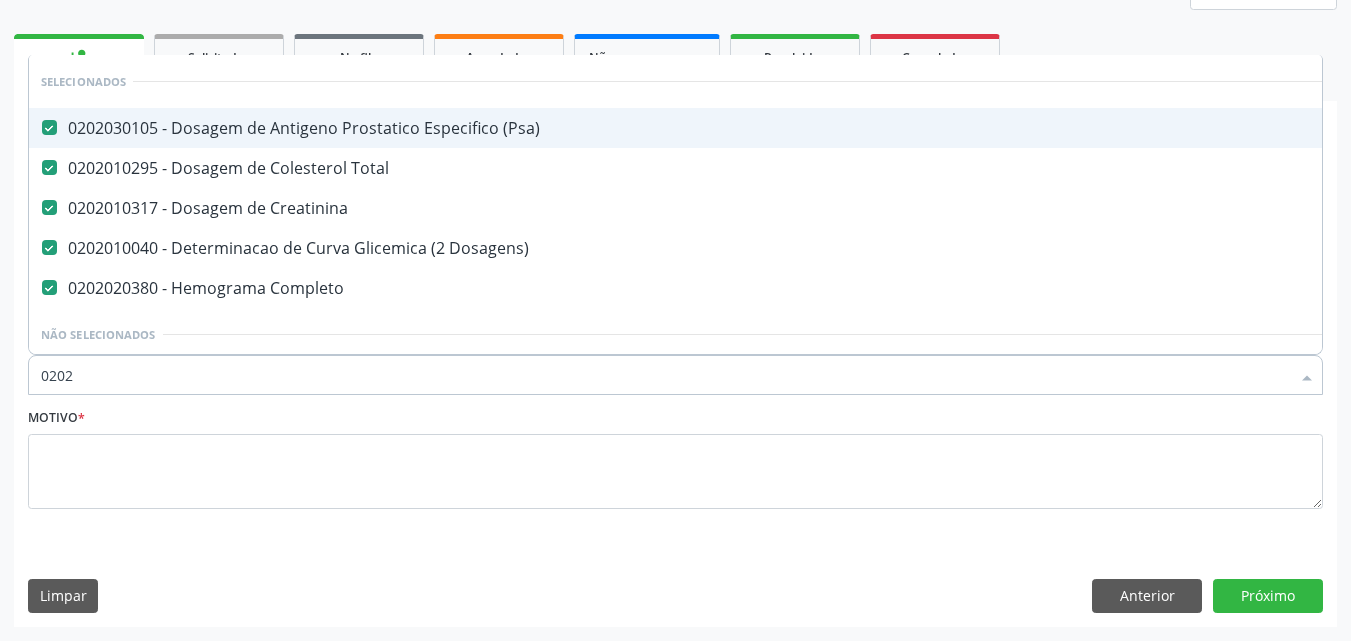 type 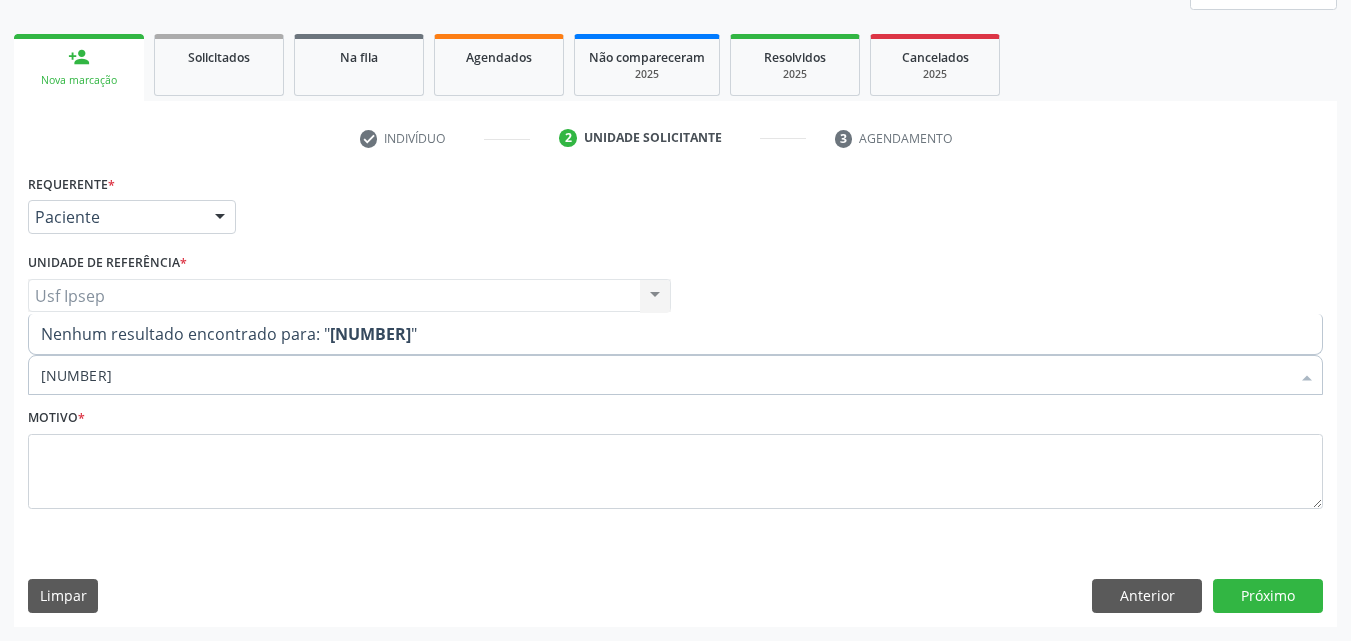 click on "020210287" at bounding box center [665, 375] 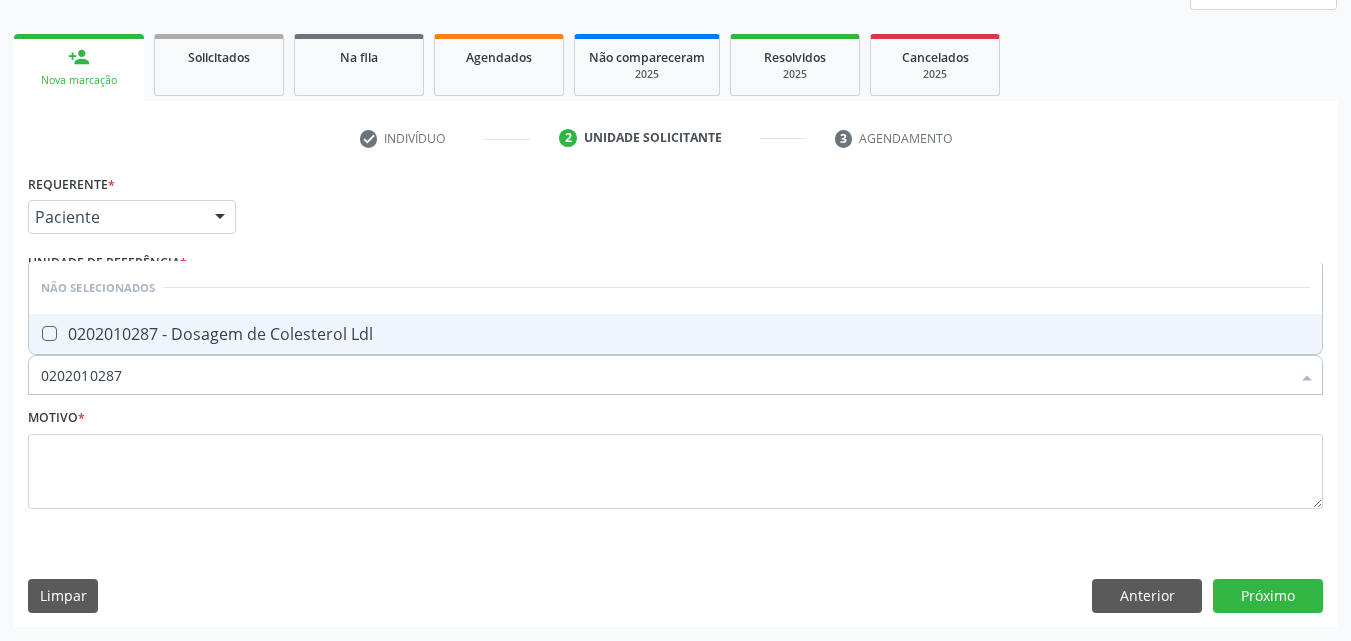 click at bounding box center [49, 333] 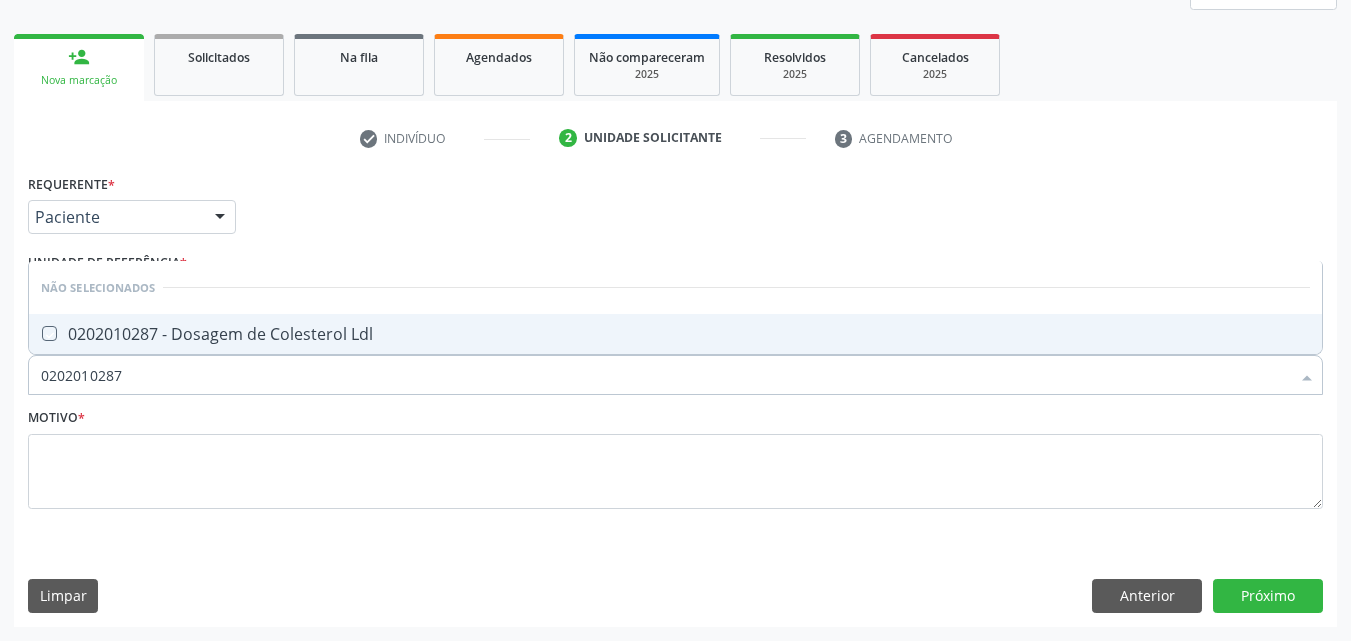 click at bounding box center [35, 333] 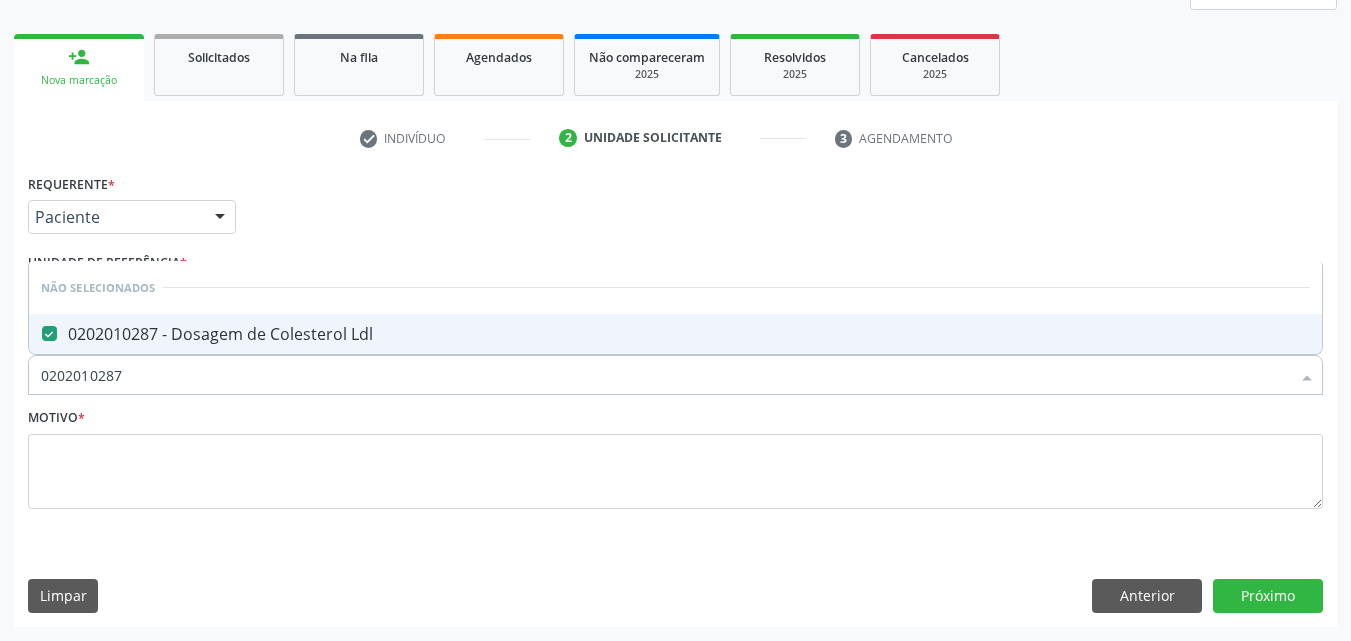 click on "0202010287" at bounding box center [665, 375] 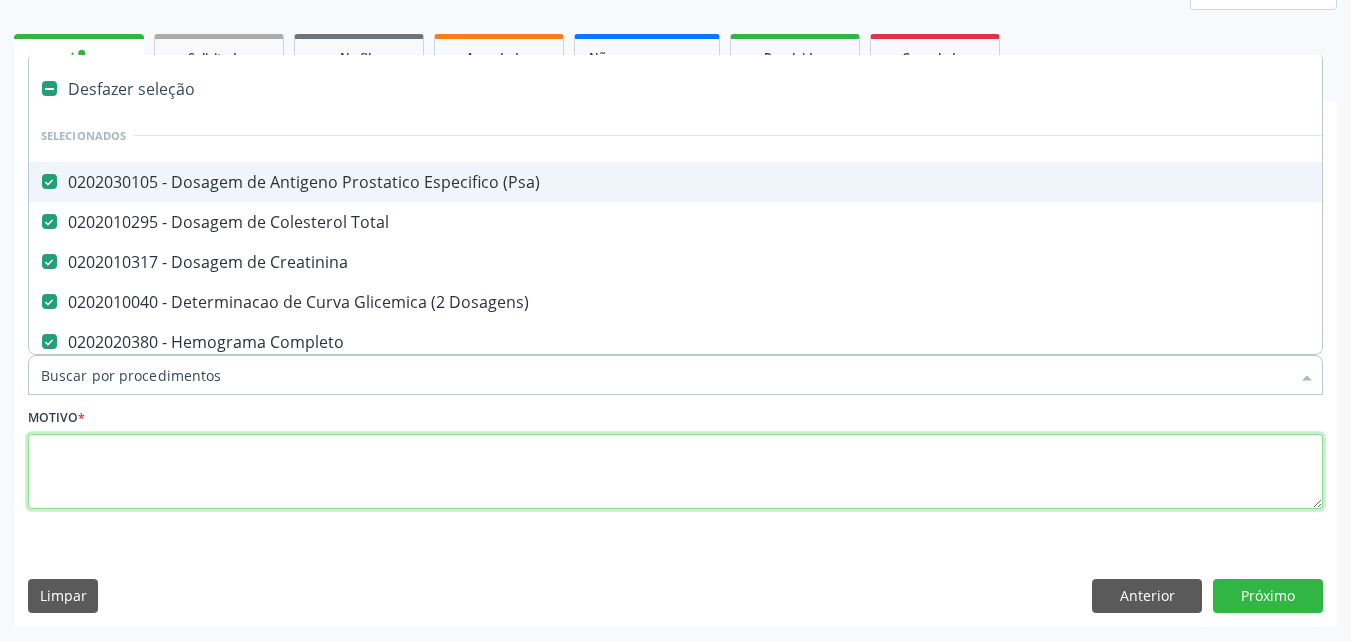click at bounding box center [675, 472] 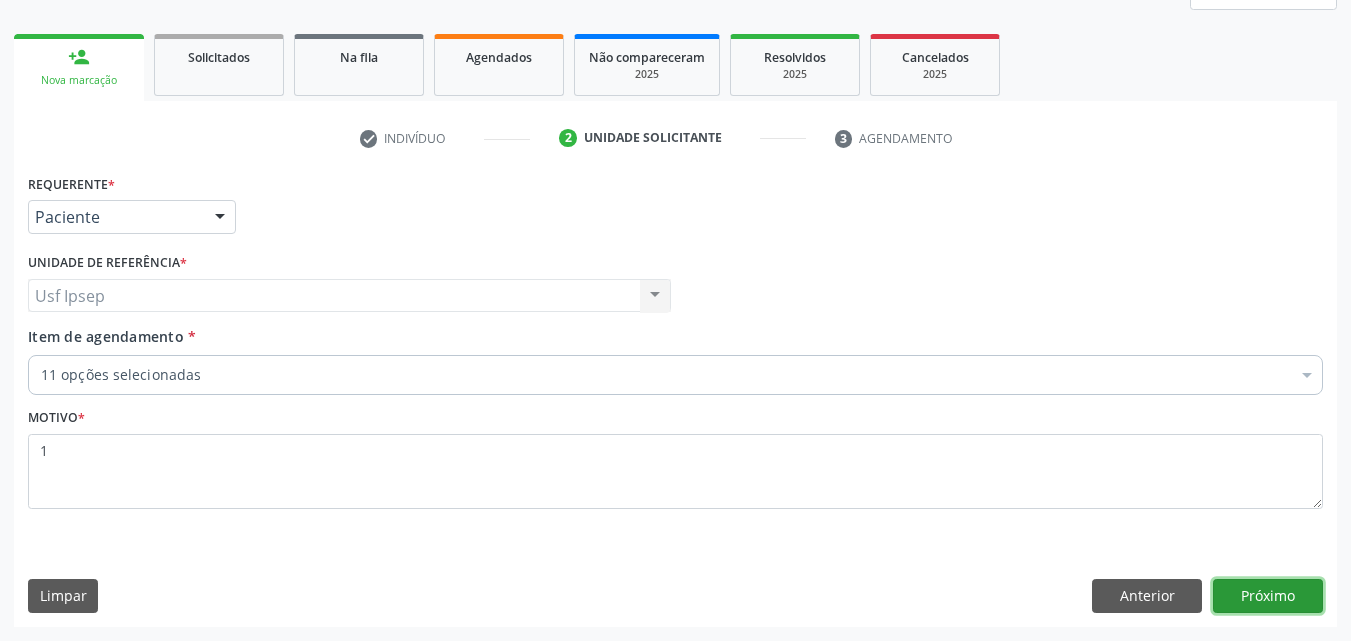 click on "Próximo" at bounding box center [1268, 596] 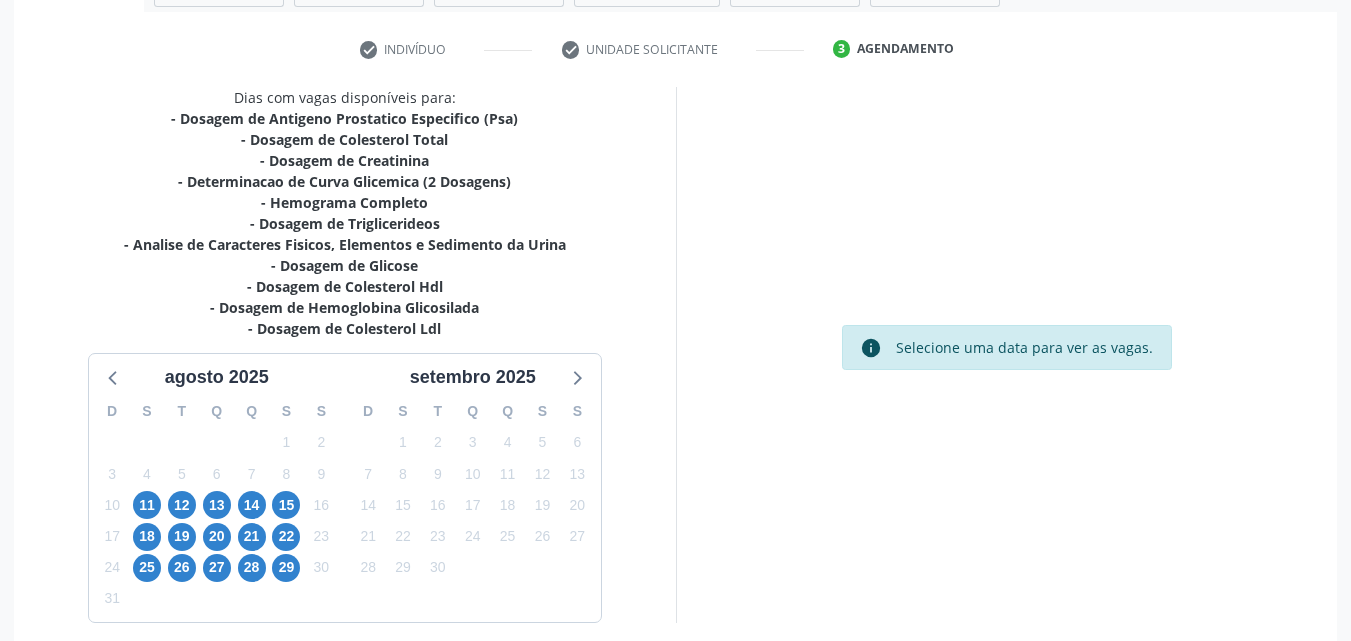 scroll, scrollTop: 439, scrollLeft: 0, axis: vertical 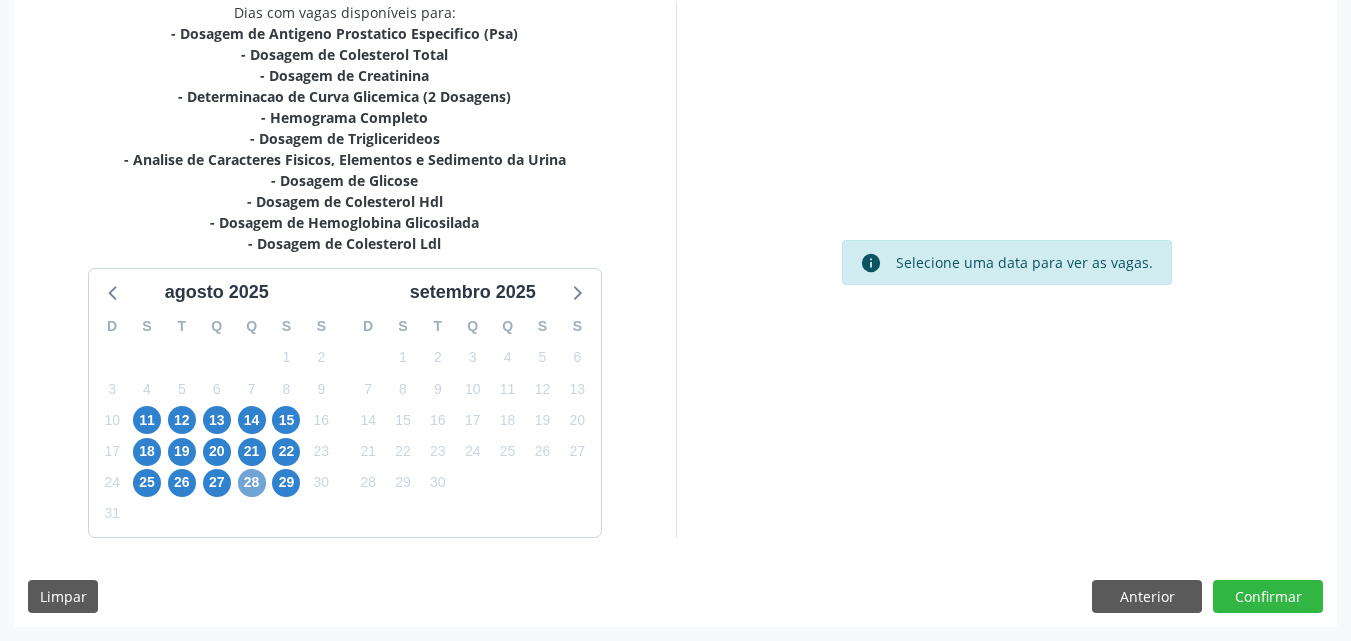 click on "28" at bounding box center [252, 483] 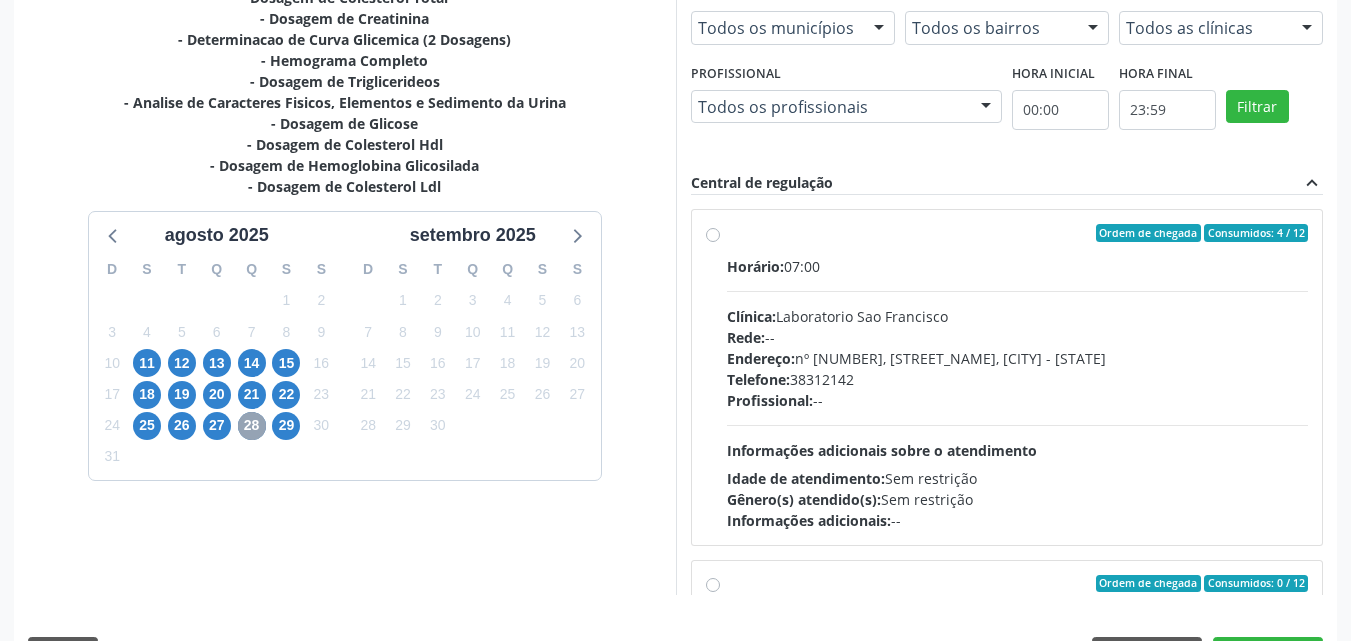 scroll, scrollTop: 554, scrollLeft: 0, axis: vertical 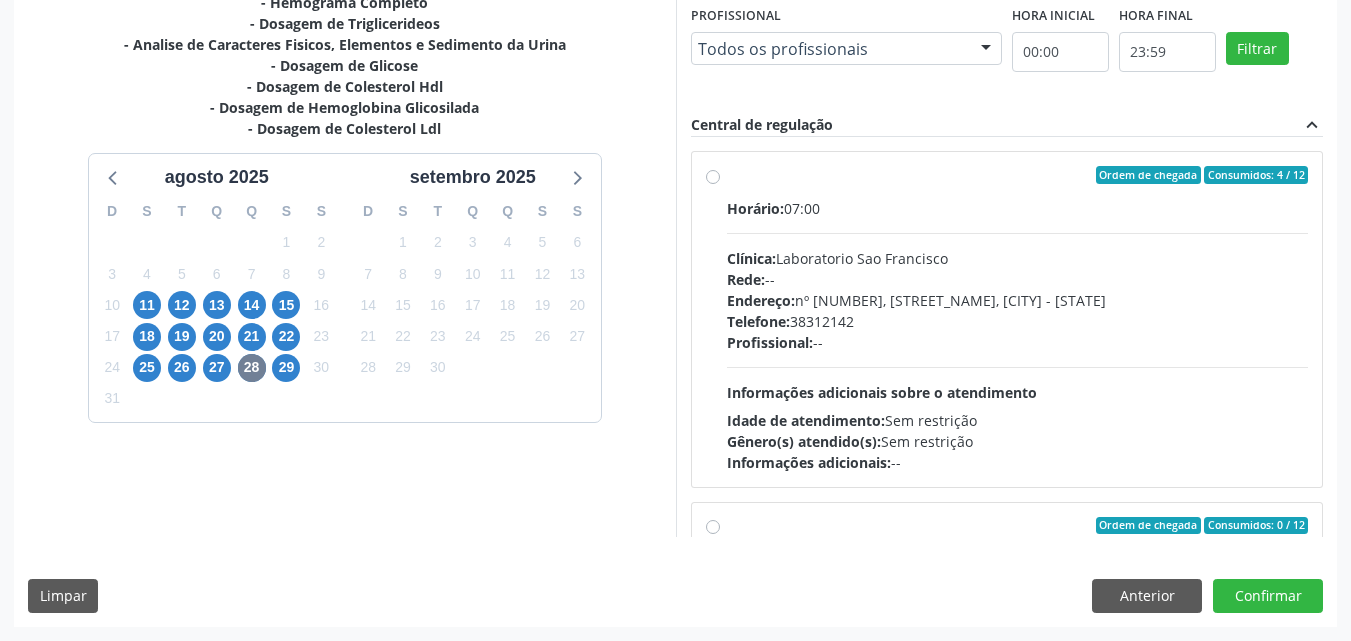 click on "Clínica:  Laboratorio Sao Francisco" at bounding box center [1018, 258] 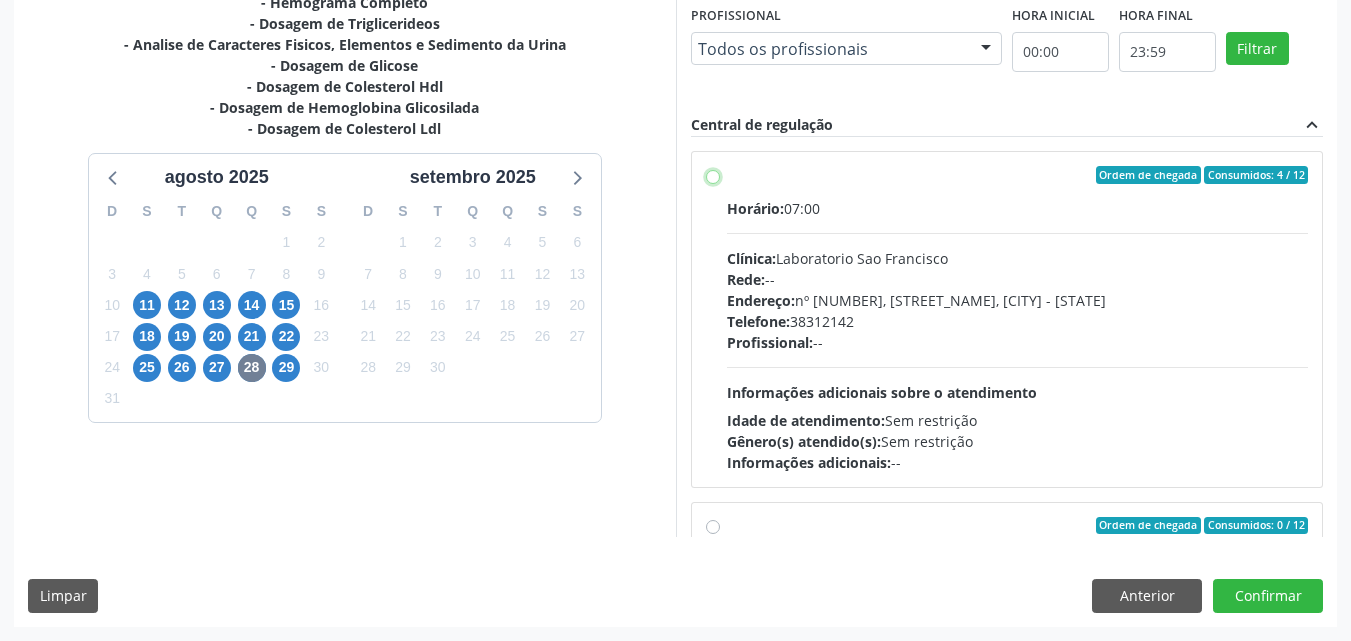 click on "Ordem de chegada
Consumidos: 4 / 12
Horário:   07:00
Clínica:  Laboratorio Sao Francisco
Rede:
--
Endereço:   nº 384, Aabb, Serra Talhada - PE
Telefone:   38312142
Profissional:
--
Informações adicionais sobre o atendimento
Idade de atendimento:
Sem restrição
Gênero(s) atendido(s):
Sem restrição
Informações adicionais:
--" at bounding box center [713, 175] 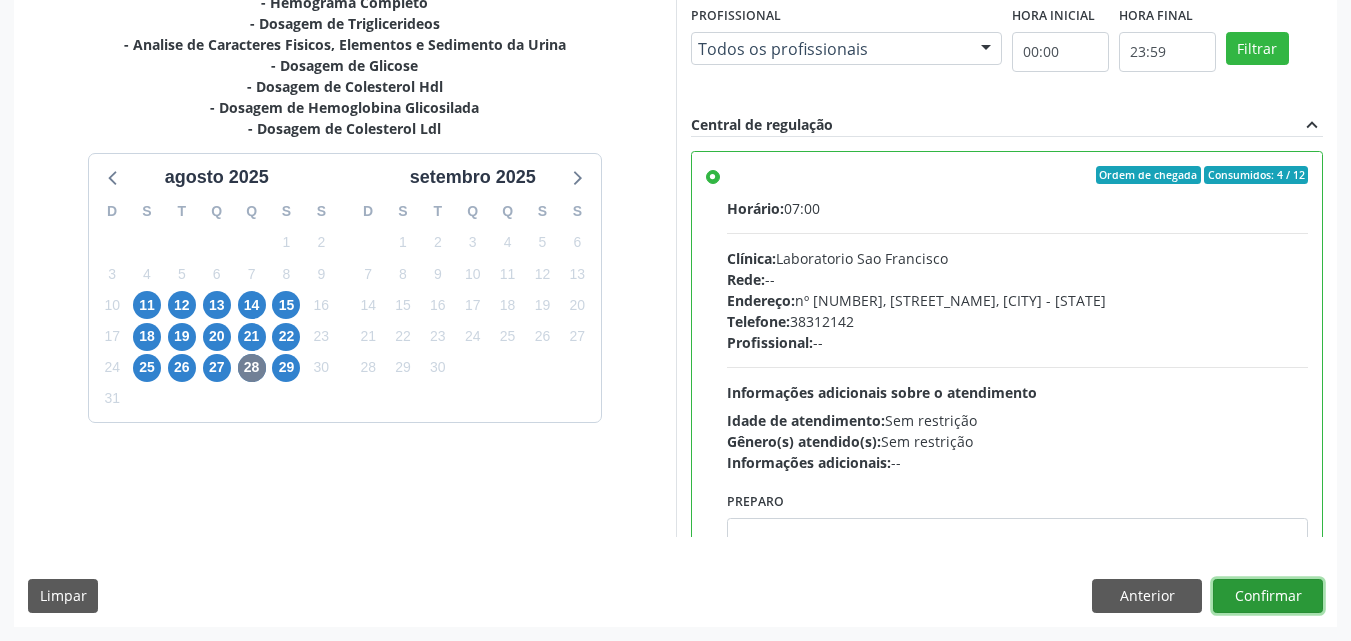 click on "Confirmar" at bounding box center [1268, 596] 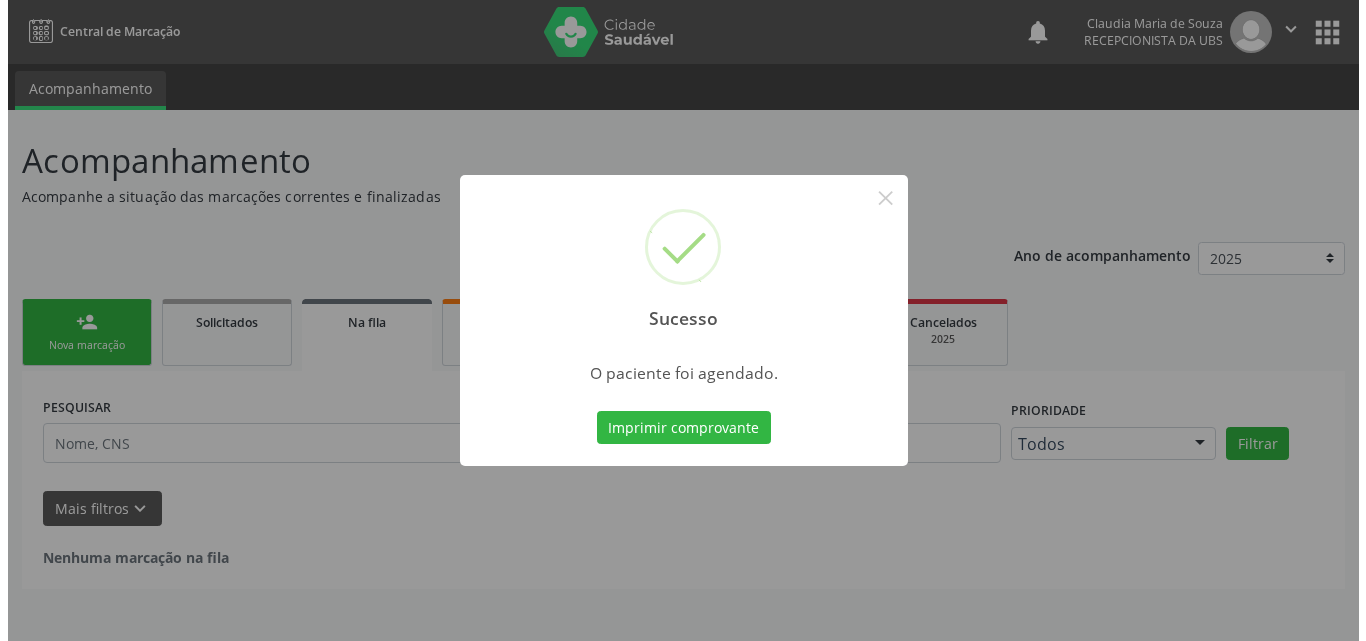 scroll, scrollTop: 0, scrollLeft: 0, axis: both 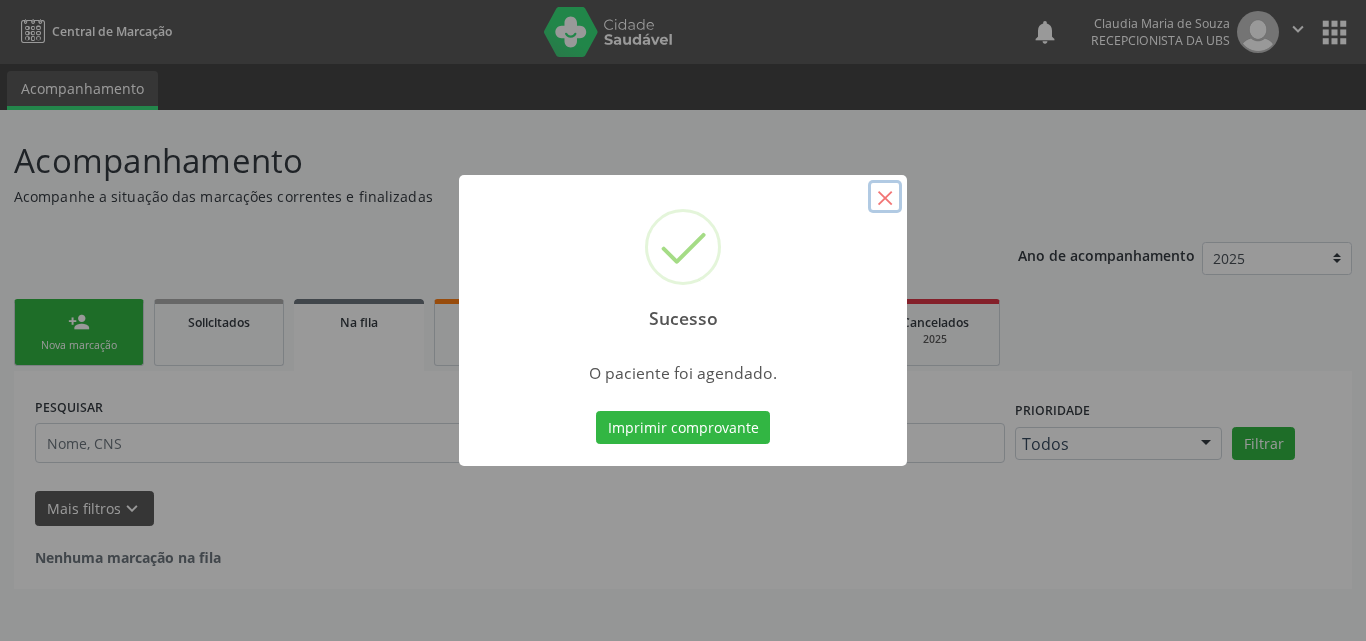 click on "×" at bounding box center [885, 197] 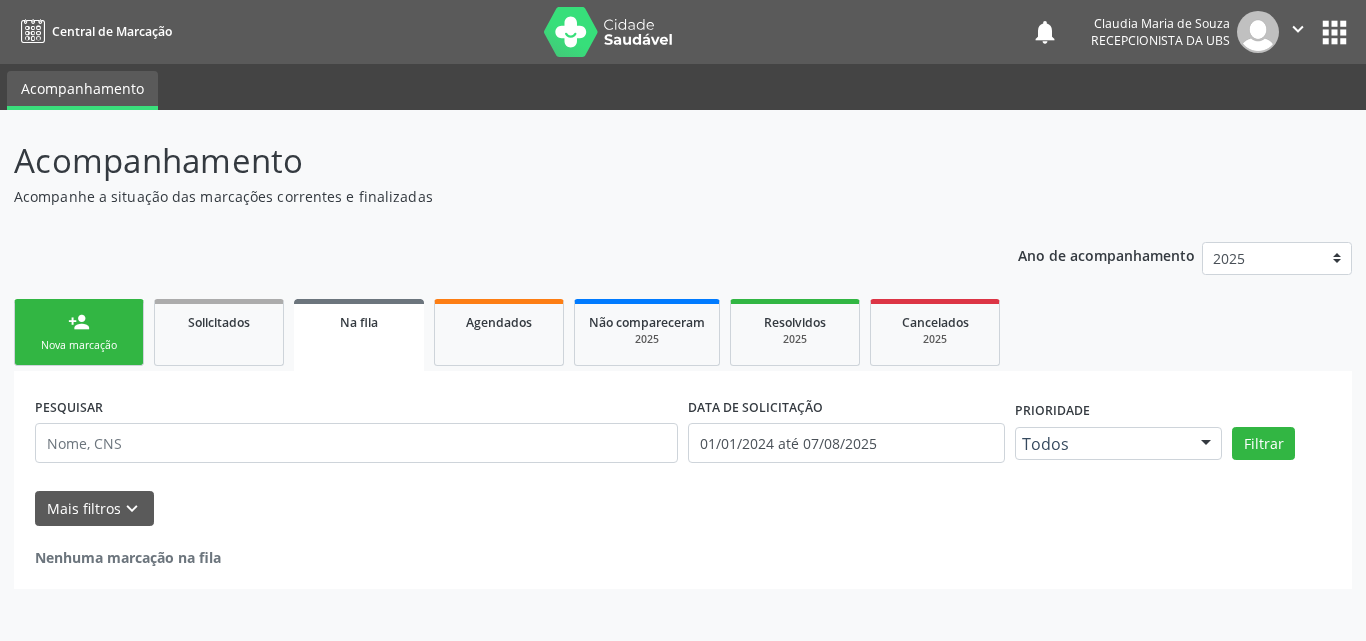 click on "Nova marcação" at bounding box center [79, 345] 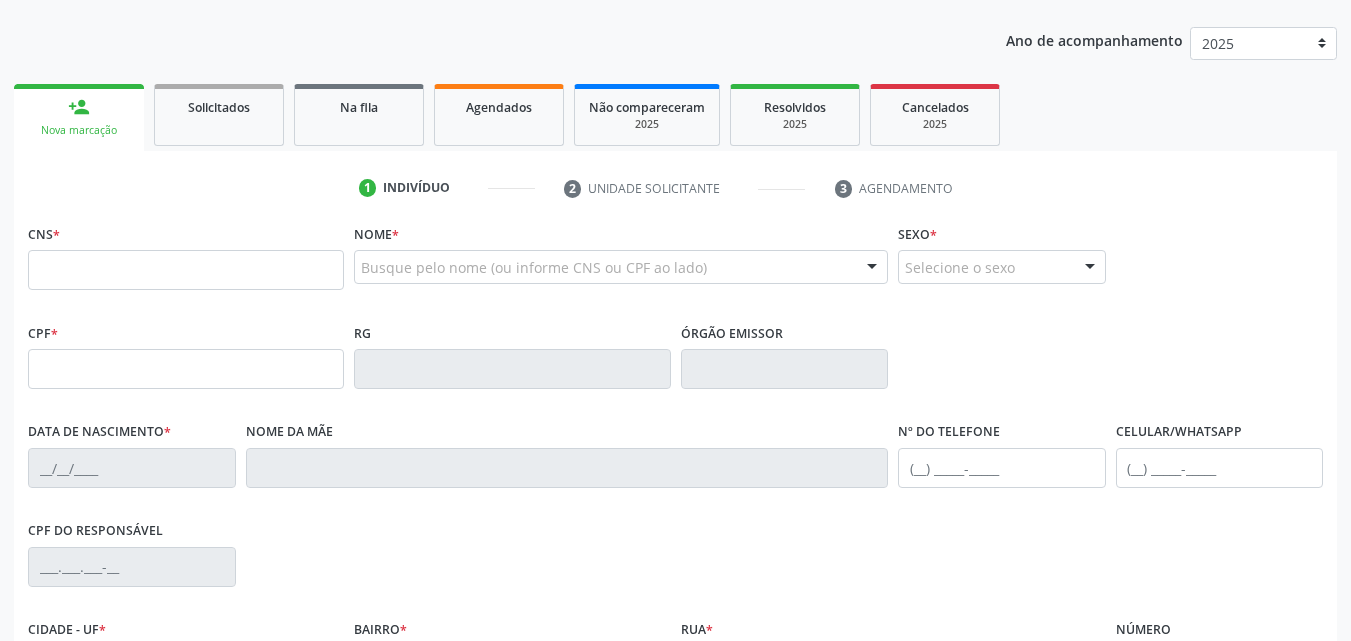 scroll, scrollTop: 0, scrollLeft: 0, axis: both 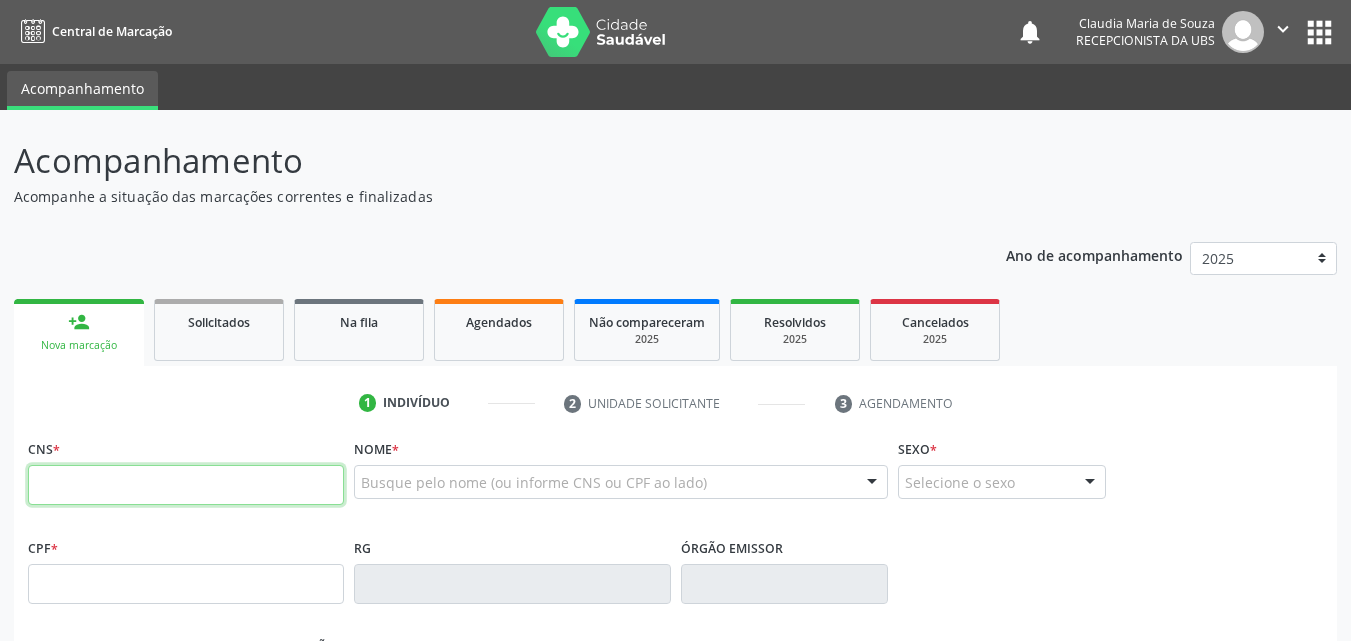 click at bounding box center [186, 485] 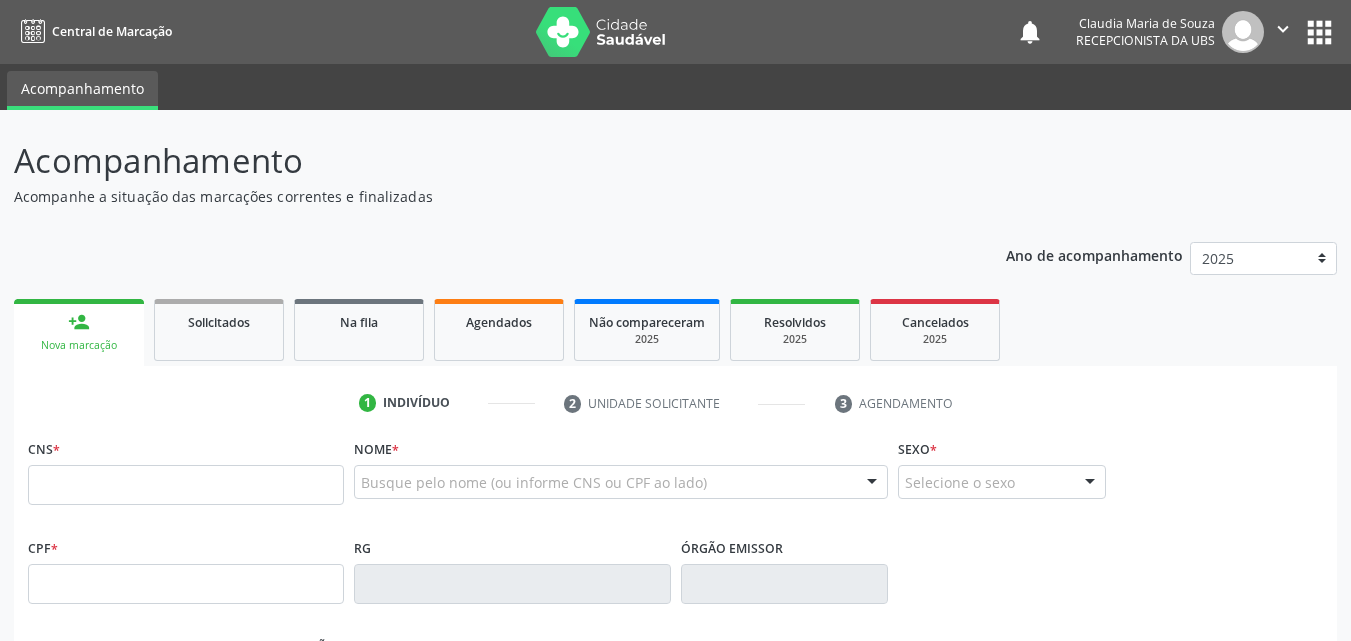 click on "Acompanhamento
Acompanhe a situação das marcações correntes e finalizadas
Relatórios
Ano de acompanhamento
2025 2024
person_add
Nova marcação
Solicitados   Na fila   Agendados   Não compareceram
2025
Resolvidos
2025
Cancelados
2025
1
Indivíduo
2
Unidade solicitante
3
Agendamento
CNS
*
Nome
*
Busque pelo nome (ou informe CNS ou CPF ao lado)
Nenhum resultado encontrado para: "   "
Digite o nome
Sexo
*
Selecione o sexo
Masculino   Feminino
Nenhum resultado encontrado para: "   "
Não há nenhuma opção para ser exibida.
CPF
*
RG
Órgão emissor" at bounding box center (675, 603) 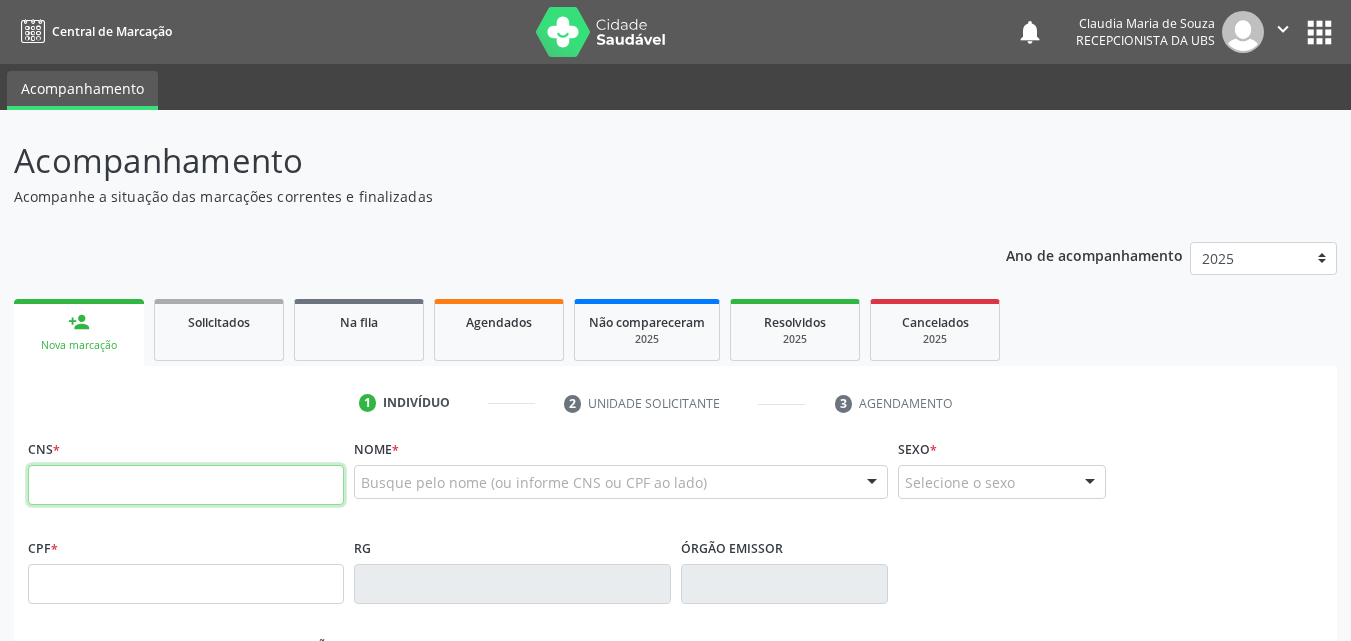 click at bounding box center (186, 485) 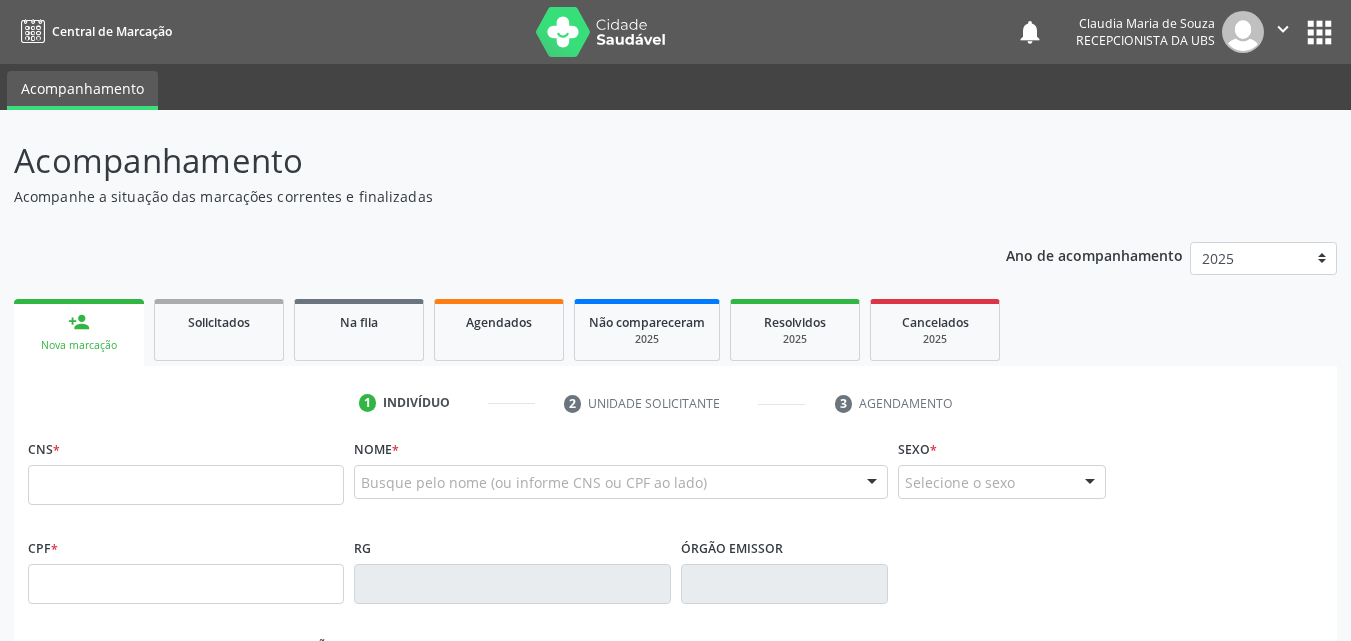 drag, startPoint x: 348, startPoint y: 261, endPoint x: 306, endPoint y: 279, distance: 45.694637 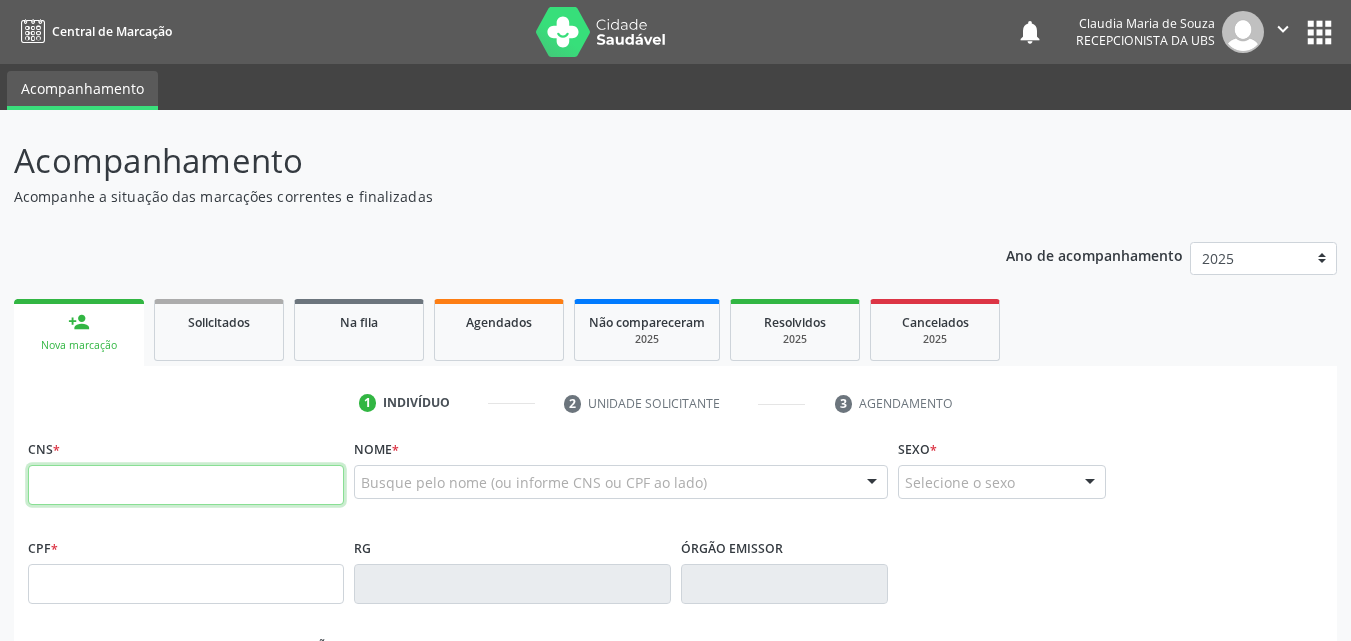 click at bounding box center (186, 485) 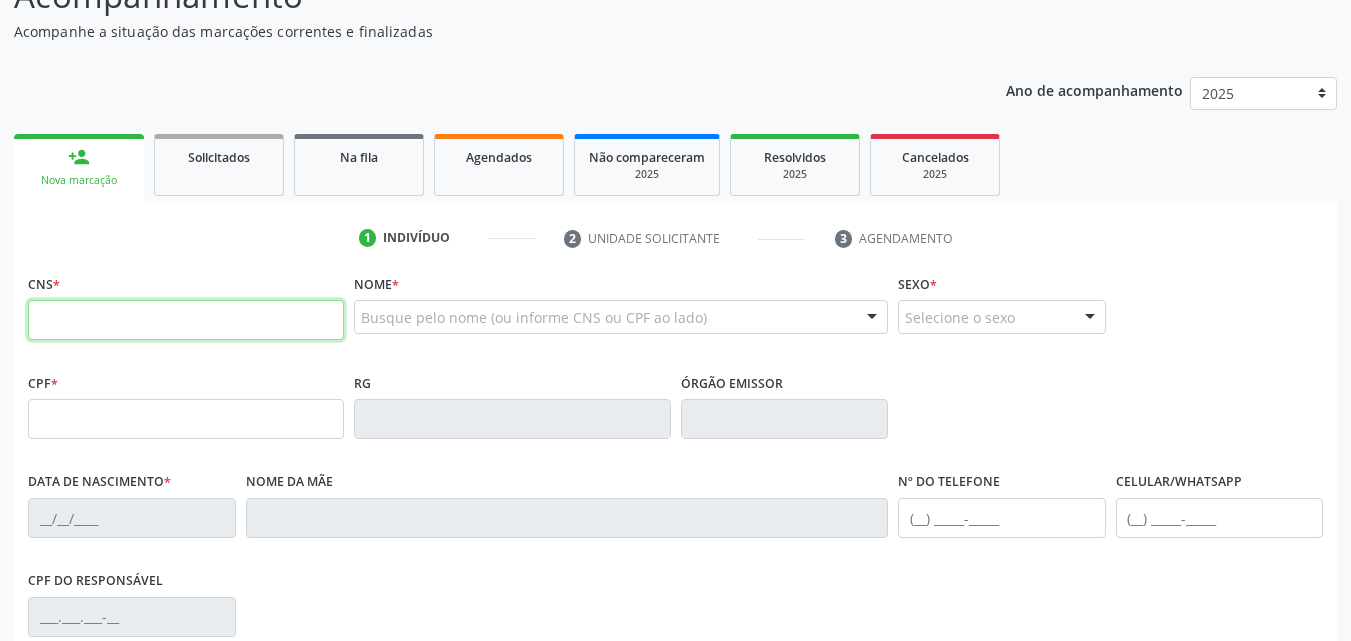 scroll, scrollTop: 200, scrollLeft: 0, axis: vertical 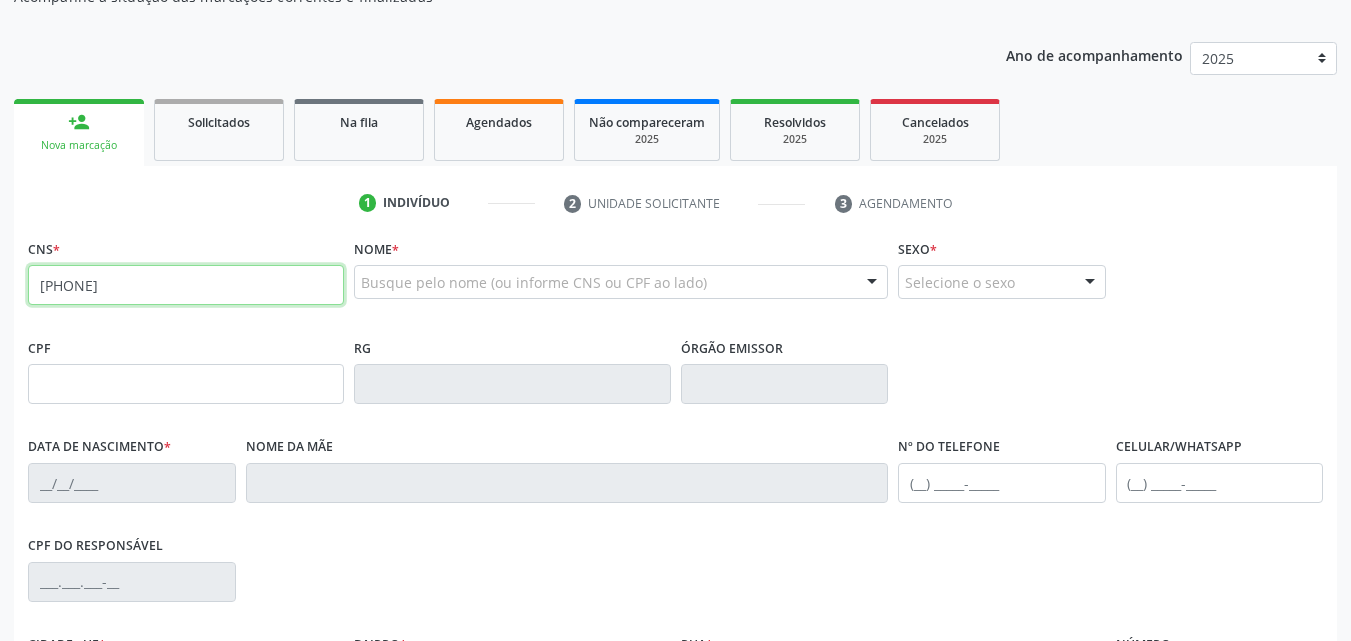 click on "[PHONE]" at bounding box center (186, 285) 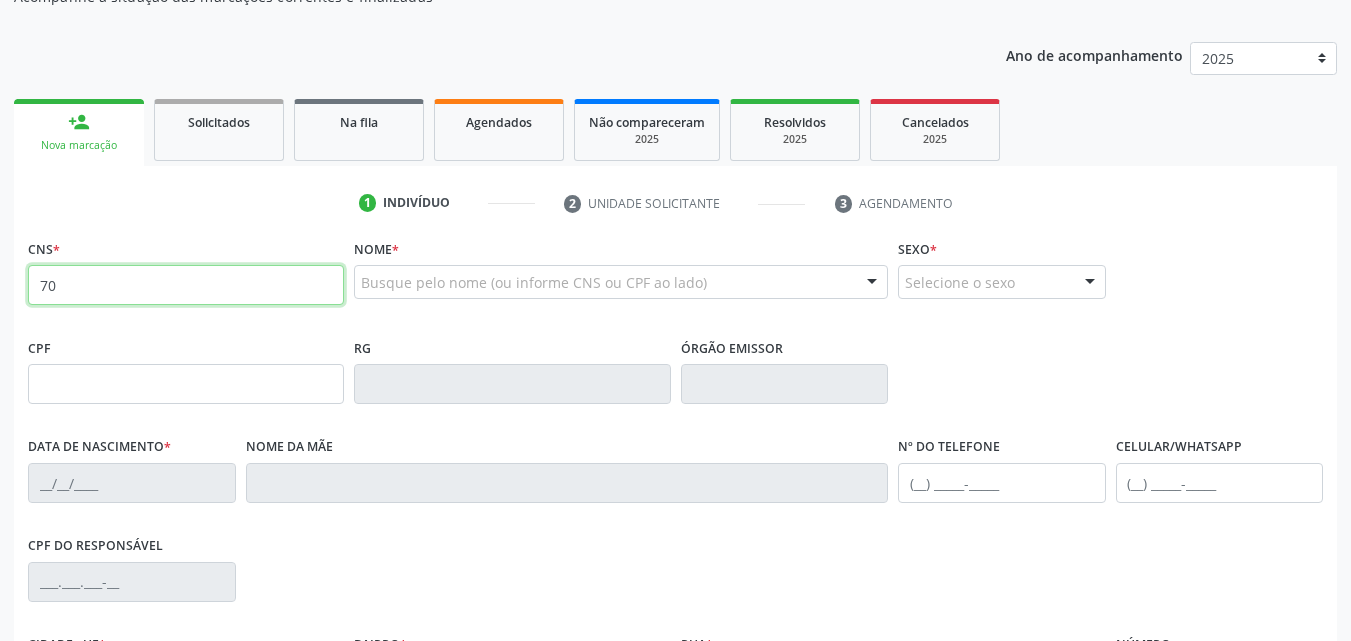 type on "7" 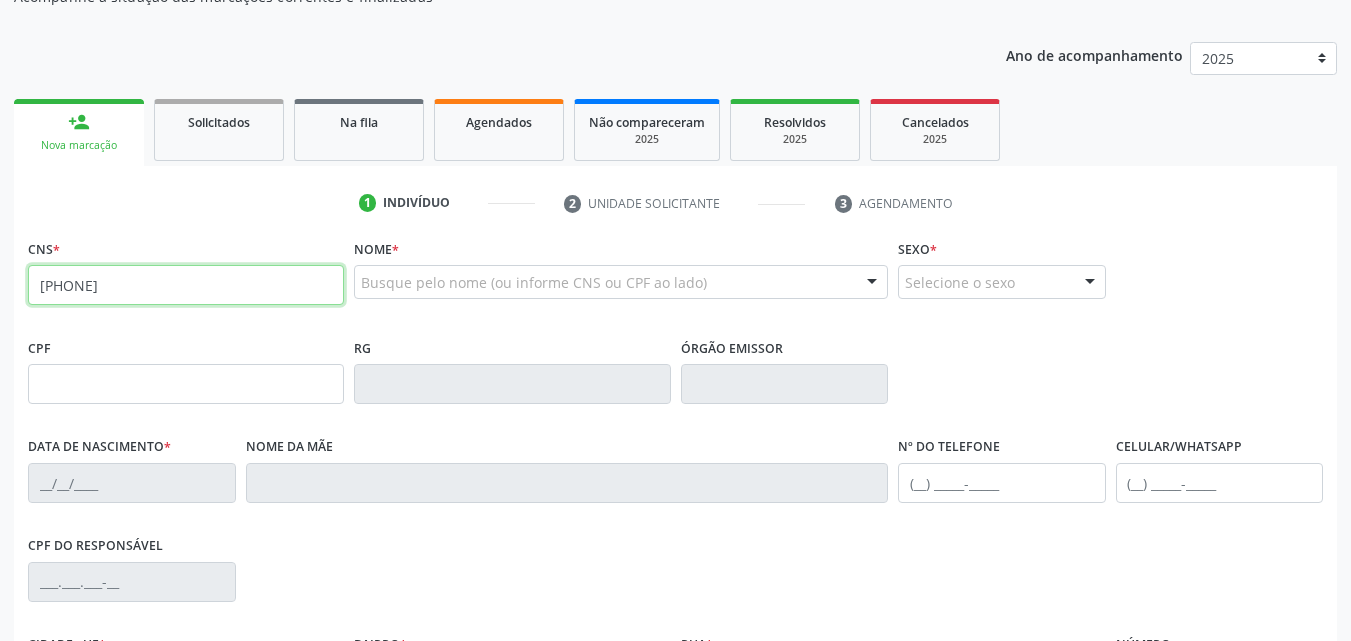 type on "[PHONE]" 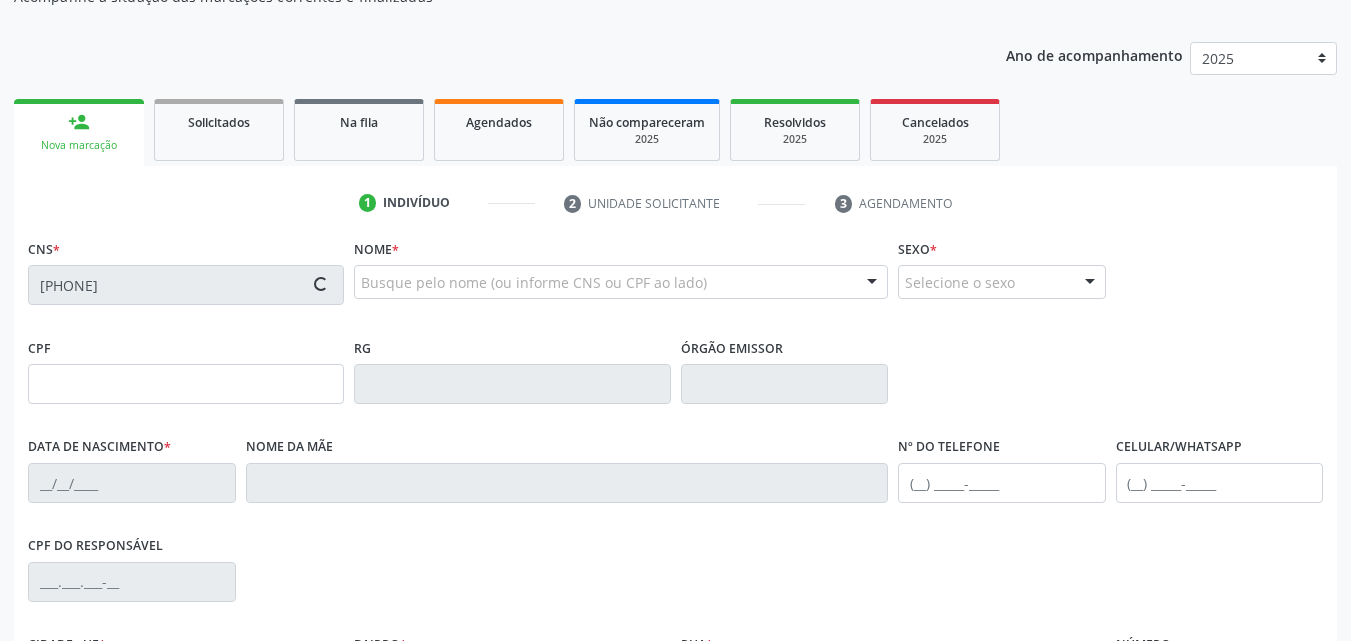 type on "[PHONE]" 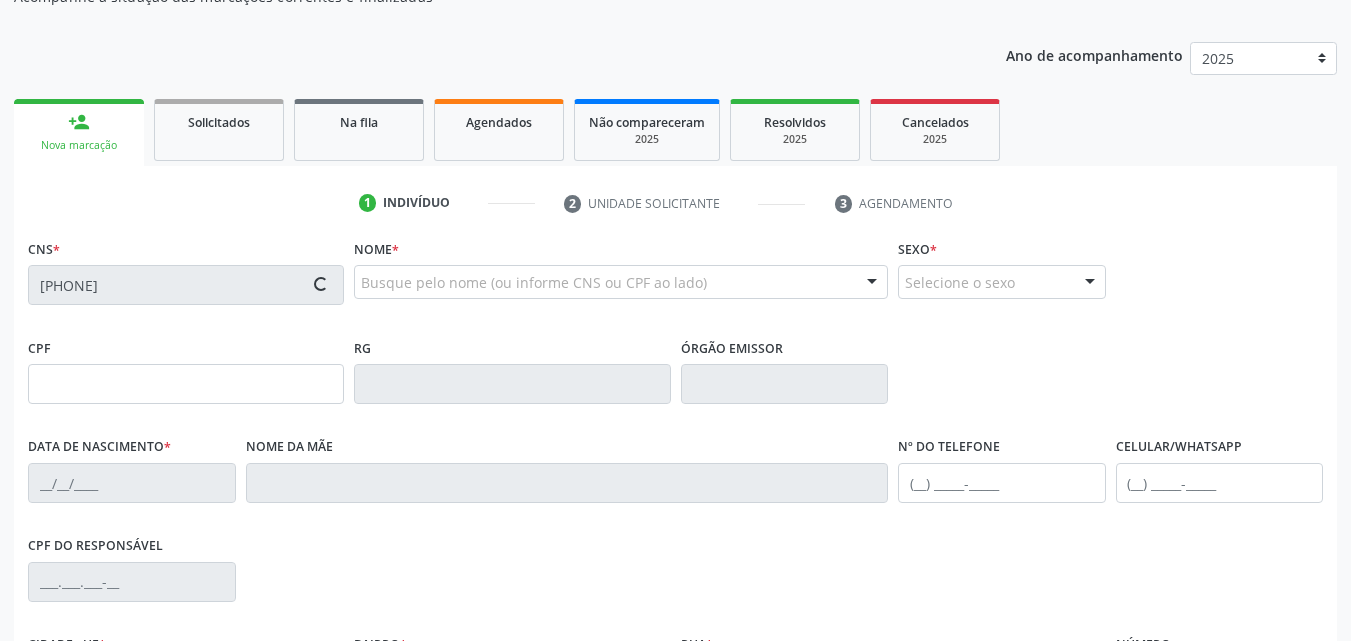 type on "[DATE]" 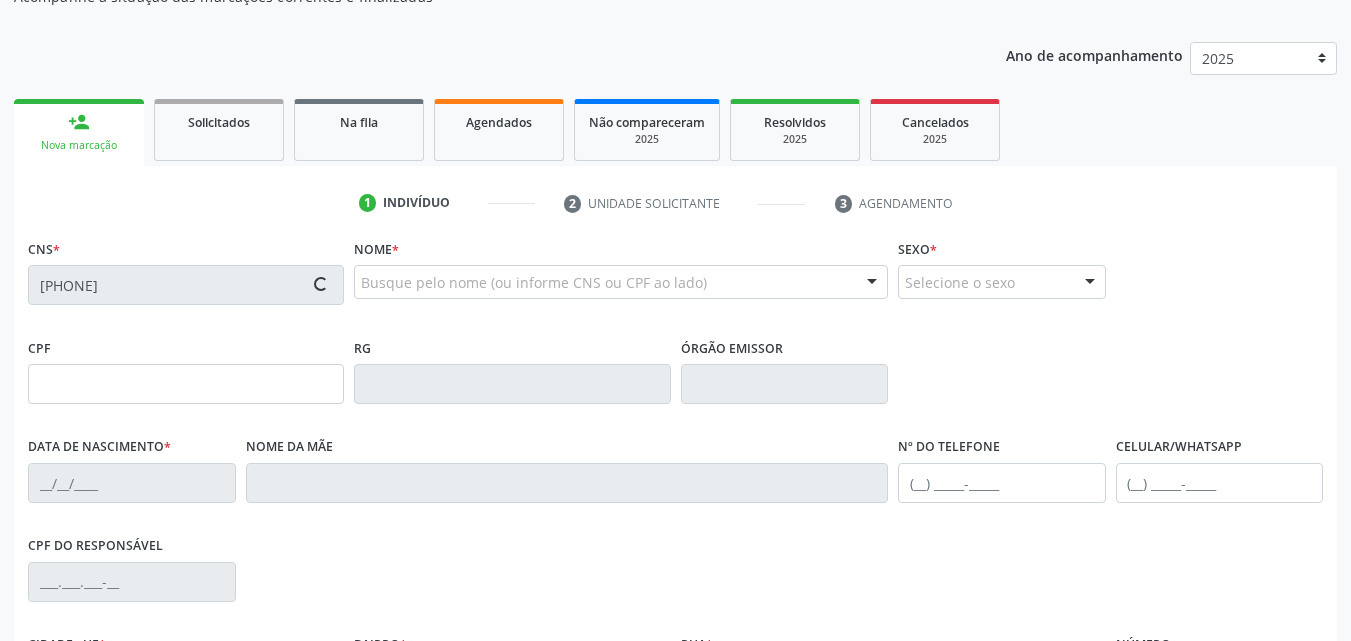 type on "[FIRST] [LAST] de [LAST]" 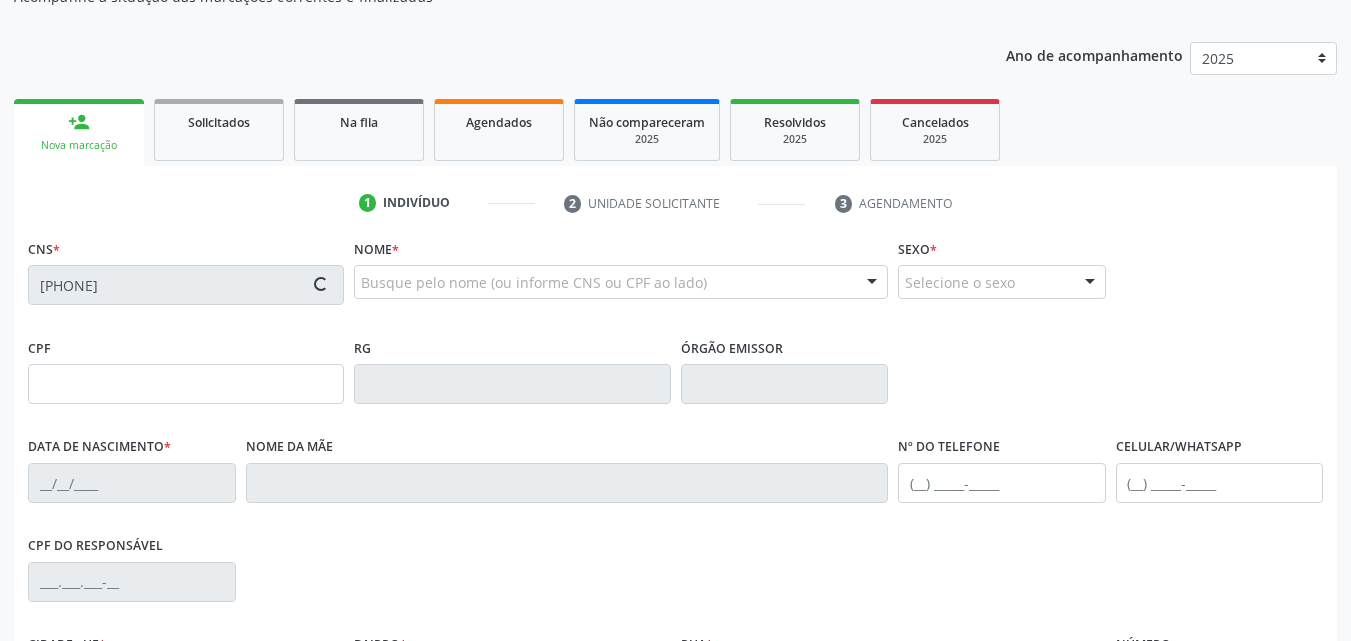 type on "(87) 99999-9999" 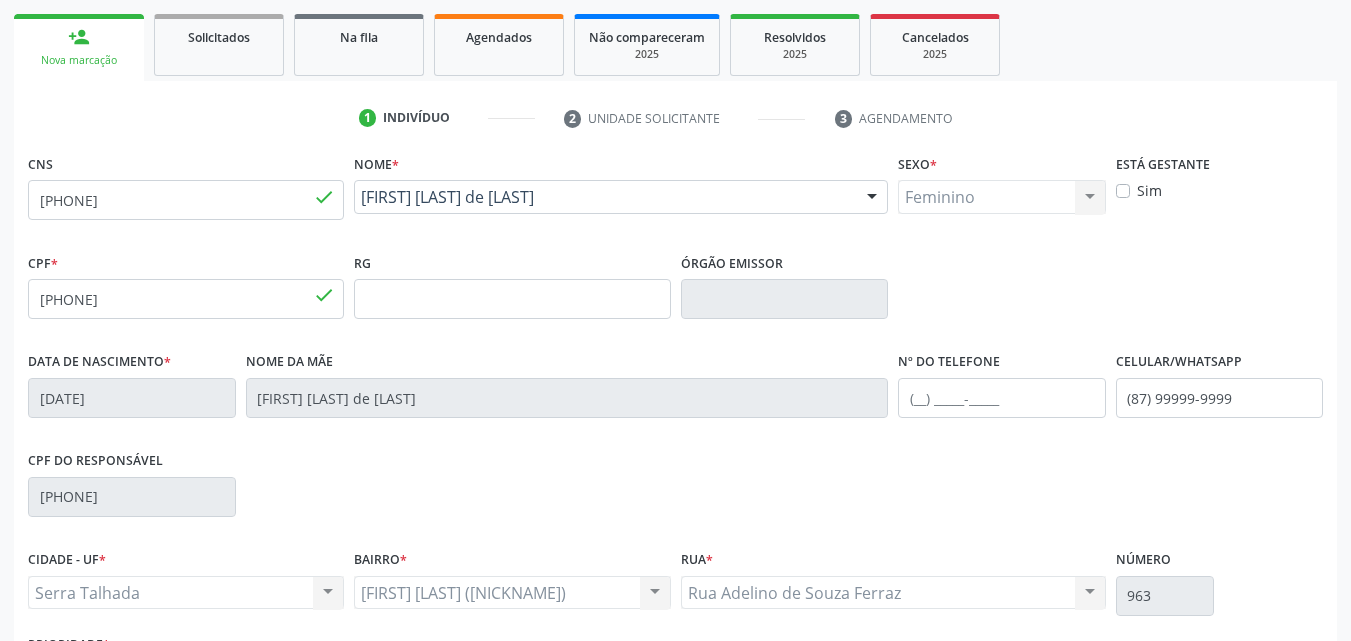 scroll, scrollTop: 443, scrollLeft: 0, axis: vertical 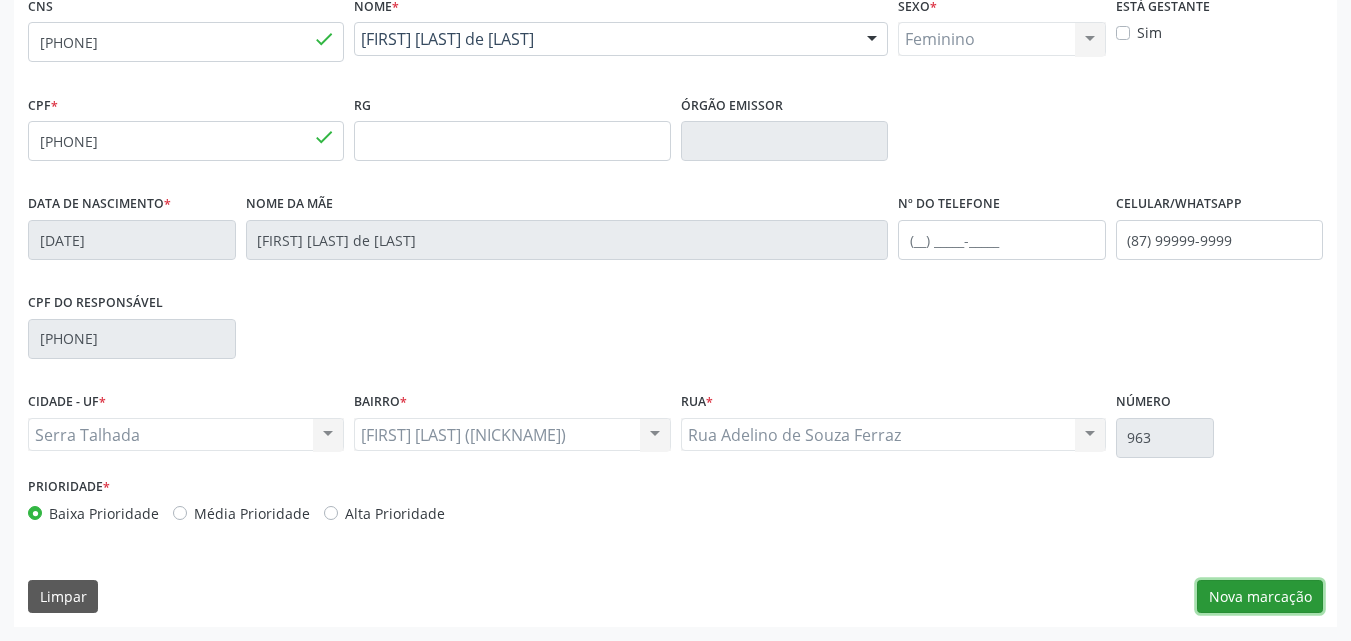click on "Nova marcação" at bounding box center (1260, 597) 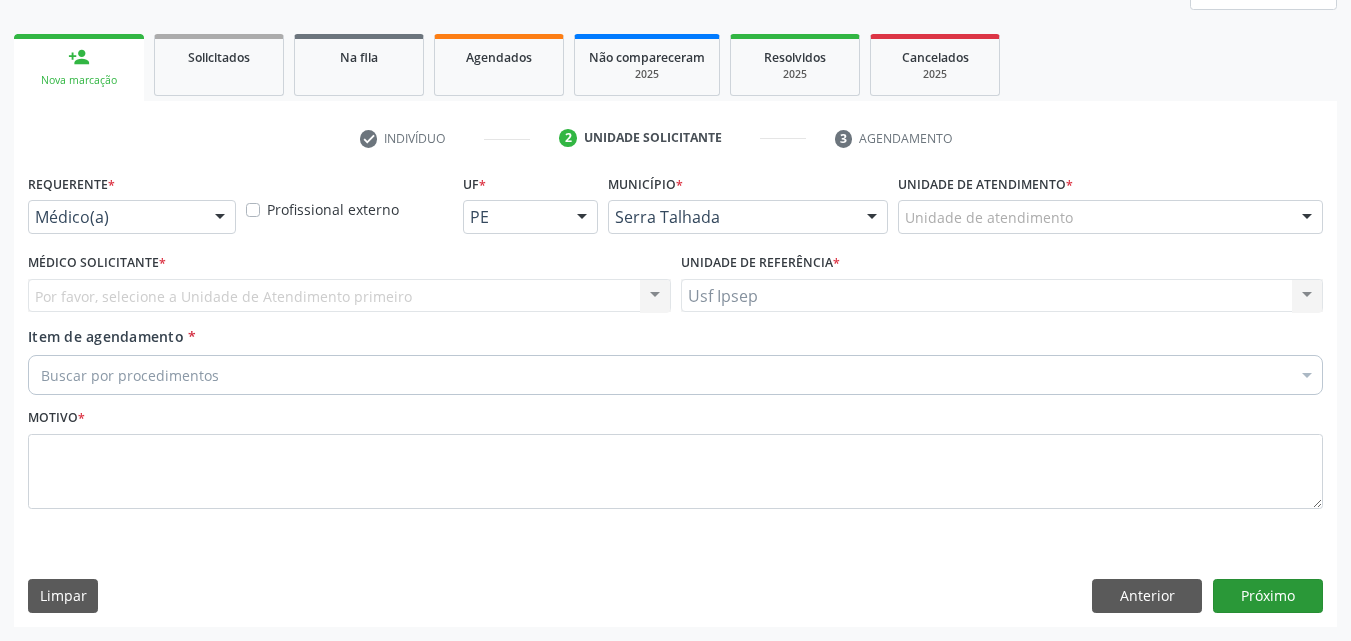 scroll, scrollTop: 265, scrollLeft: 0, axis: vertical 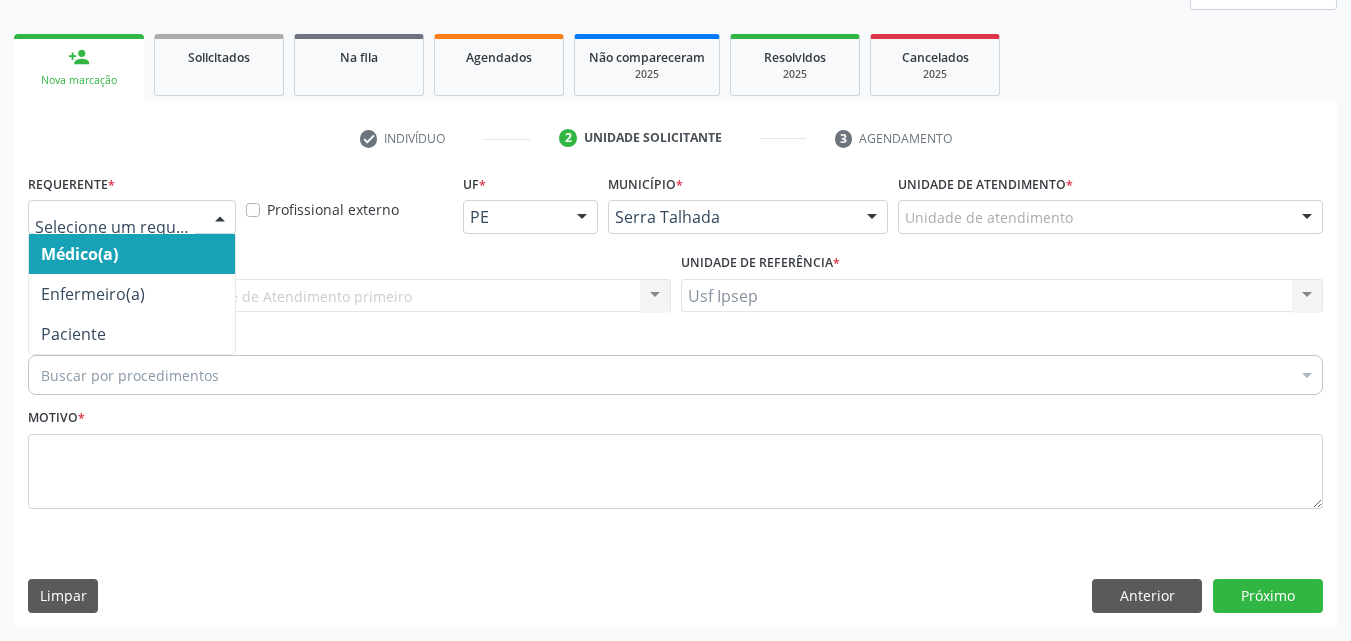 click at bounding box center (220, 218) 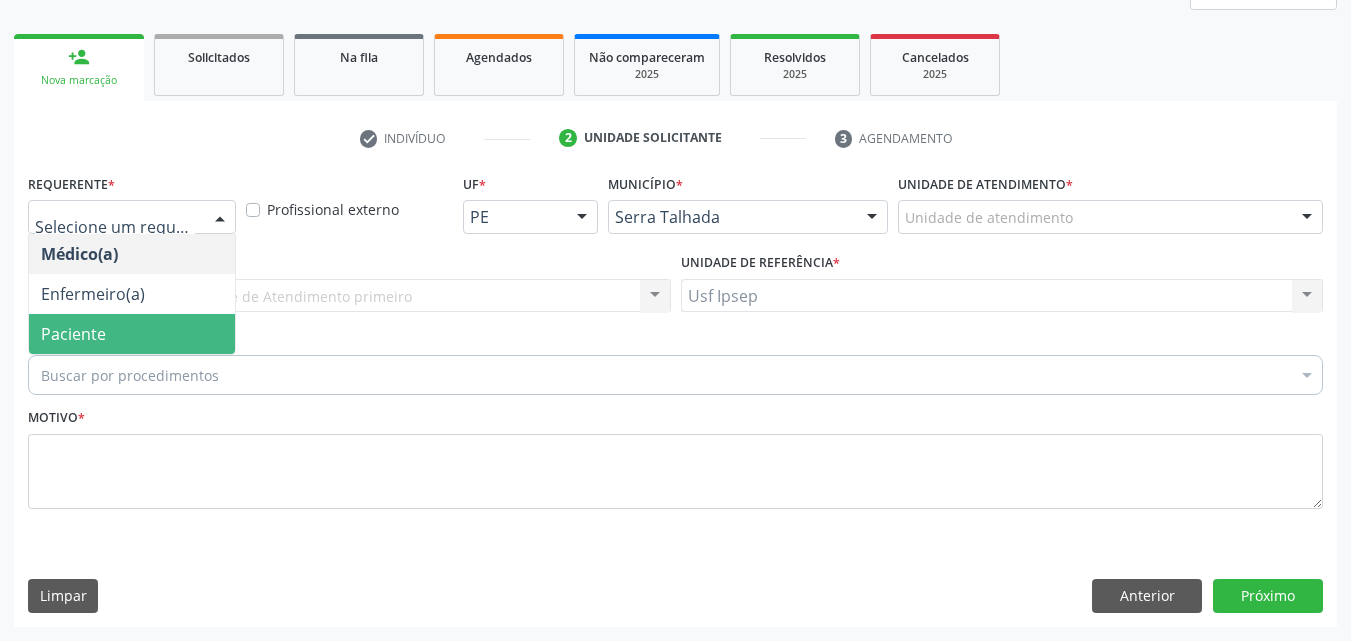 click on "Paciente" at bounding box center (73, 334) 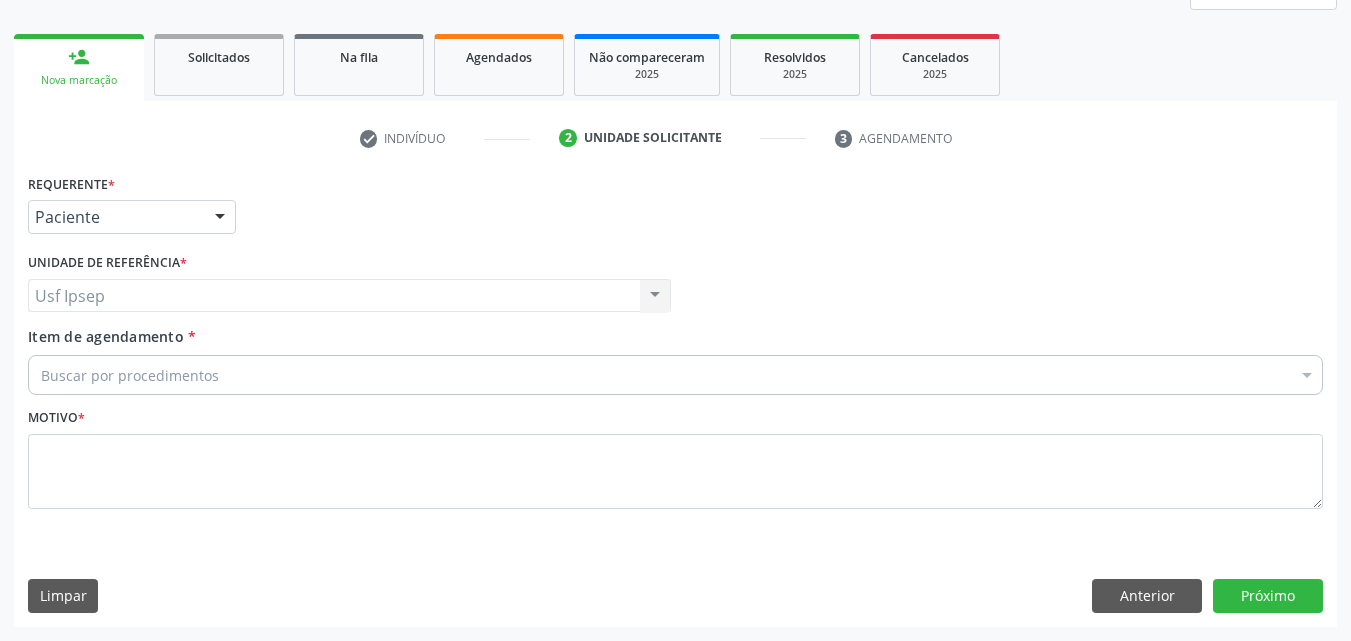 click on "Item de agendamento" at bounding box center (106, 336) 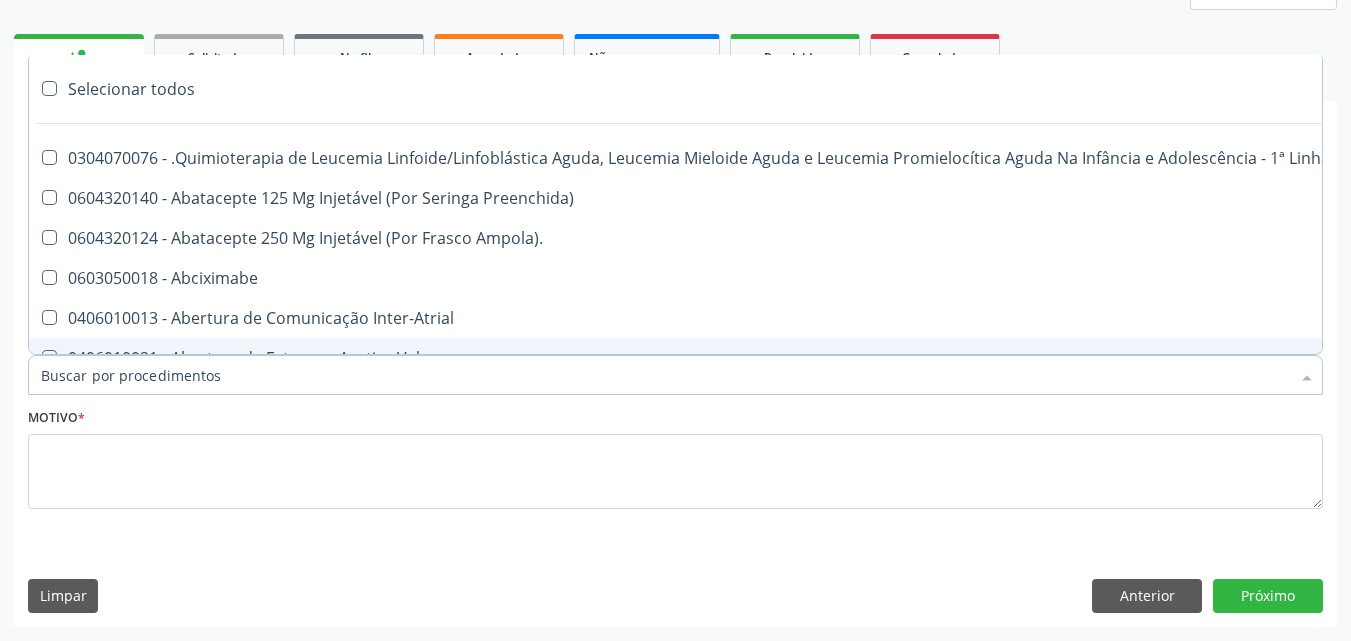 click at bounding box center (675, 375) 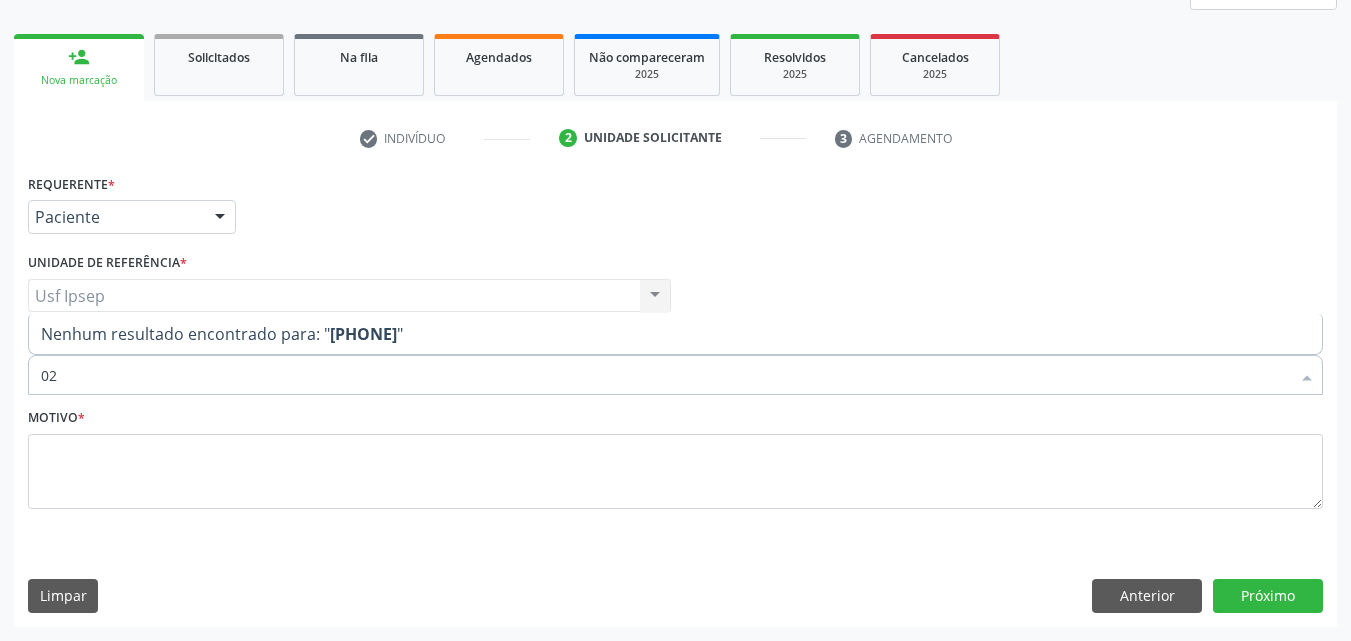 type on "0" 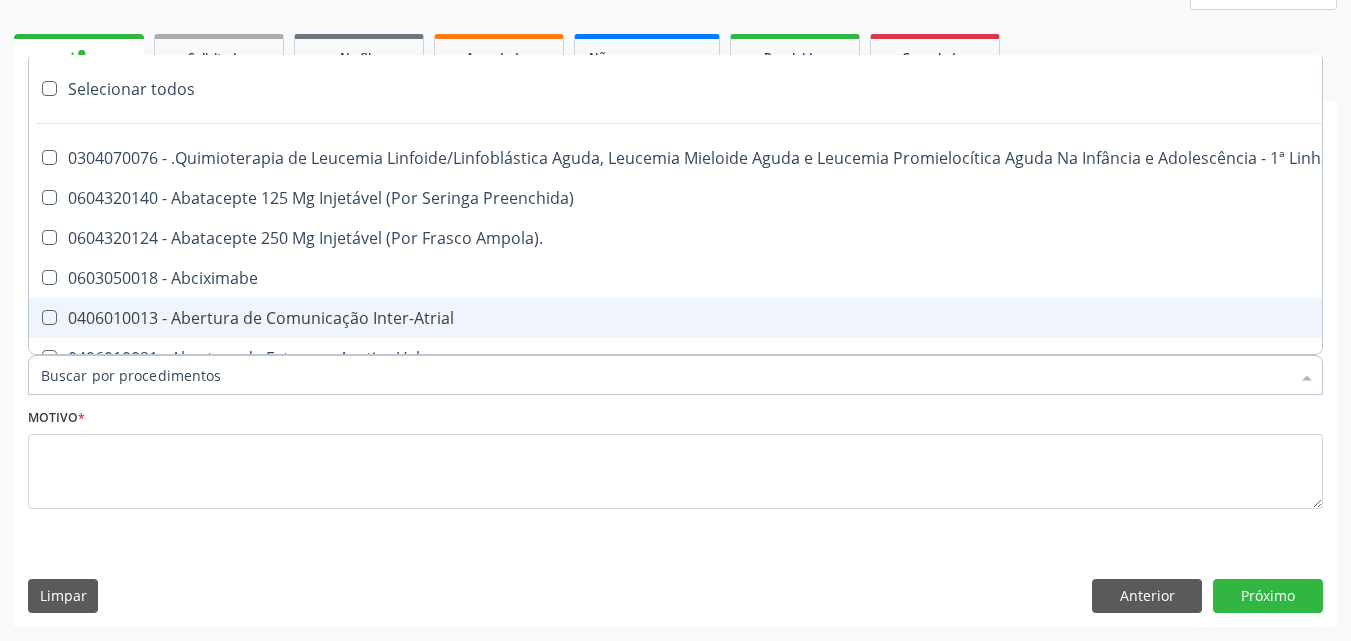 click on "Item de agendamento
*" at bounding box center (665, 375) 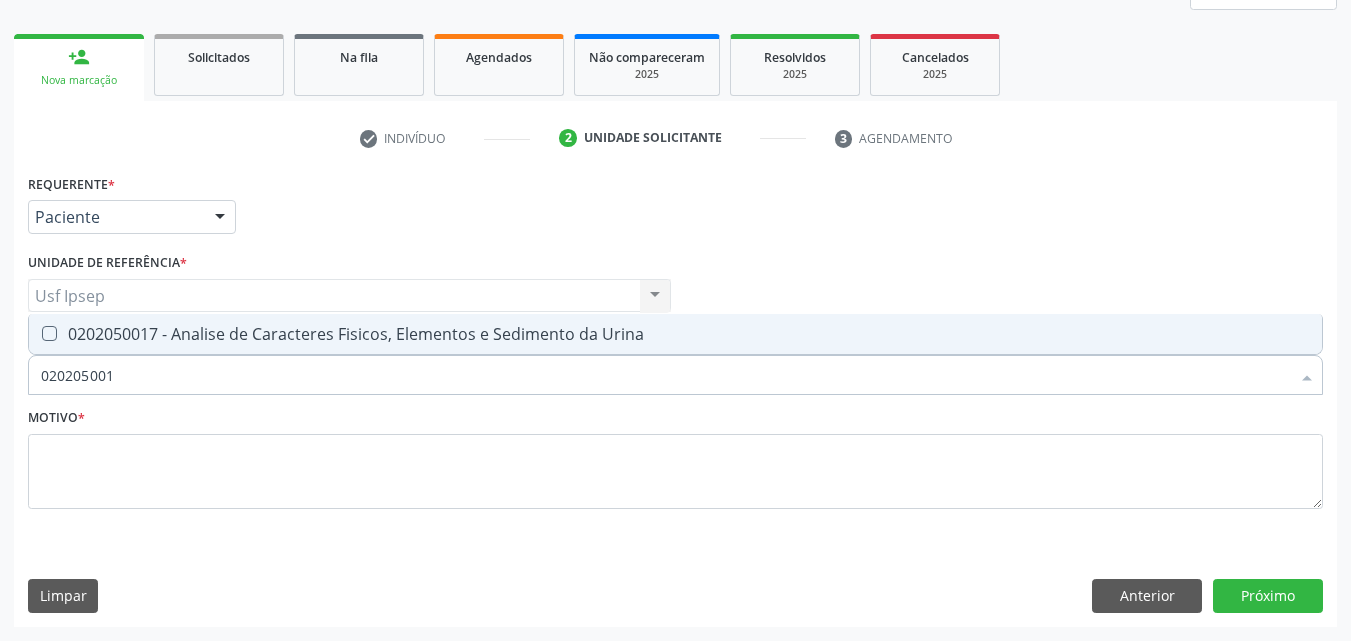 type on "0202050017" 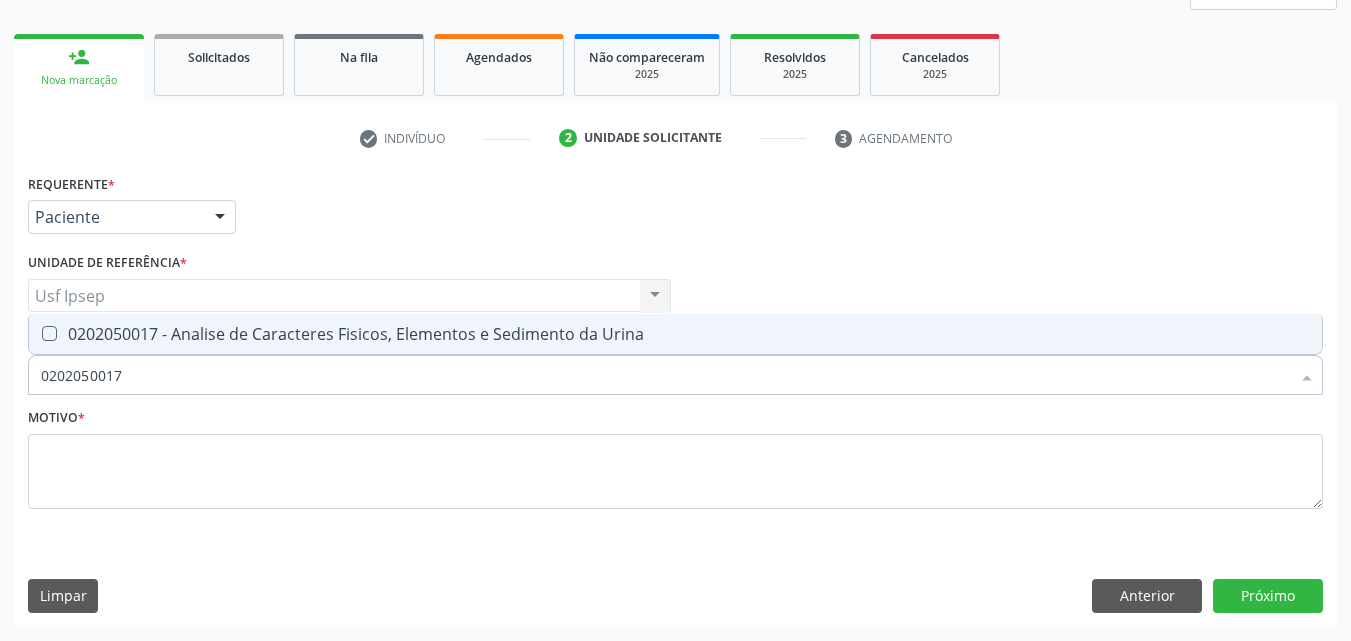drag, startPoint x: 52, startPoint y: 333, endPoint x: 80, endPoint y: 345, distance: 30.463093 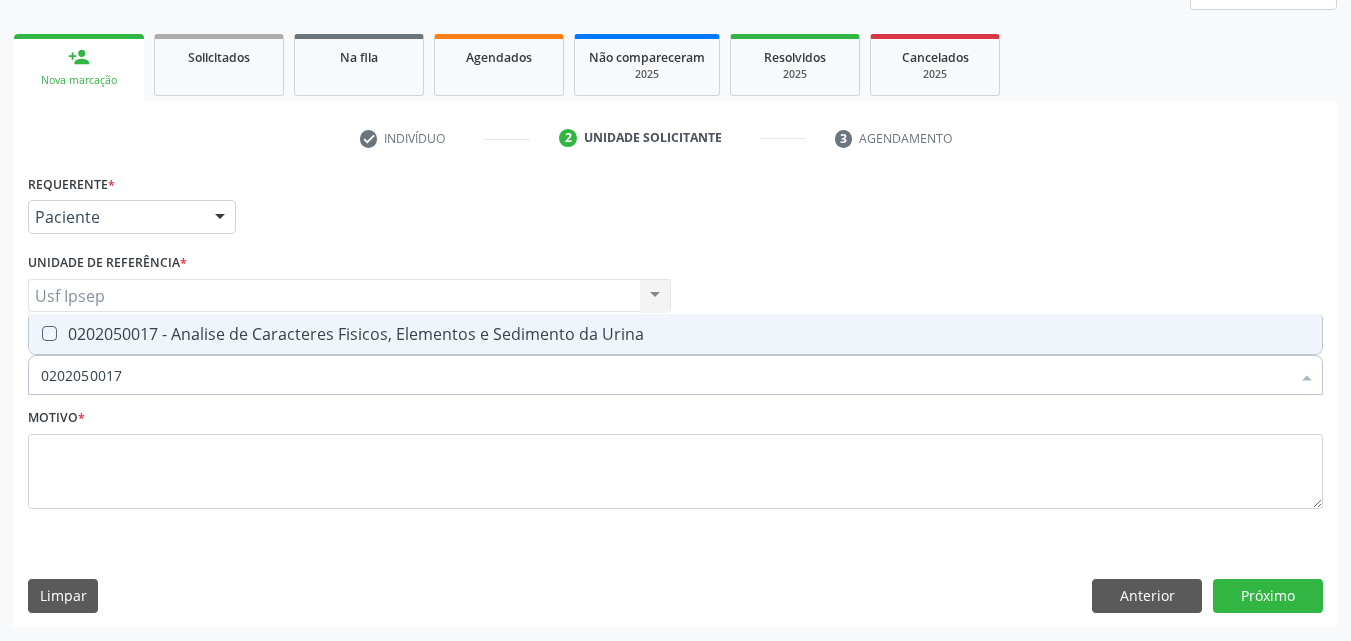 click at bounding box center [35, 333] 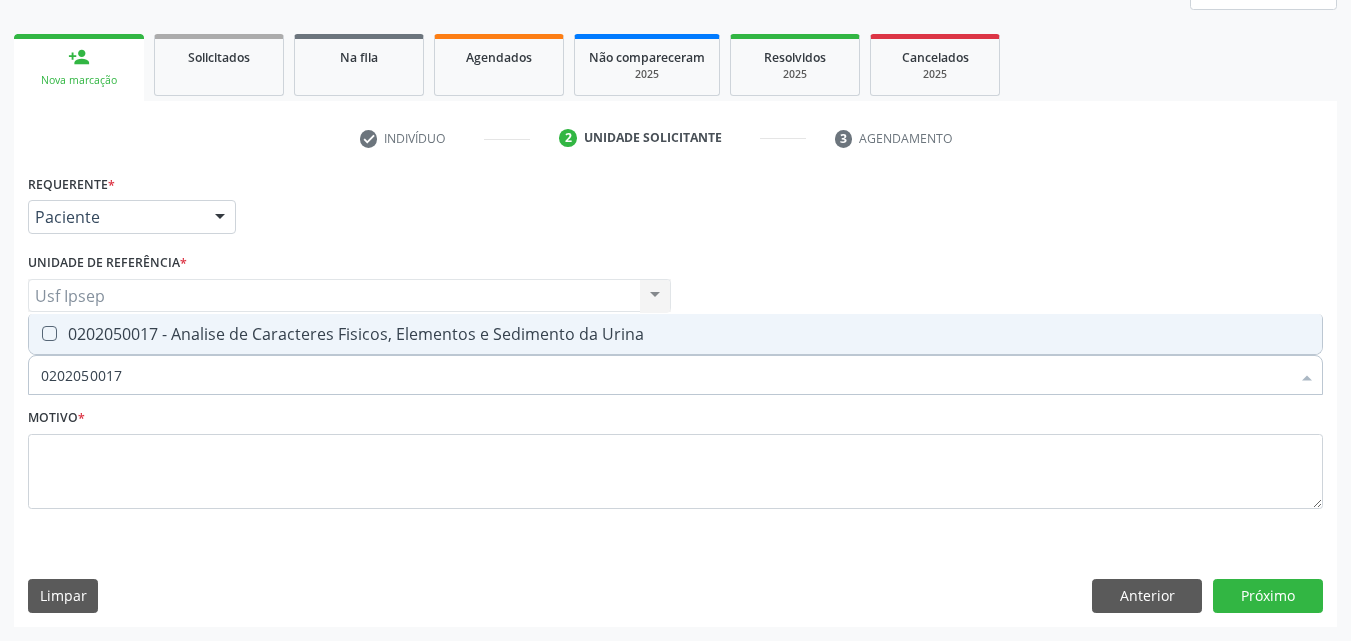 checkbox on "true" 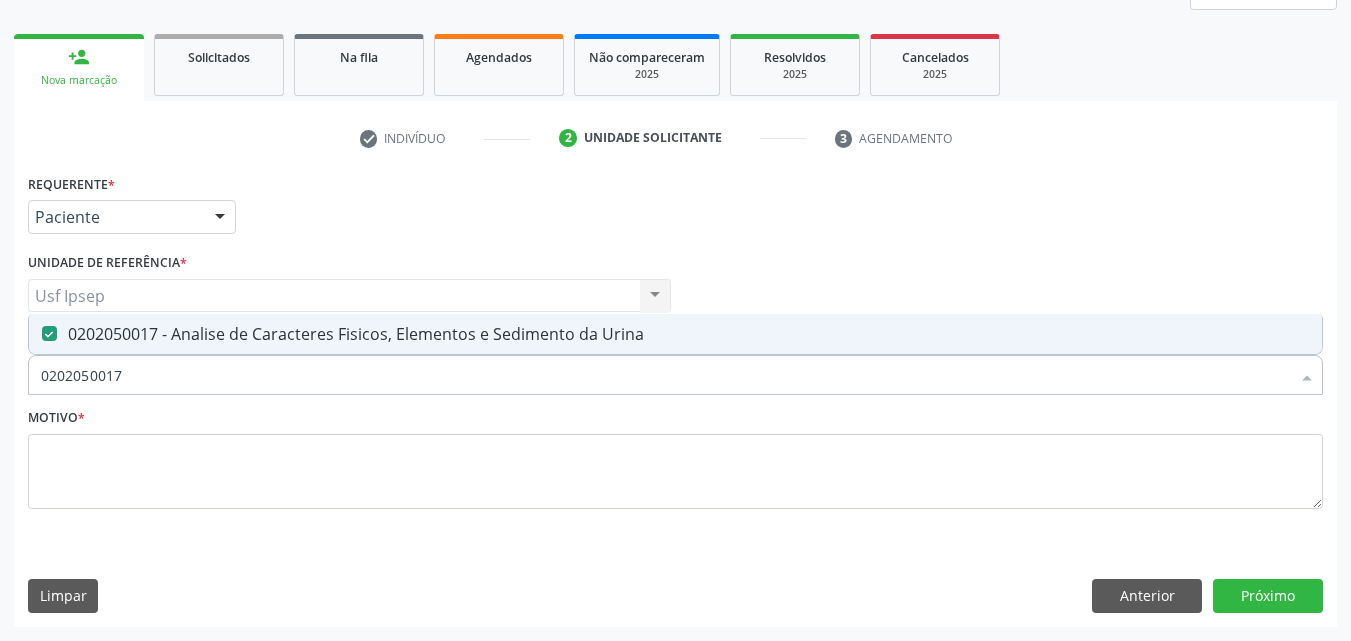 click on "0202050017" at bounding box center [665, 375] 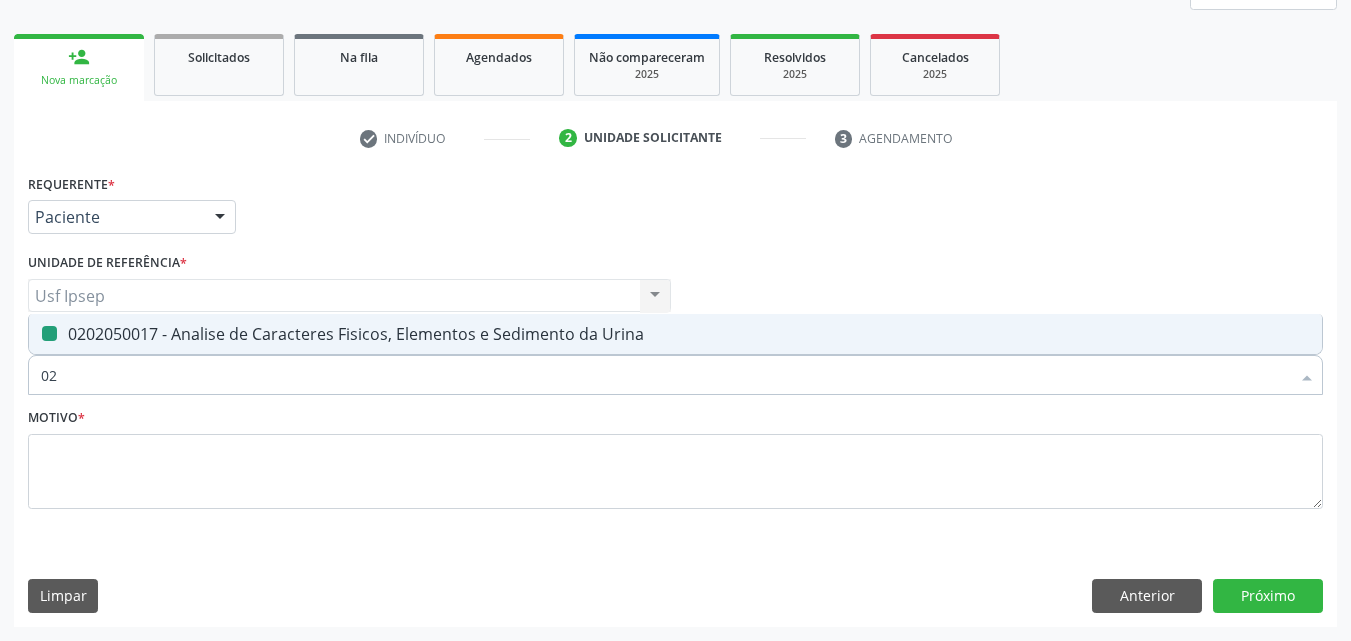 type on "0" 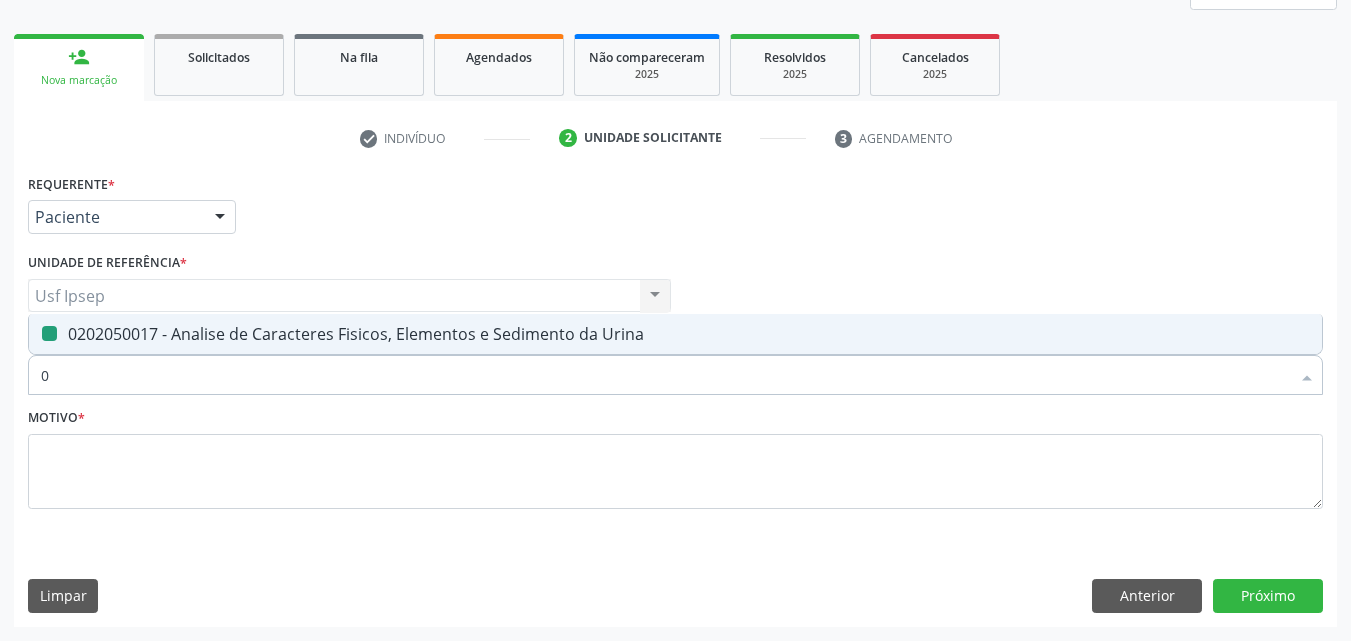 type 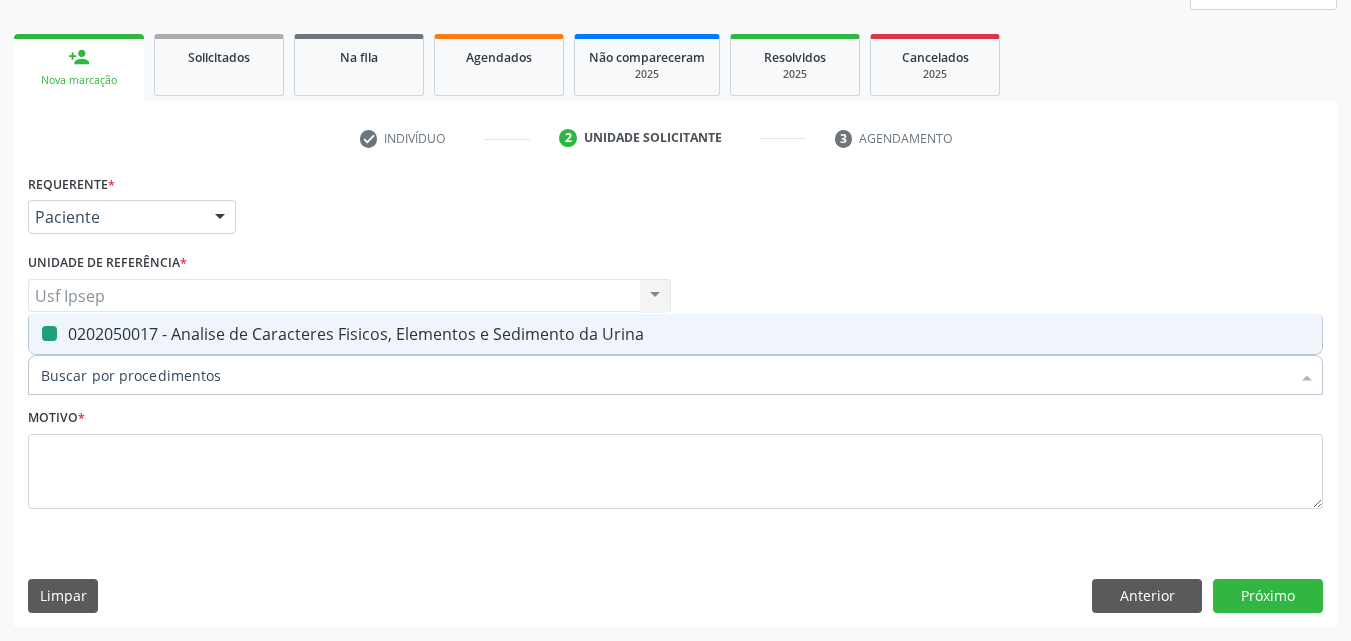 checkbox on "false" 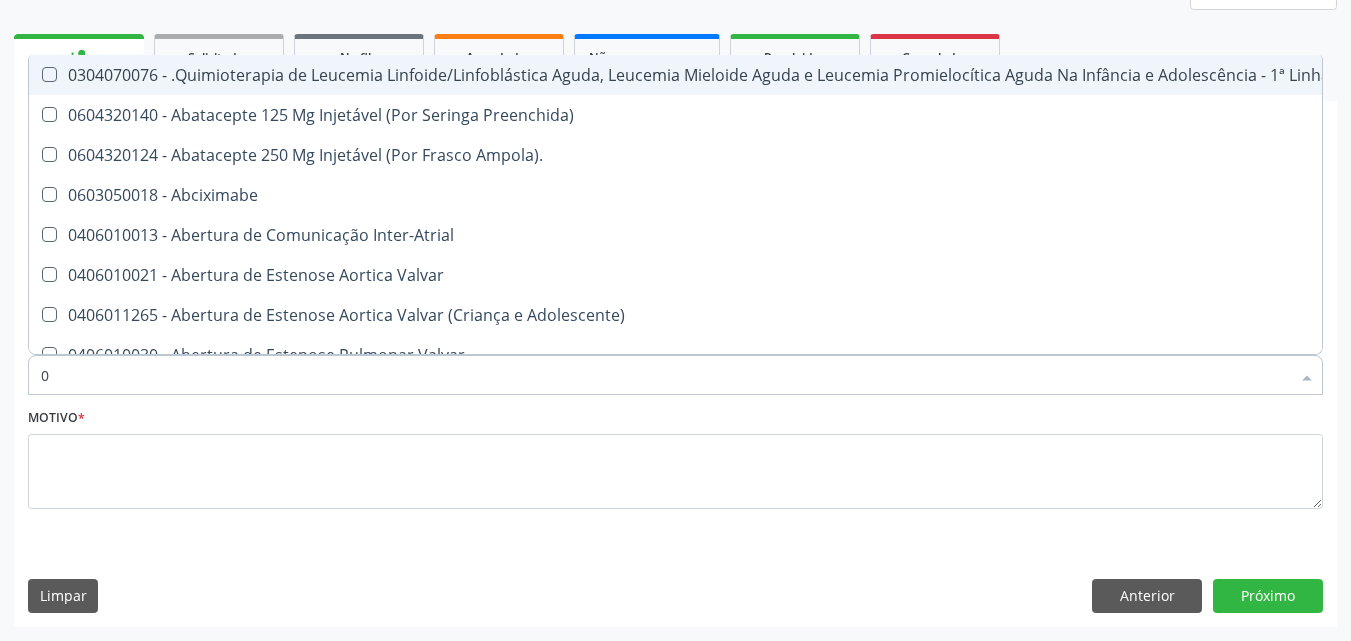 type on "02" 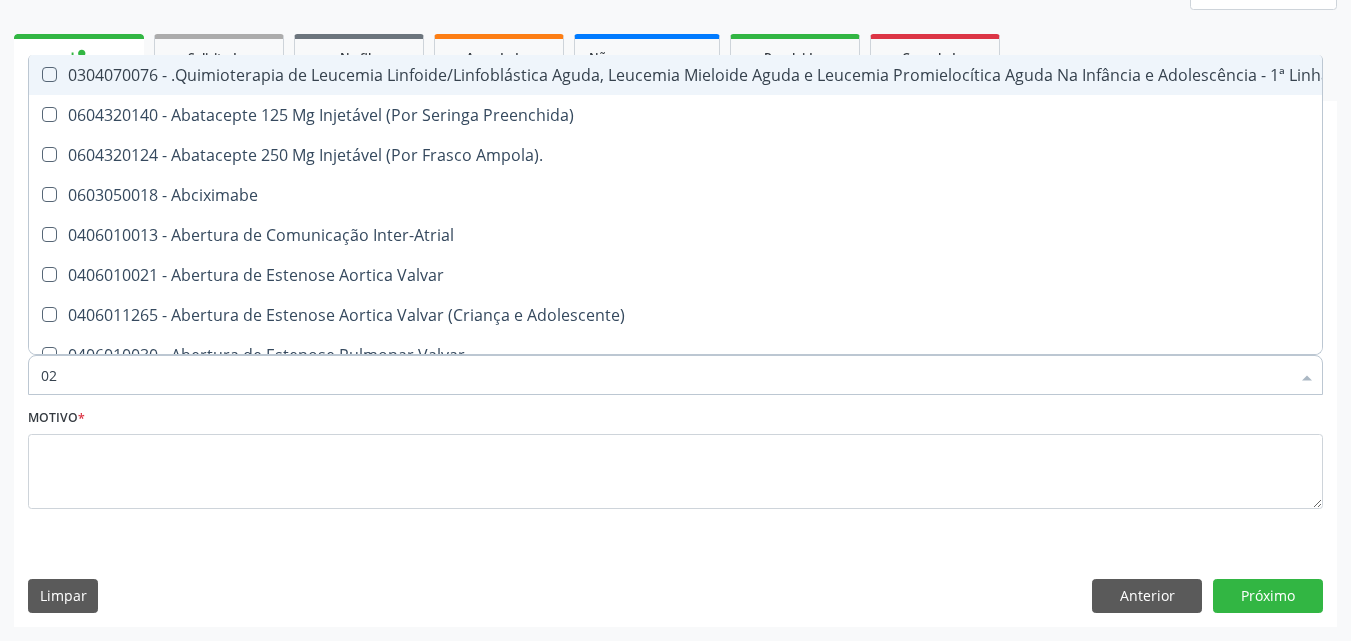 checkbox on "true" 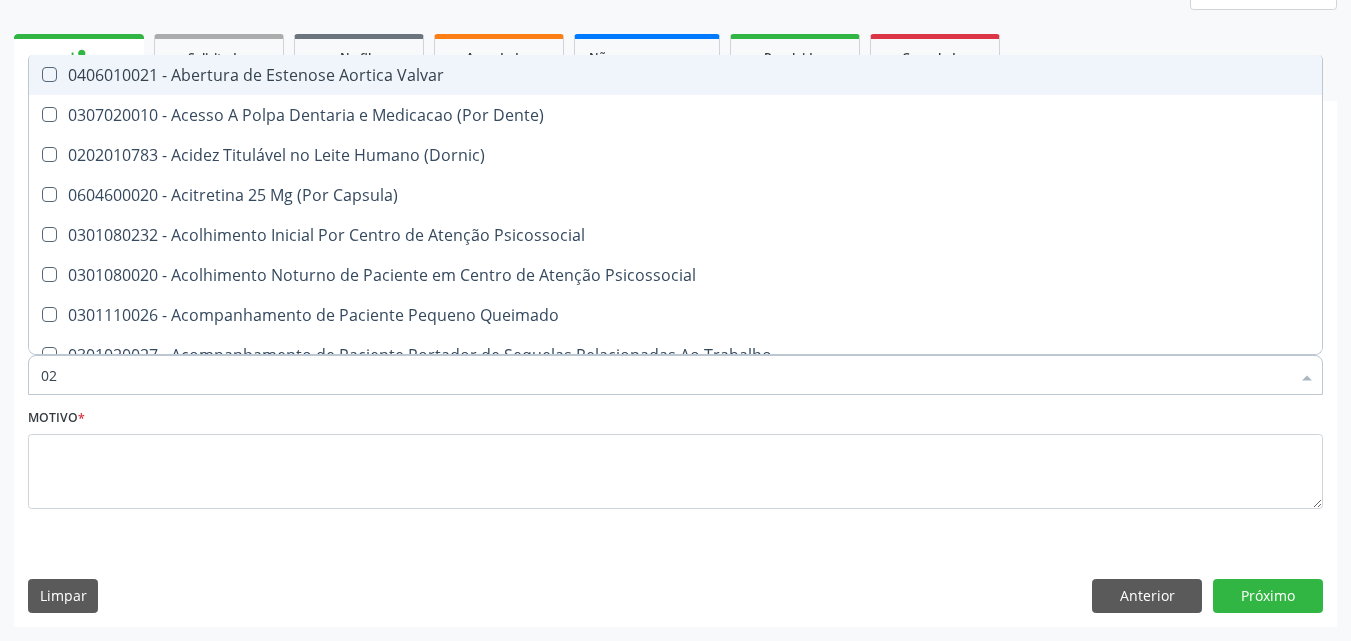 type on "020" 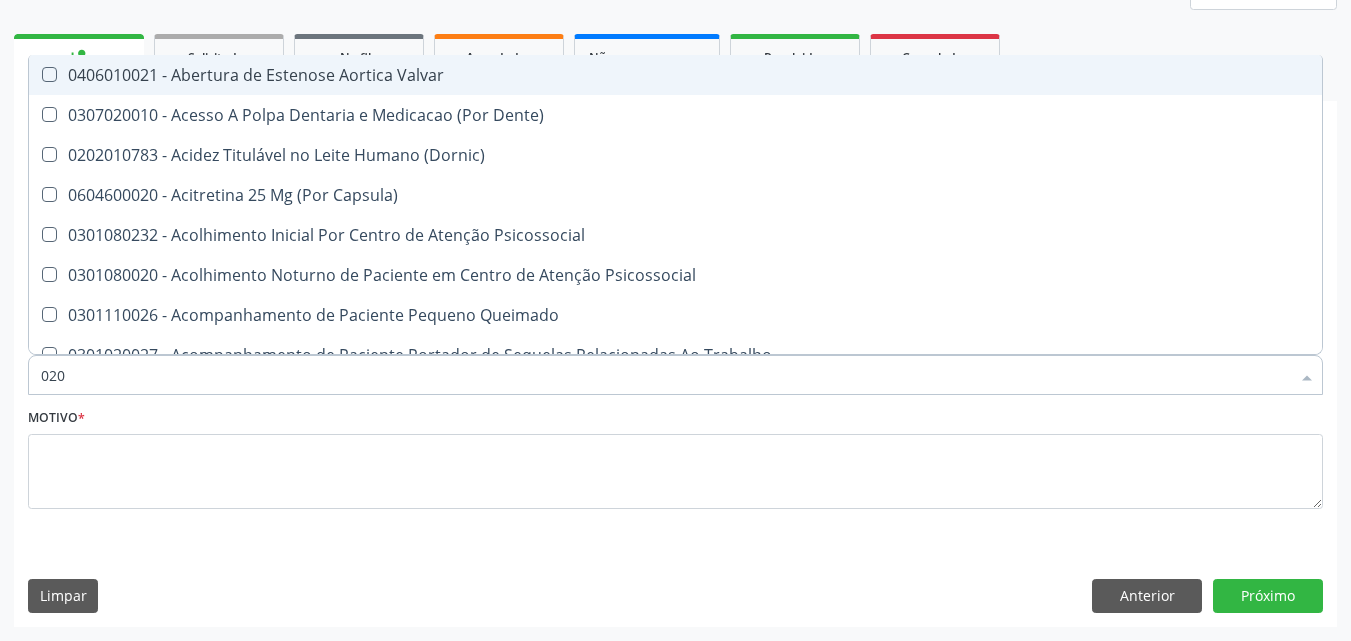 checkbox on "true" 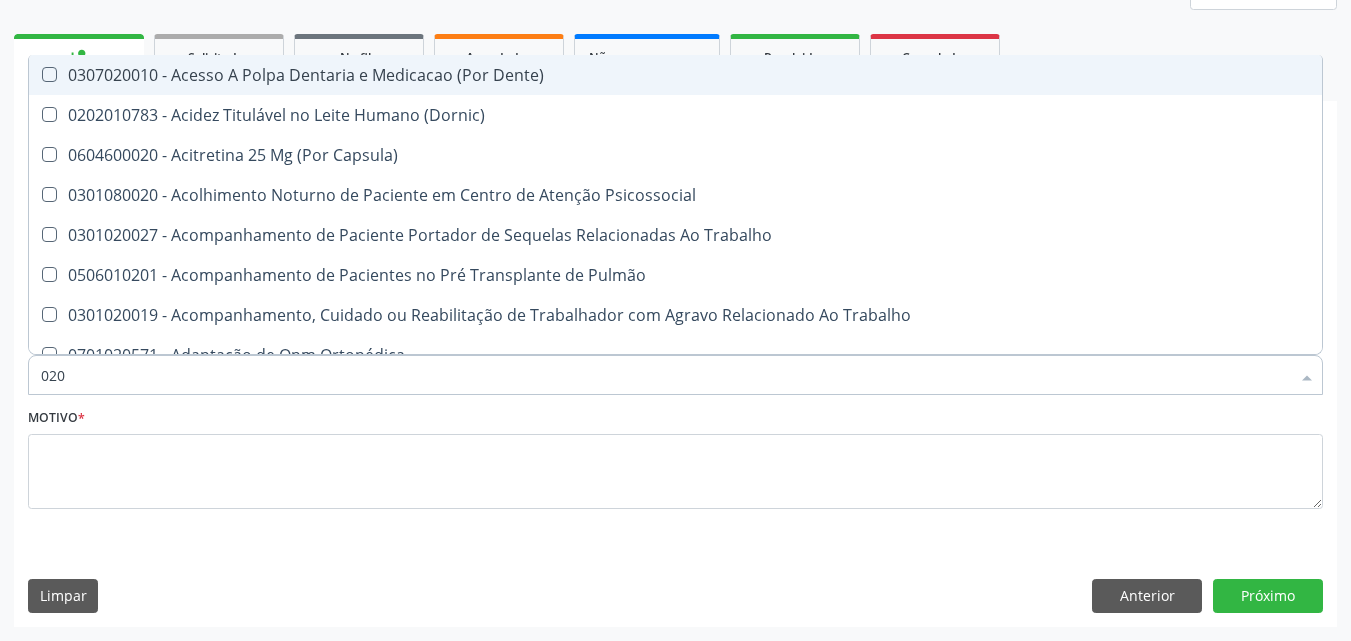 type on "0202" 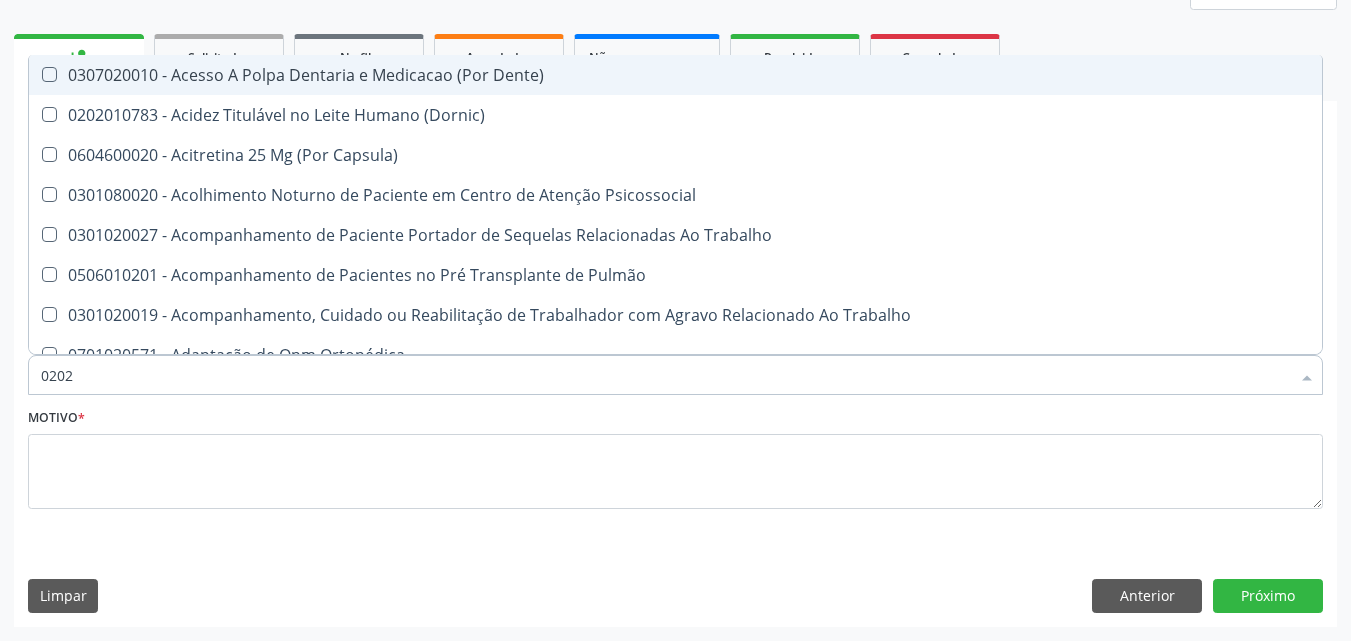 checkbox on "true" 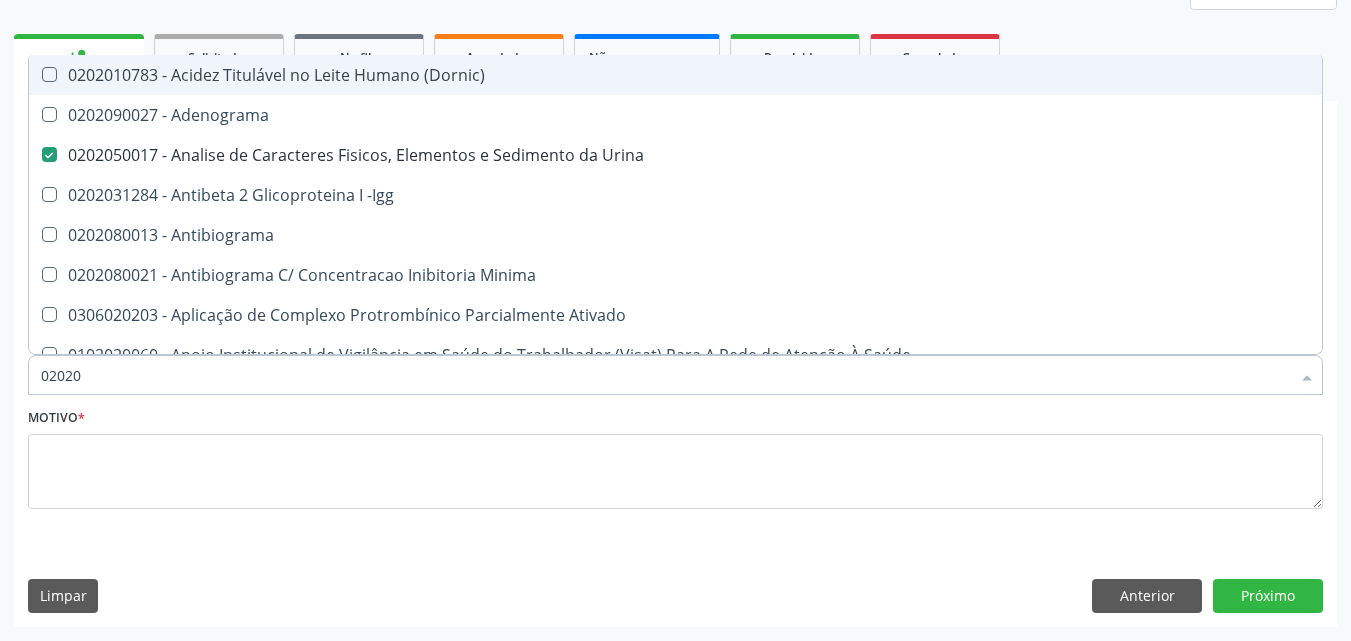 type on "020201" 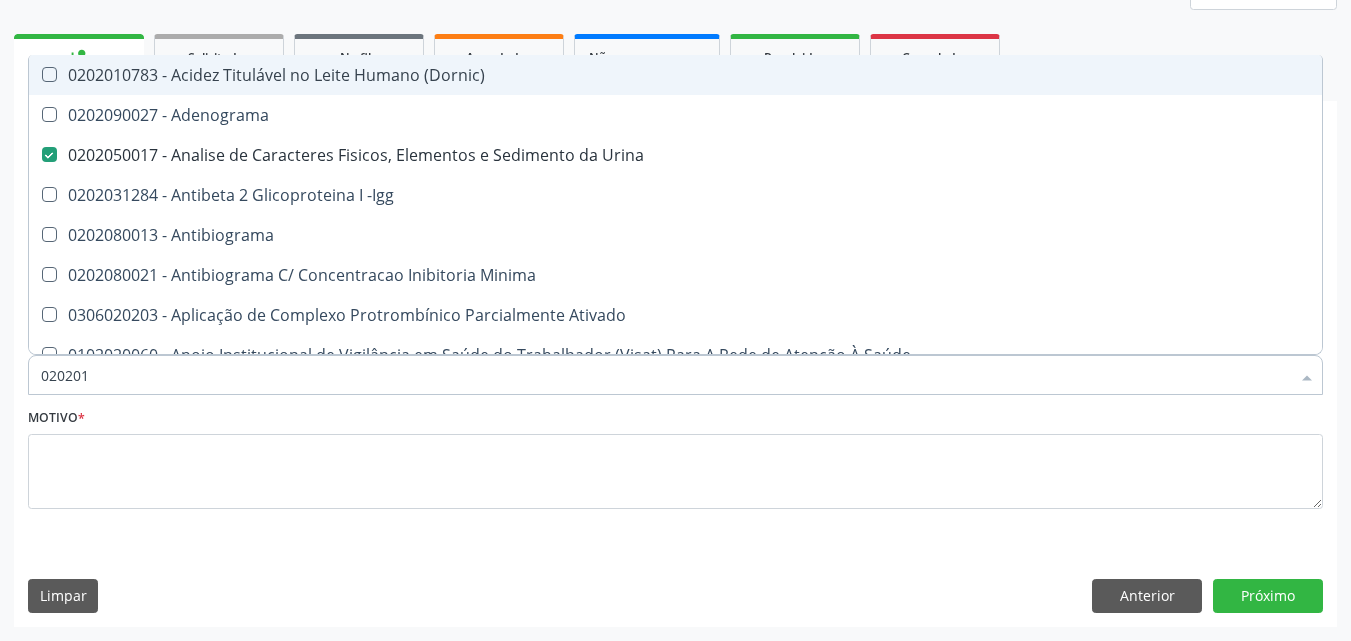 checkbox on "false" 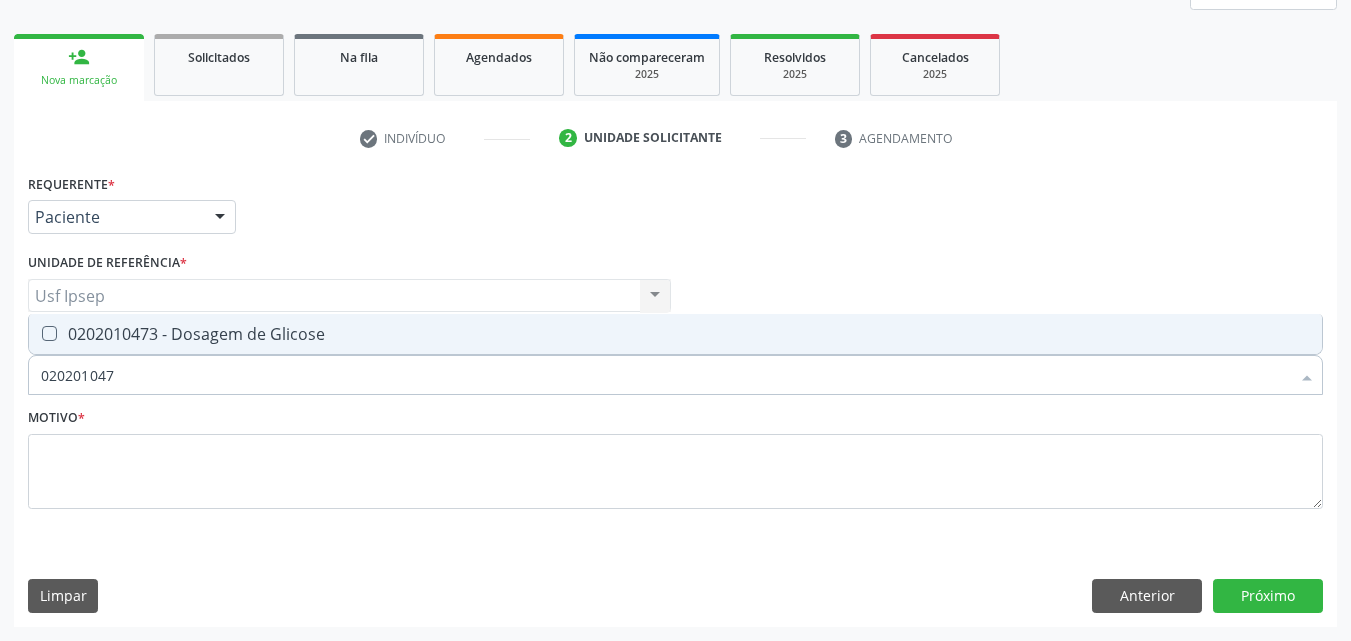 type on "0202010473" 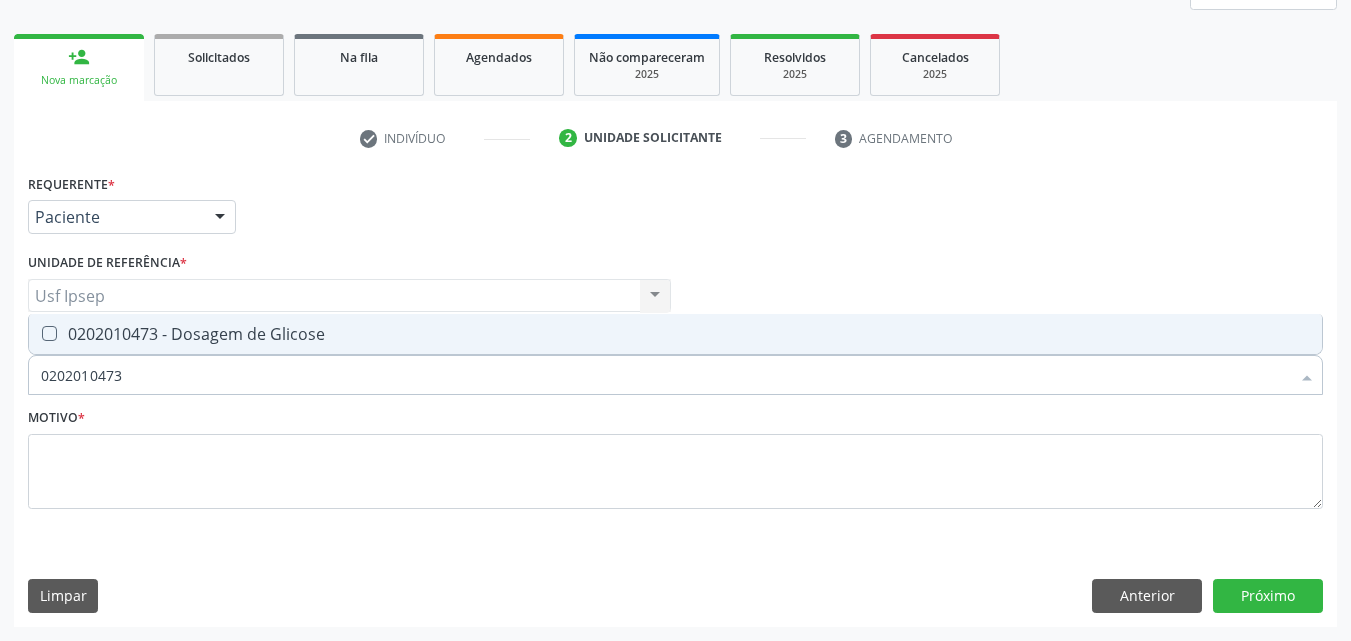 click at bounding box center [49, 333] 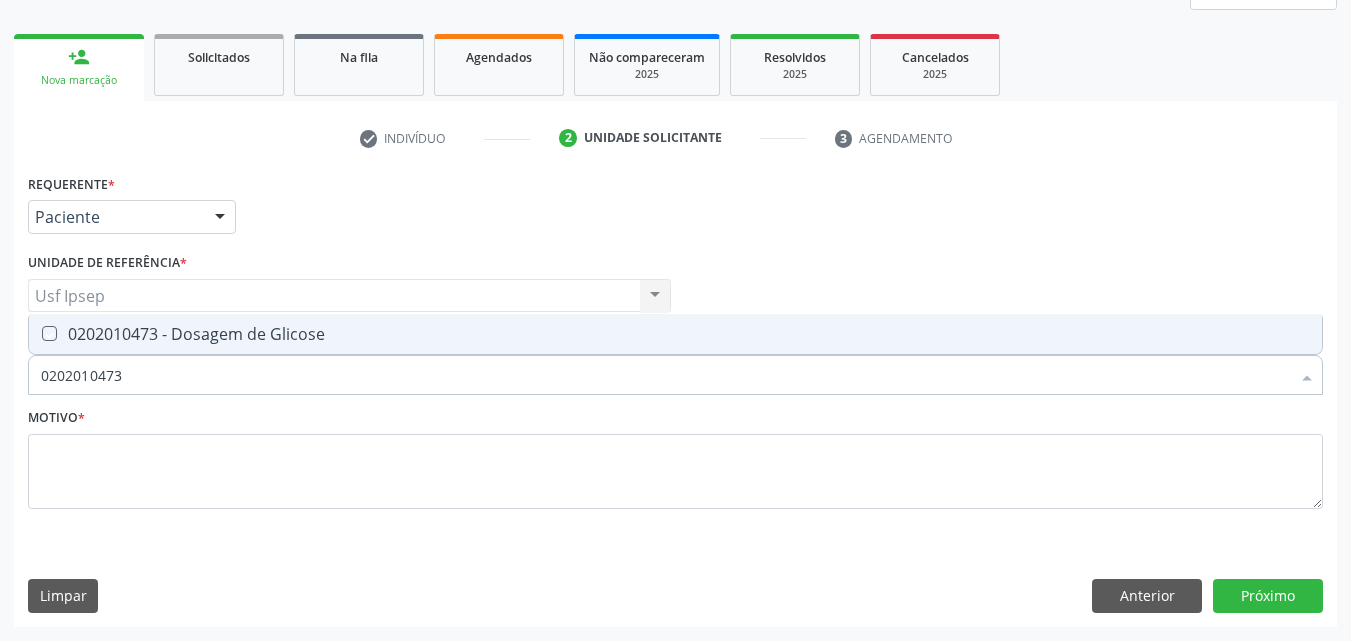 click at bounding box center [35, 333] 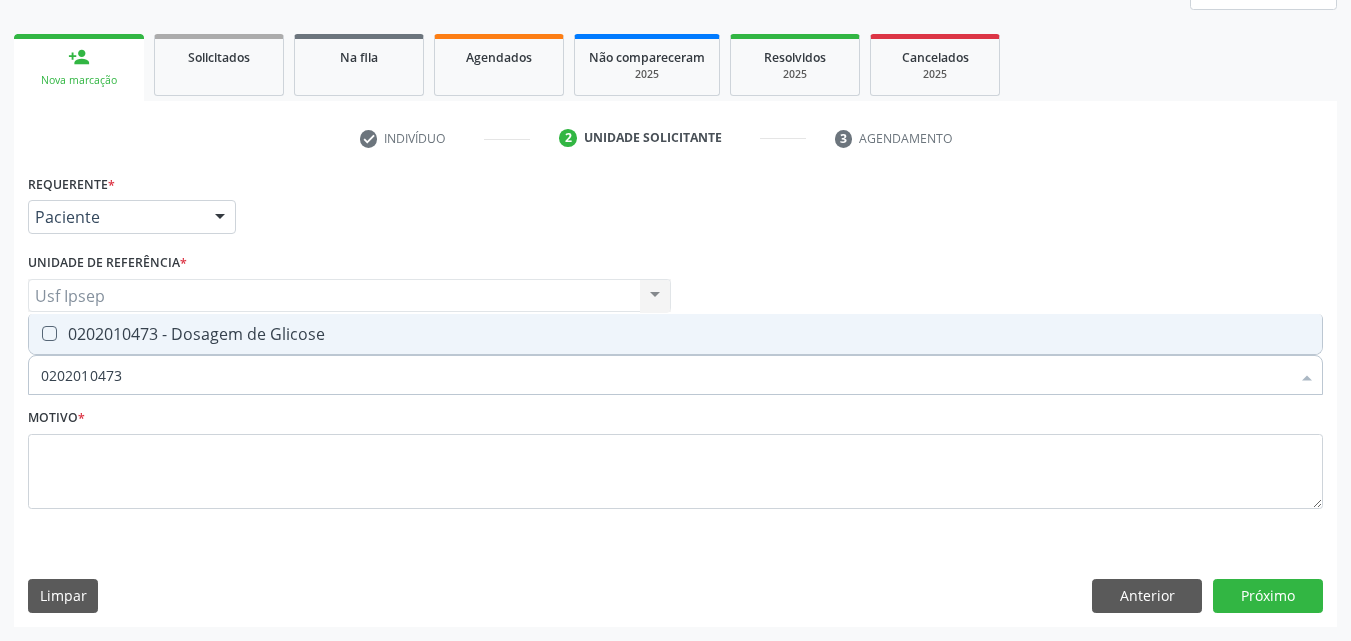checkbox on "true" 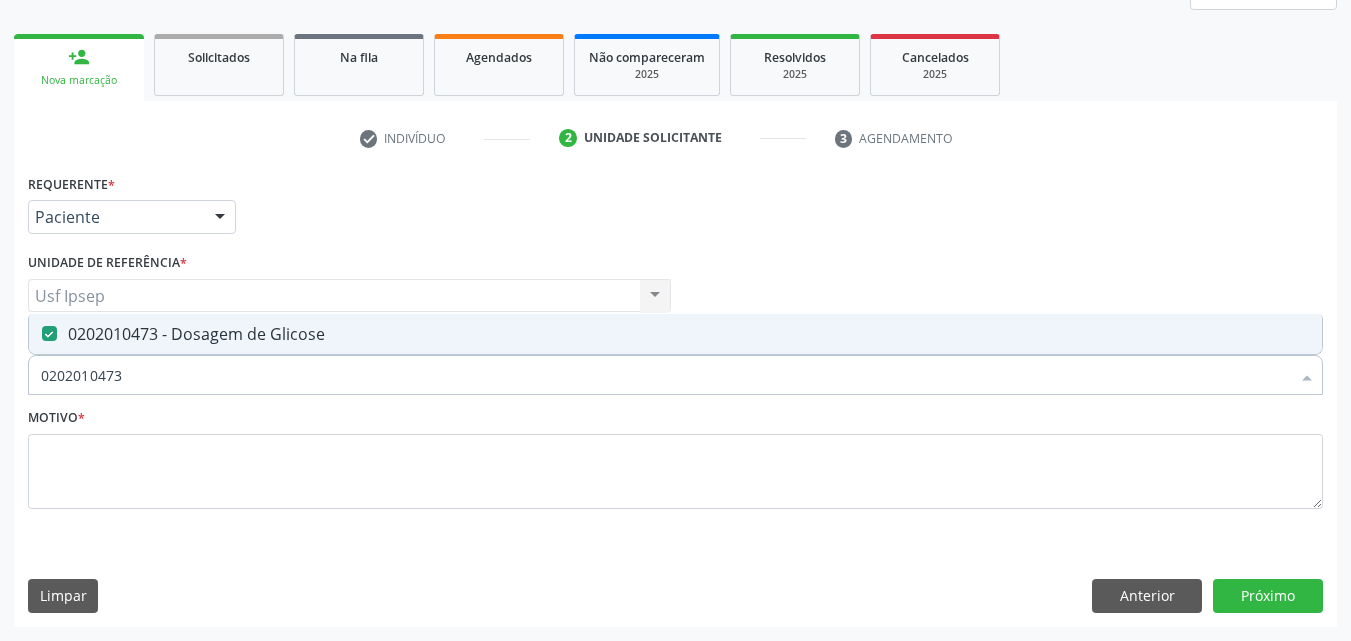 drag, startPoint x: 122, startPoint y: 374, endPoint x: 131, endPoint y: 379, distance: 10.29563 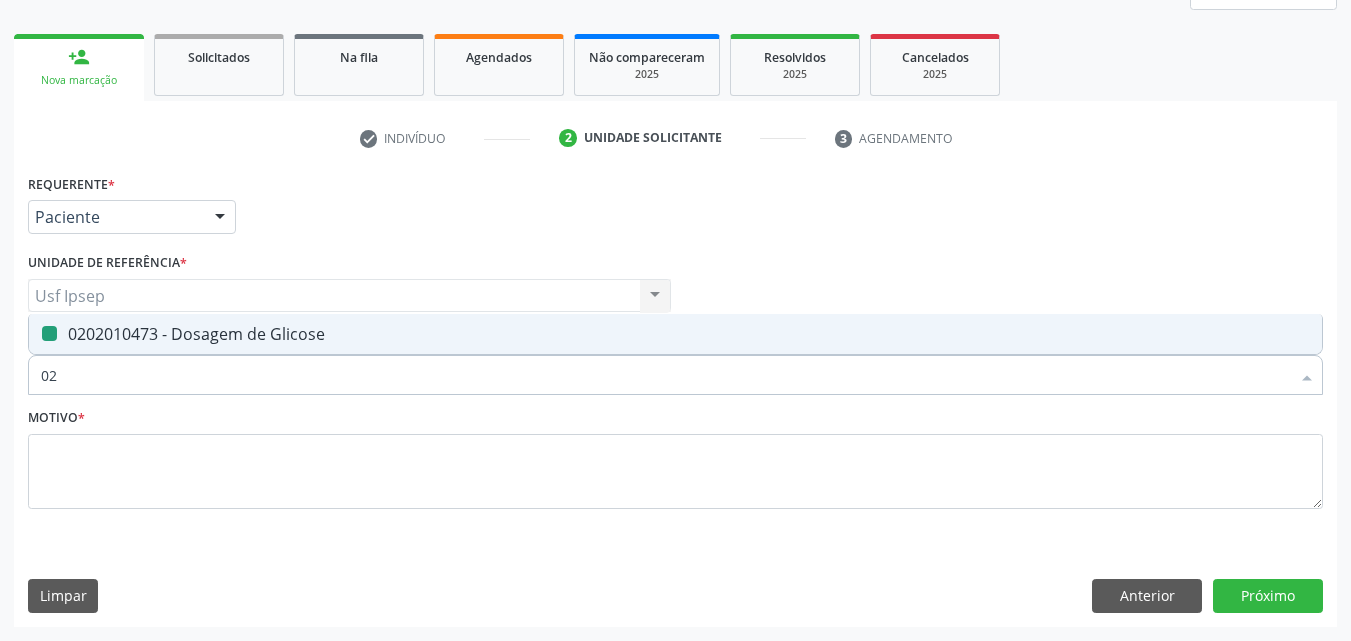 type on "0" 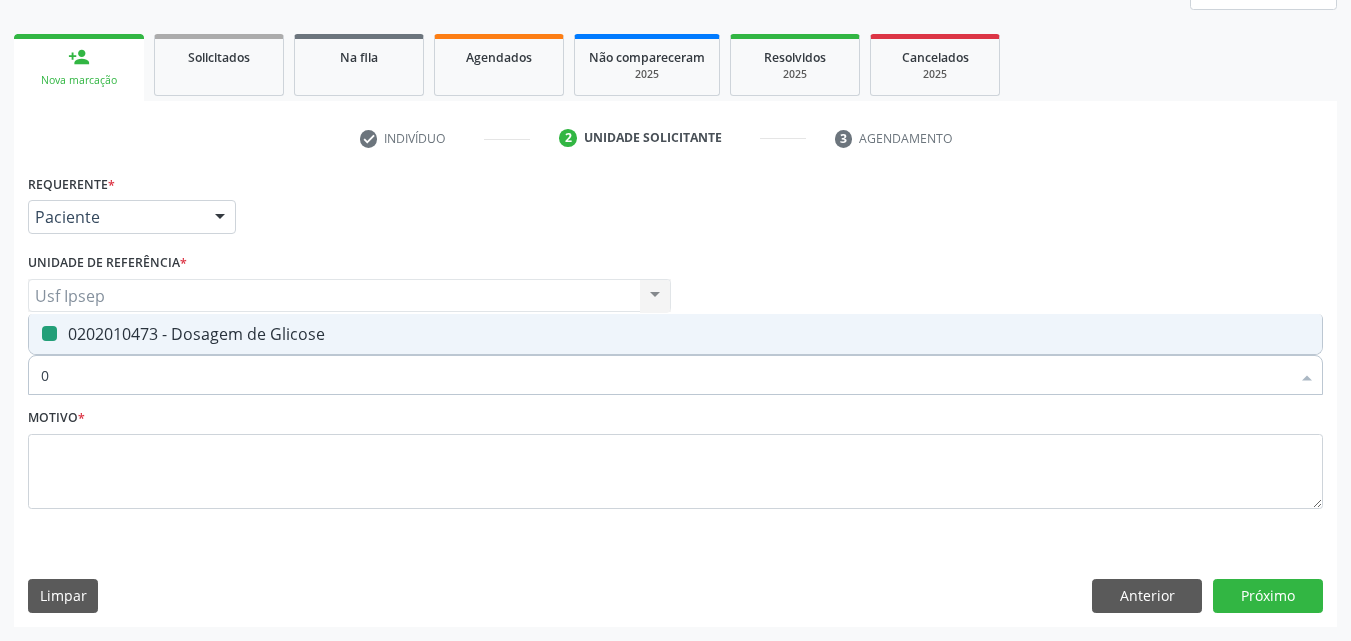type 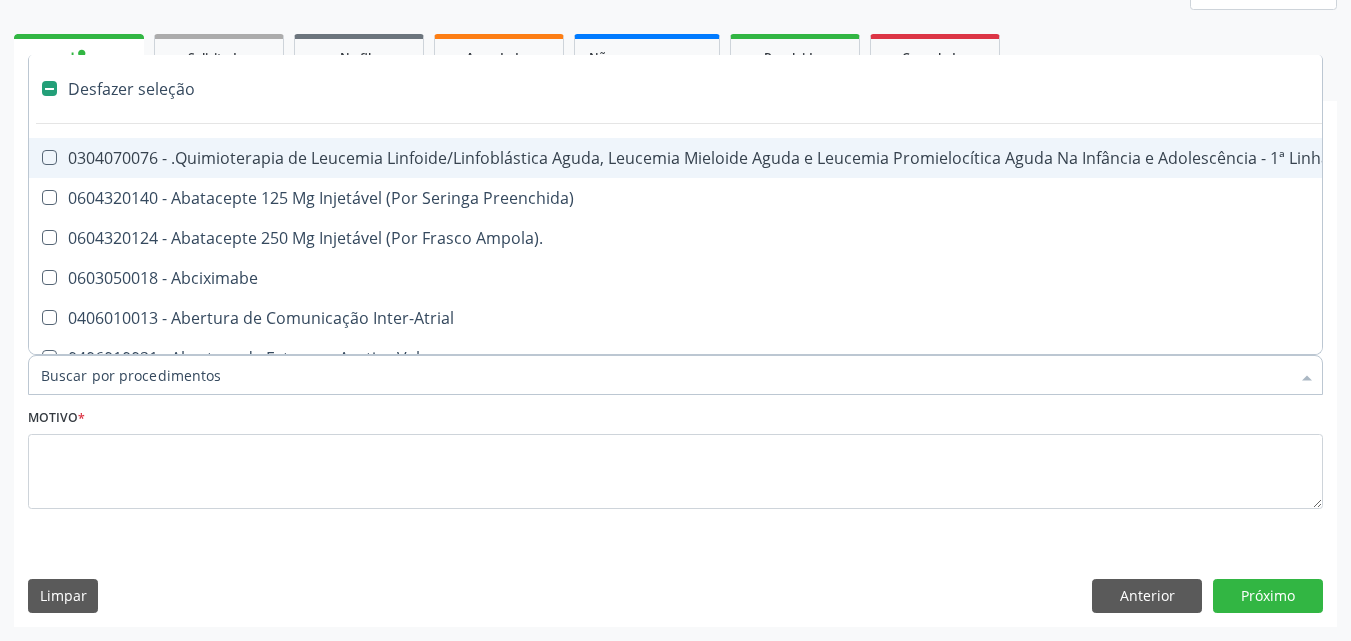 checkbox on "false" 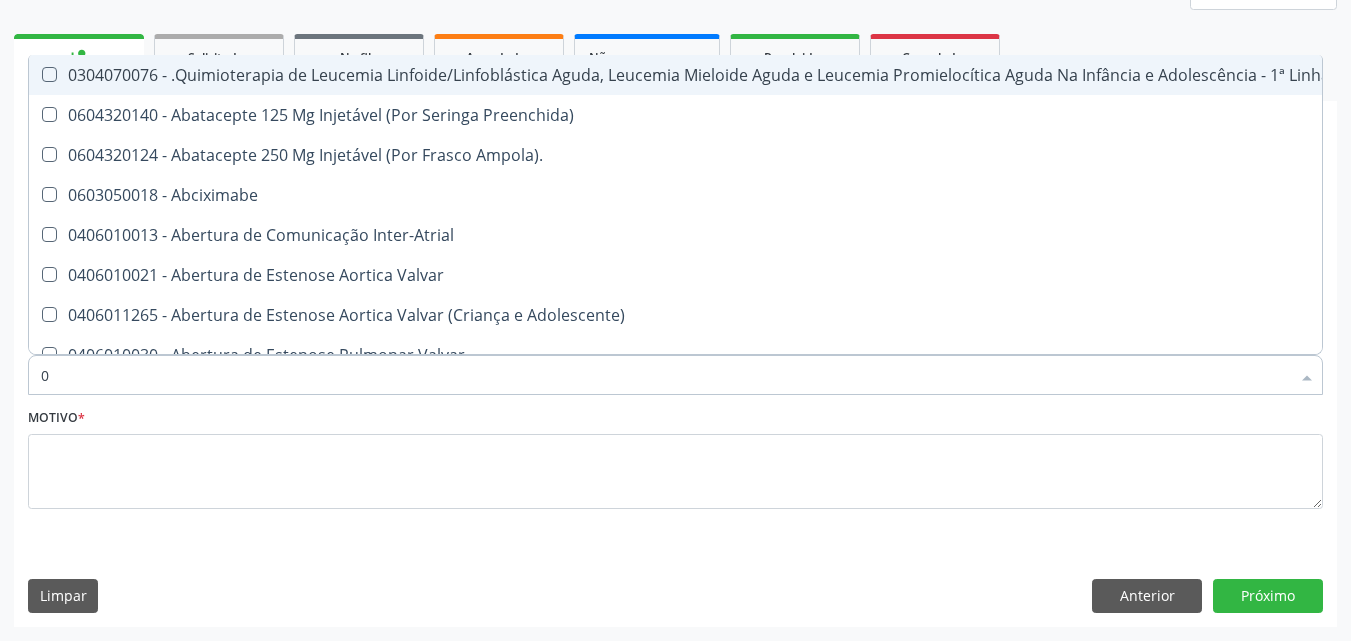 type on "02" 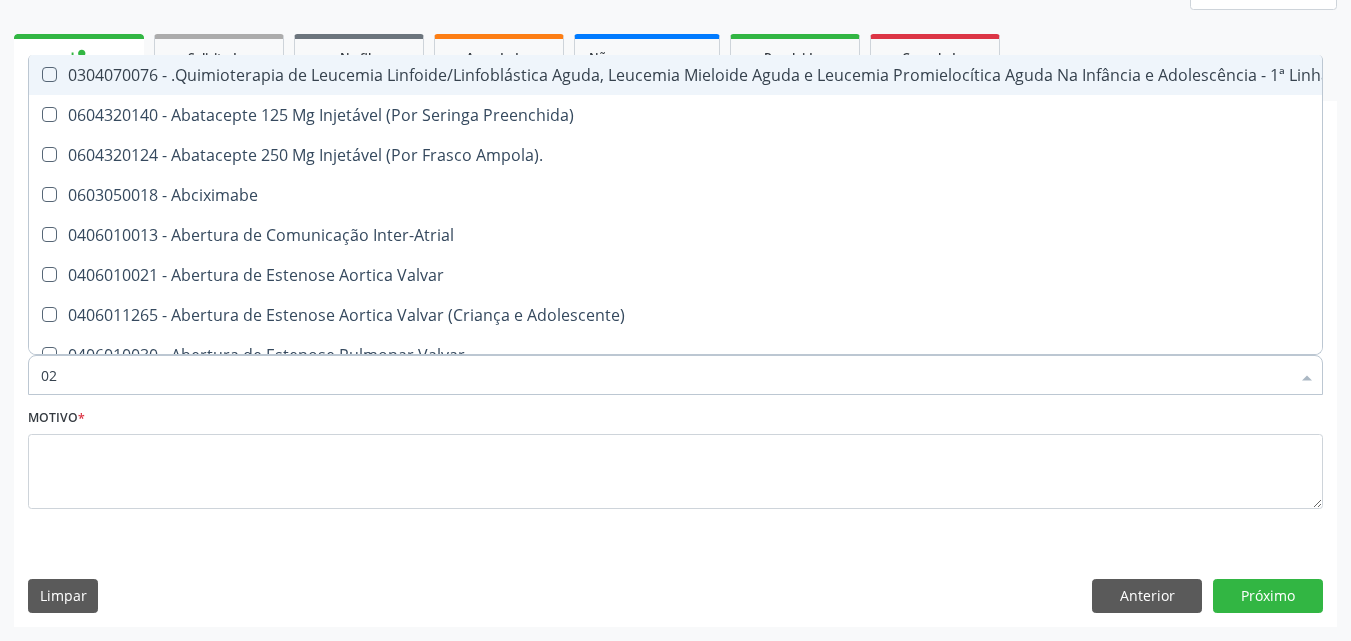 checkbox on "true" 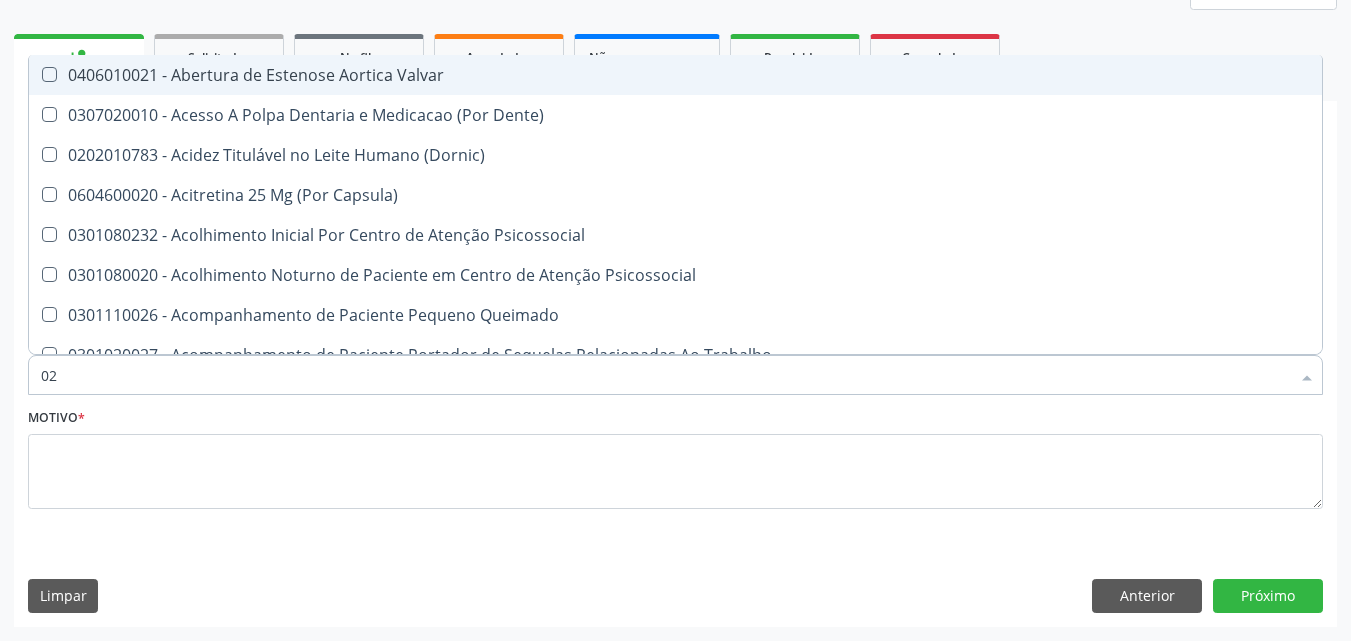type on "020" 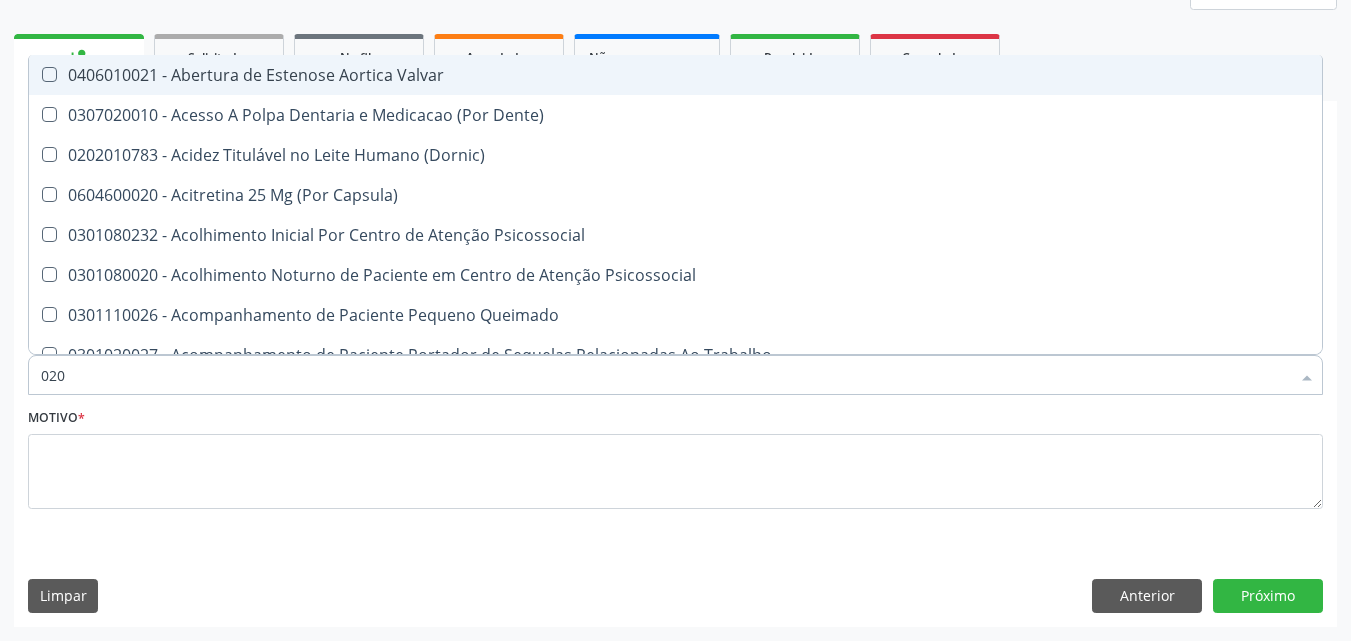 checkbox on "true" 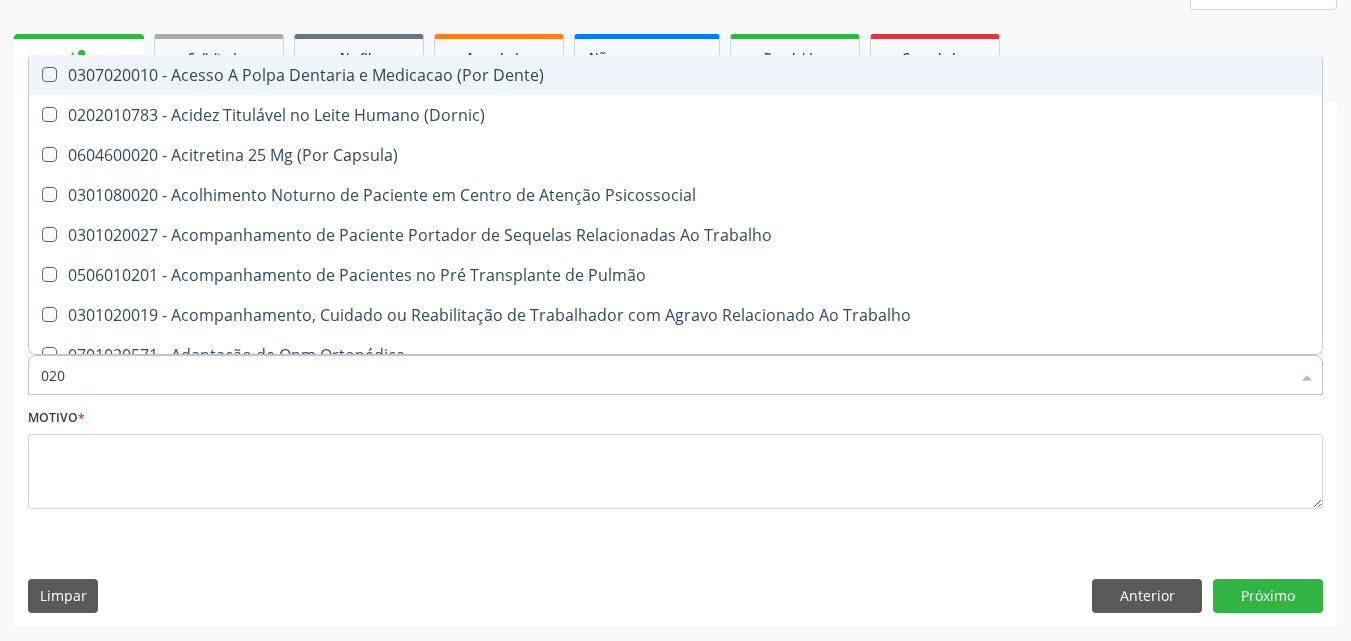 type on "0202" 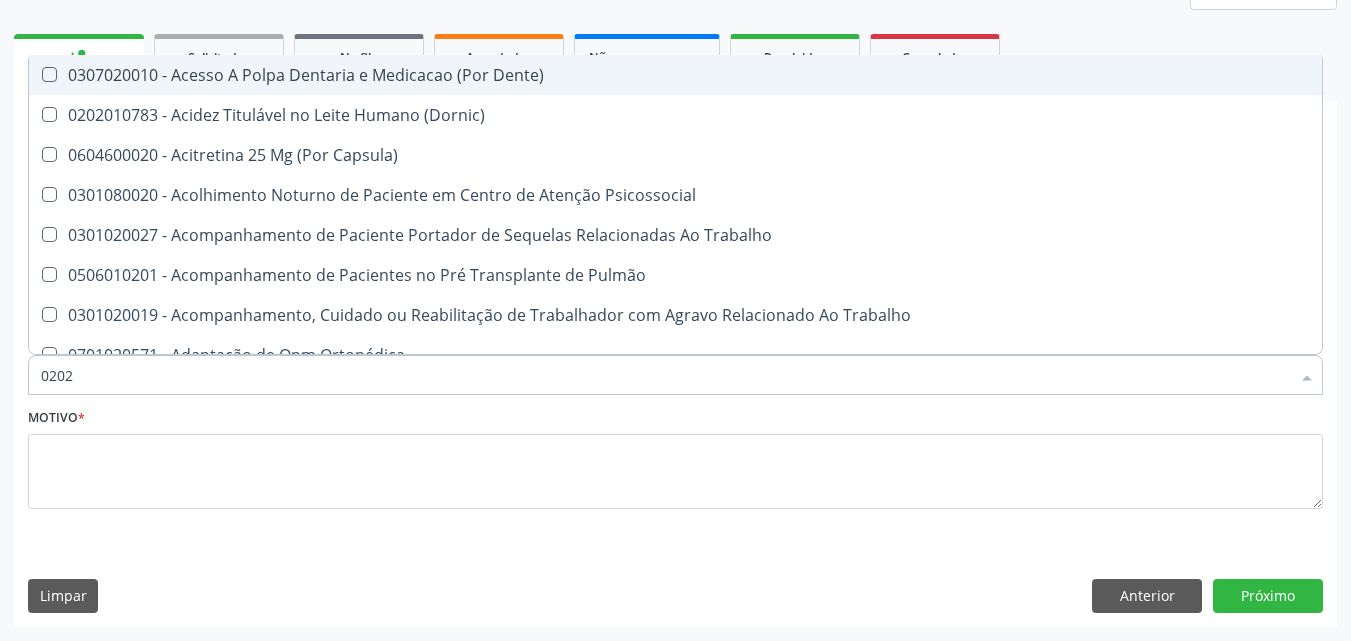 checkbox on "true" 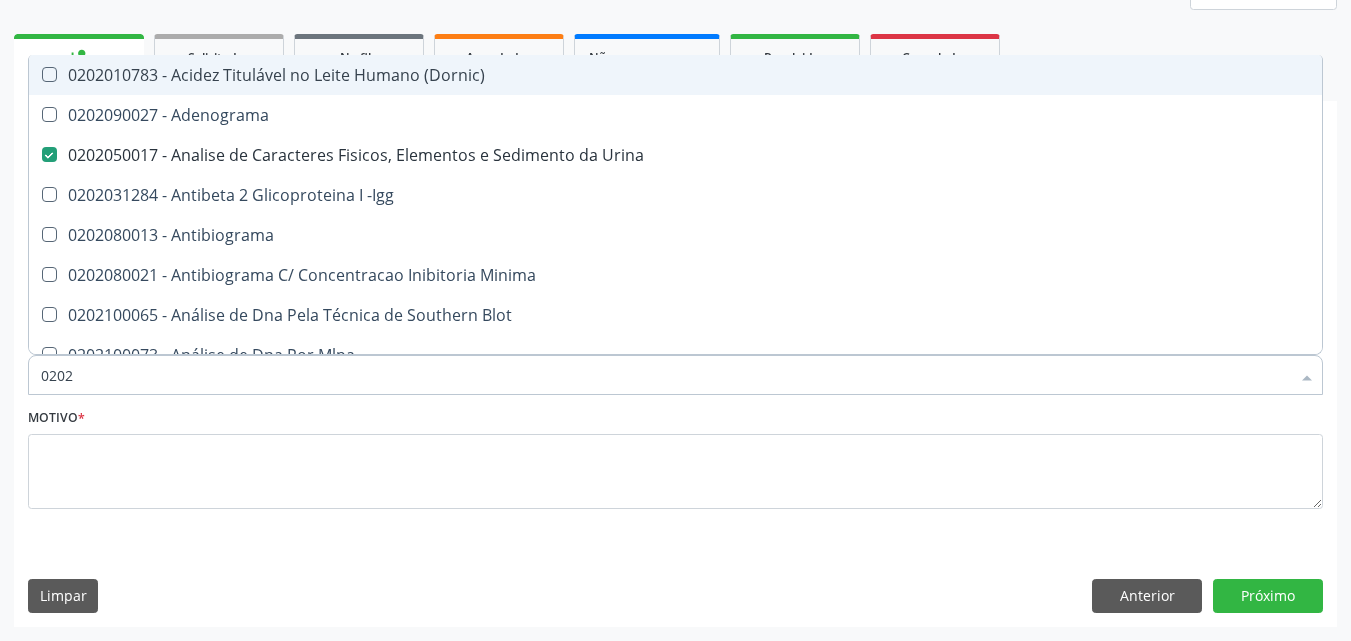 type on "02020" 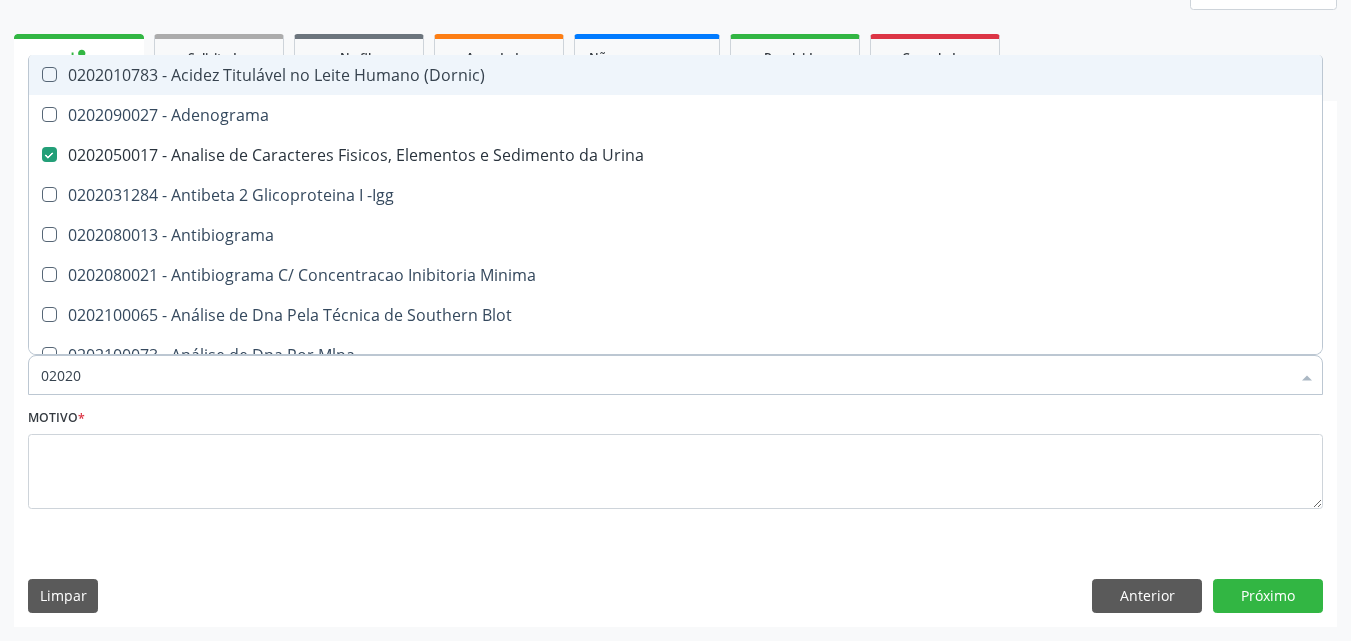 checkbox on "true" 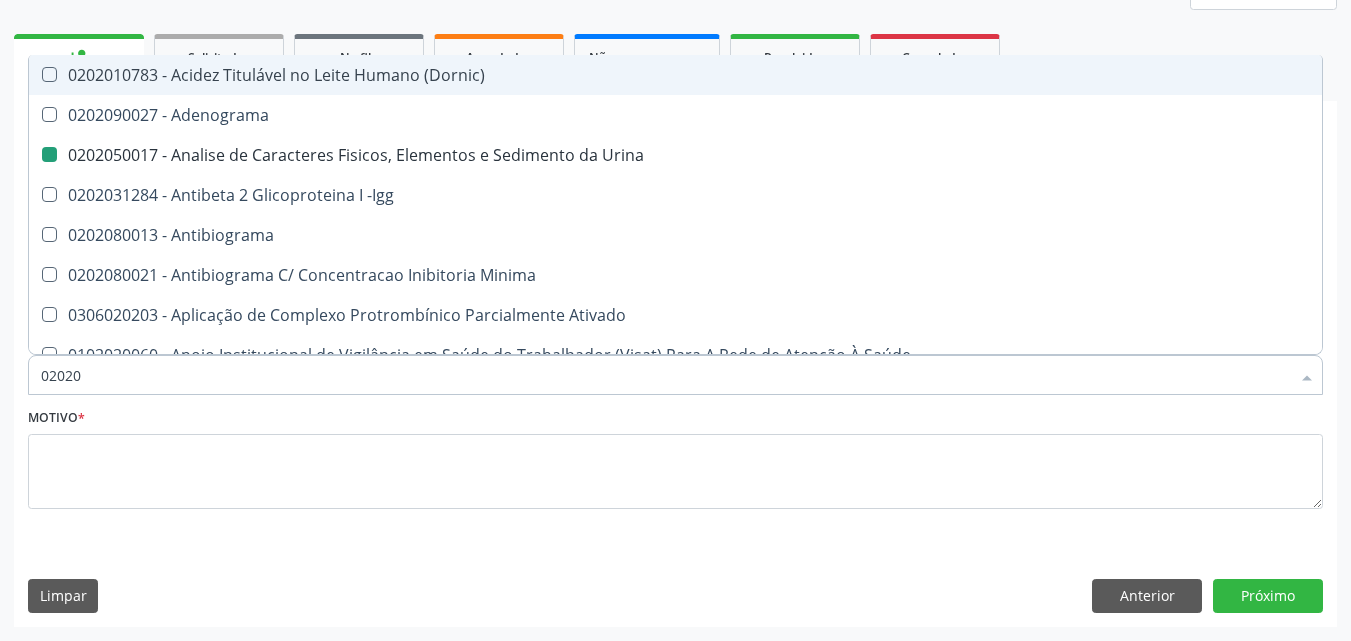 type on "020203" 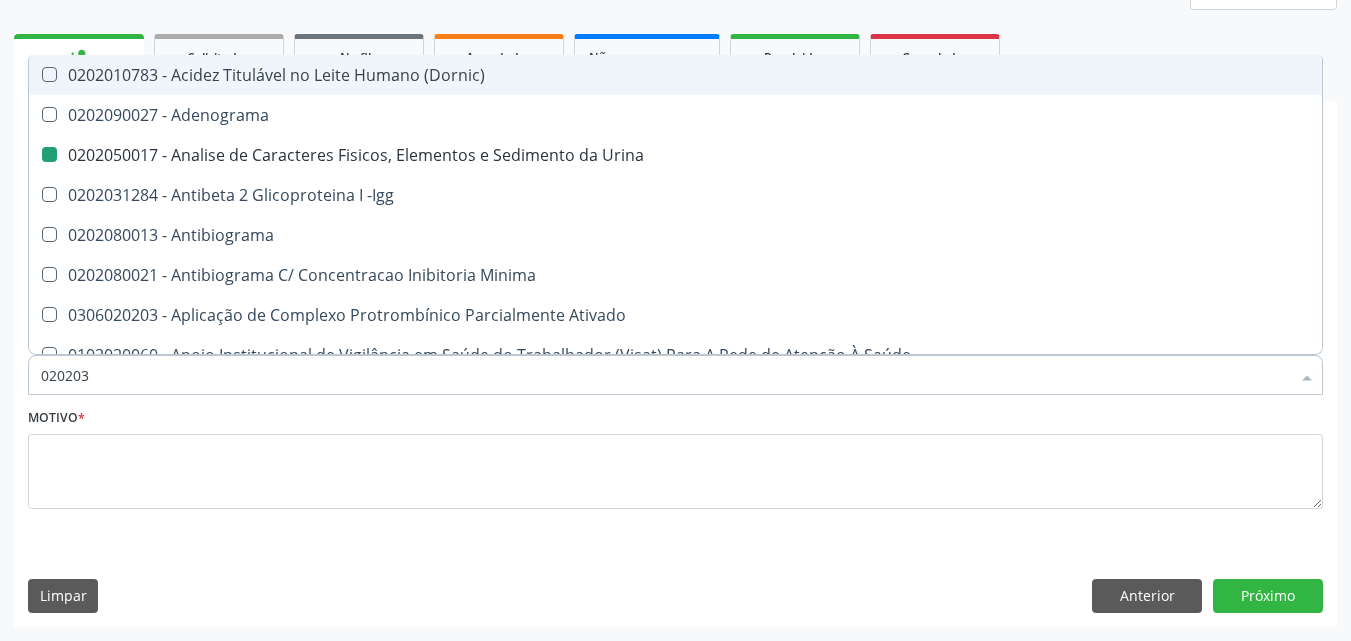 checkbox on "false" 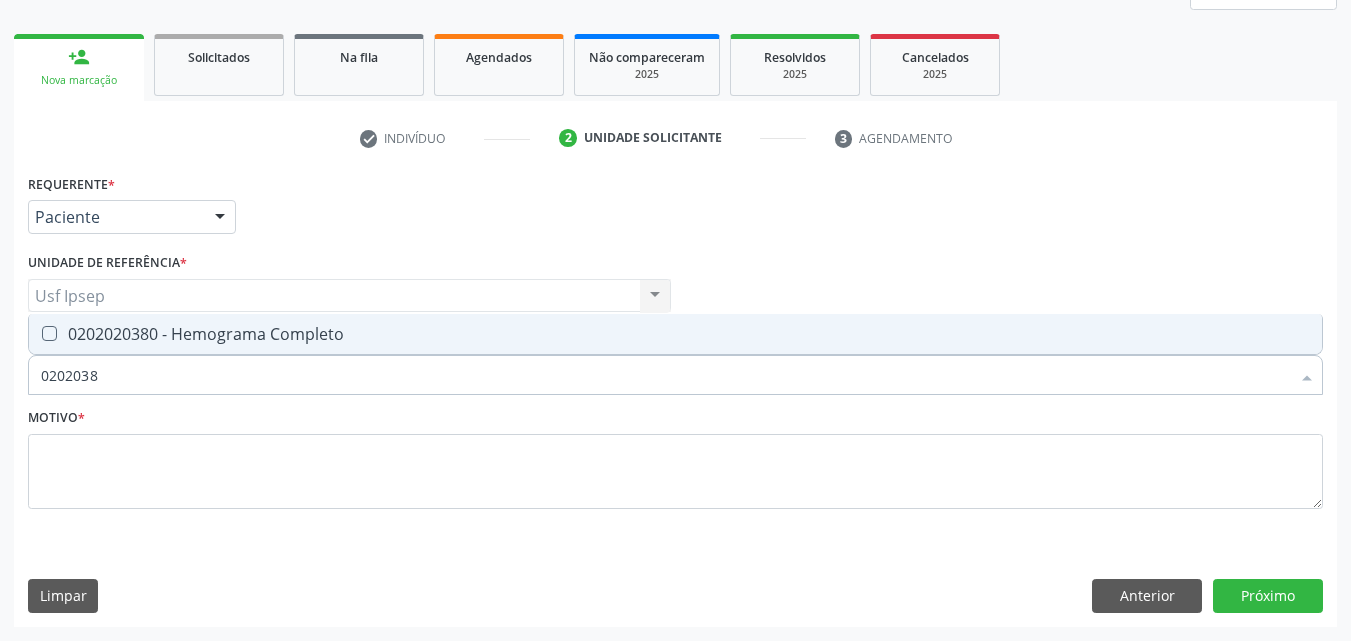 type on "02020380" 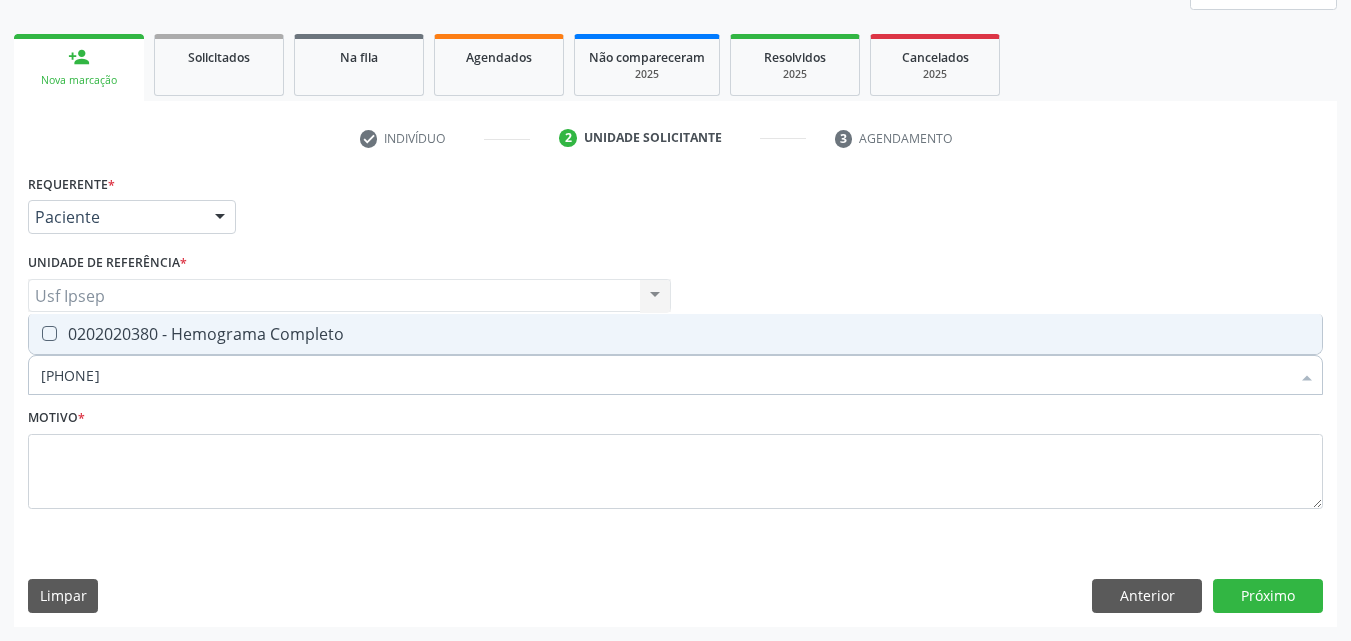 click at bounding box center (49, 333) 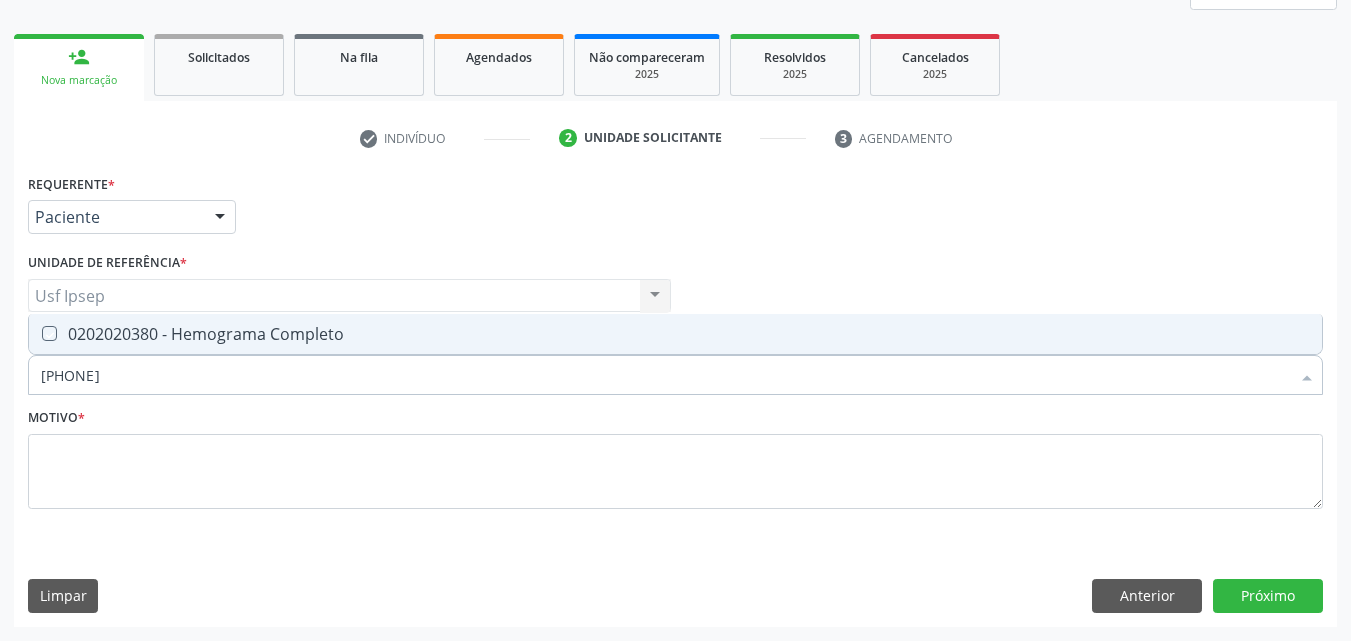 click at bounding box center (35, 333) 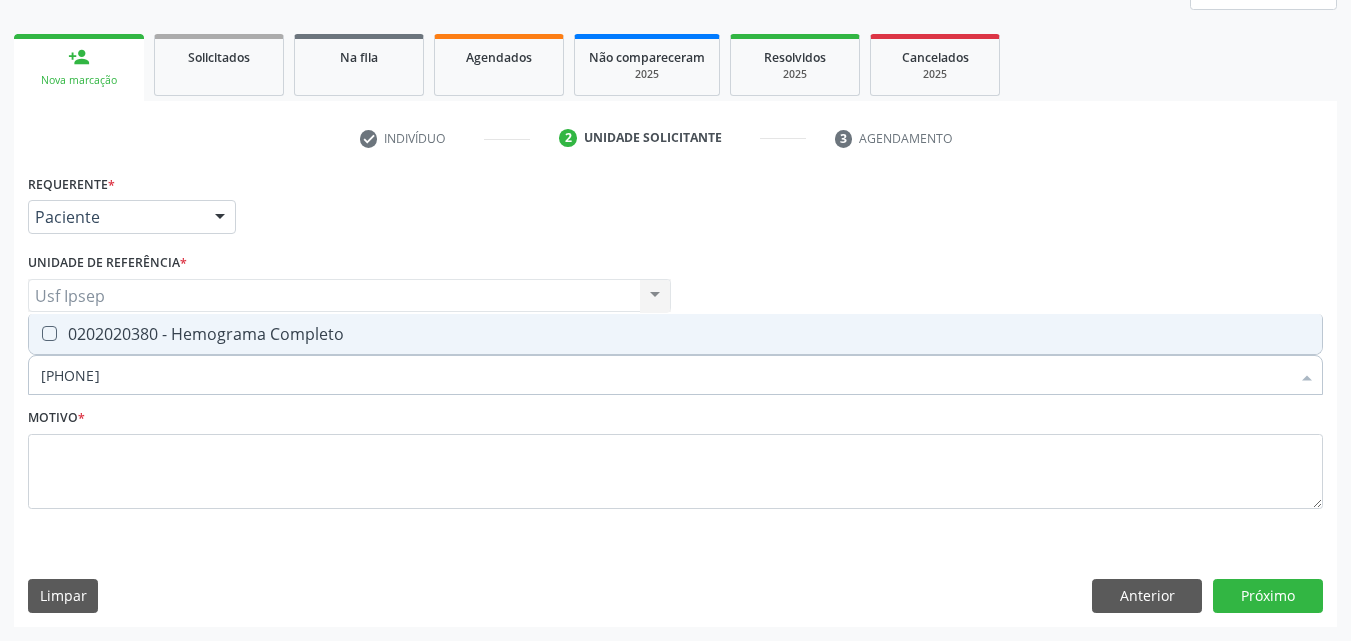 checkbox on "true" 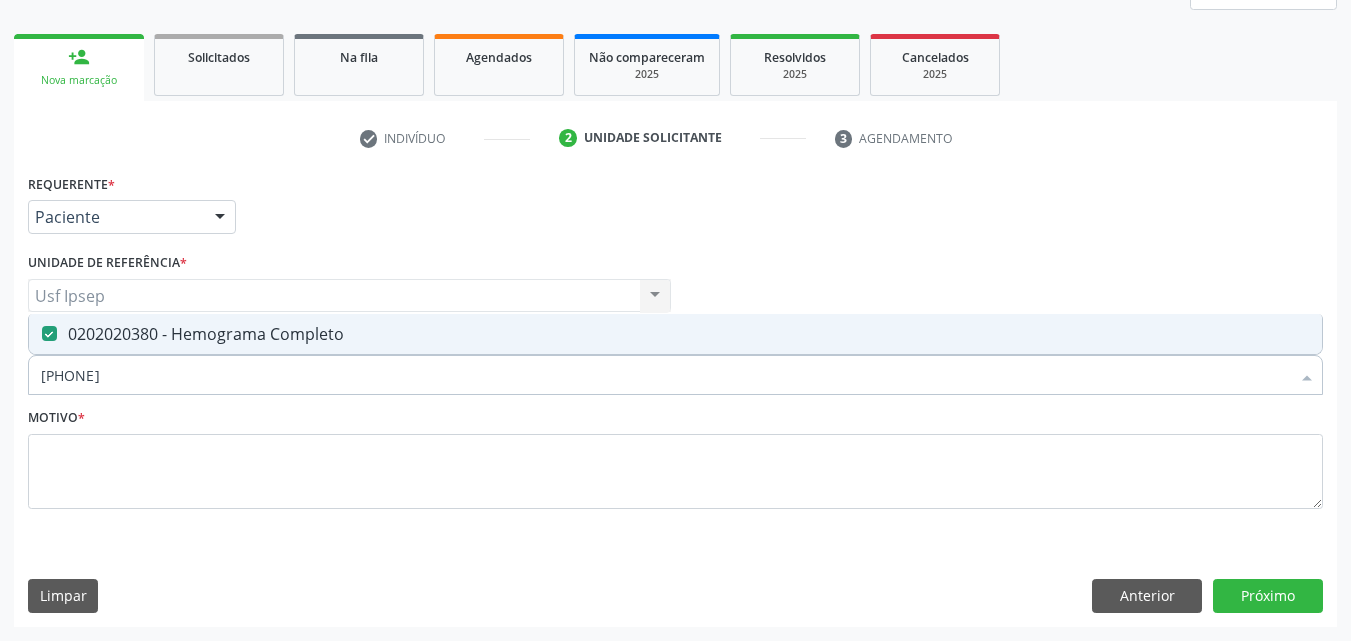 click on "02020380" at bounding box center (665, 375) 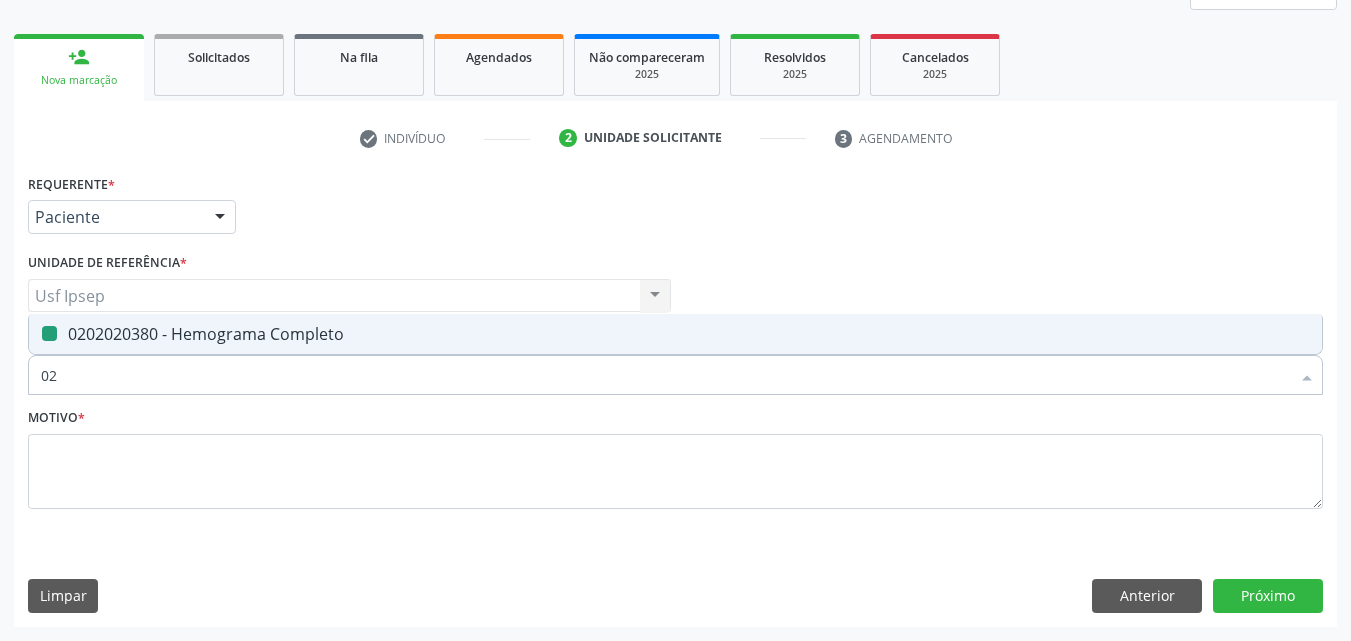type on "0" 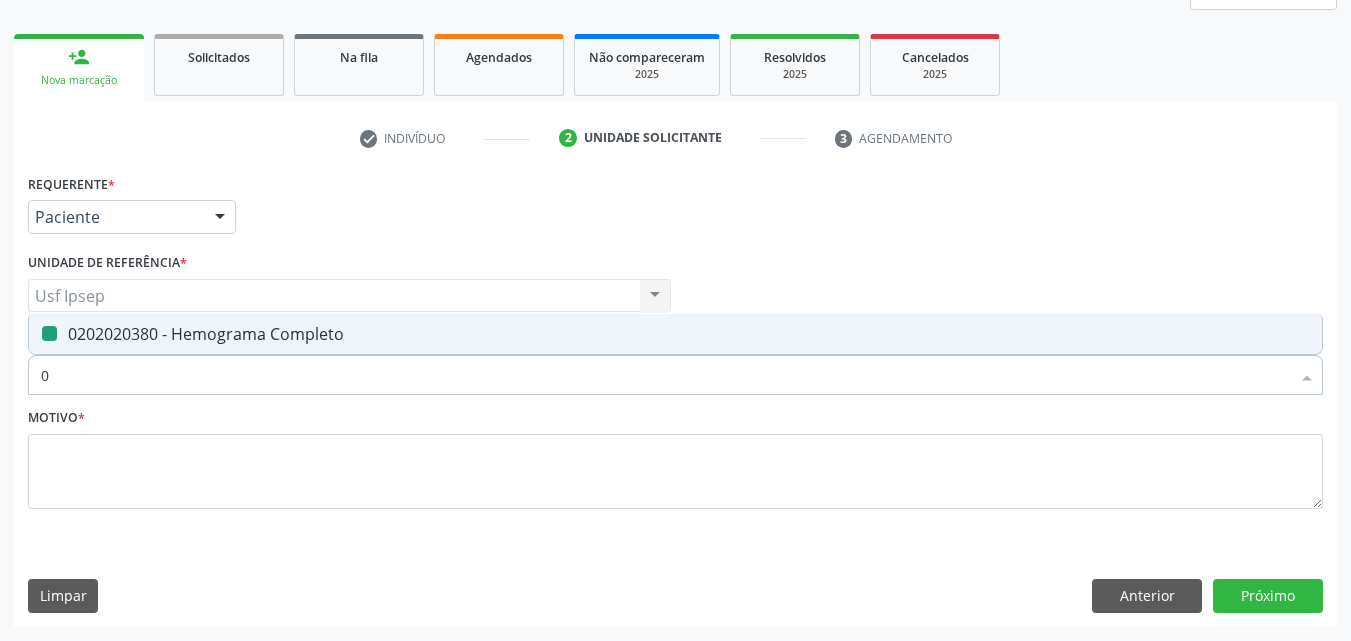 type 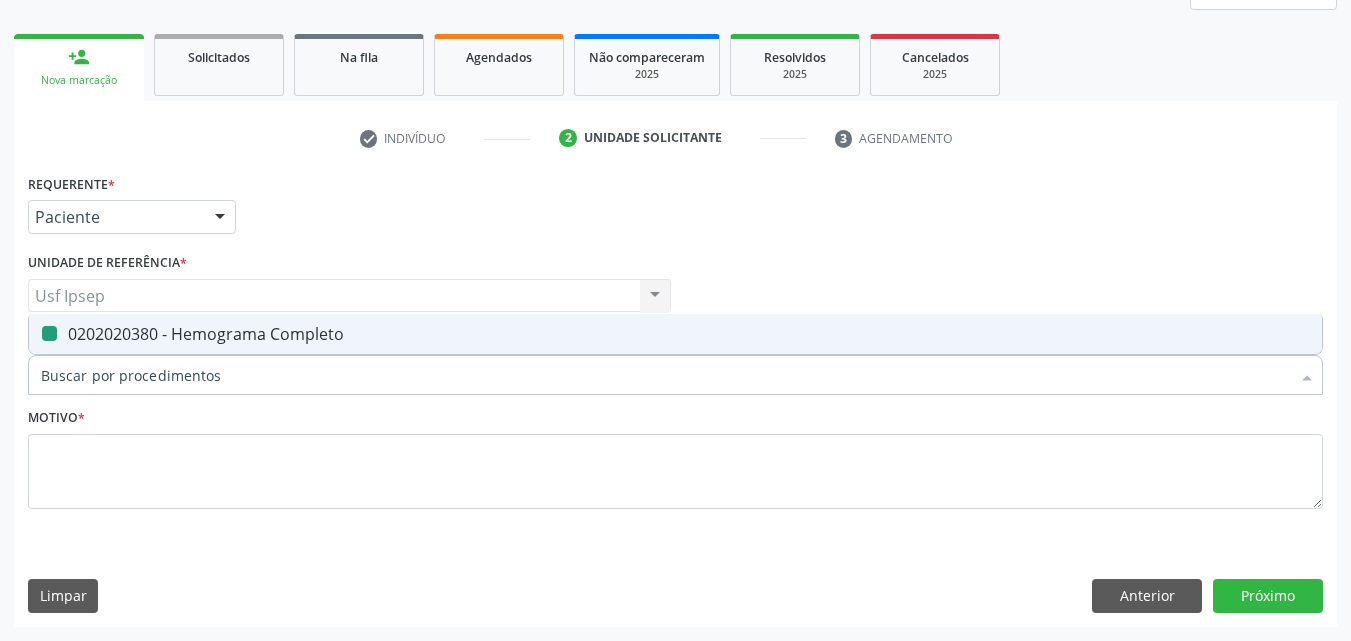 checkbox on "false" 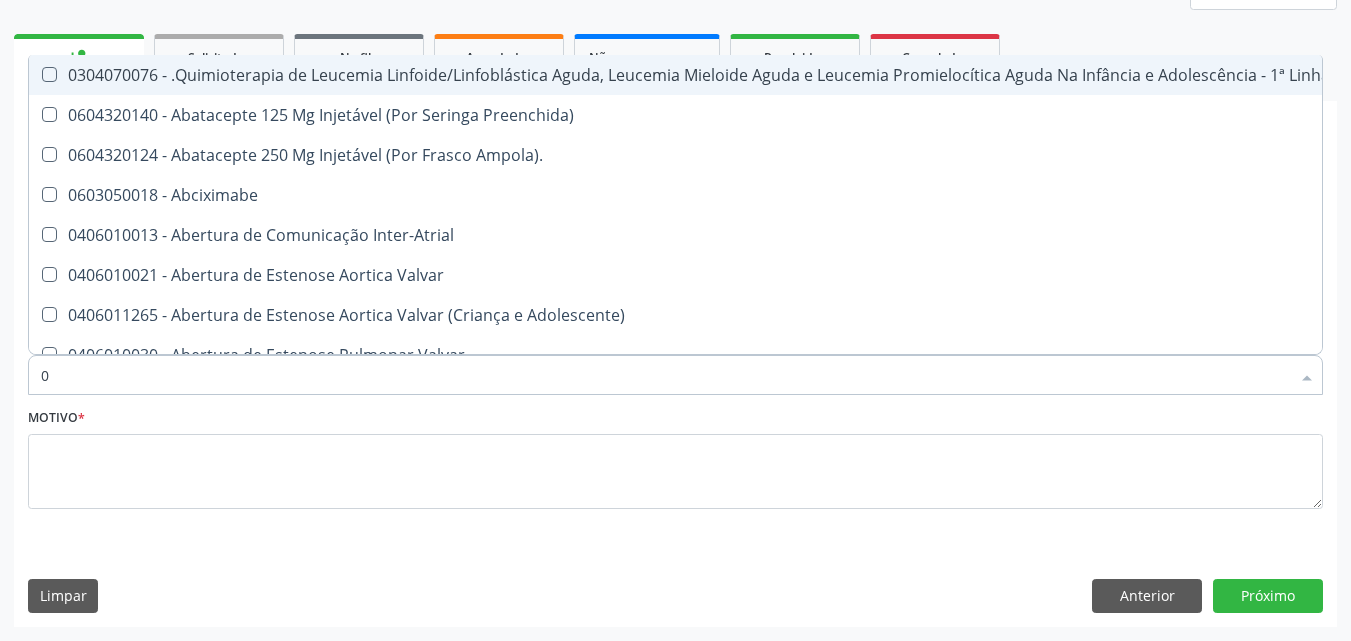 type on "02" 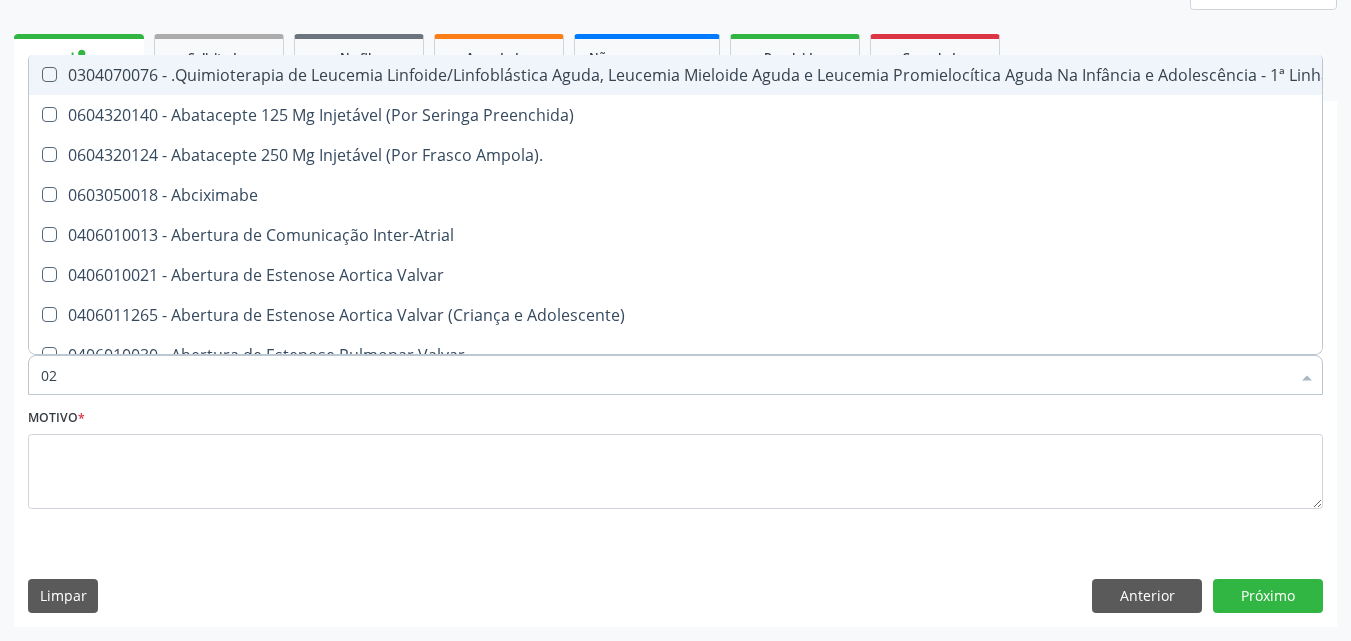 checkbox on "true" 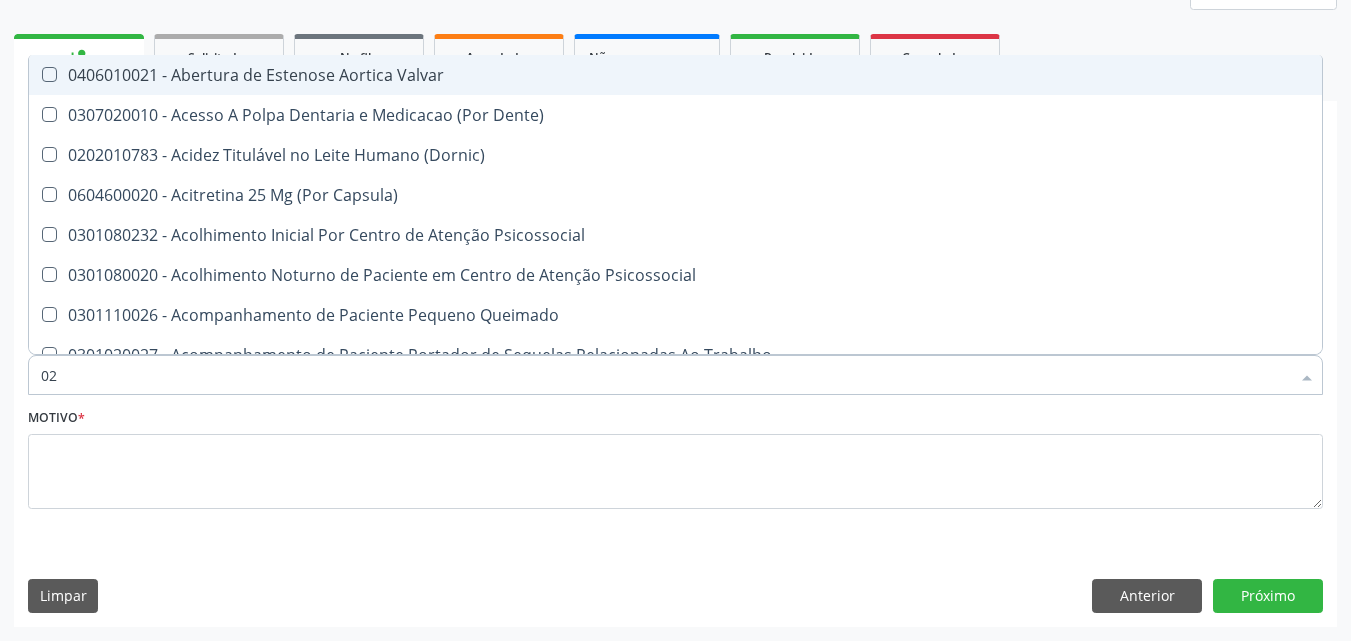 type on "020" 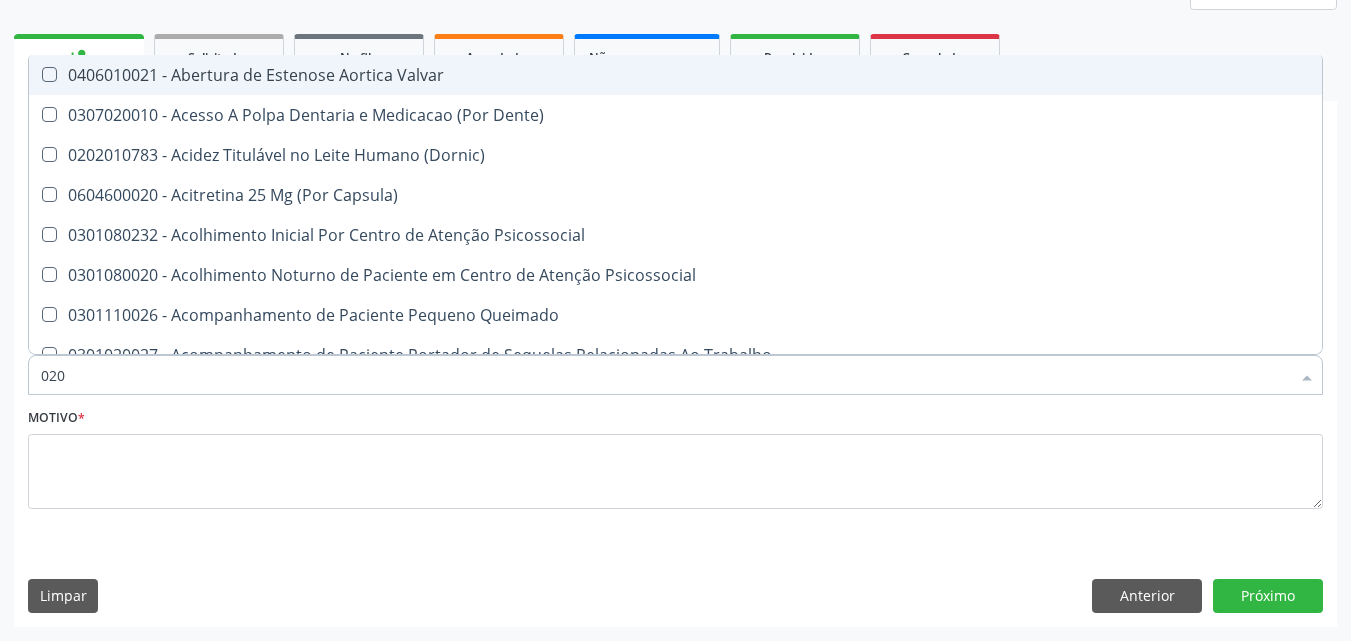 checkbox on "true" 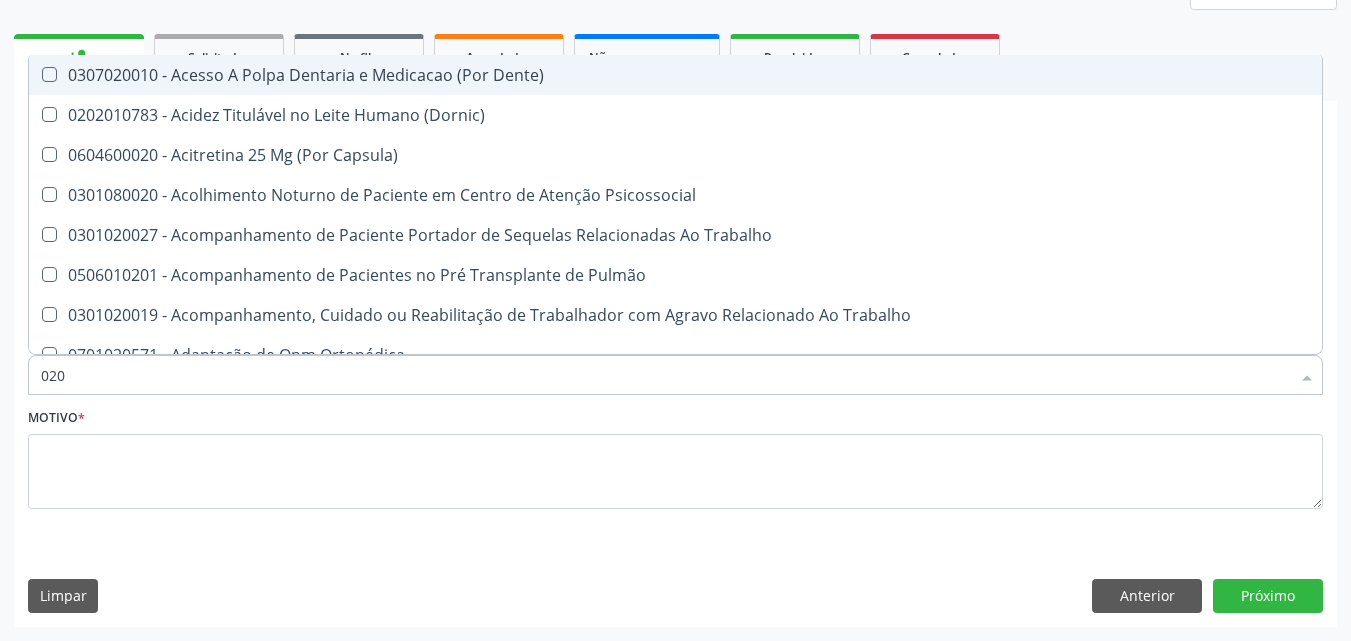 type on "0202" 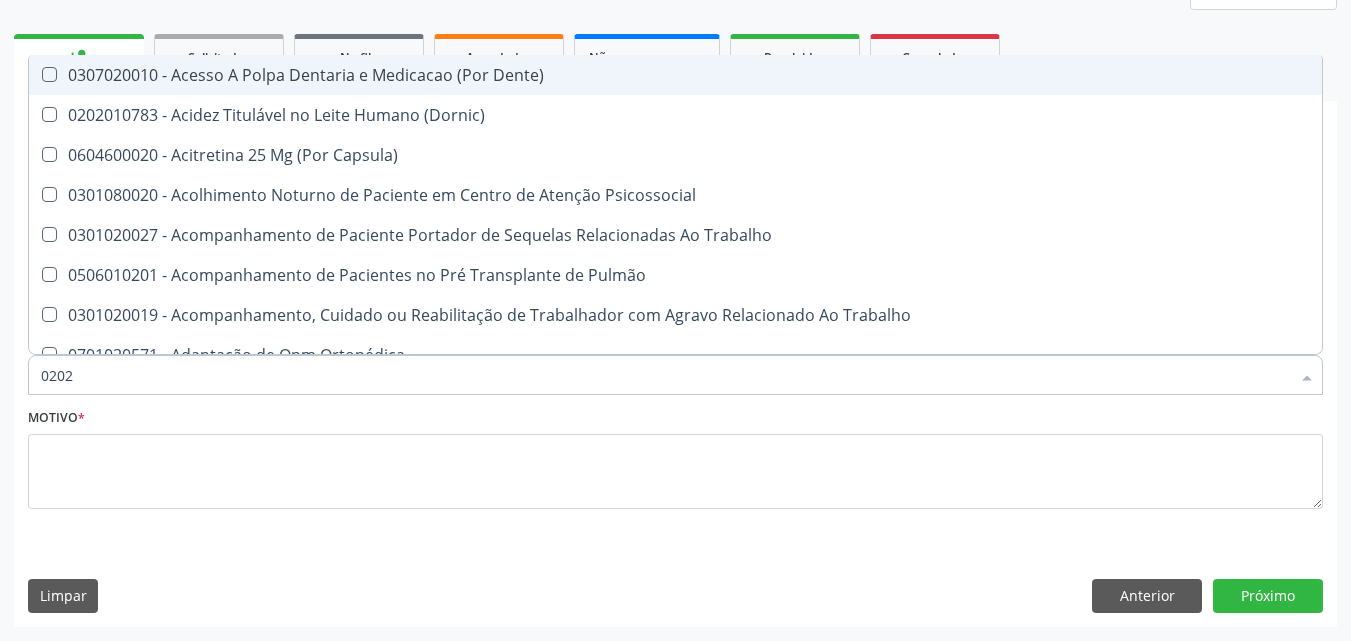 checkbox on "true" 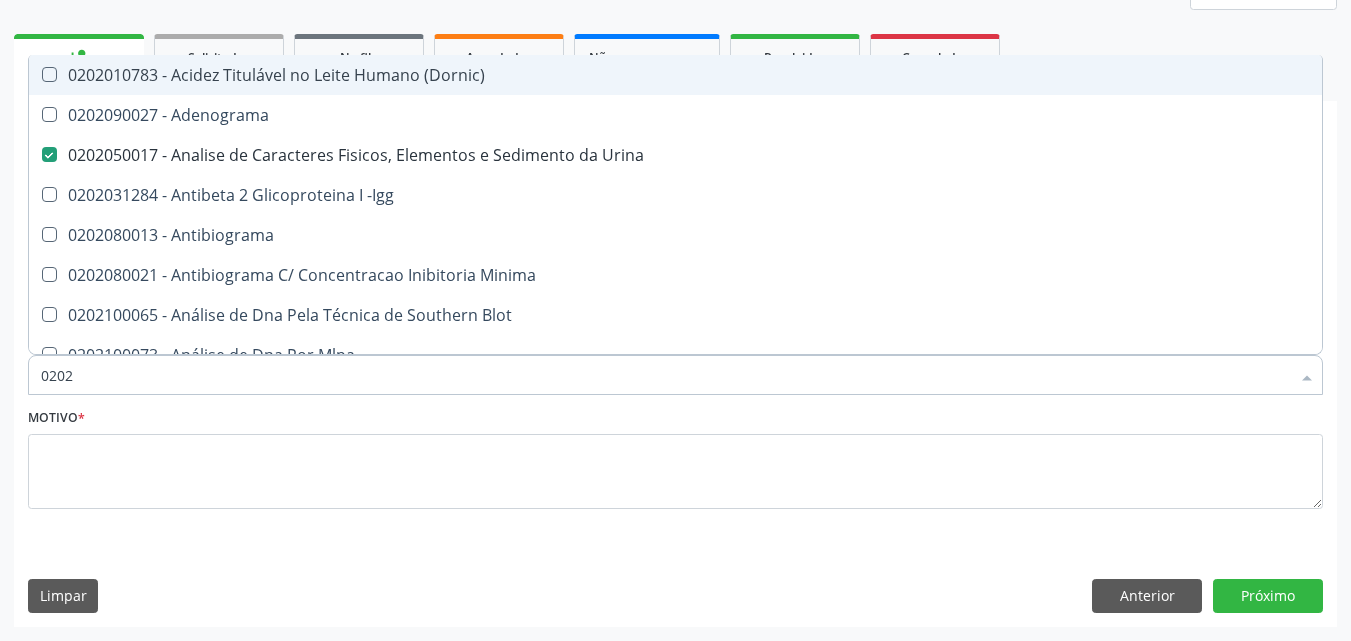 type on "02020" 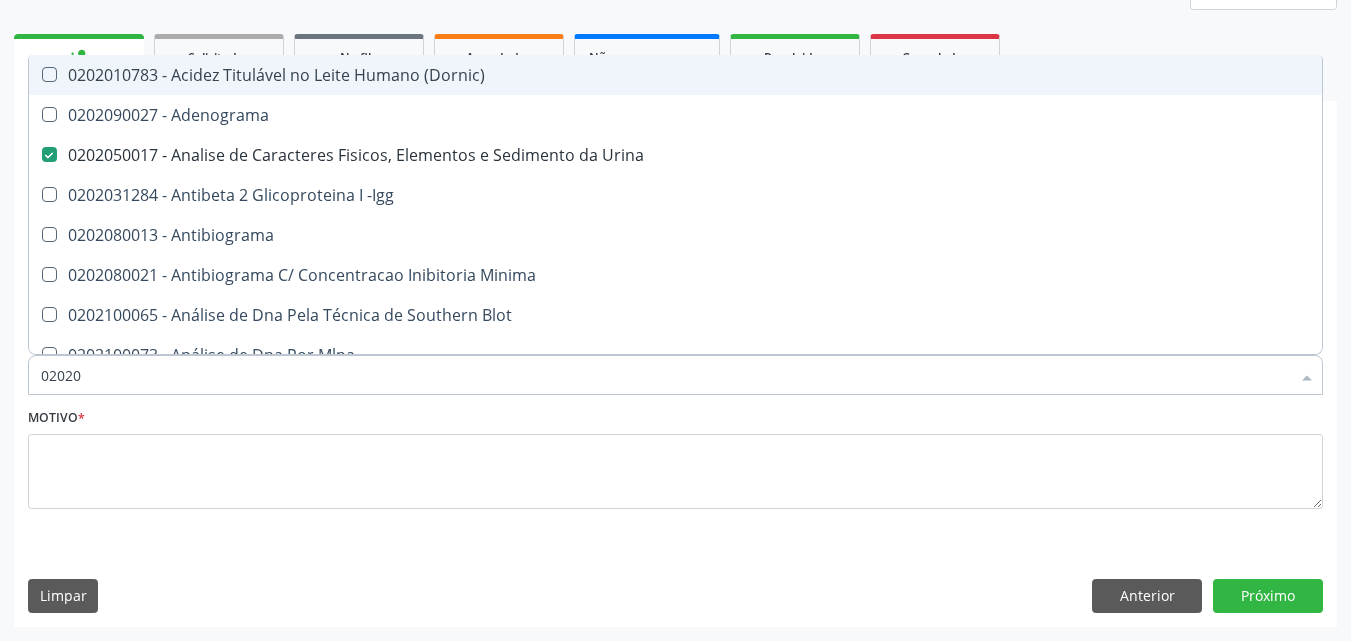 checkbox on "true" 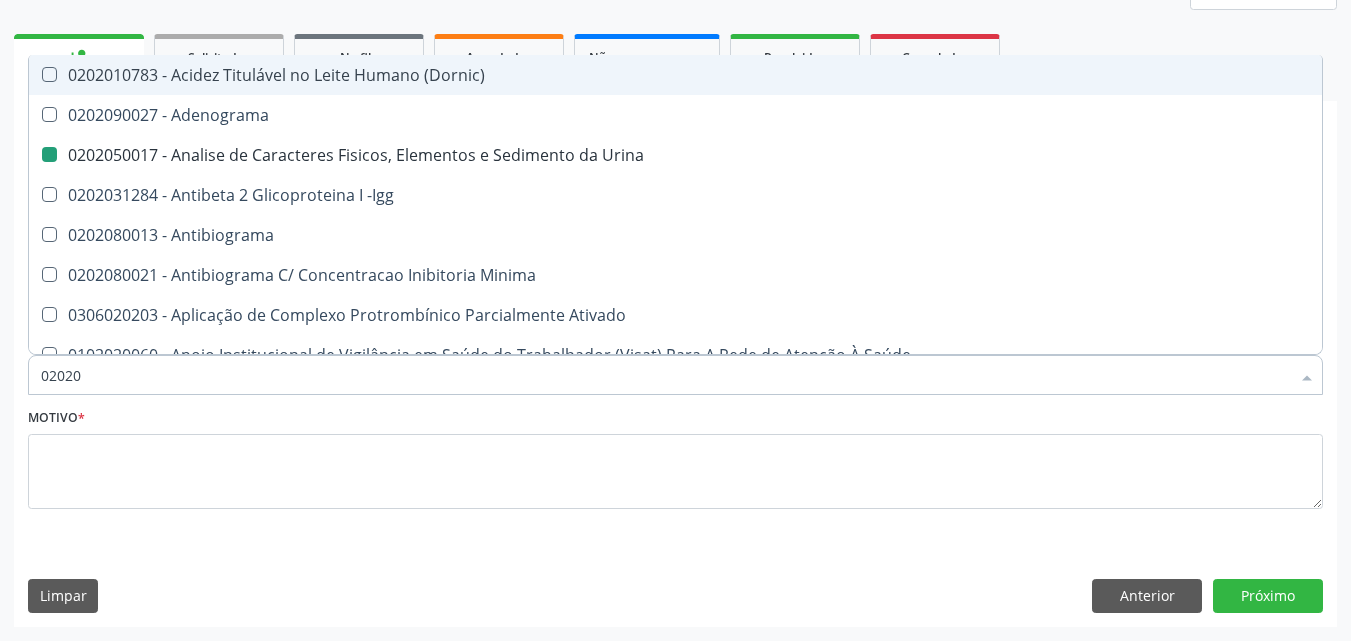 type on "020203" 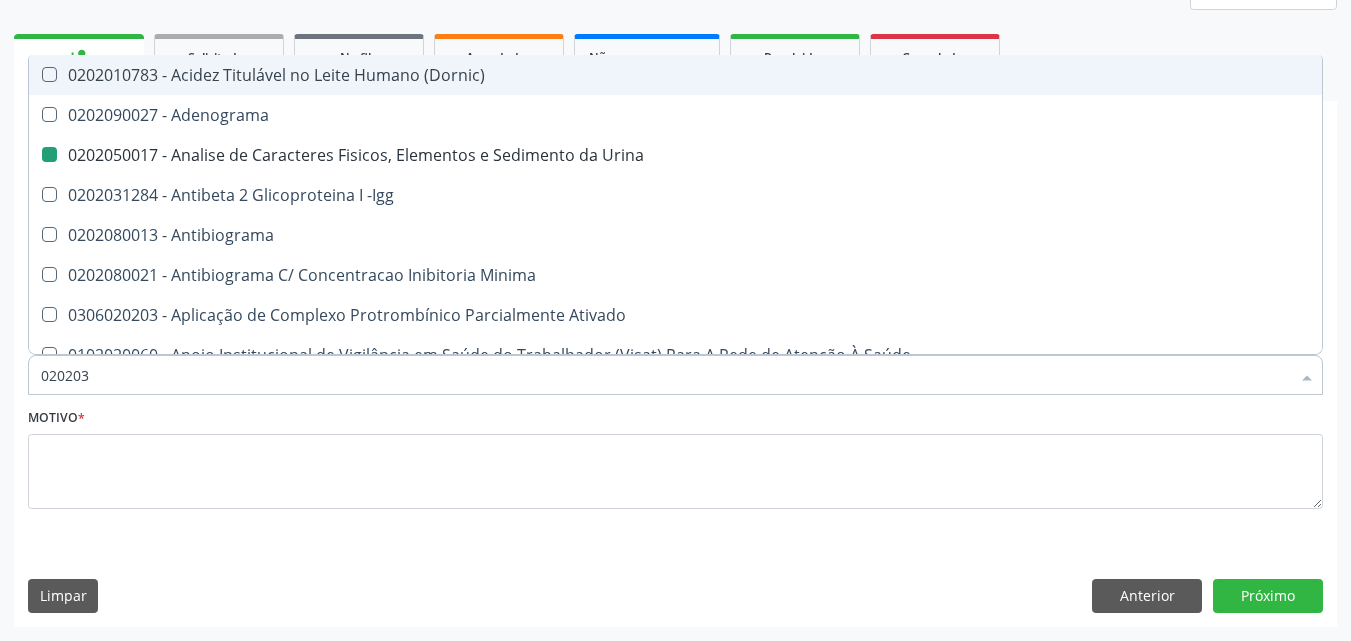 checkbox on "false" 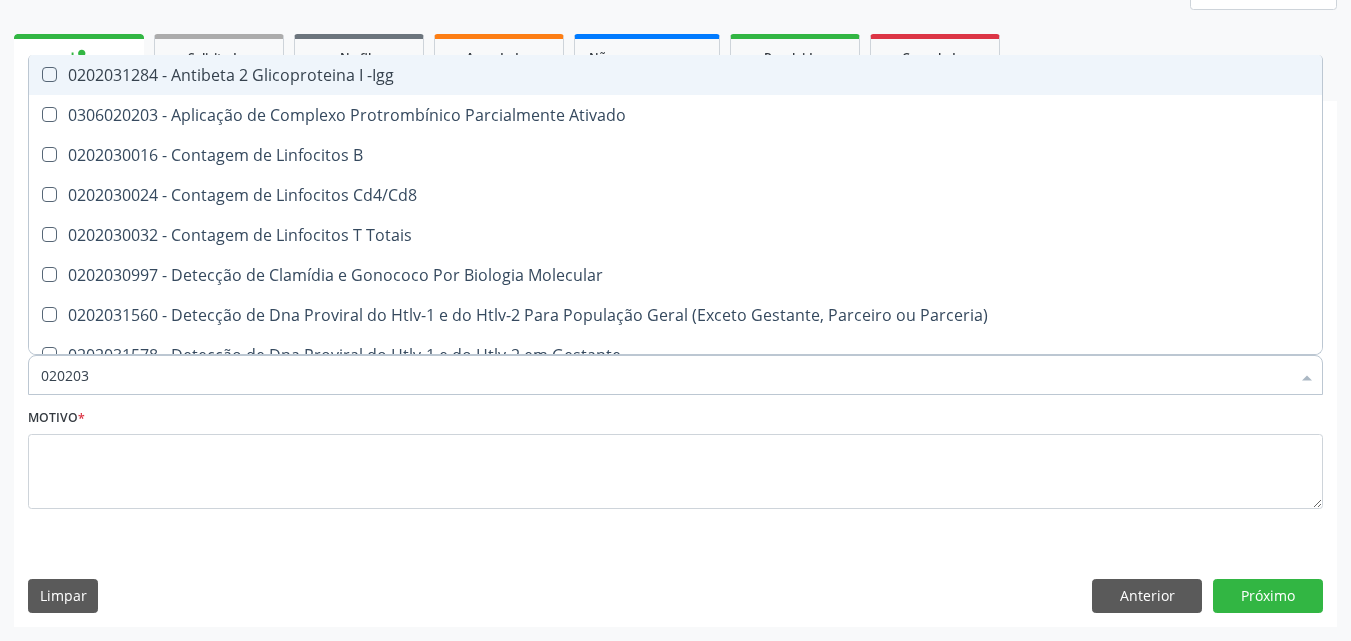 type on "0202030" 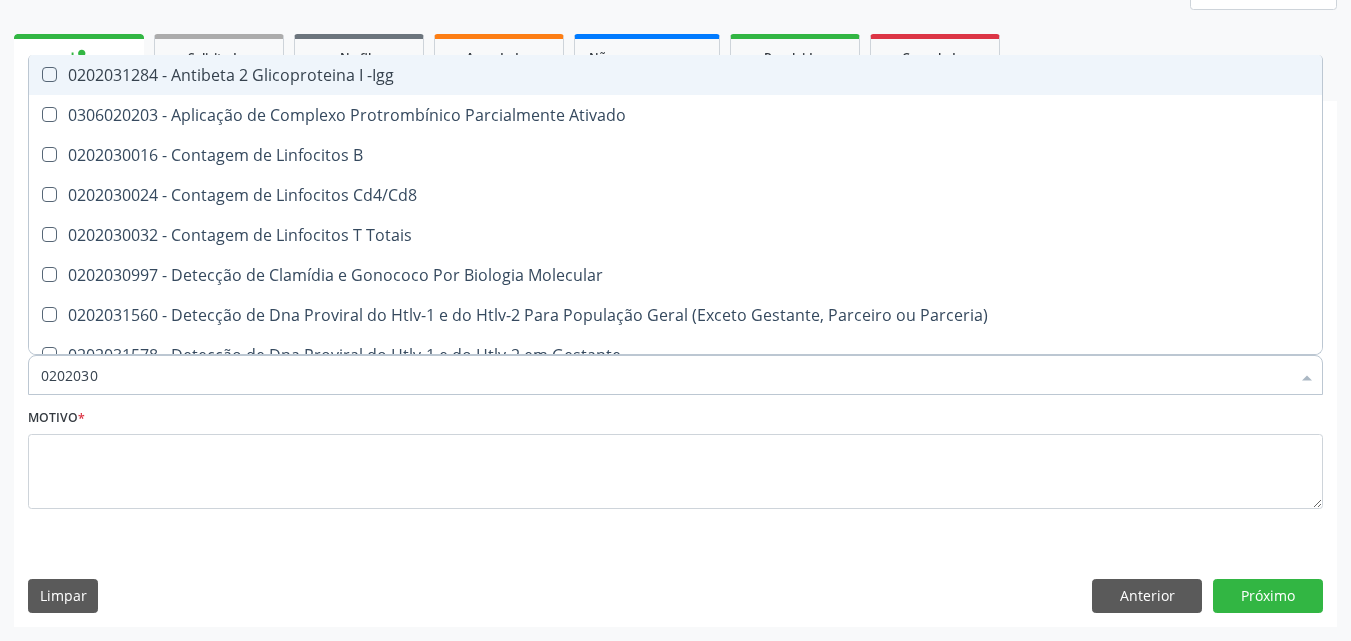 checkbox on "false" 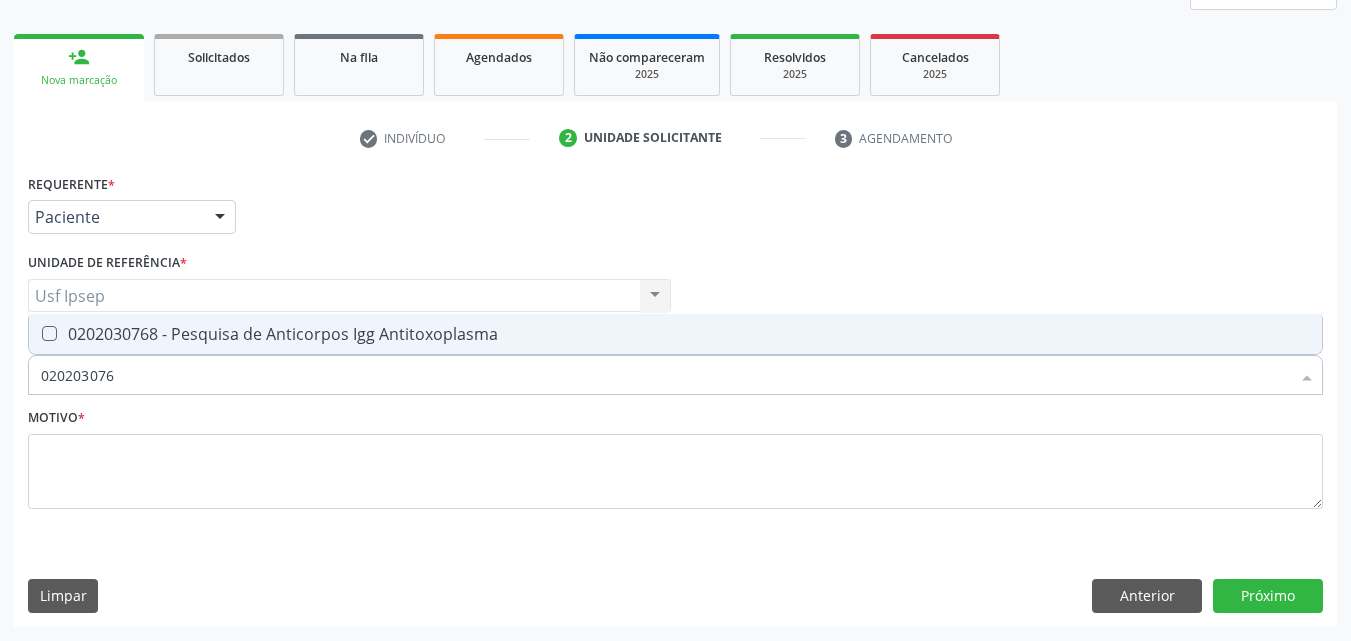 type on "0202030768" 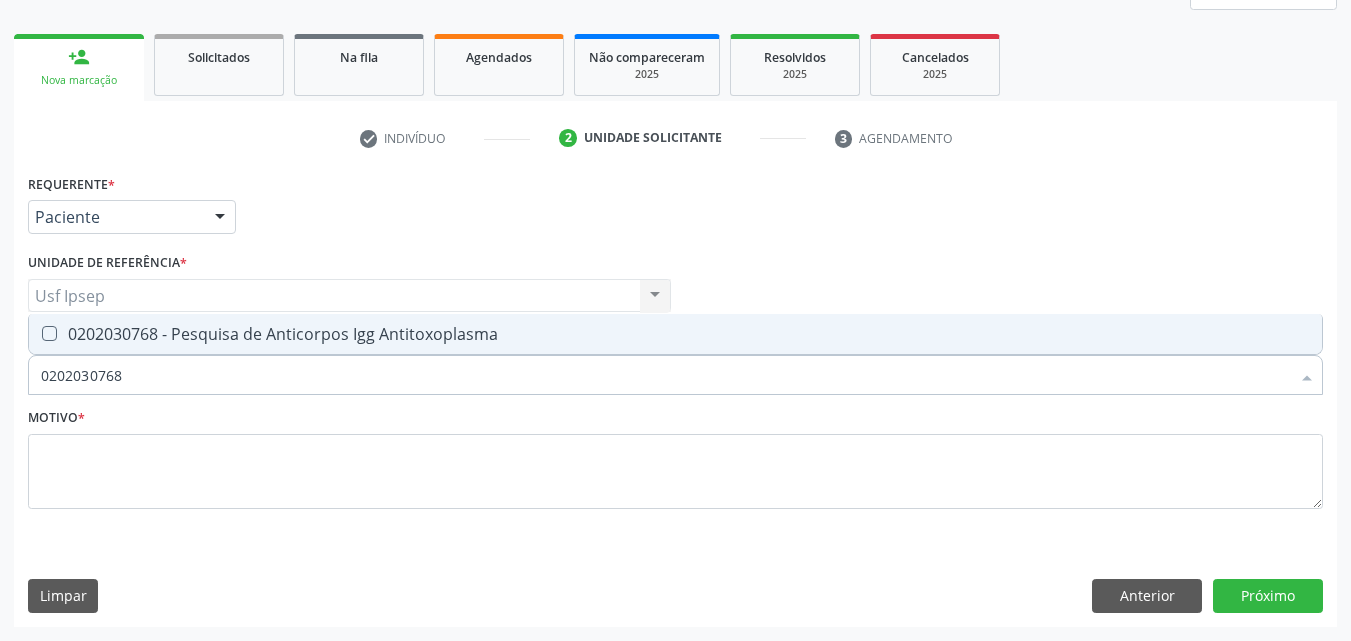 drag, startPoint x: 51, startPoint y: 327, endPoint x: 89, endPoint y: 375, distance: 61.220913 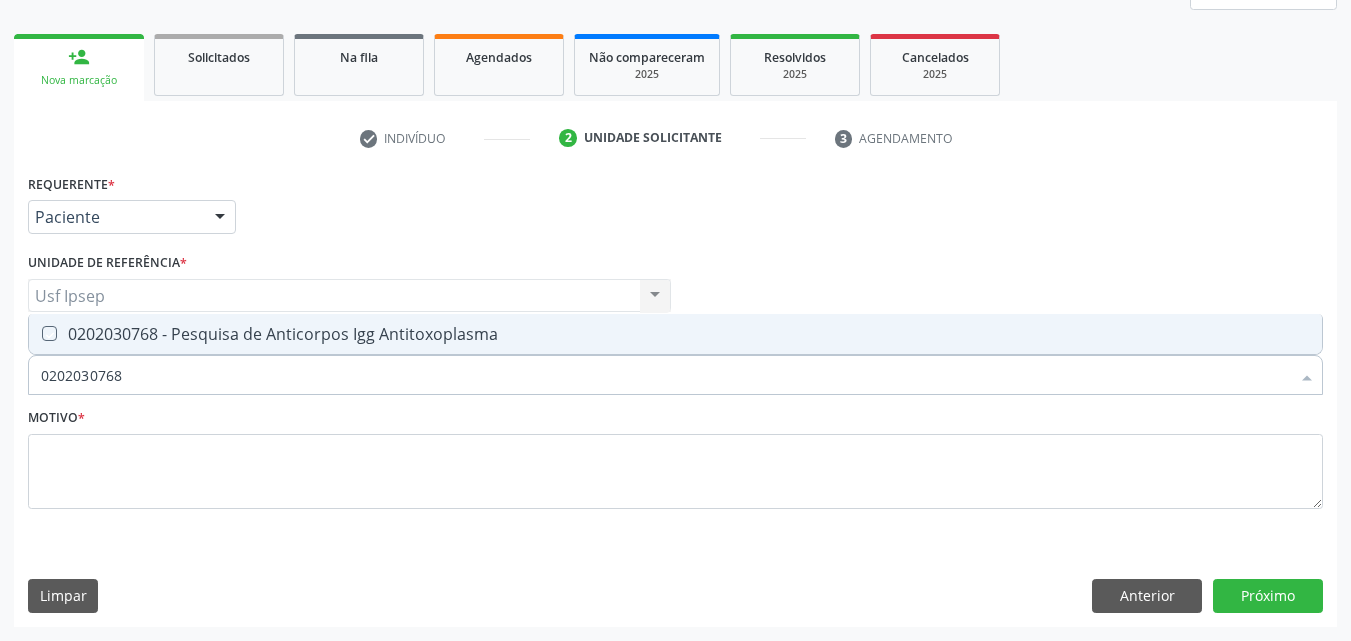 click at bounding box center (35, 333) 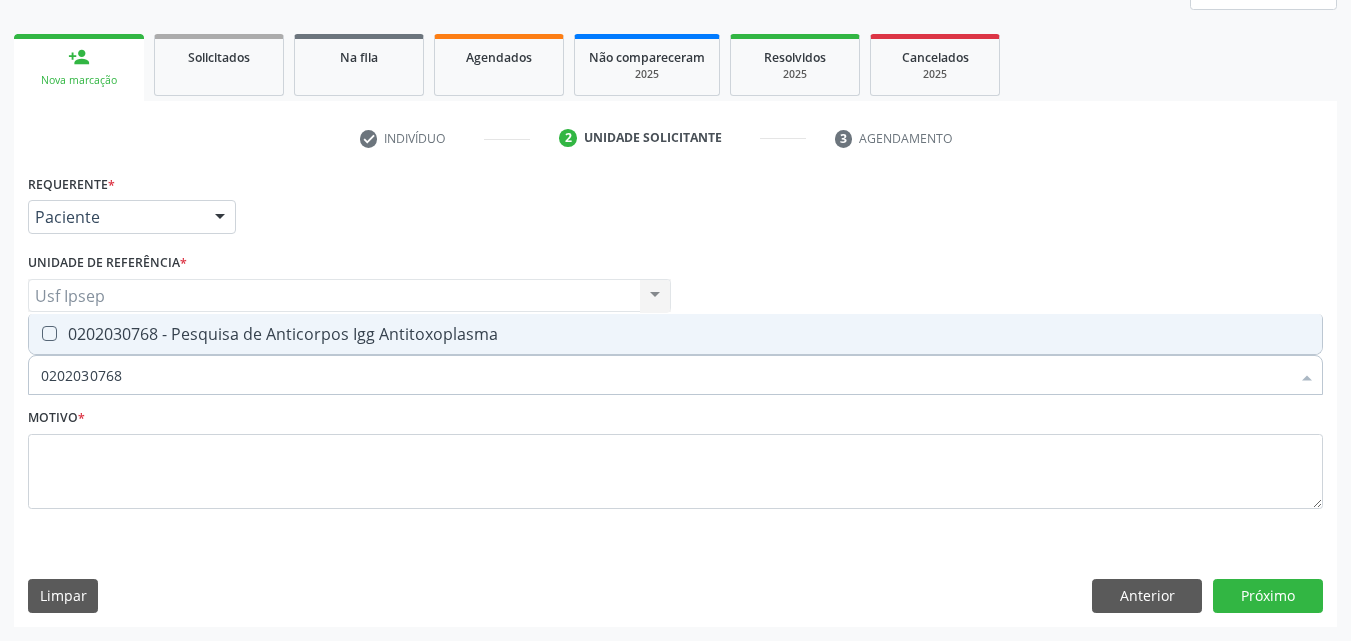 checkbox on "true" 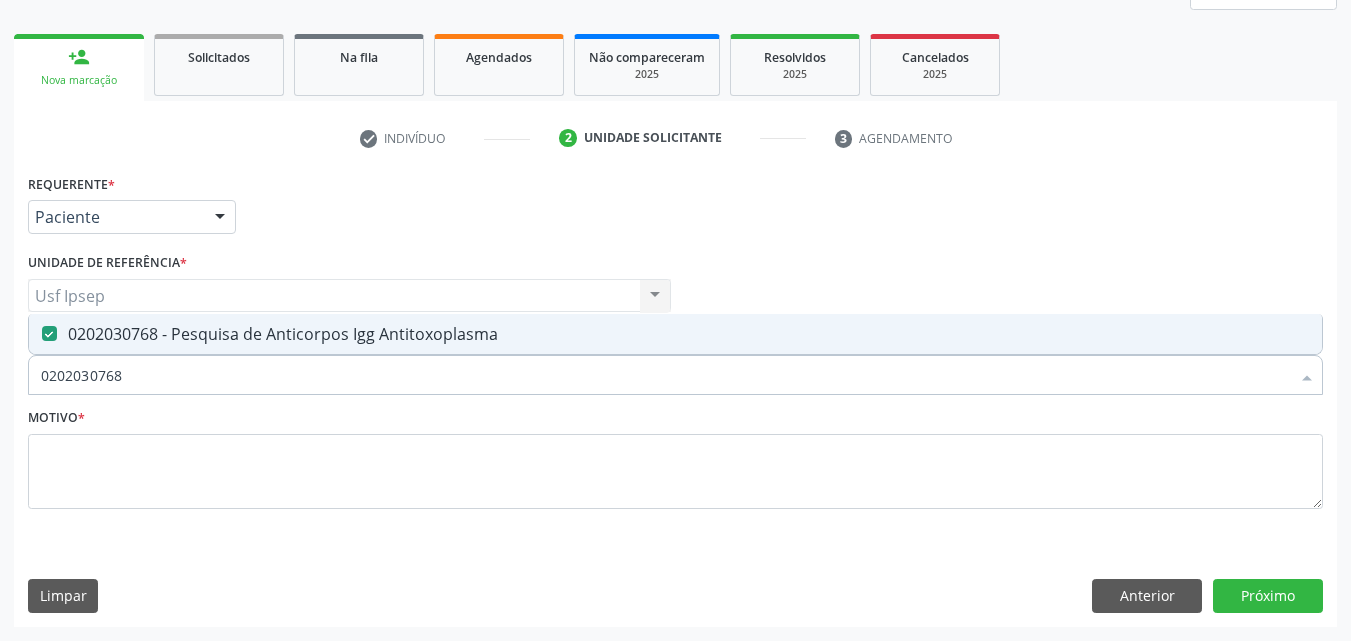 drag, startPoint x: 125, startPoint y: 373, endPoint x: 125, endPoint y: 361, distance: 12 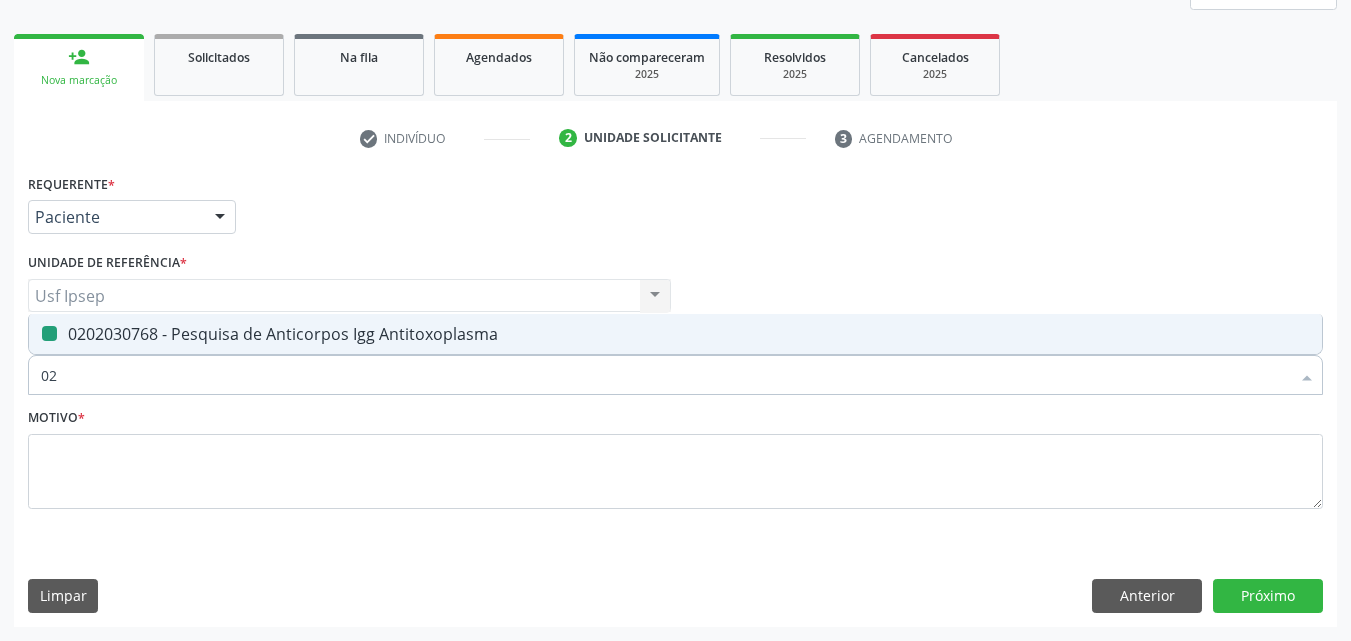 type on "0" 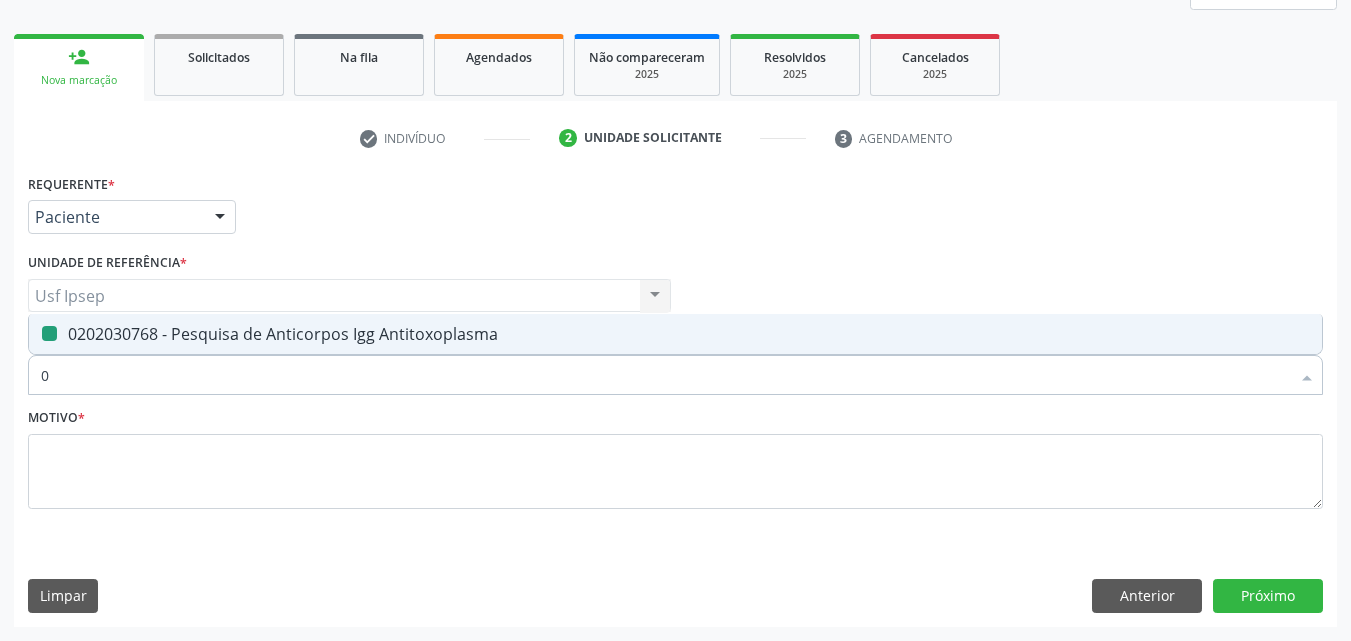 type 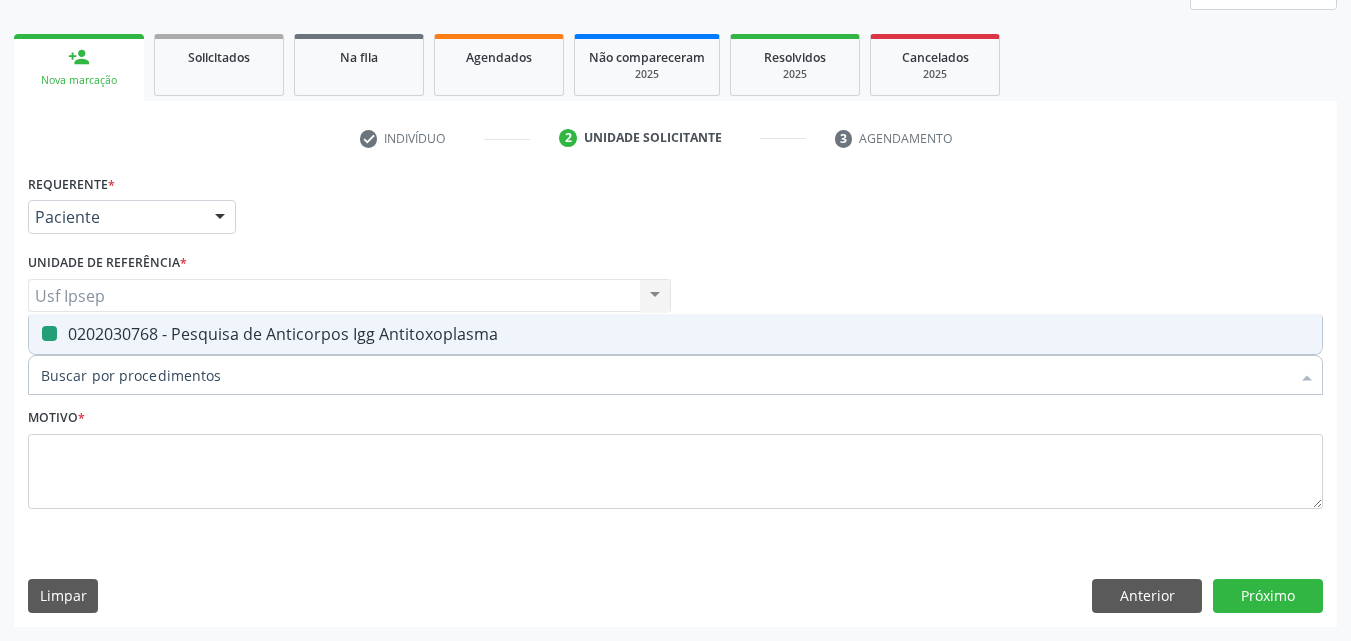 checkbox on "false" 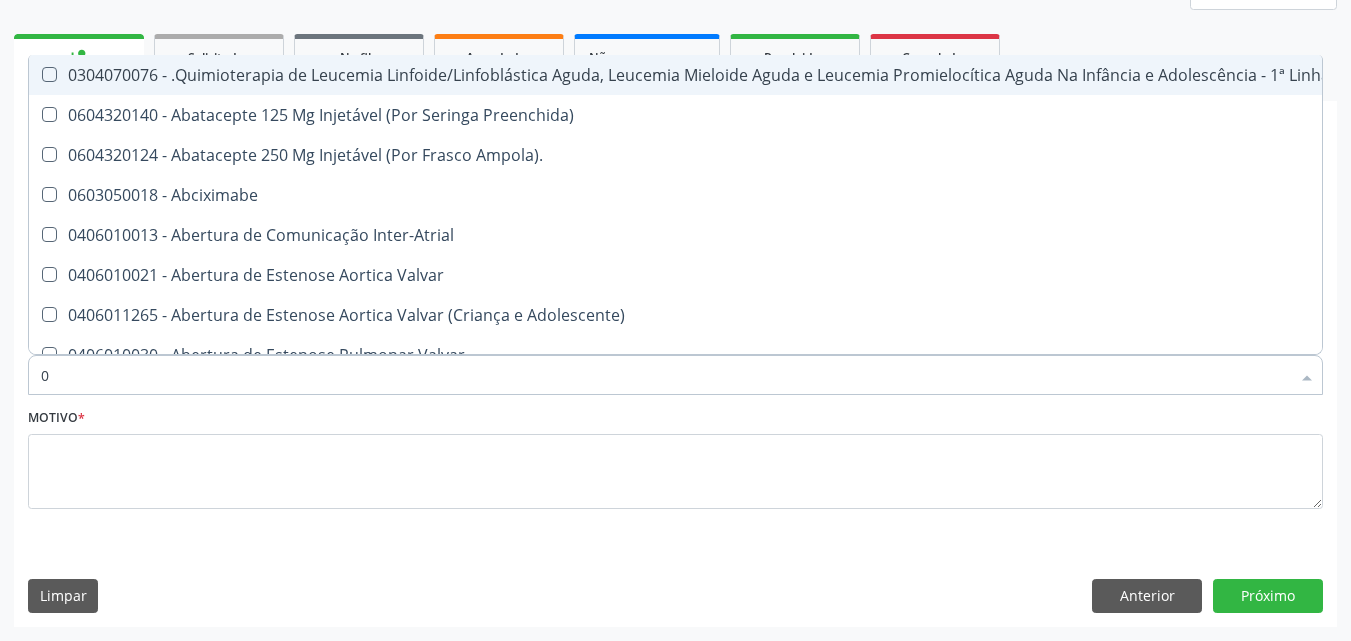 type on "02" 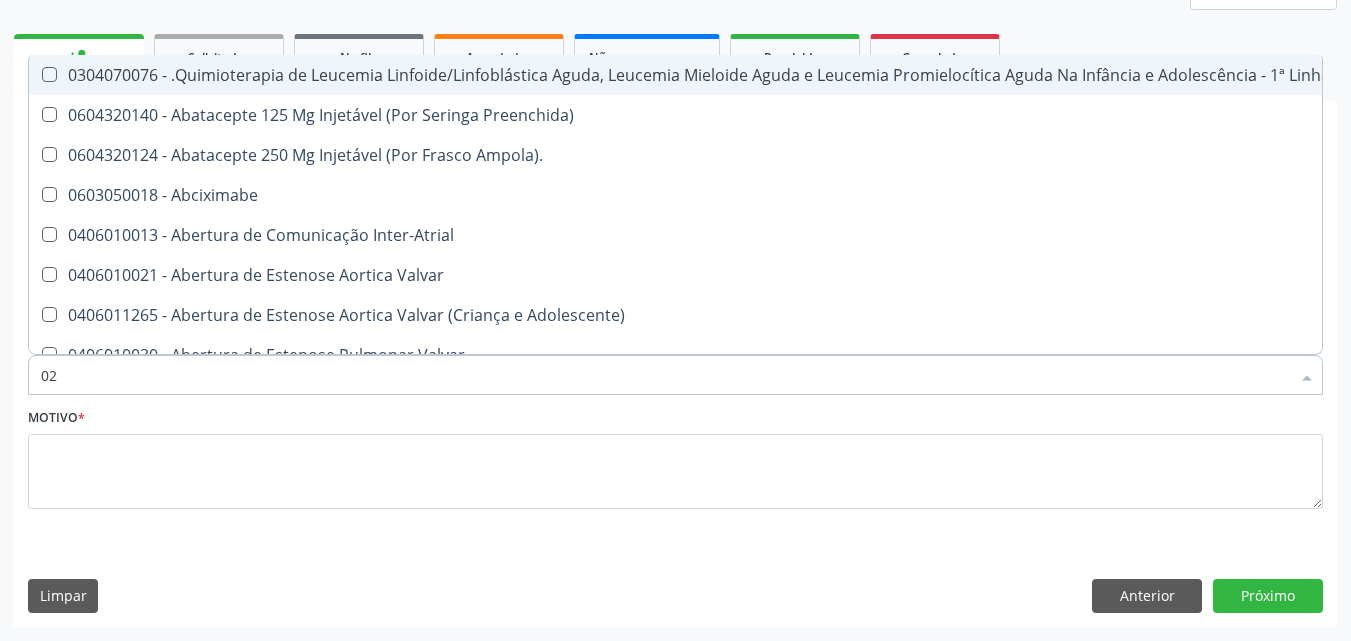checkbox on "true" 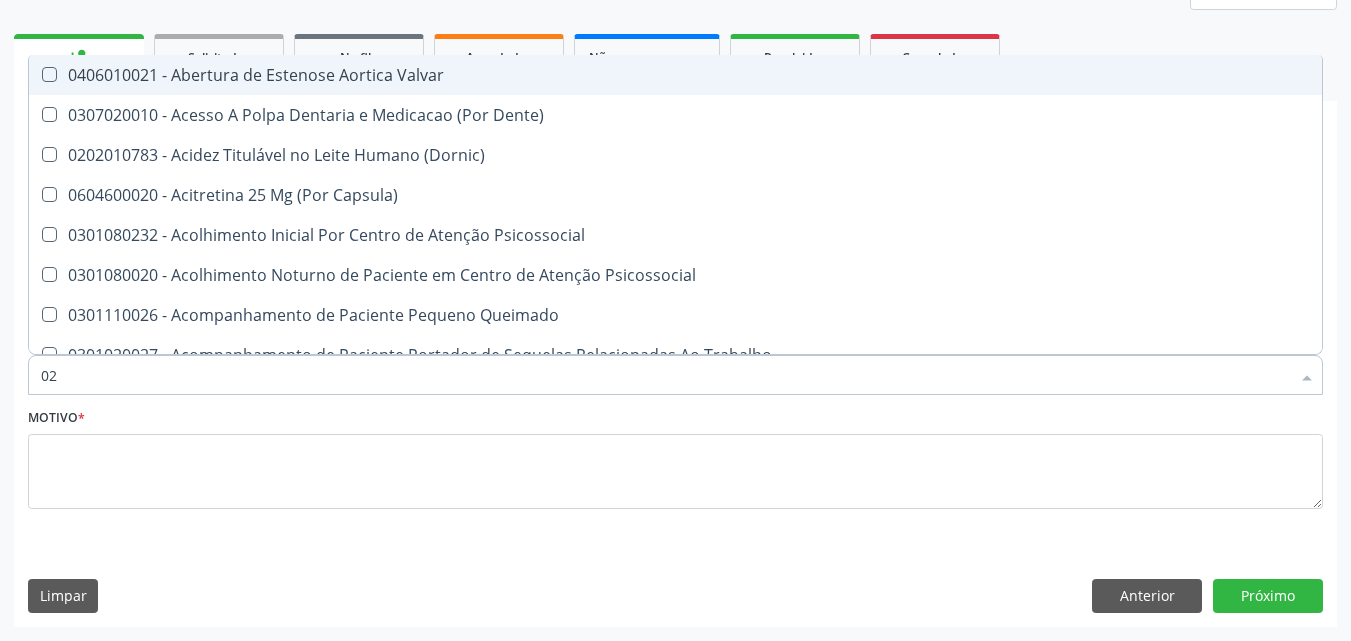 type on "020" 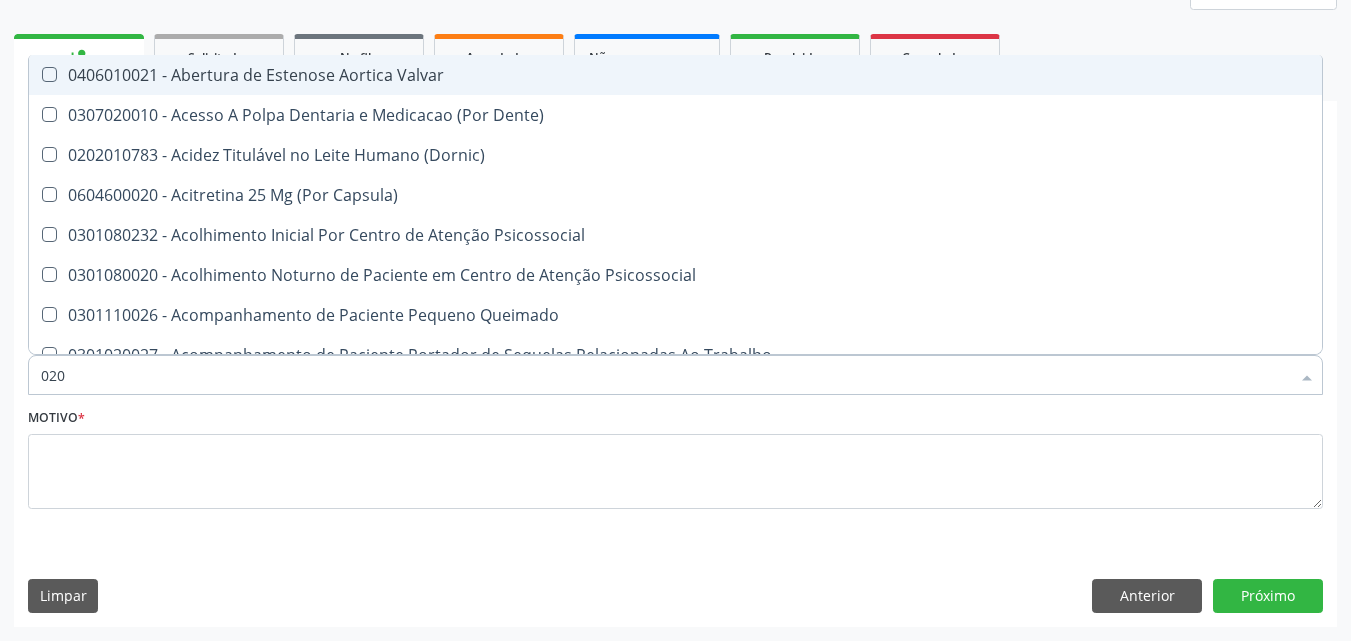 checkbox on "true" 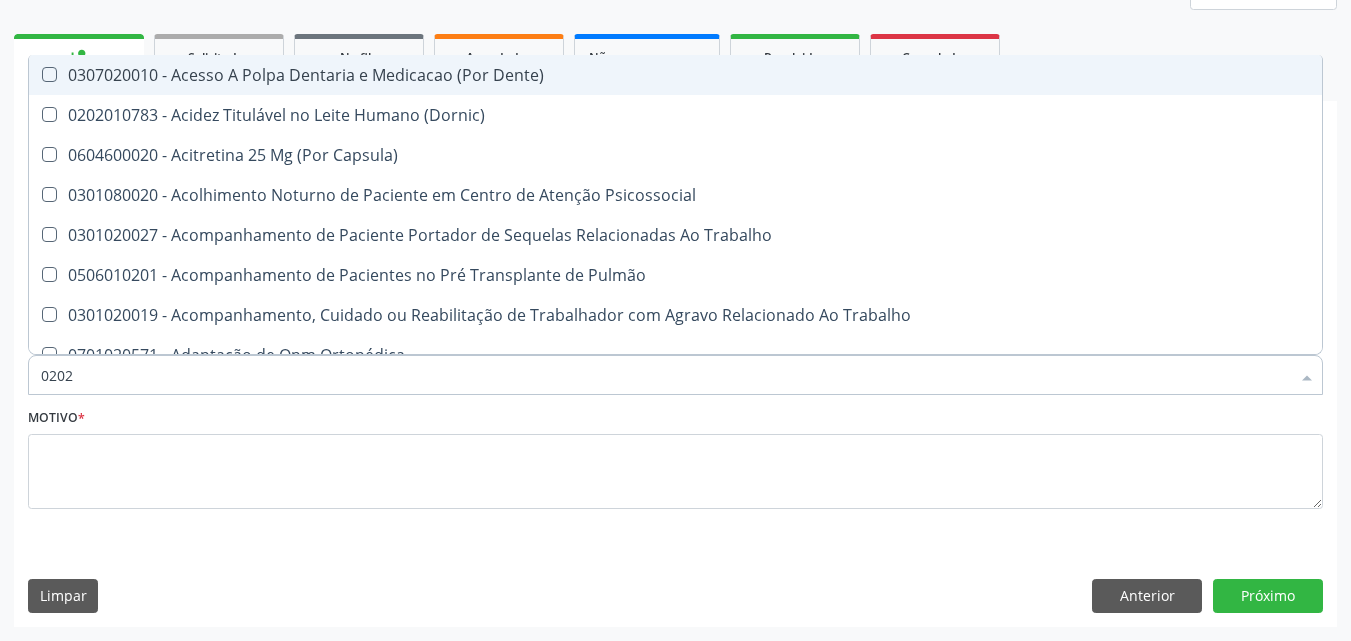 type on "02025" 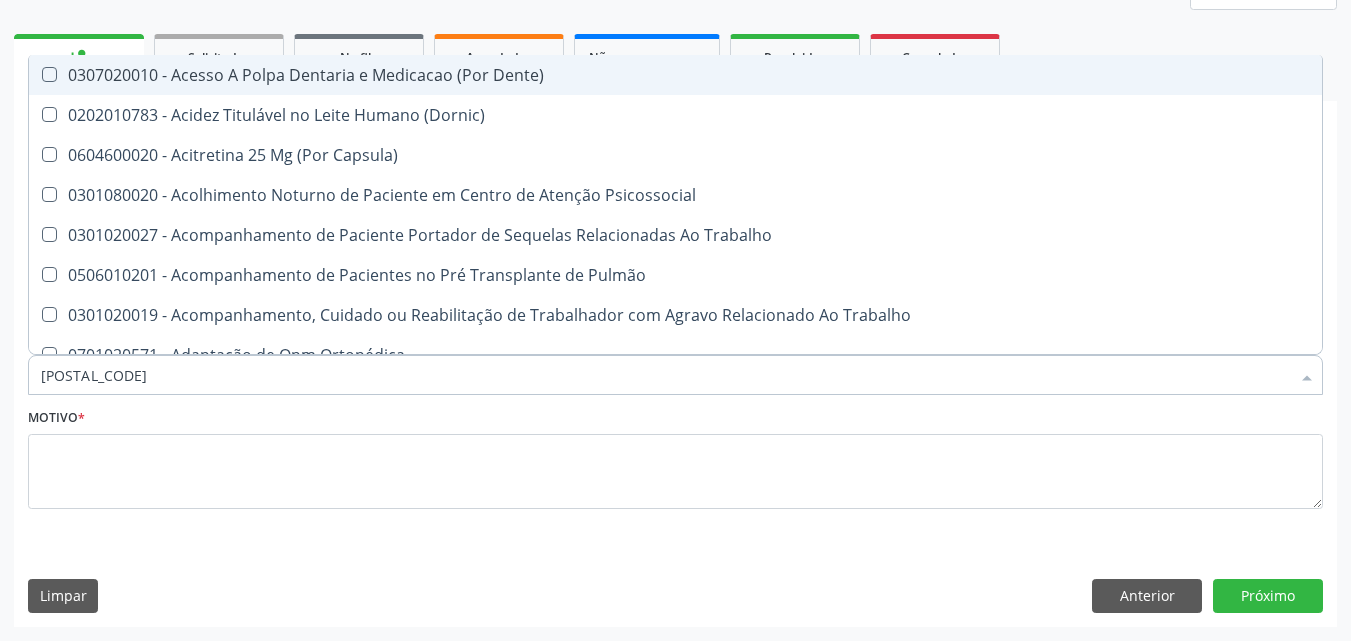 checkbox on "false" 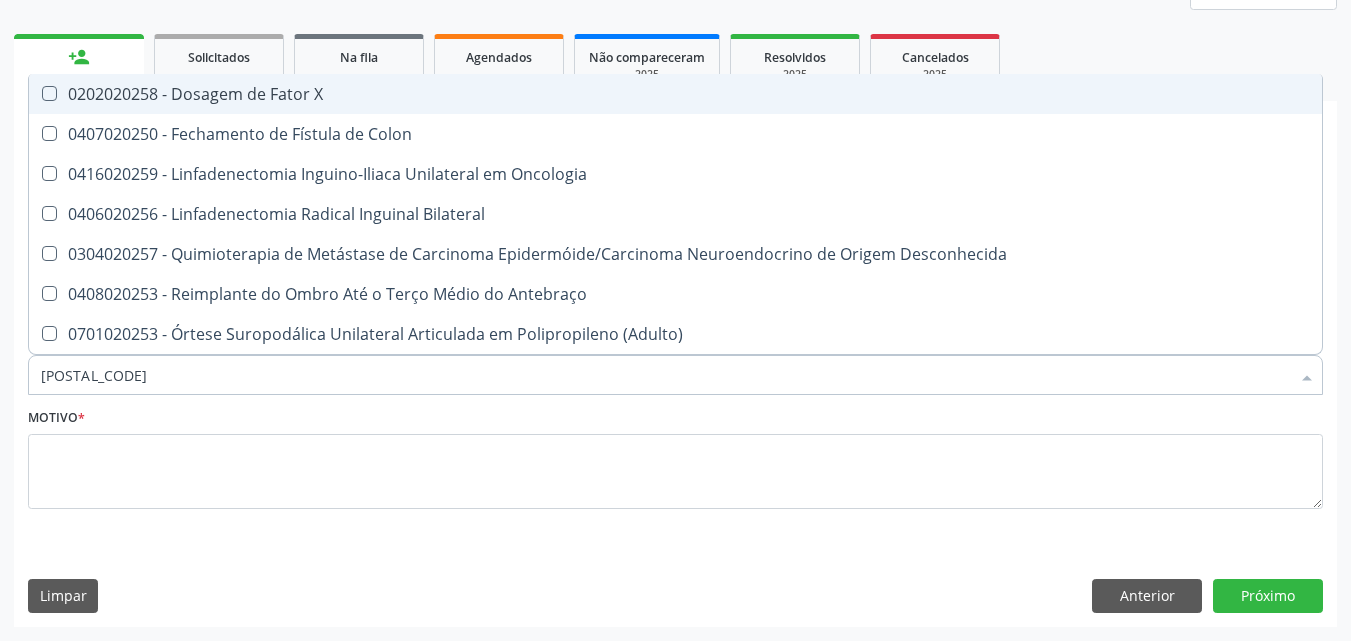 type on "0202" 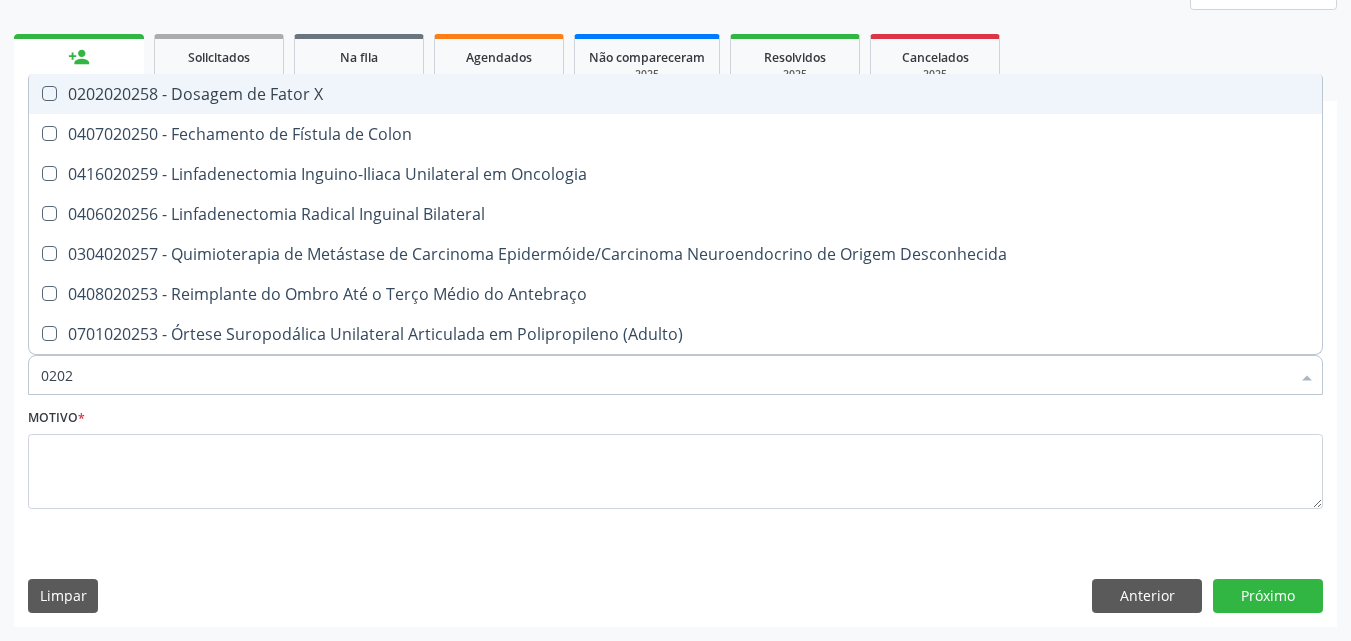 checkbox on "true" 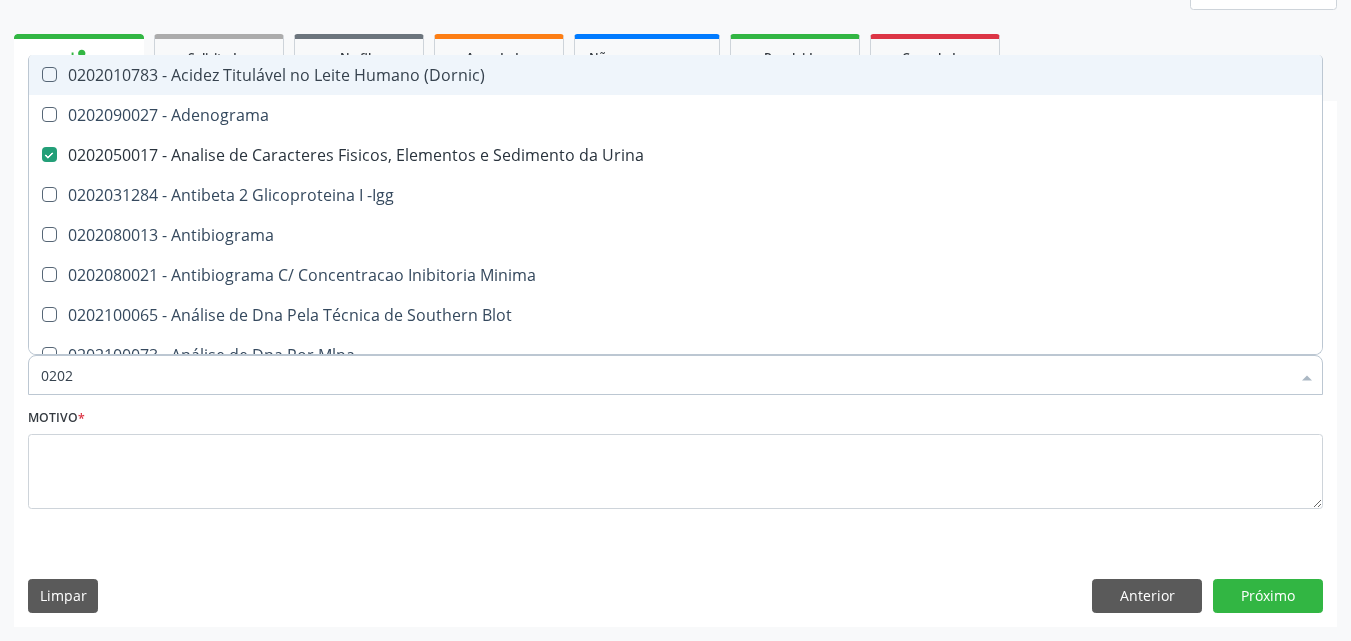 type on "02020" 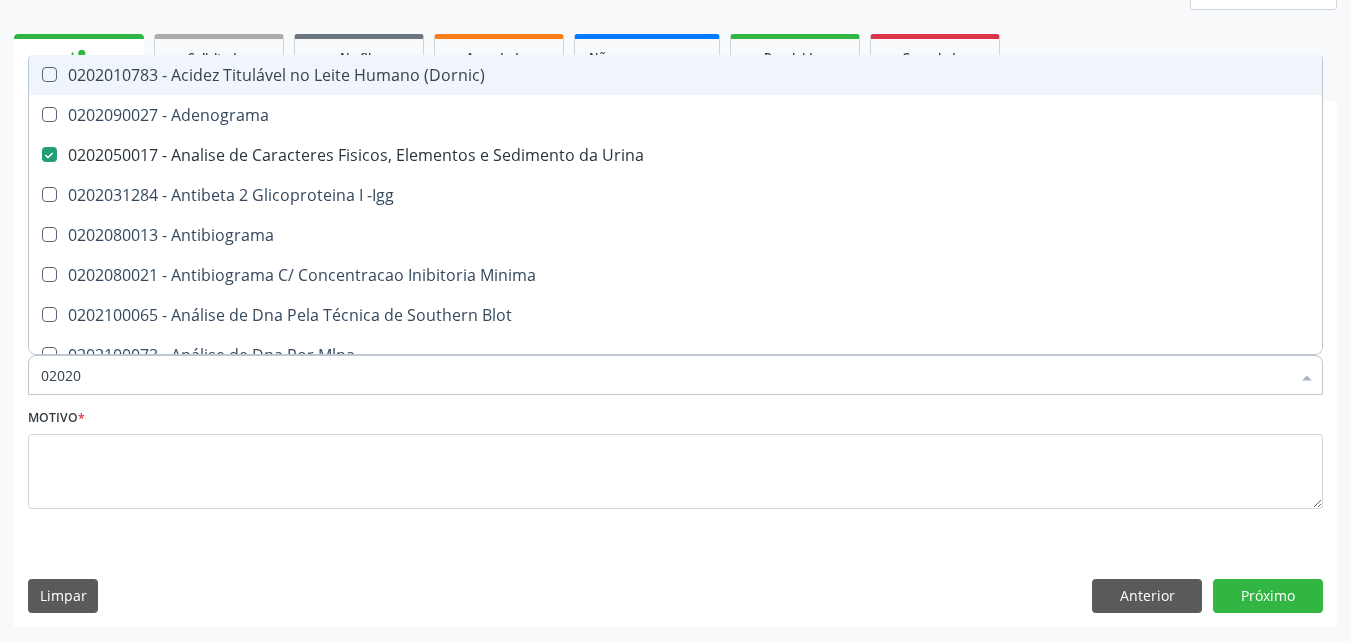 checkbox on "true" 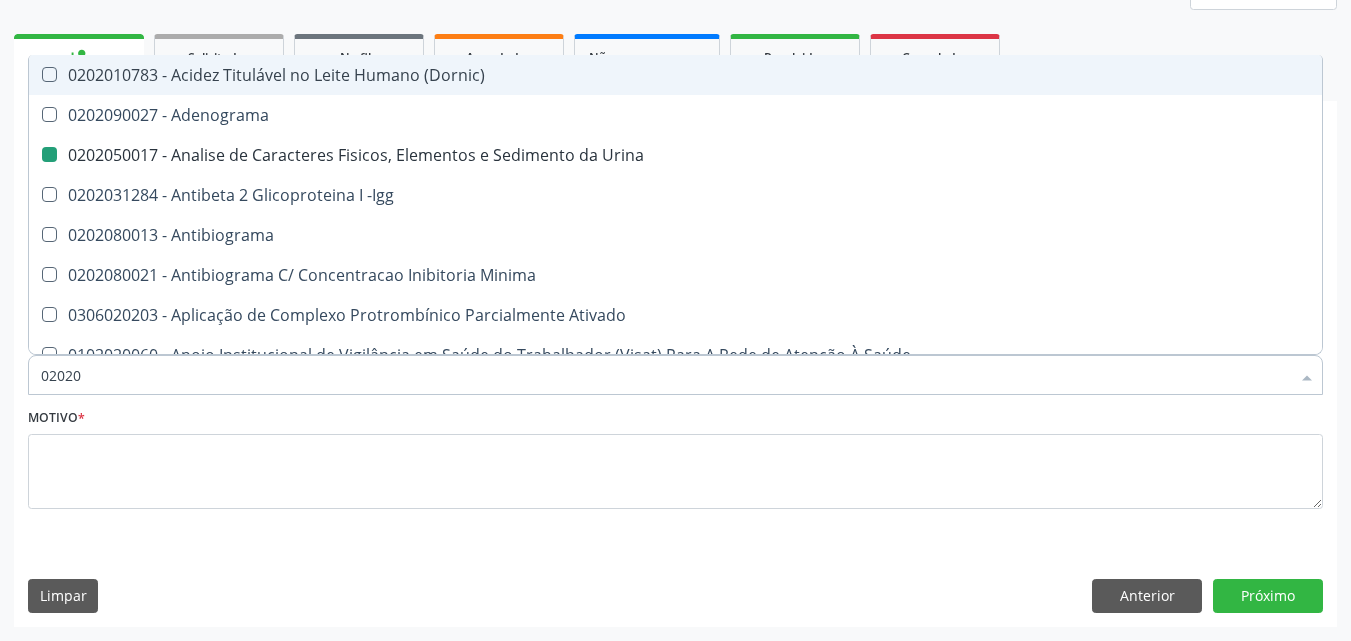 type on "020203" 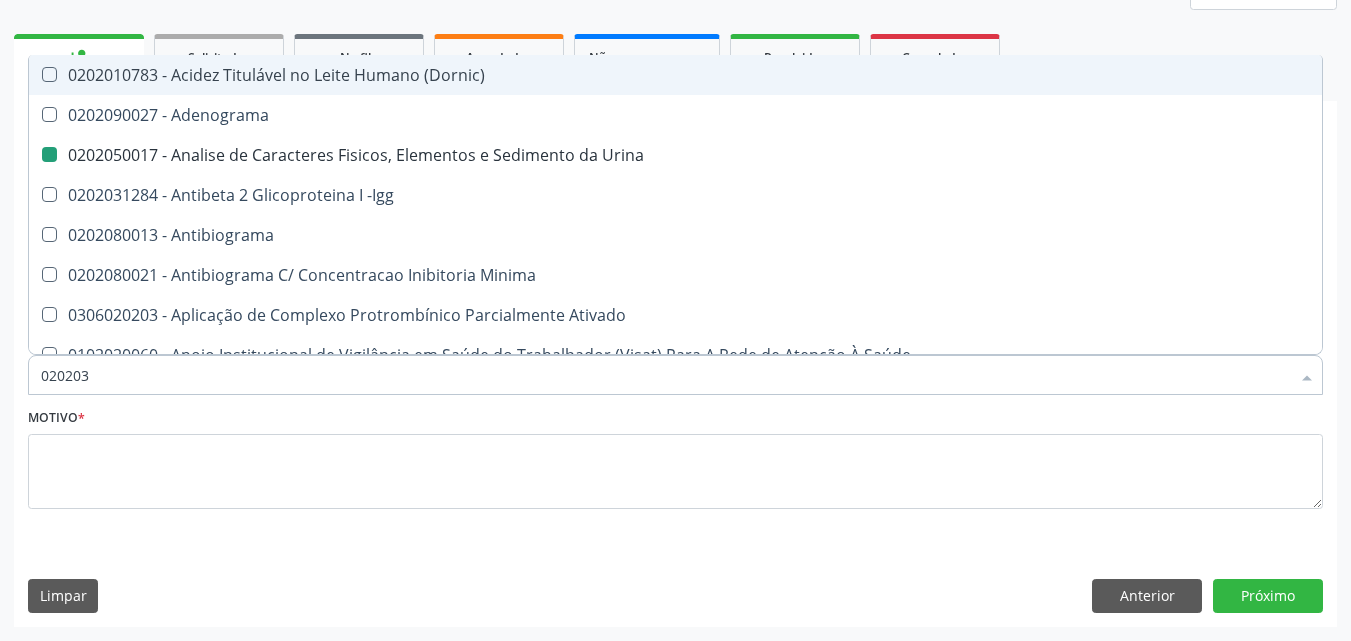 checkbox on "false" 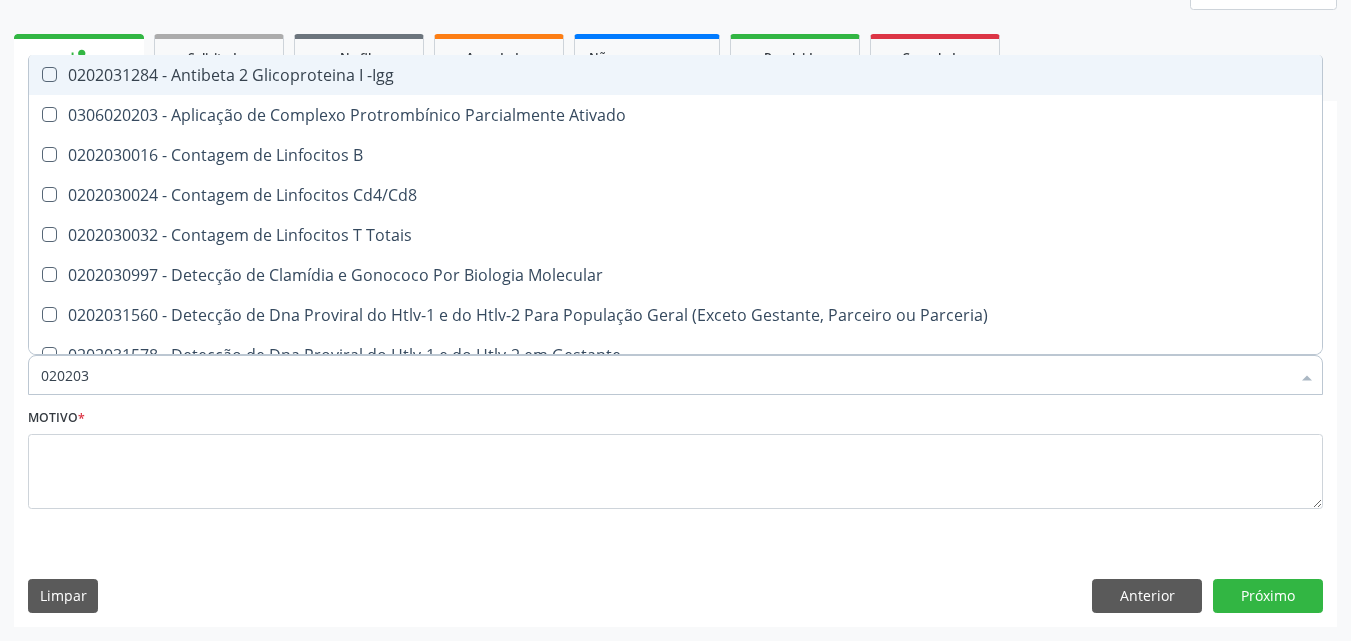type on "0202030" 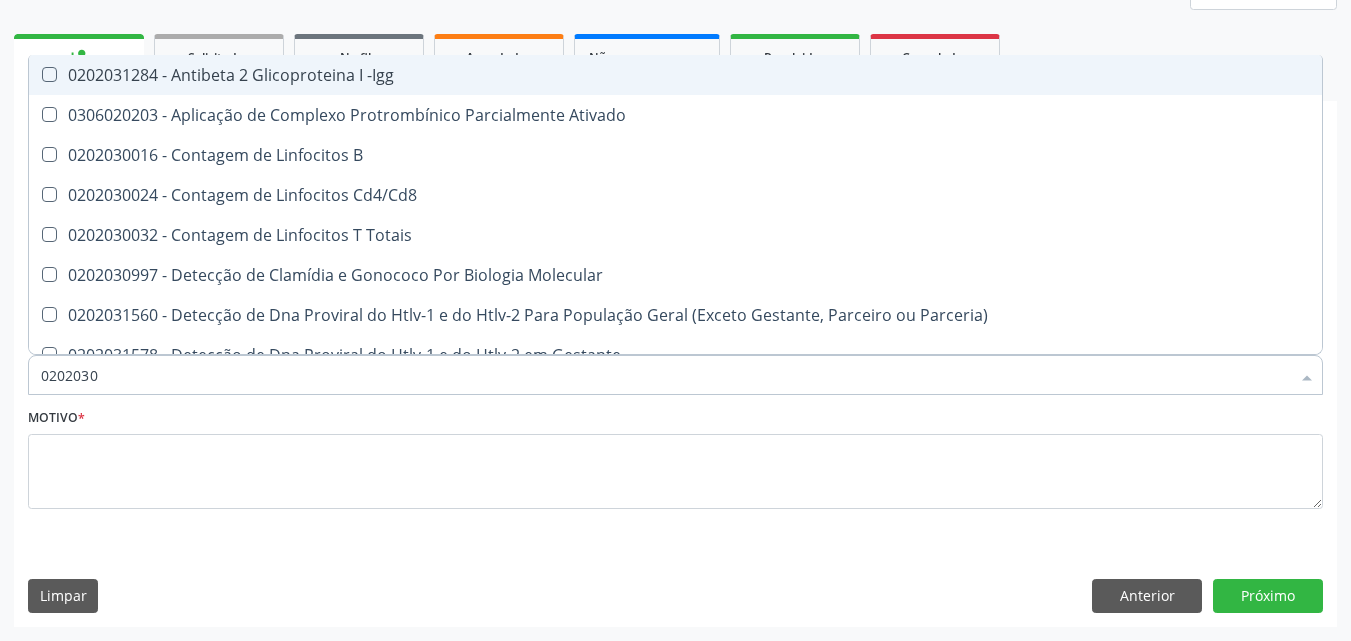 checkbox on "false" 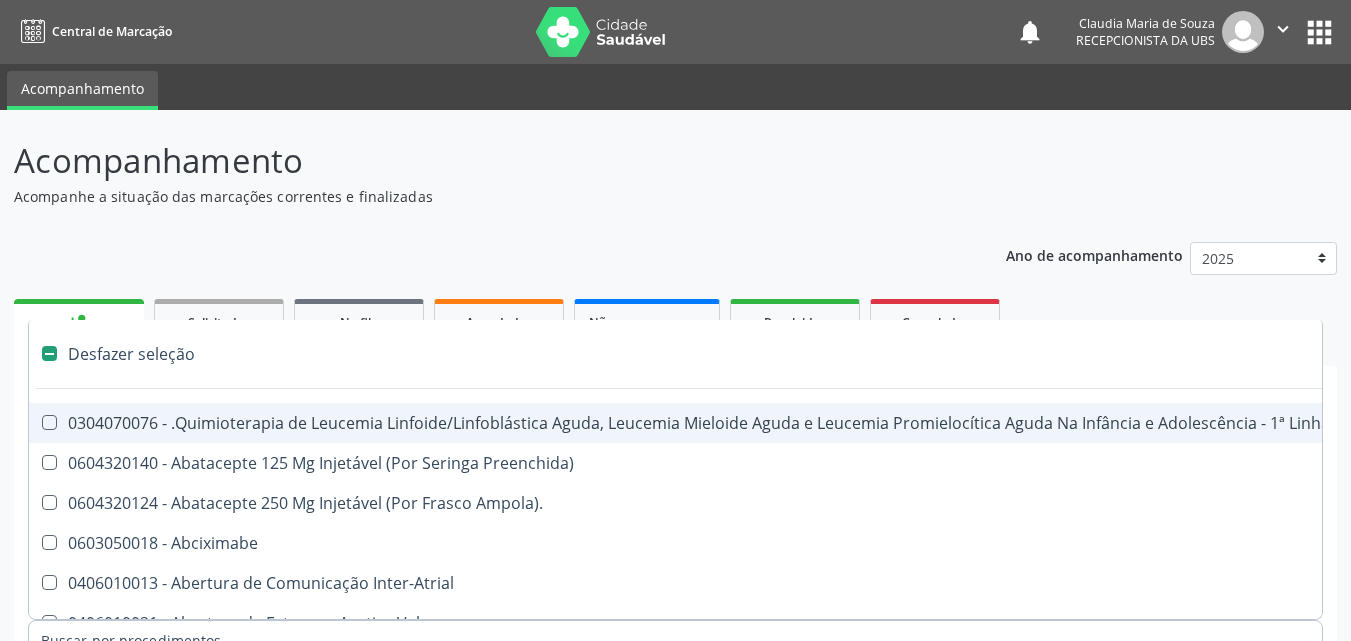 scroll, scrollTop: 265, scrollLeft: 0, axis: vertical 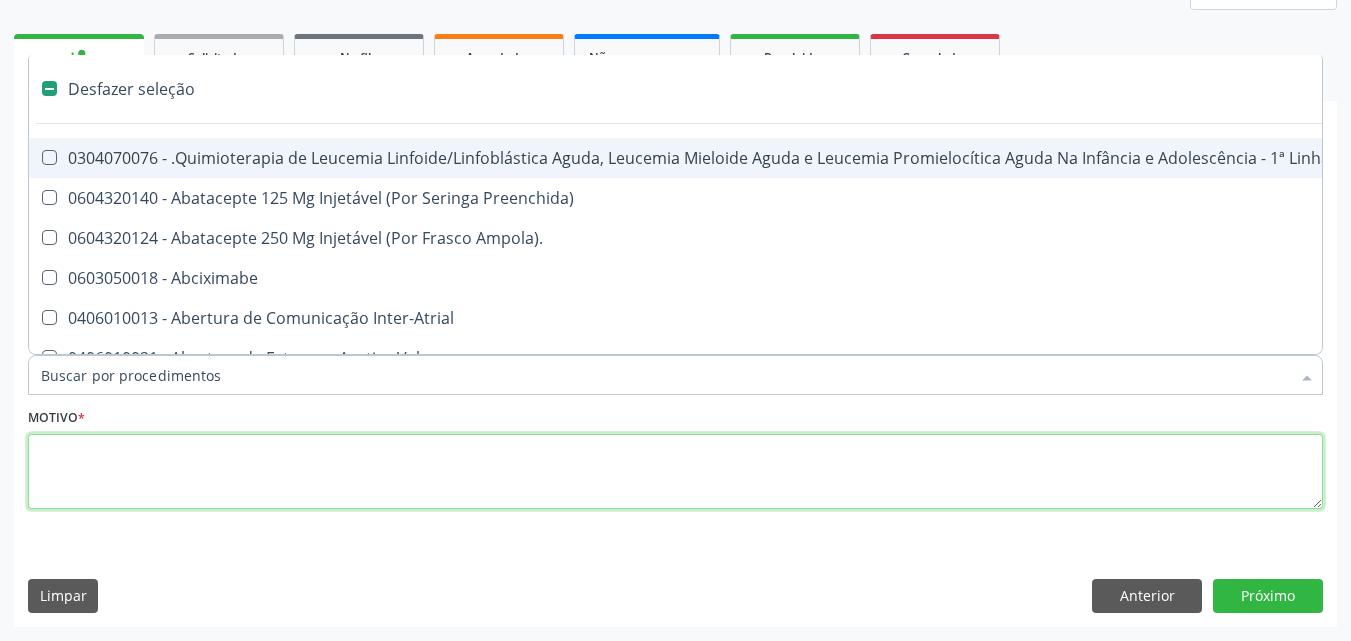 click at bounding box center (675, 472) 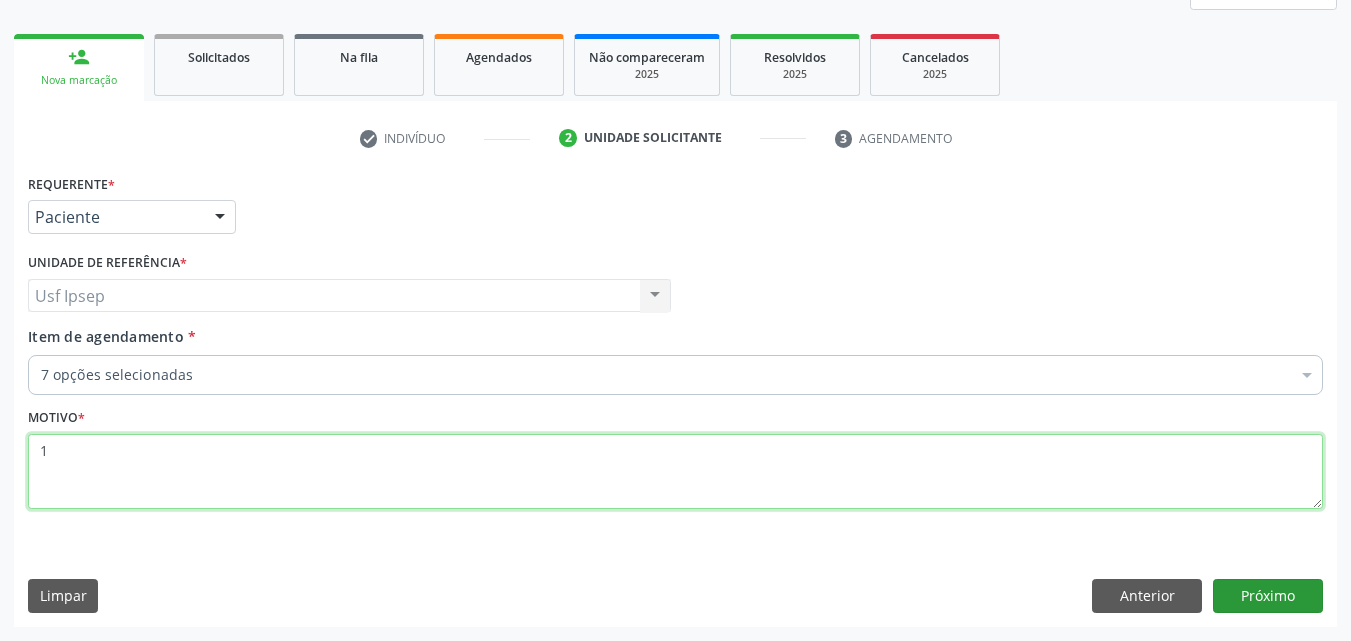 type on "1" 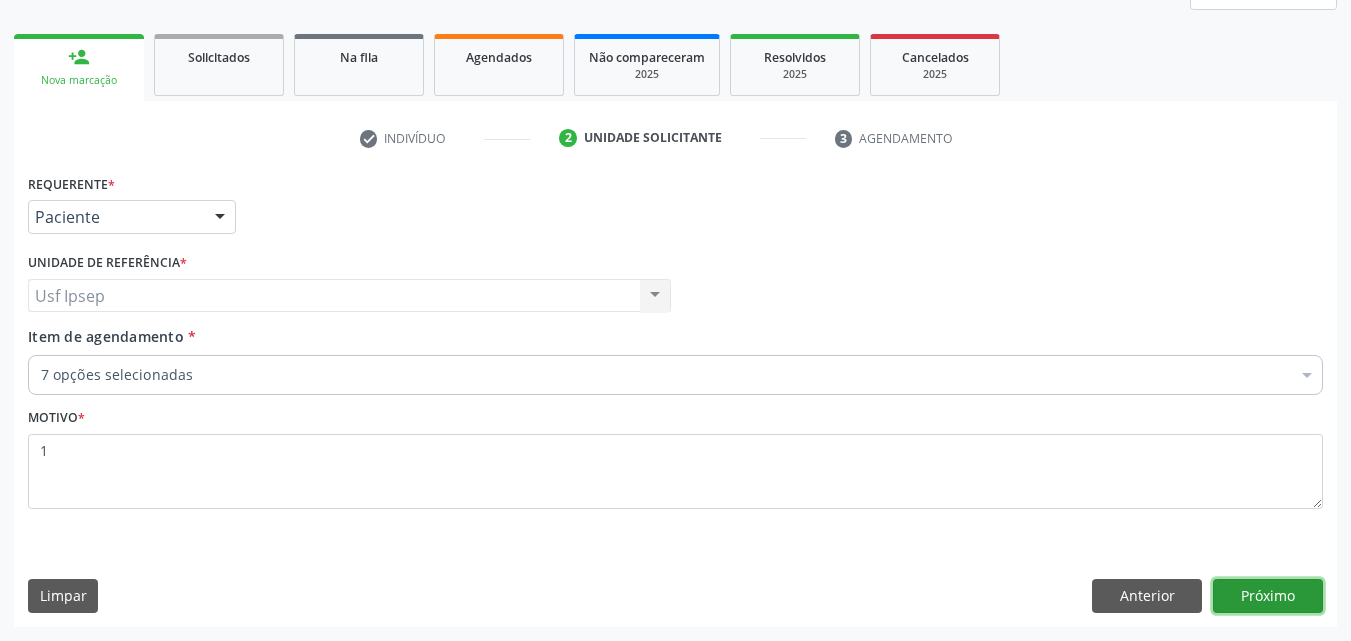 click on "Próximo" at bounding box center (1268, 596) 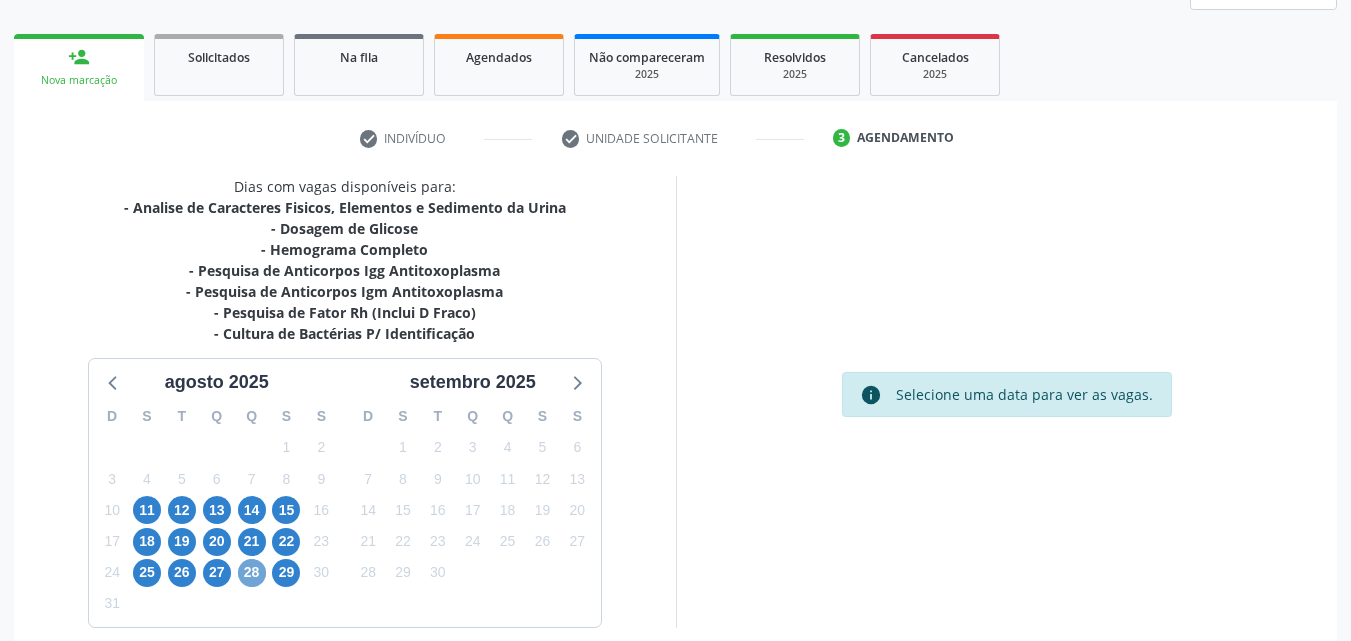 click on "28" at bounding box center [252, 573] 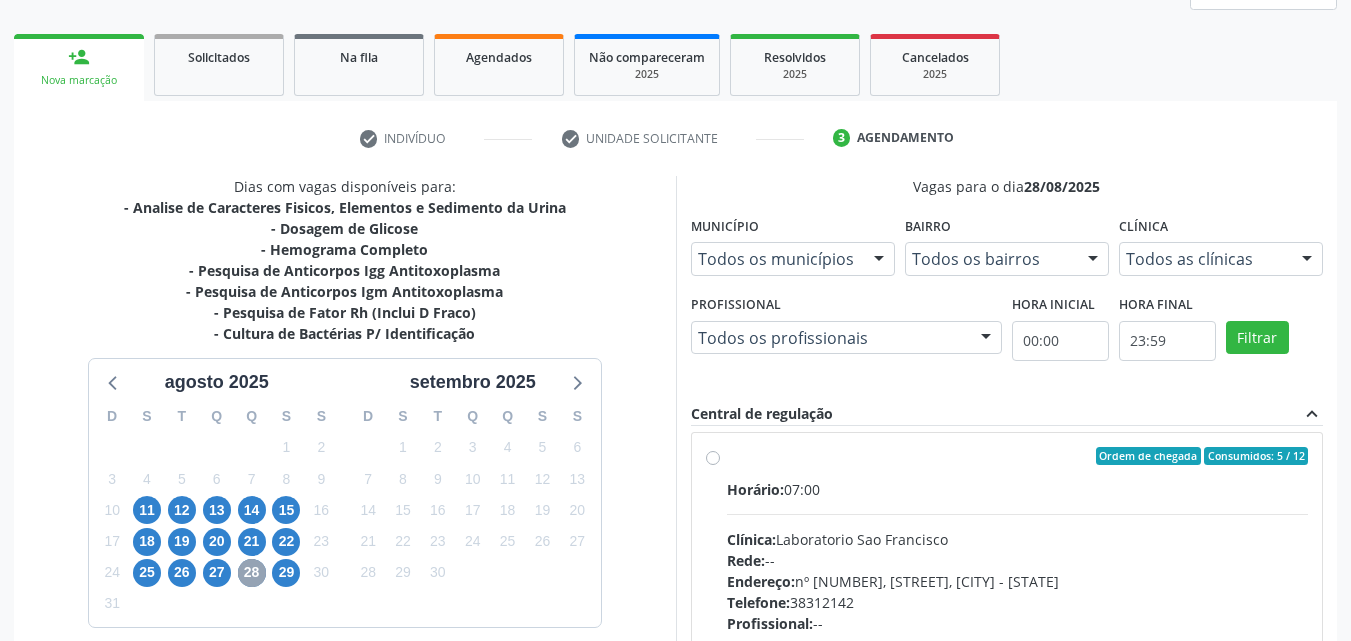 scroll, scrollTop: 0, scrollLeft: 0, axis: both 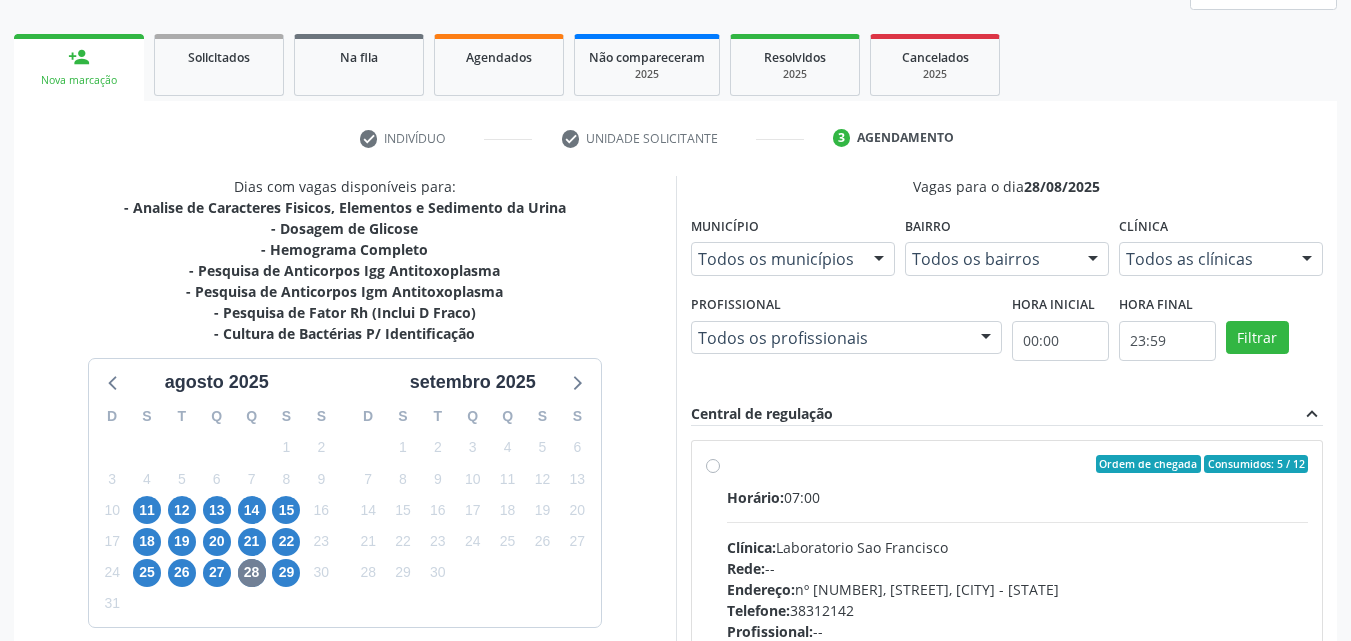 click on "Clínica:  Laboratorio Sao Francisco" at bounding box center [1018, 547] 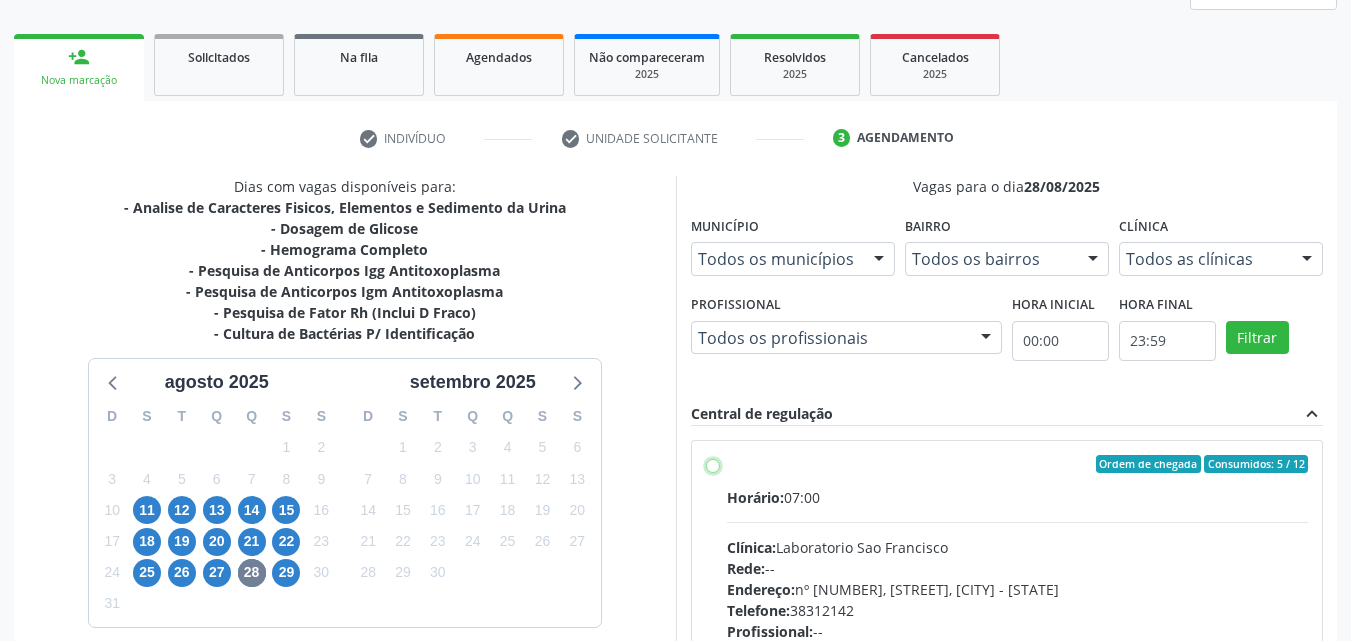 click on "Ordem de chegada
Consumidos: 5 / 12
Horário:   [TIME]
Clínica:  Laboratorio Sao Francisco
Rede:
--
Endereço:   nº [NUMBER], [STREET], [CITY] - [STATE]
Telefone:   [PHONE]
Profissional:
--
Informações adicionais sobre o atendimento
Idade de atendimento:
Sem restrição
Gênero(s) atendido(s):
Sem restrição
Informações adicionais:
--" at bounding box center [713, 464] 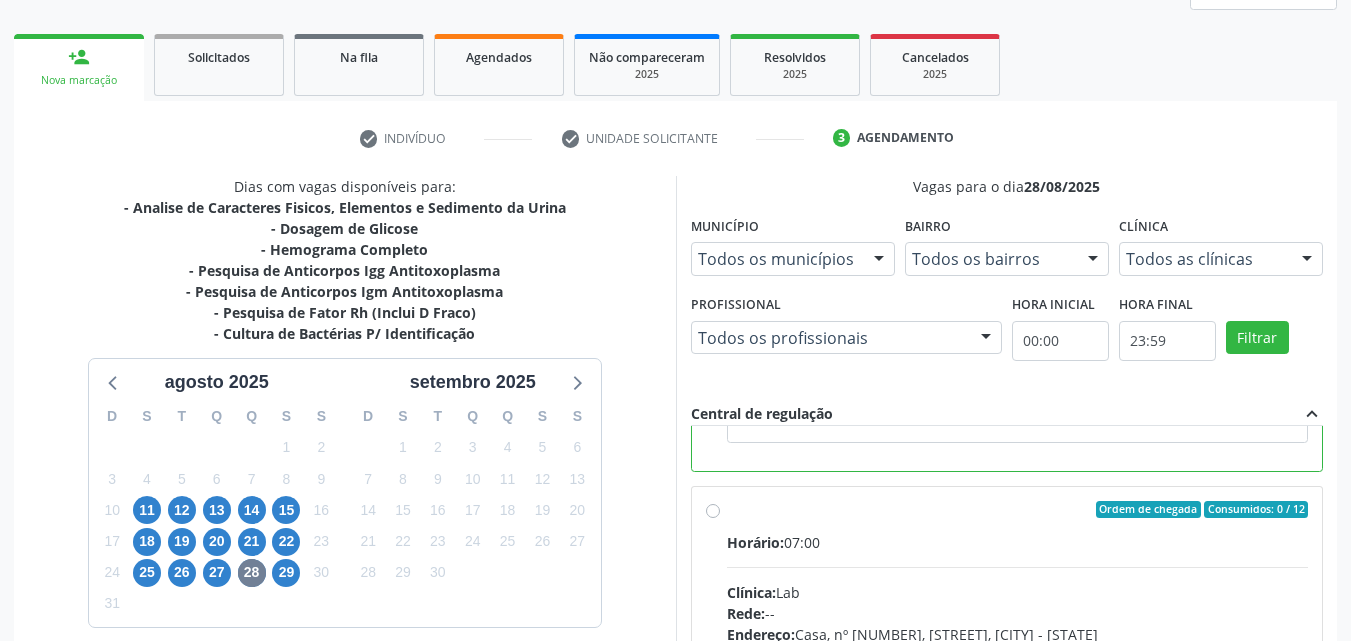 scroll, scrollTop: 450, scrollLeft: 0, axis: vertical 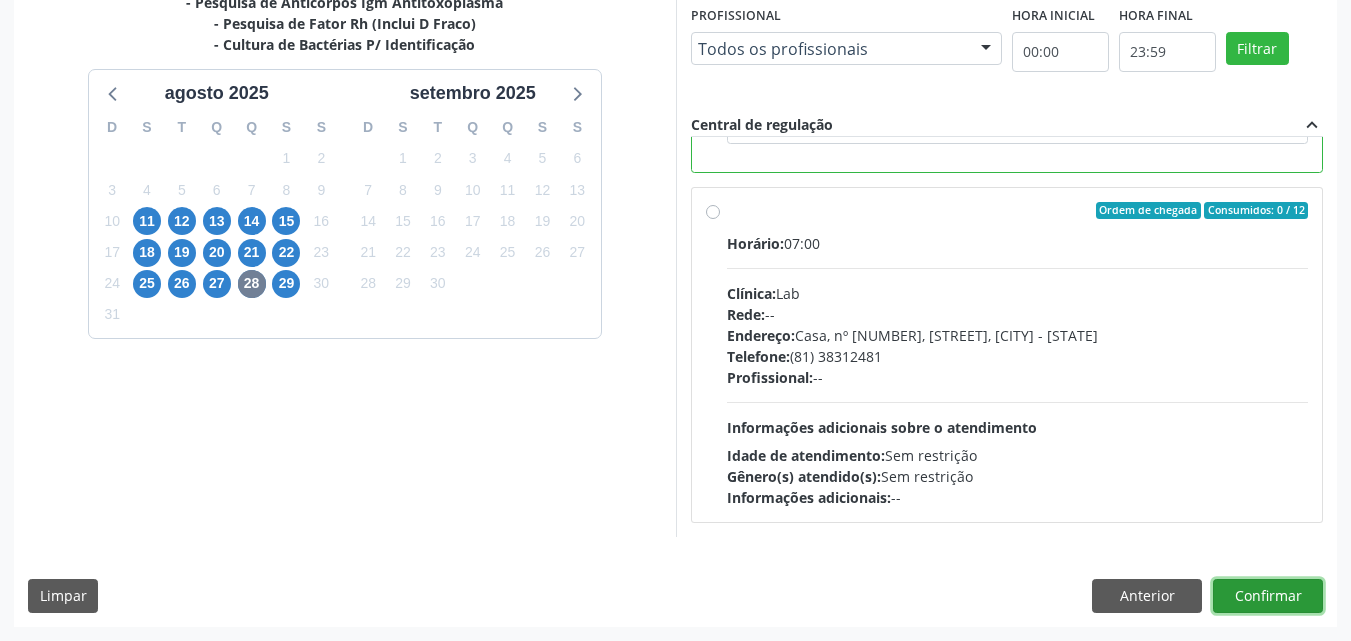 click on "Confirmar" at bounding box center [1268, 596] 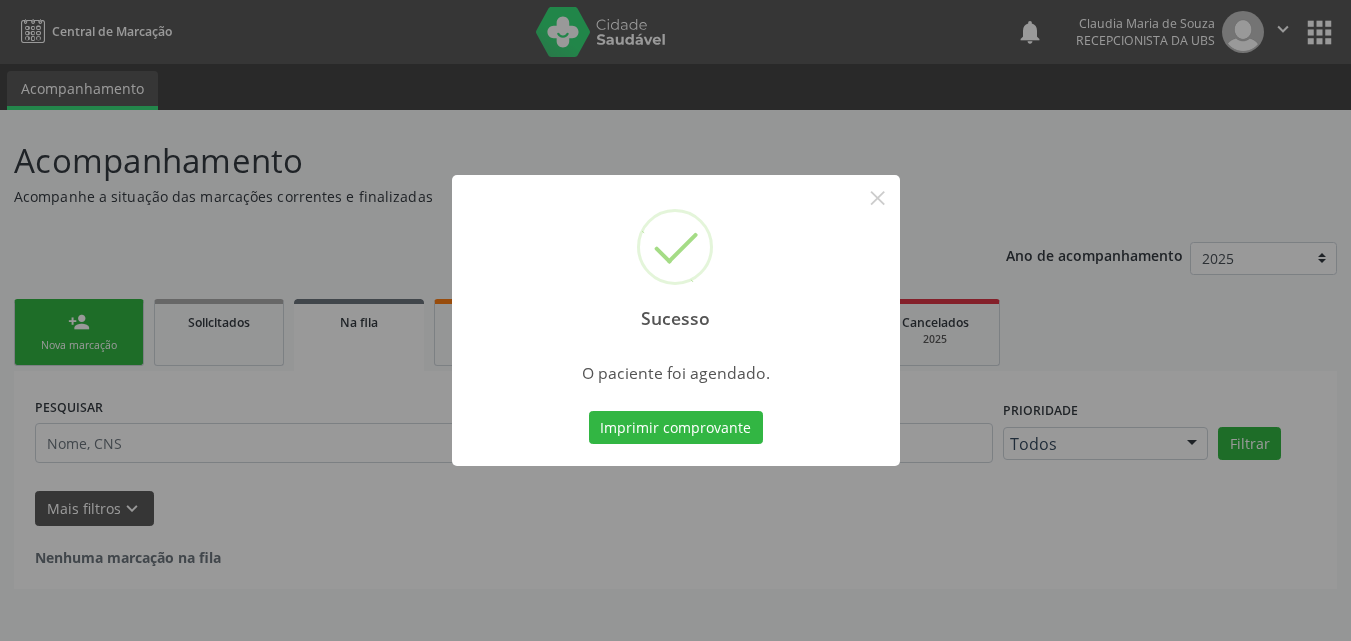 scroll, scrollTop: 0, scrollLeft: 0, axis: both 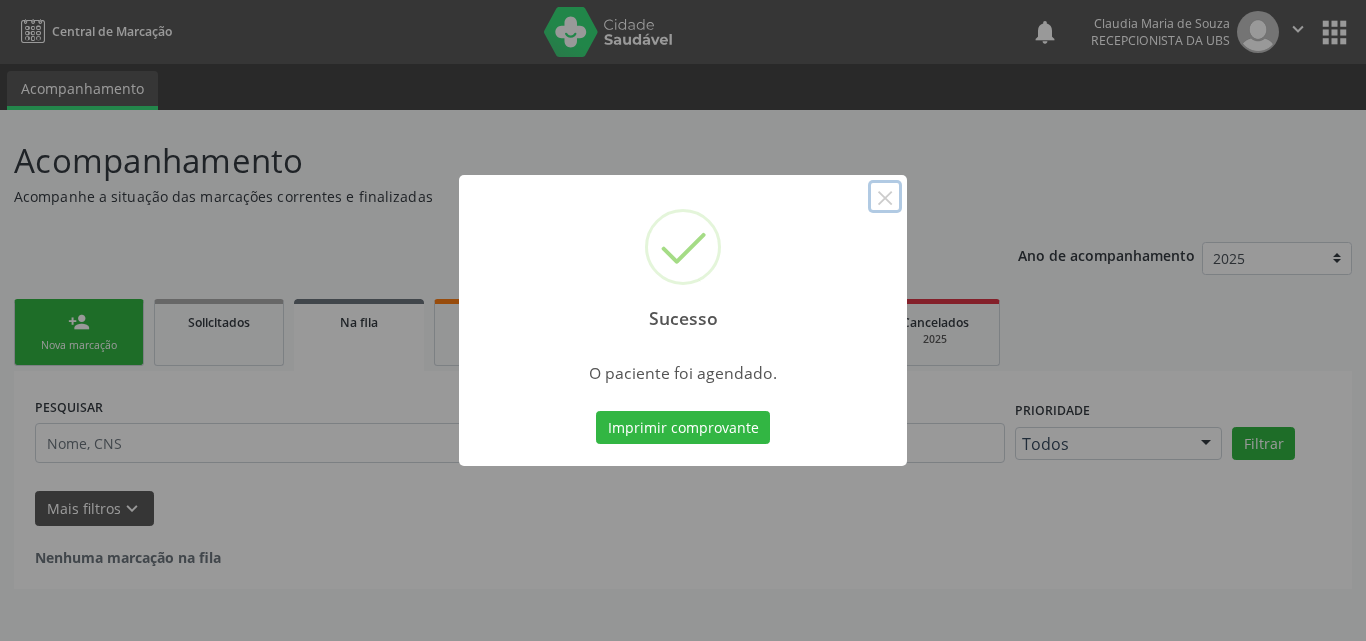 drag, startPoint x: 886, startPoint y: 197, endPoint x: 831, endPoint y: 179, distance: 57.870544 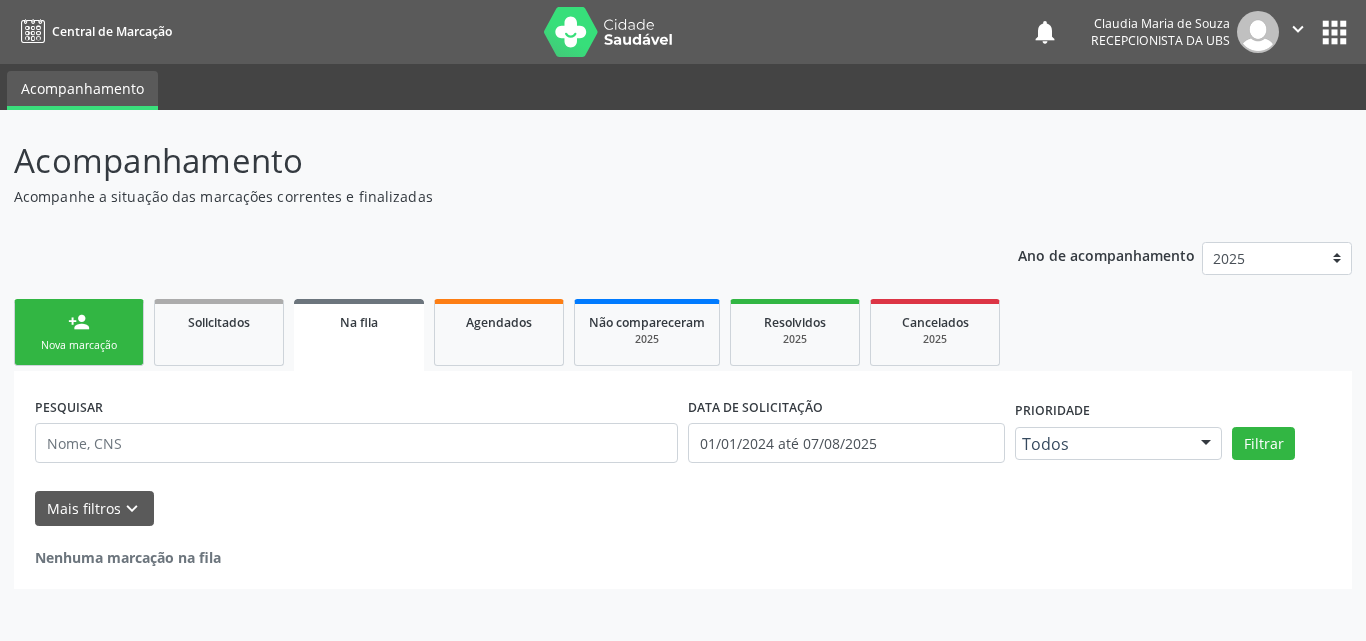 click on "Nova marcação" at bounding box center (79, 345) 